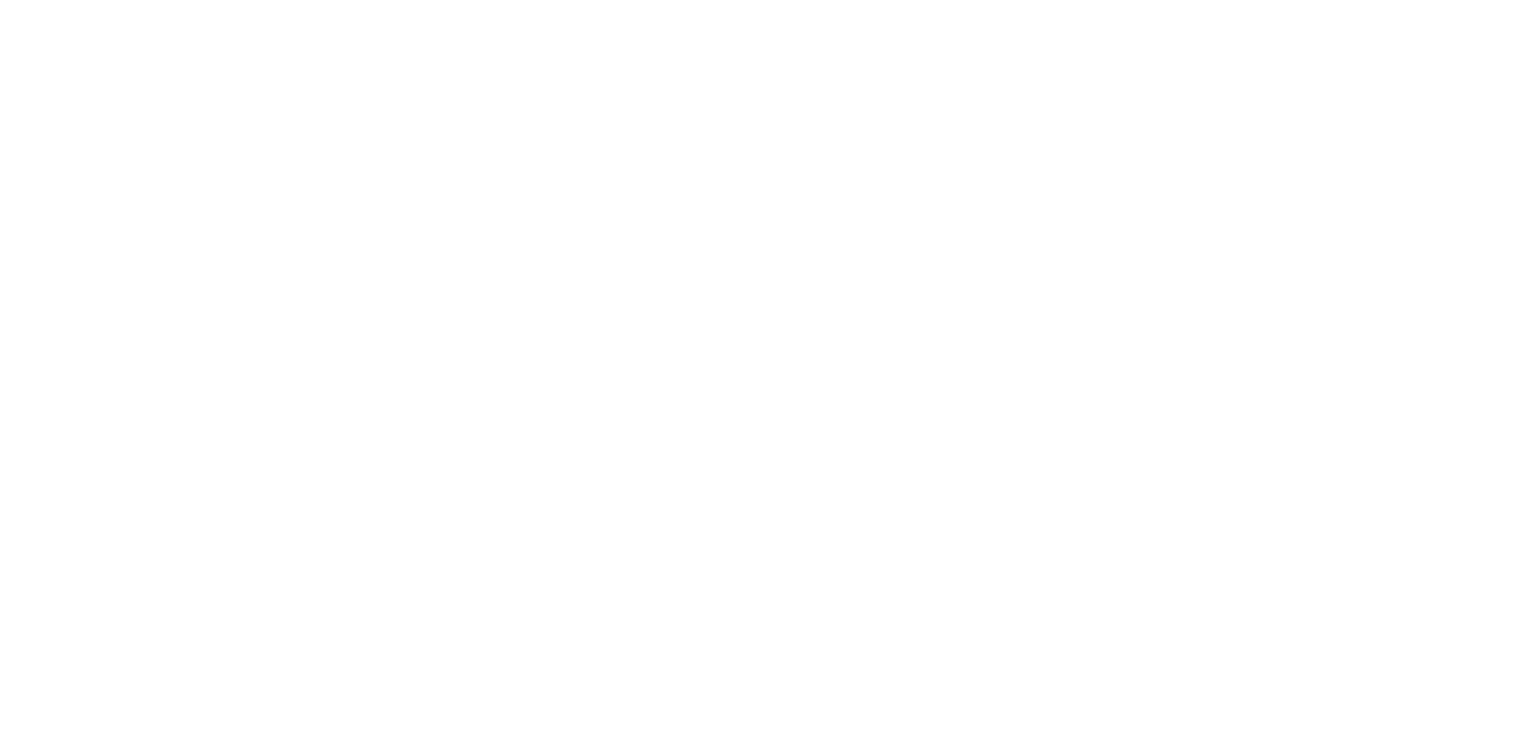 scroll, scrollTop: 0, scrollLeft: 0, axis: both 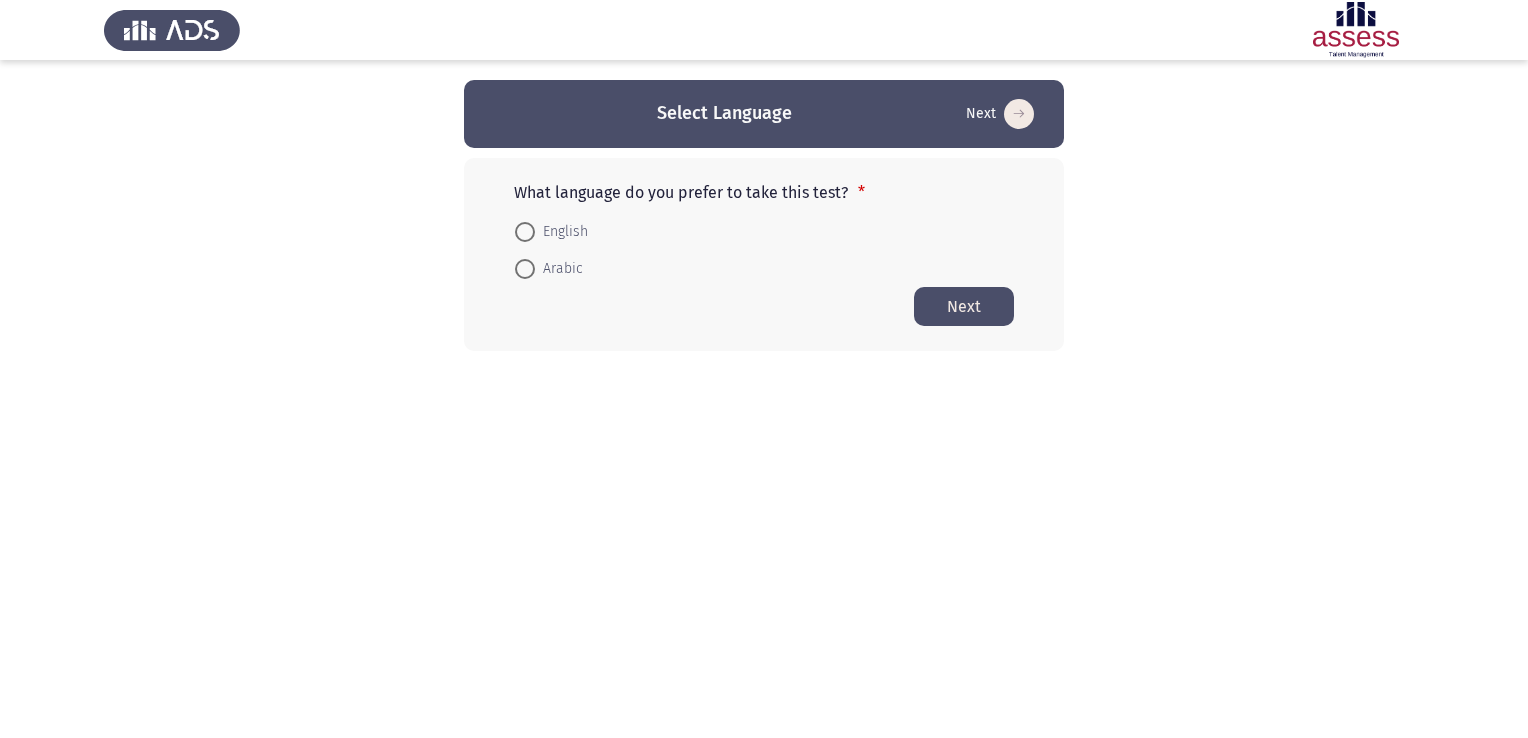 click on "English" at bounding box center (561, 232) 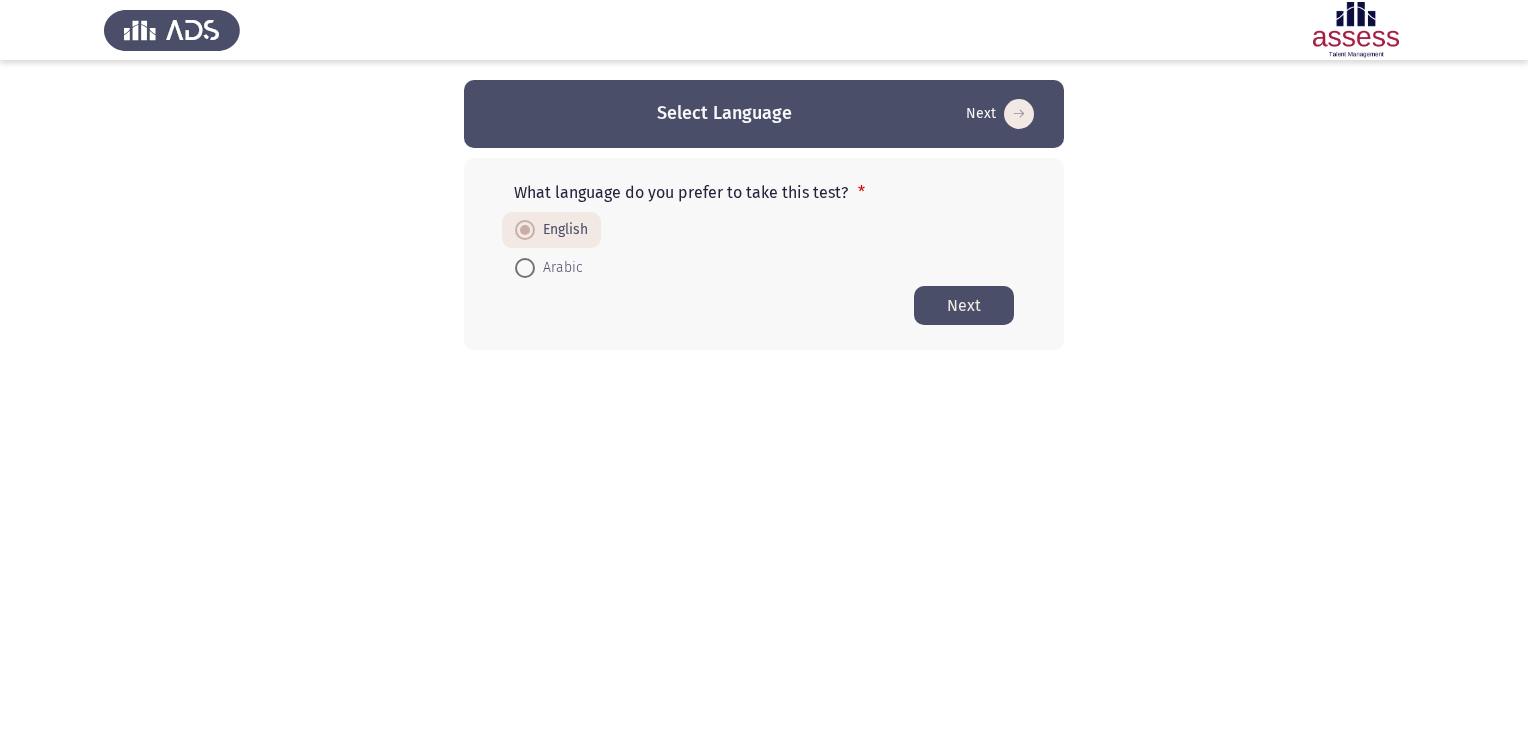 click on "Next" 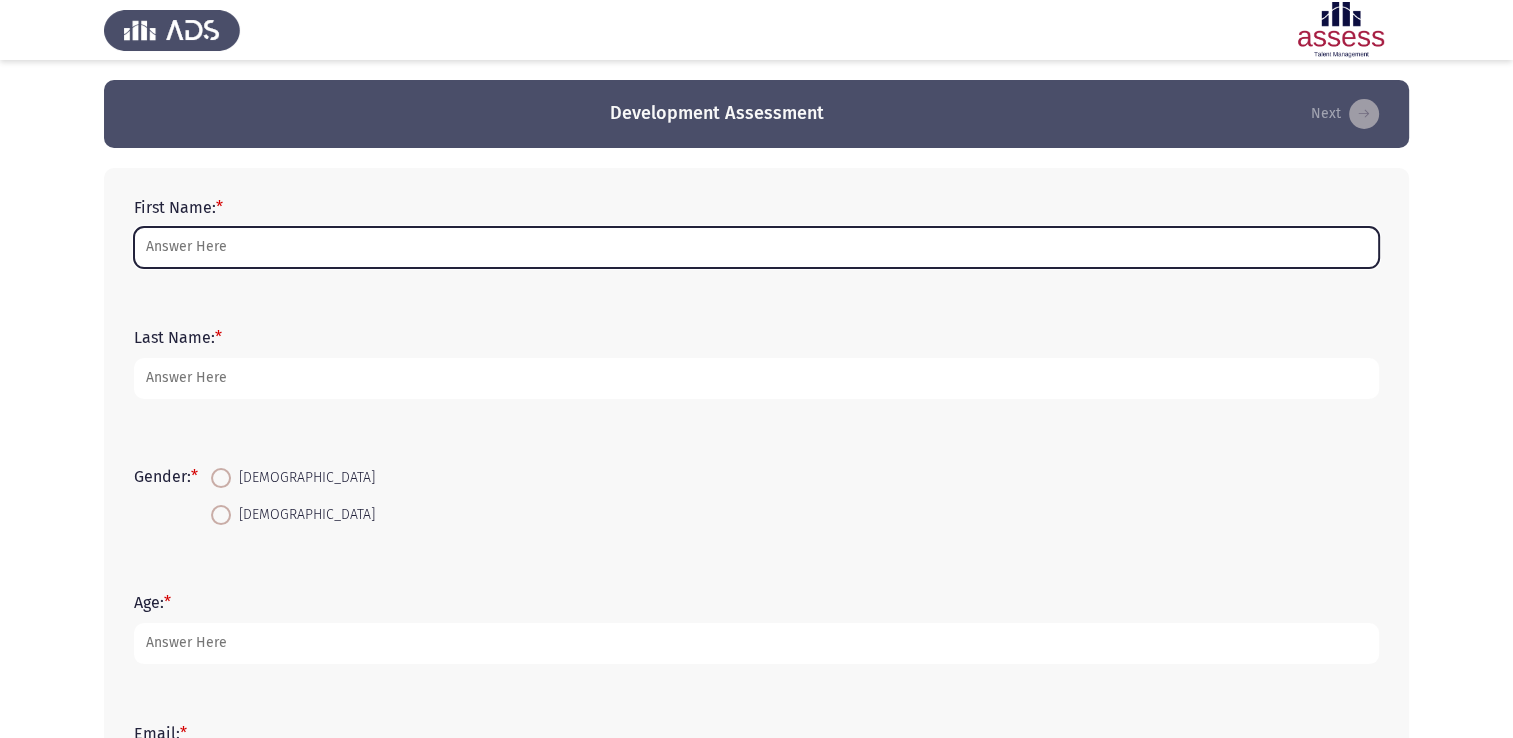 click on "First Name:   *" at bounding box center (756, 247) 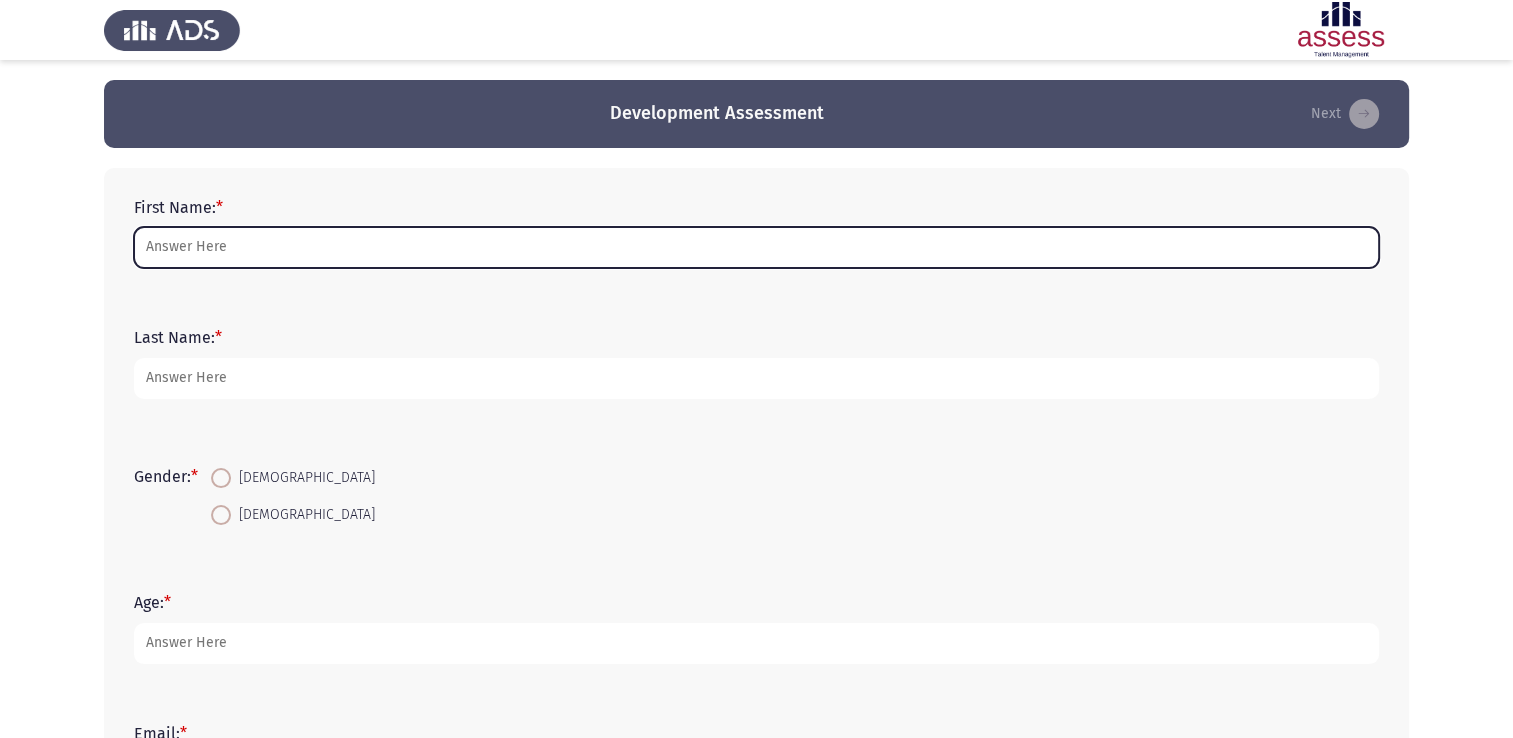 type on "Hebatullah" 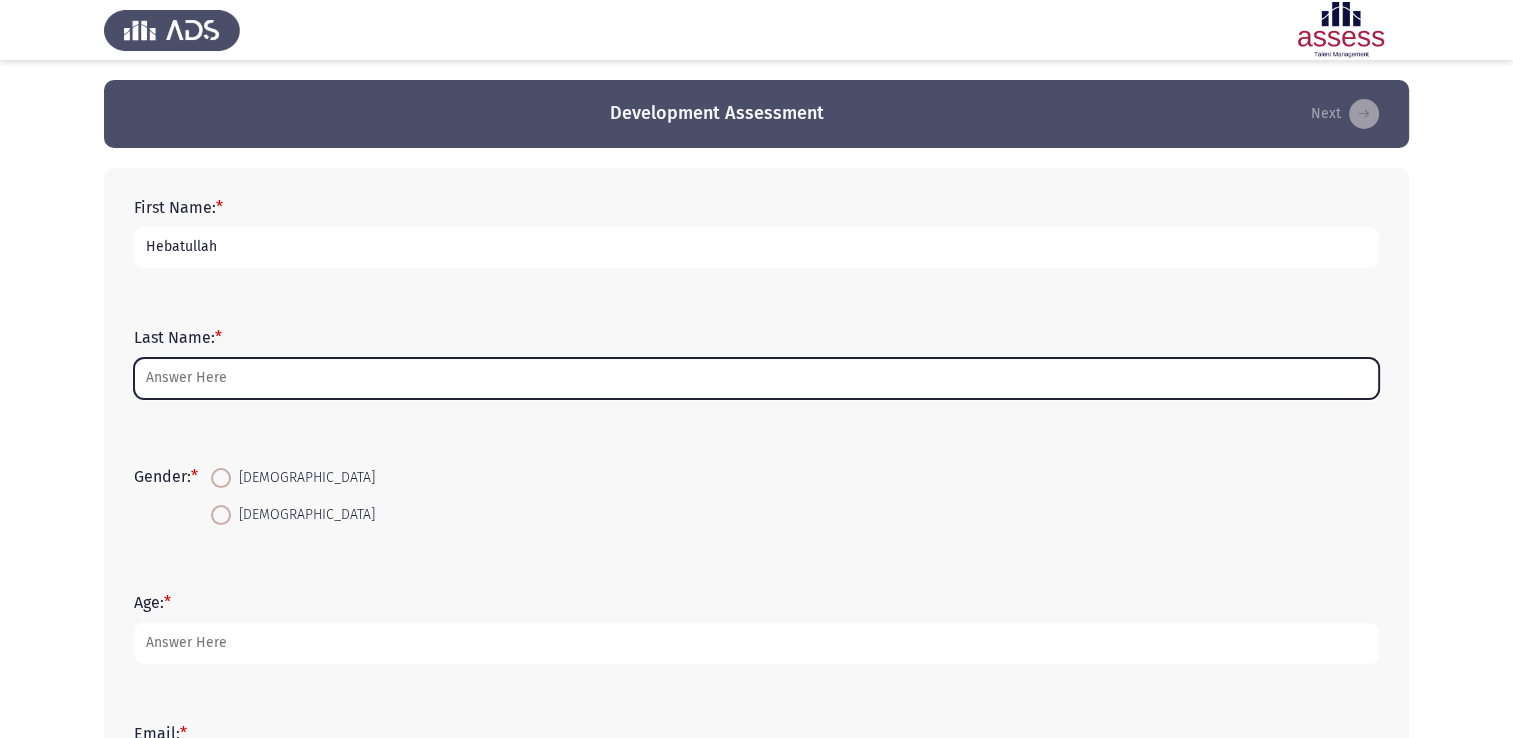click on "Last Name:    *" at bounding box center [756, 378] 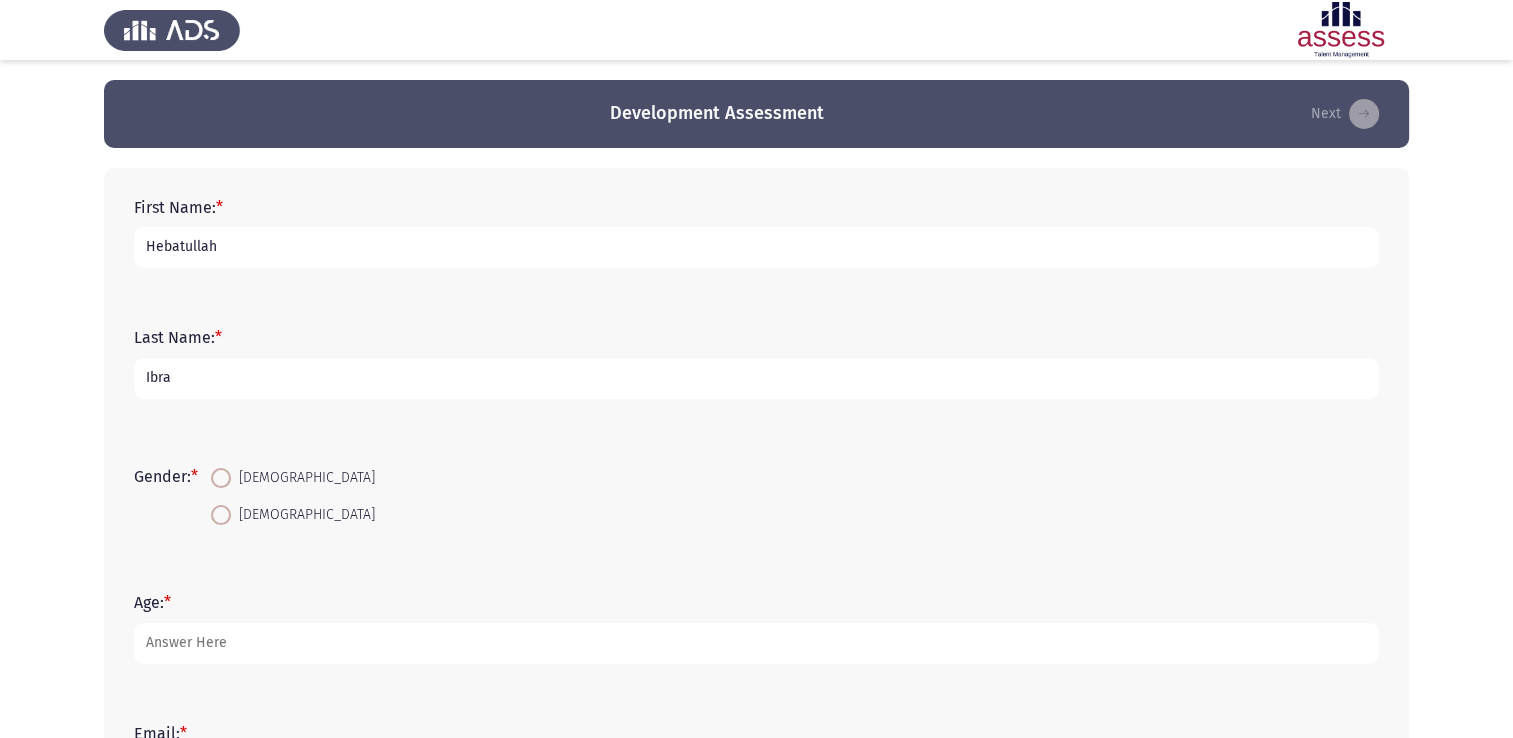 type on "[PERSON_NAME]" 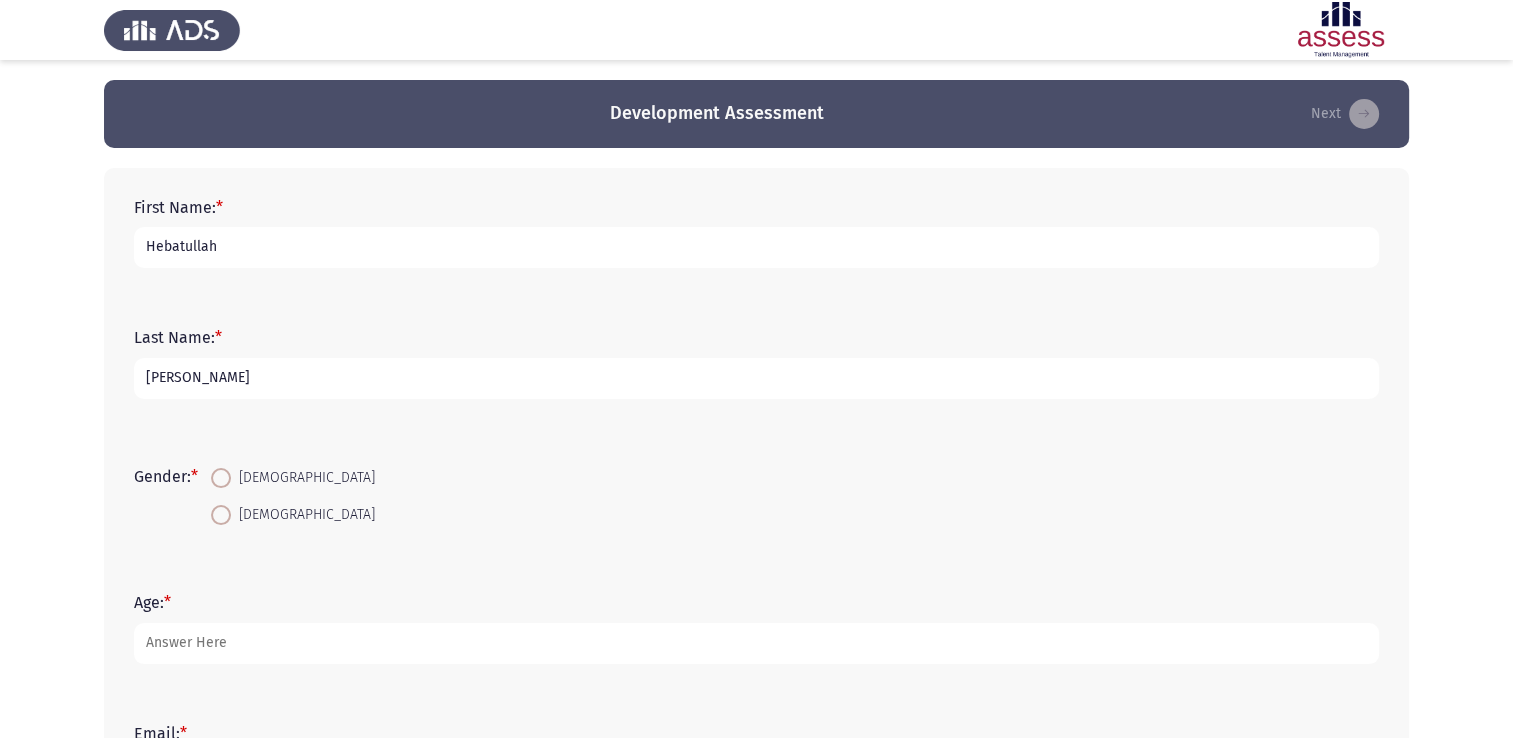 drag, startPoint x: 869, startPoint y: 448, endPoint x: 837, endPoint y: 427, distance: 38.27532 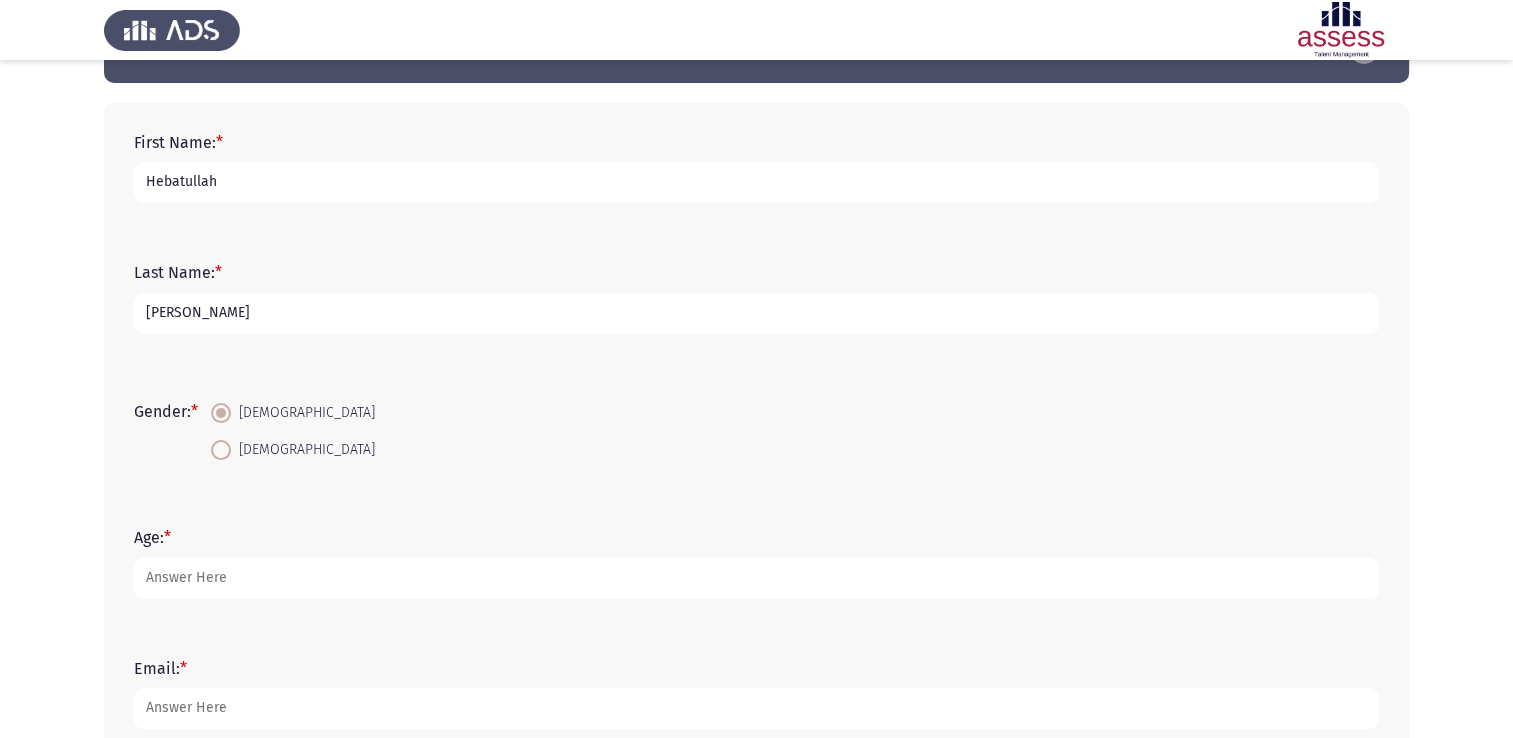 scroll, scrollTop: 100, scrollLeft: 0, axis: vertical 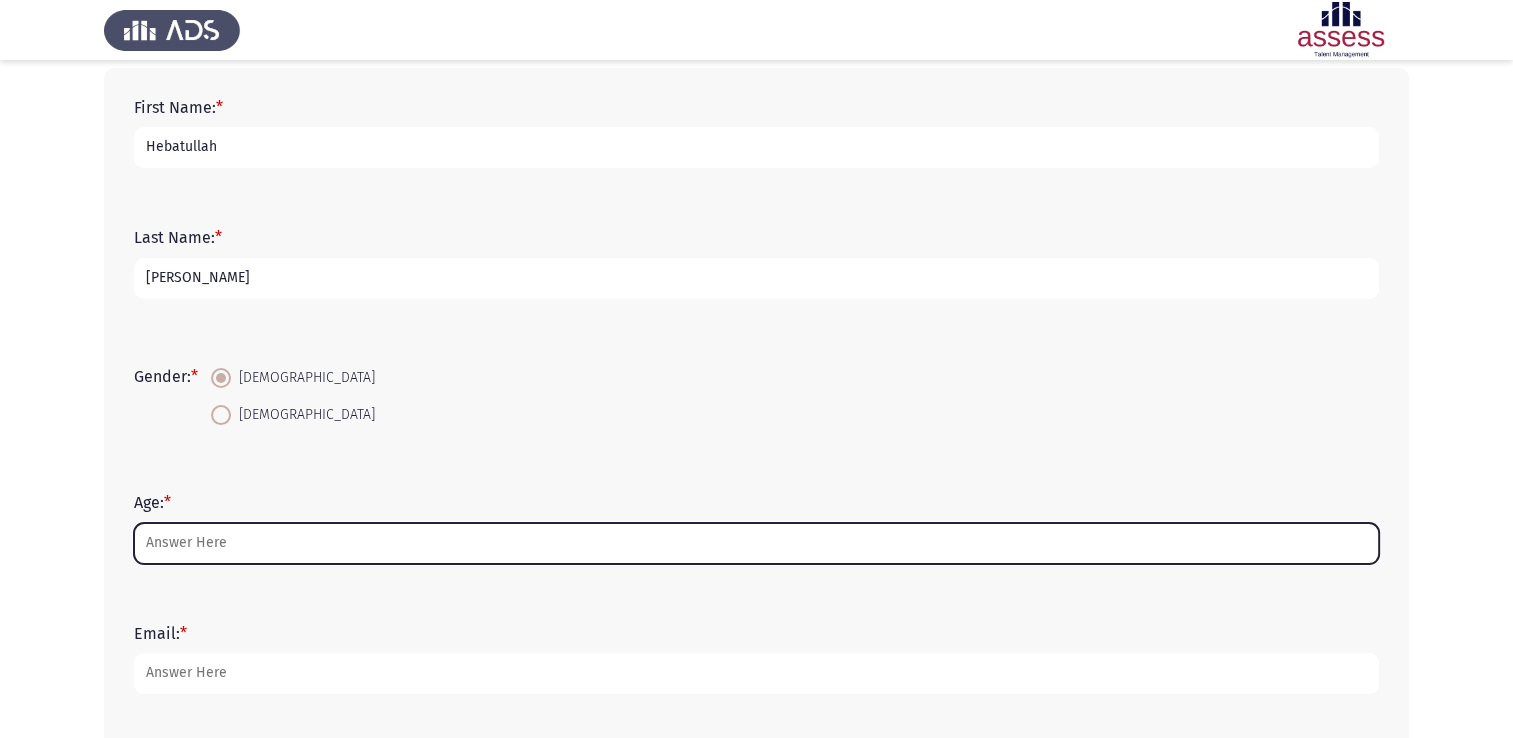 click on "Age:   *" at bounding box center [756, 543] 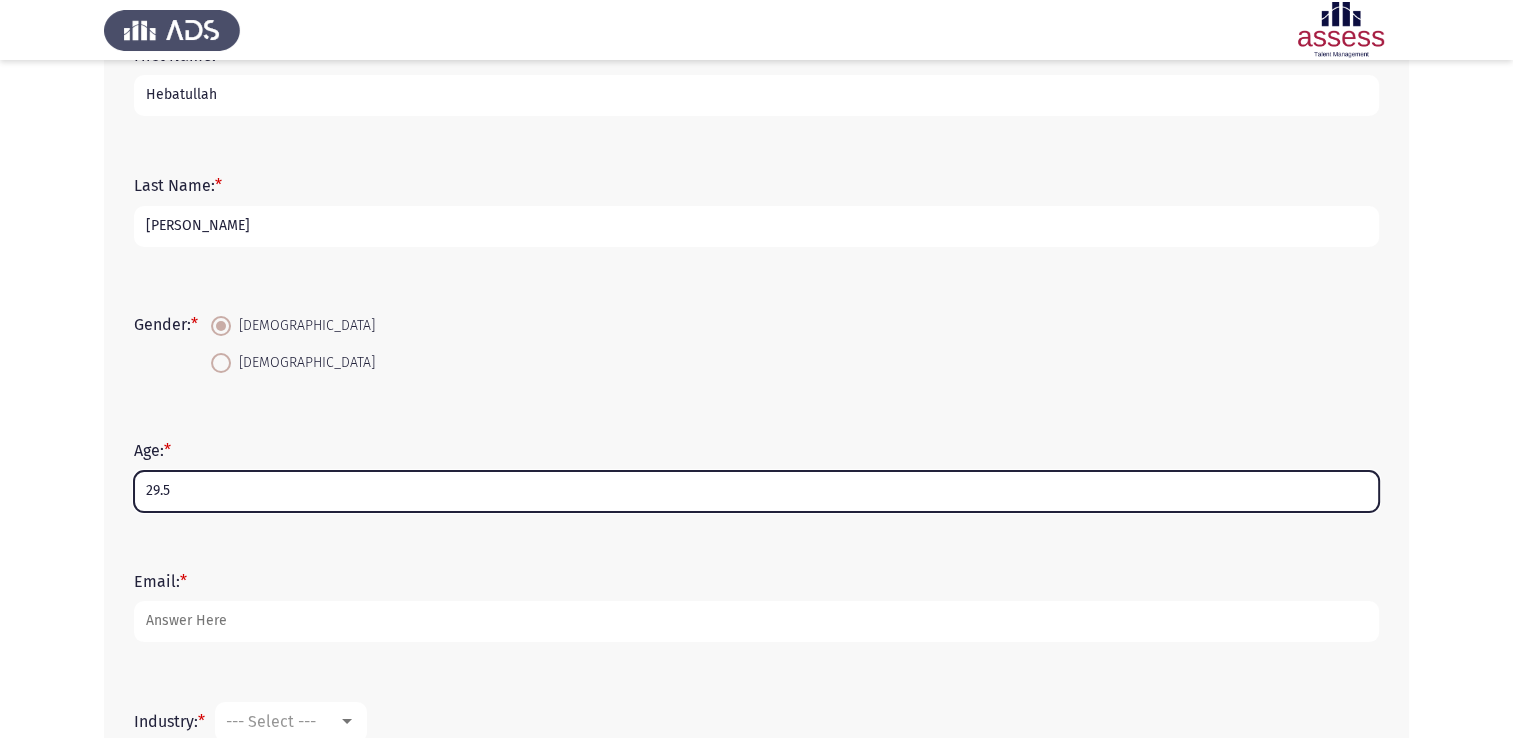 scroll, scrollTop: 200, scrollLeft: 0, axis: vertical 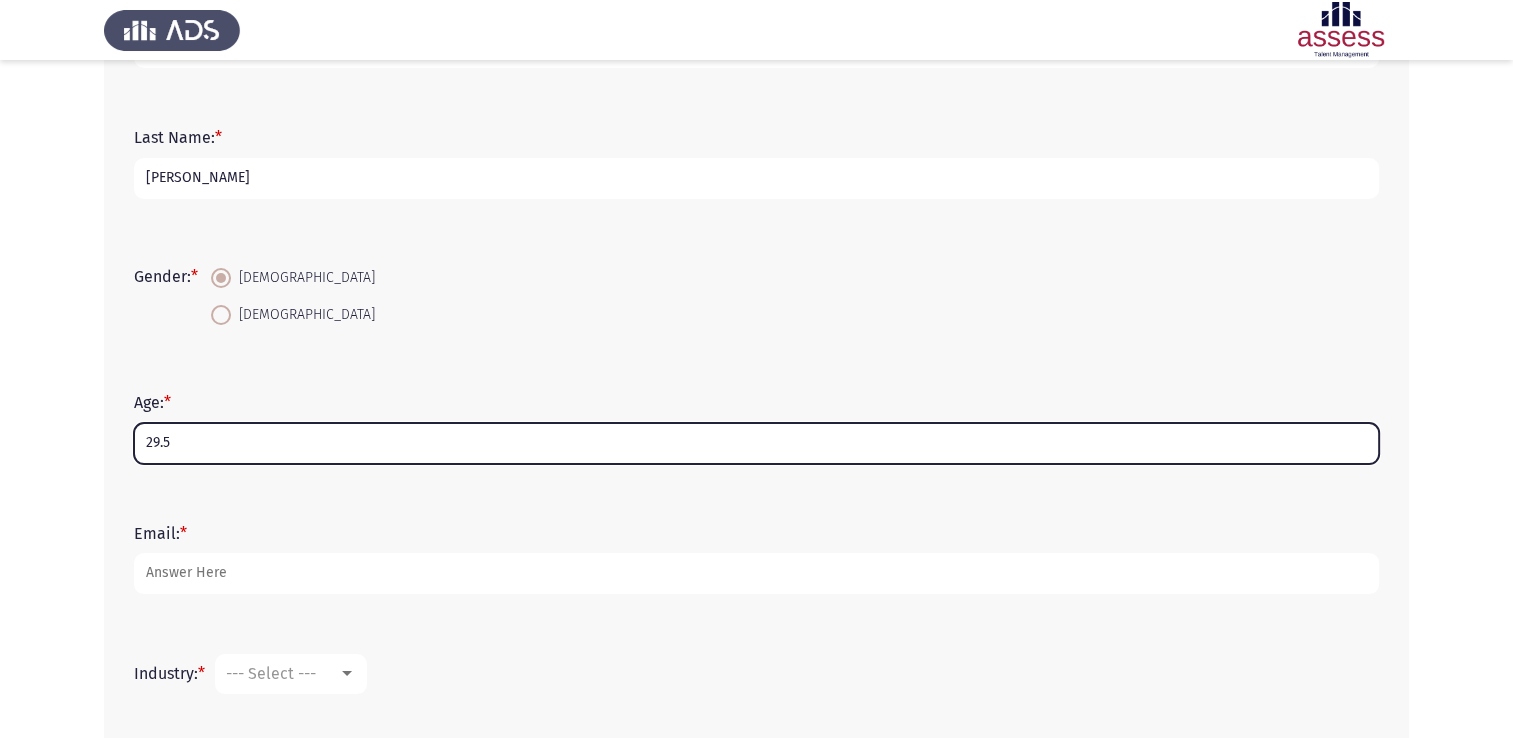 type on "29.5" 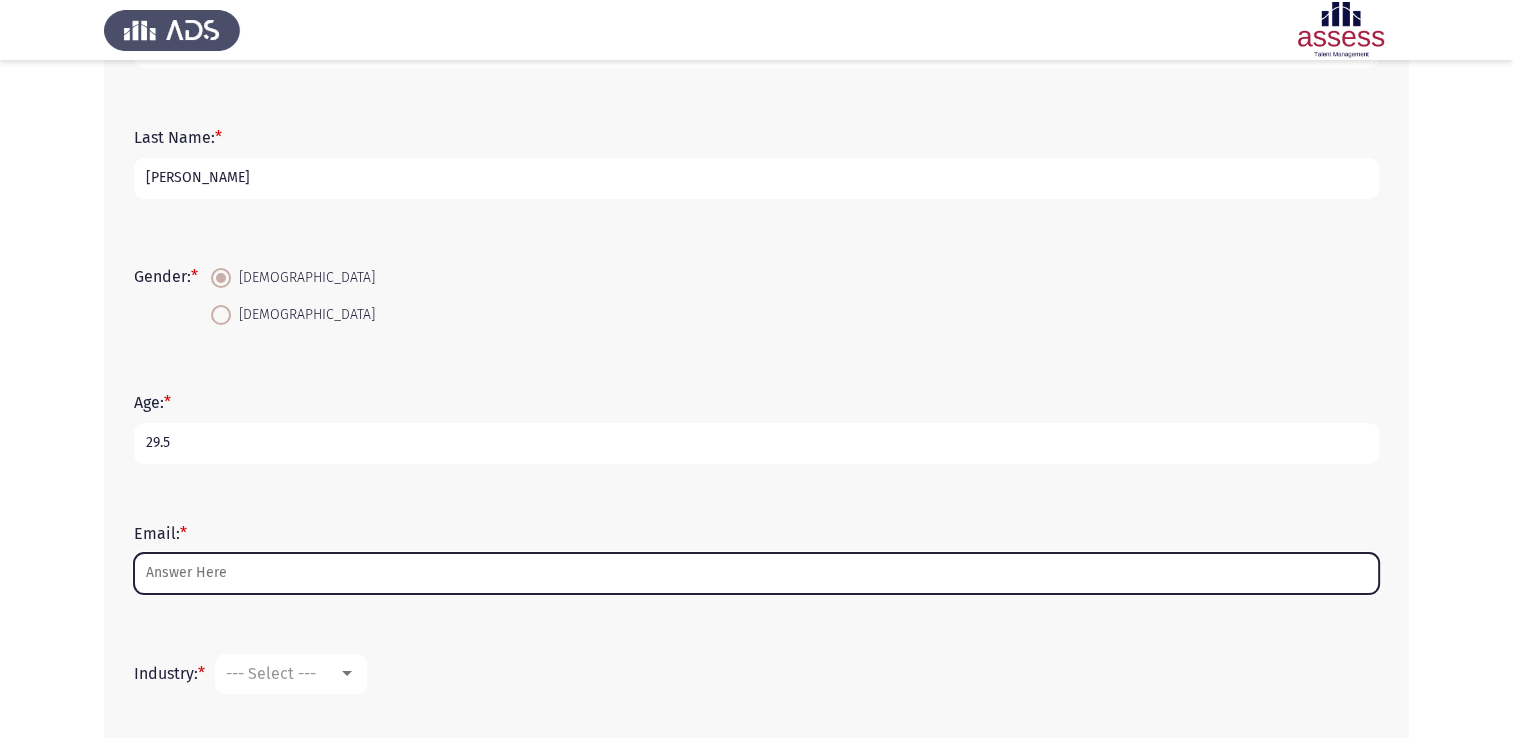 click on "Email:   *" at bounding box center (756, 573) 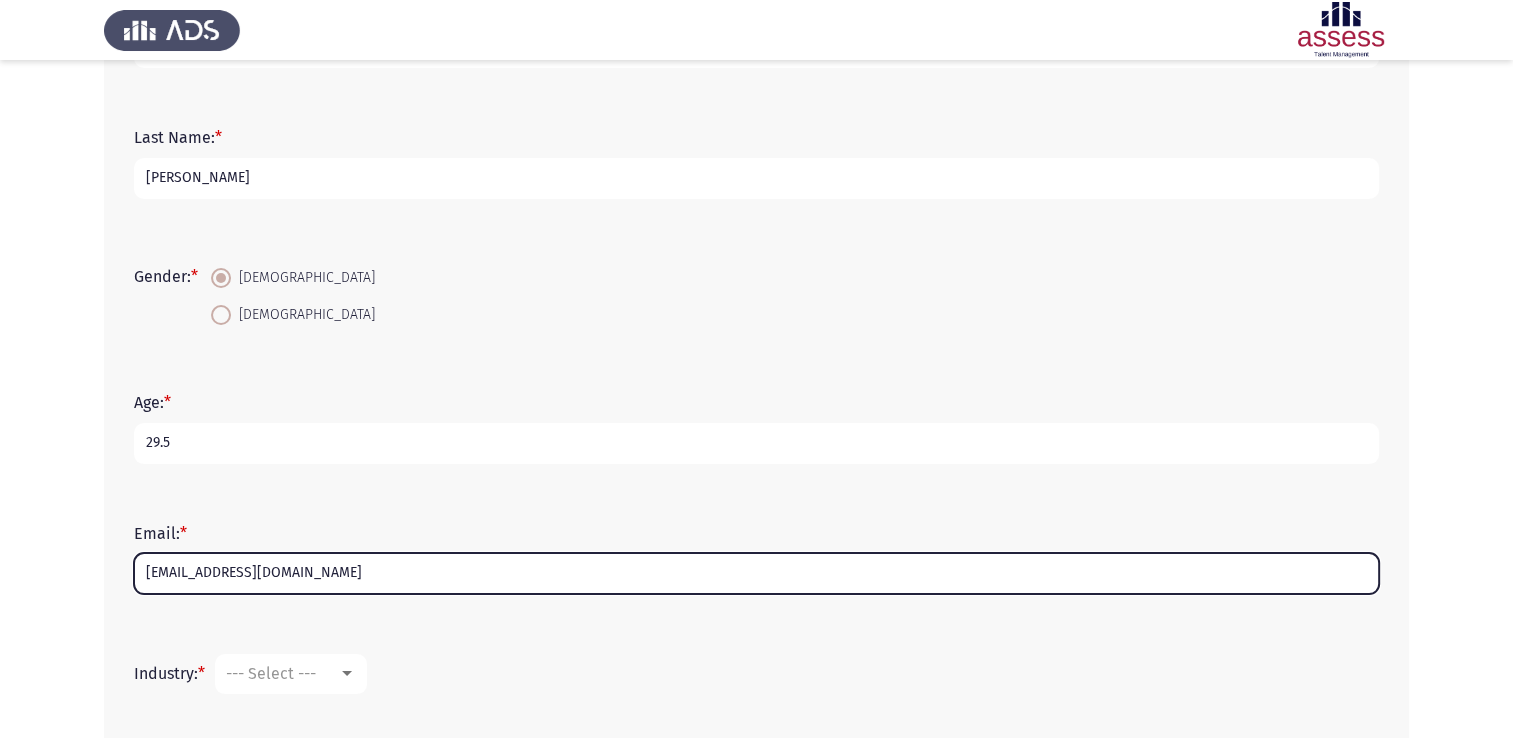 type on "Hebatullah.mohamed18@gmail.com" 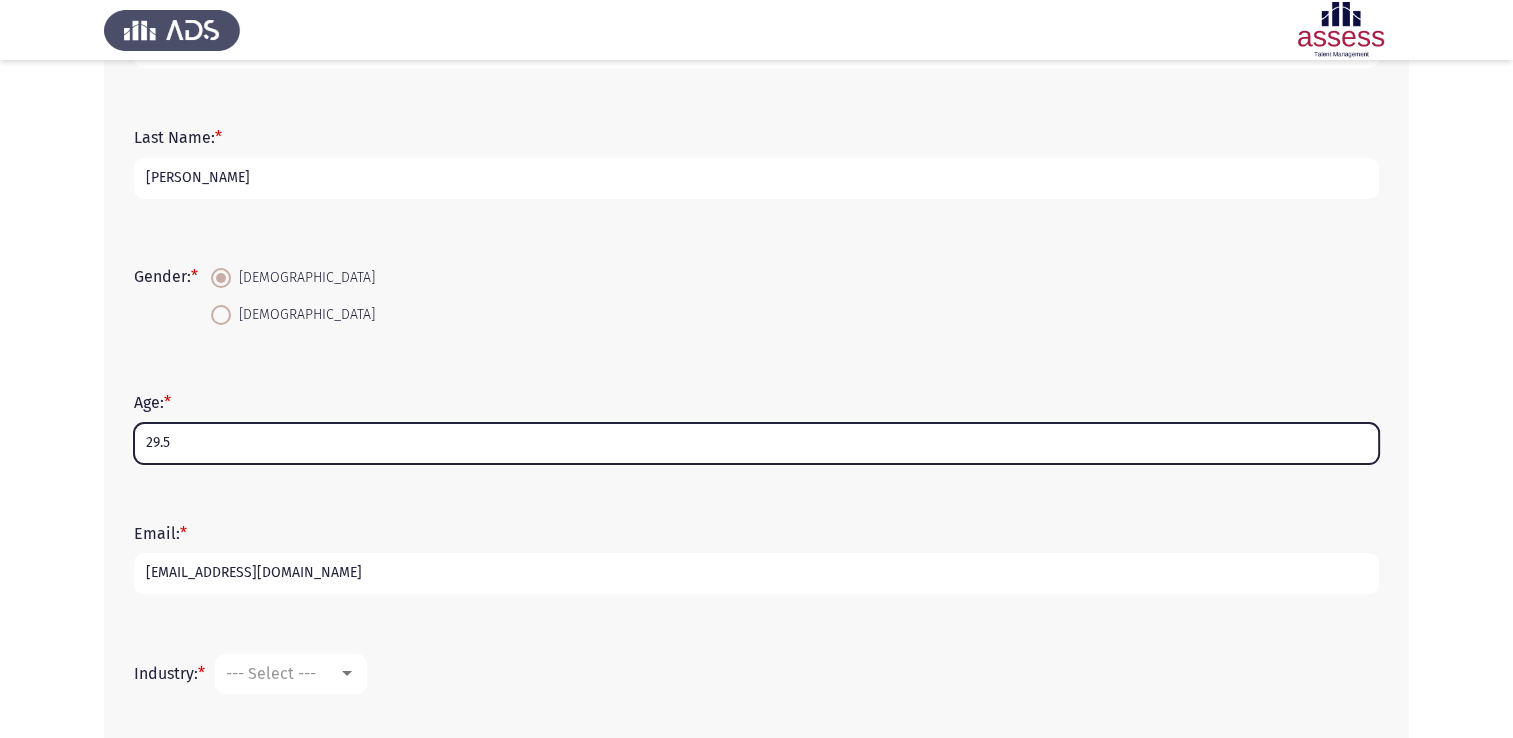 click on "29.5" at bounding box center (756, 443) 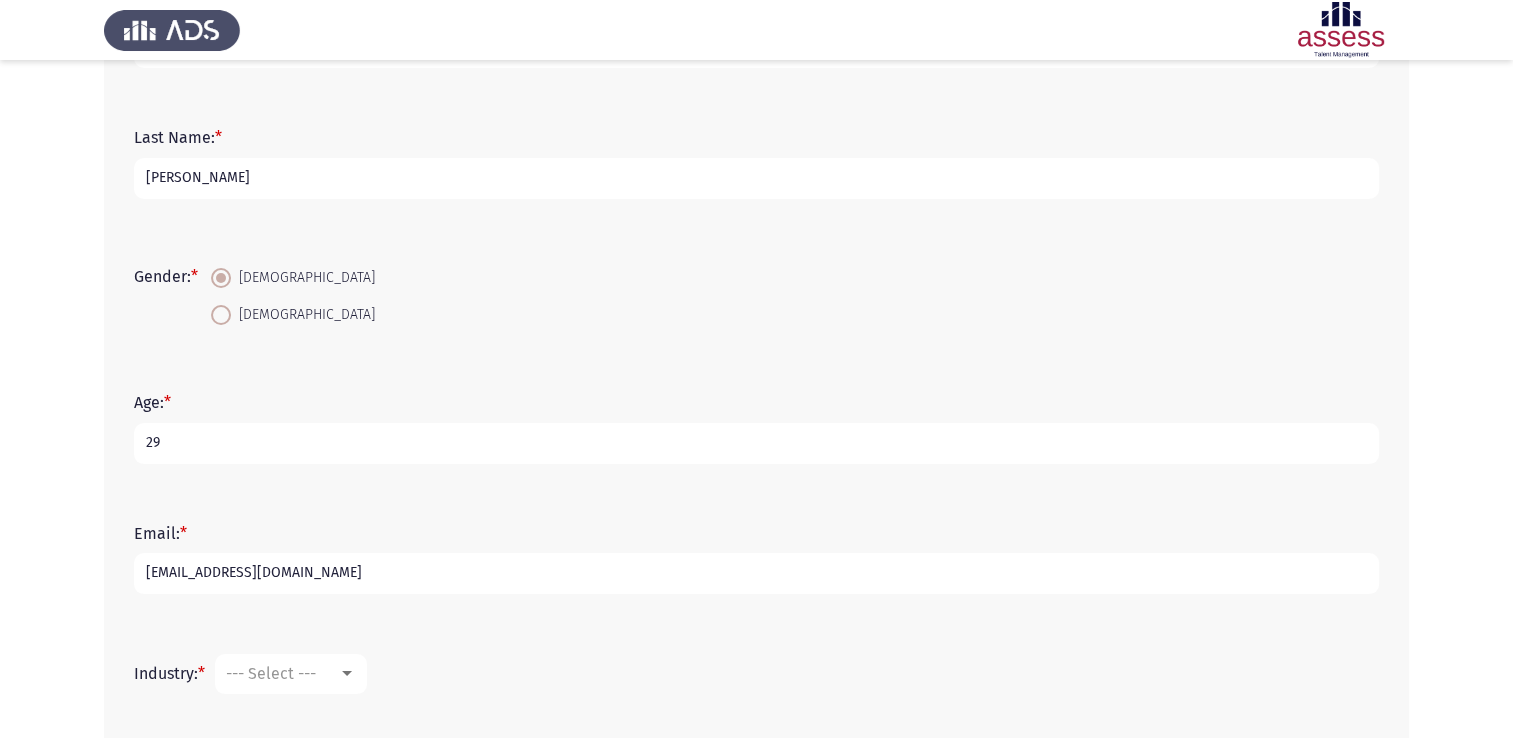 type on "29" 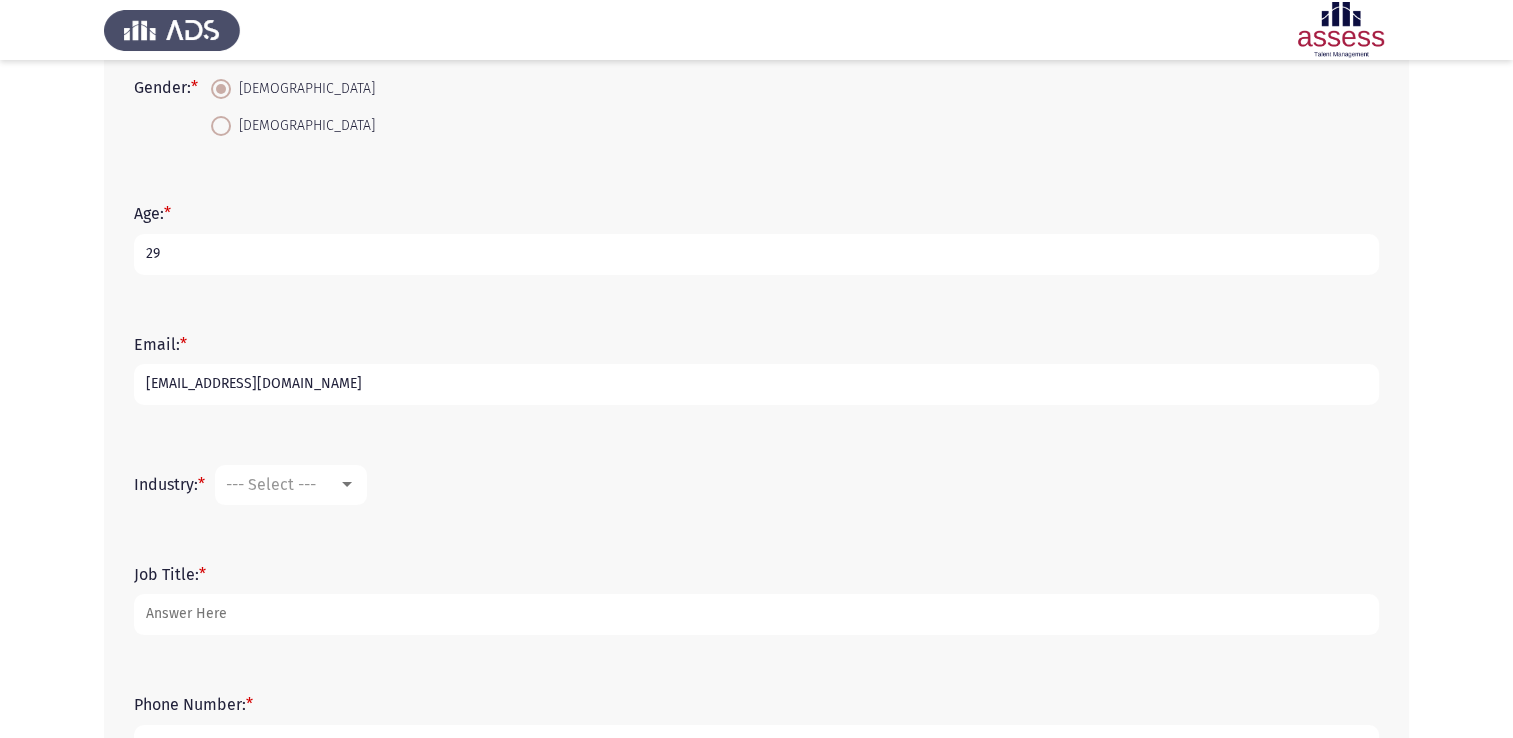 scroll, scrollTop: 400, scrollLeft: 0, axis: vertical 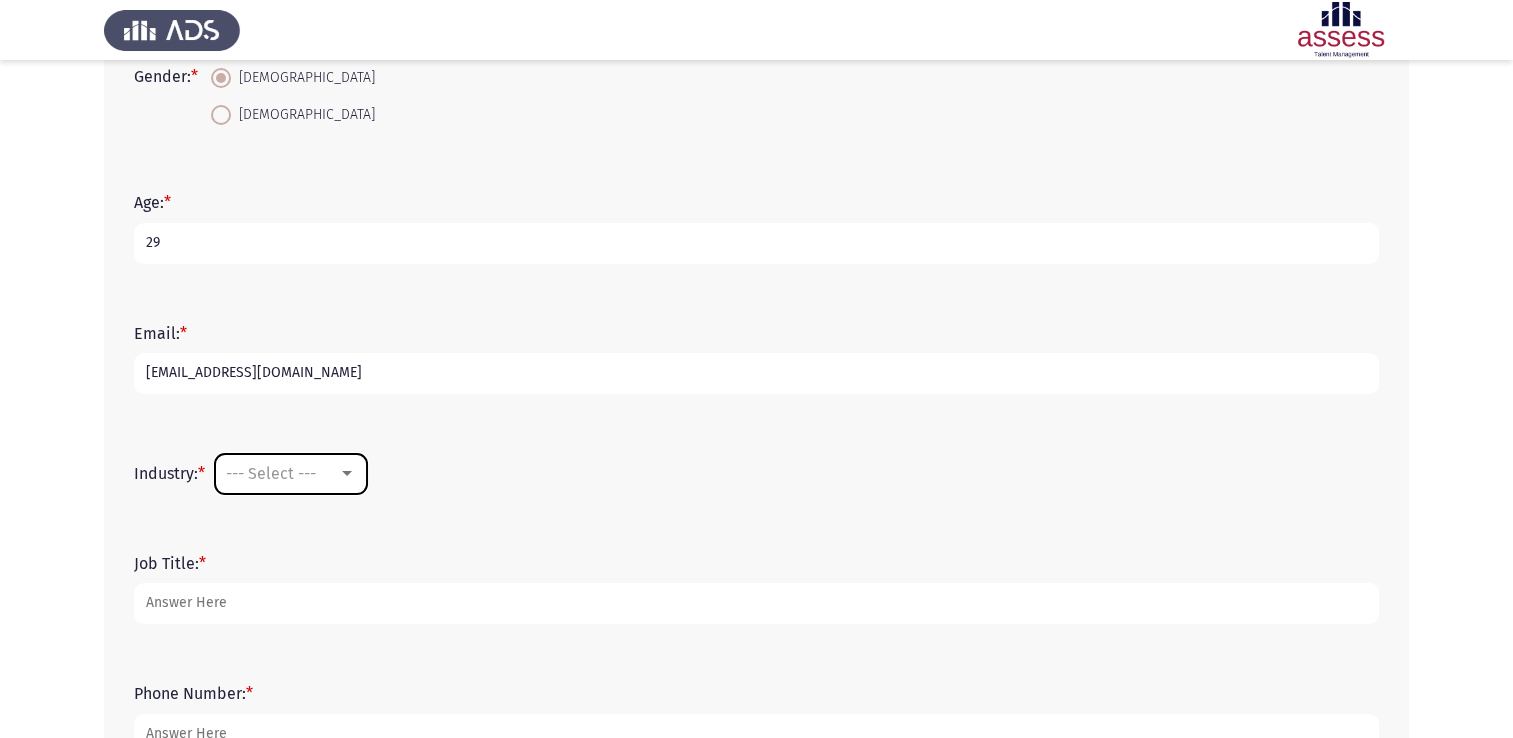 click at bounding box center [347, 473] 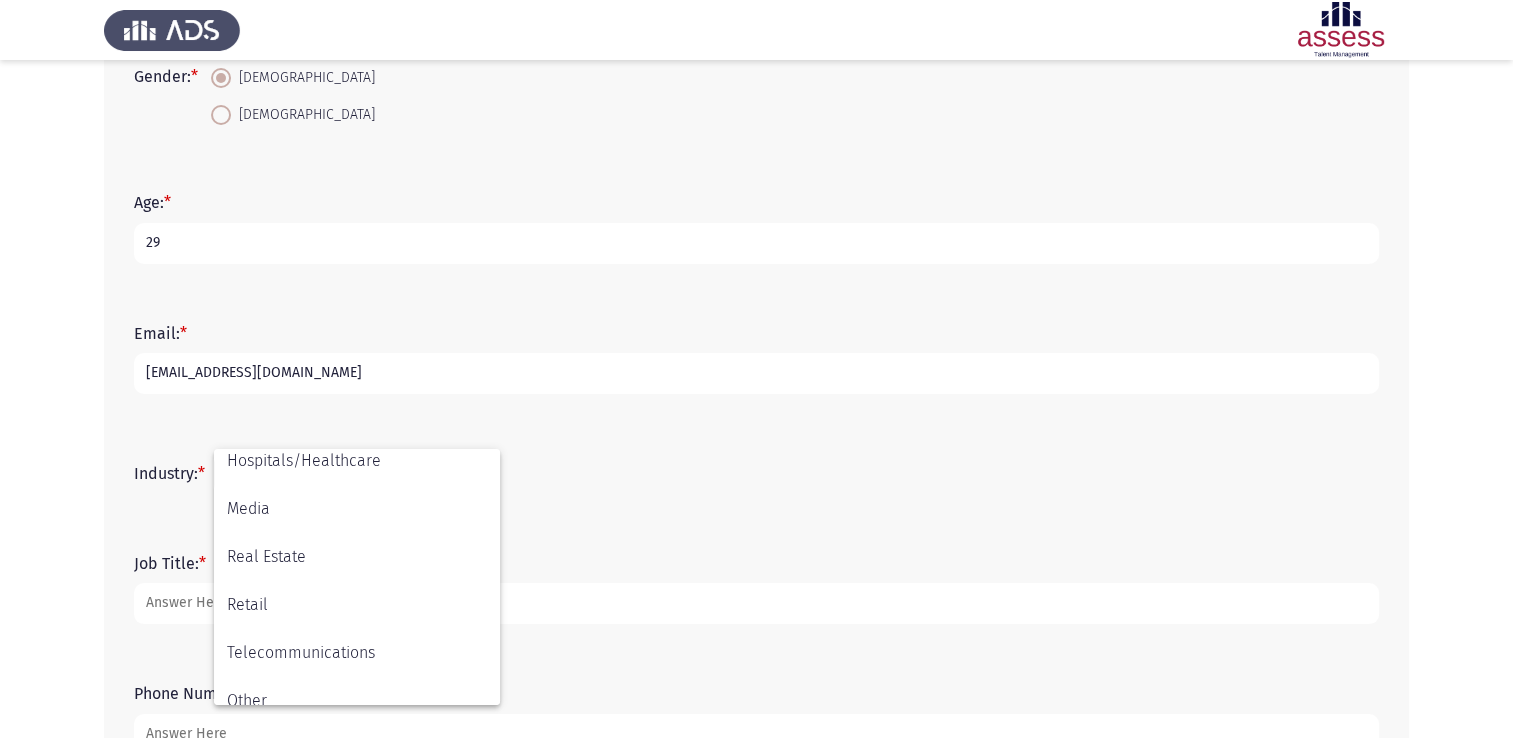 scroll, scrollTop: 656, scrollLeft: 0, axis: vertical 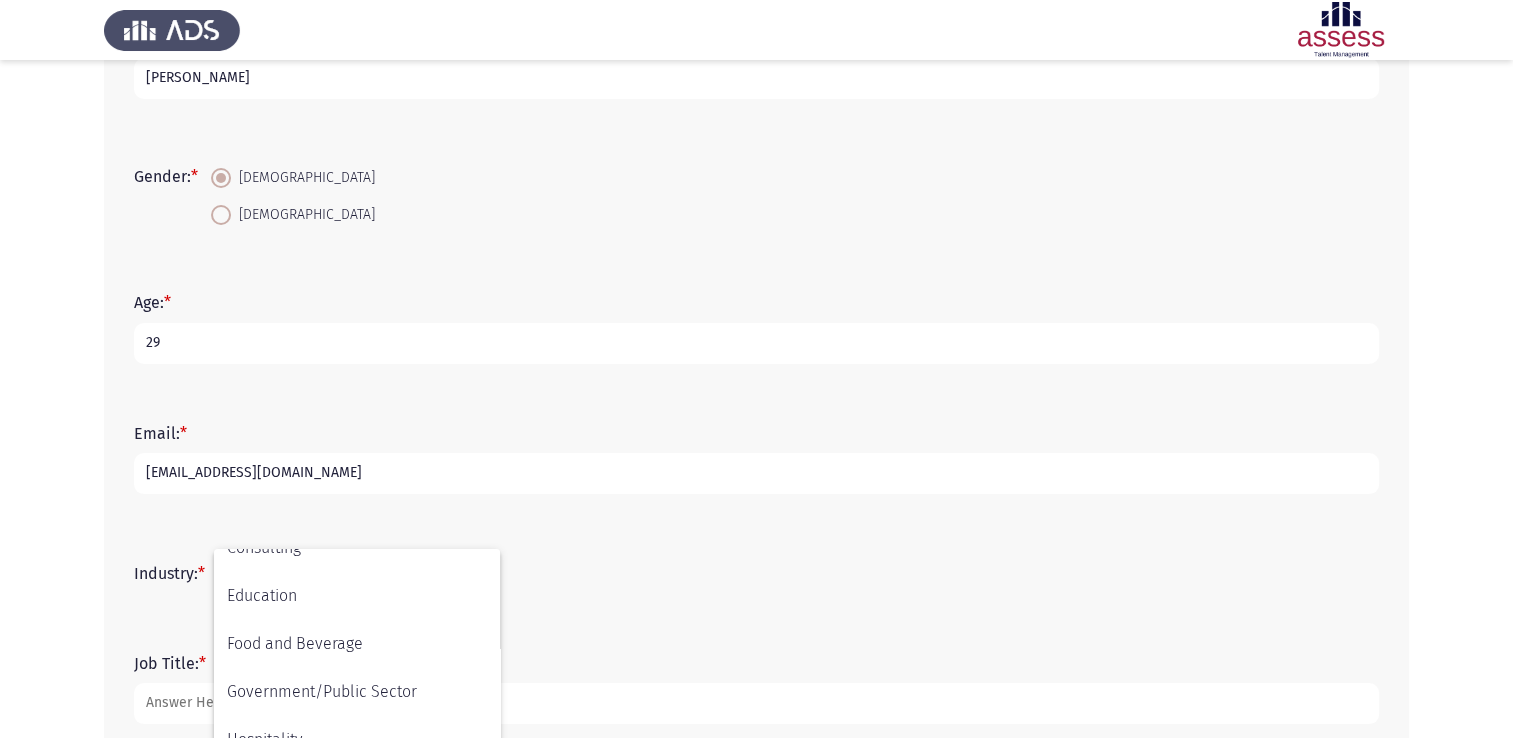 drag, startPoint x: 388, startPoint y: 611, endPoint x: 441, endPoint y: 483, distance: 138.5388 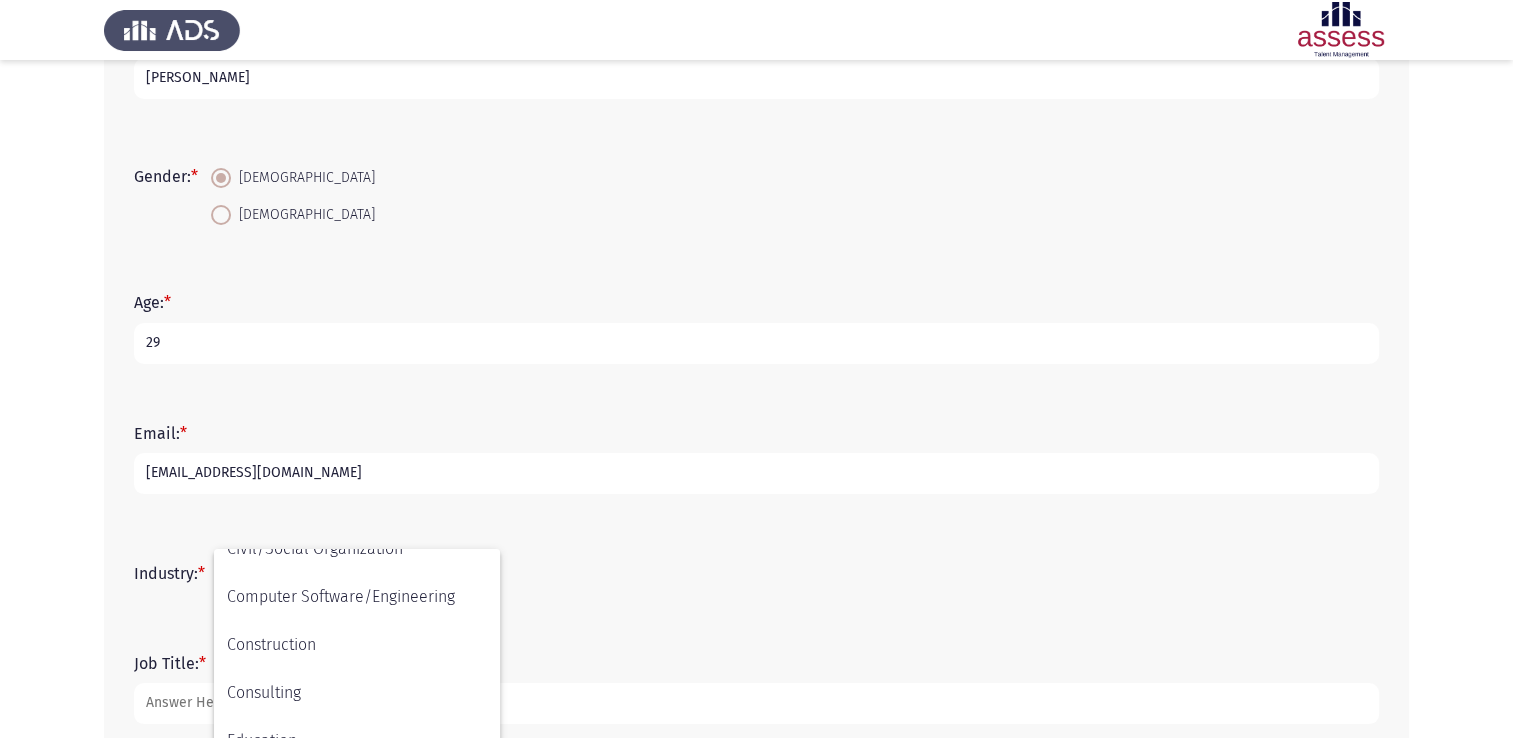 scroll, scrollTop: 300, scrollLeft: 0, axis: vertical 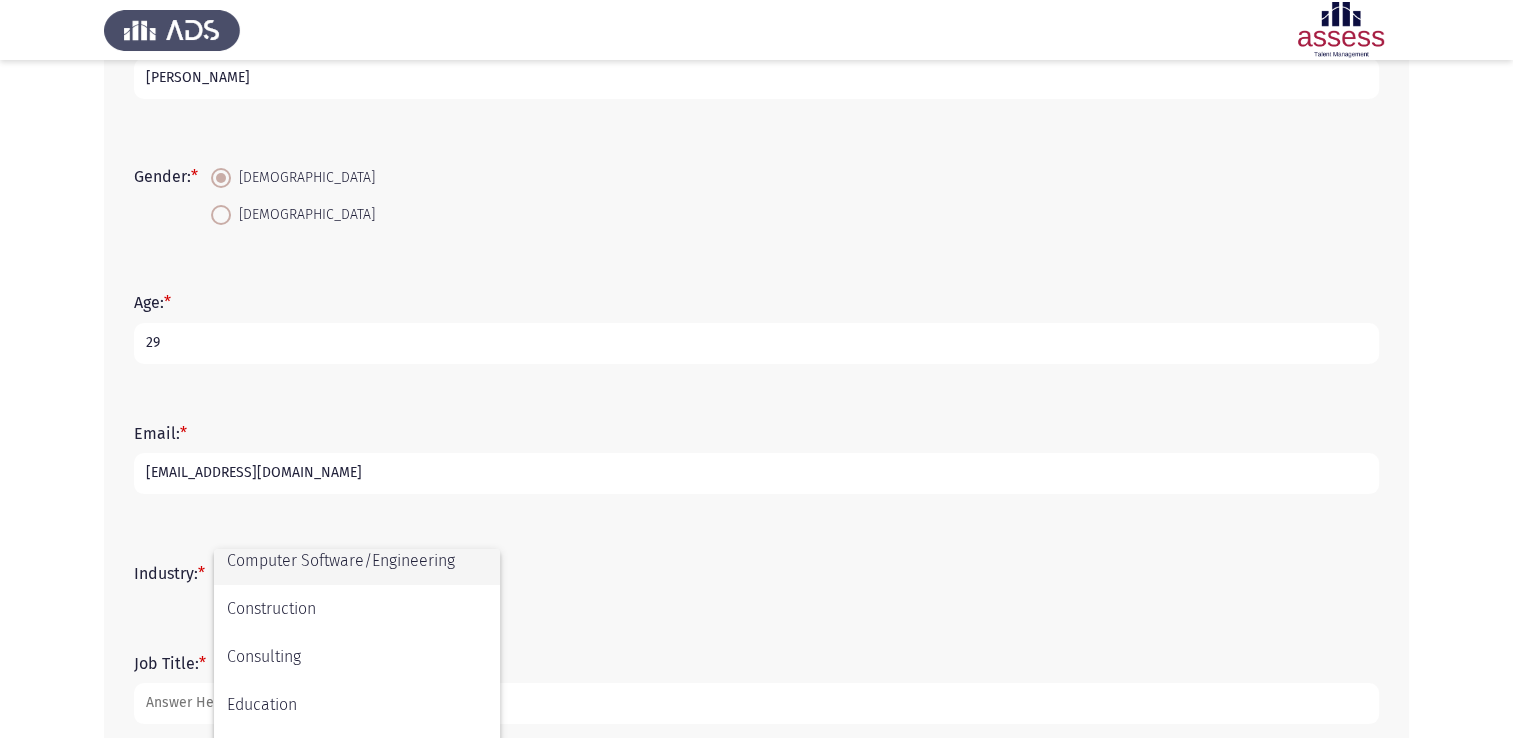 click on "Computer Software/Engineering" at bounding box center (357, 561) 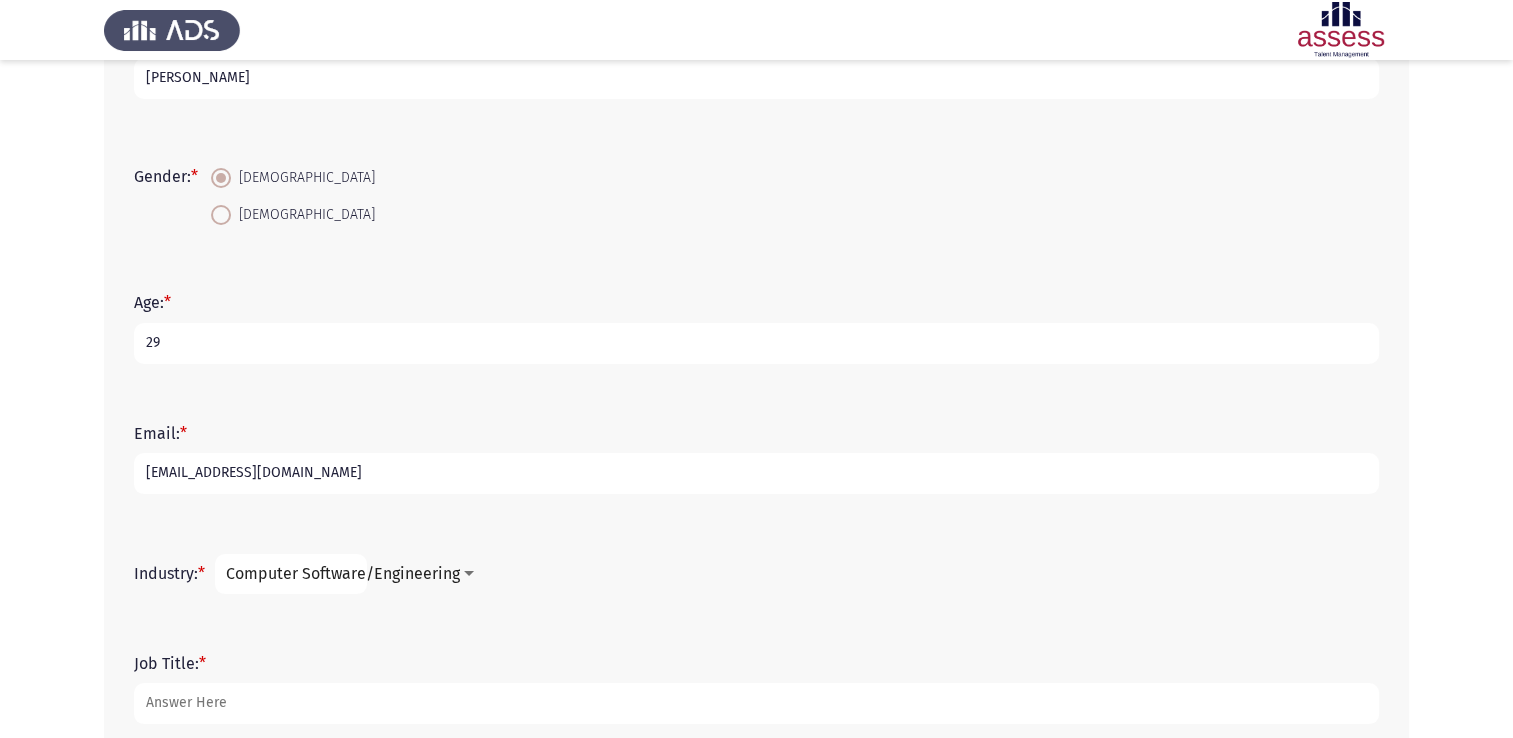 scroll, scrollTop: 288, scrollLeft: 0, axis: vertical 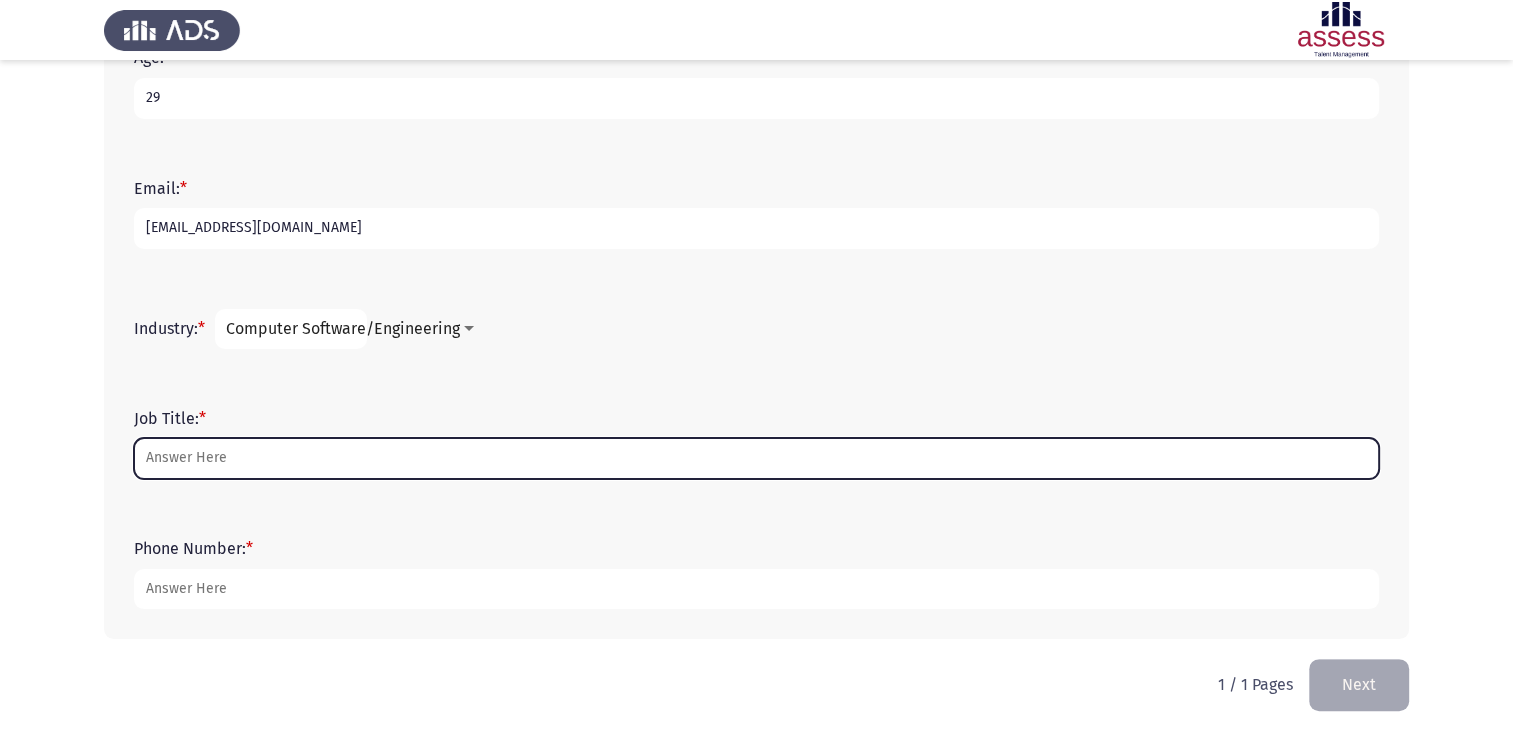 click on "Job Title:   *" at bounding box center [756, 458] 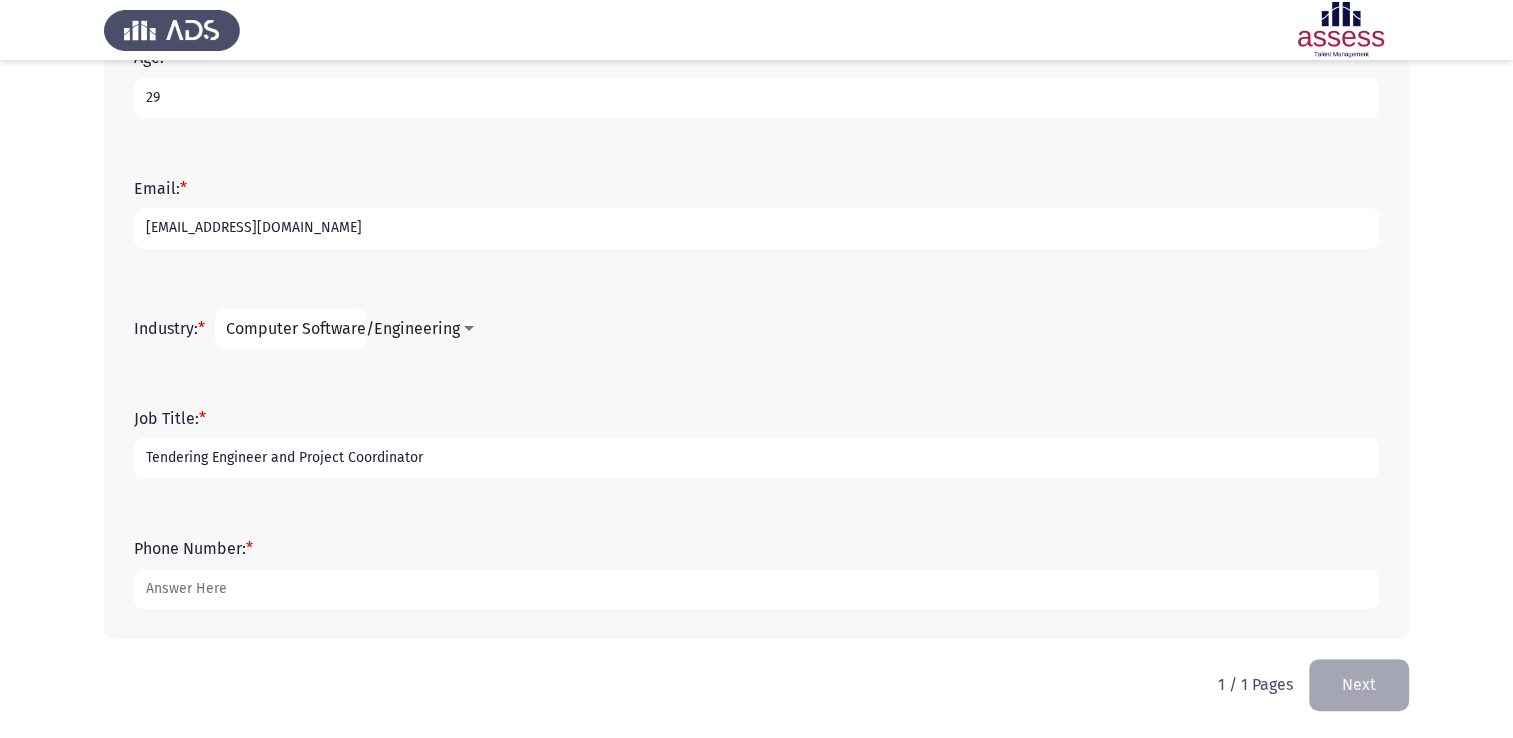 type on "Tendering Engineer and Project Coordinator" 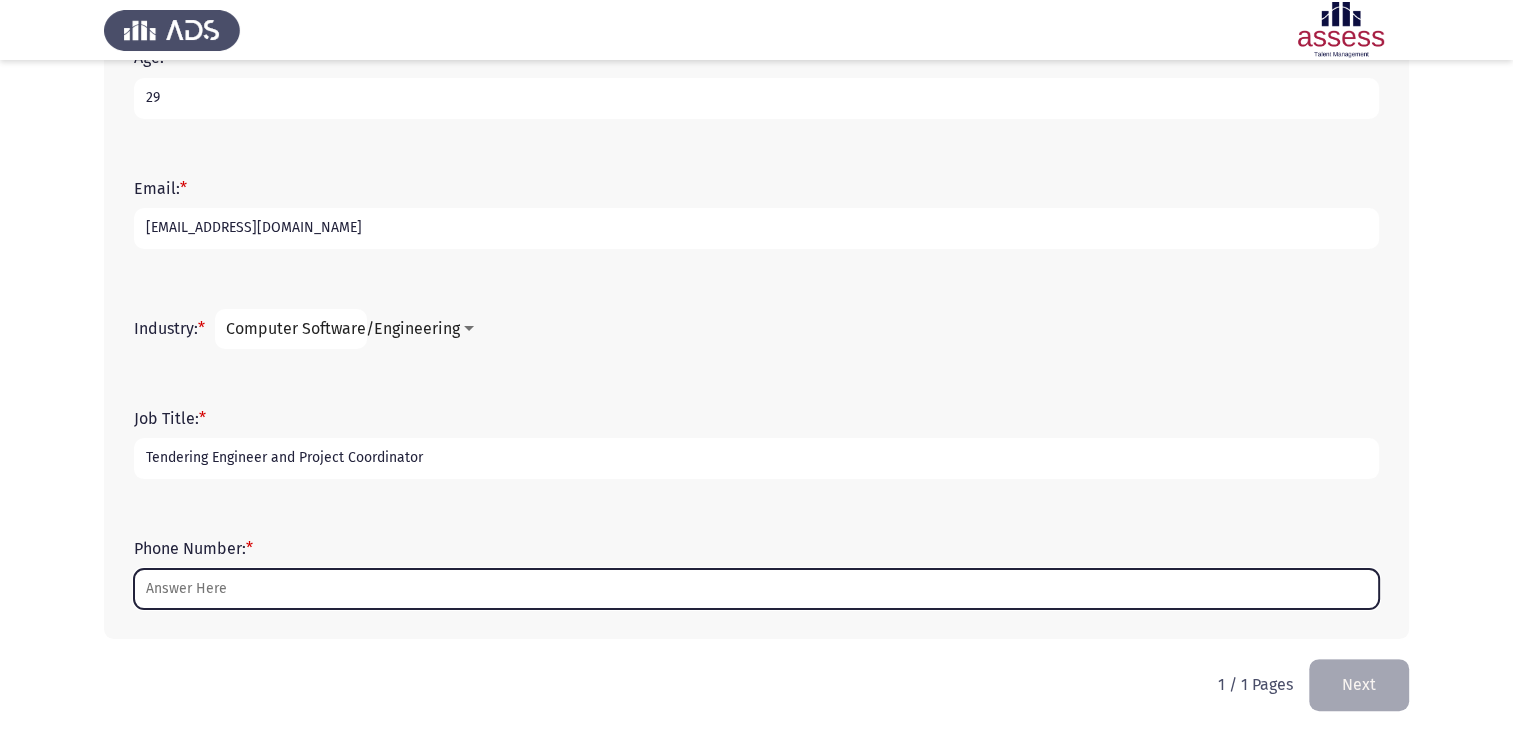 click on "Phone Number:   *" at bounding box center (756, 589) 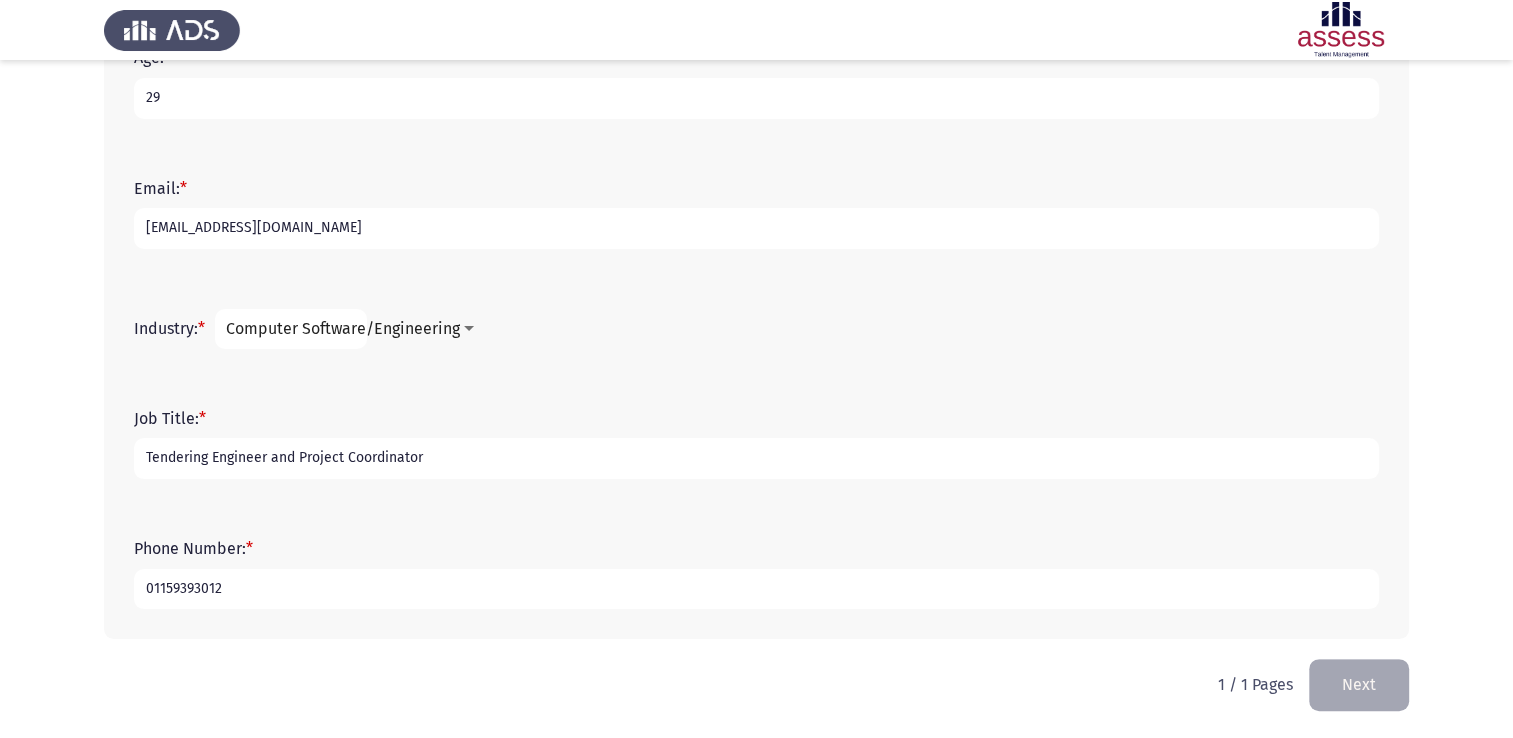type on "01159393012" 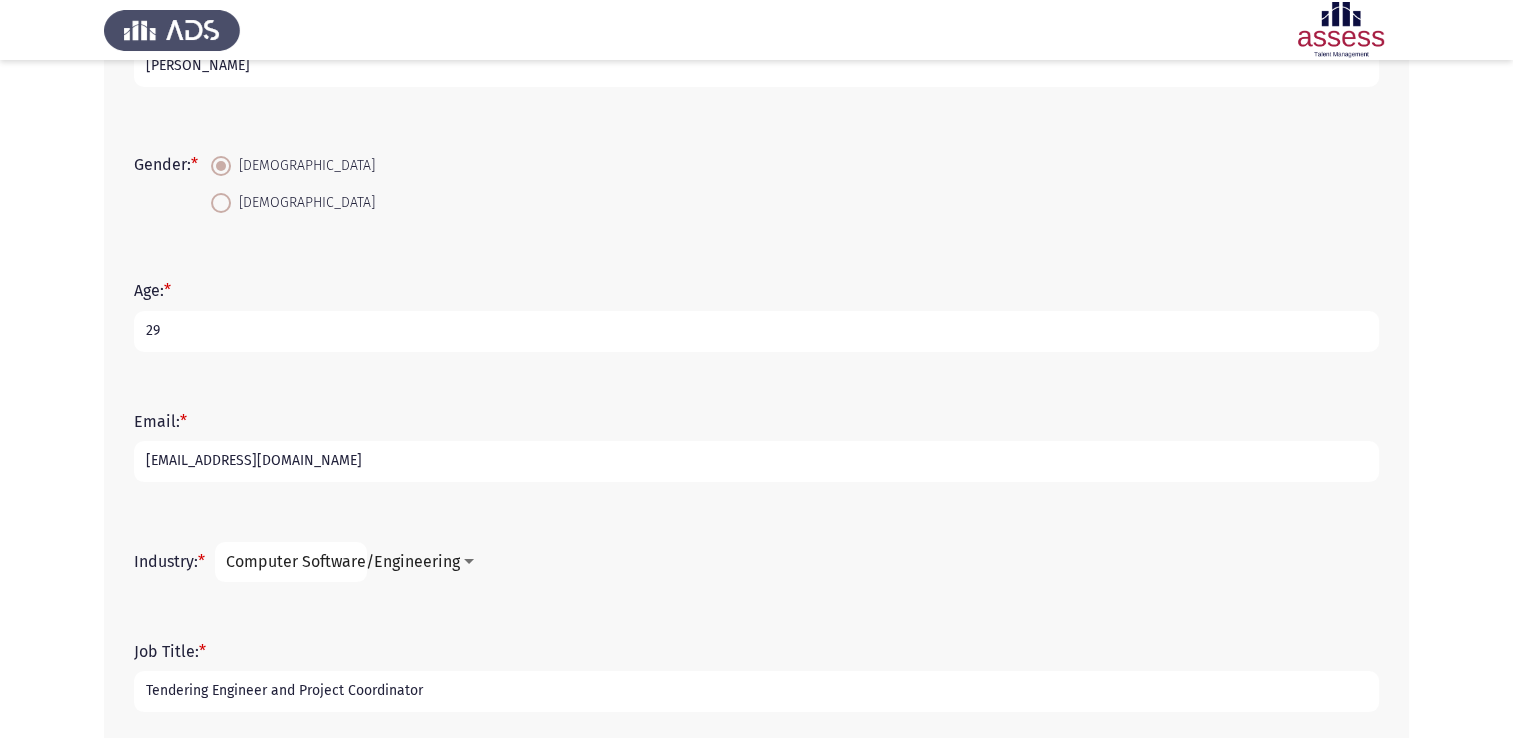 scroll, scrollTop: 545, scrollLeft: 0, axis: vertical 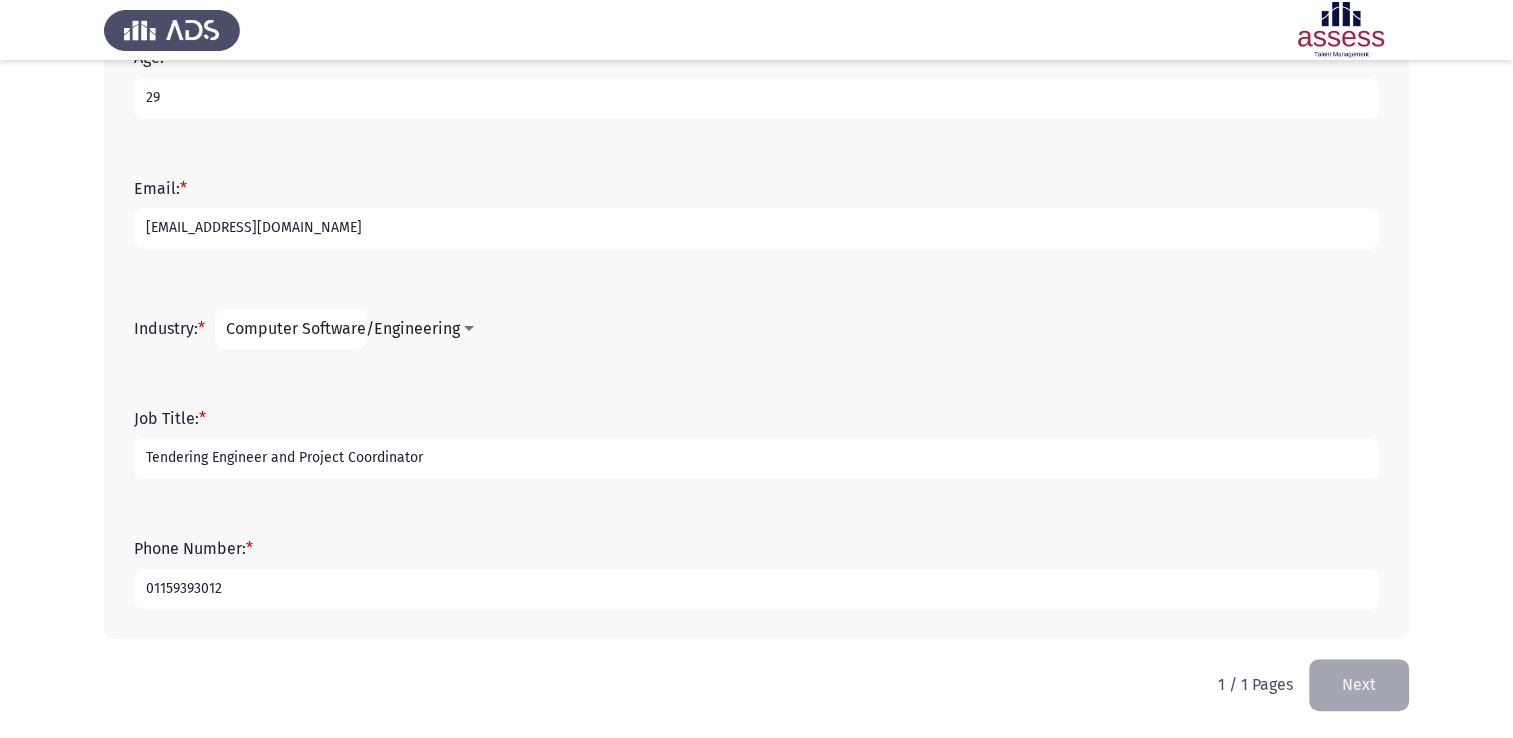 click on "Next" 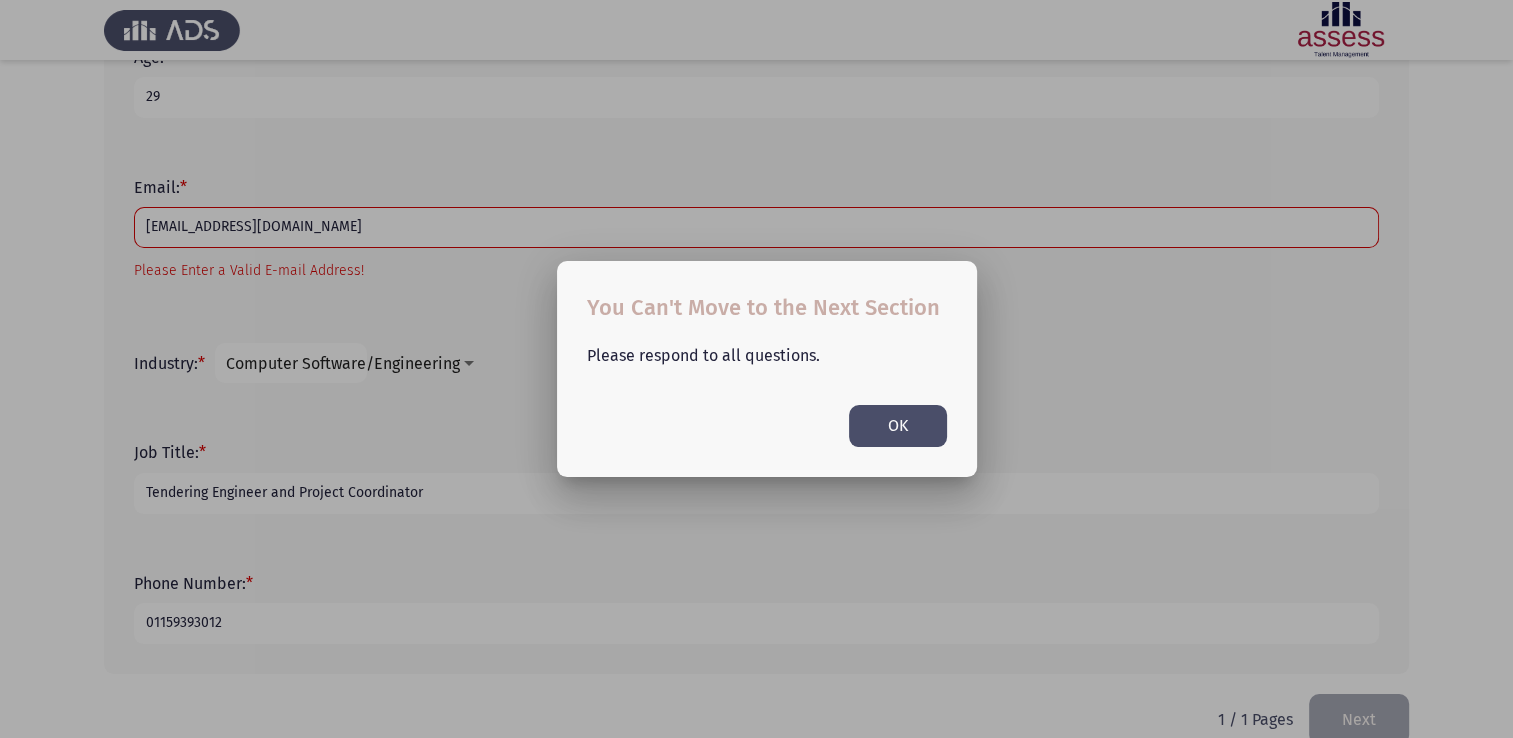 scroll, scrollTop: 0, scrollLeft: 0, axis: both 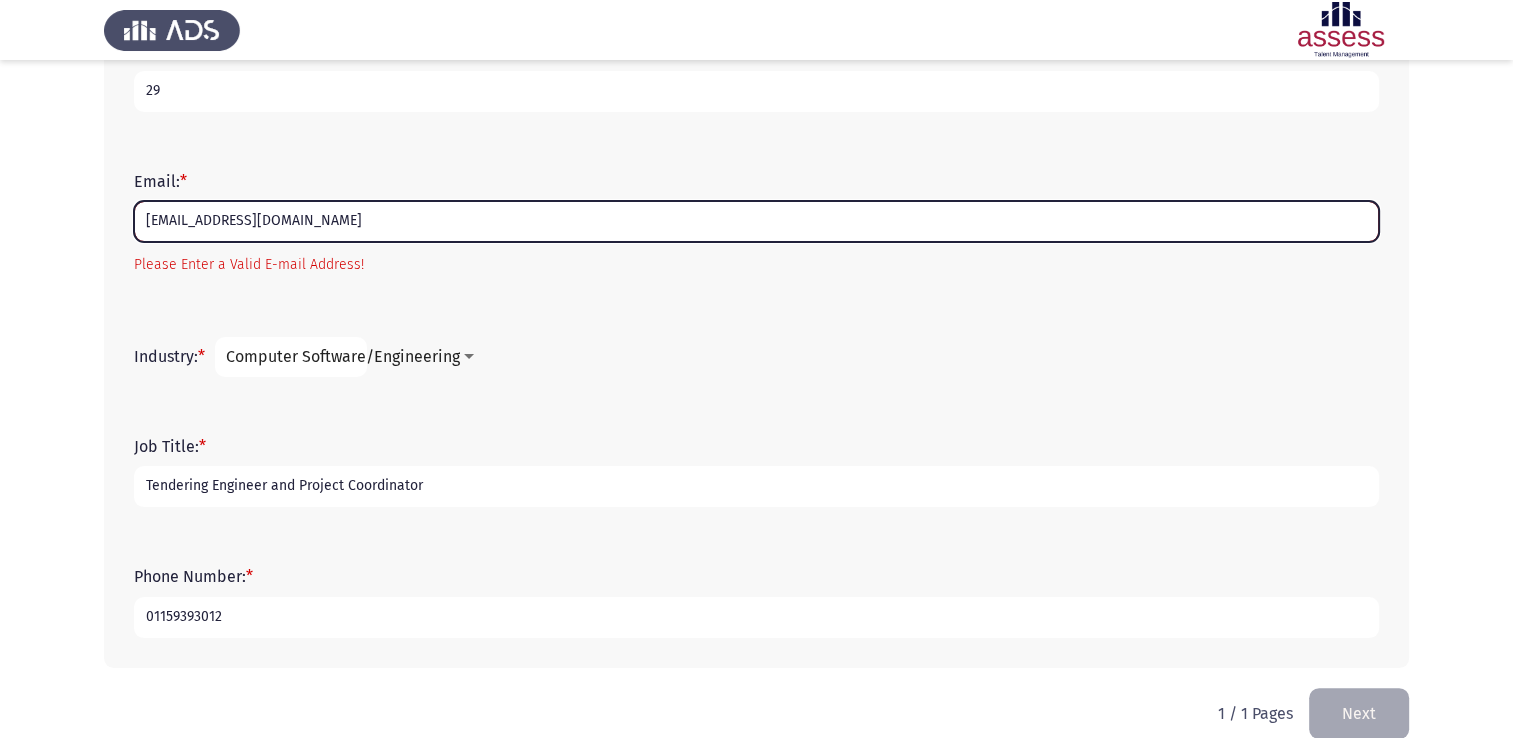click on "Hebatullah.mohamed18@gmail.com" at bounding box center (756, 221) 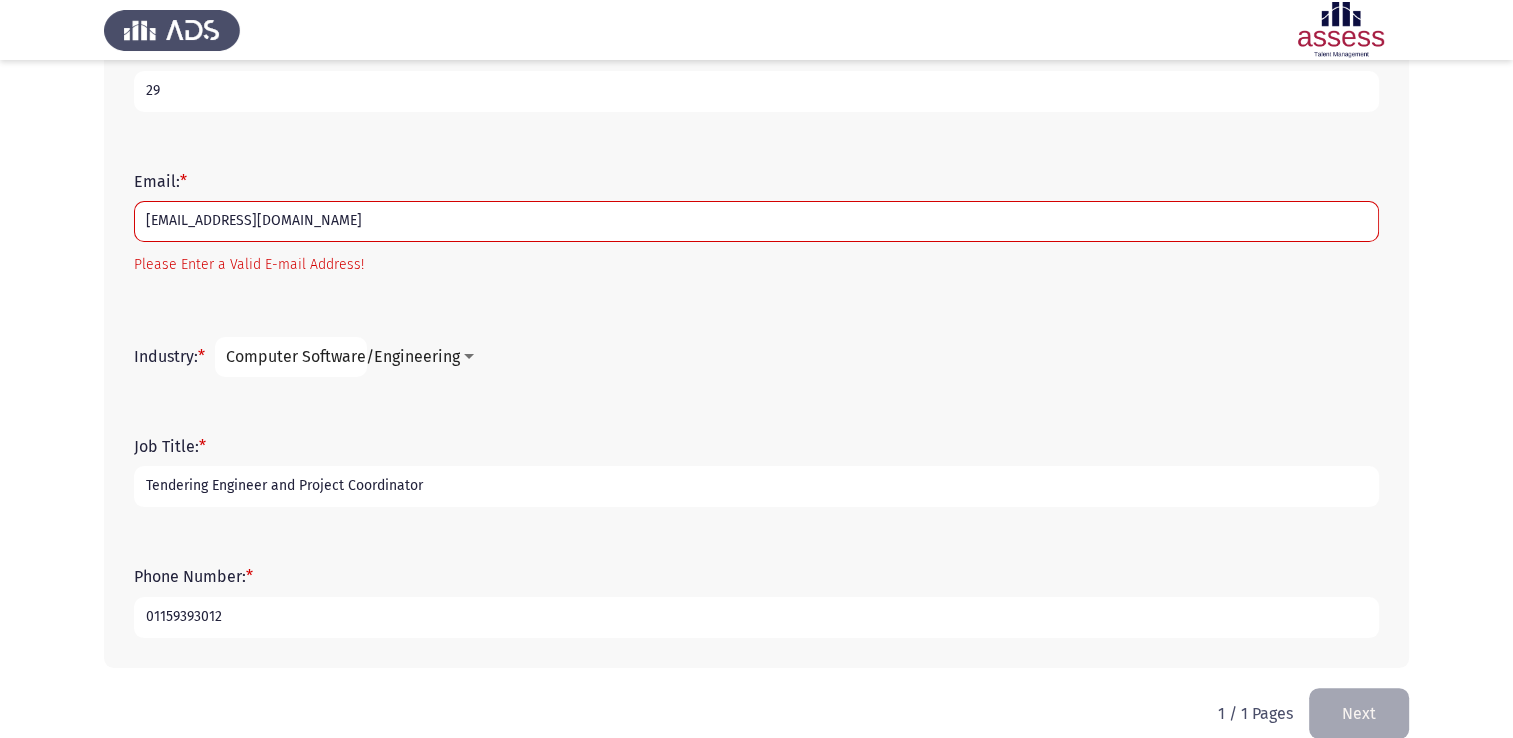click on "Phone Number:   * 01159393012" 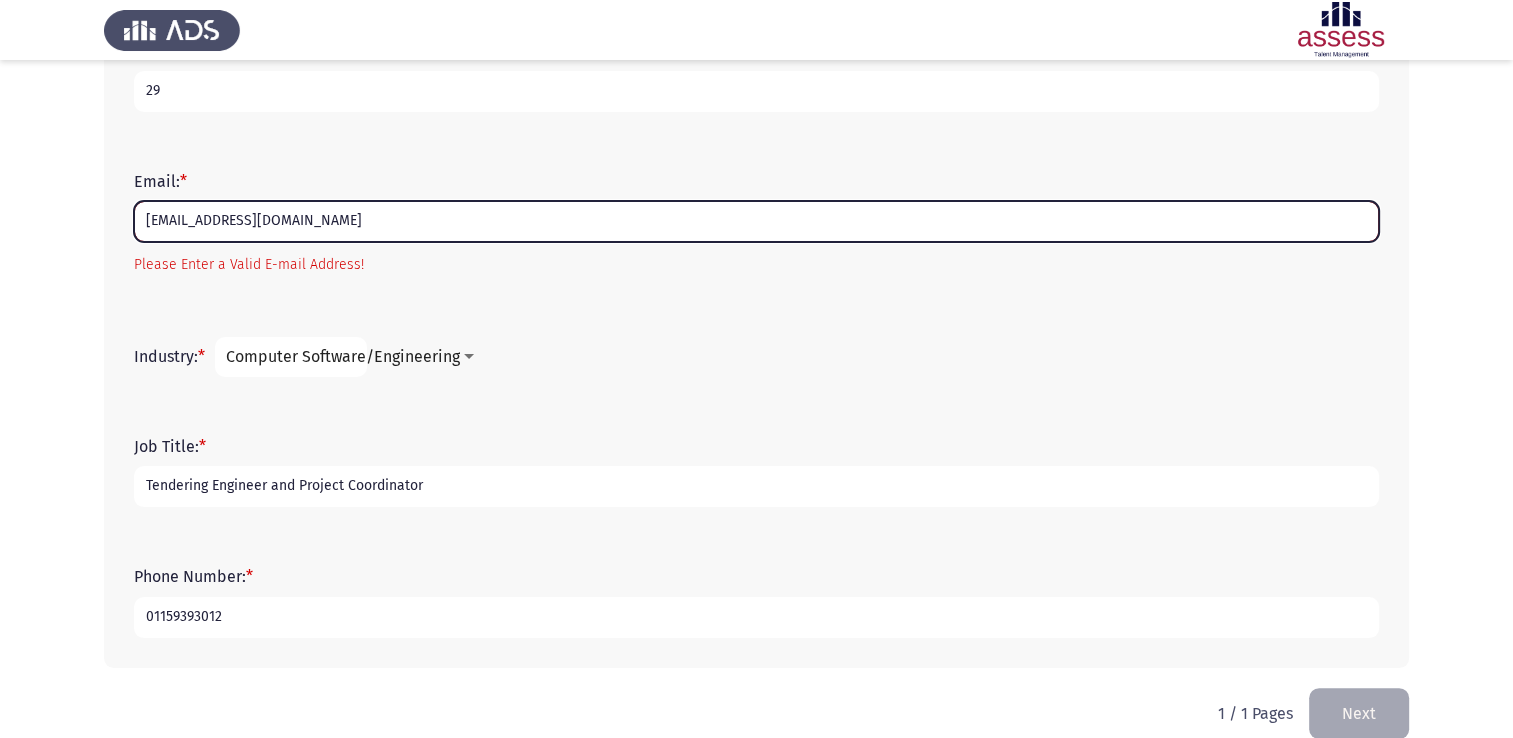 drag, startPoint x: 426, startPoint y: 227, endPoint x: 242, endPoint y: 211, distance: 184.69434 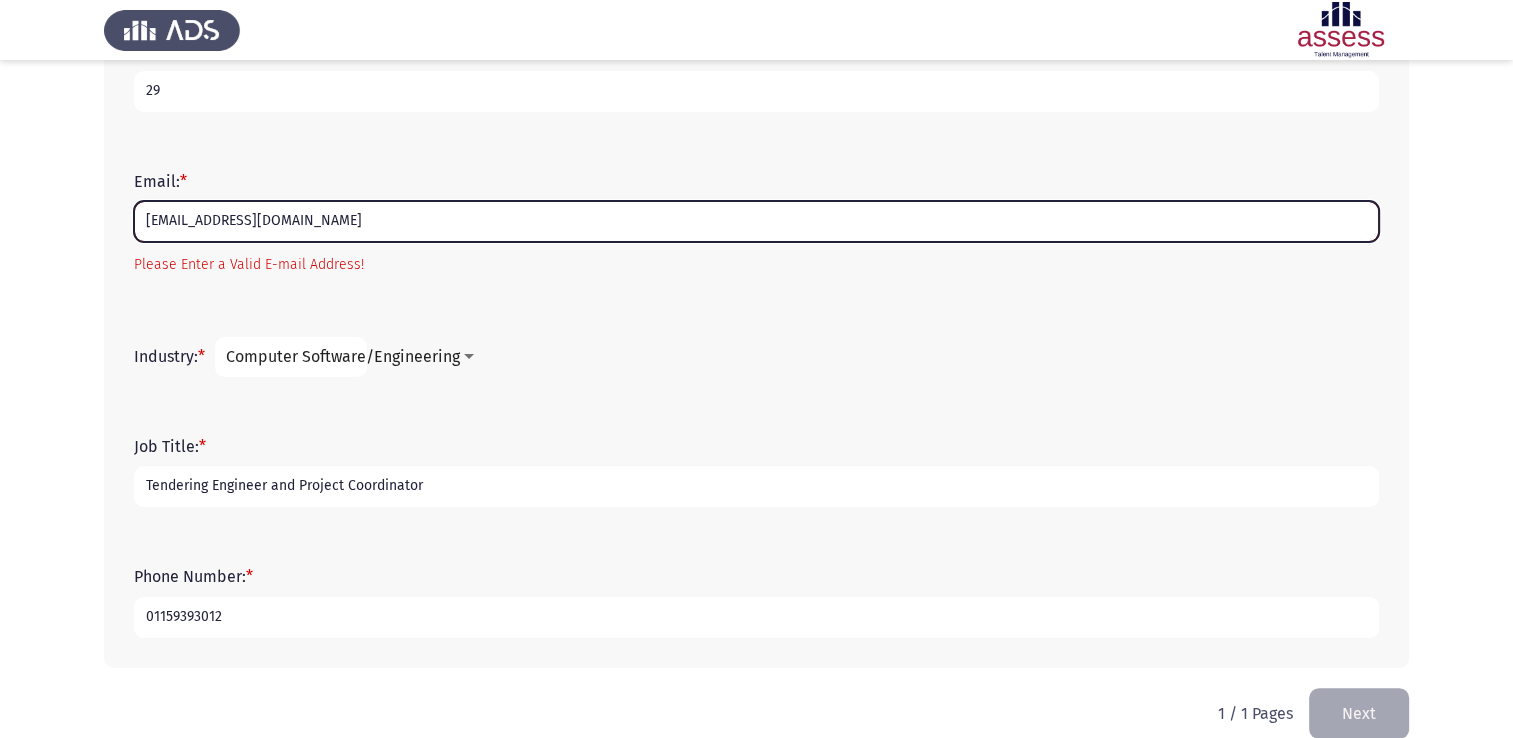 click on "[EMAIL_ADDRESS][DOMAIN_NAME]" at bounding box center [756, 221] 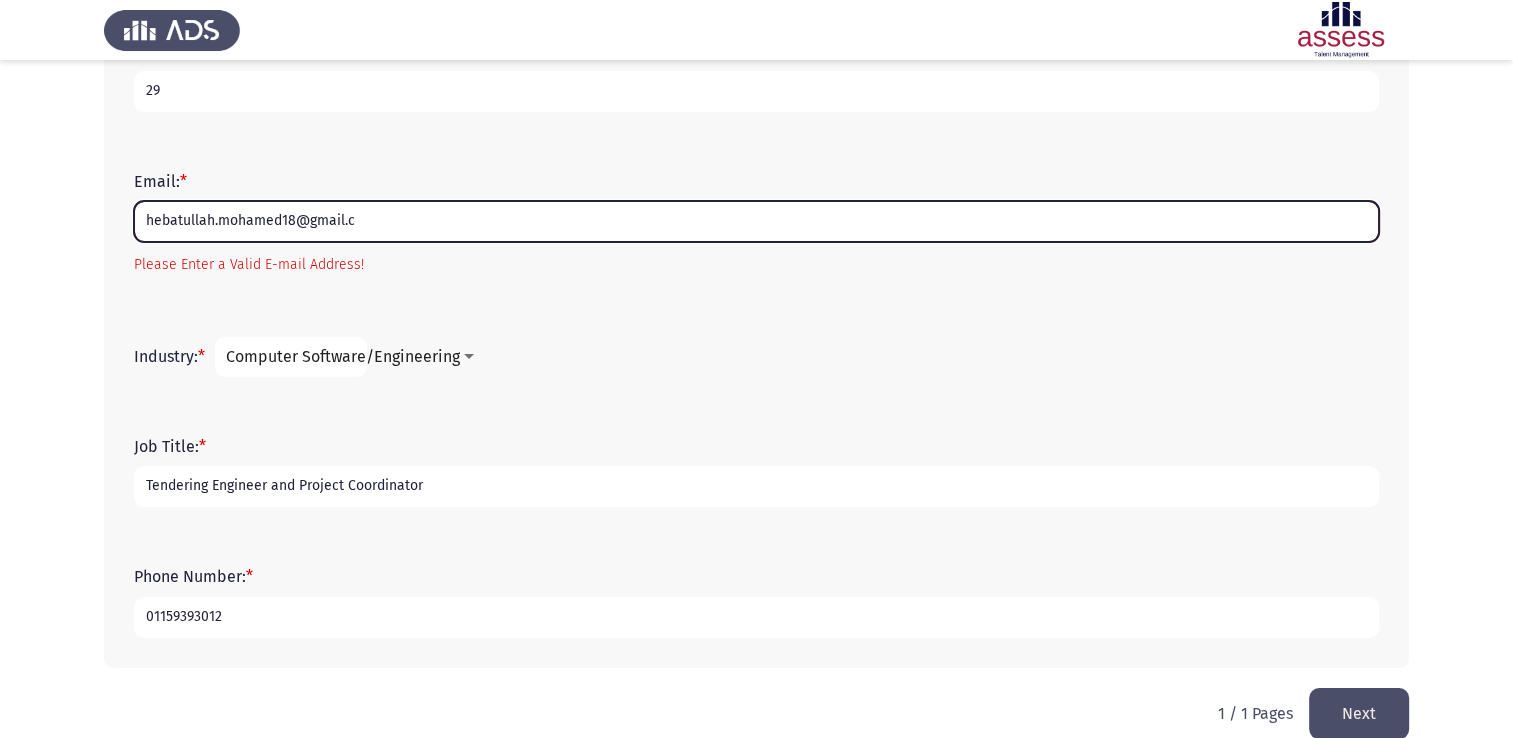 scroll, scrollTop: 545, scrollLeft: 0, axis: vertical 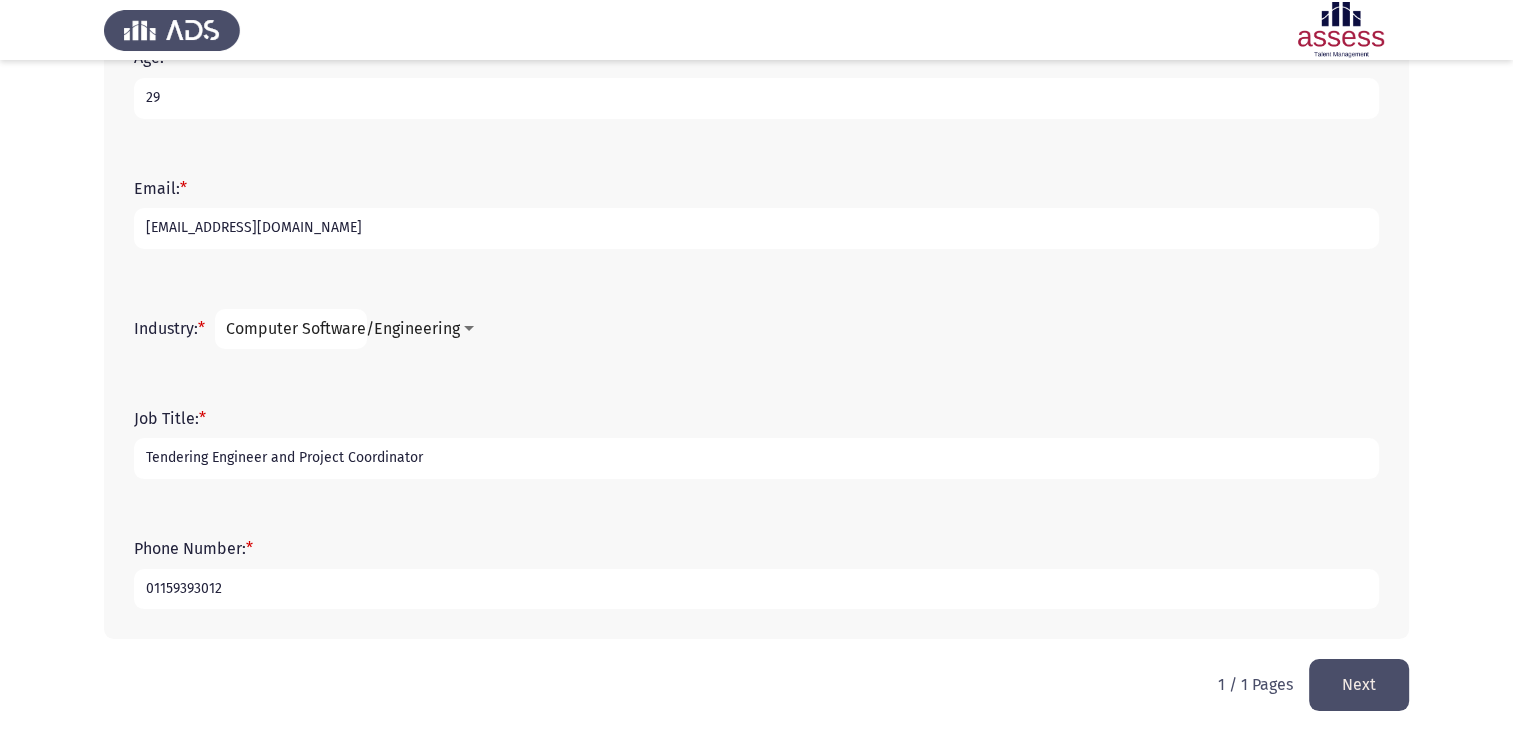 type on "[EMAIL_ADDRESS][DOMAIN_NAME]" 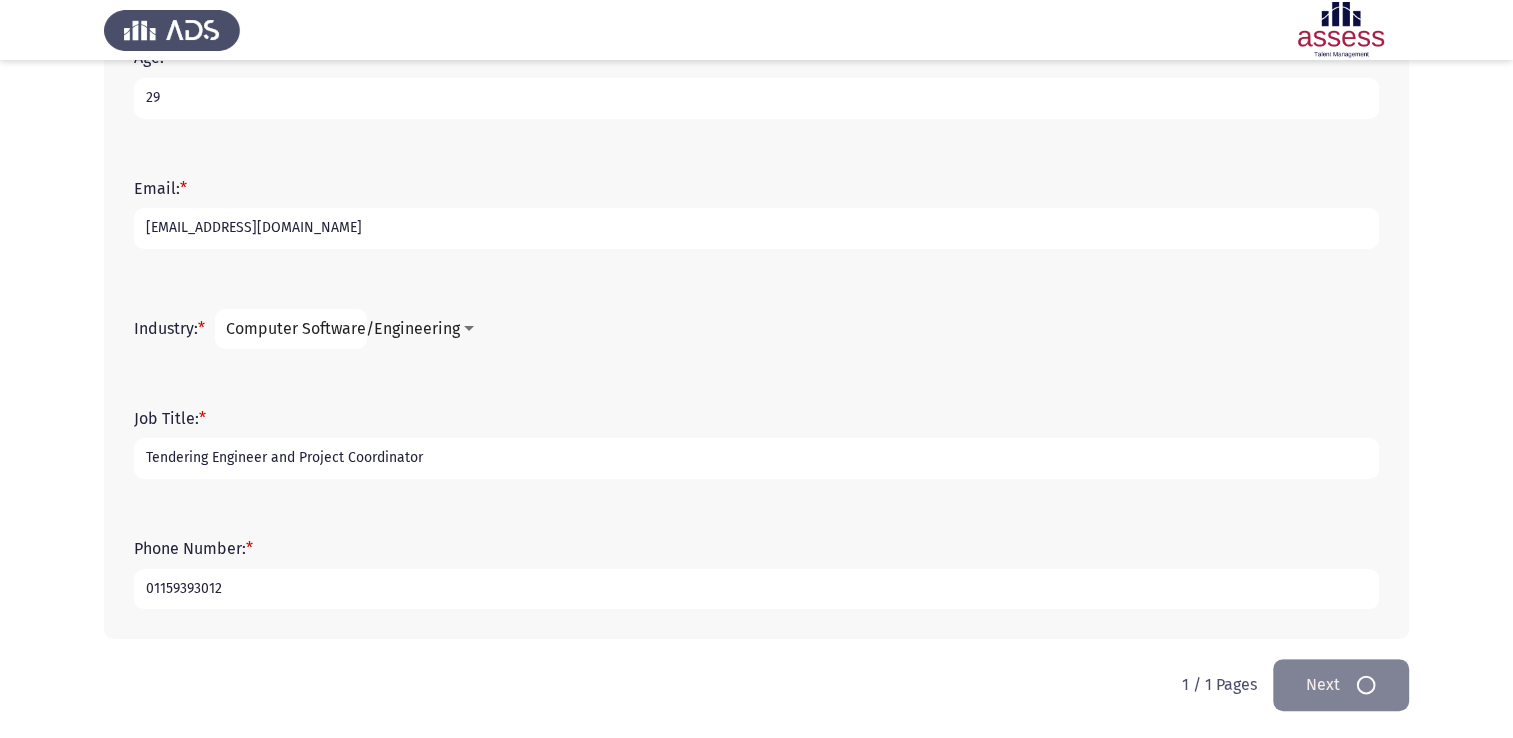 scroll, scrollTop: 0, scrollLeft: 0, axis: both 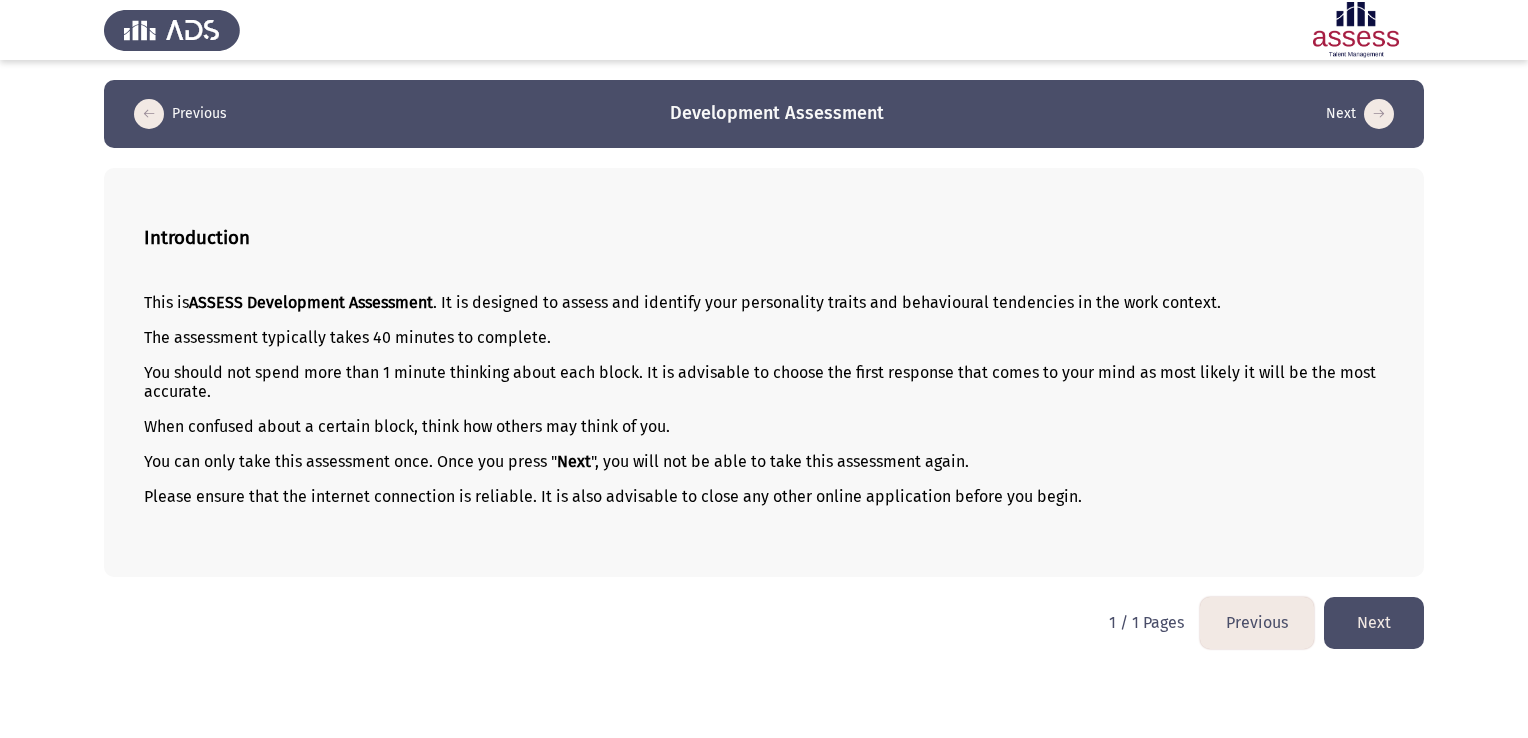 click on "Next" 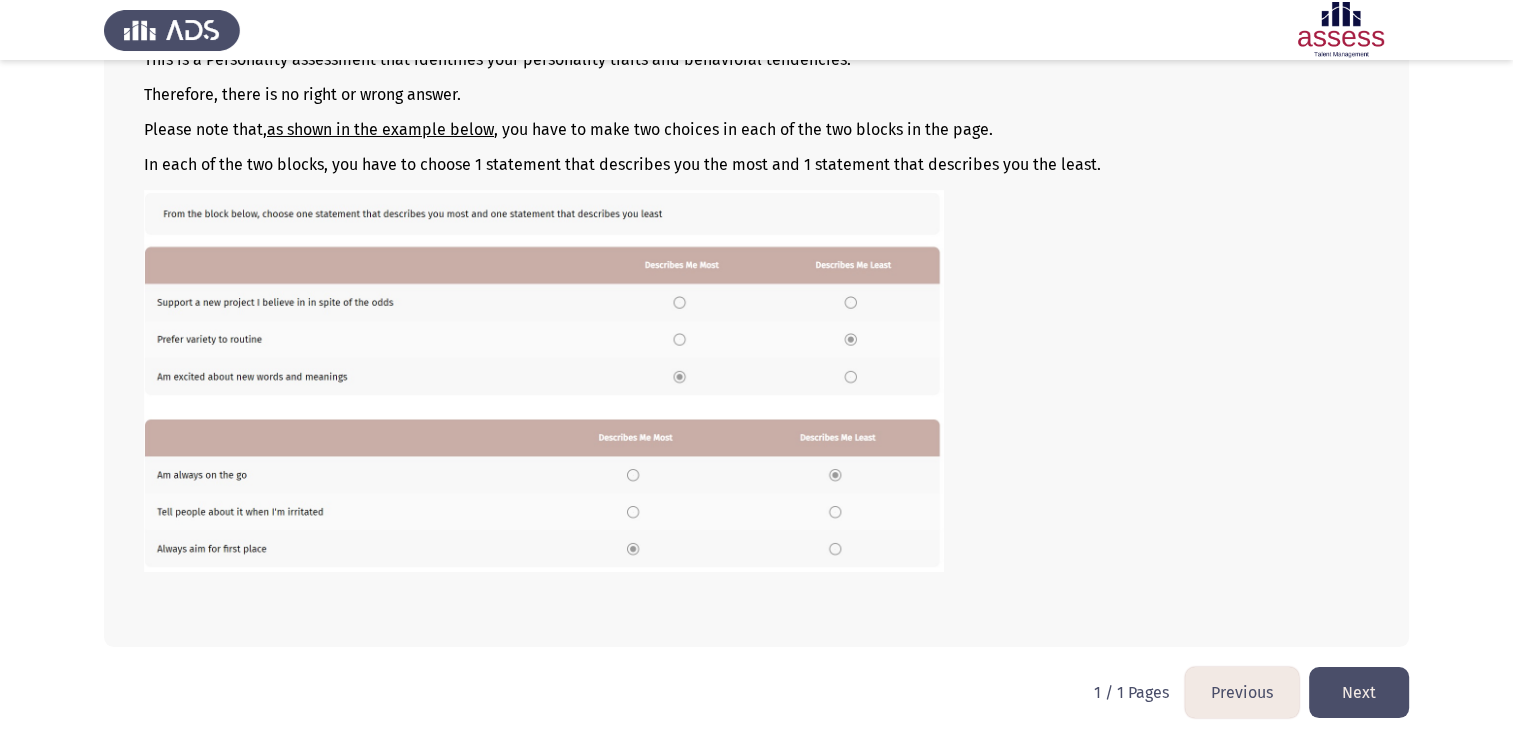 scroll, scrollTop: 244, scrollLeft: 0, axis: vertical 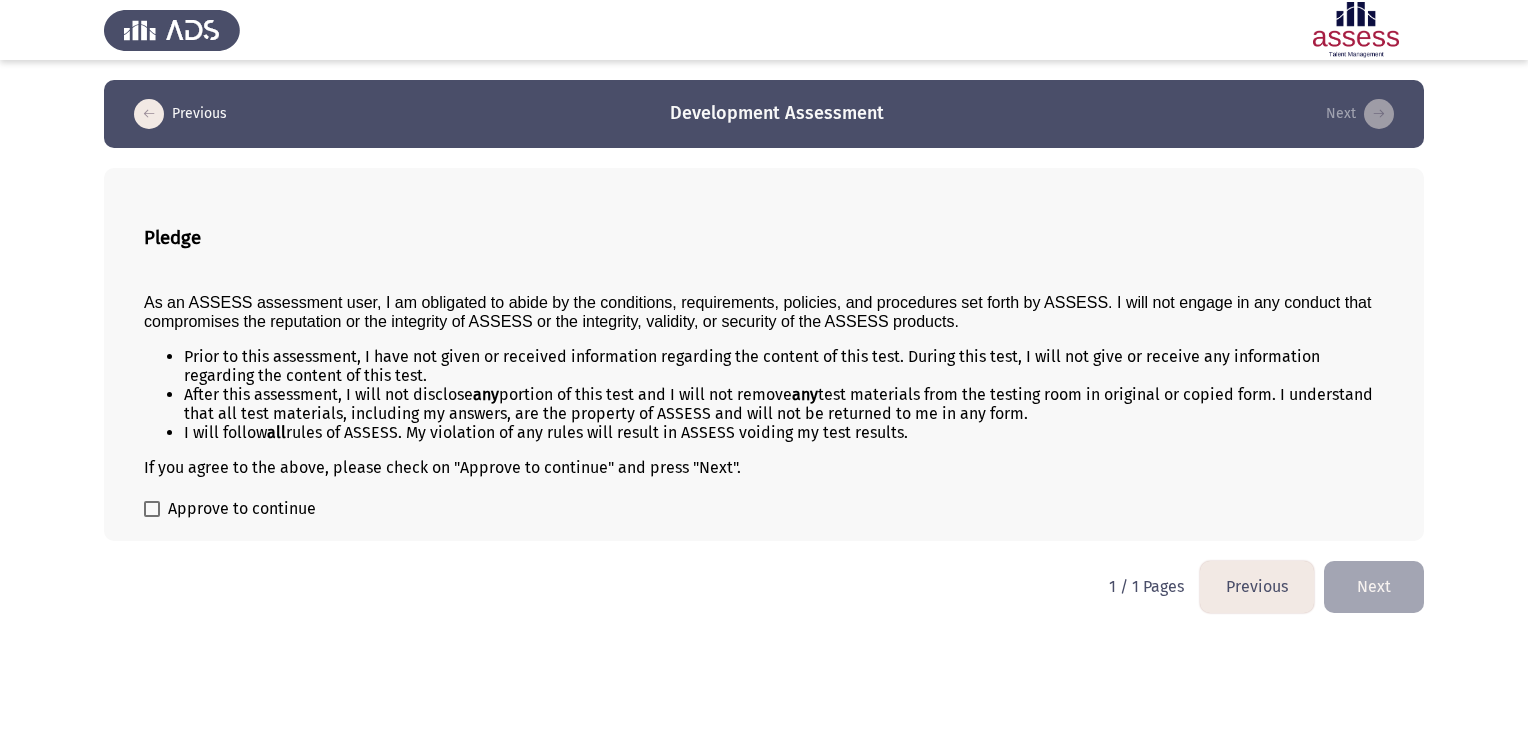 click on "Approve to continue" at bounding box center [230, 509] 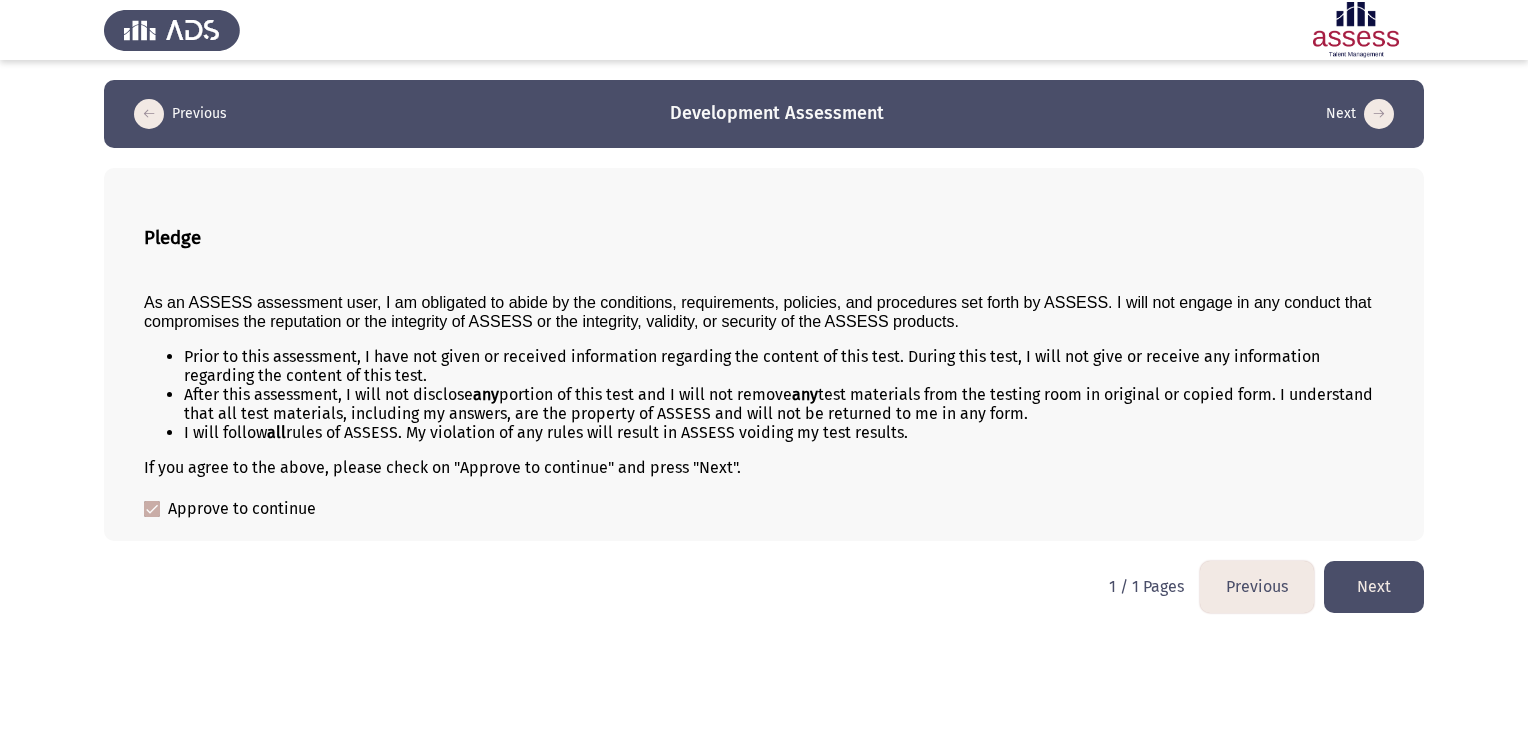 click on "Next" 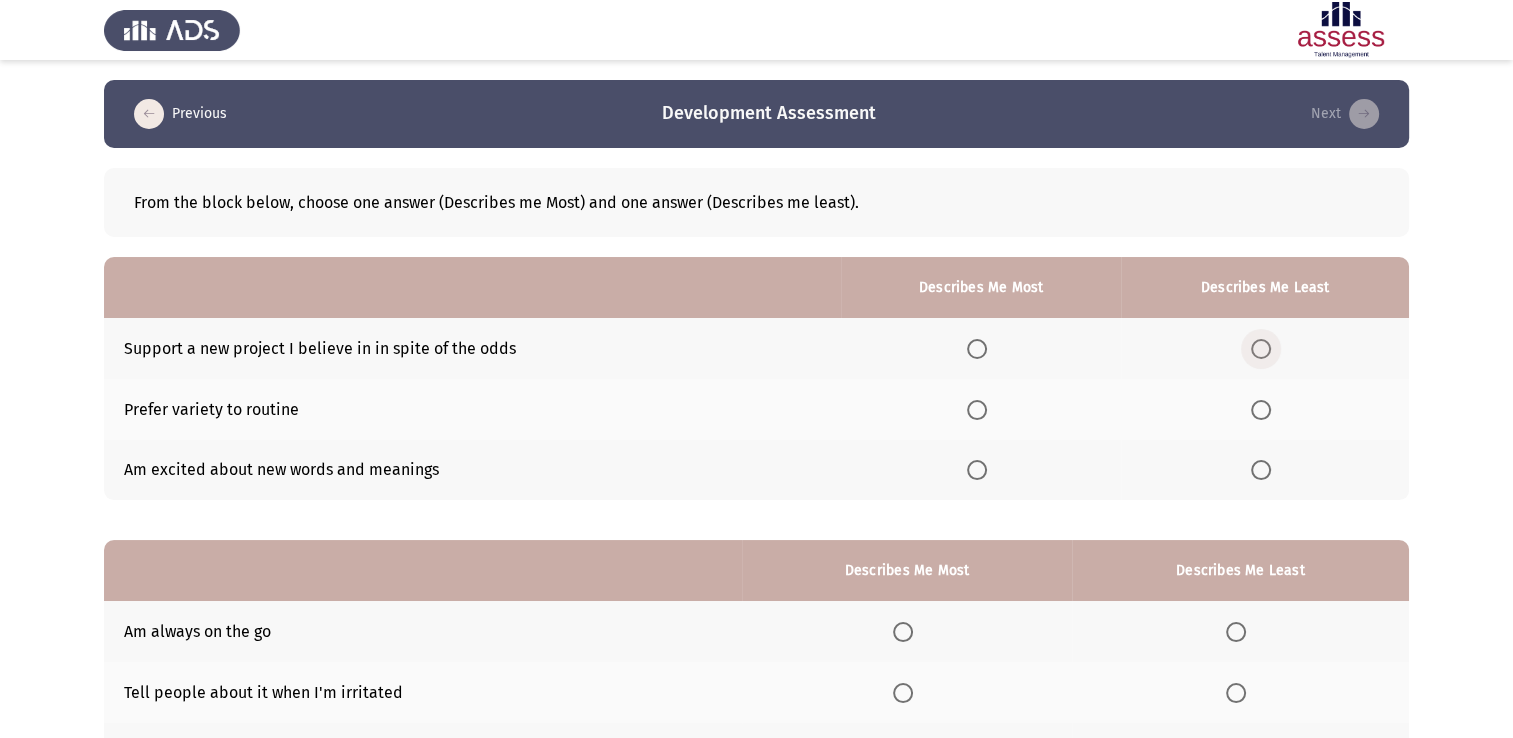 click at bounding box center (1265, 349) 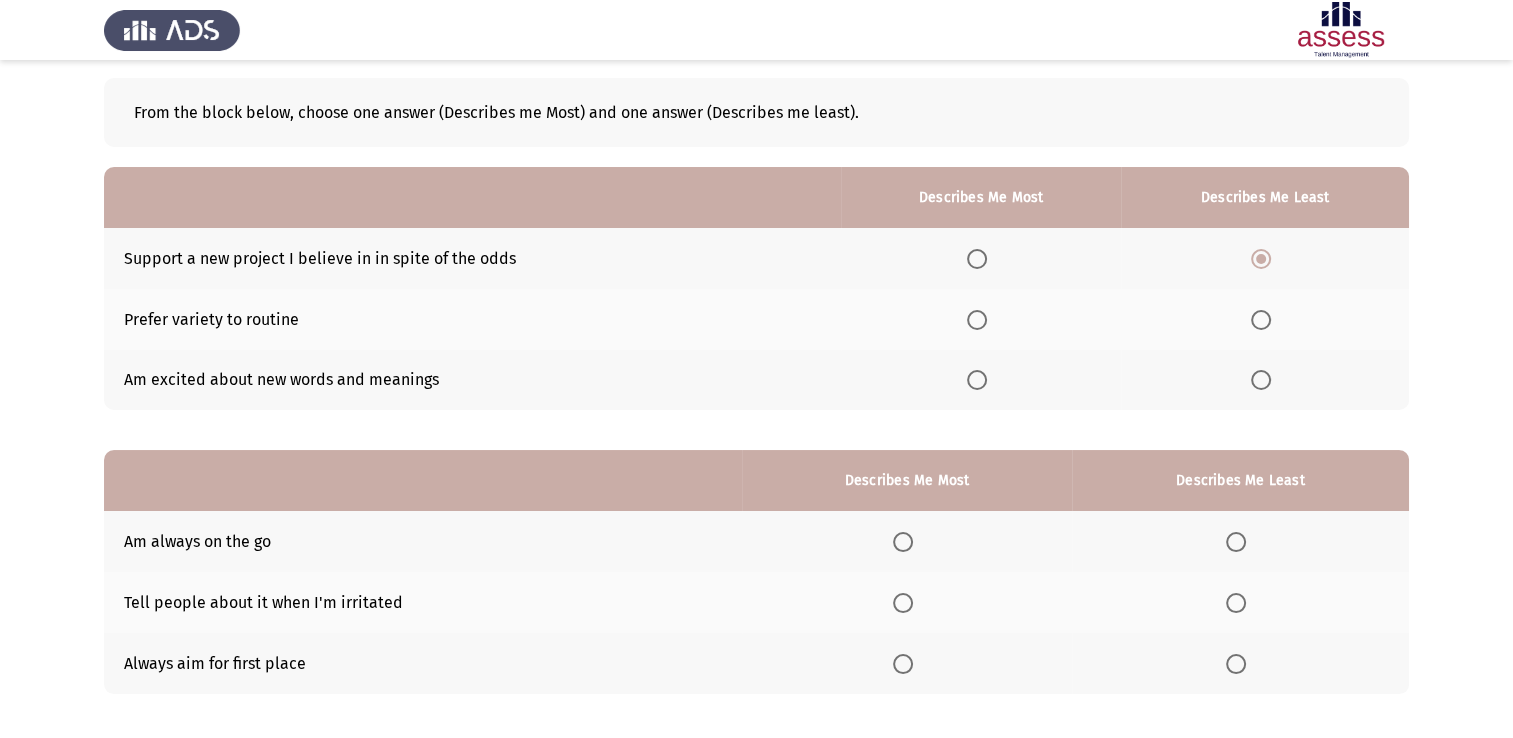 scroll, scrollTop: 186, scrollLeft: 0, axis: vertical 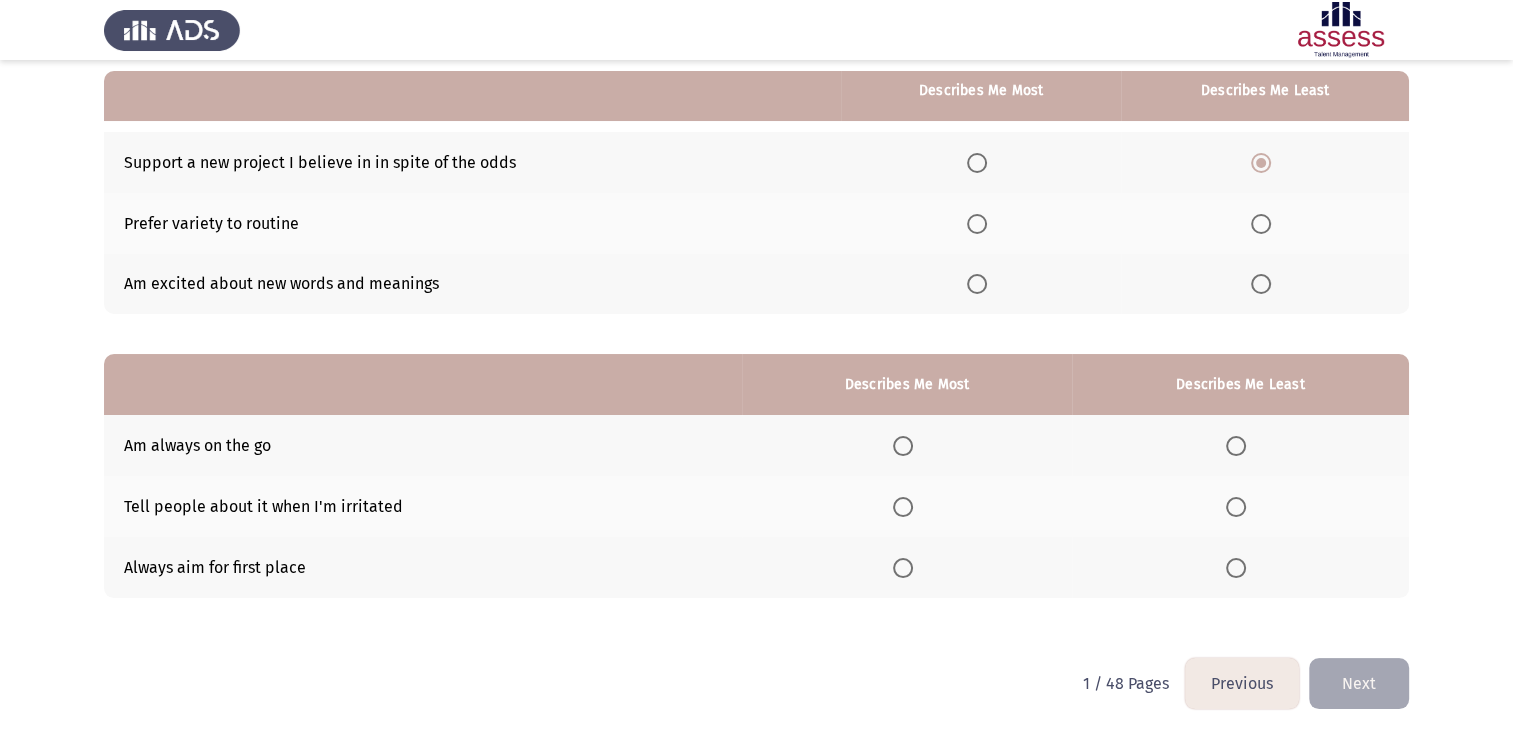 click at bounding box center (1236, 446) 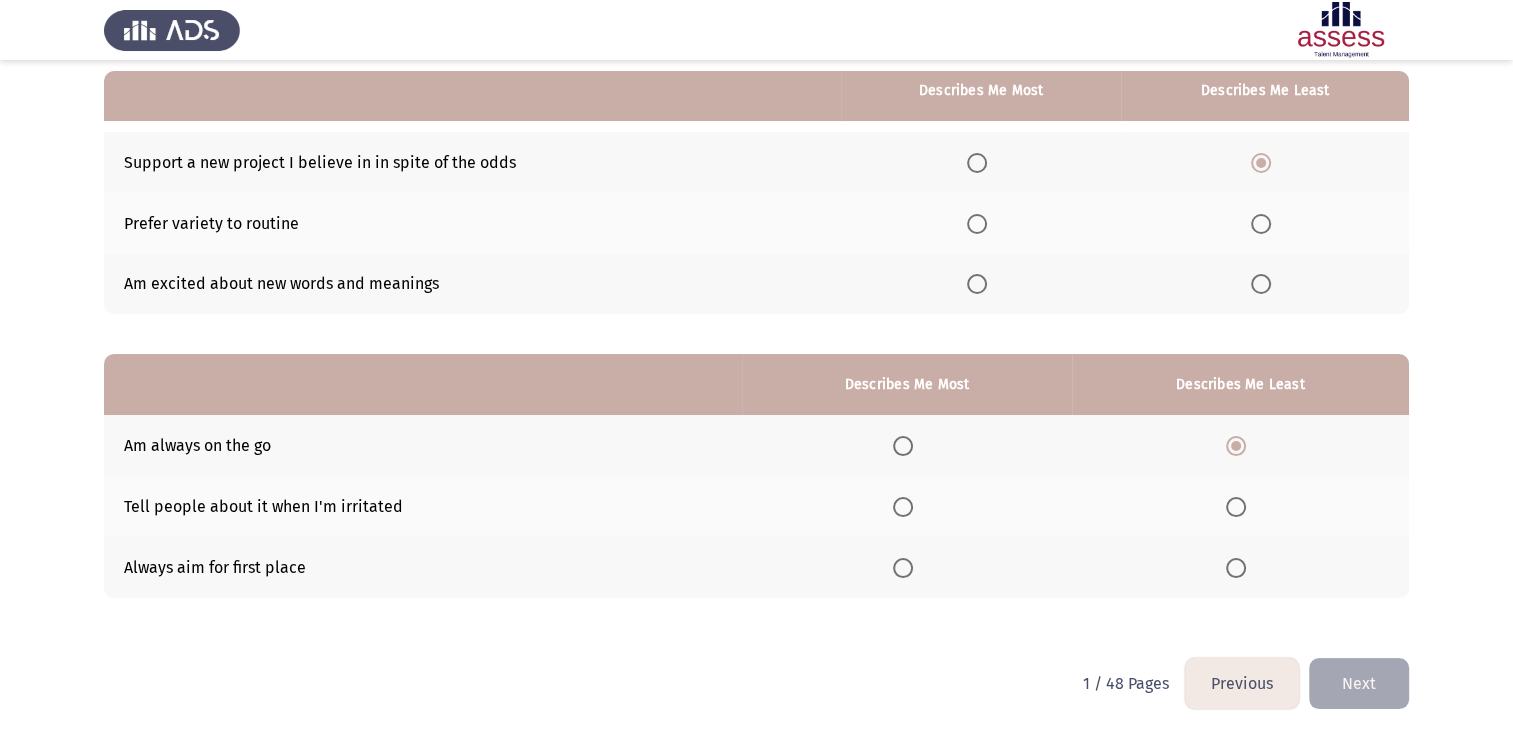 click 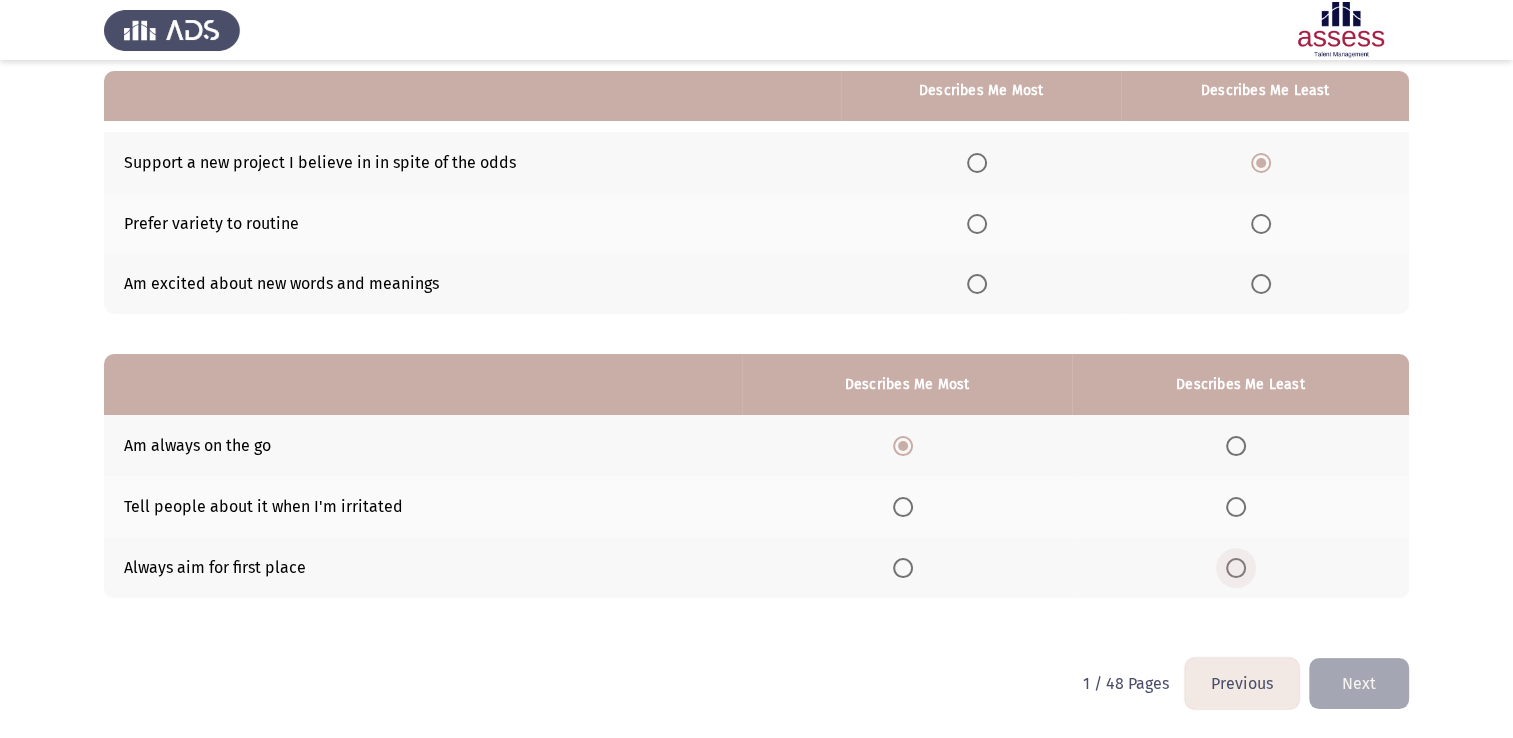click at bounding box center (1236, 568) 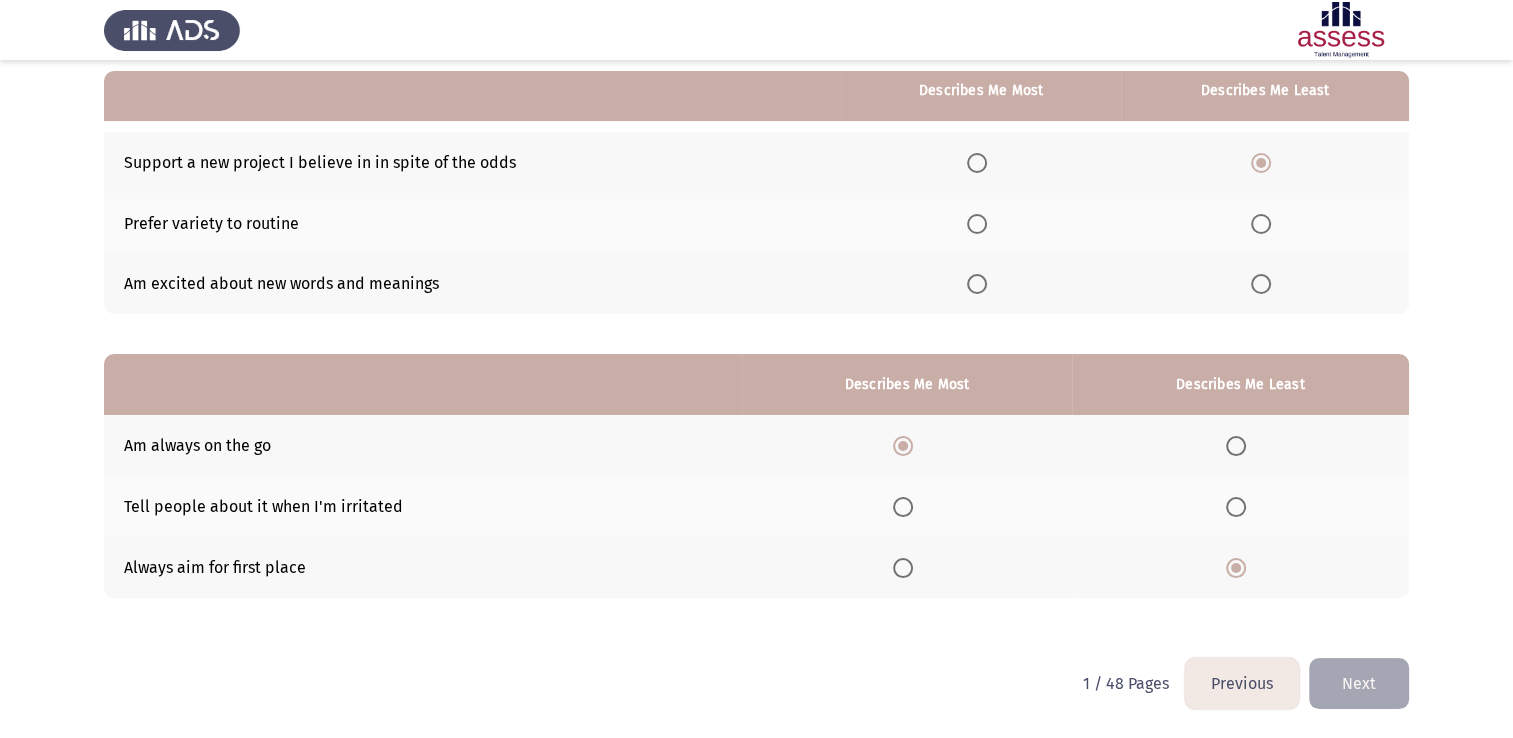click at bounding box center (977, 284) 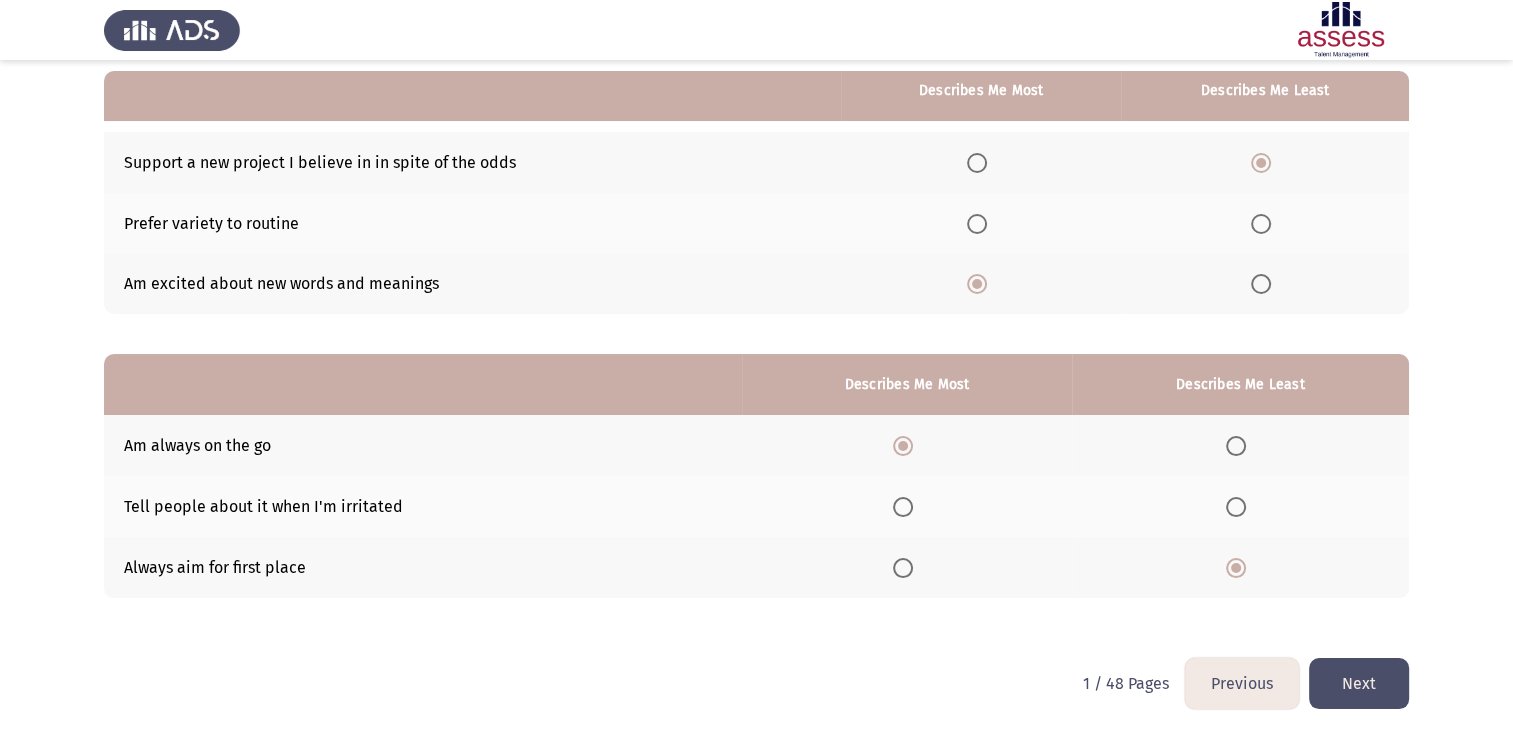 click on "Next" 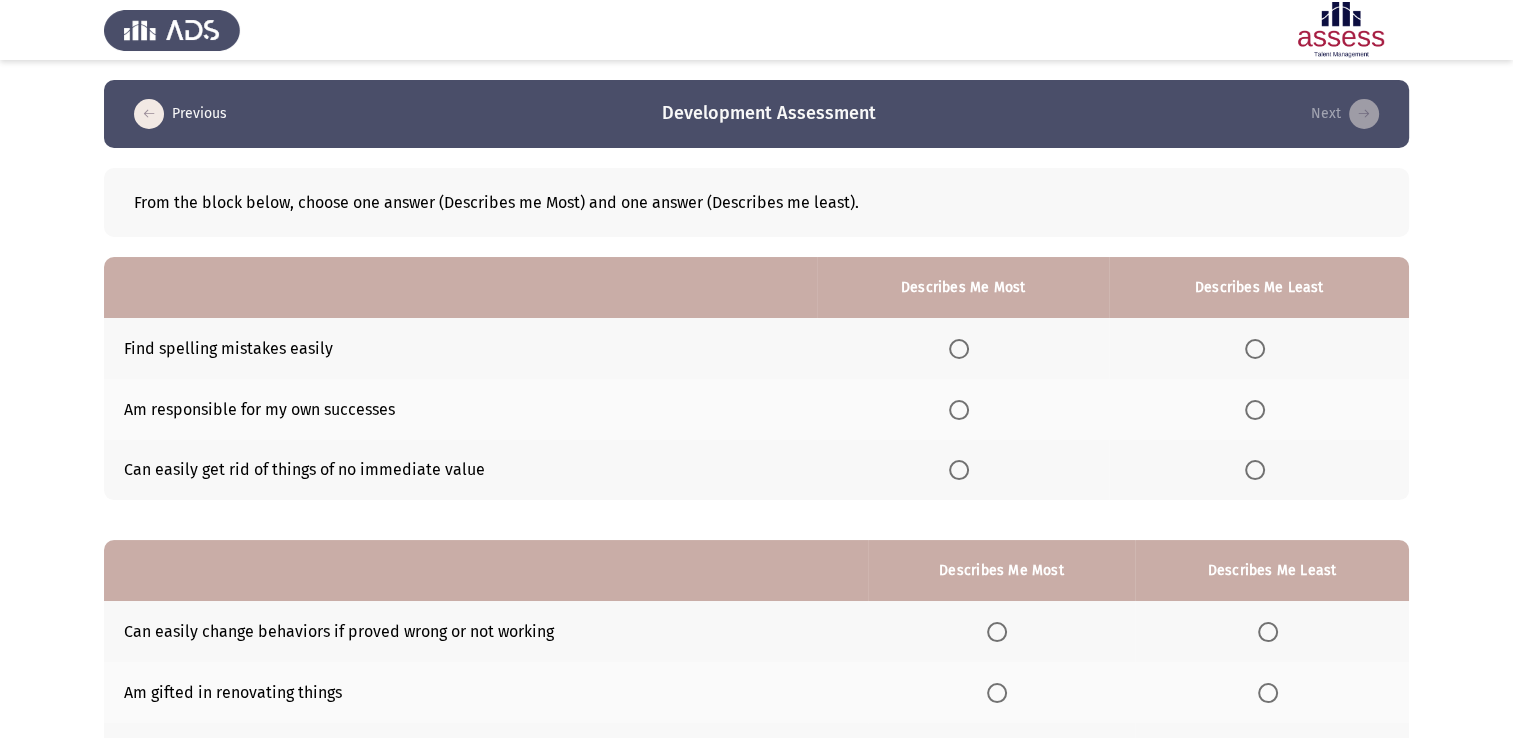 click 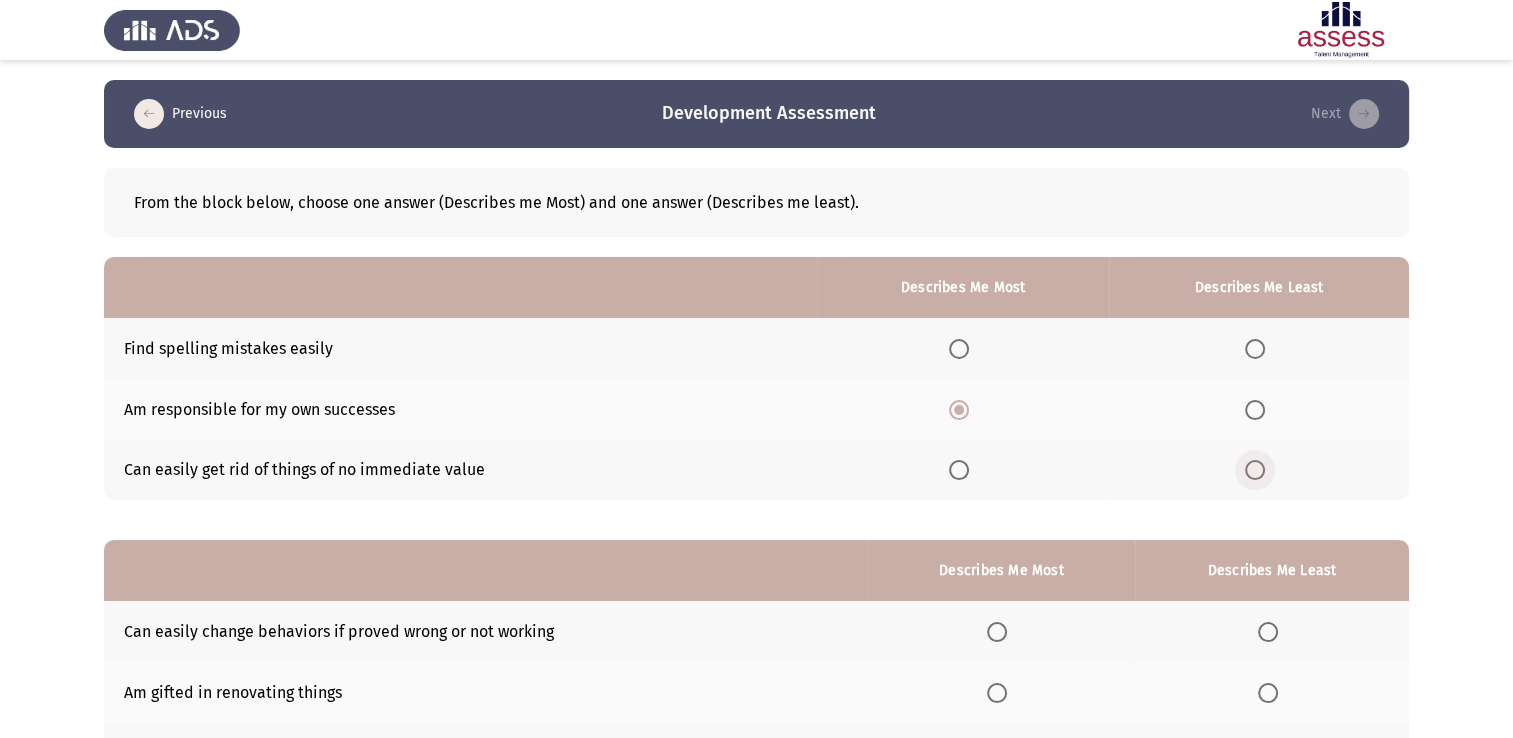 click at bounding box center [1255, 470] 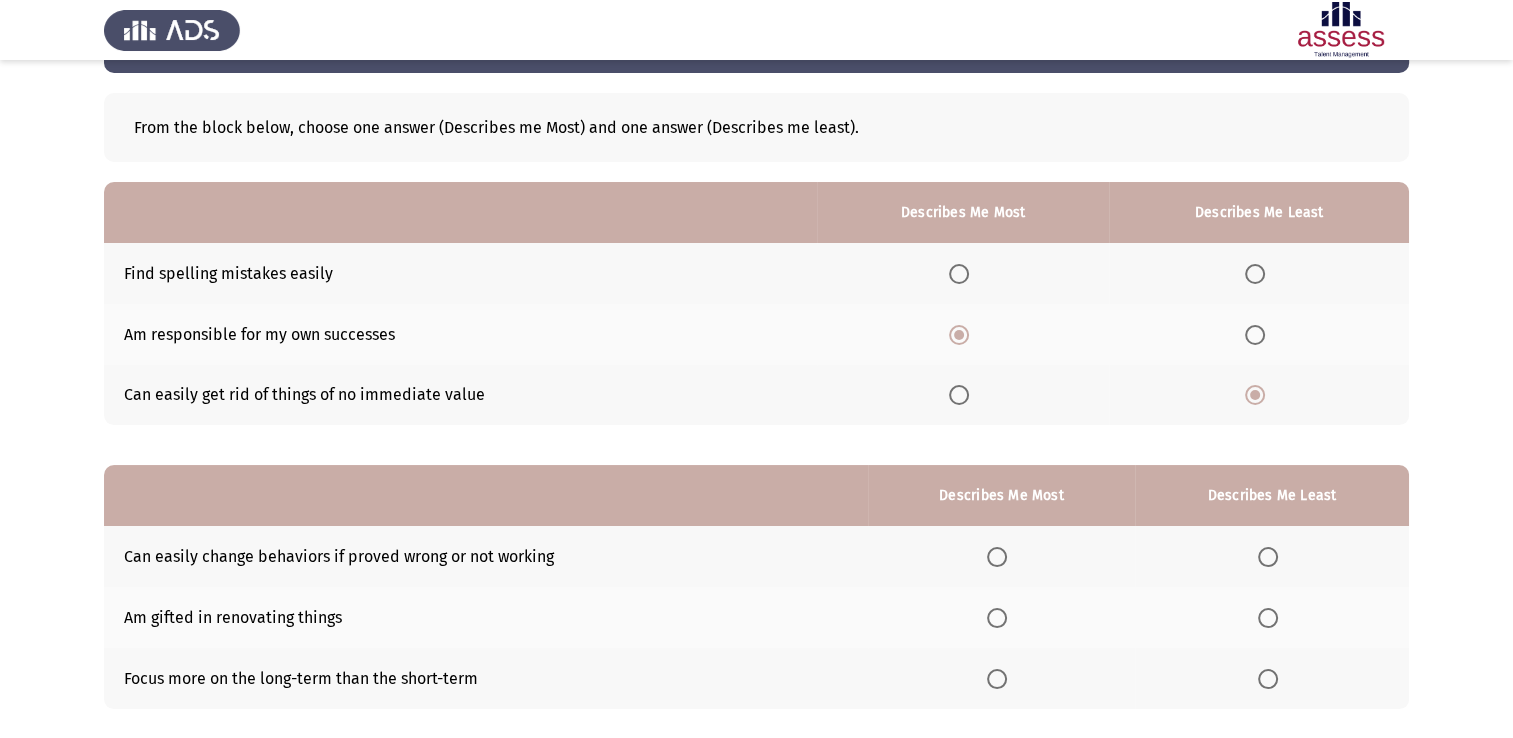 scroll, scrollTop: 186, scrollLeft: 0, axis: vertical 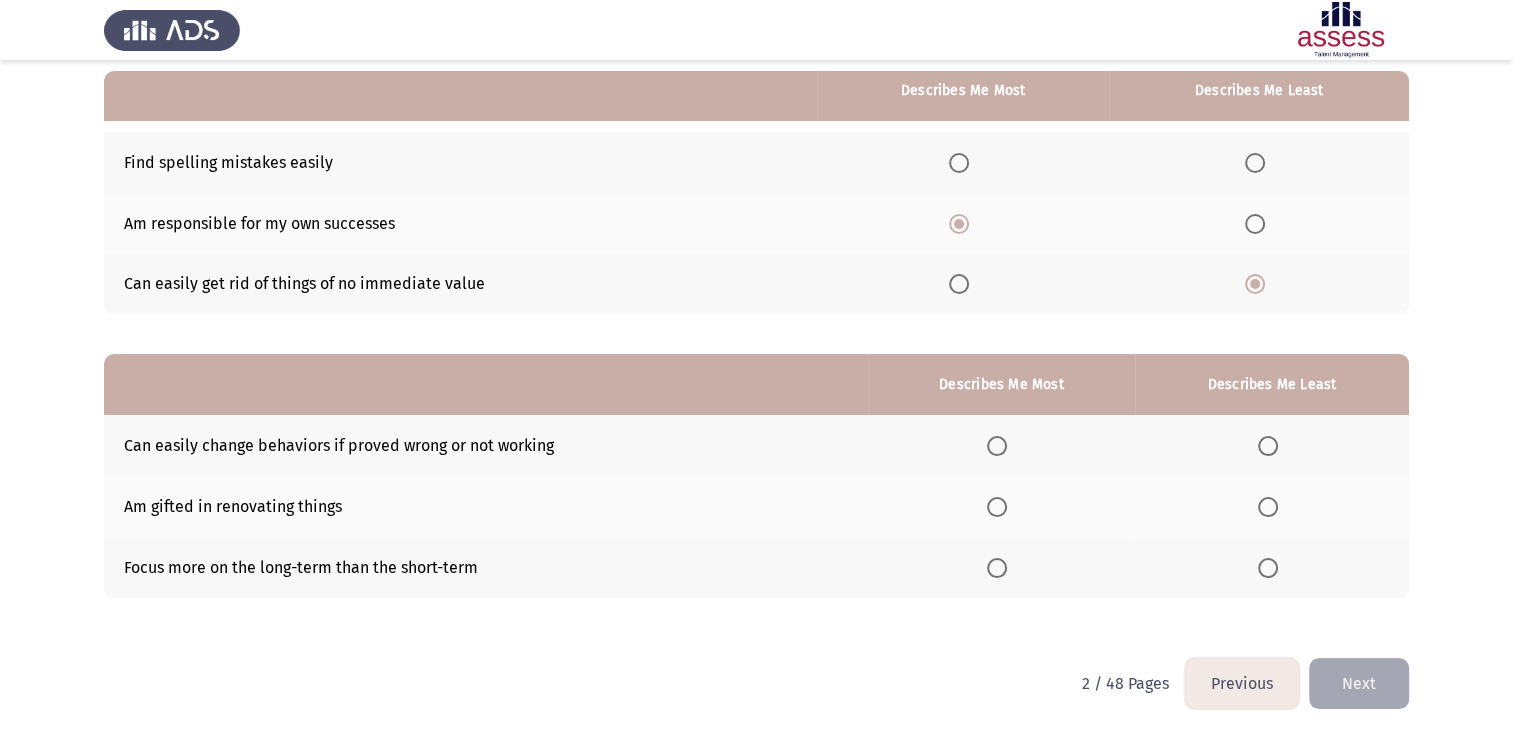 click 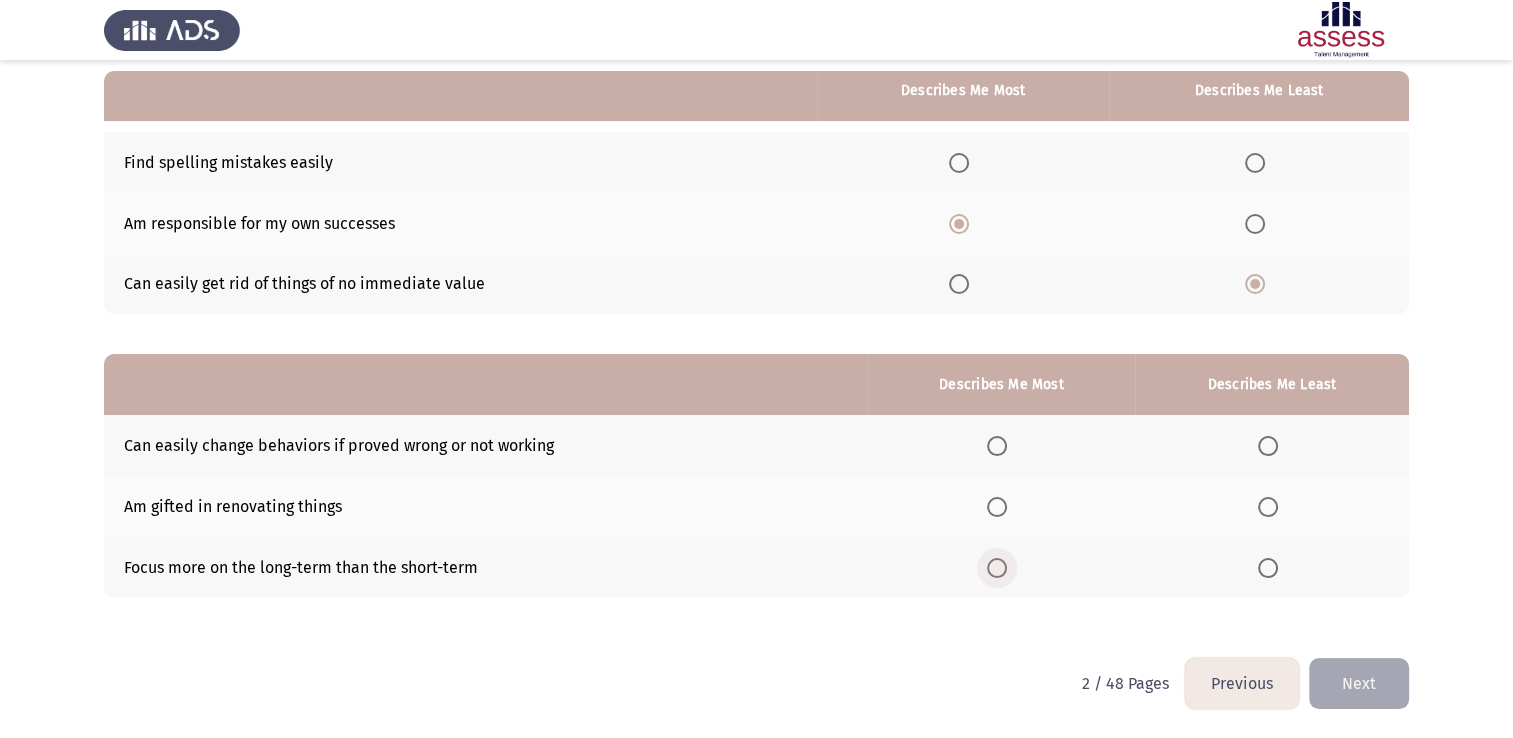 click at bounding box center [997, 568] 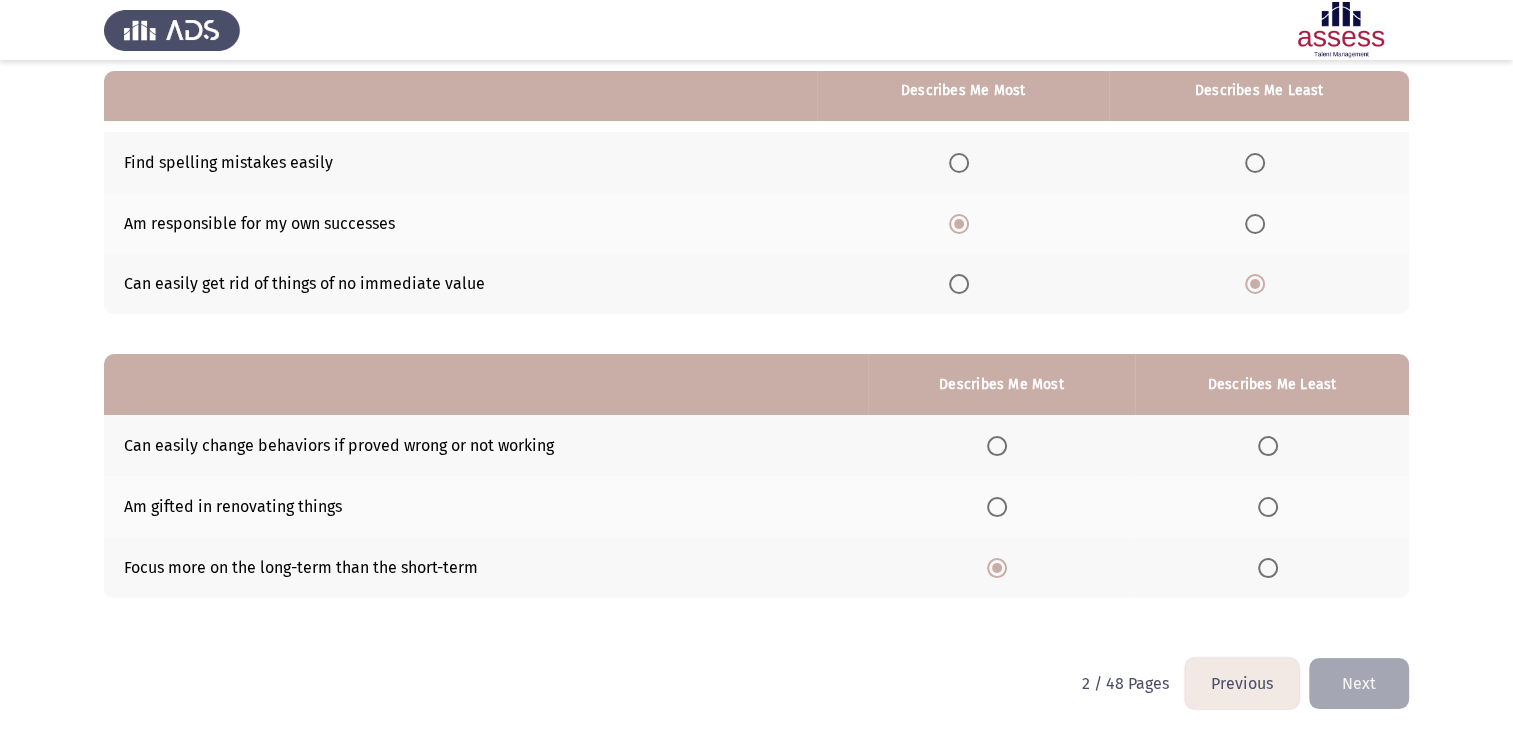 click at bounding box center [1268, 568] 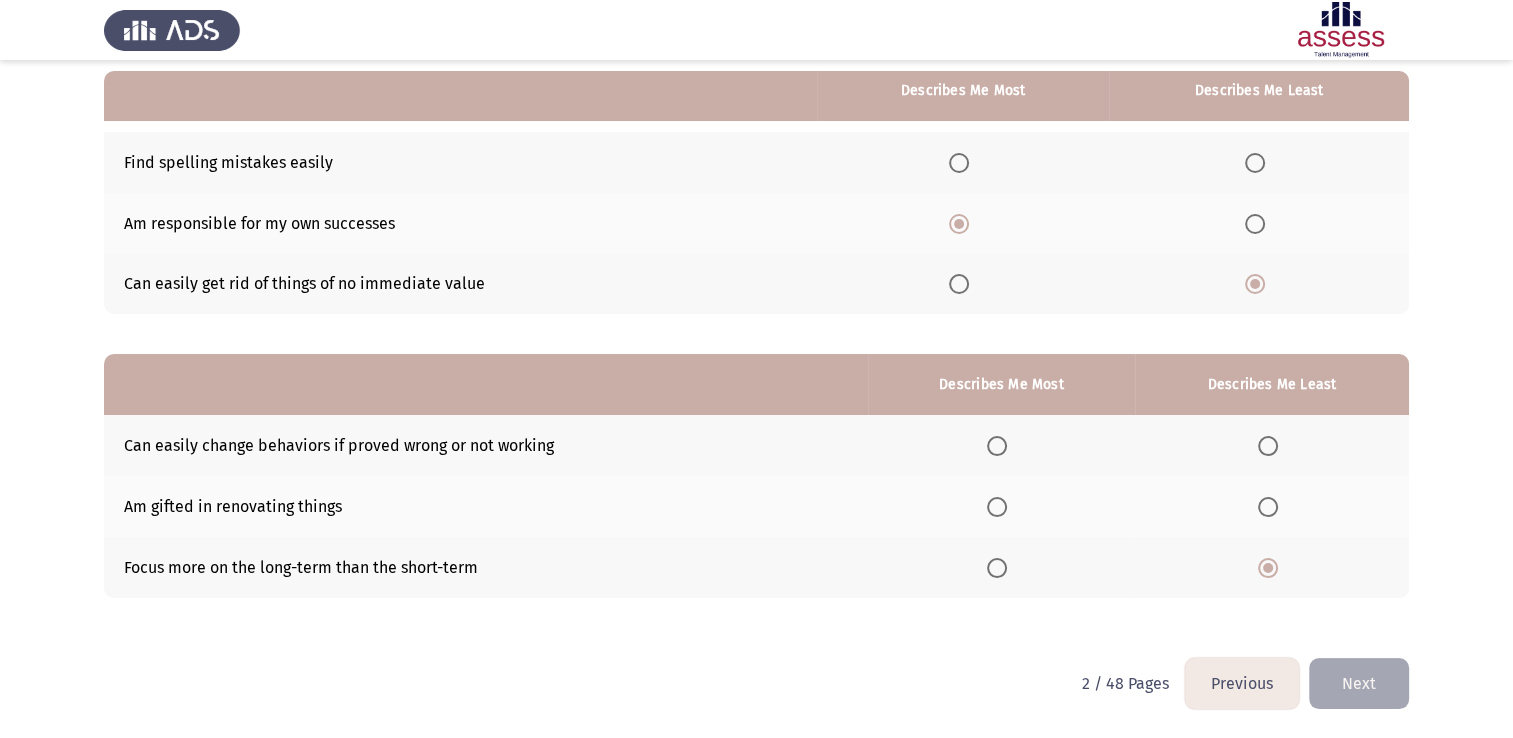 click at bounding box center (997, 507) 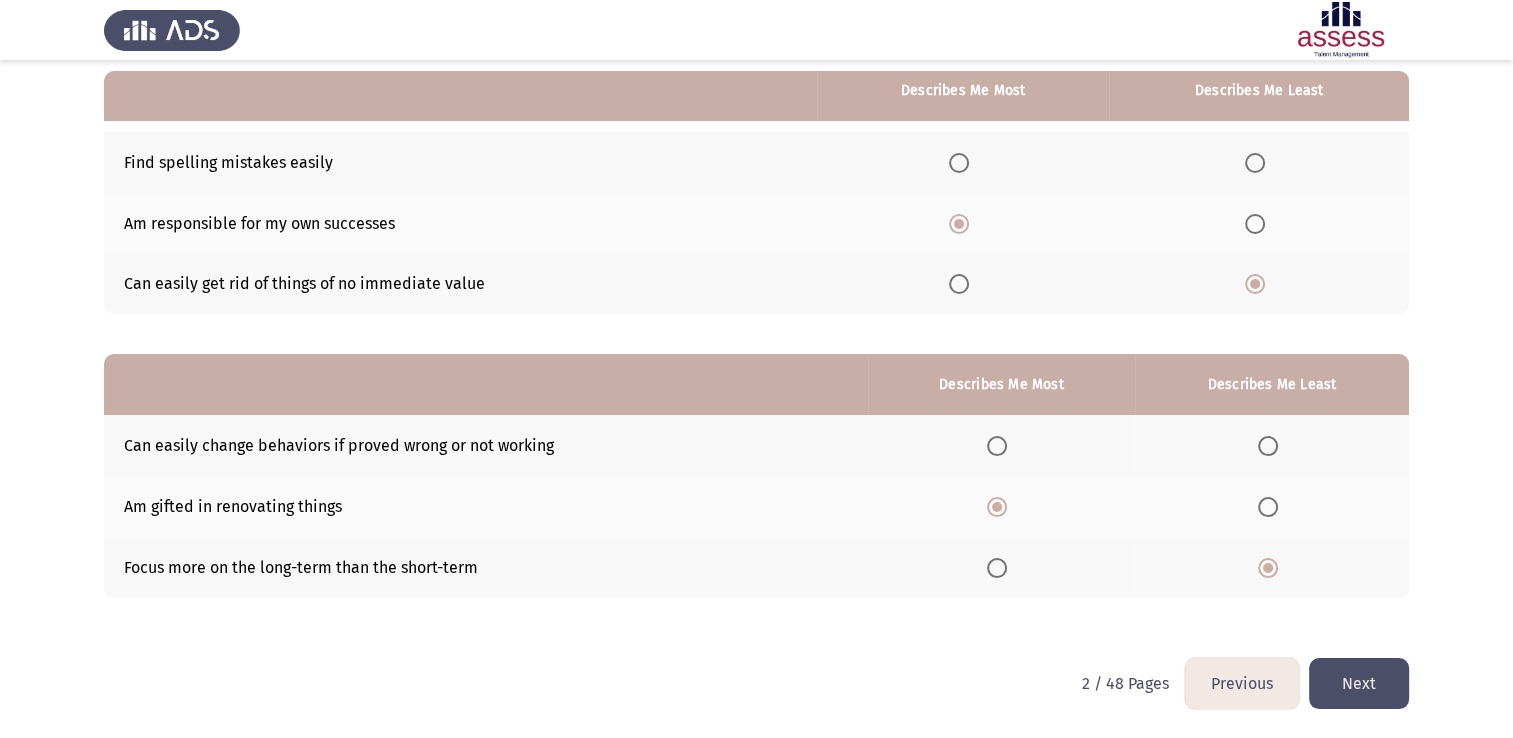 click on "Next" 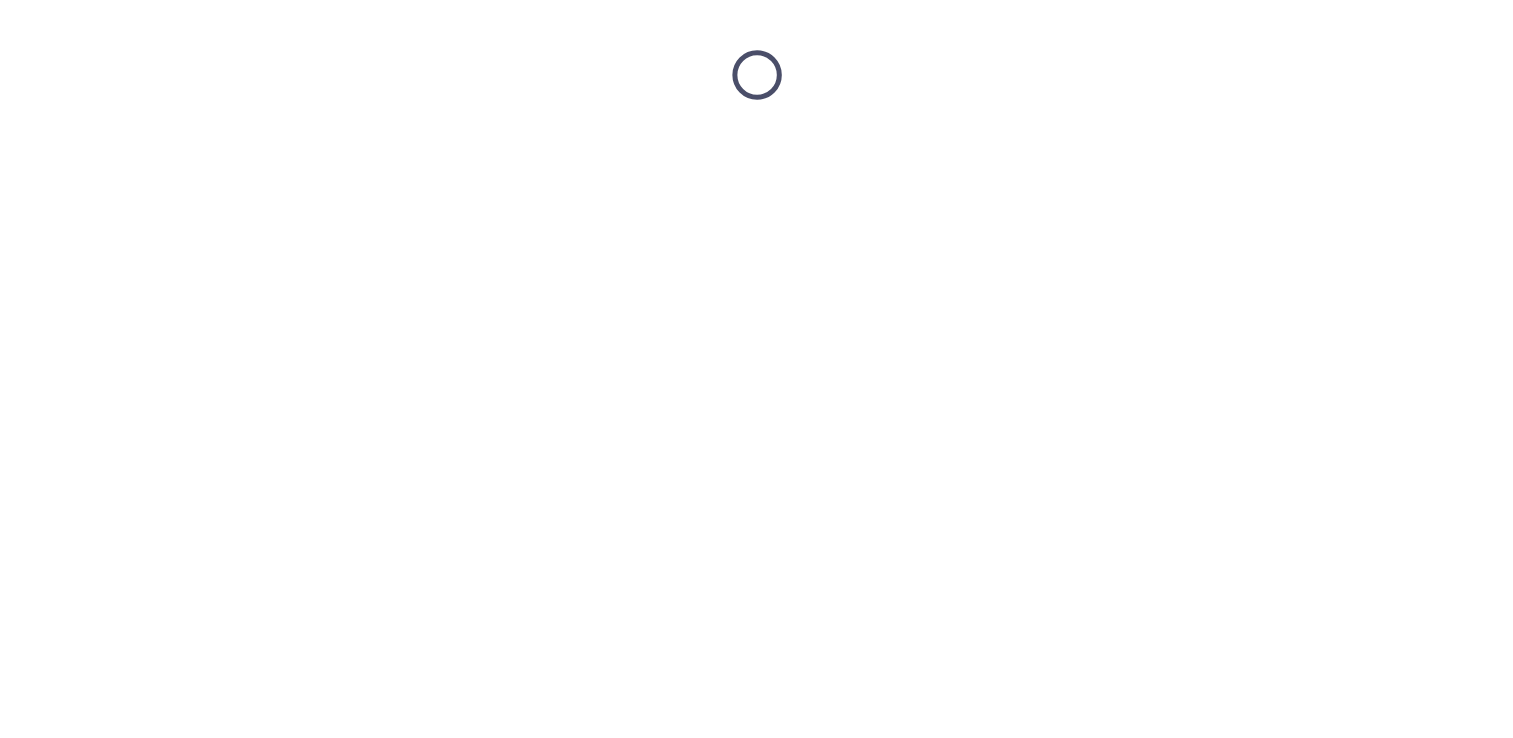 scroll, scrollTop: 0, scrollLeft: 0, axis: both 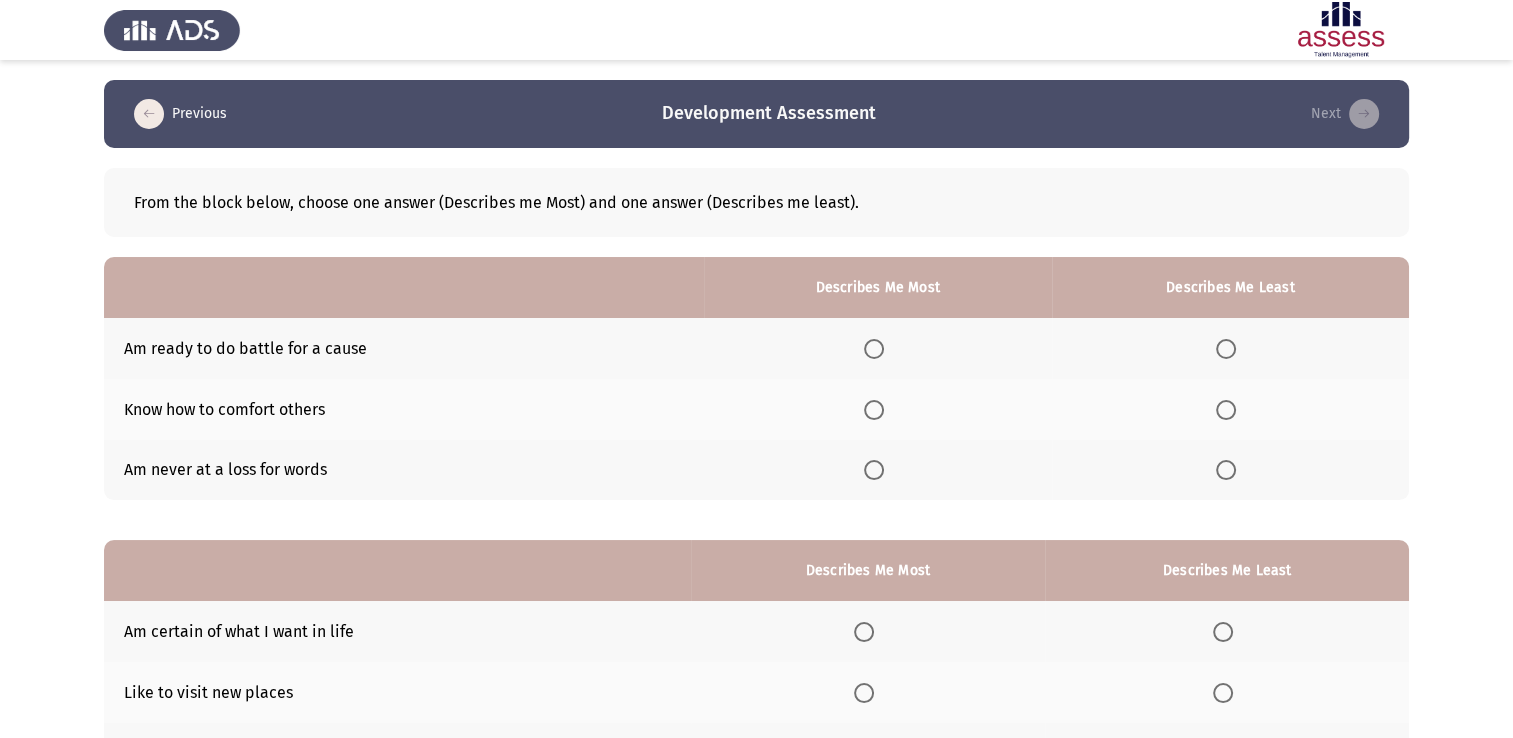 click at bounding box center (1226, 410) 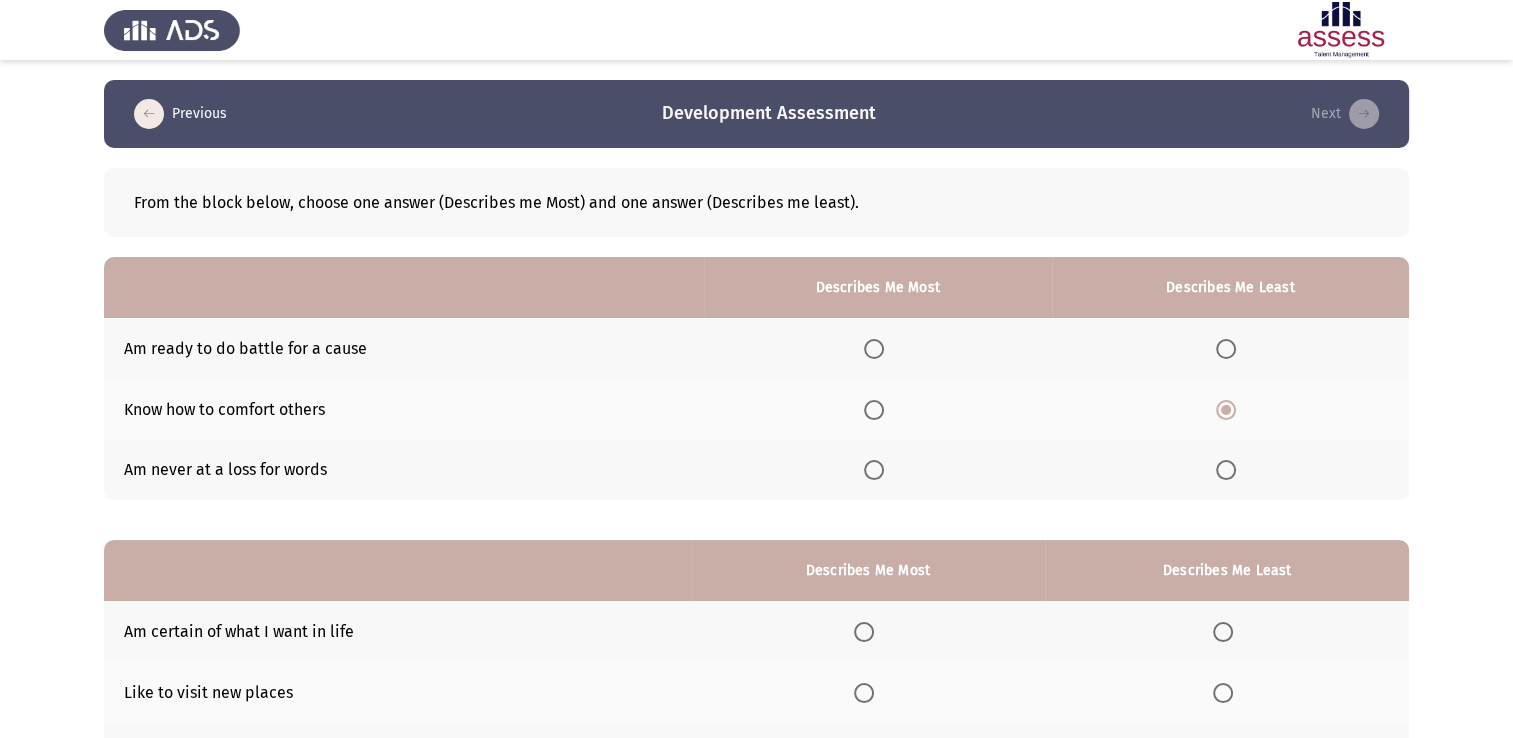 click at bounding box center [1226, 349] 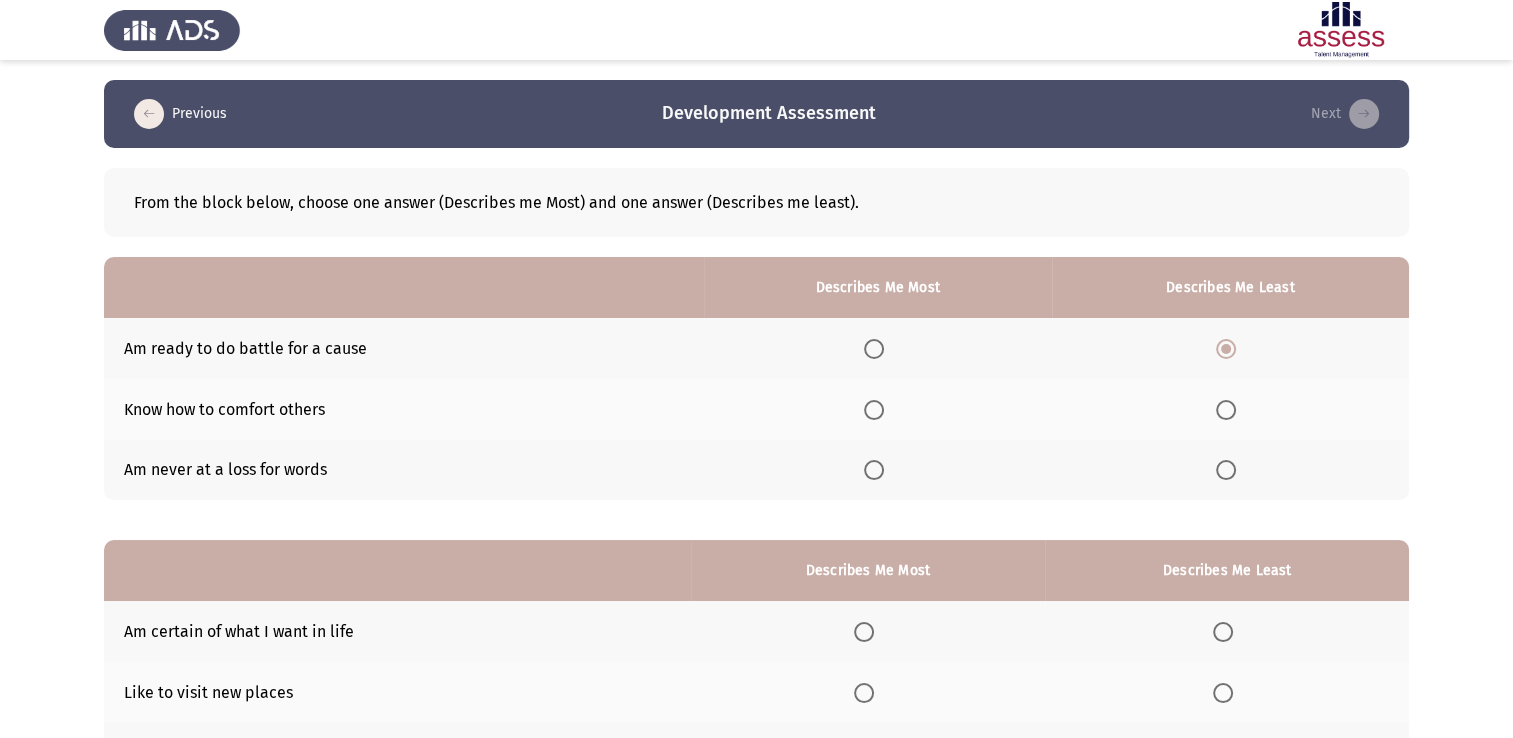 click at bounding box center [874, 470] 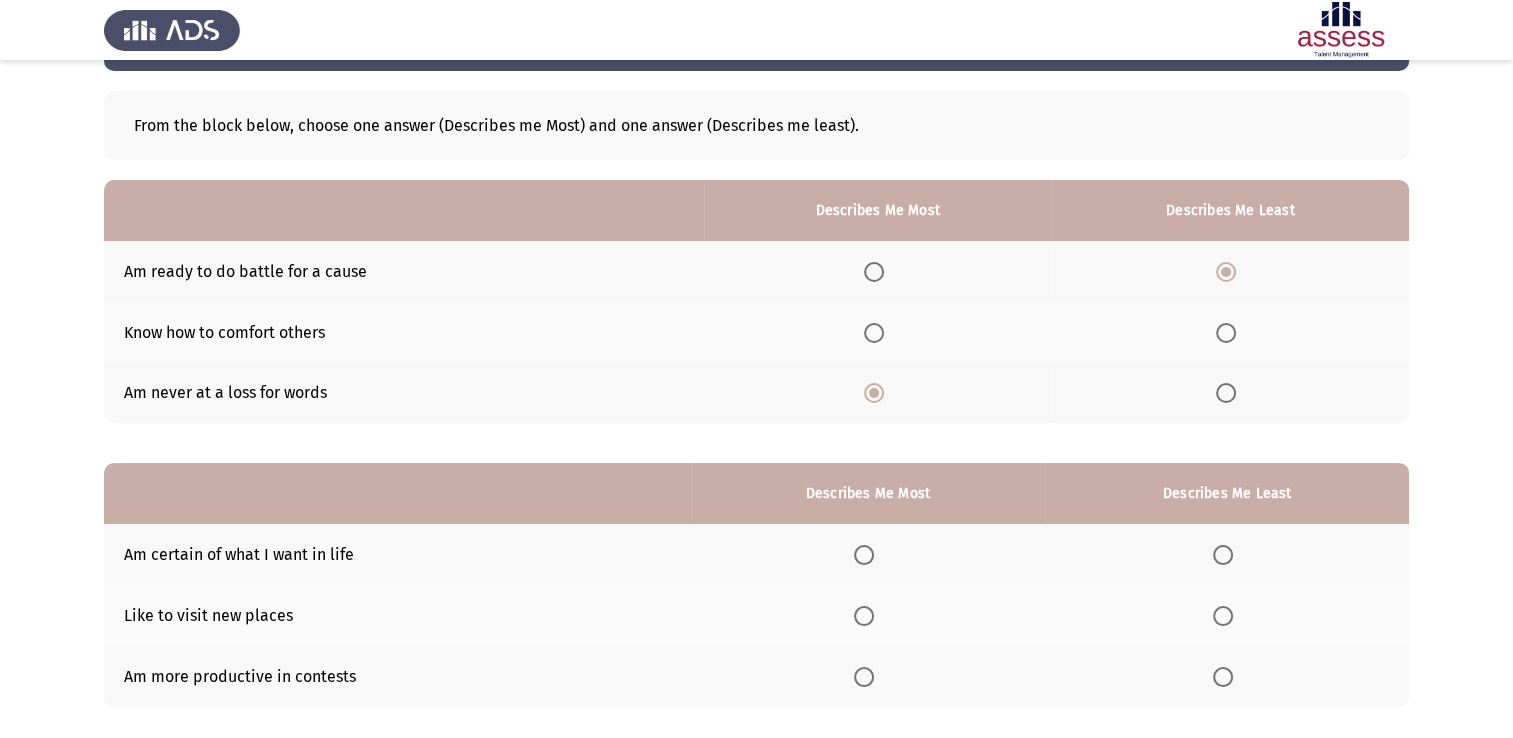 scroll, scrollTop: 186, scrollLeft: 0, axis: vertical 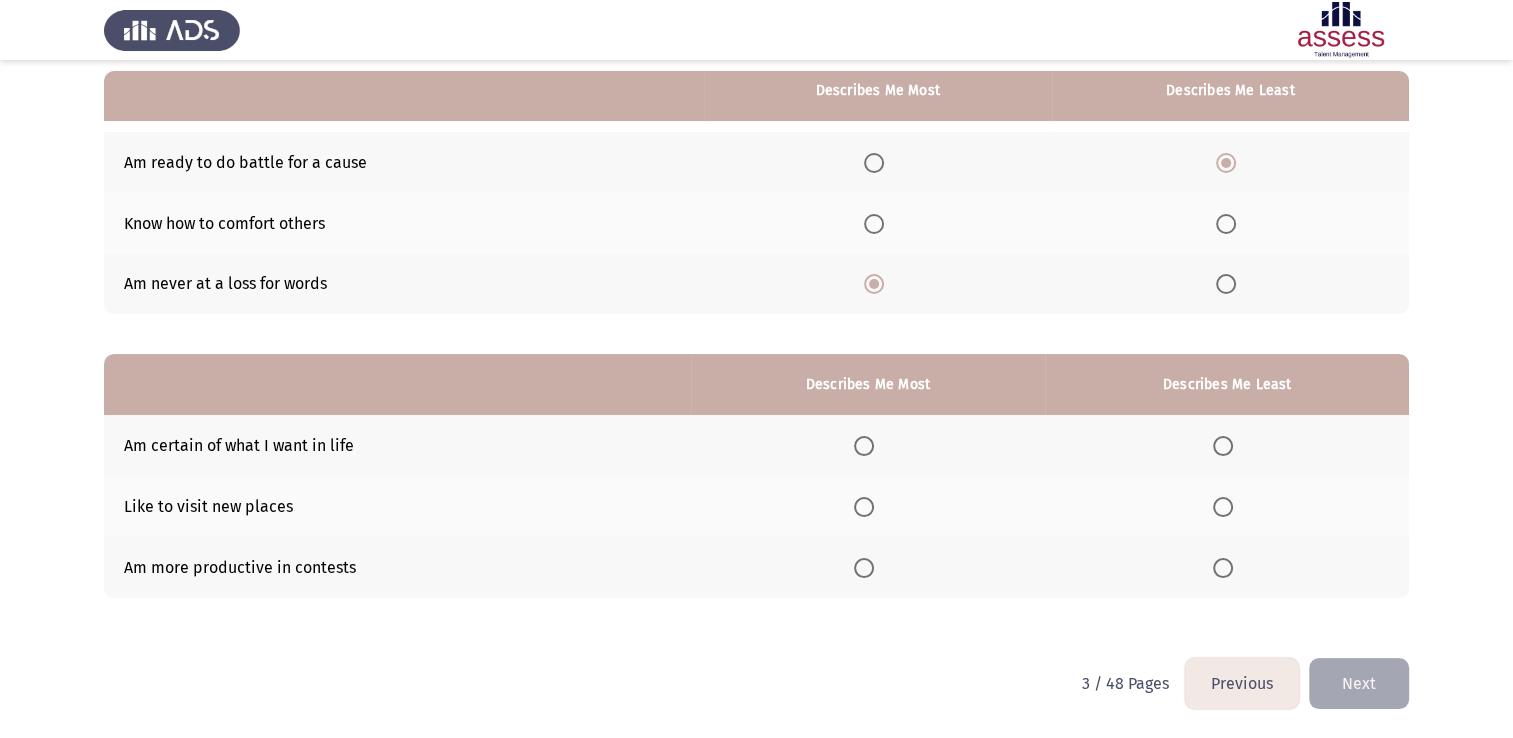 click at bounding box center [1223, 568] 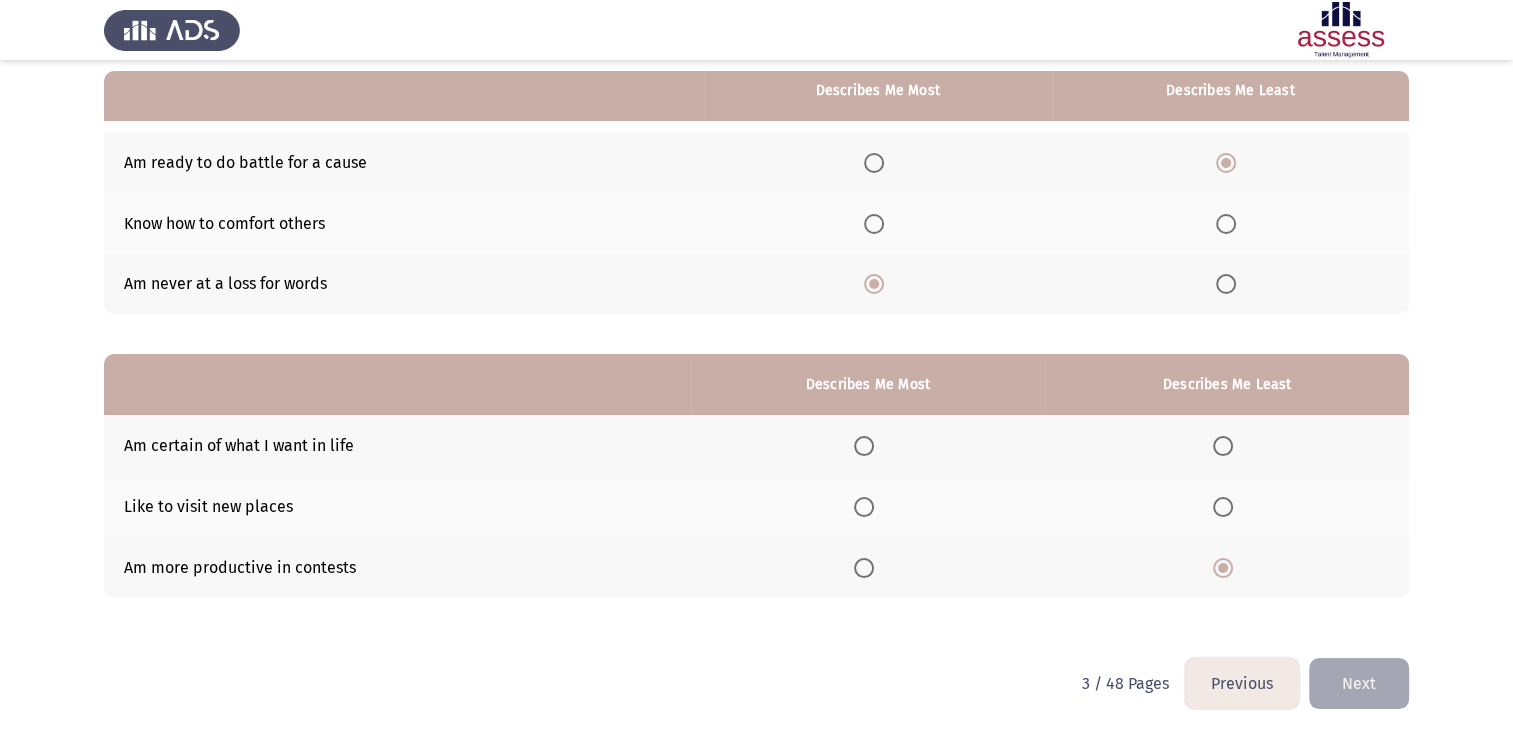 click at bounding box center (864, 446) 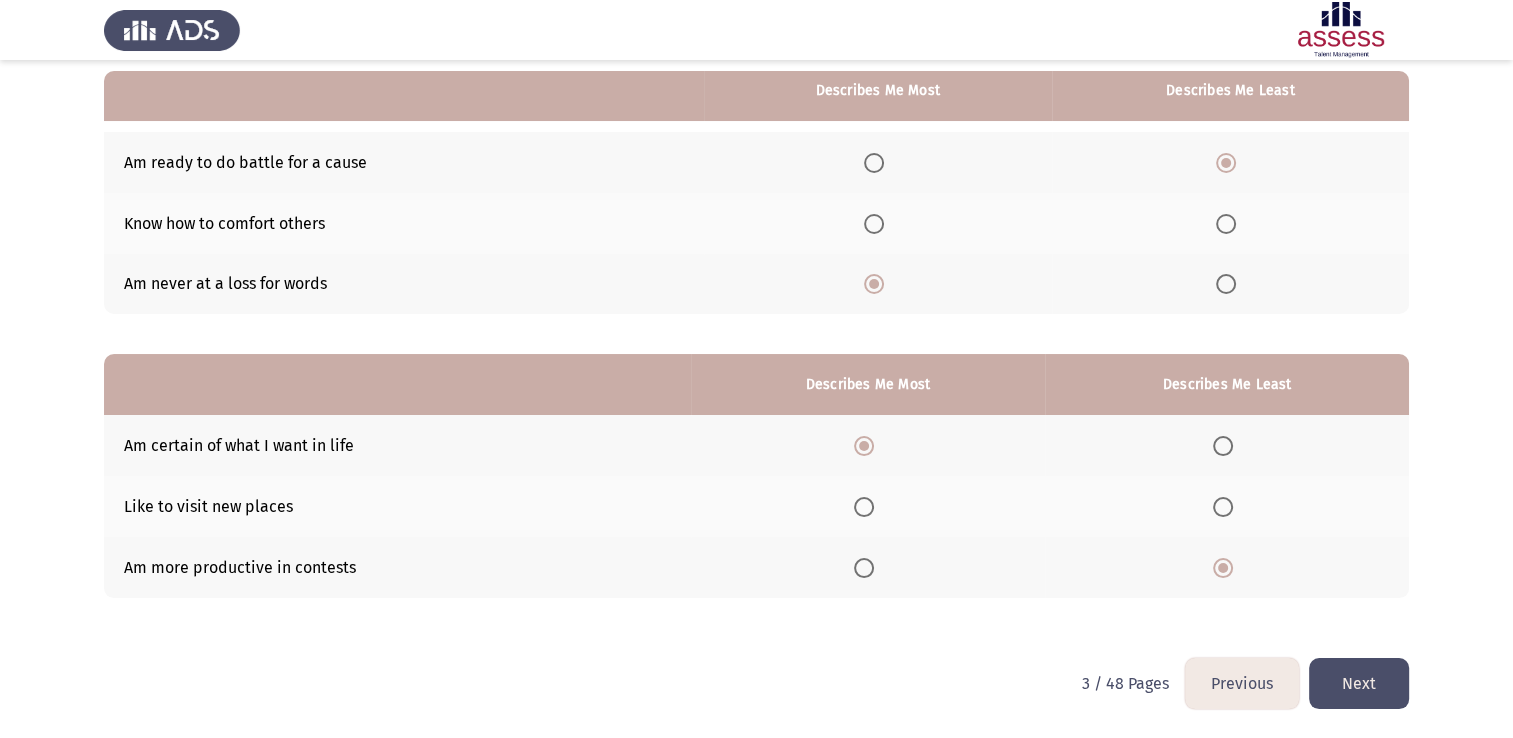 click on "Next" 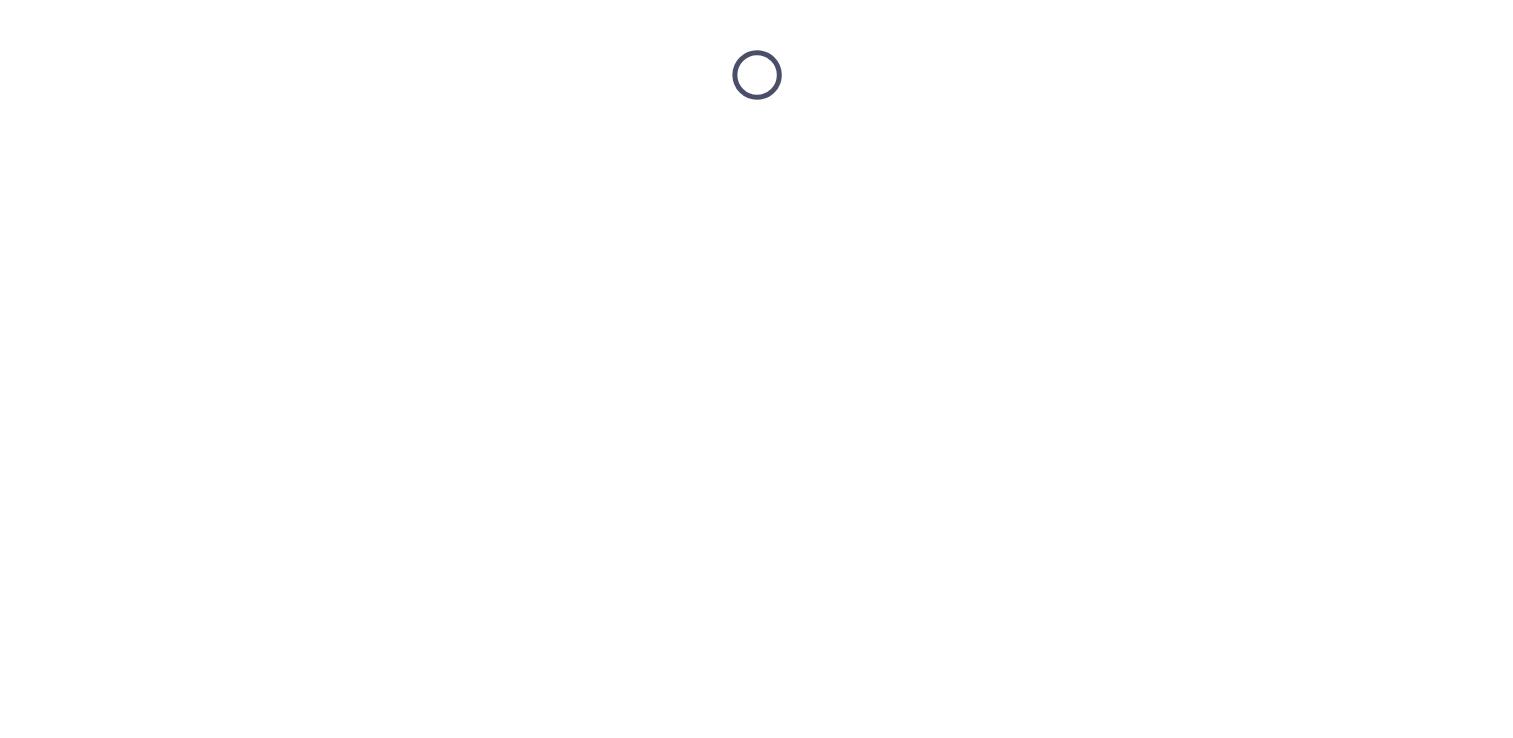 scroll, scrollTop: 0, scrollLeft: 0, axis: both 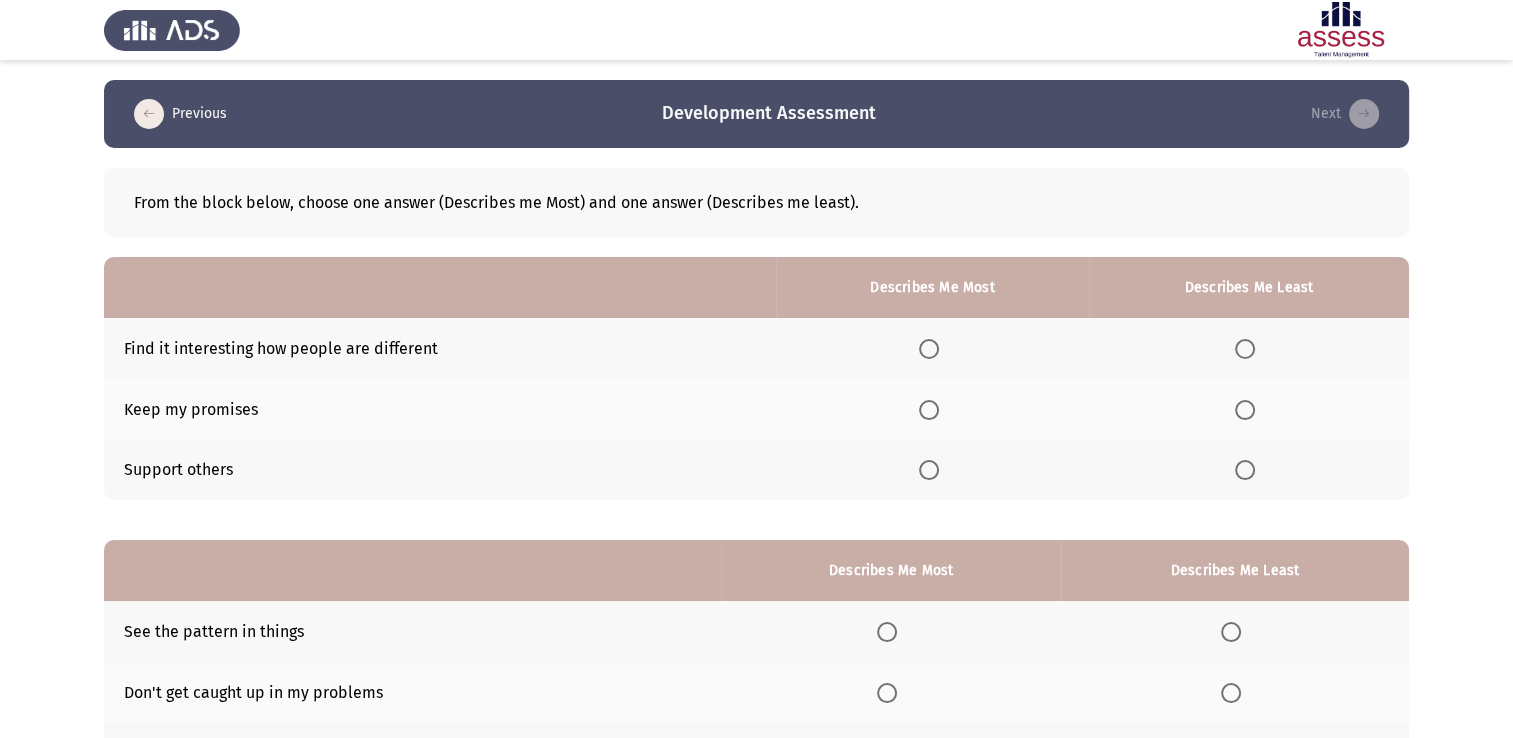 click at bounding box center (929, 470) 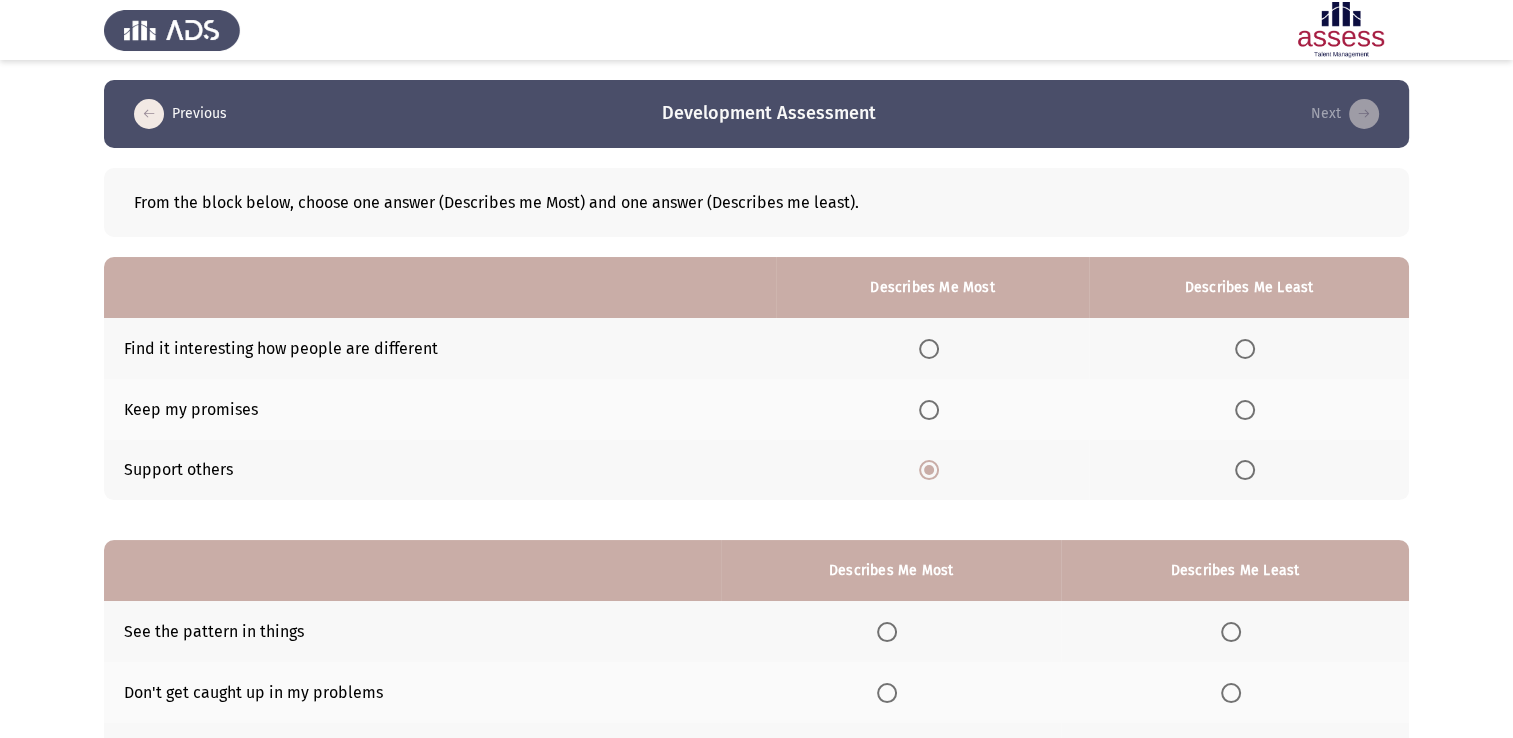 click 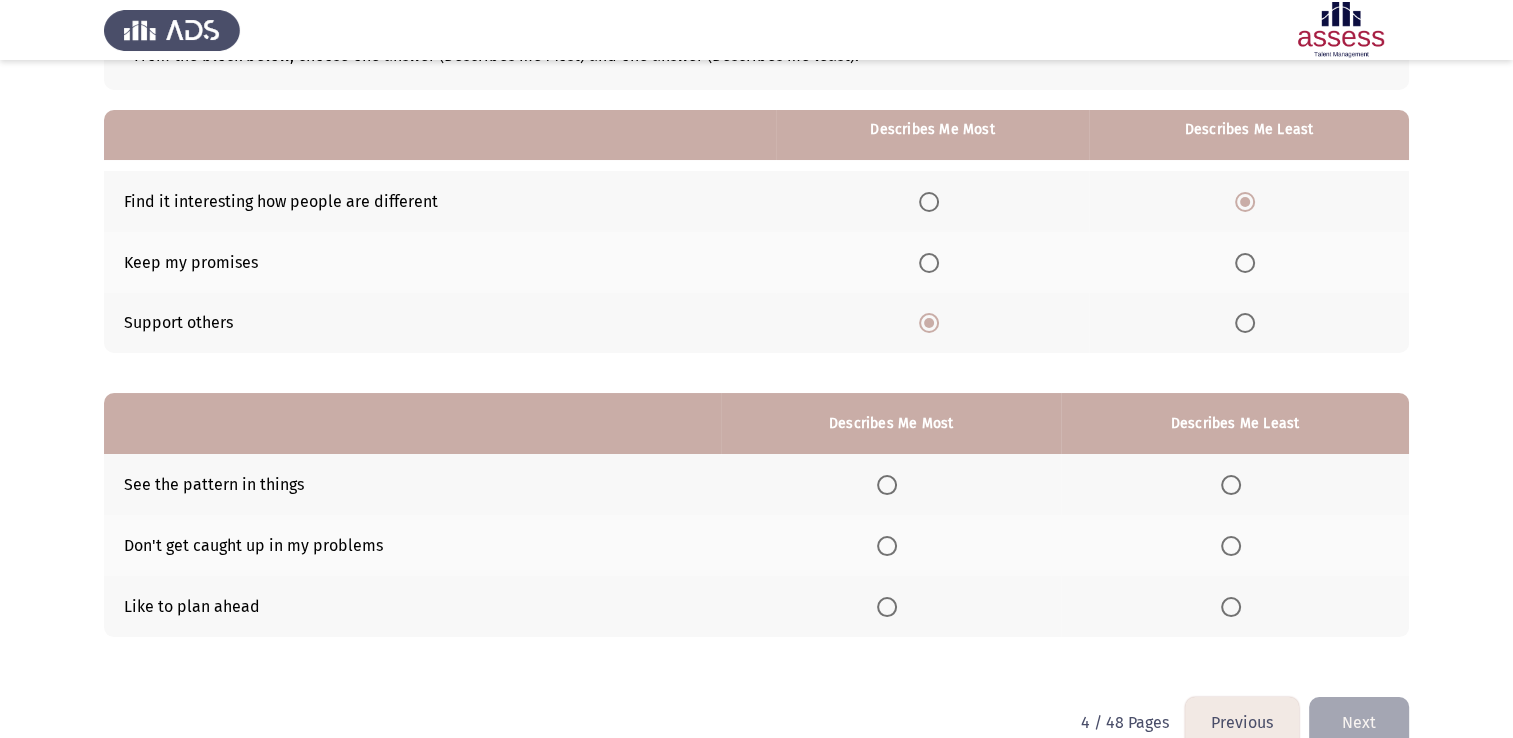 scroll, scrollTop: 186, scrollLeft: 0, axis: vertical 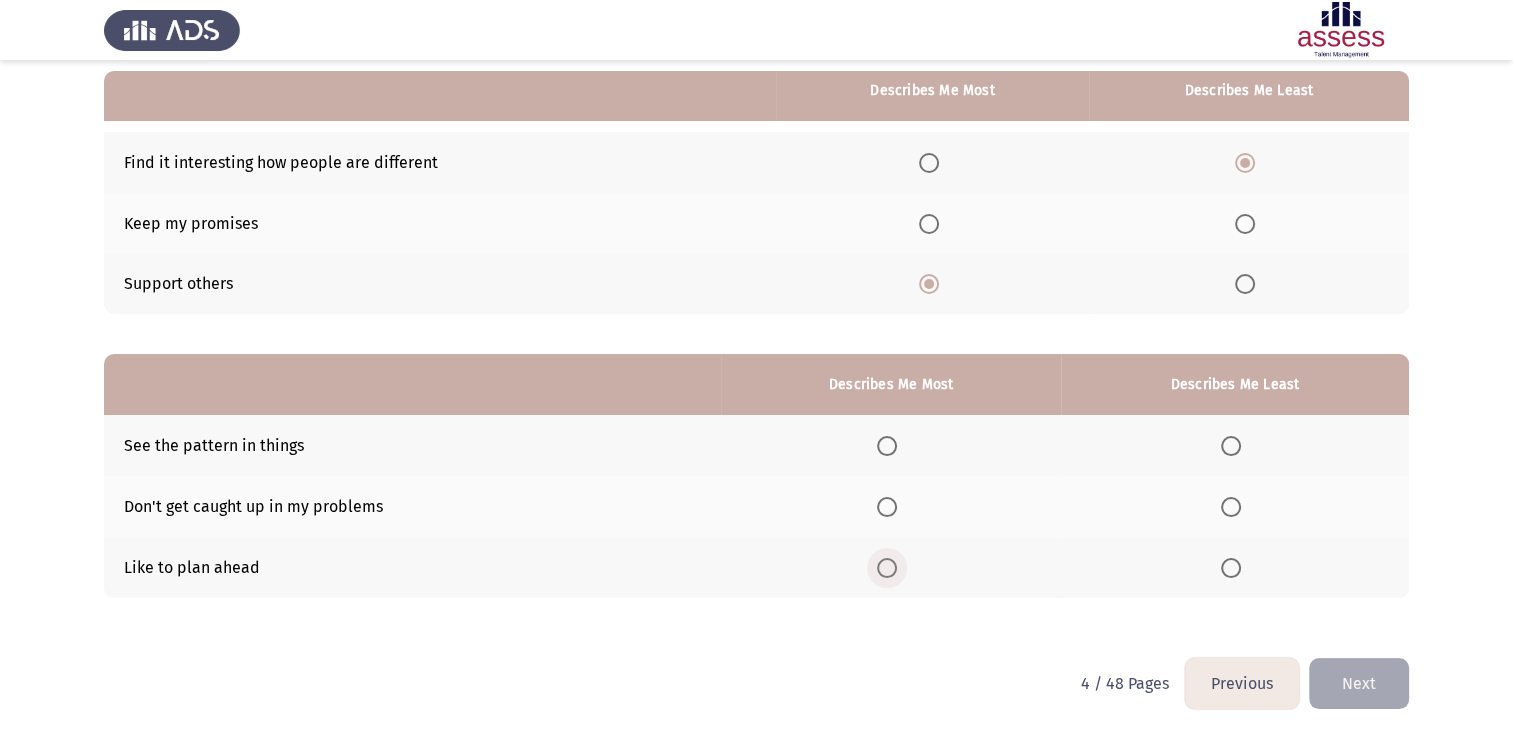click at bounding box center (887, 568) 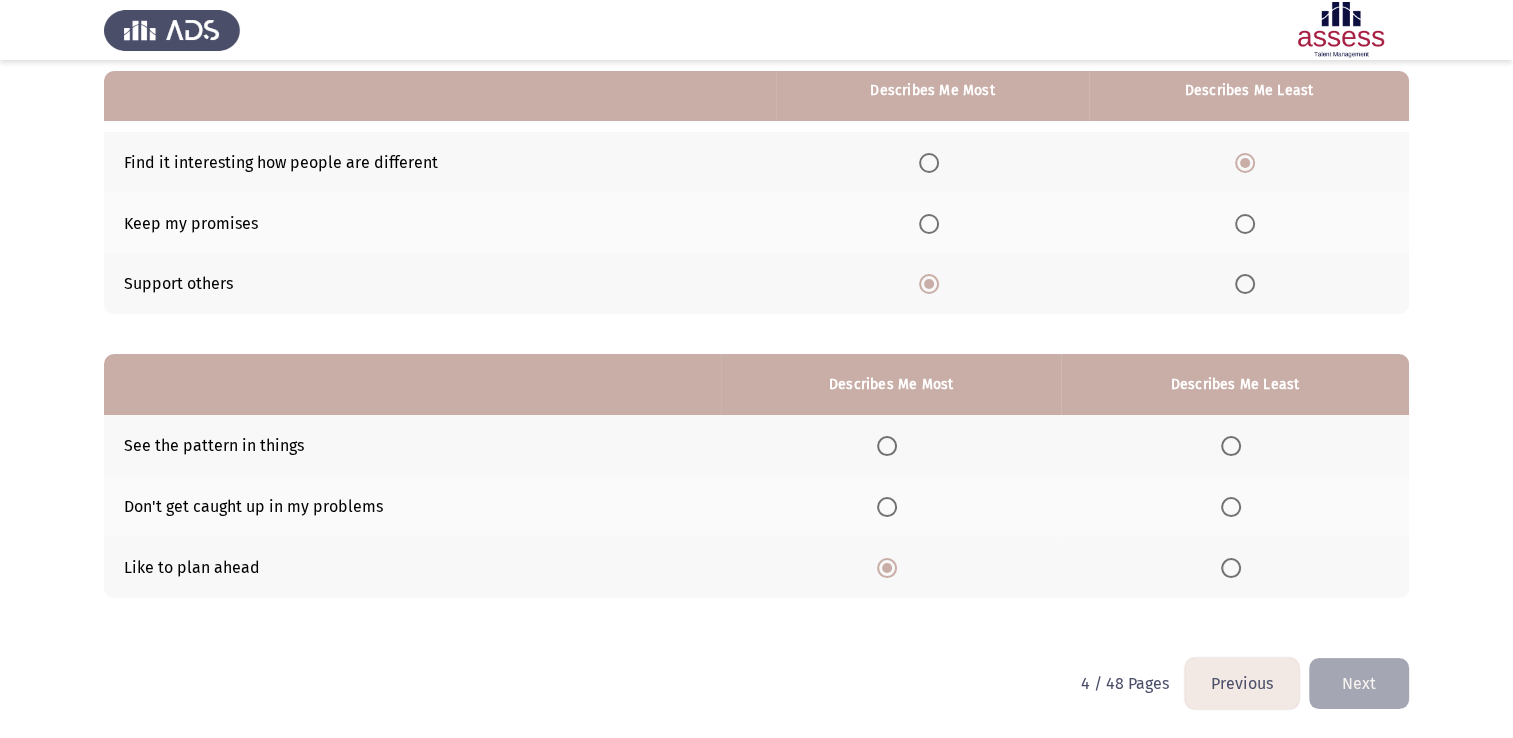 click at bounding box center [1231, 507] 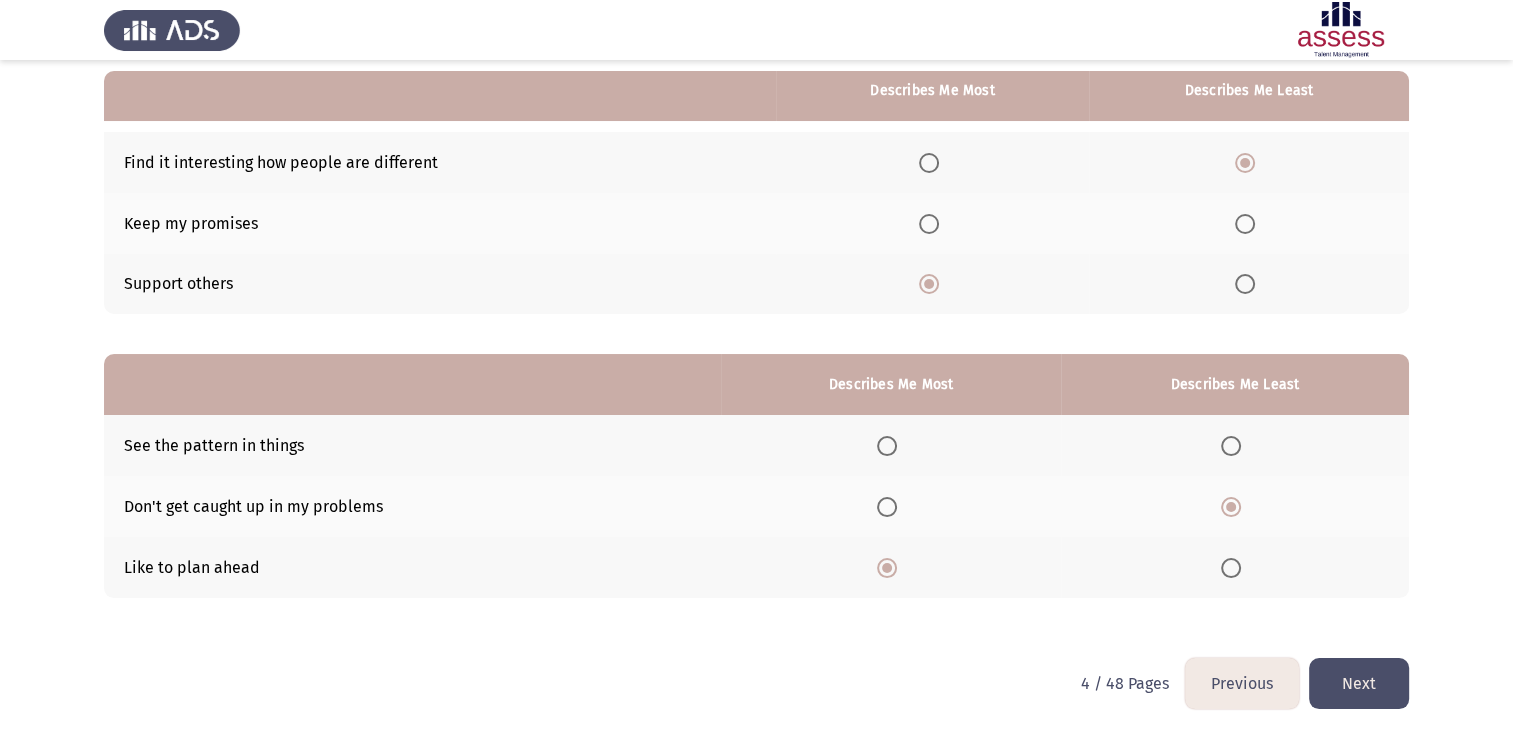 click on "Next" 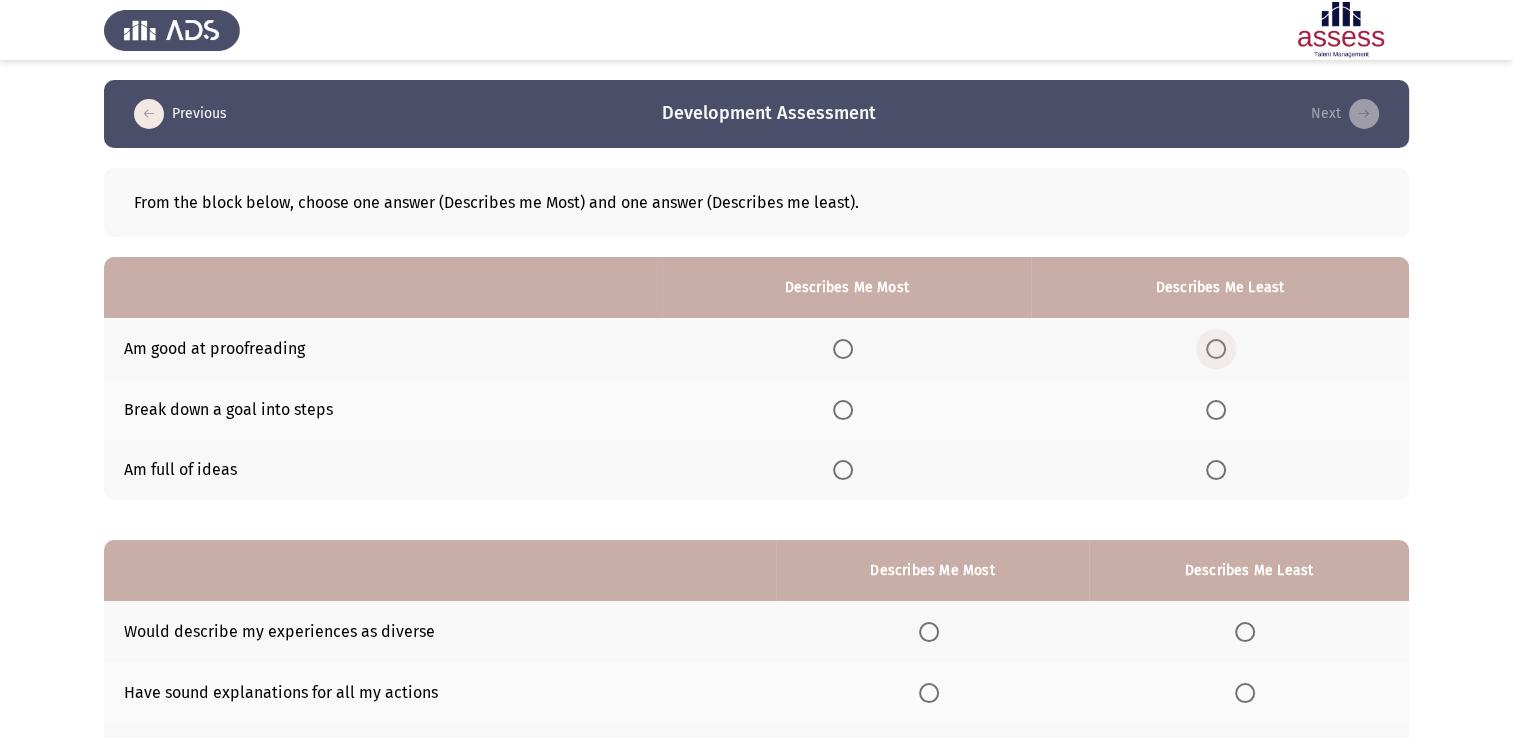 click at bounding box center (1216, 349) 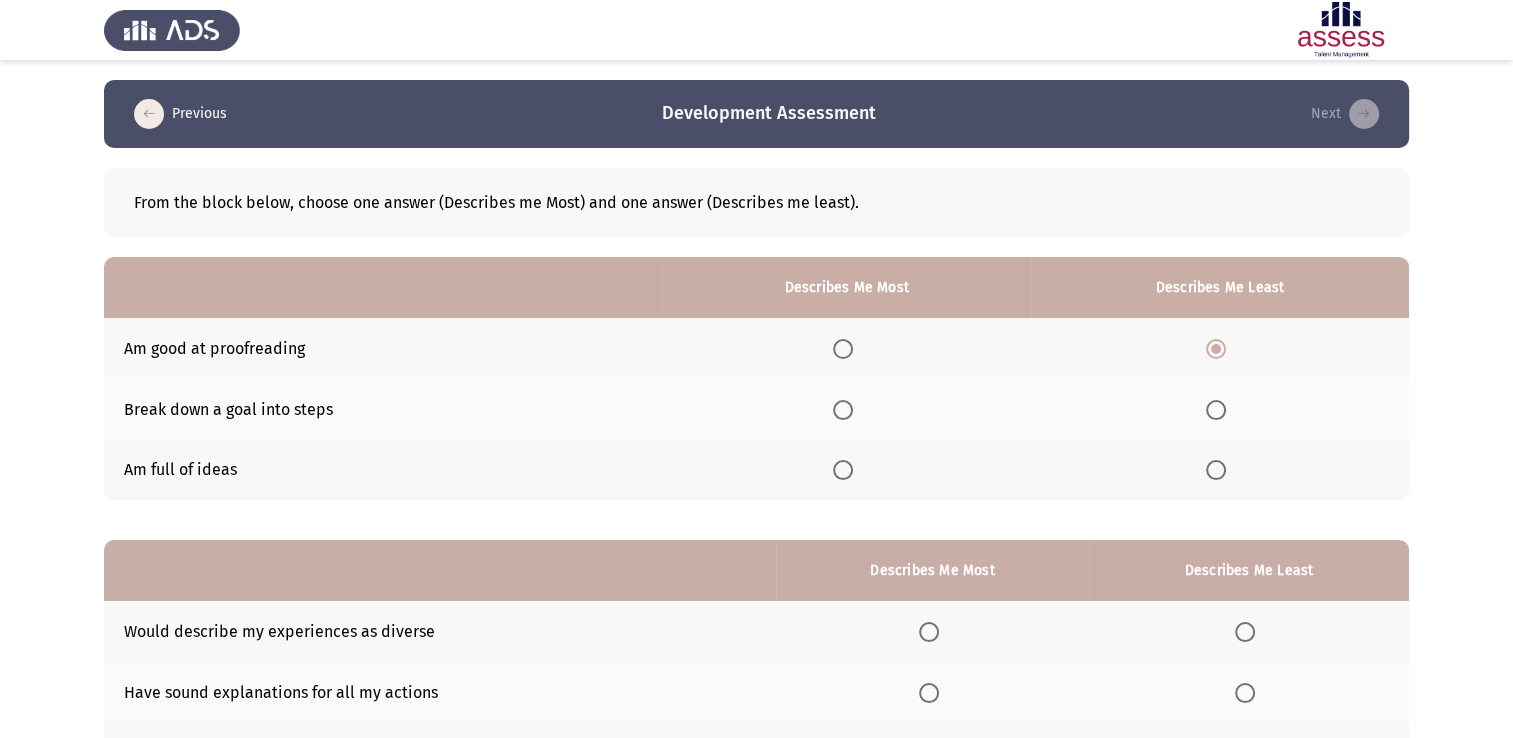 click at bounding box center [843, 410] 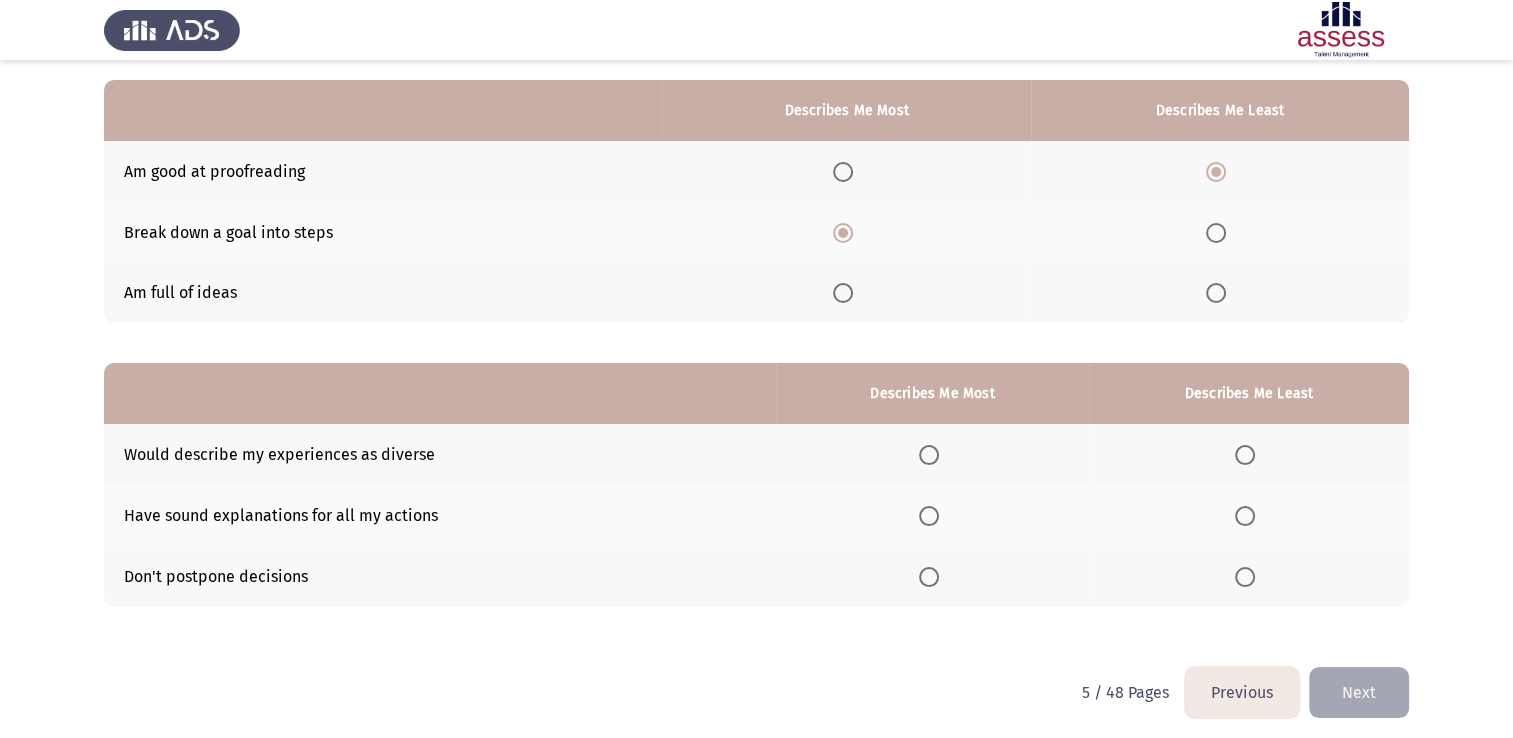 scroll, scrollTop: 186, scrollLeft: 0, axis: vertical 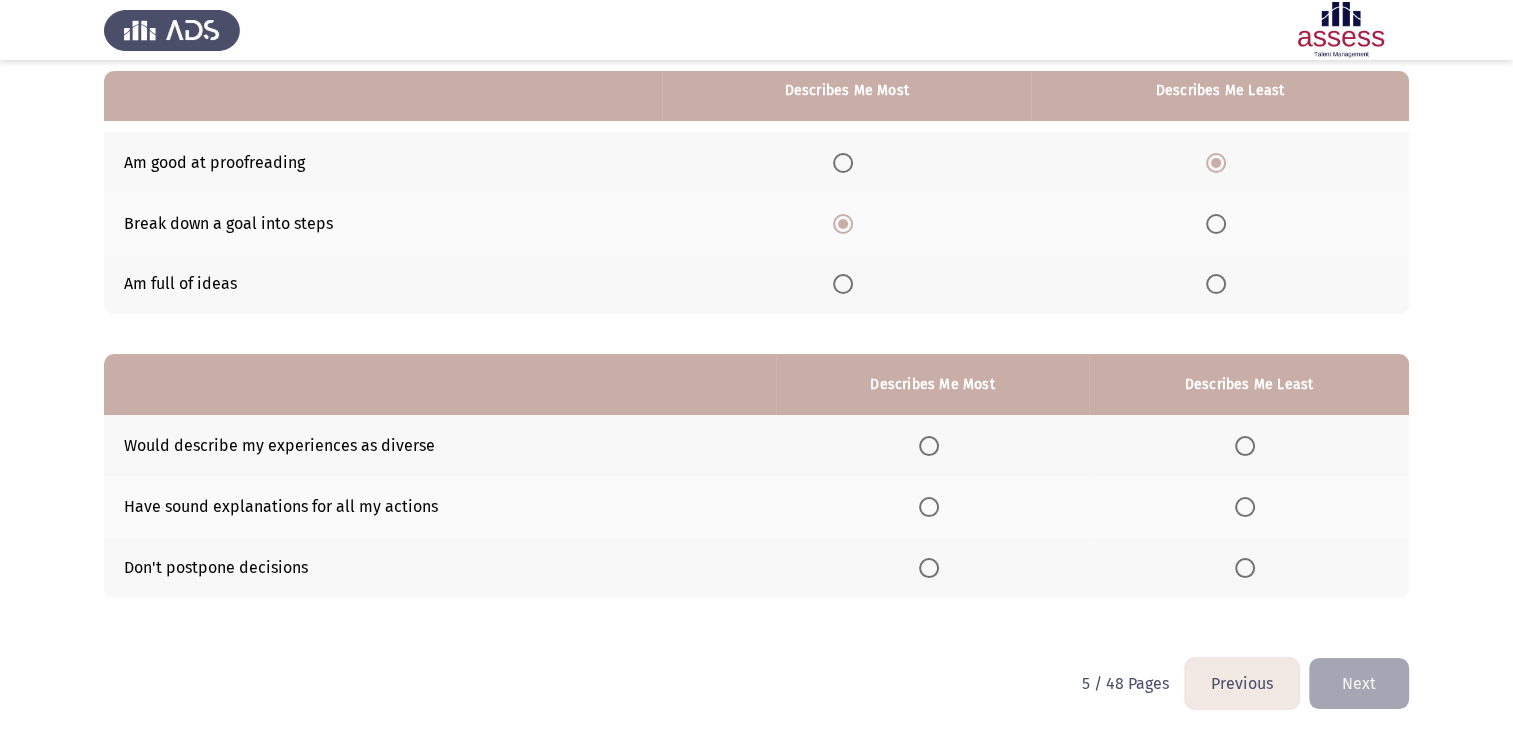 click at bounding box center [1245, 568] 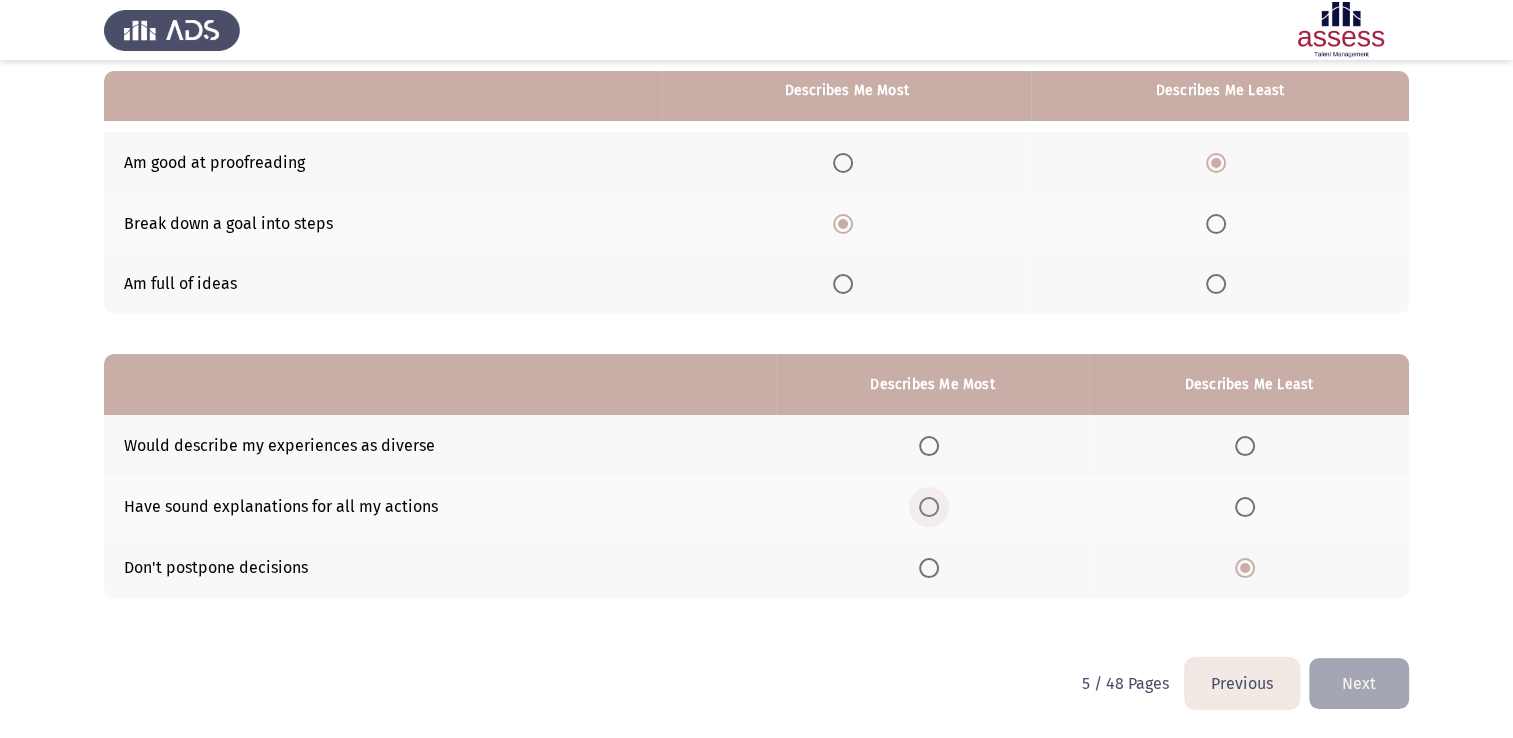 click at bounding box center (929, 507) 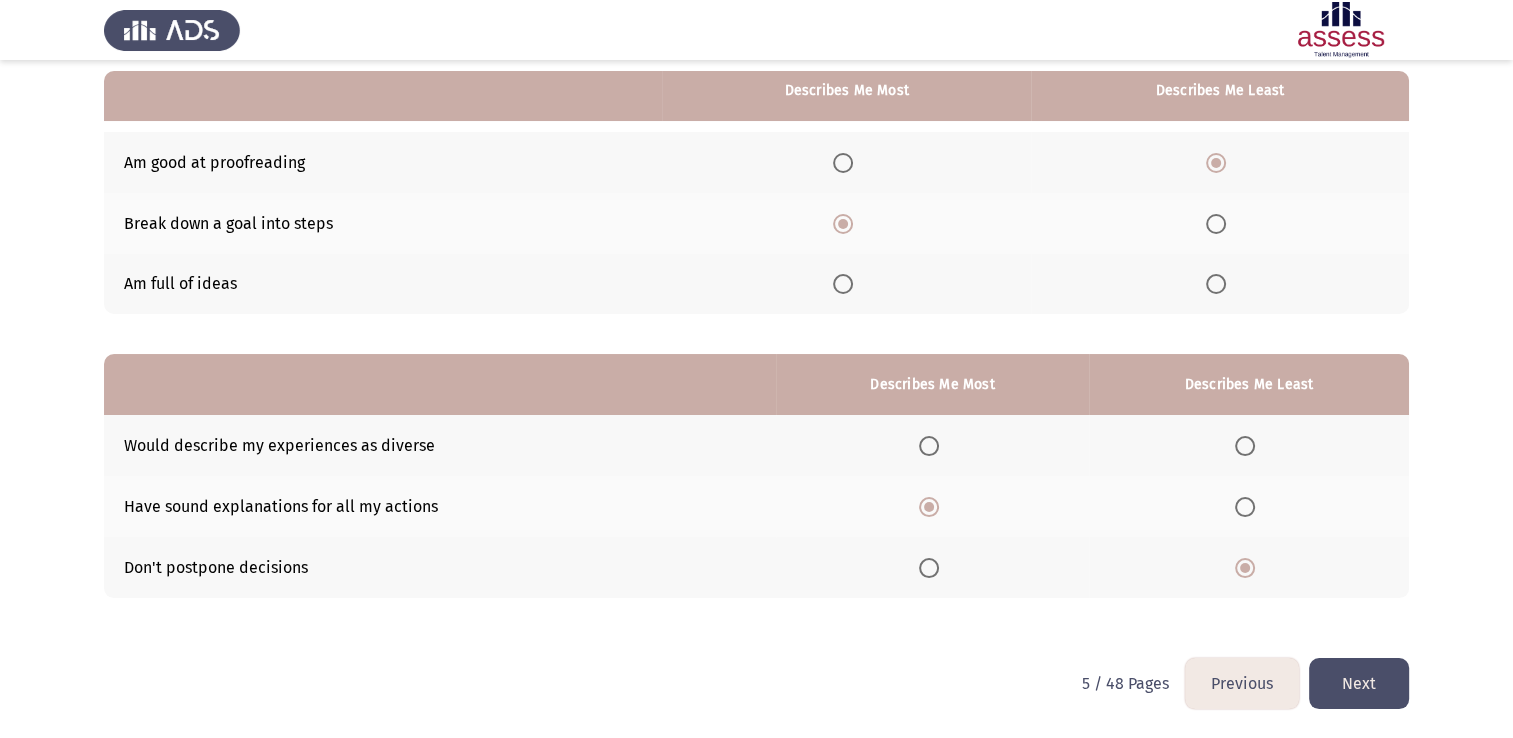 click on "Next" 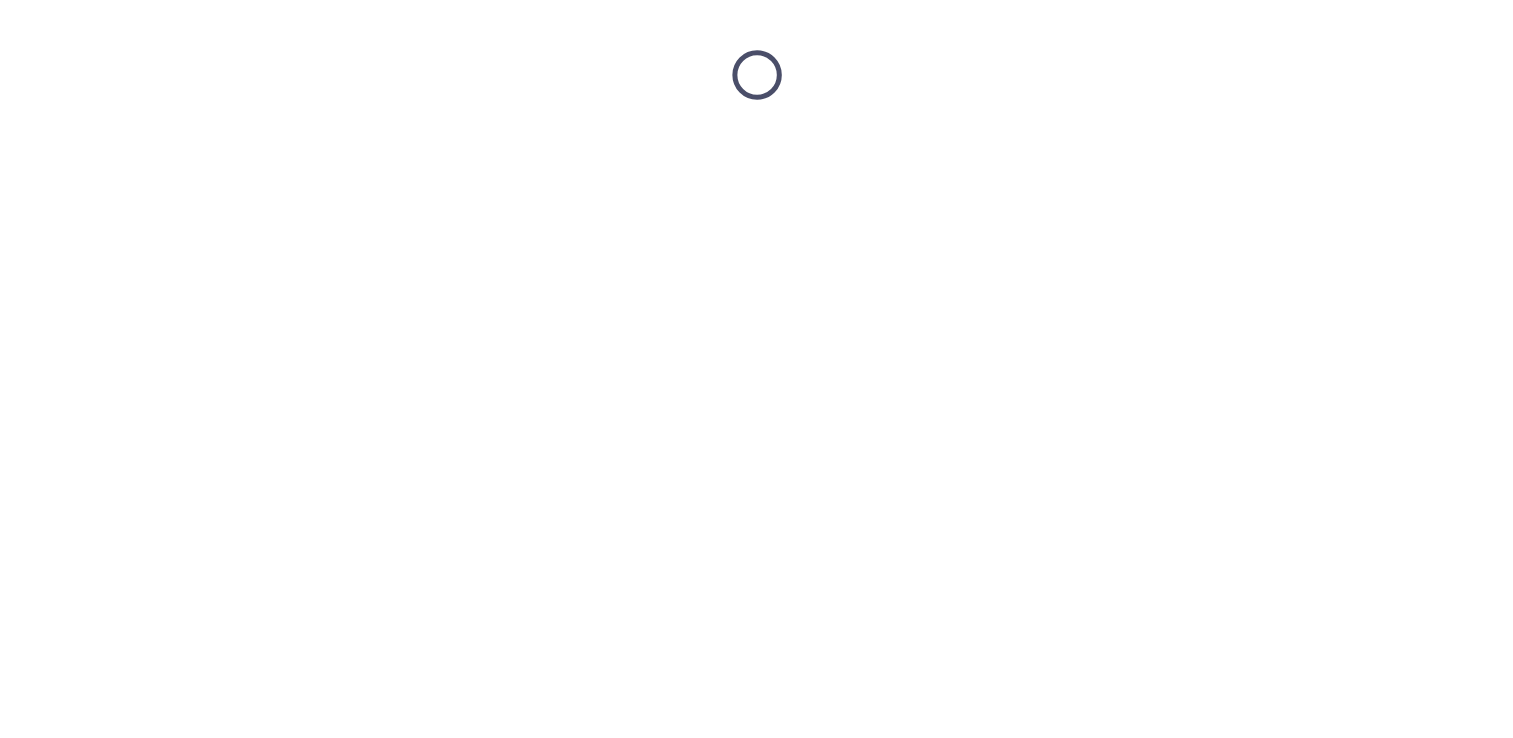 scroll, scrollTop: 0, scrollLeft: 0, axis: both 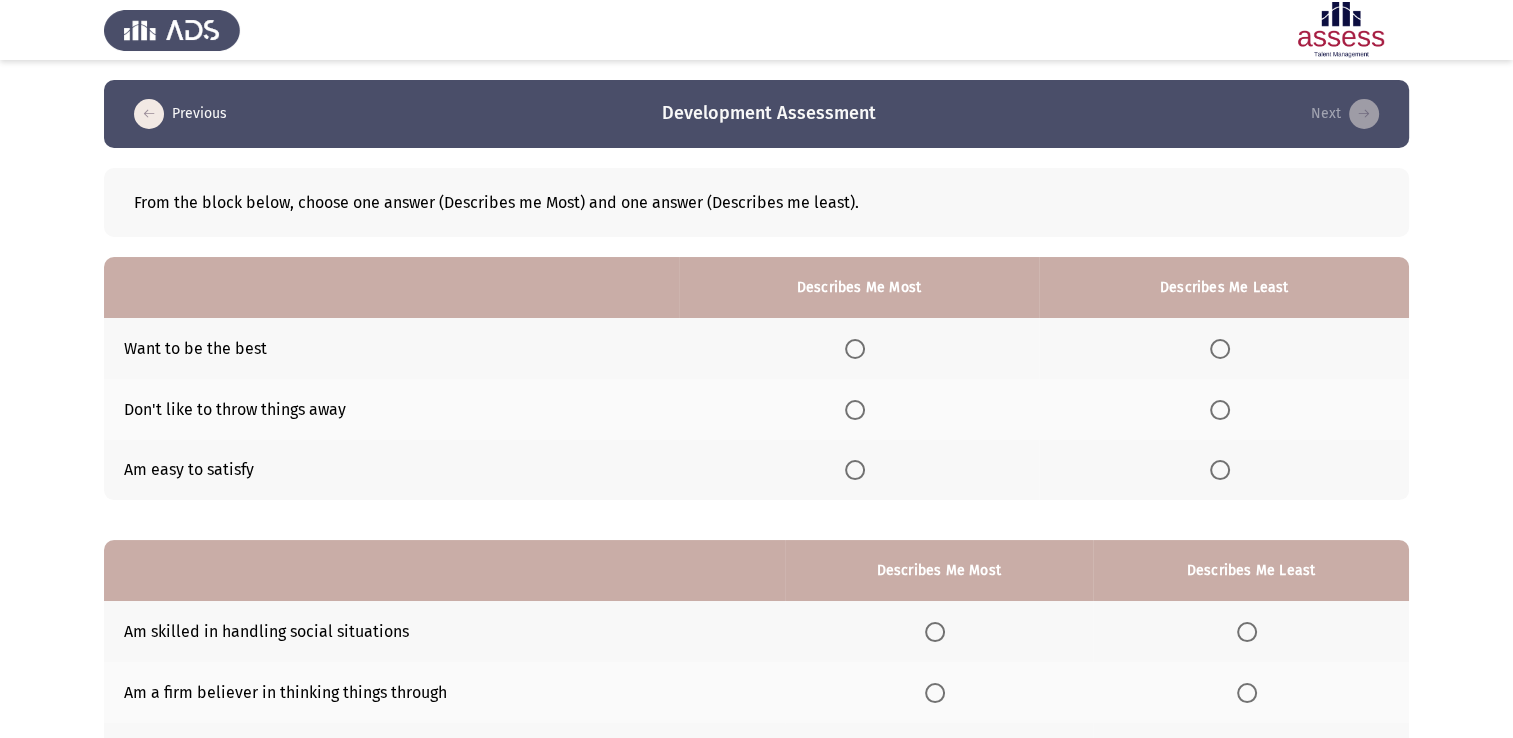 click at bounding box center (855, 349) 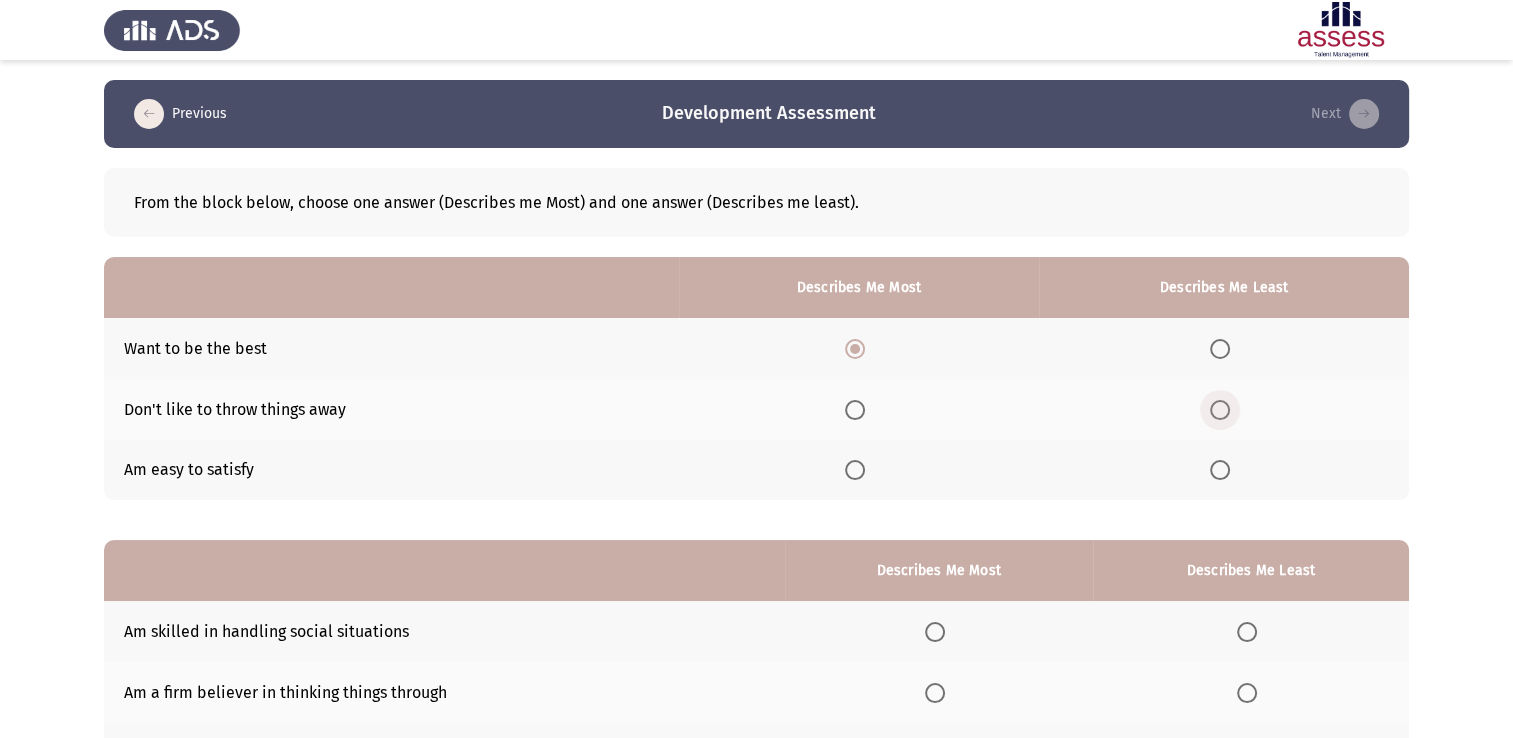 click at bounding box center (1220, 410) 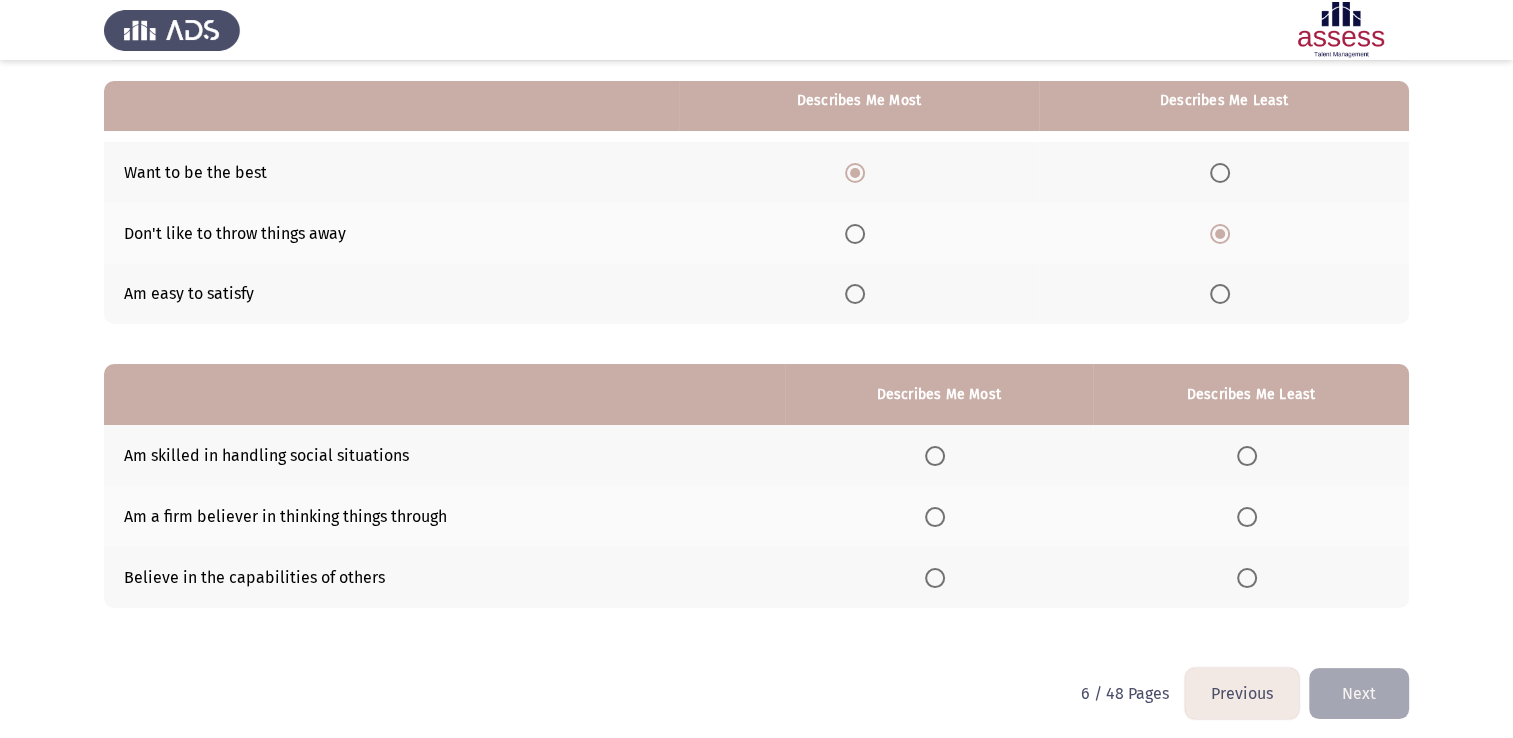 scroll, scrollTop: 186, scrollLeft: 0, axis: vertical 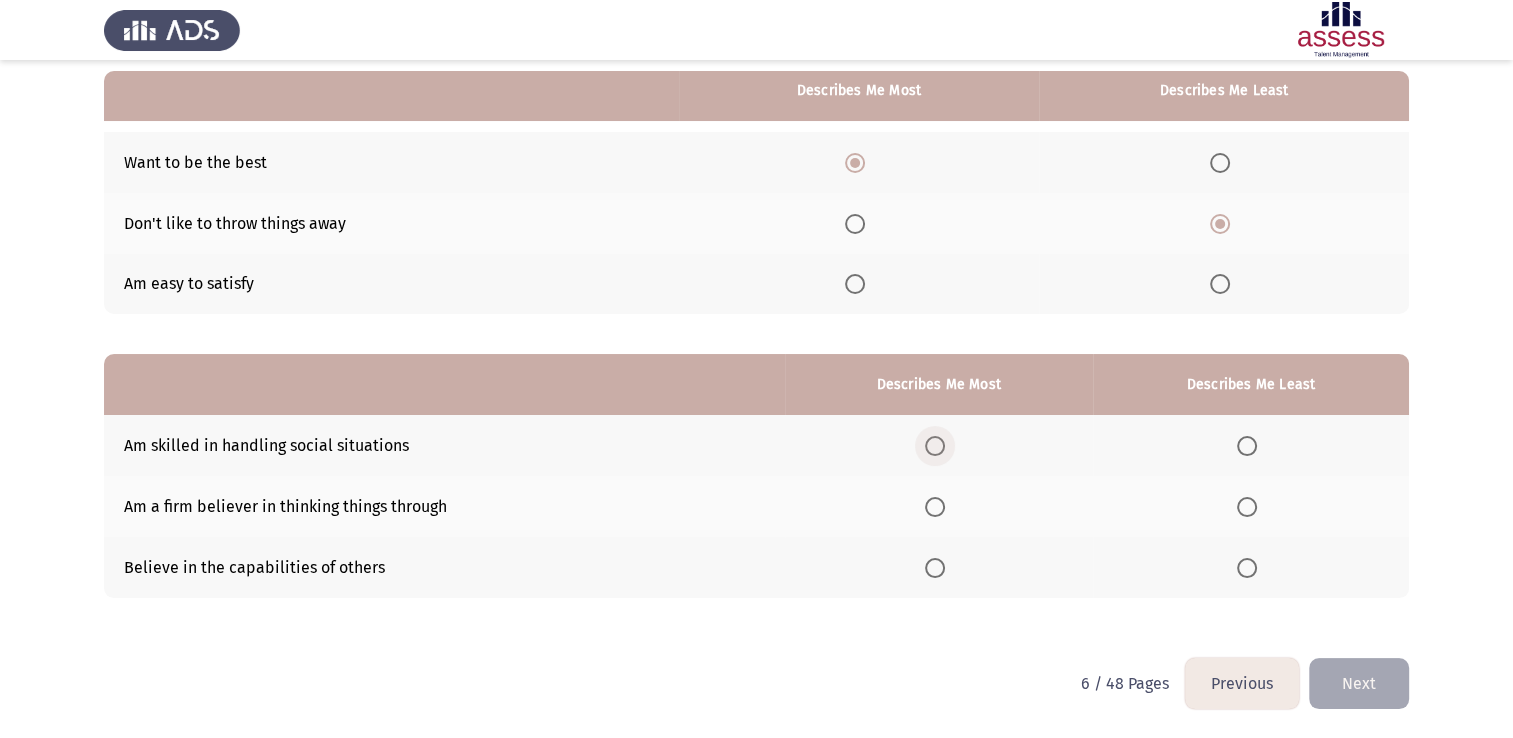 click at bounding box center (935, 446) 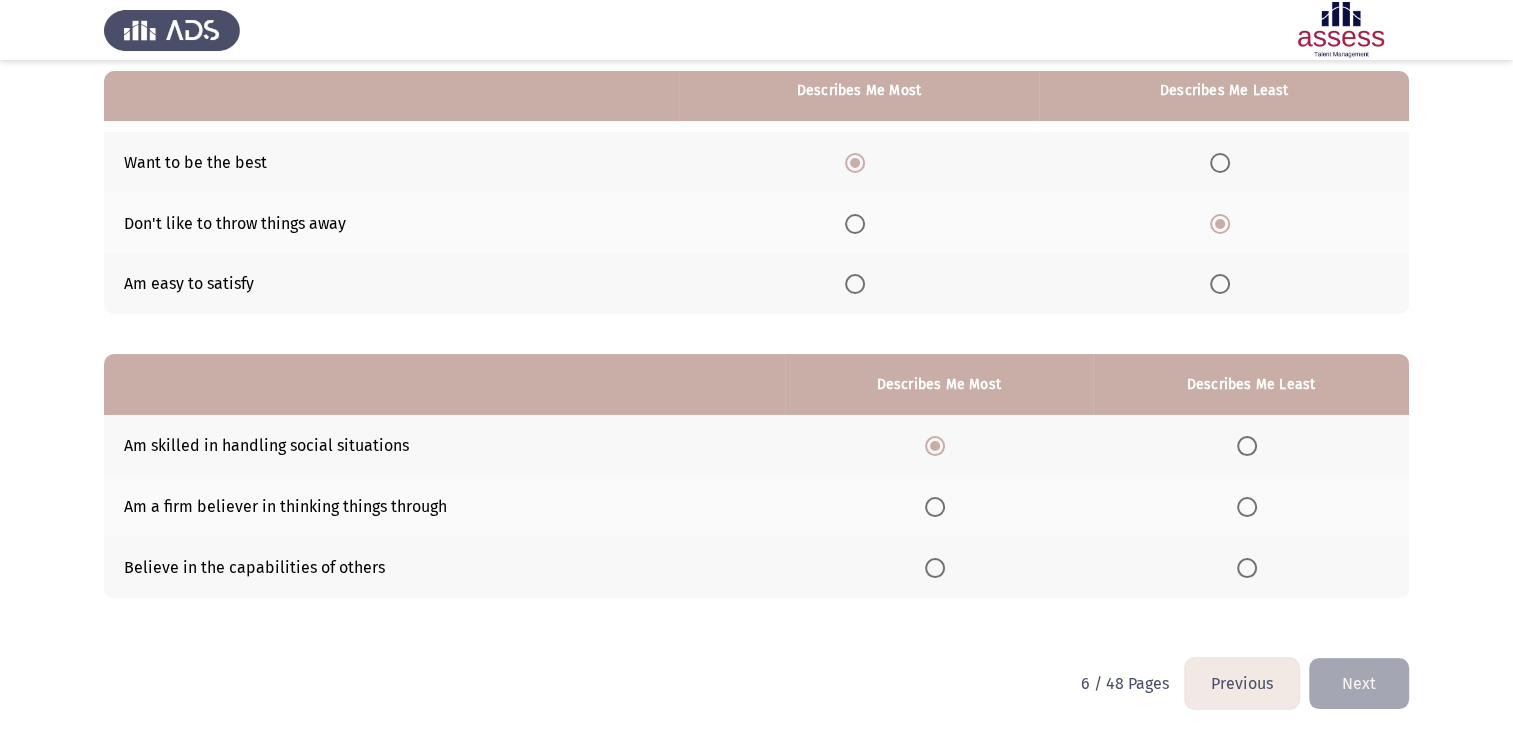 click at bounding box center [1251, 507] 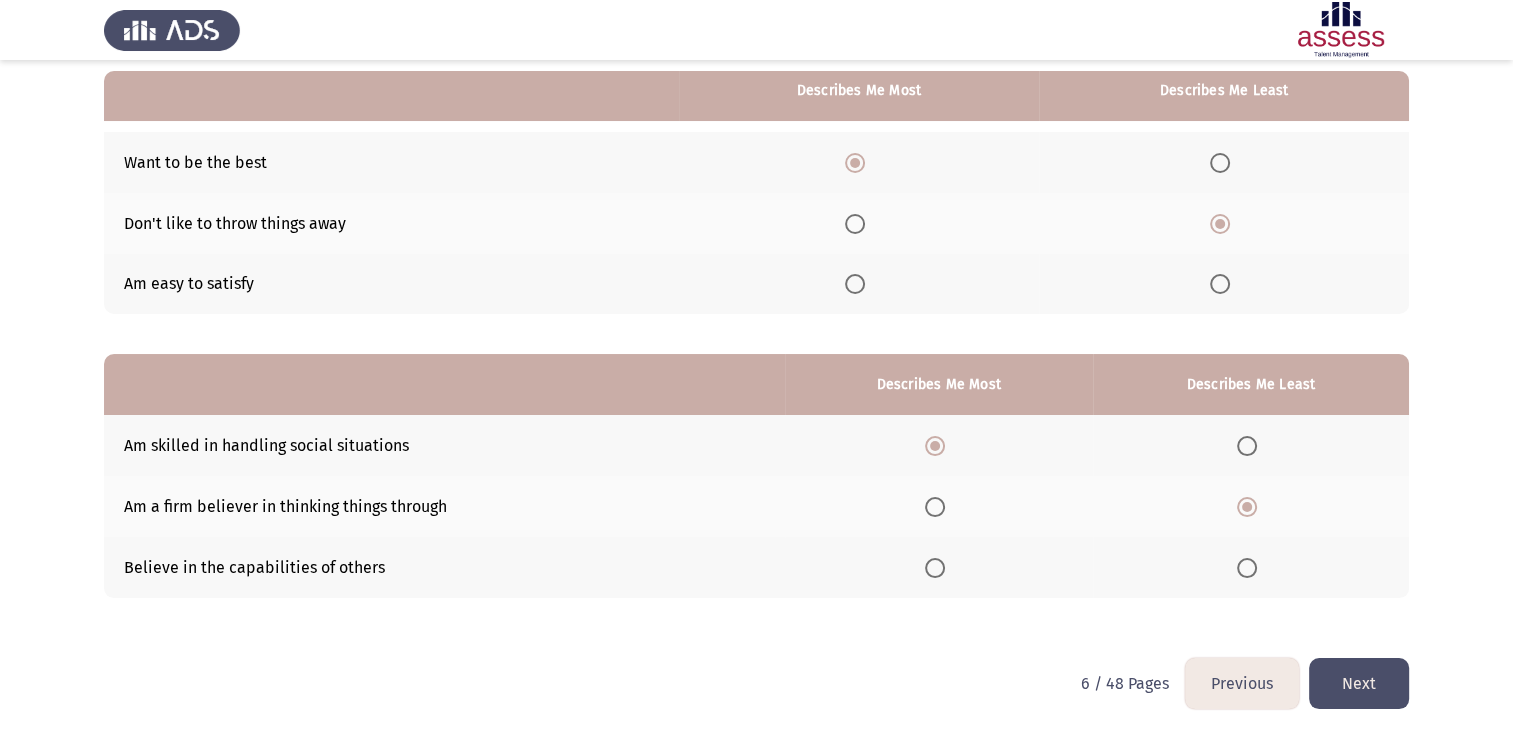 click on "Next" 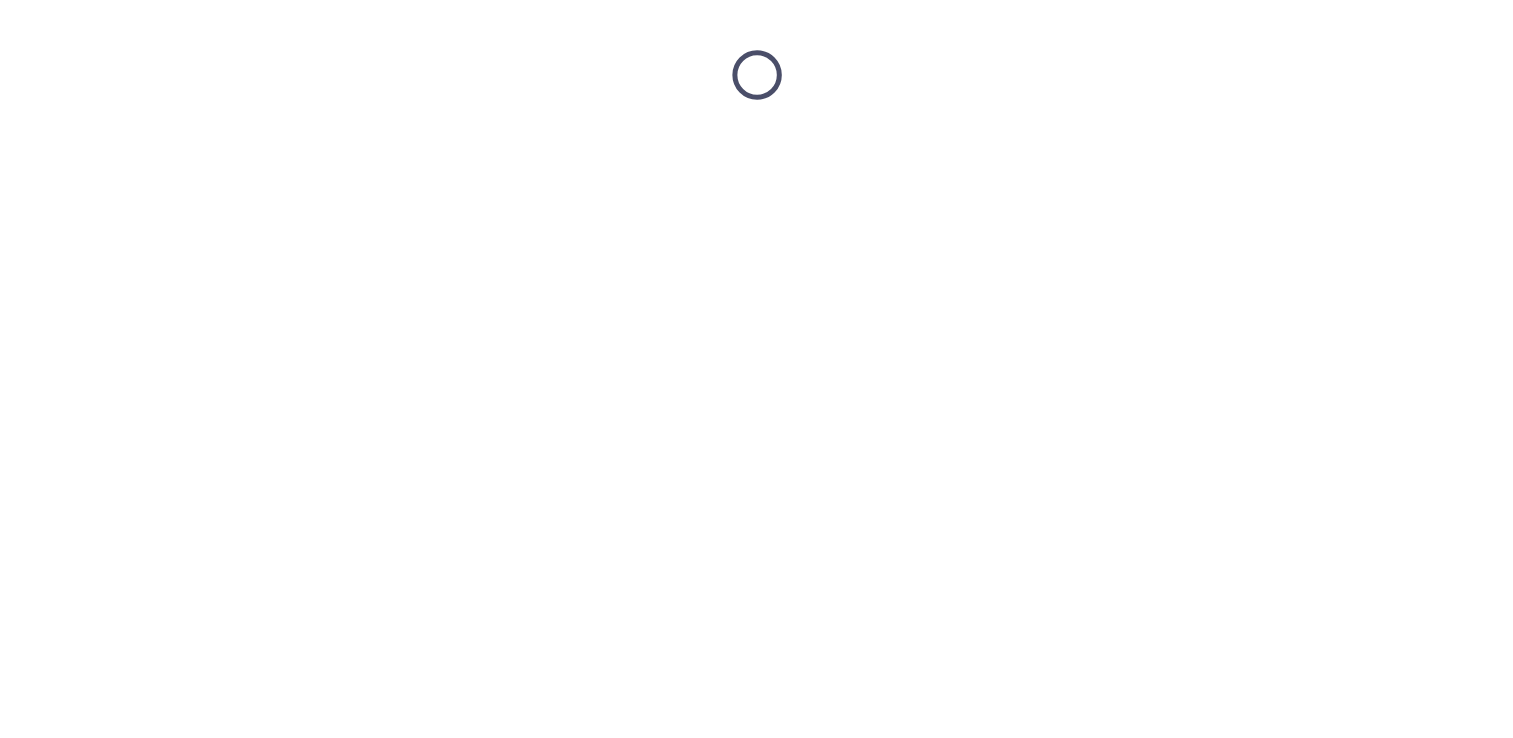 scroll, scrollTop: 0, scrollLeft: 0, axis: both 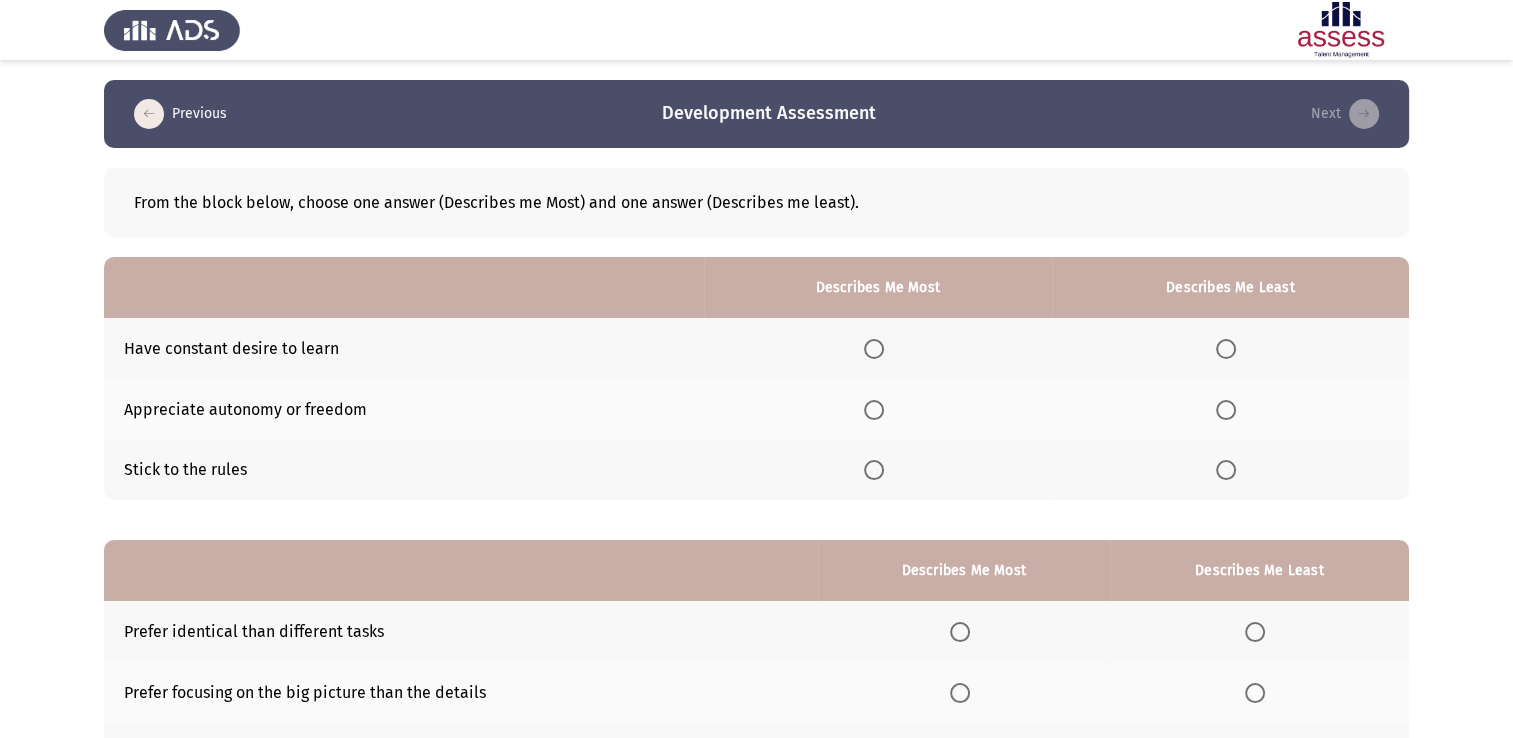 click 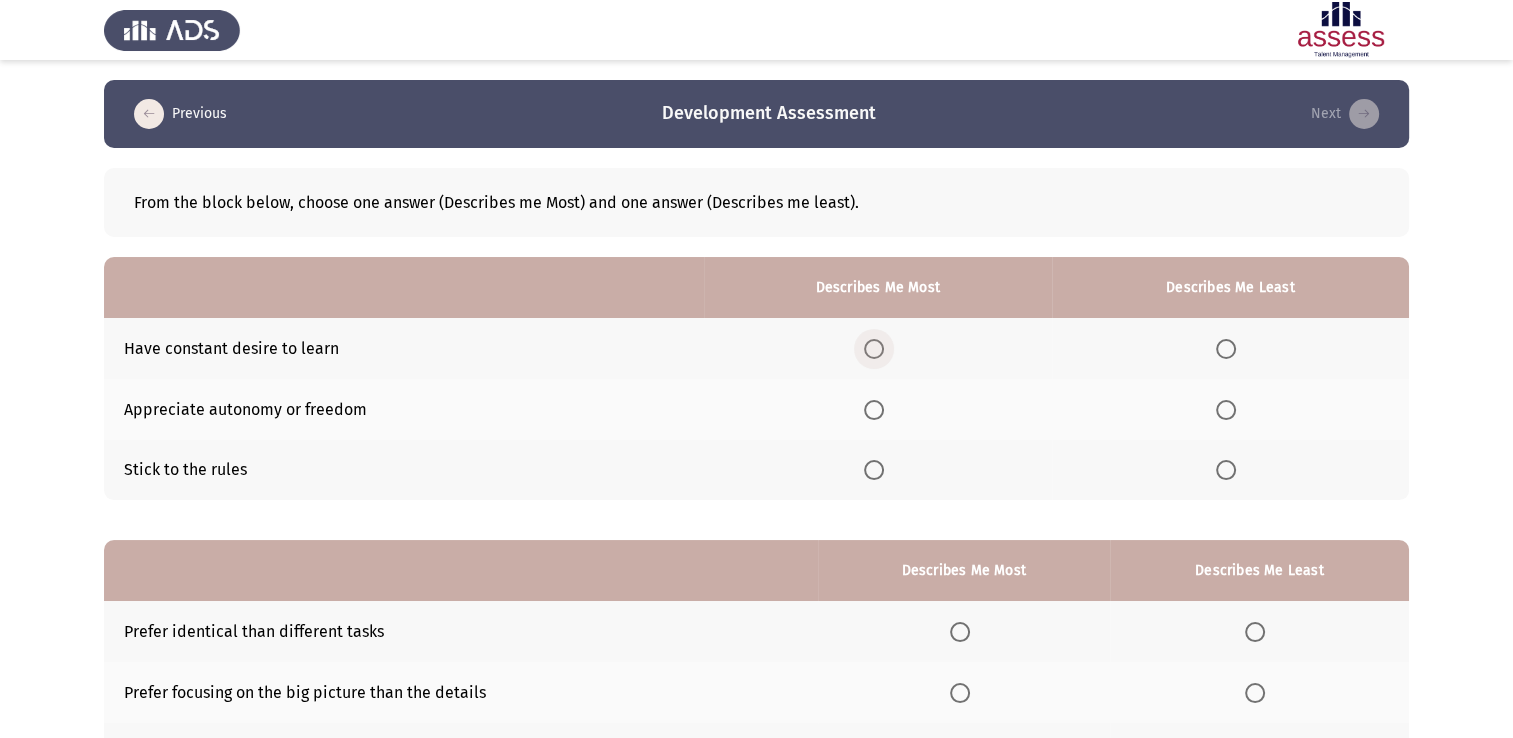 click at bounding box center (874, 349) 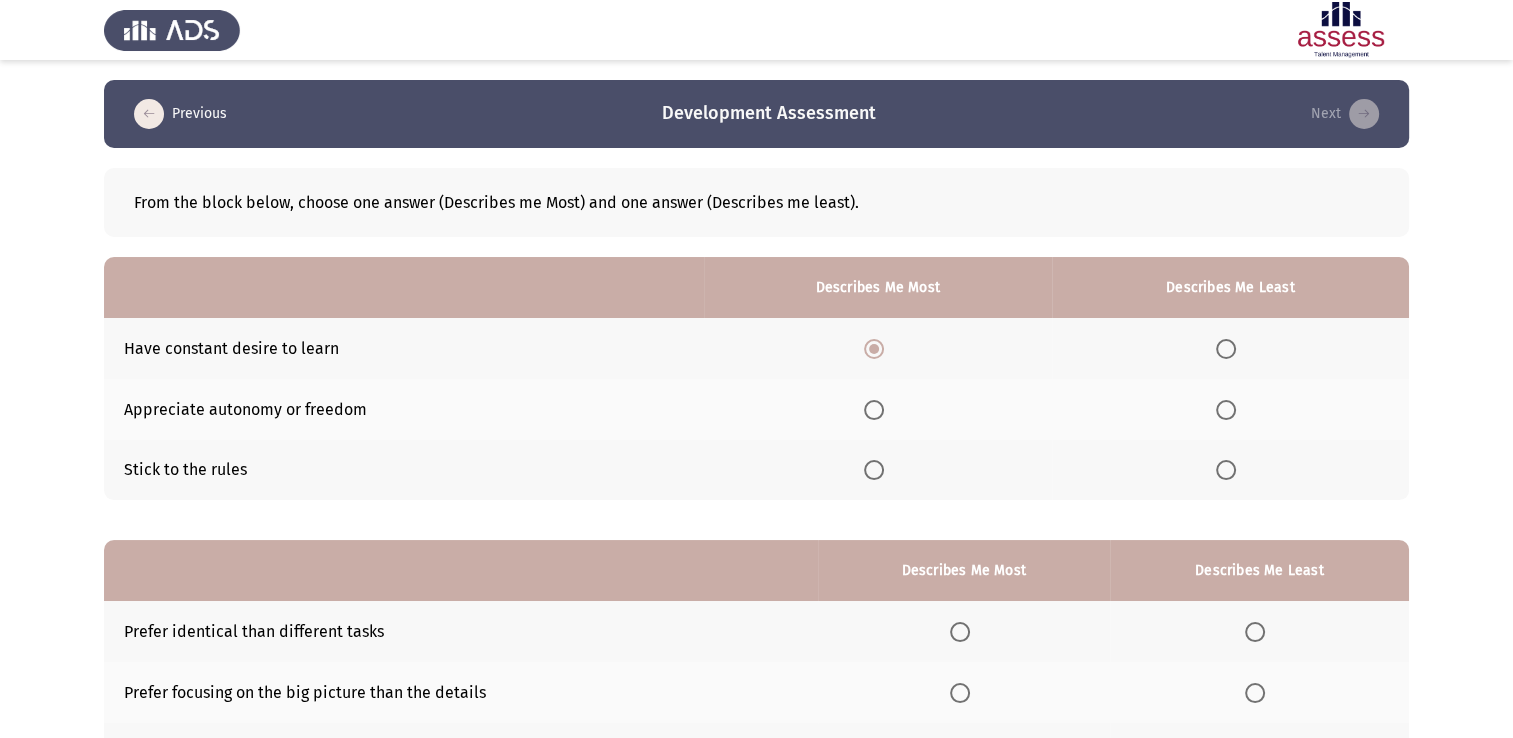 click at bounding box center (1226, 470) 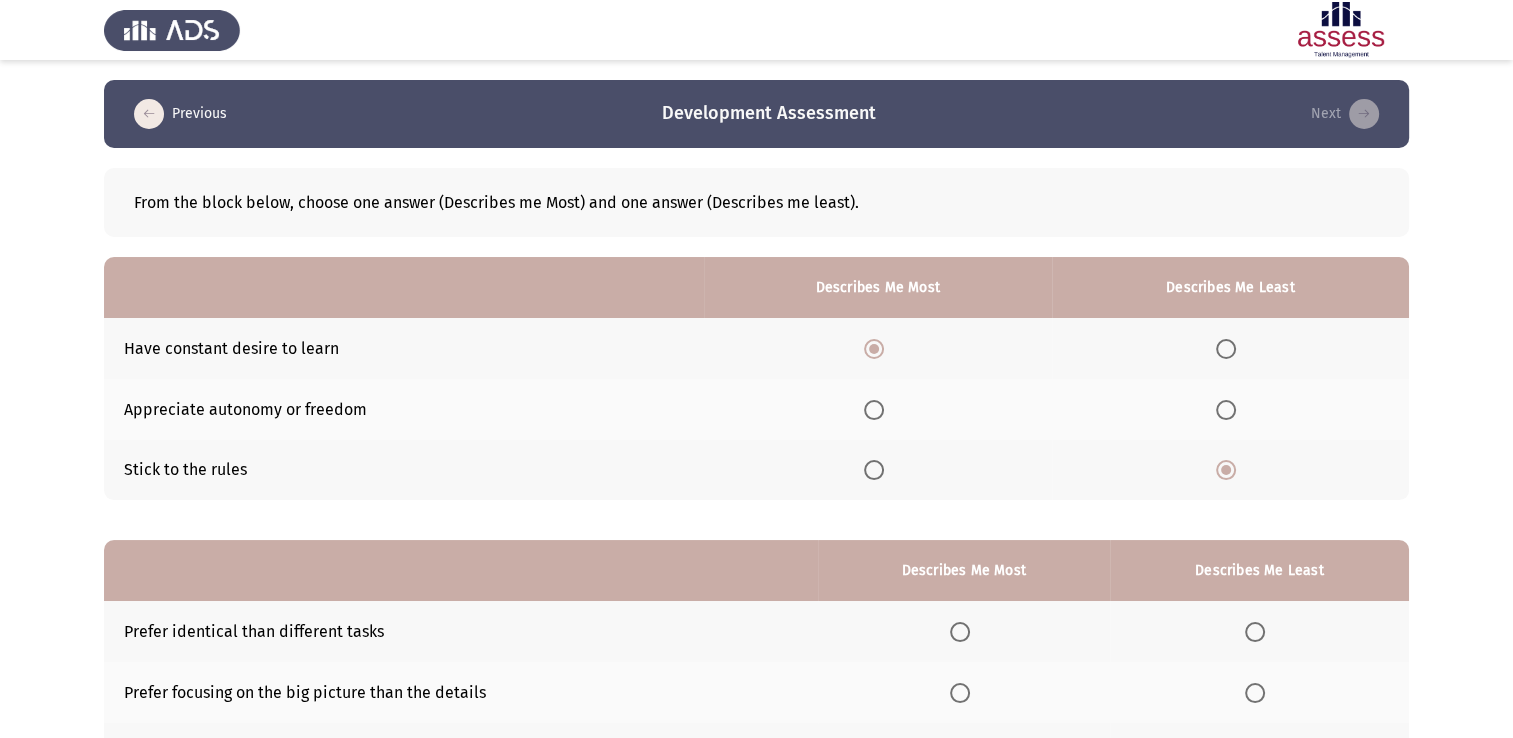 click at bounding box center [1226, 410] 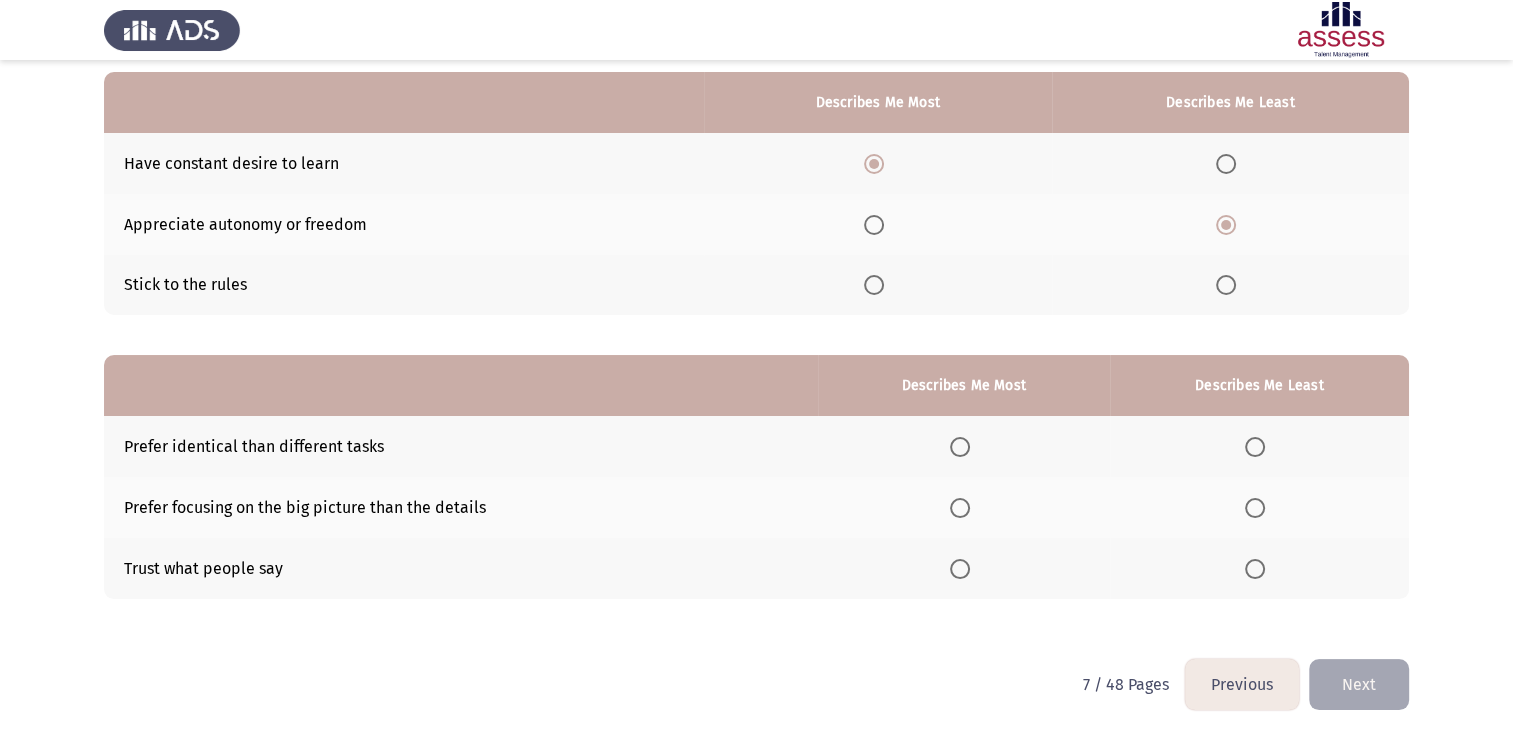 scroll, scrollTop: 186, scrollLeft: 0, axis: vertical 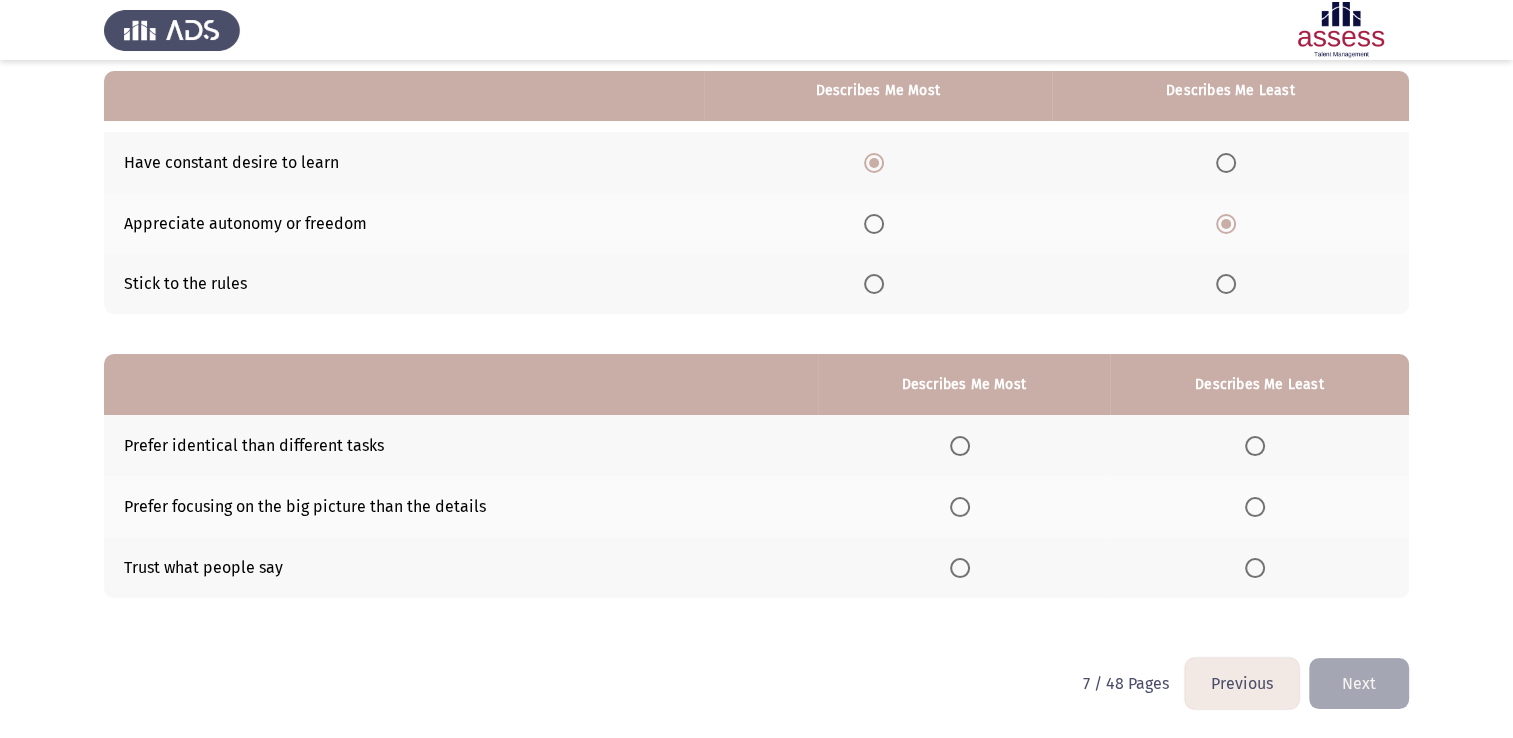 click at bounding box center [1255, 568] 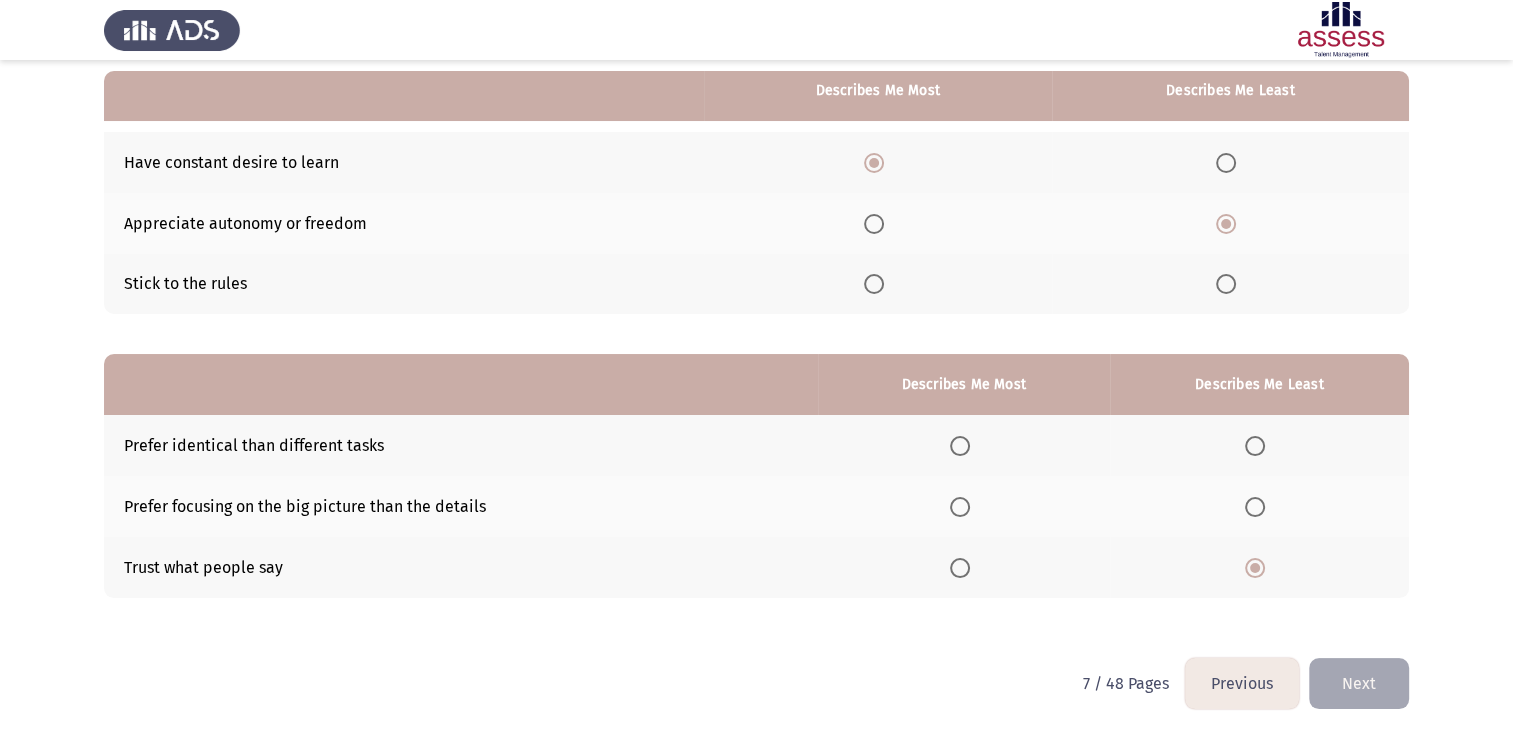 click at bounding box center [960, 507] 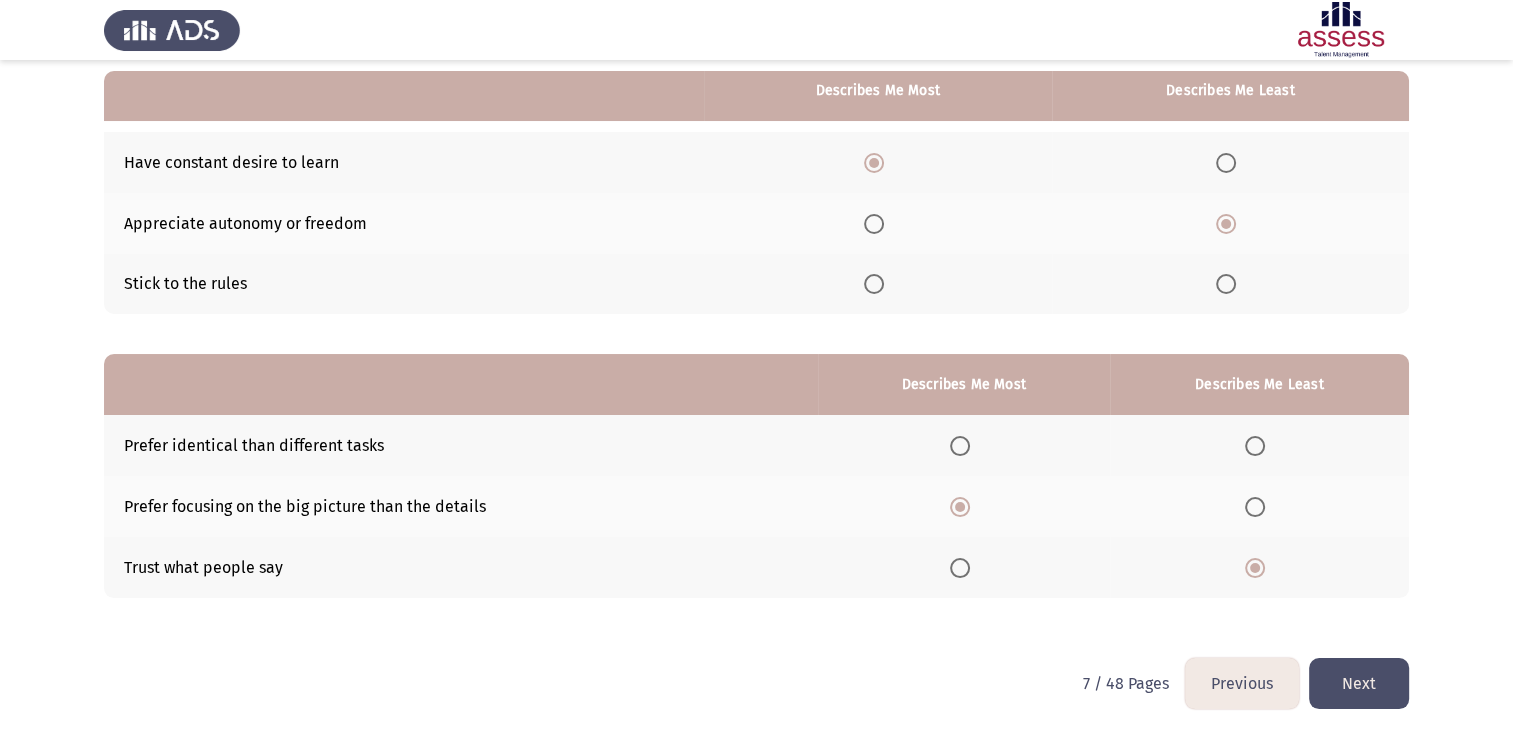 click on "Next" 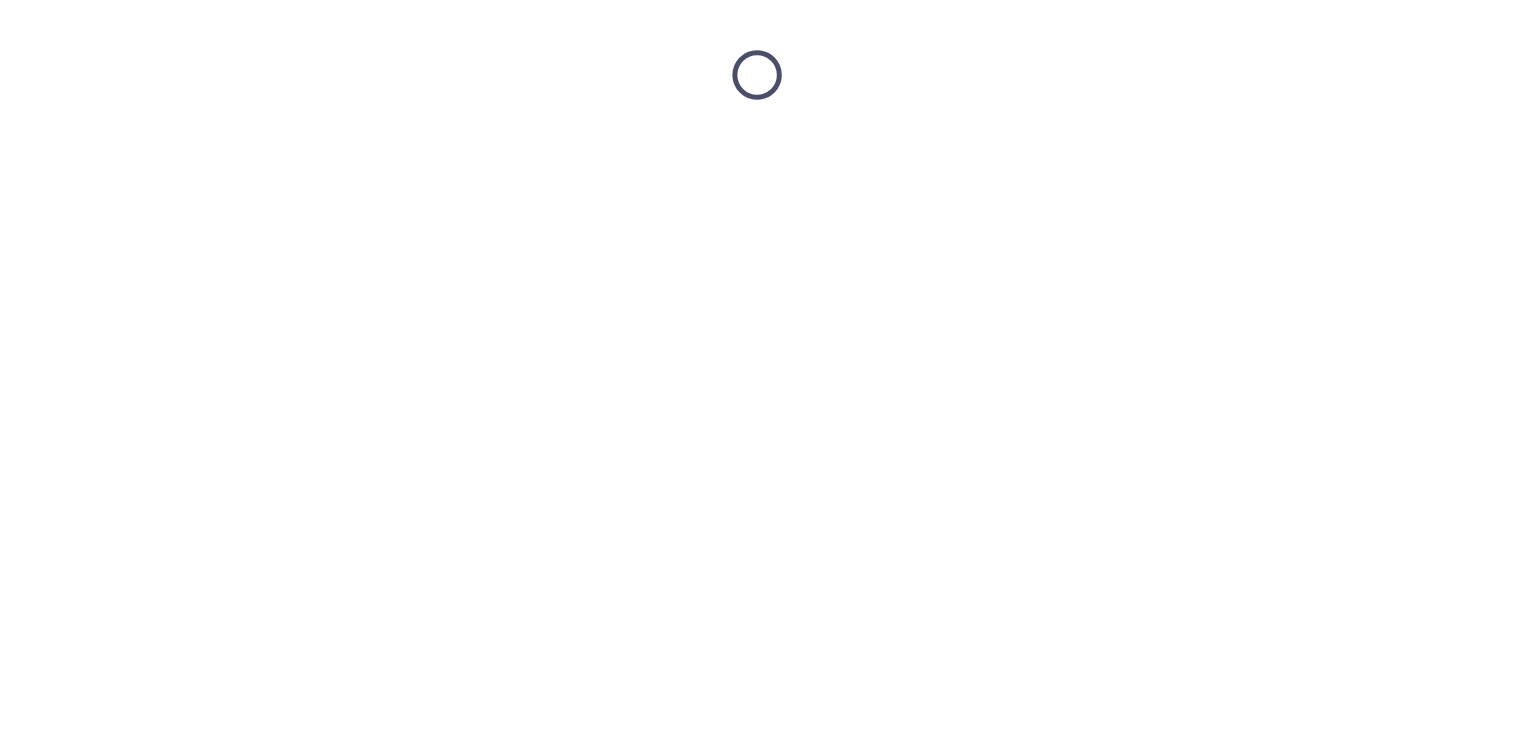 scroll, scrollTop: 0, scrollLeft: 0, axis: both 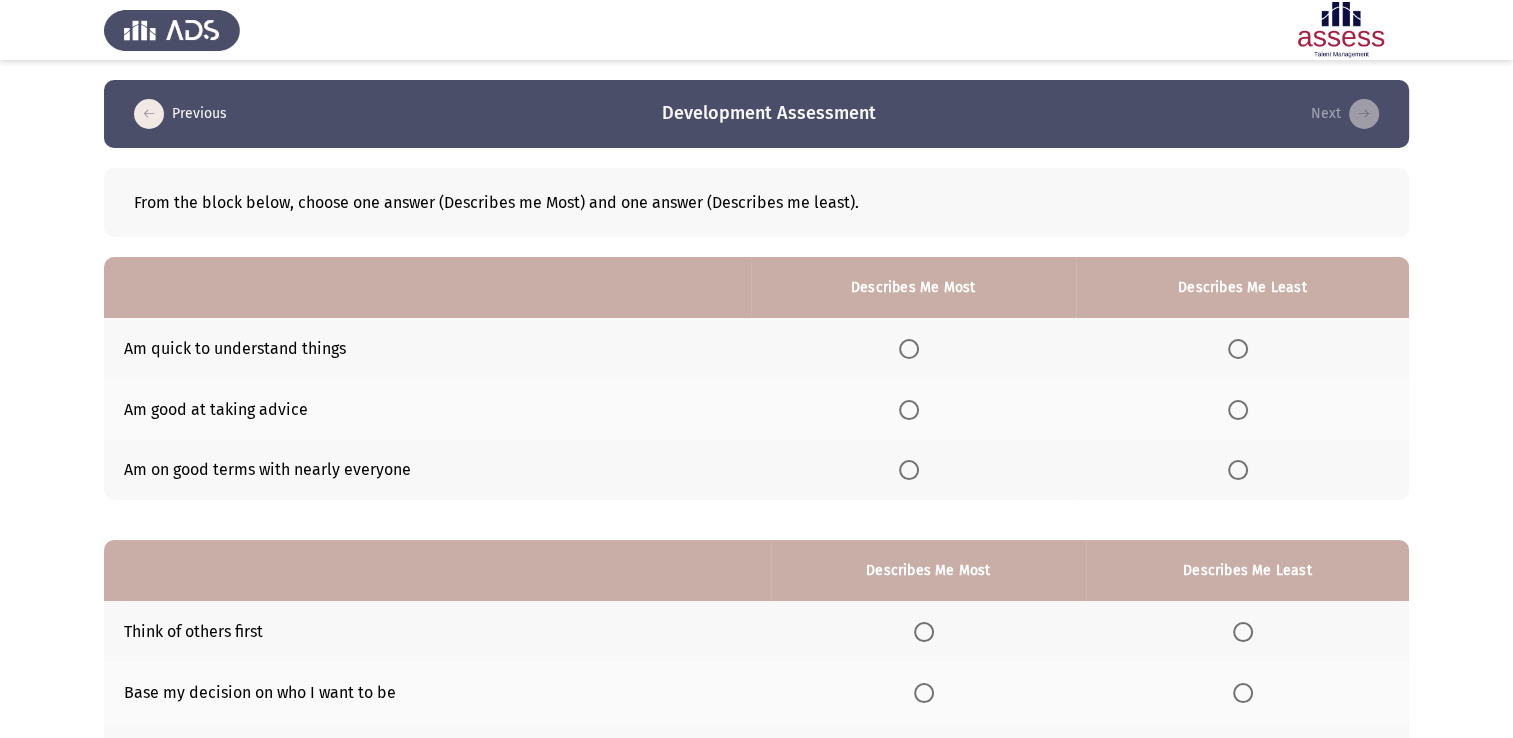 click at bounding box center [913, 470] 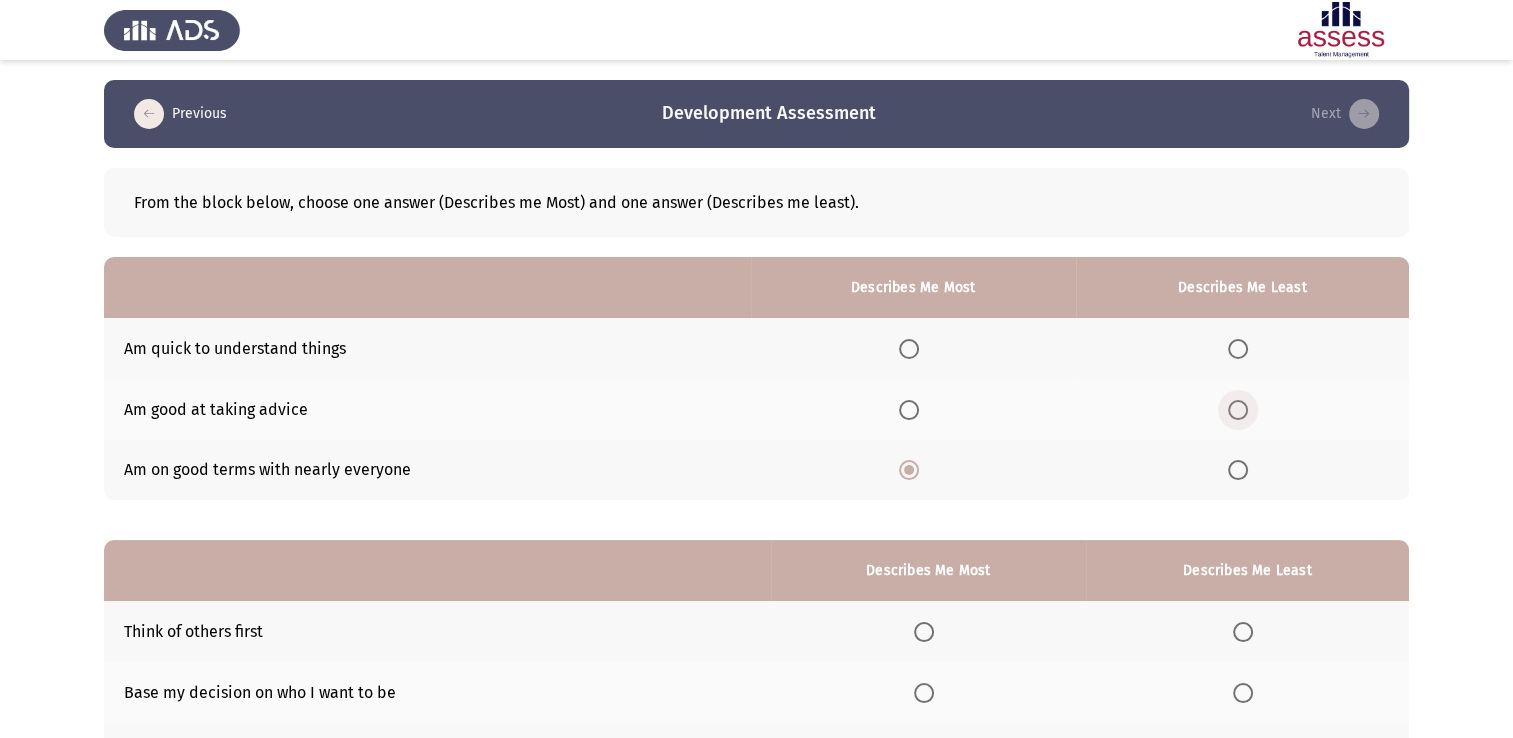 click at bounding box center (1238, 410) 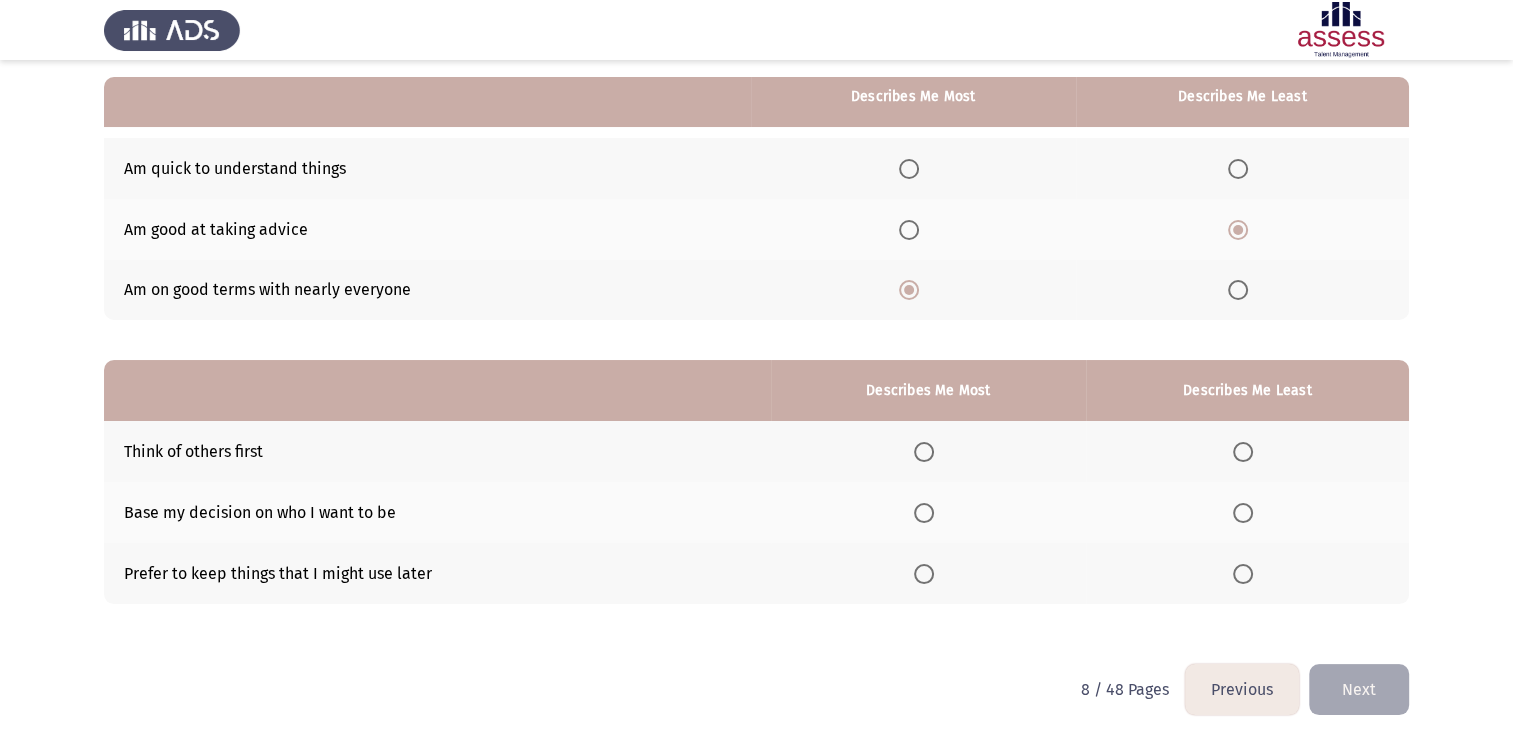 scroll, scrollTop: 186, scrollLeft: 0, axis: vertical 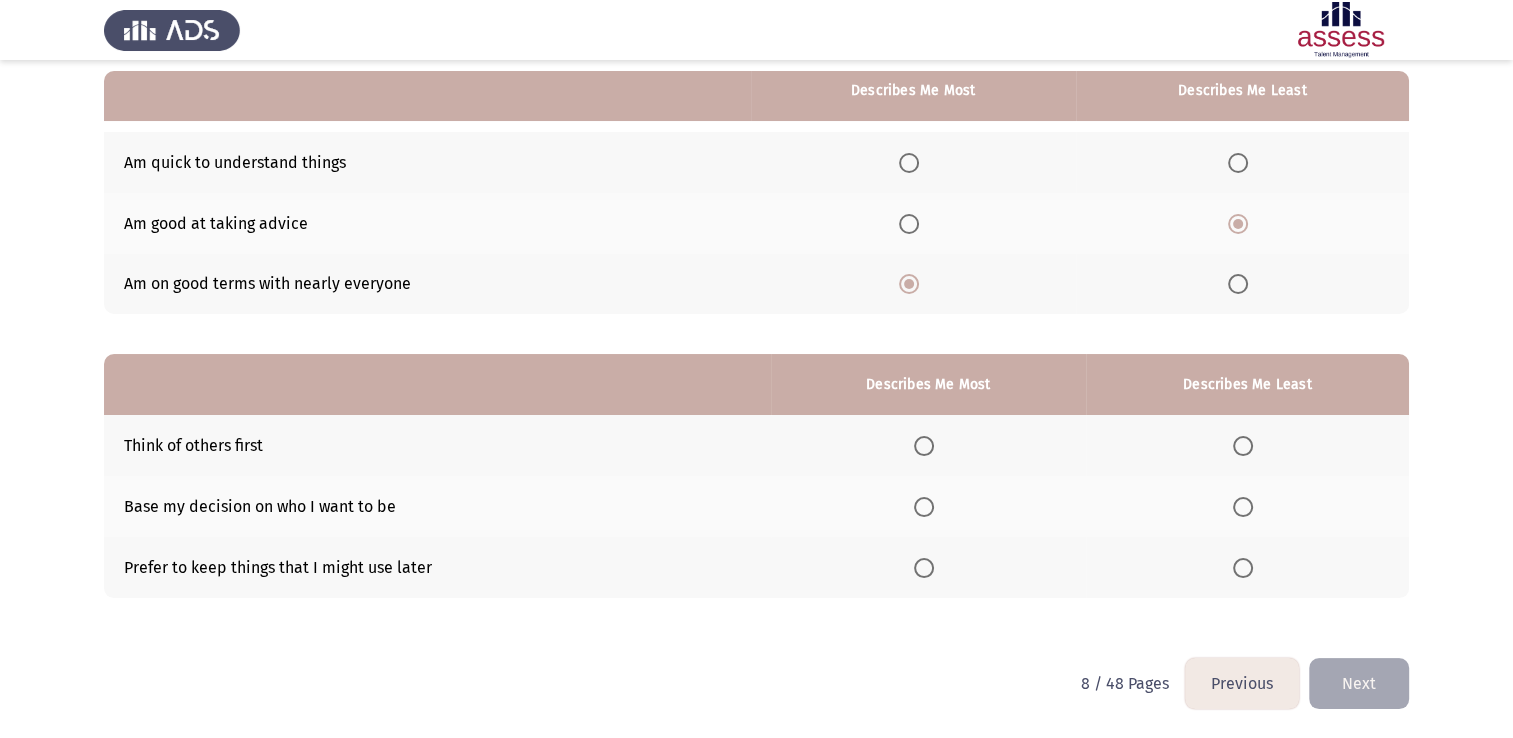click 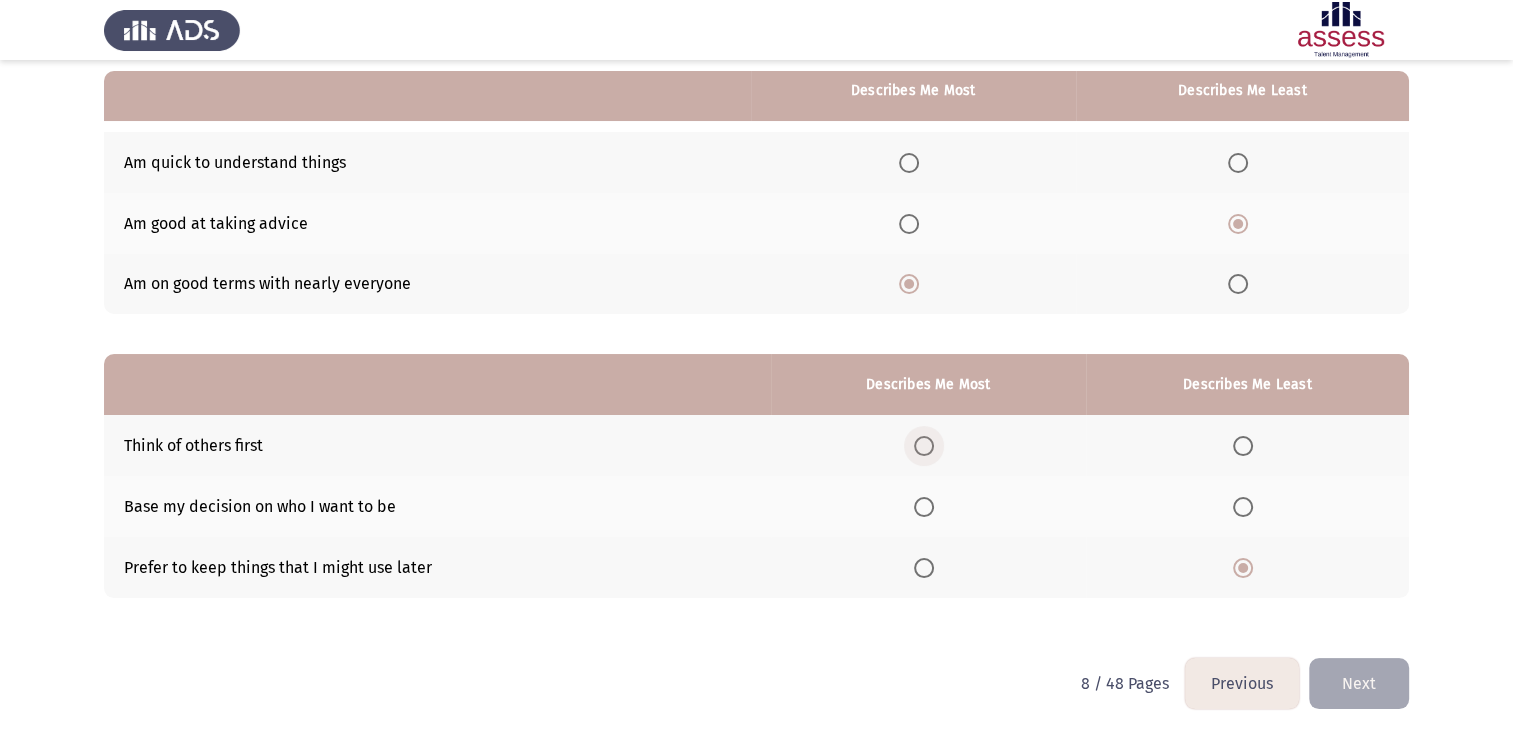 click at bounding box center (928, 446) 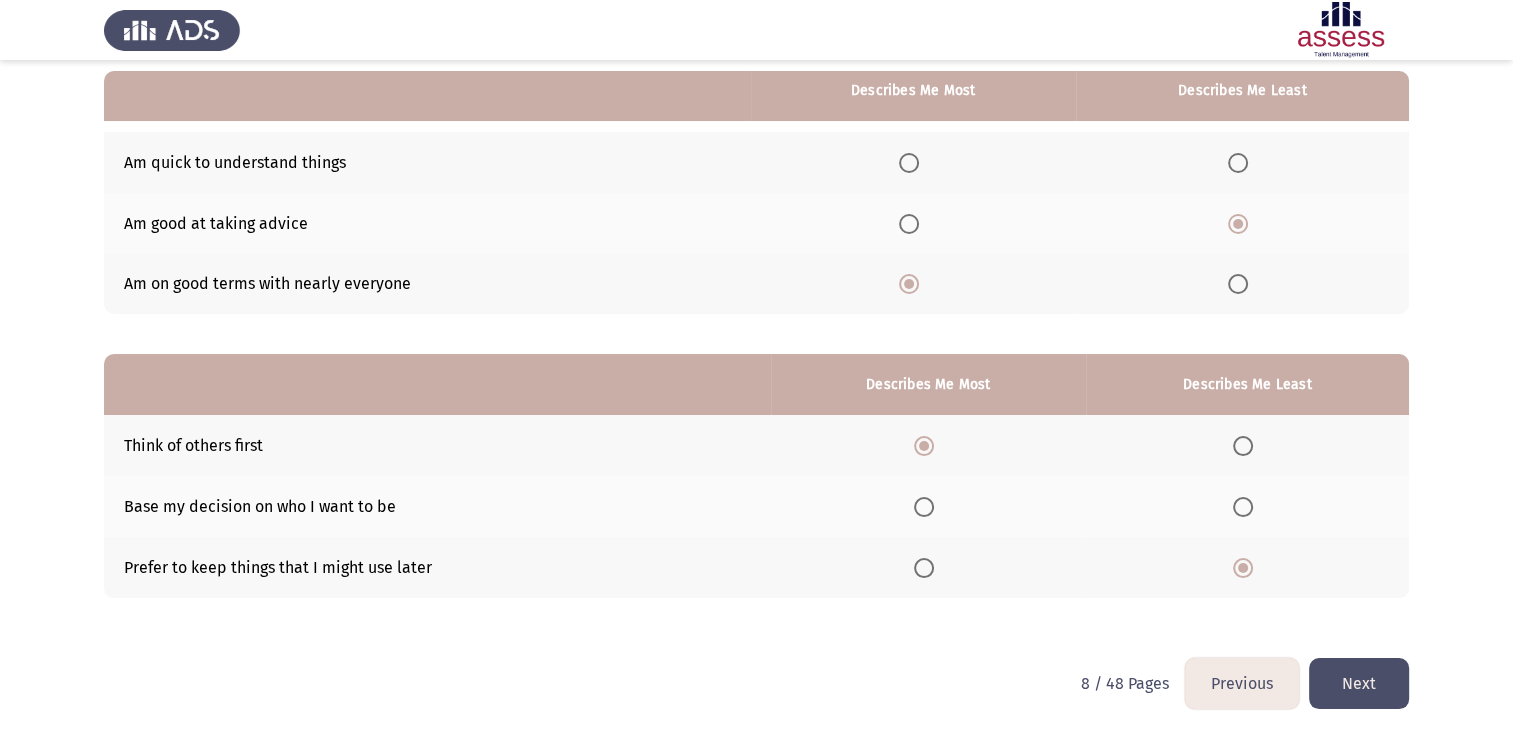 click on "Next" 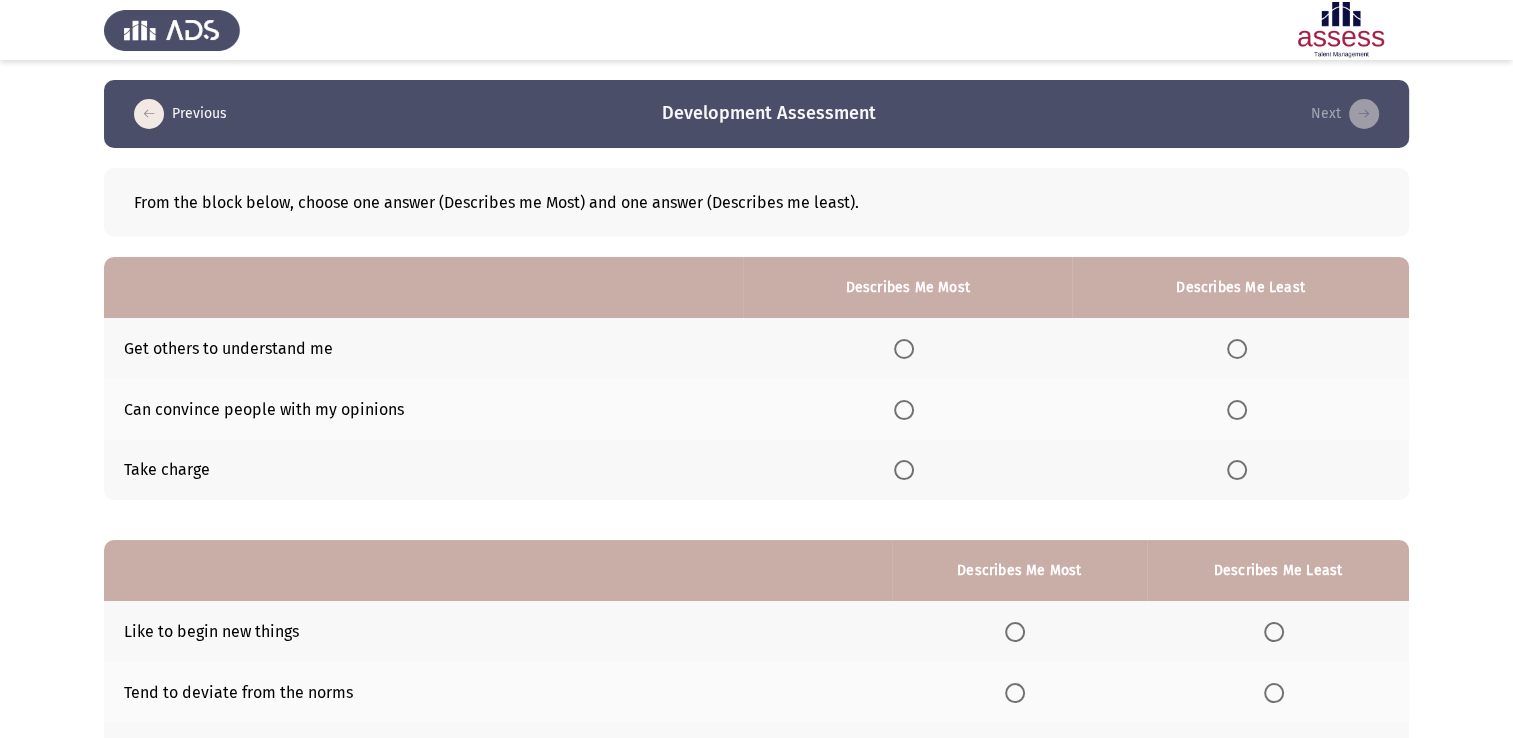 click at bounding box center (904, 410) 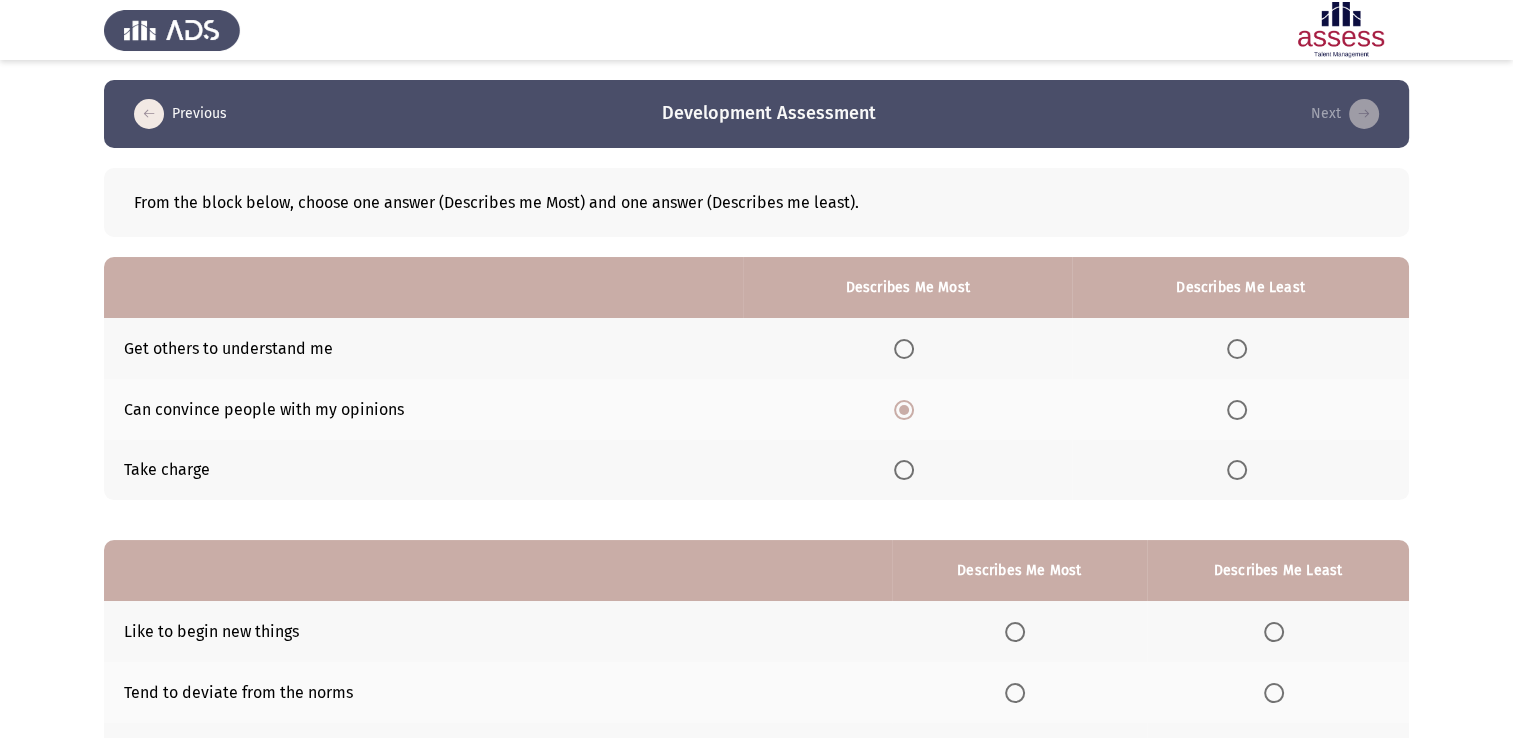 click at bounding box center (1237, 470) 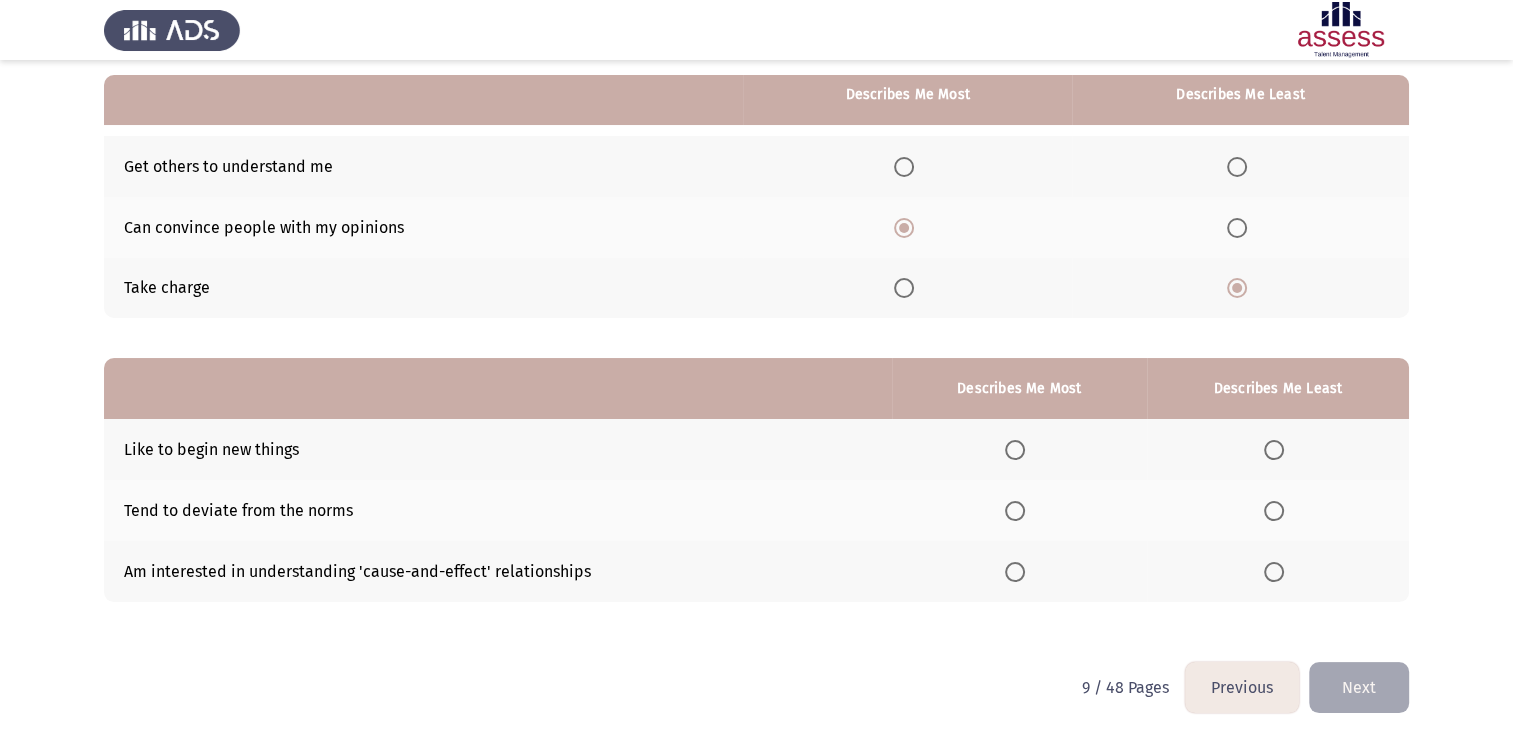 scroll, scrollTop: 186, scrollLeft: 0, axis: vertical 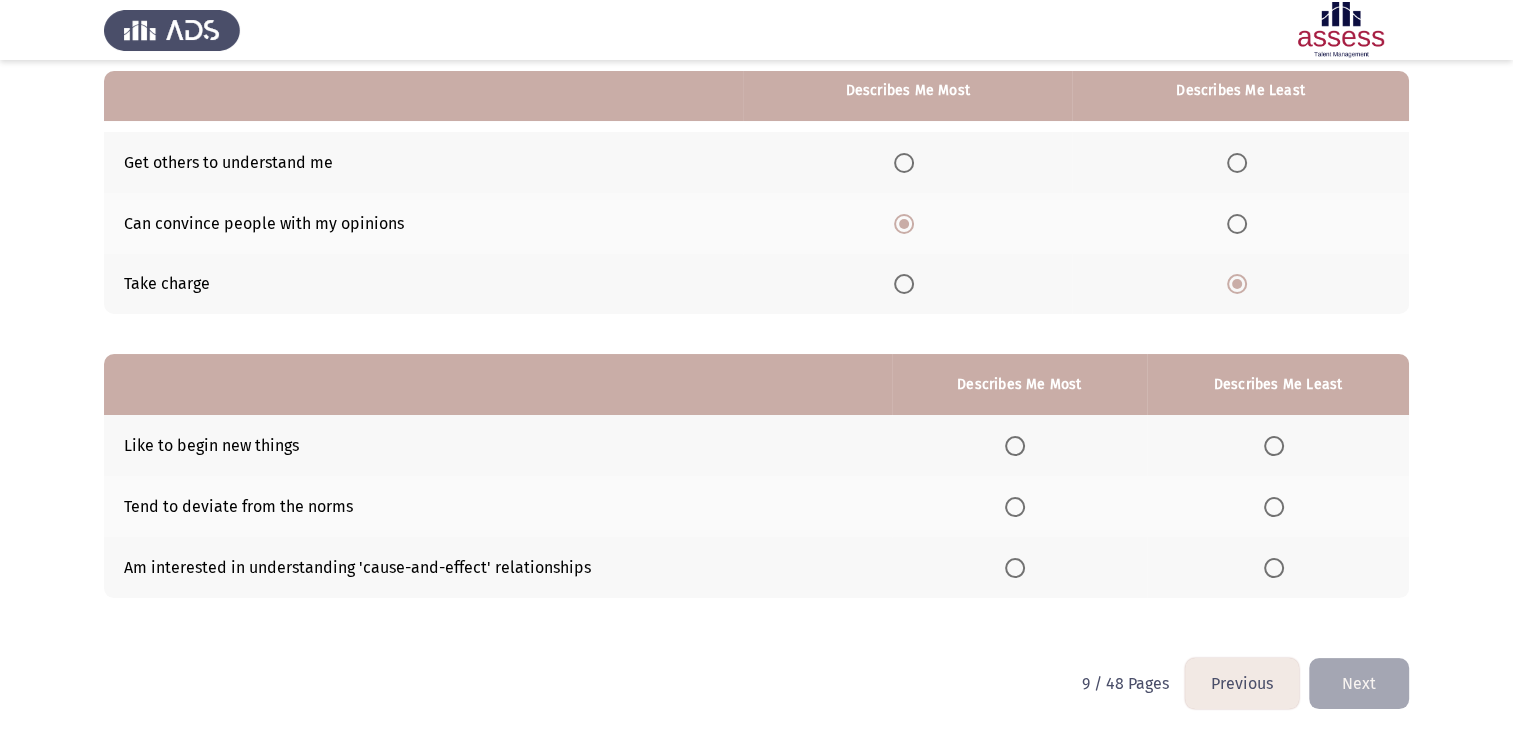 click 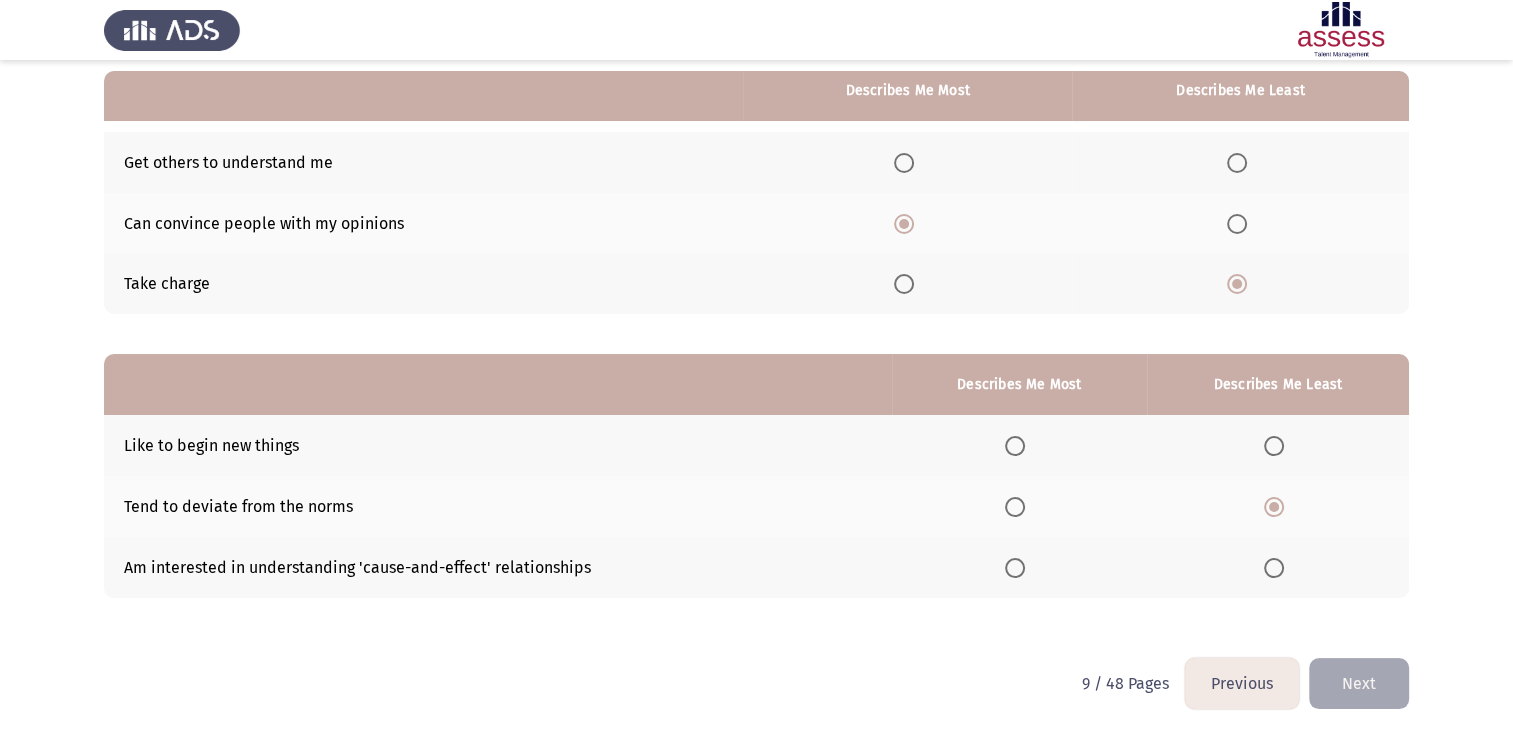 click at bounding box center (1015, 568) 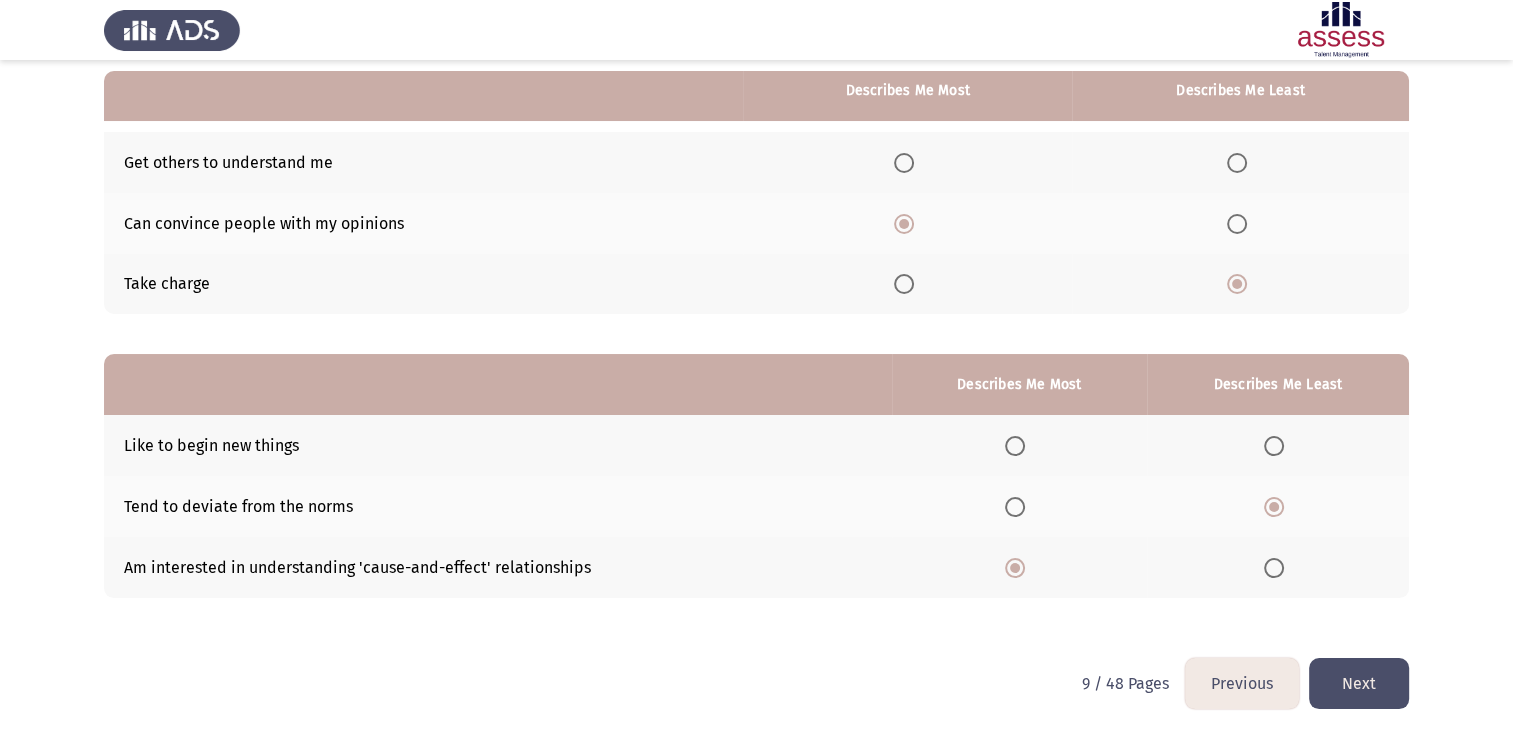 click on "Next" 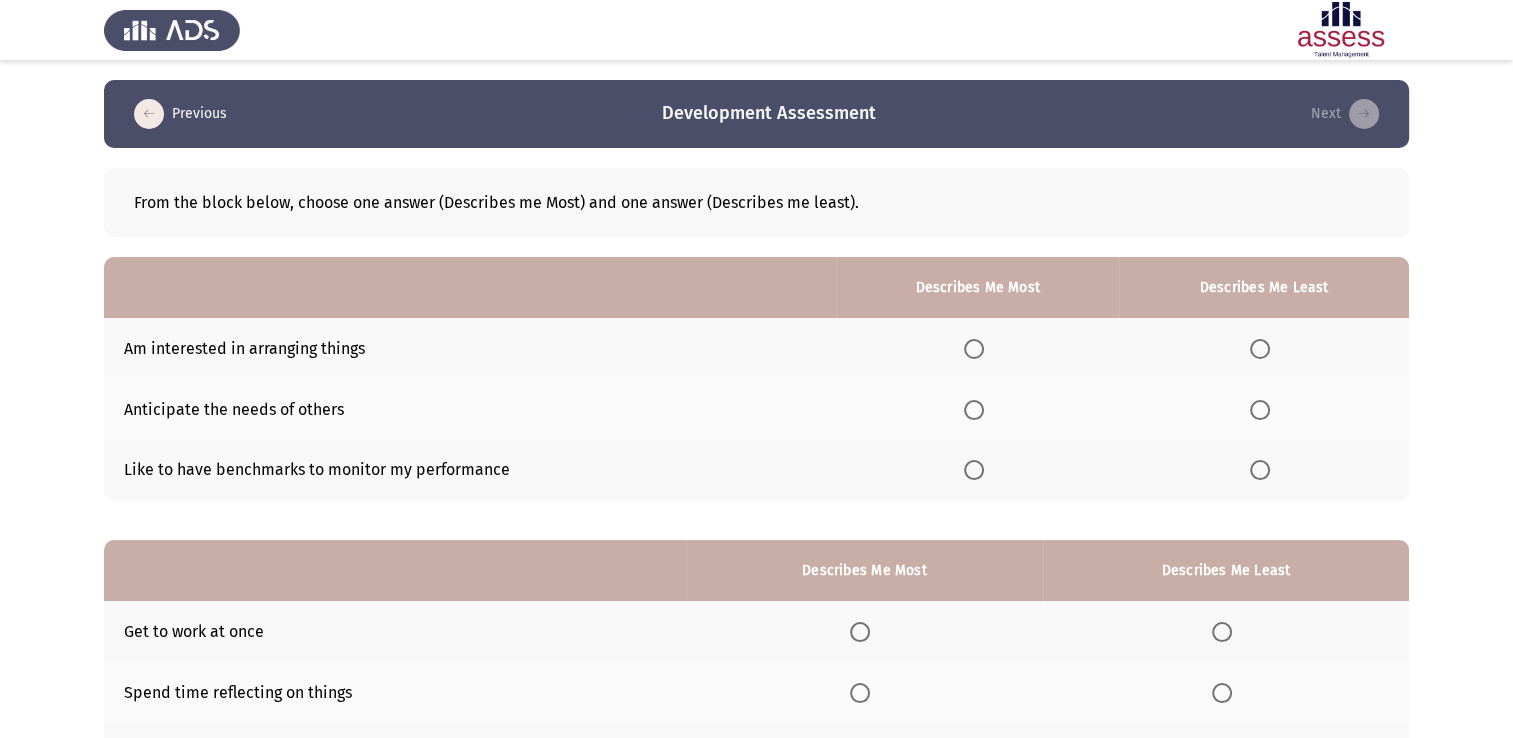 click at bounding box center [974, 410] 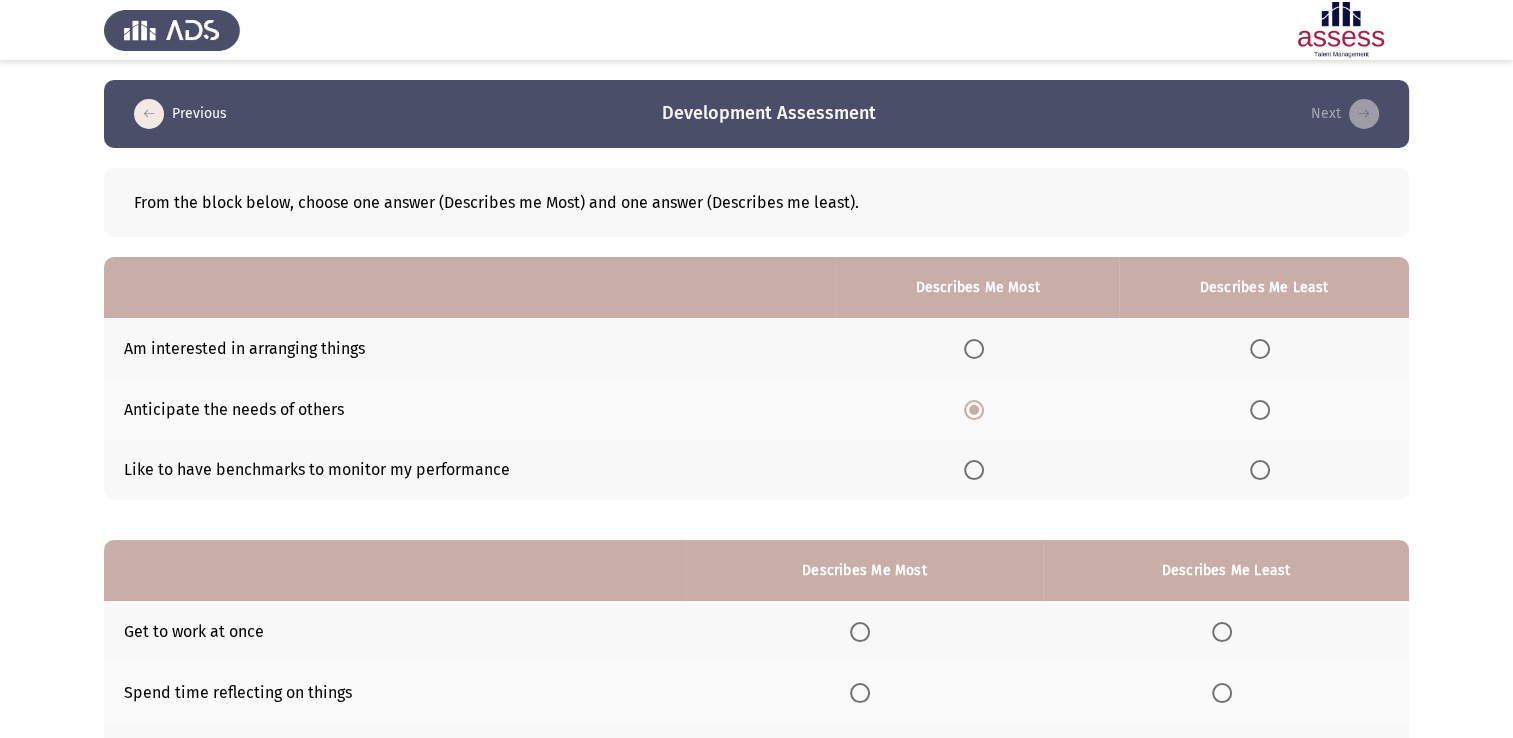 click at bounding box center (1260, 470) 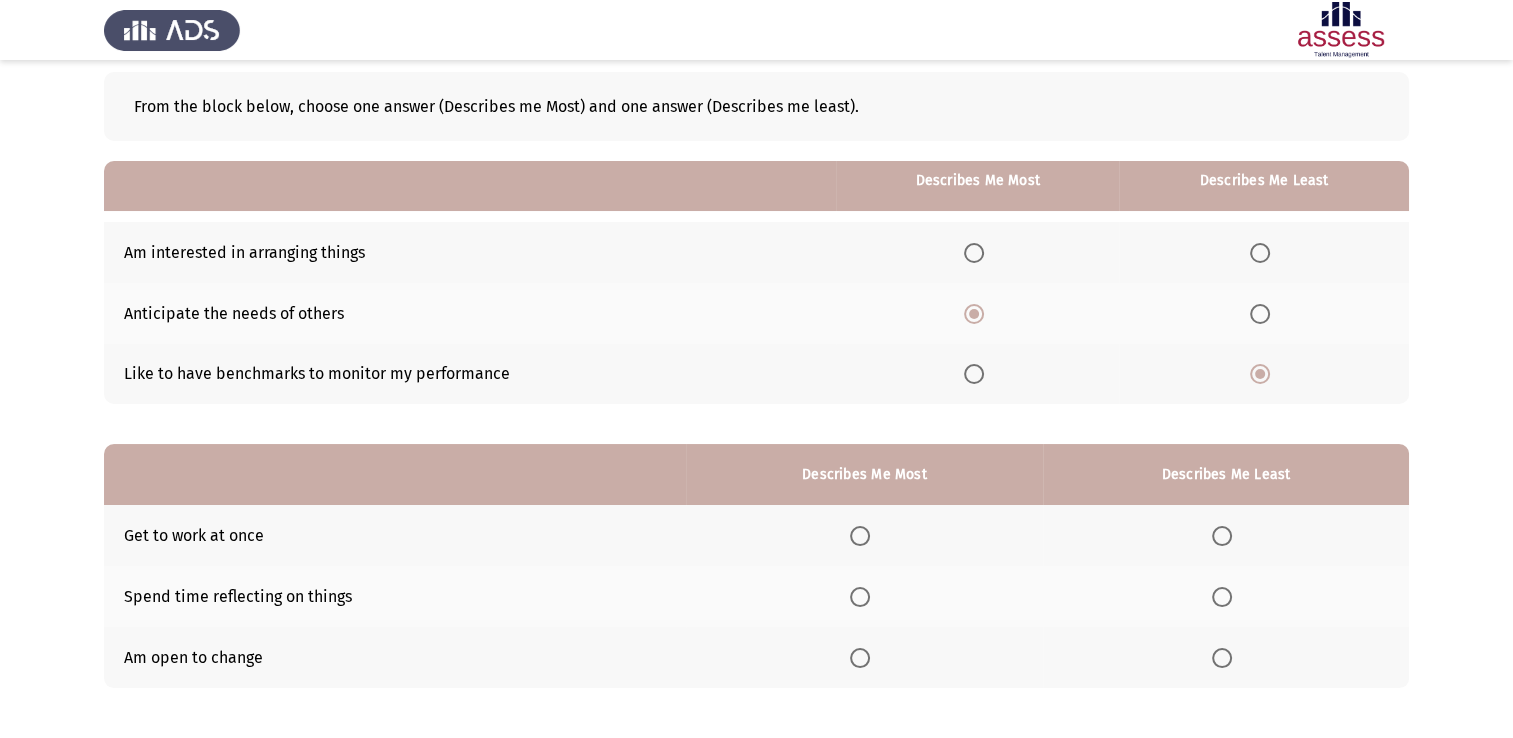 scroll, scrollTop: 186, scrollLeft: 0, axis: vertical 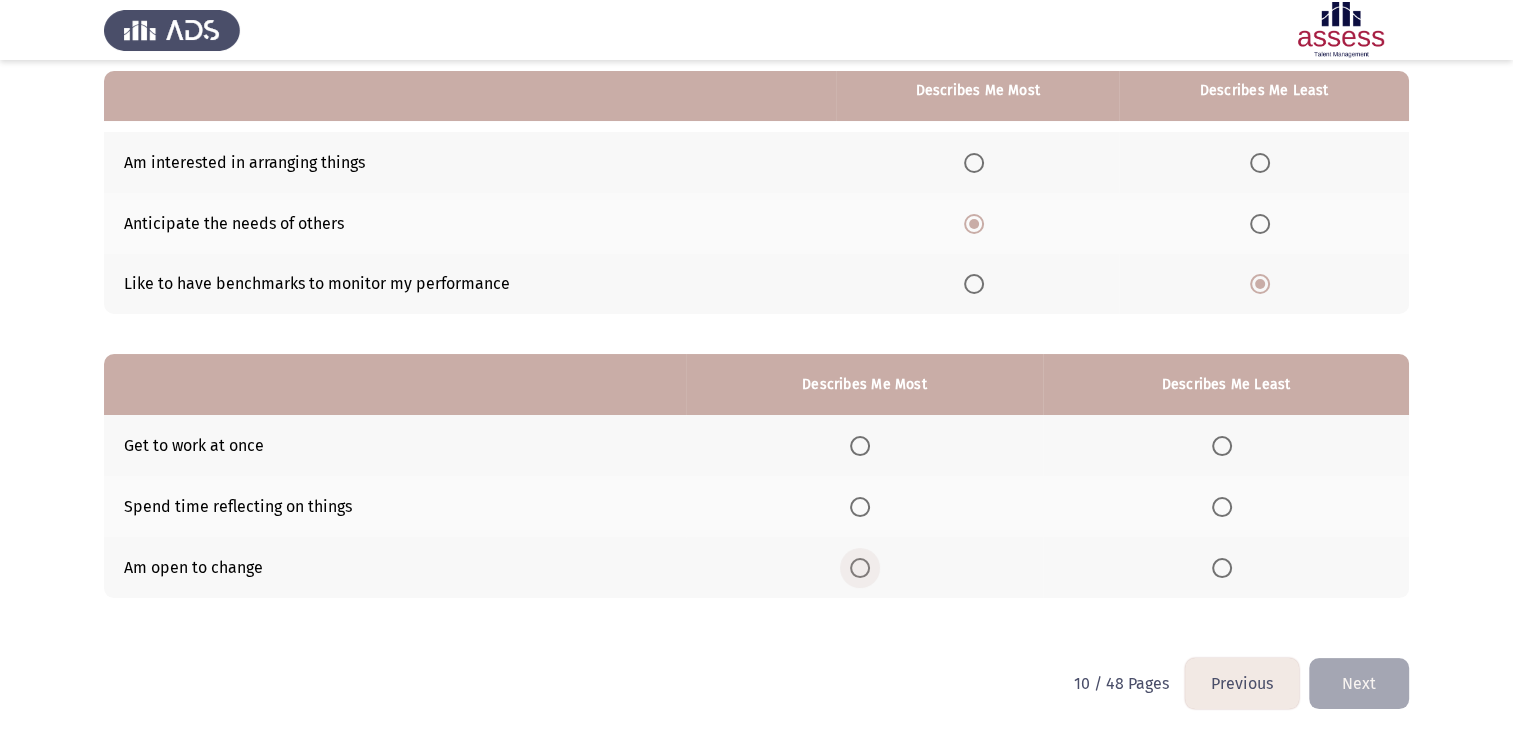 click at bounding box center (860, 568) 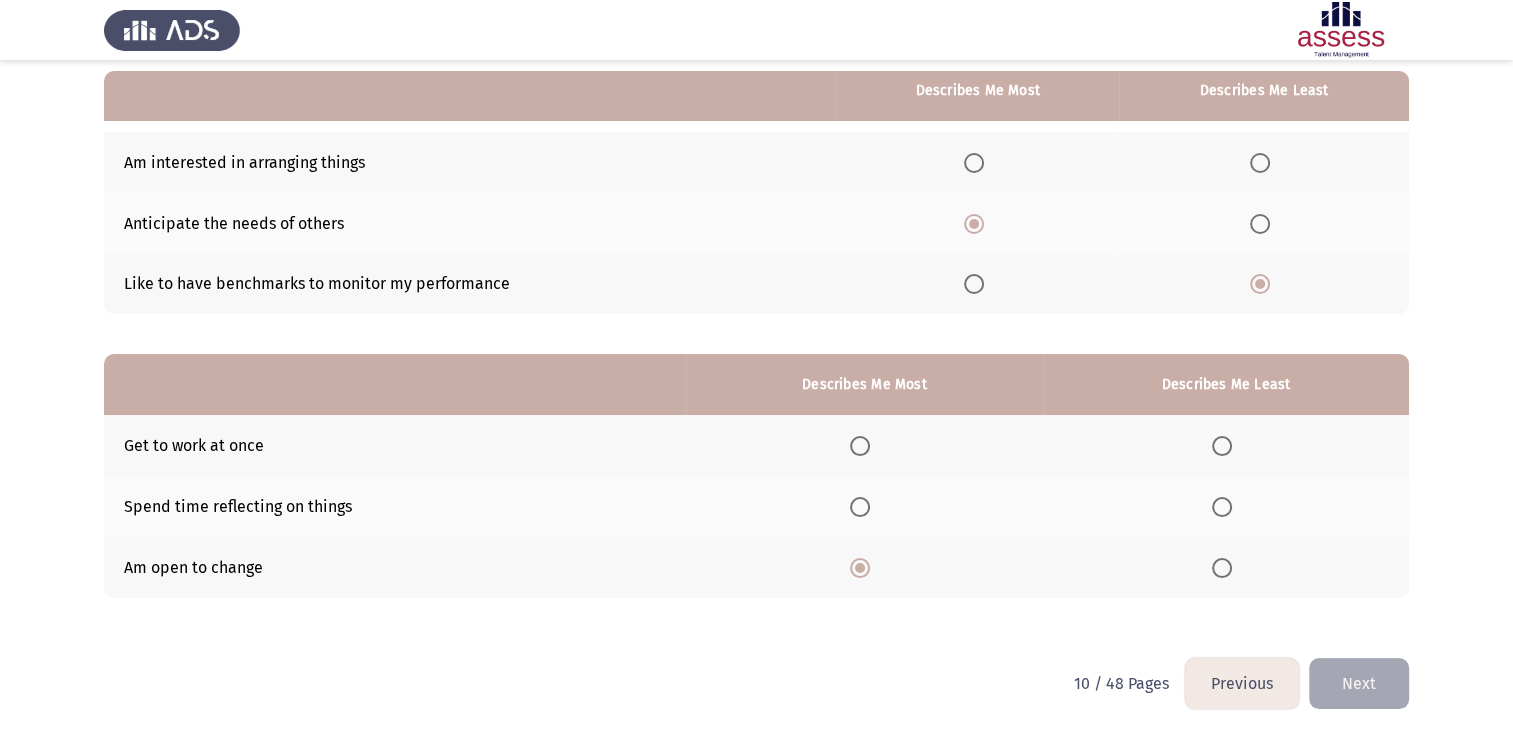click at bounding box center (1226, 507) 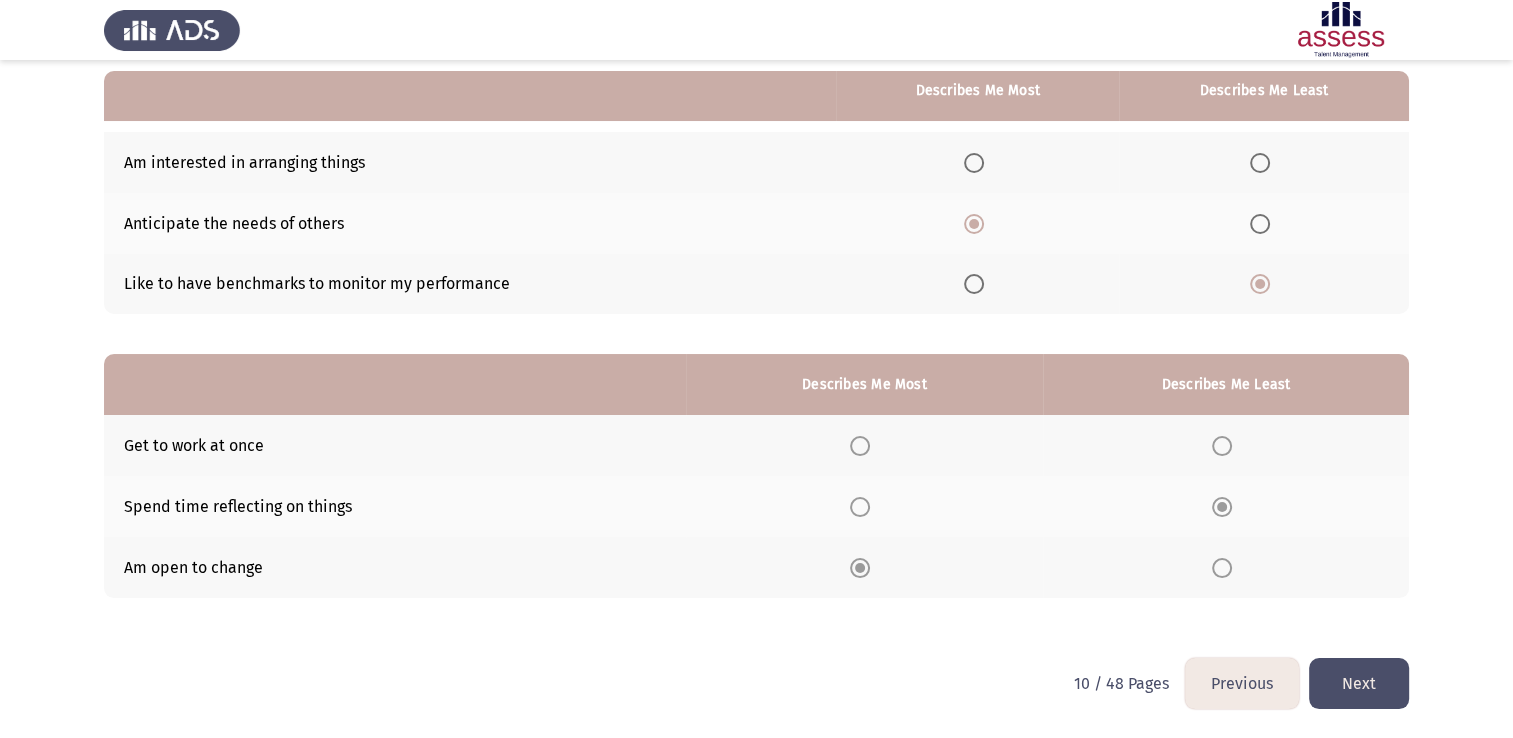 click on "Next" 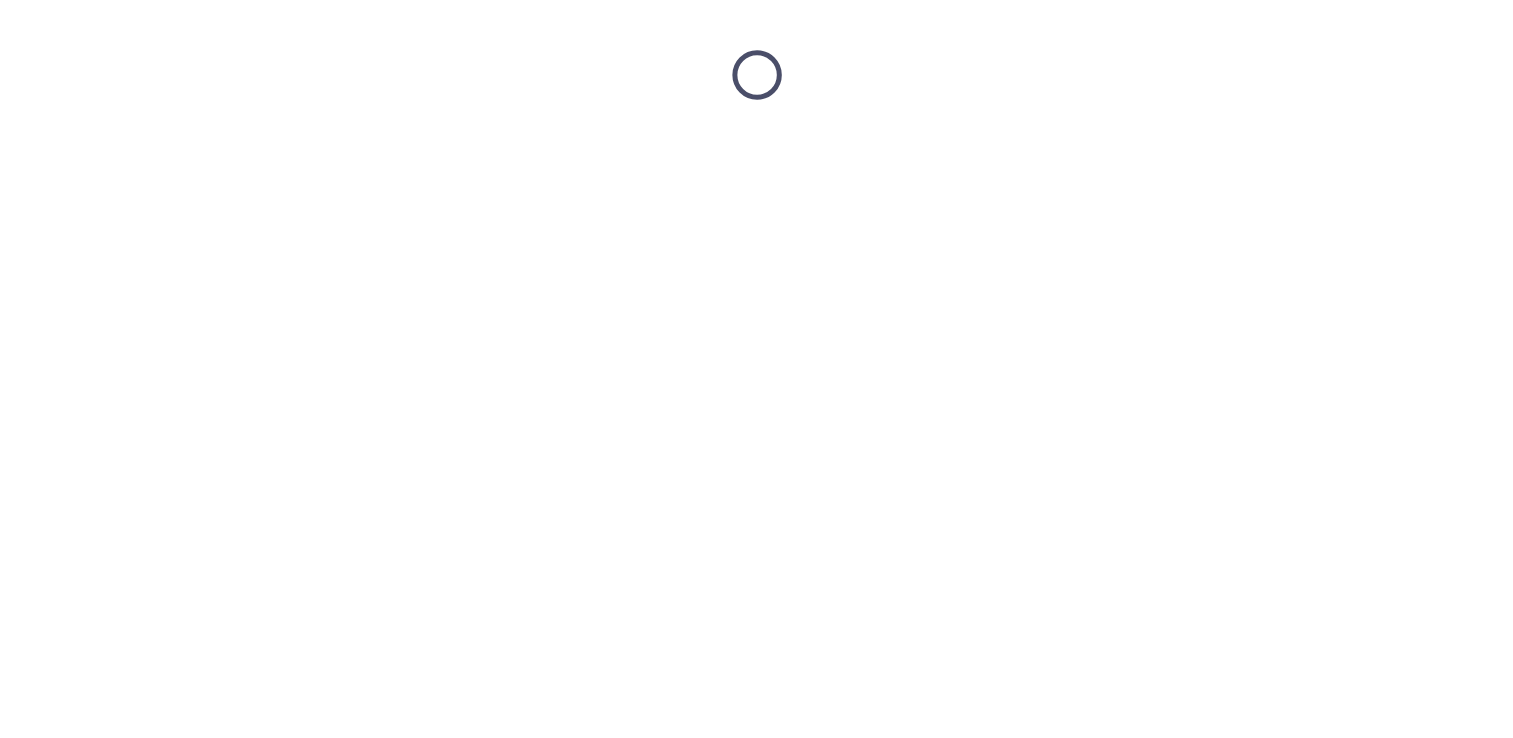 scroll, scrollTop: 0, scrollLeft: 0, axis: both 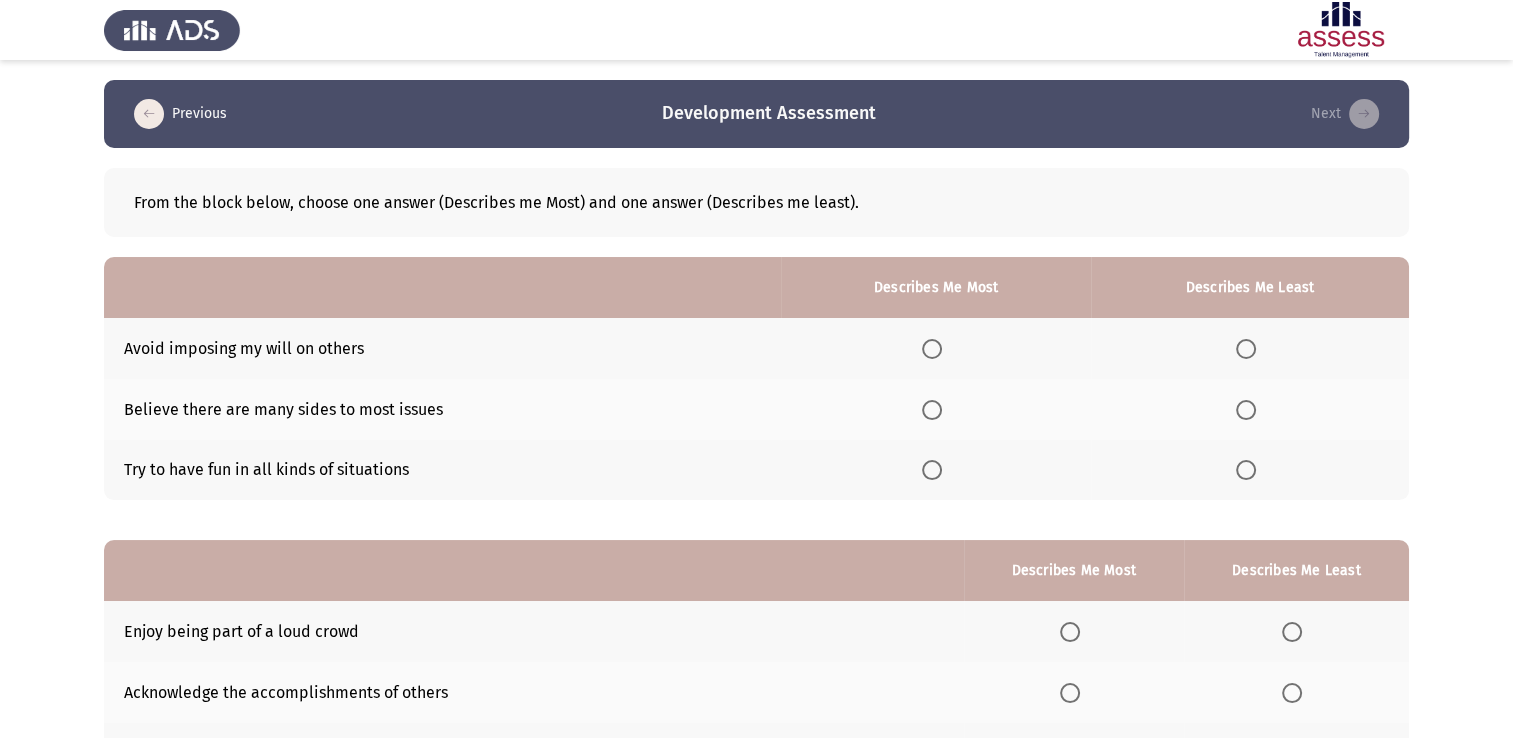 click at bounding box center (932, 470) 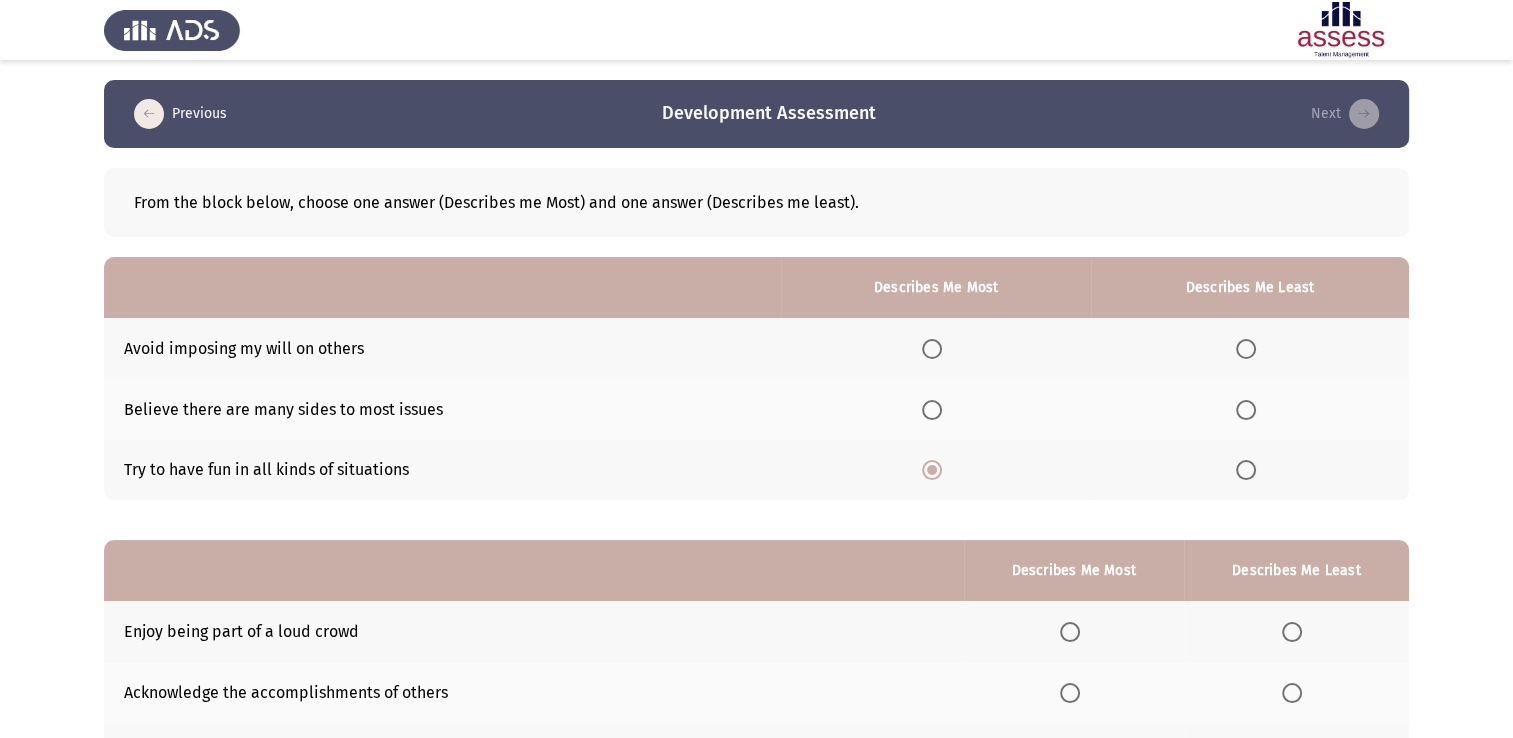 click at bounding box center [1246, 410] 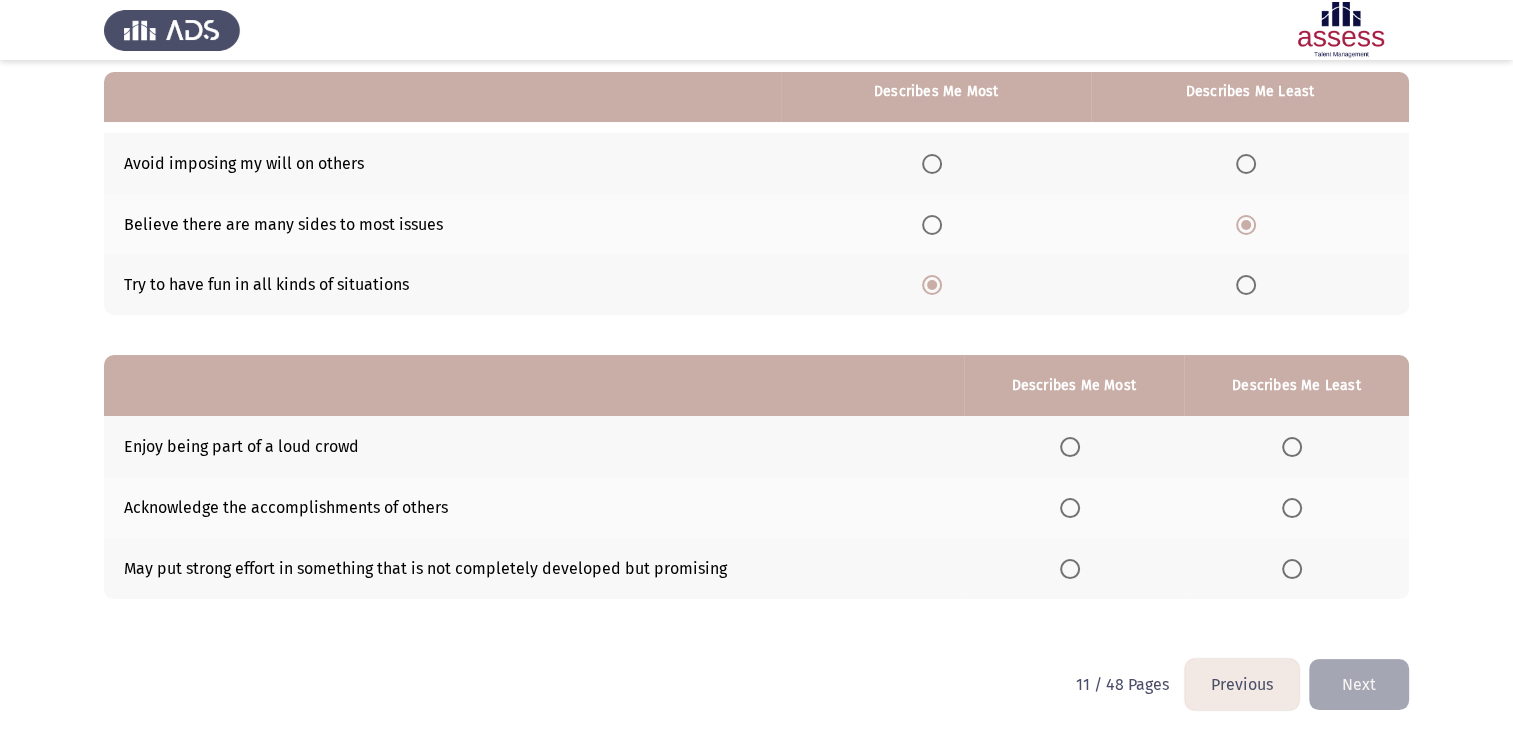 scroll, scrollTop: 186, scrollLeft: 0, axis: vertical 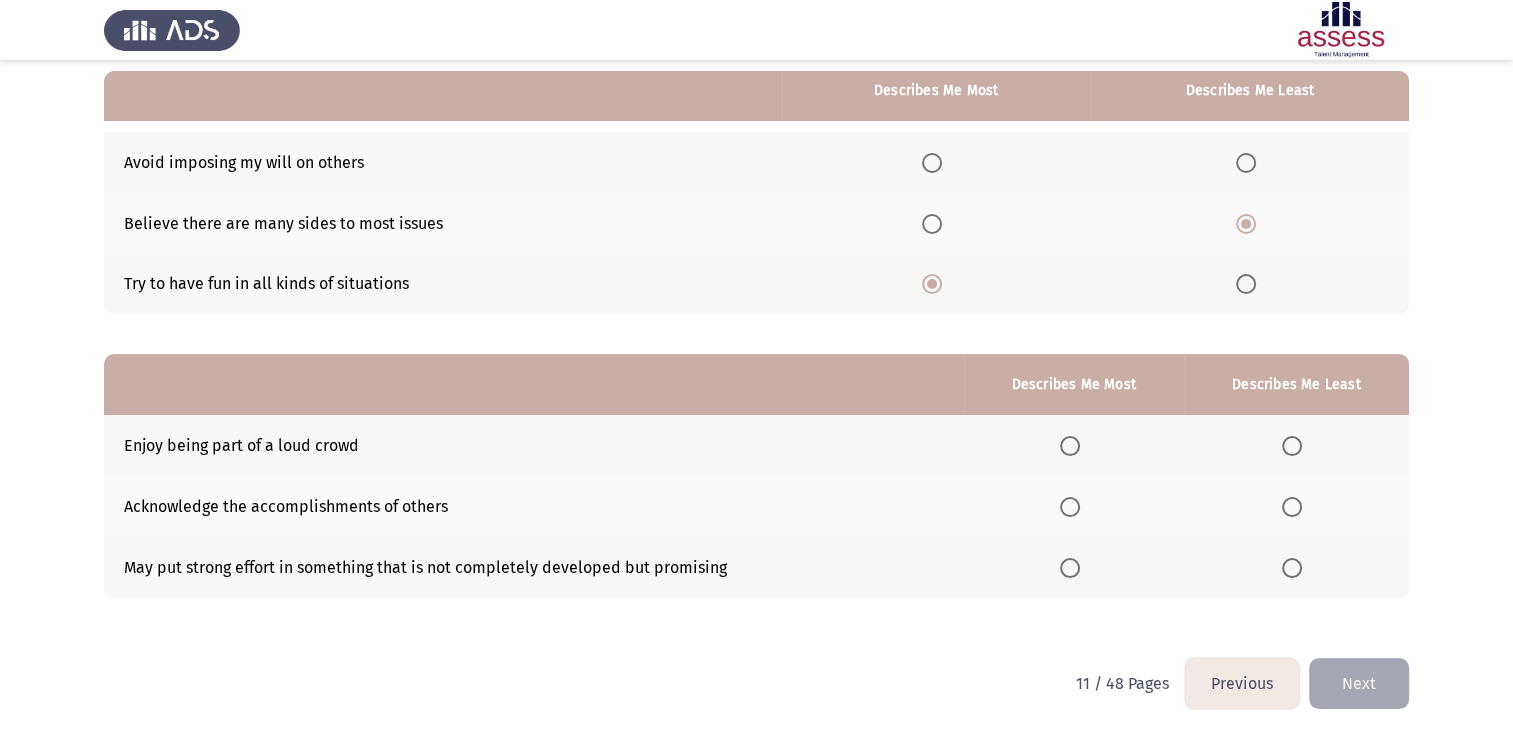 click at bounding box center [1292, 446] 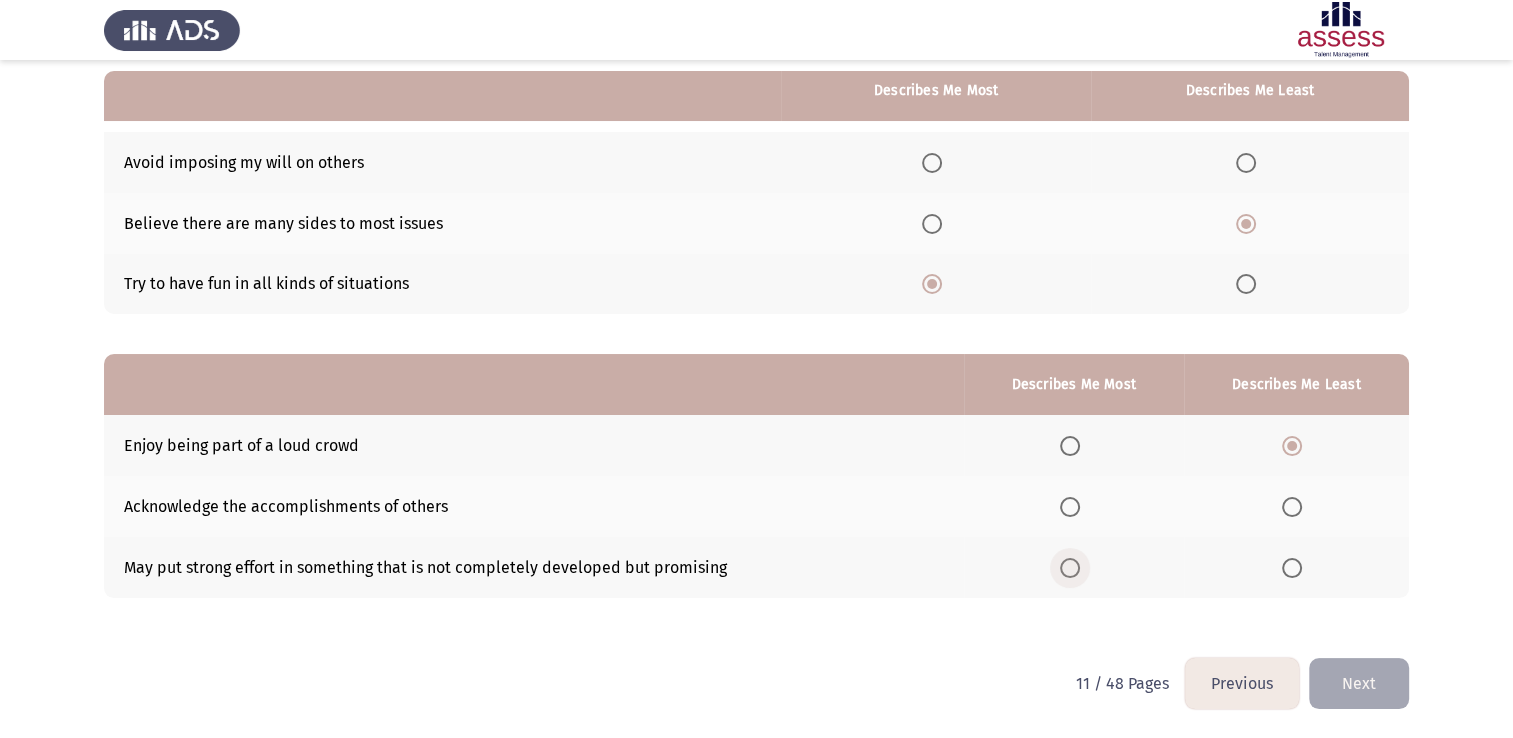 click at bounding box center (1070, 568) 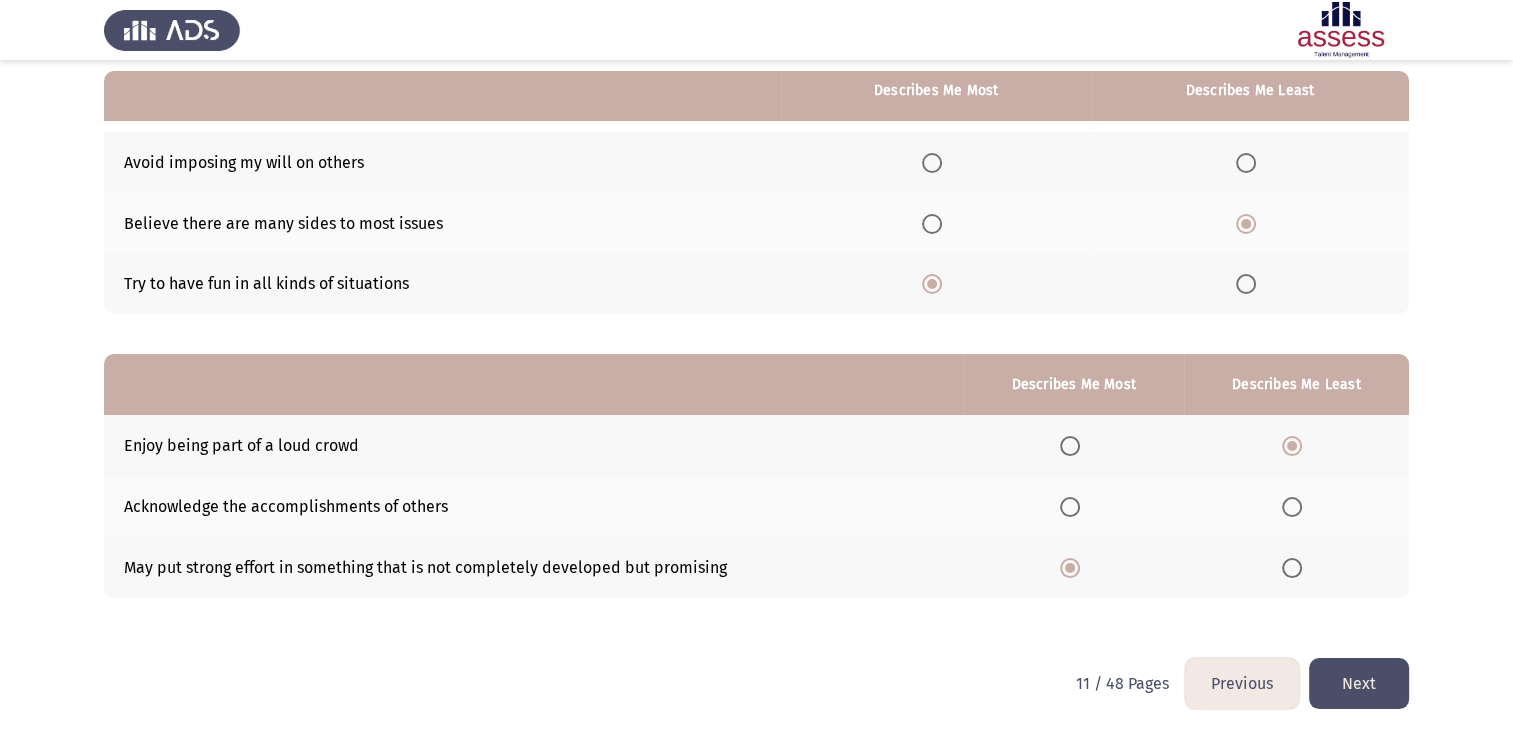 click on "Next" 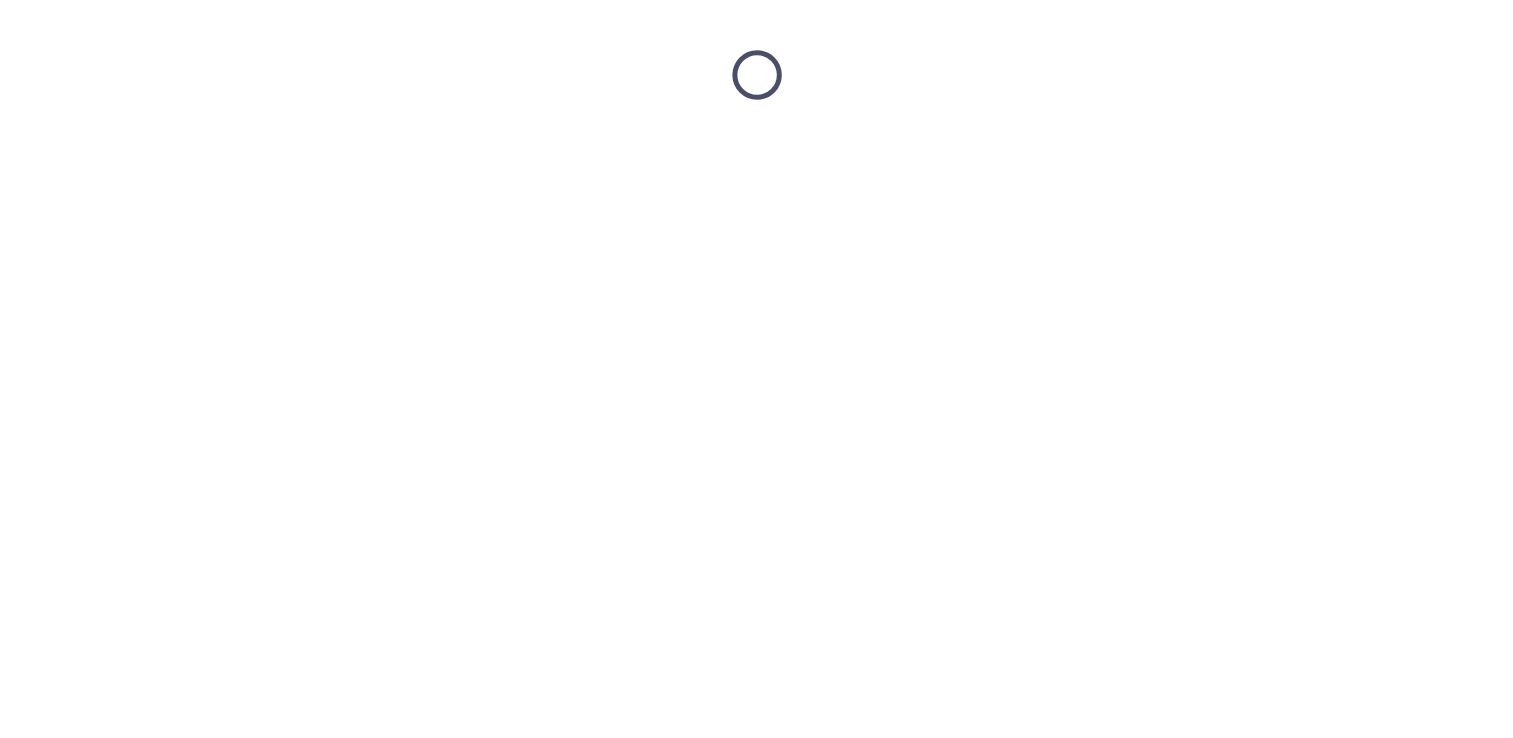 scroll, scrollTop: 0, scrollLeft: 0, axis: both 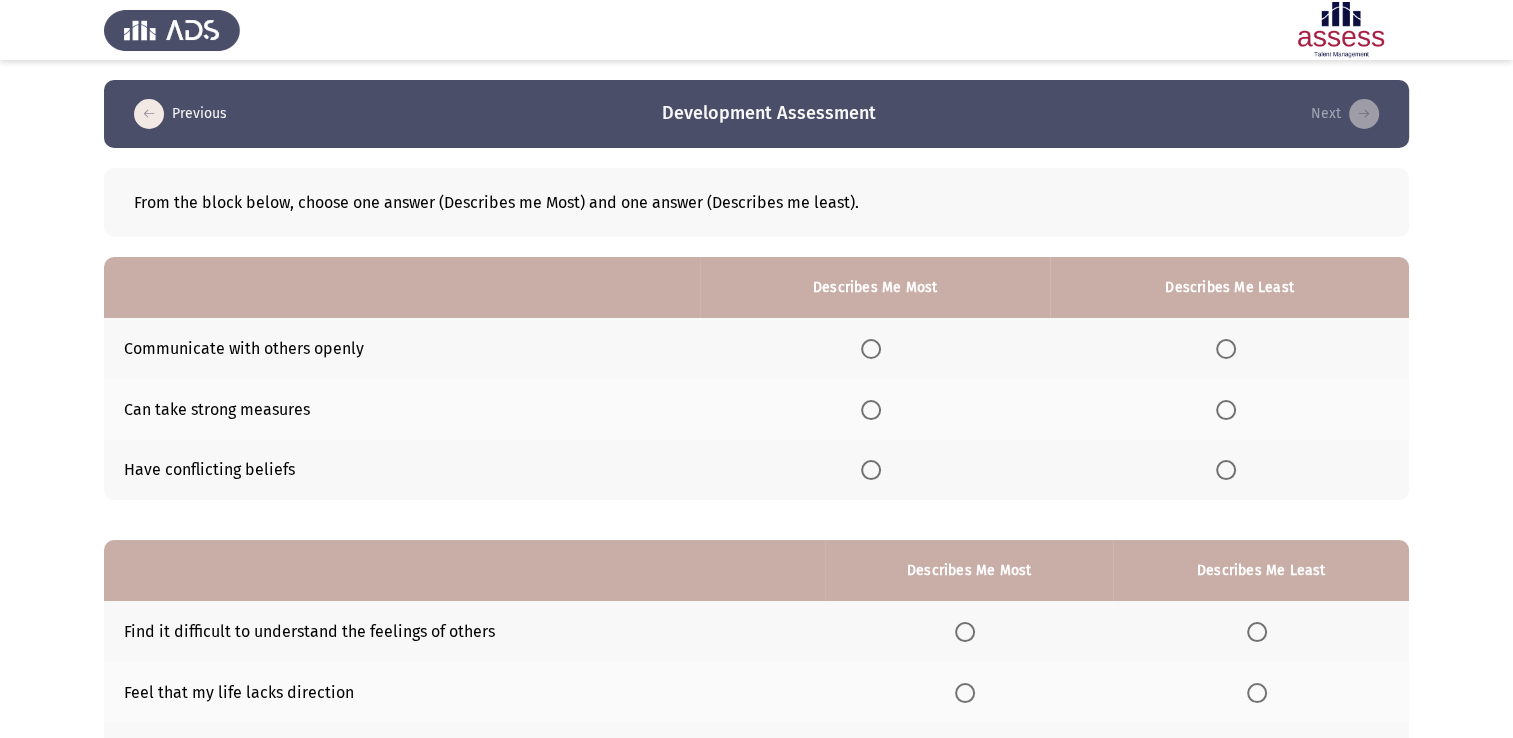 click at bounding box center (1226, 470) 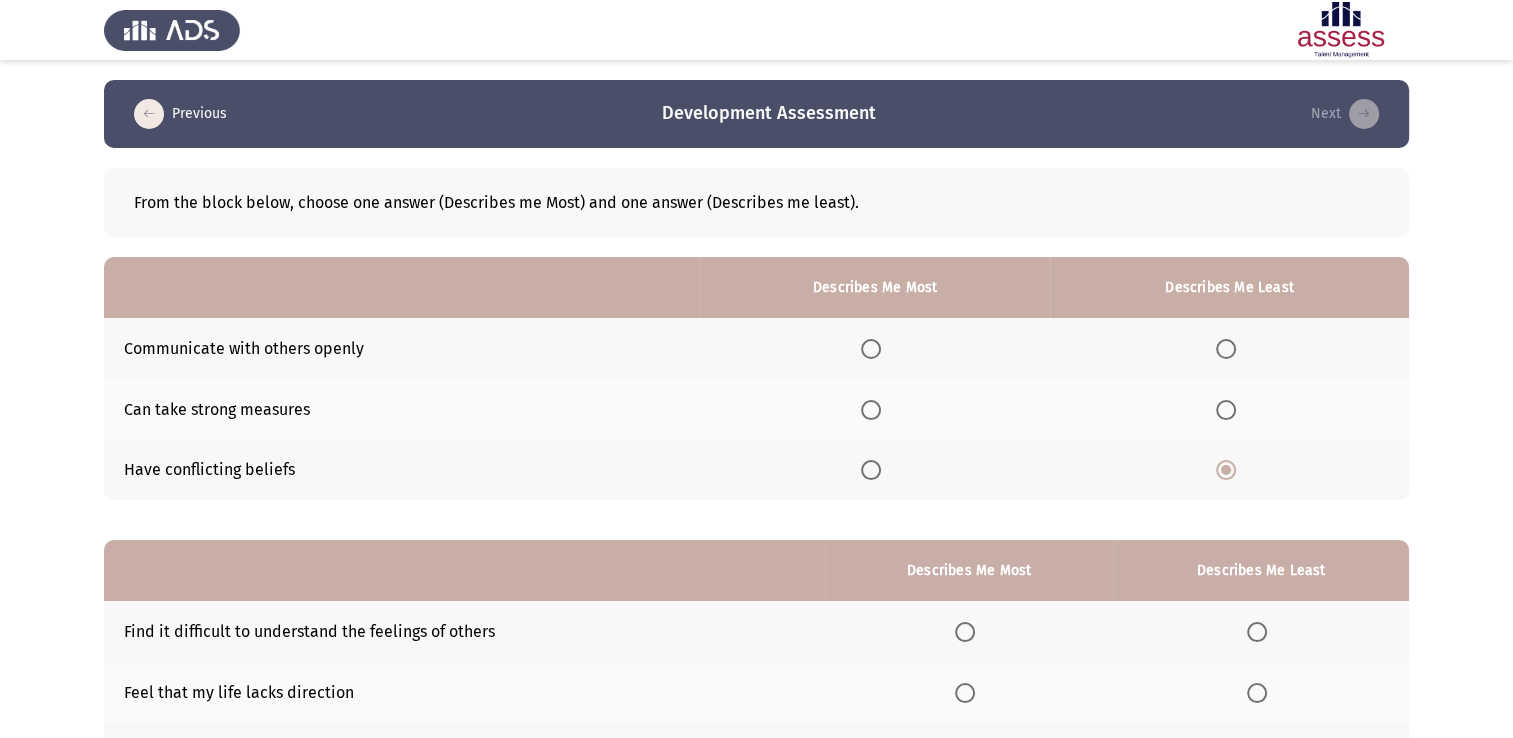 click at bounding box center (871, 349) 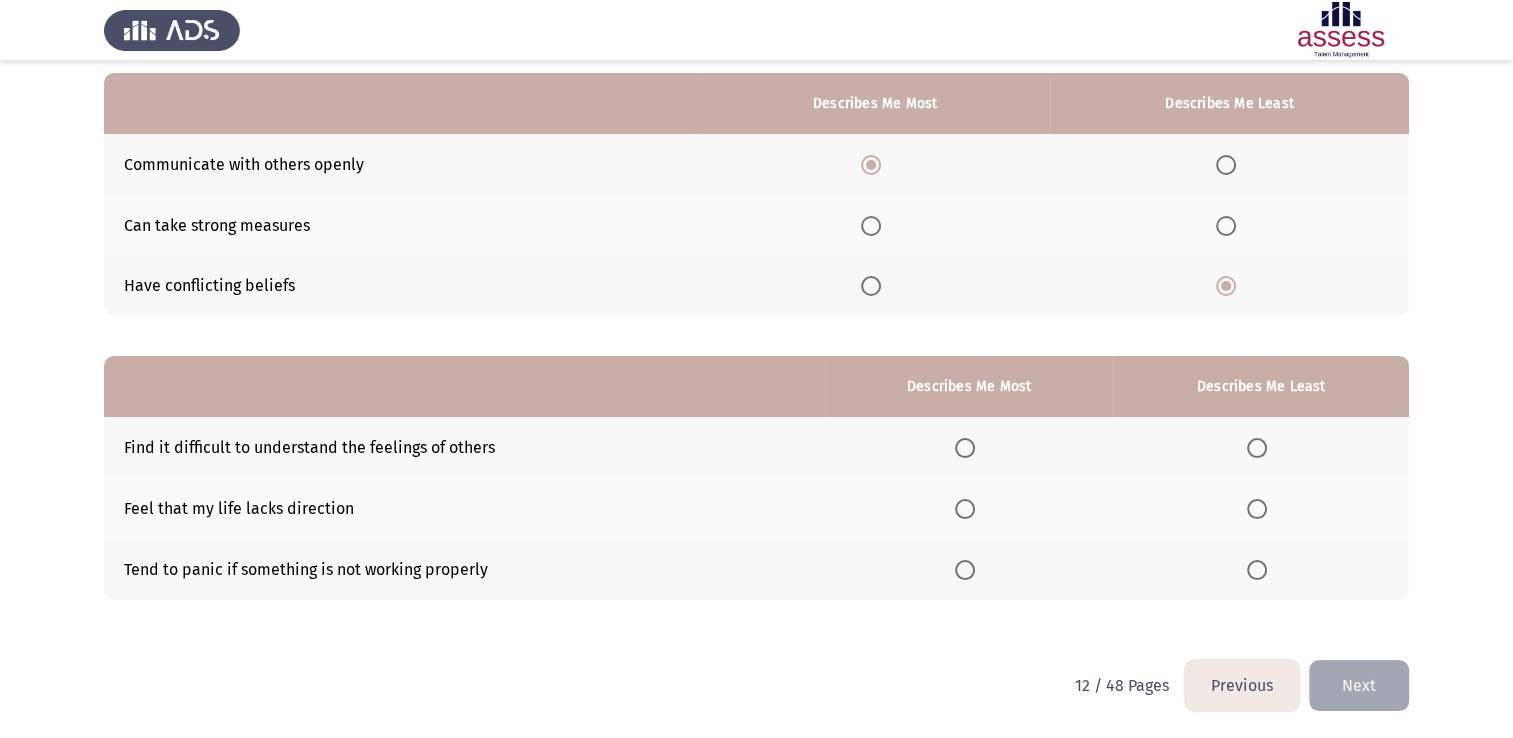 scroll, scrollTop: 186, scrollLeft: 0, axis: vertical 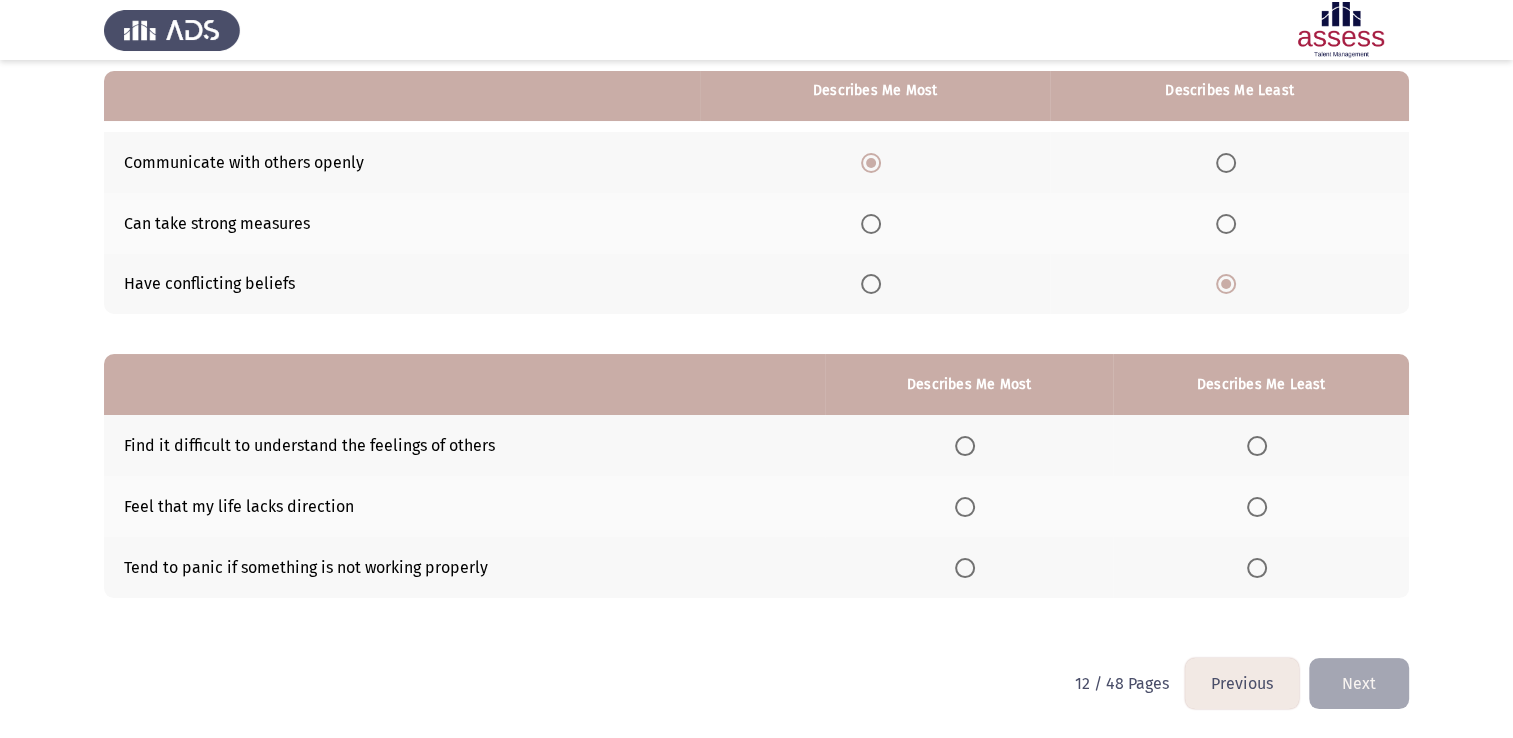 click at bounding box center (1257, 568) 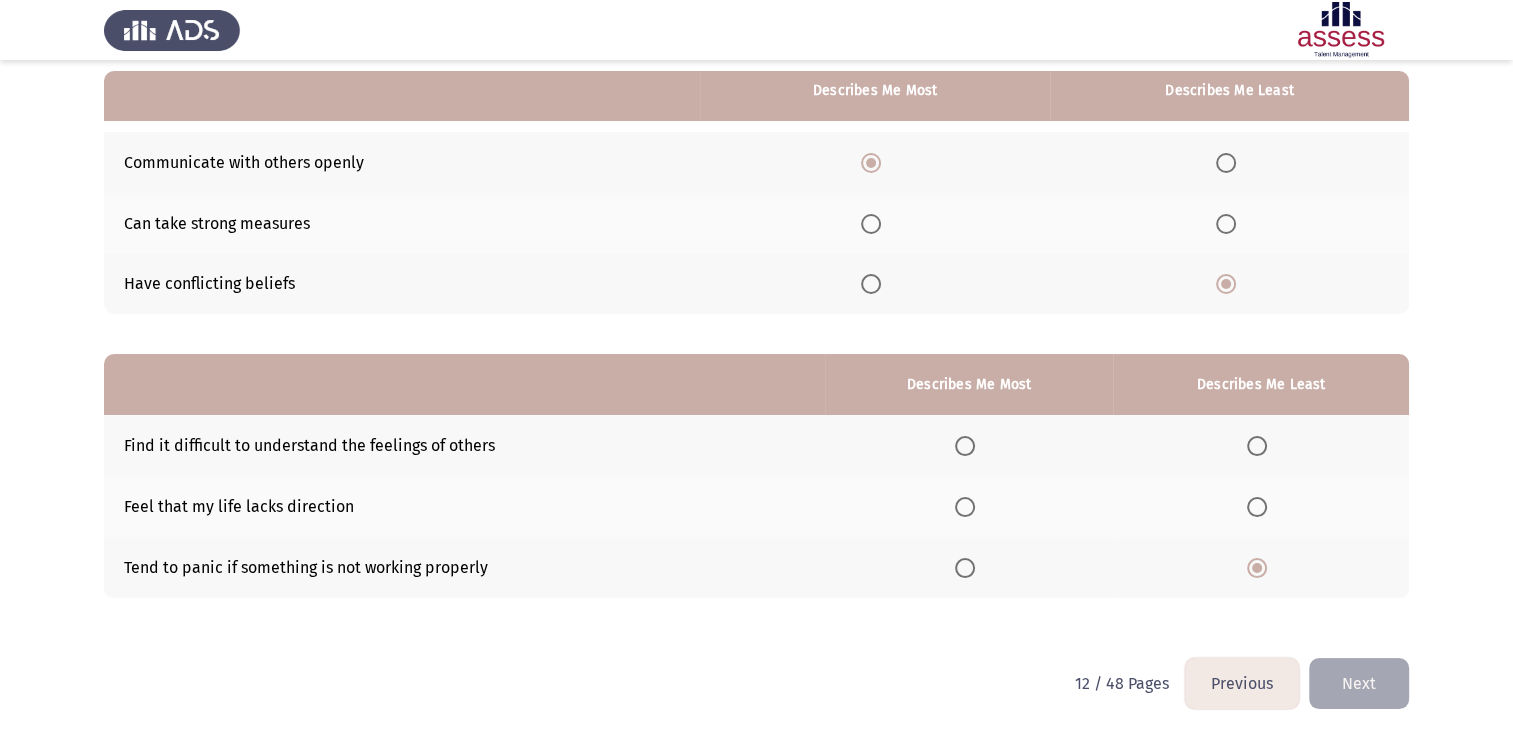 click at bounding box center [965, 446] 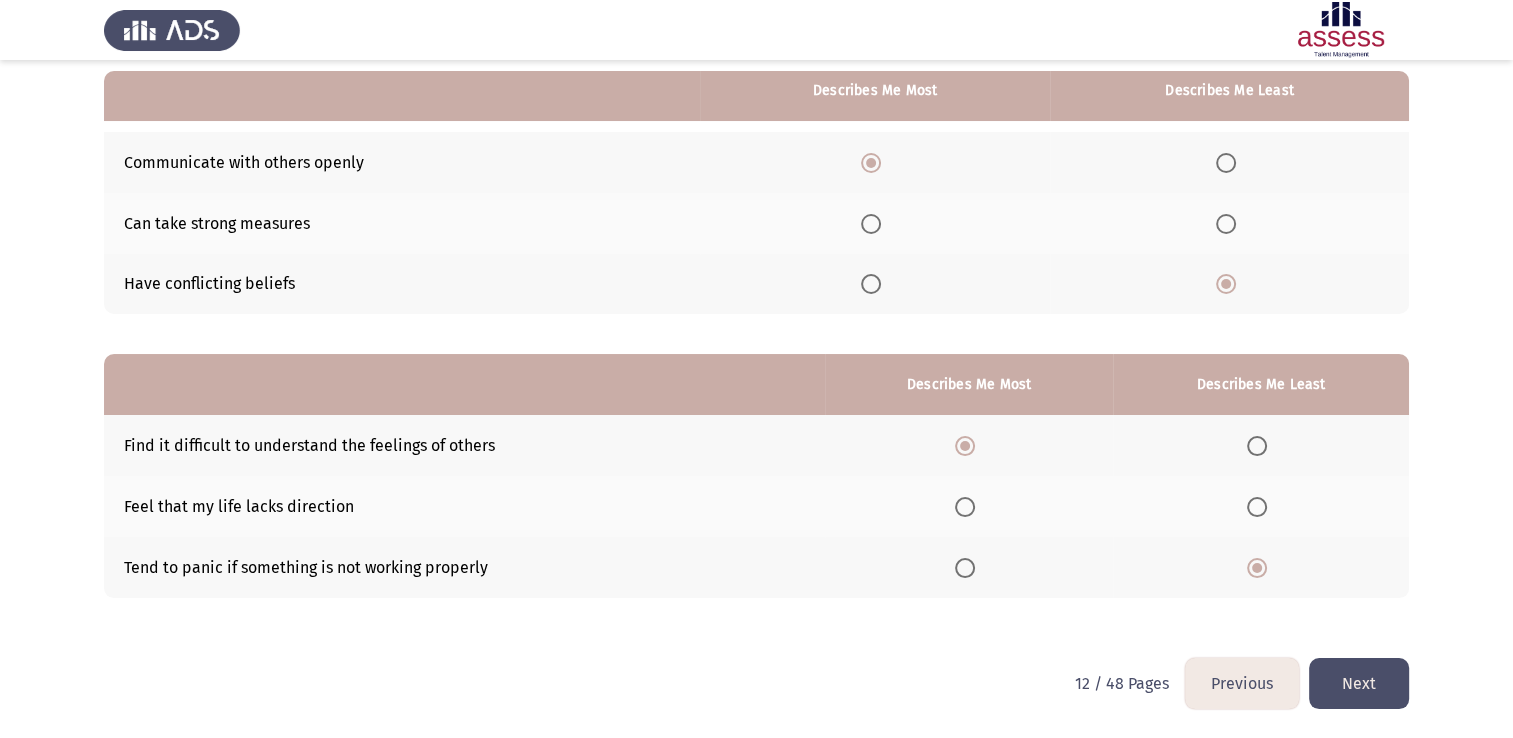 click on "Next" 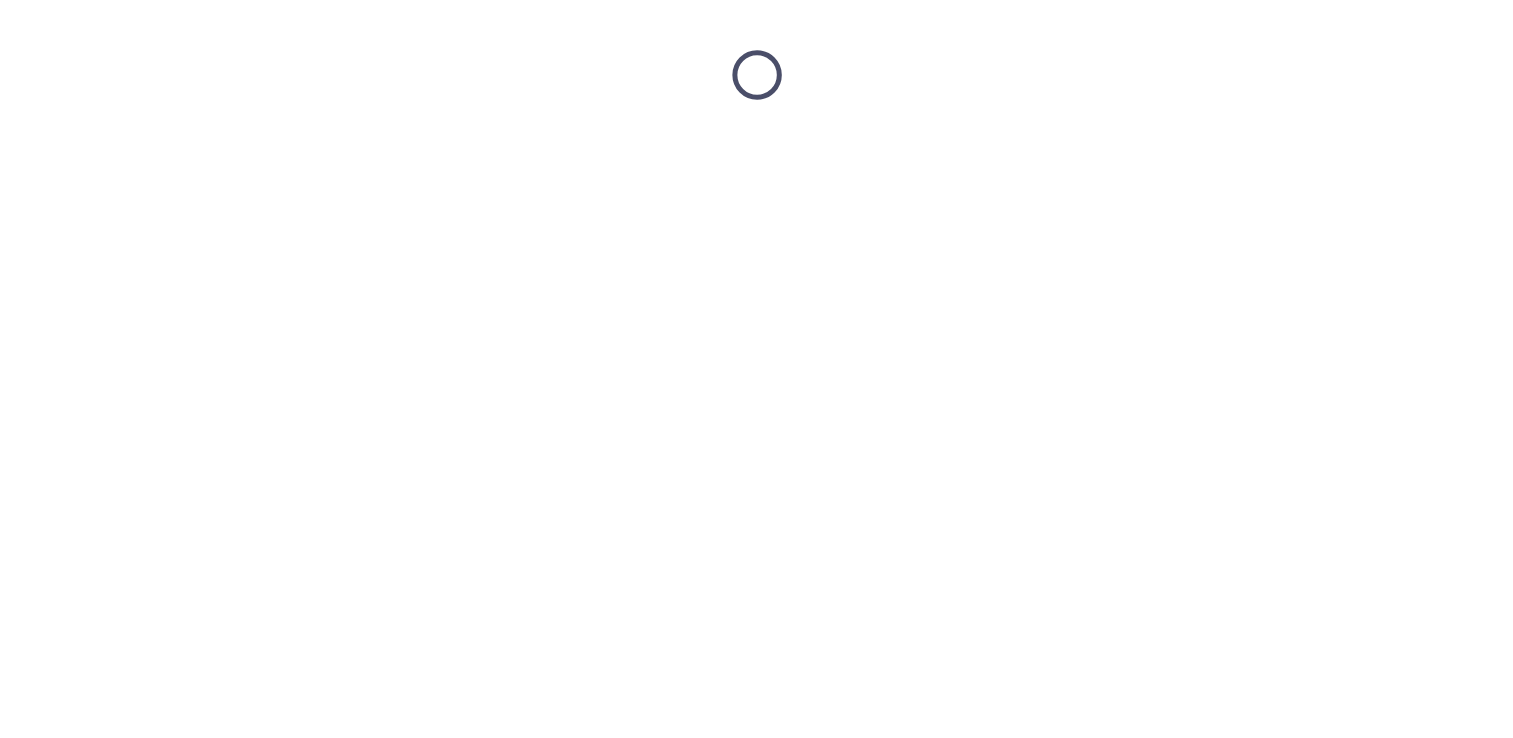 scroll, scrollTop: 0, scrollLeft: 0, axis: both 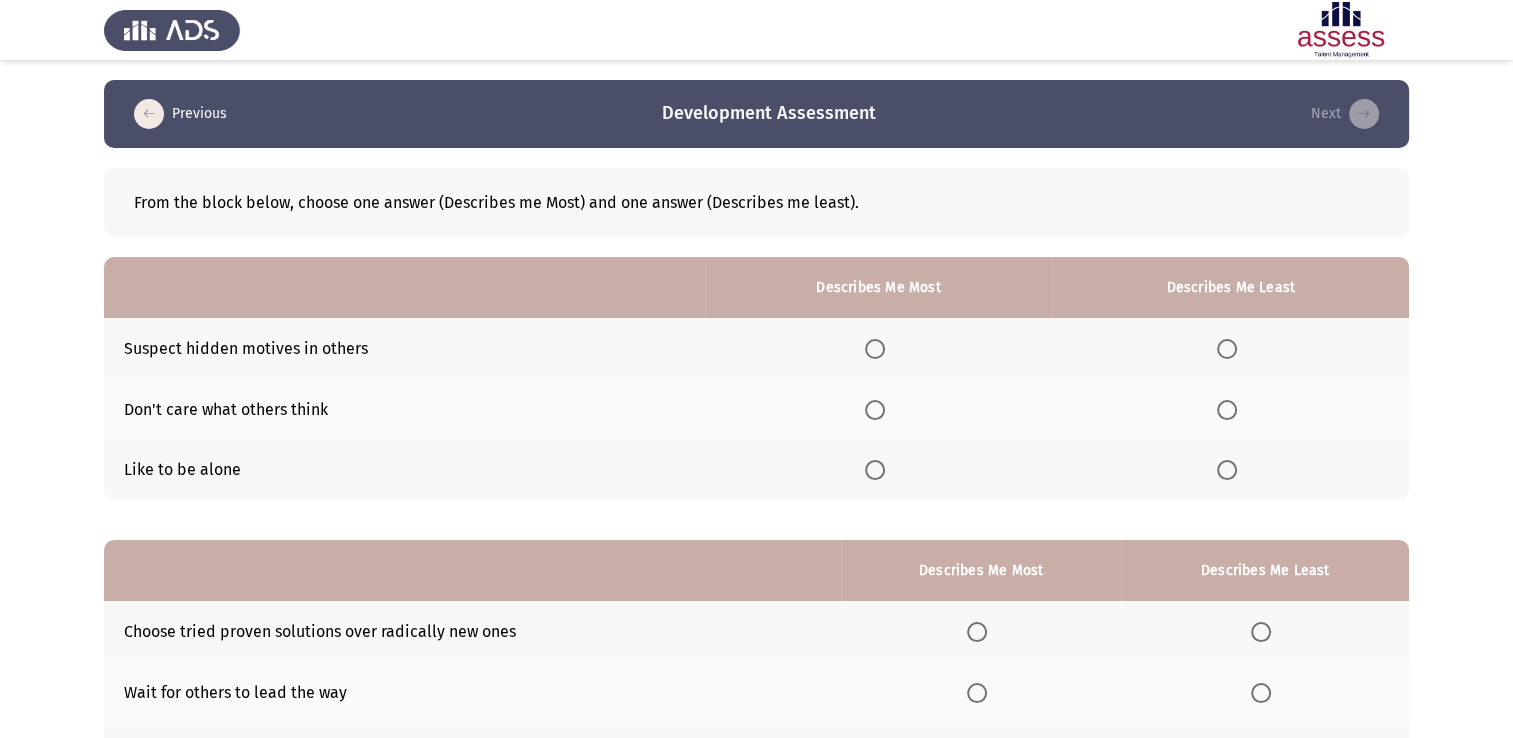 click at bounding box center (875, 410) 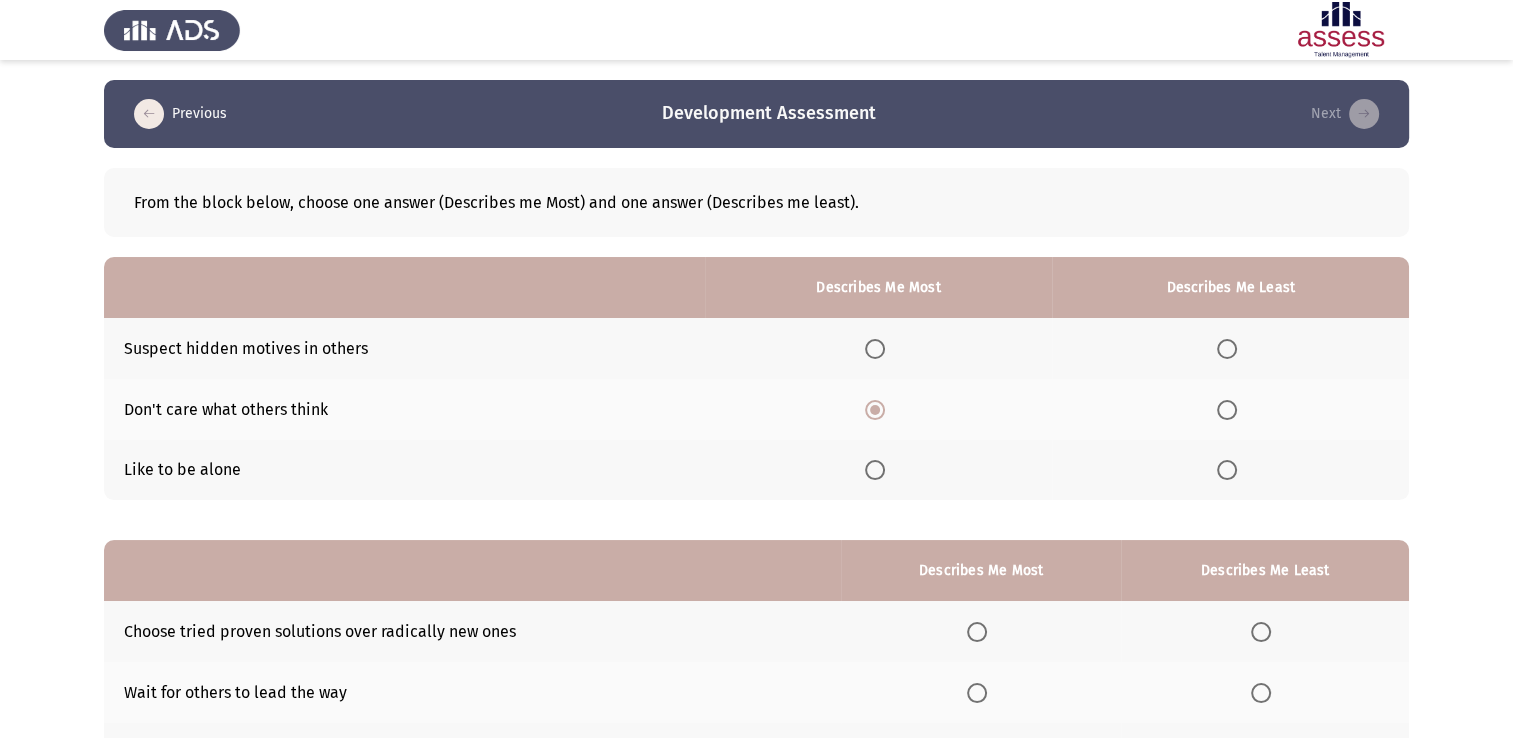 click 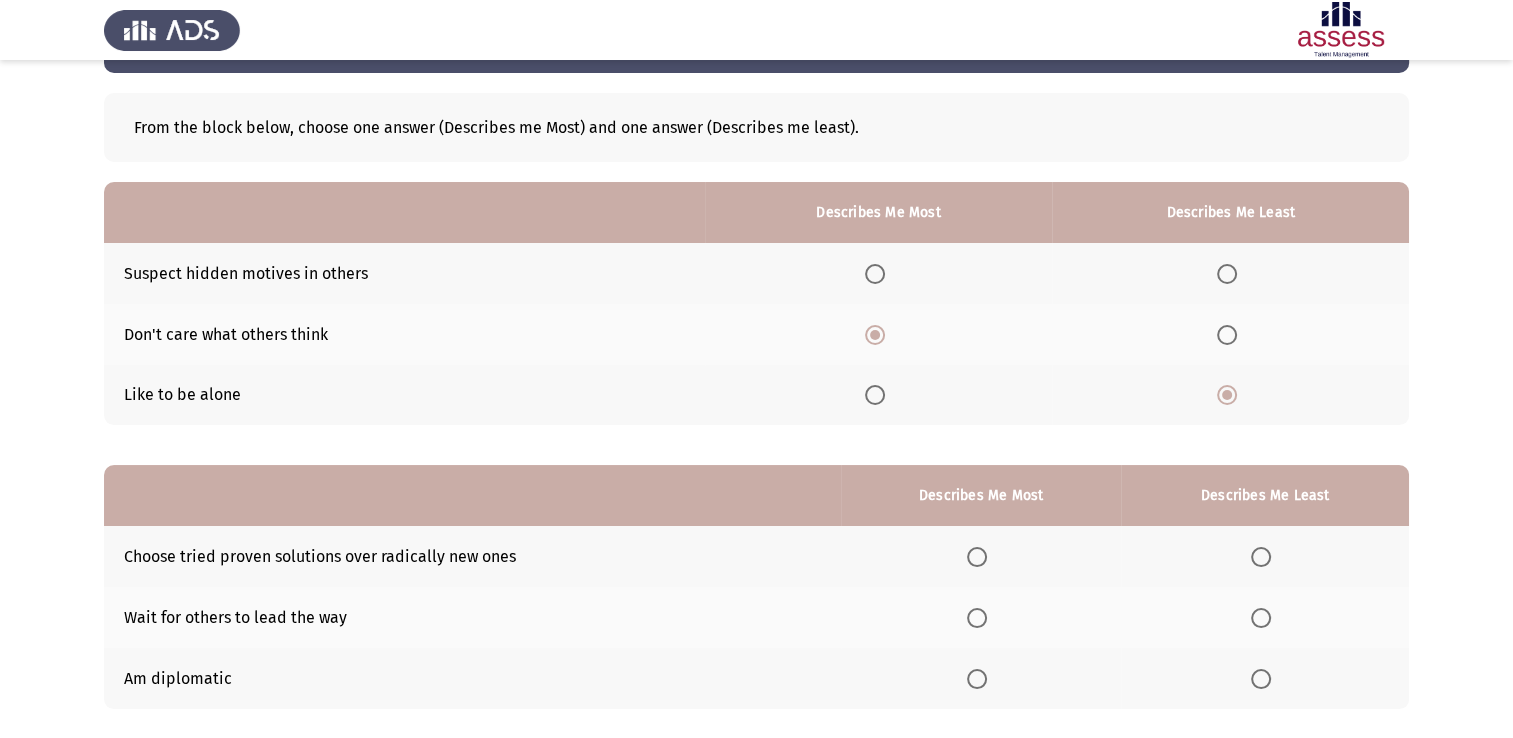 scroll, scrollTop: 186, scrollLeft: 0, axis: vertical 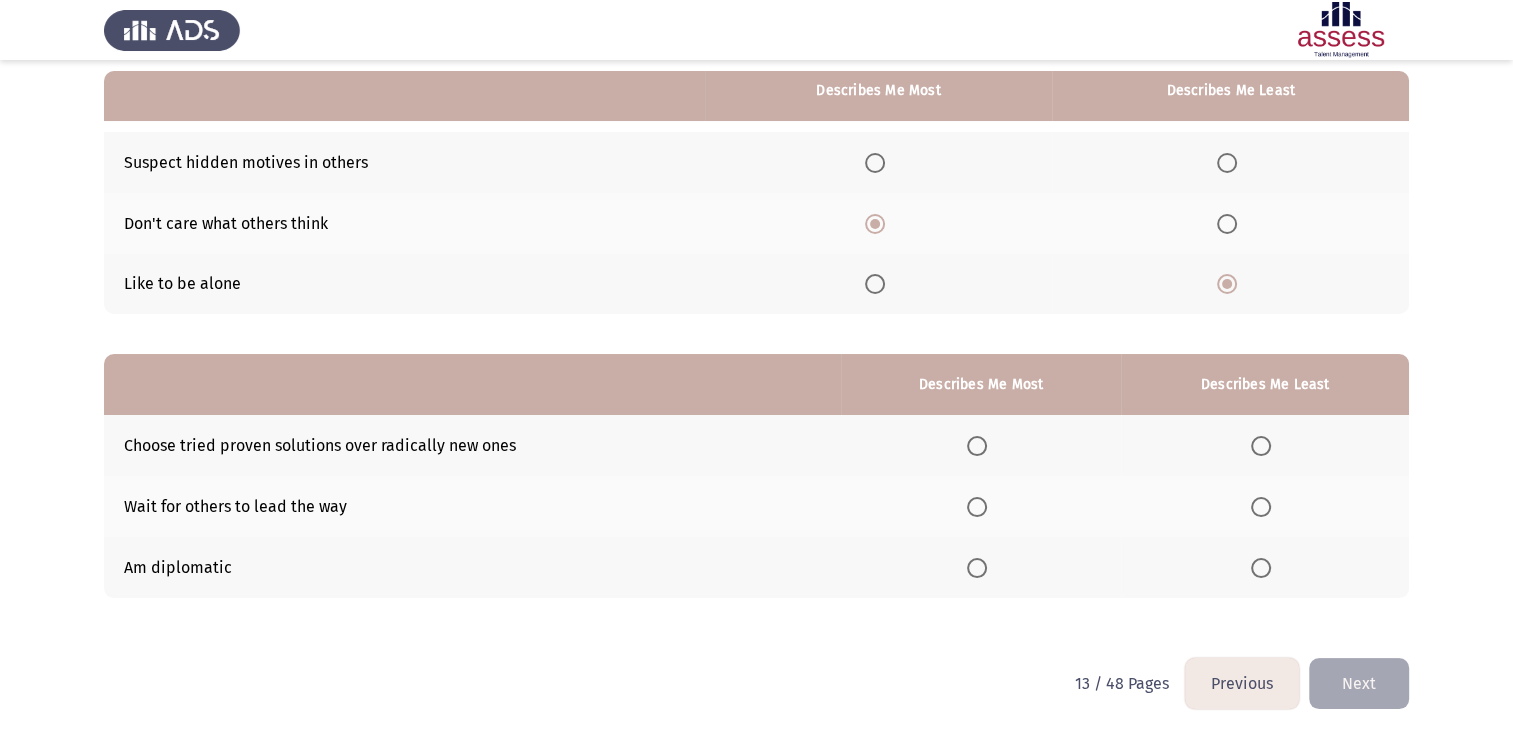 click at bounding box center [1261, 507] 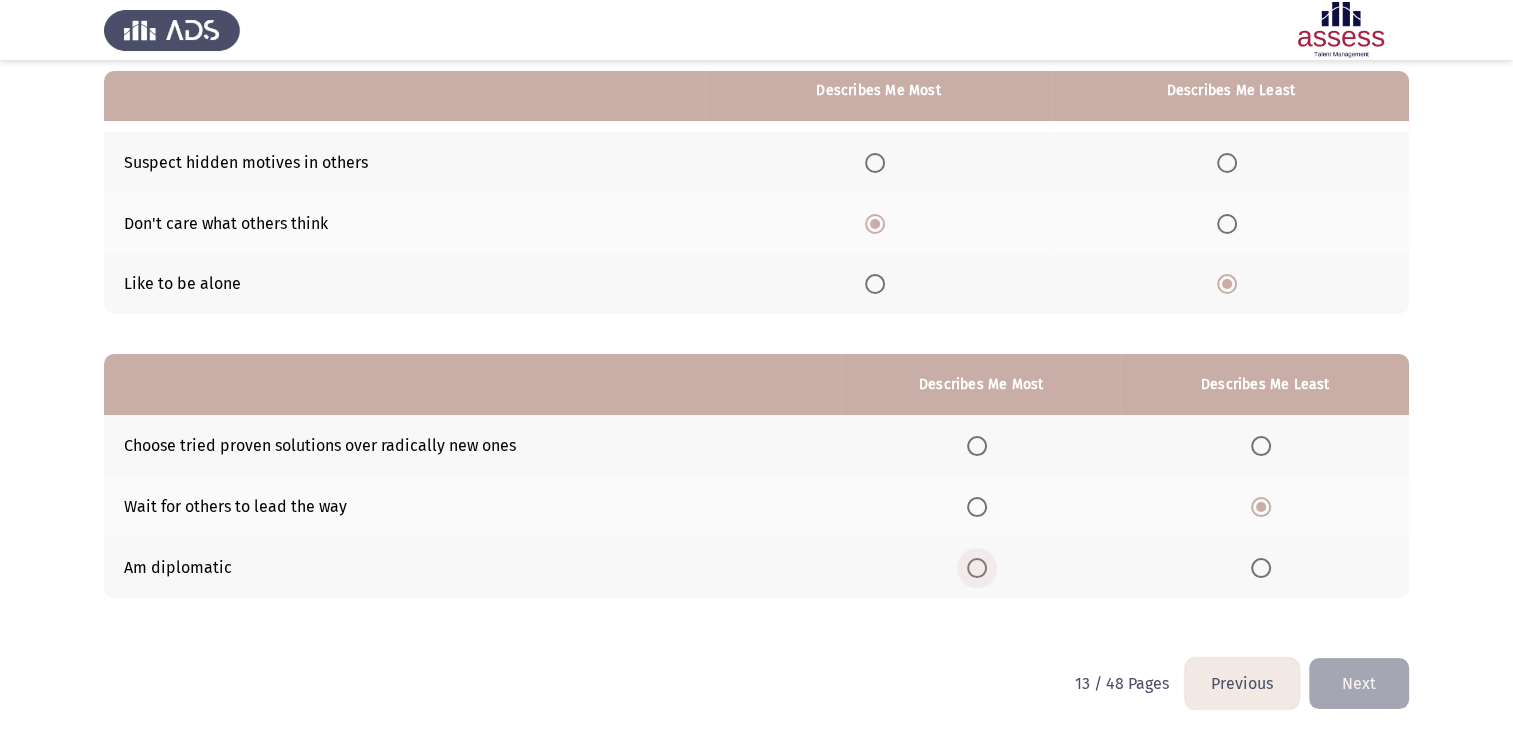 click at bounding box center (977, 568) 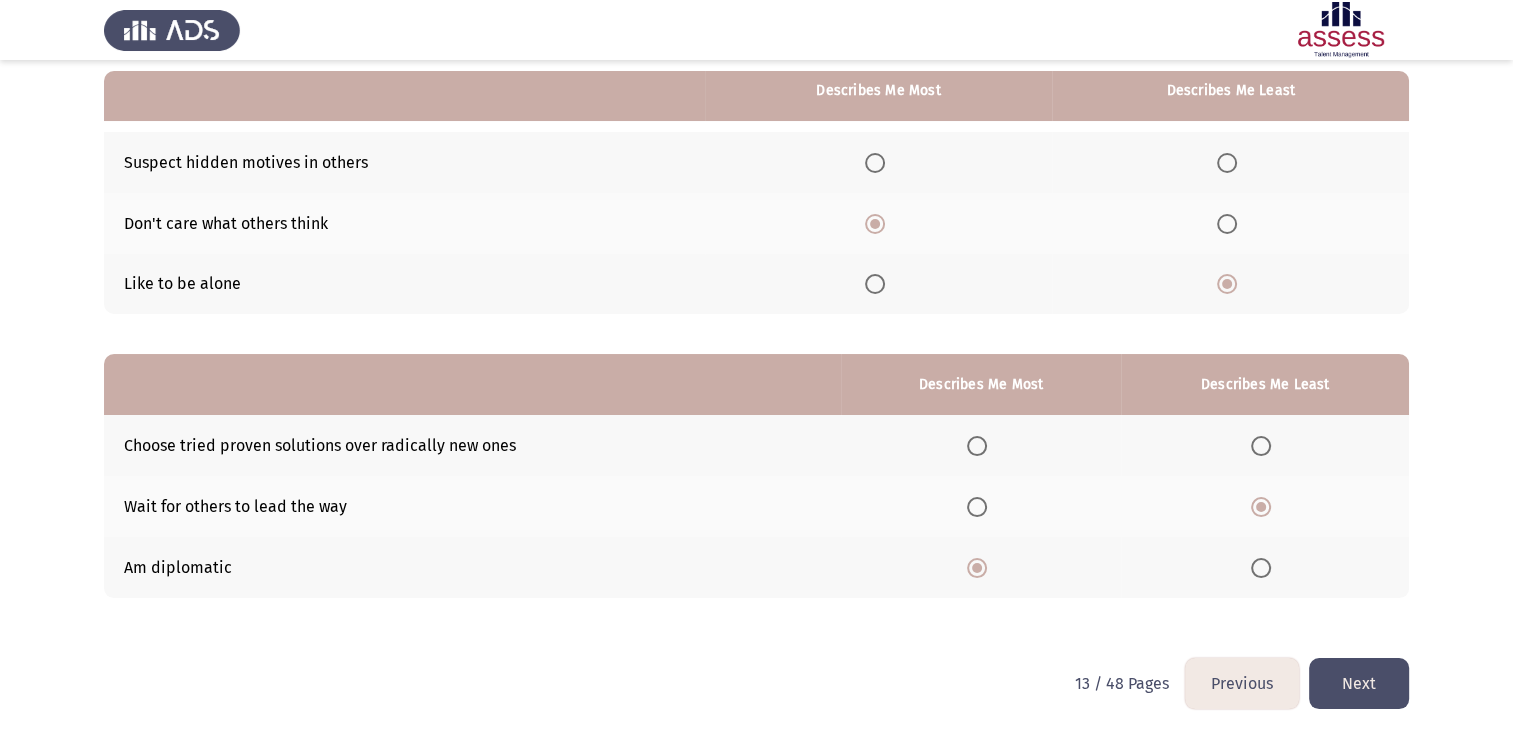 click on "Next" 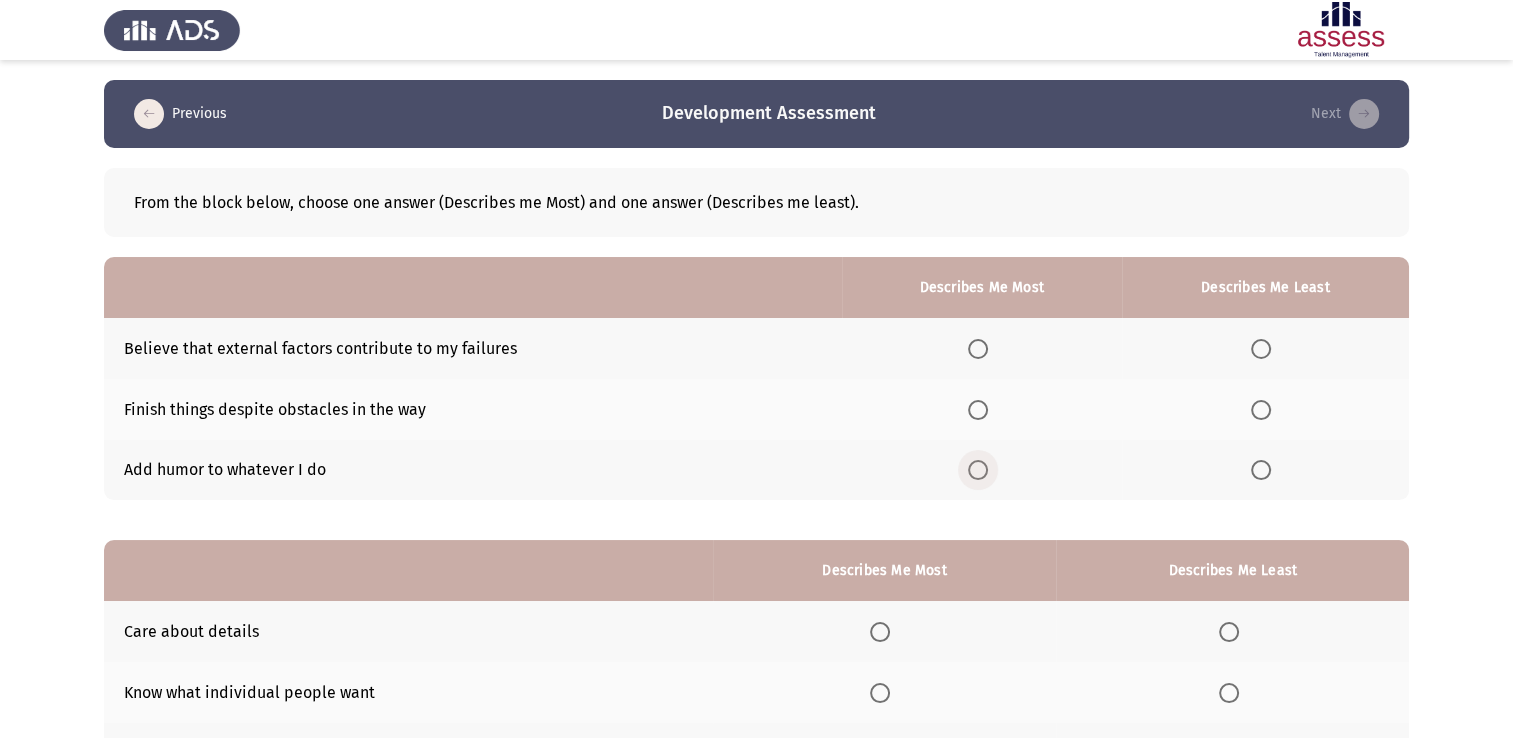 click at bounding box center [978, 470] 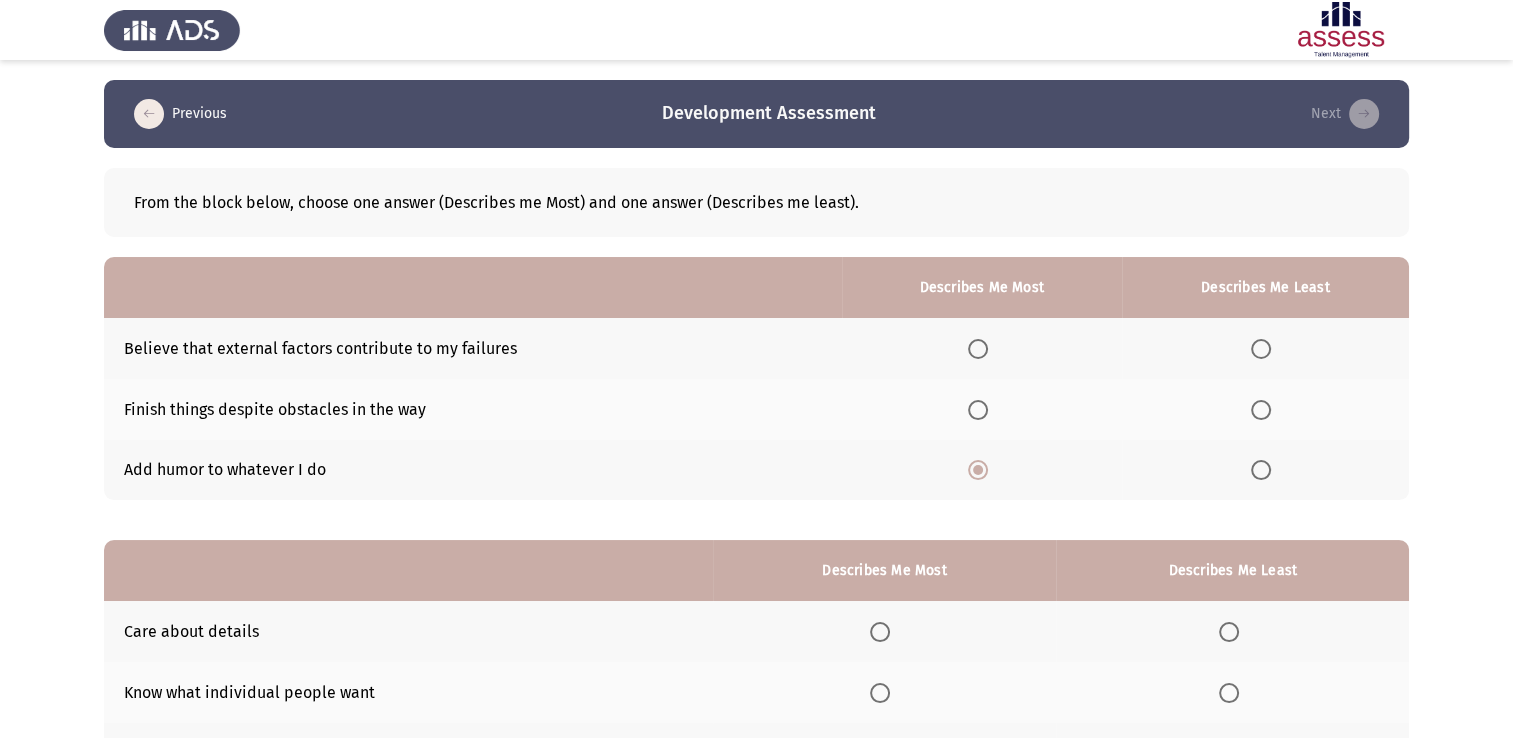 click at bounding box center [1261, 349] 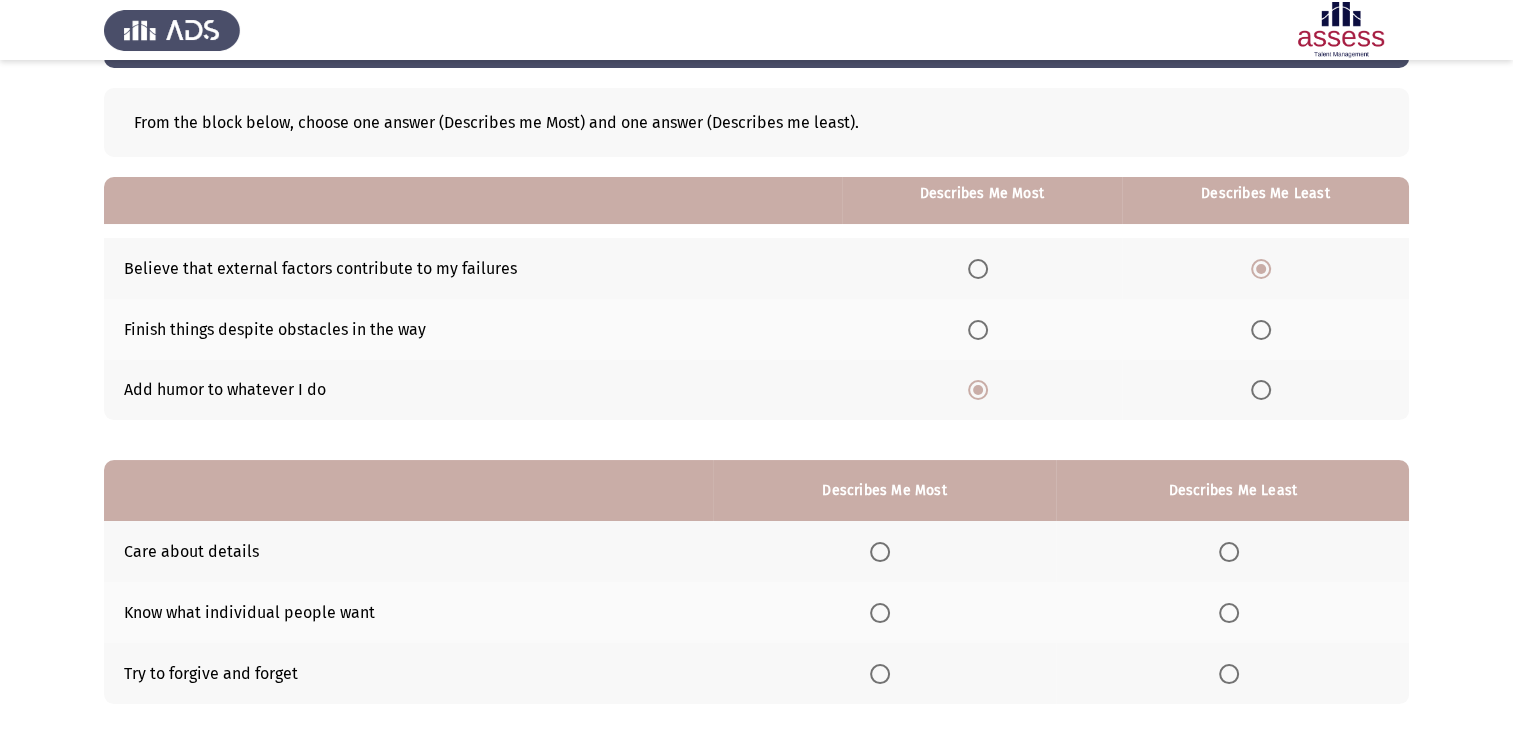 scroll, scrollTop: 186, scrollLeft: 0, axis: vertical 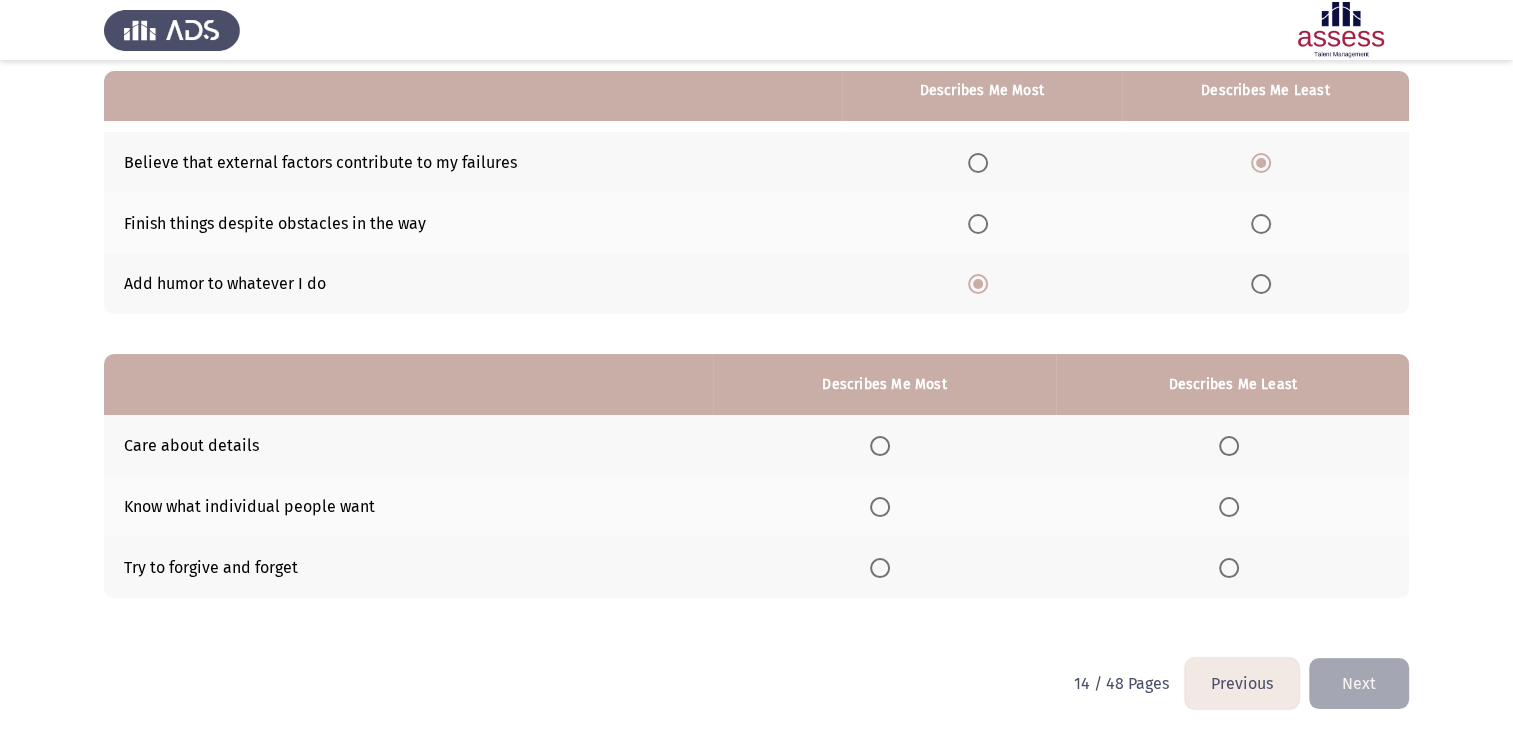 click at bounding box center [884, 568] 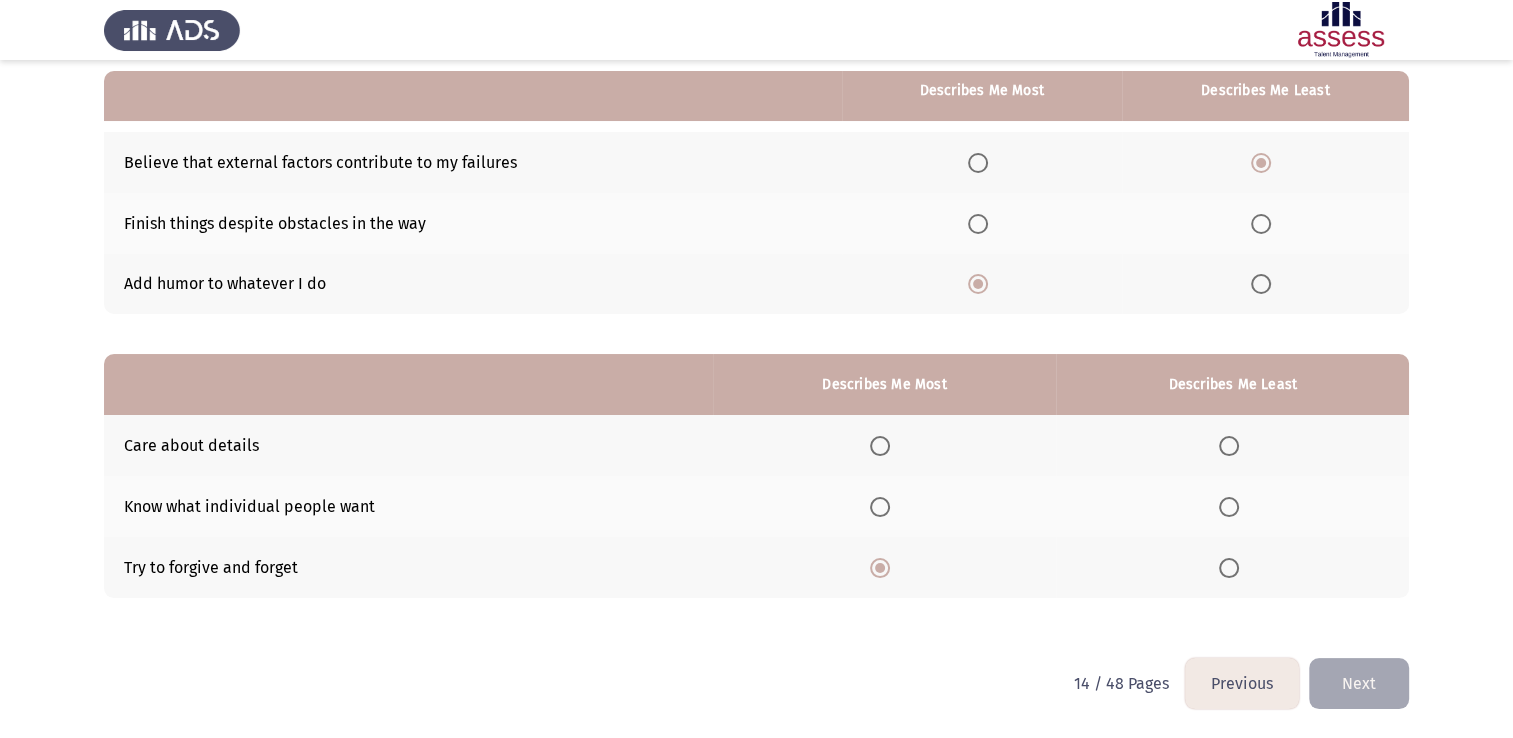 click at bounding box center [1229, 446] 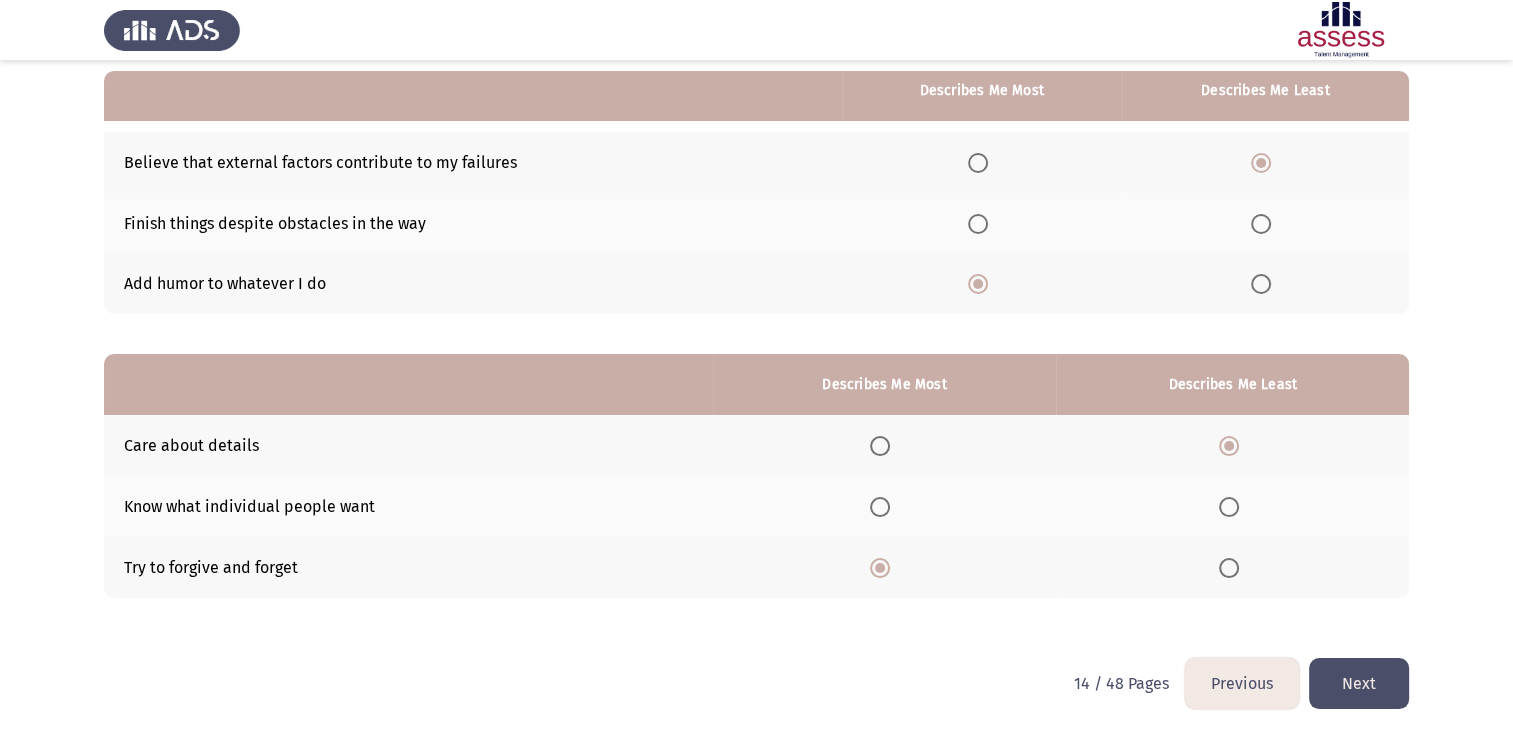 click on "Next" 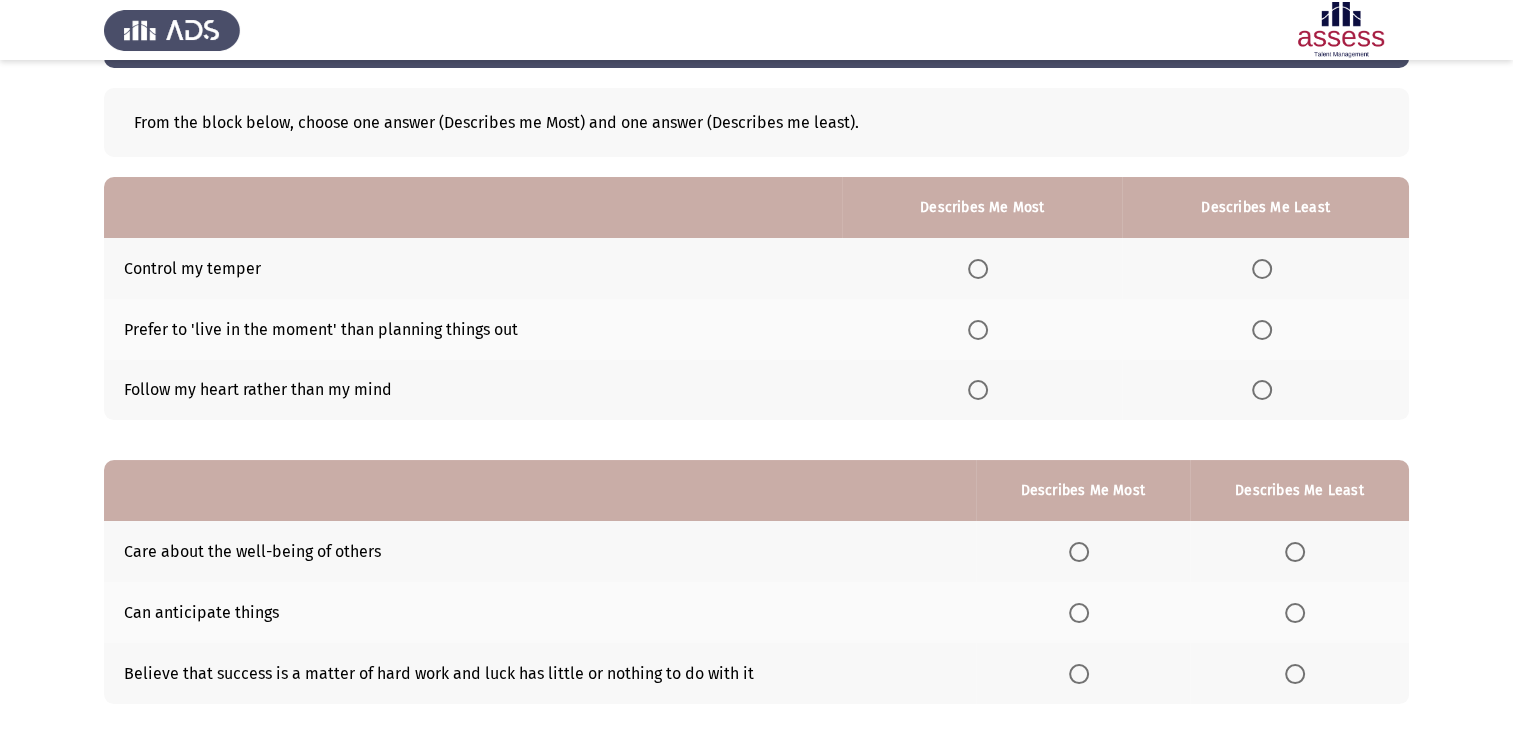 scroll, scrollTop: 0, scrollLeft: 0, axis: both 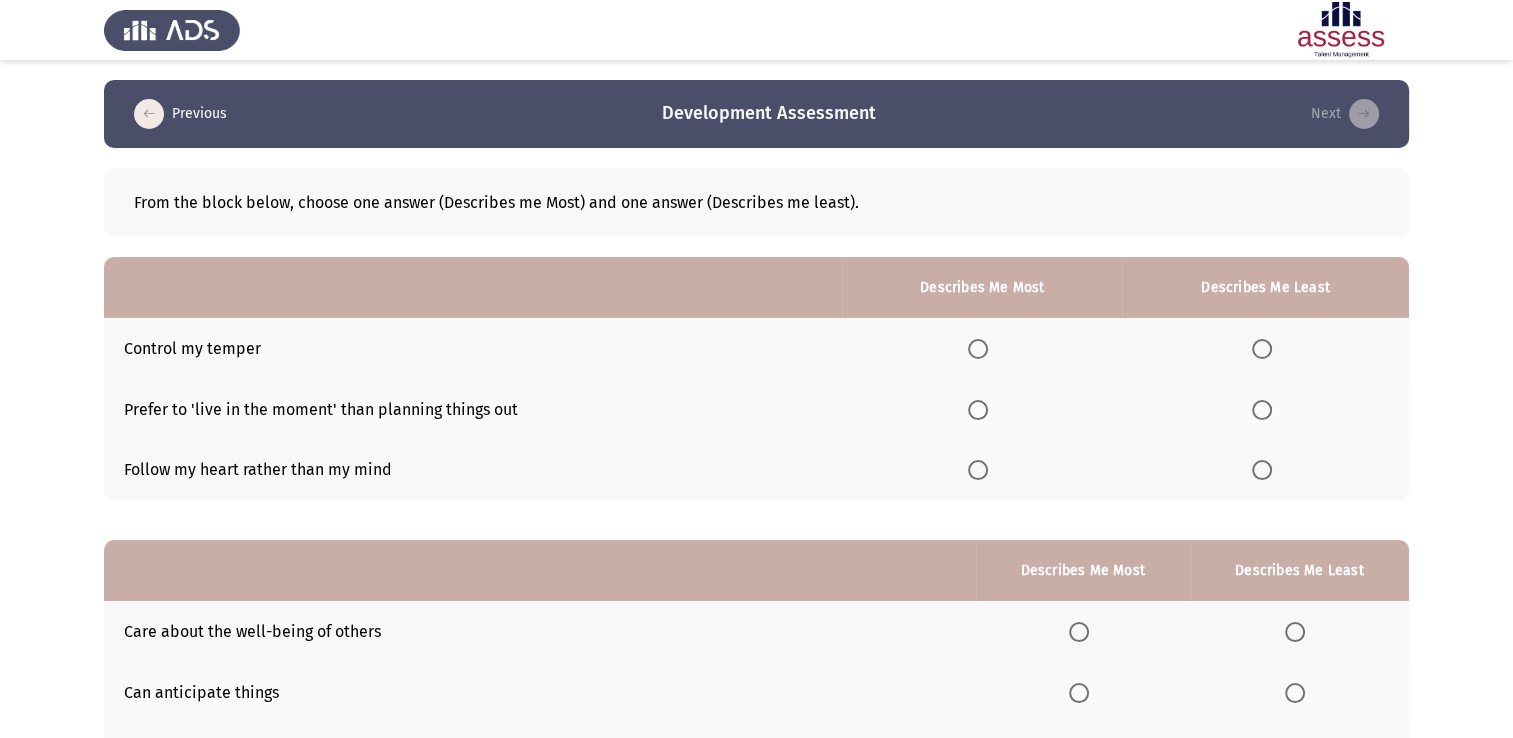 click at bounding box center [978, 349] 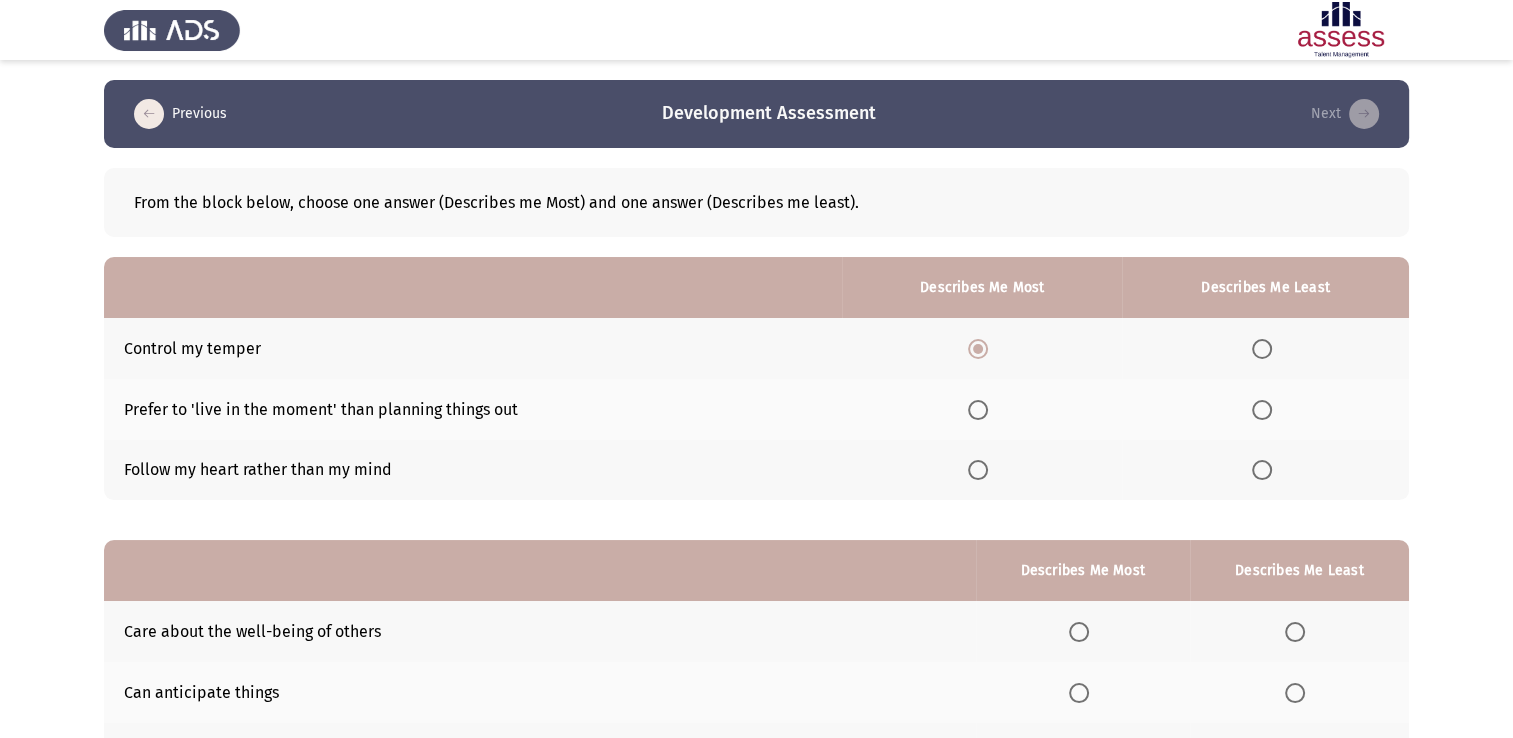 click at bounding box center [1262, 410] 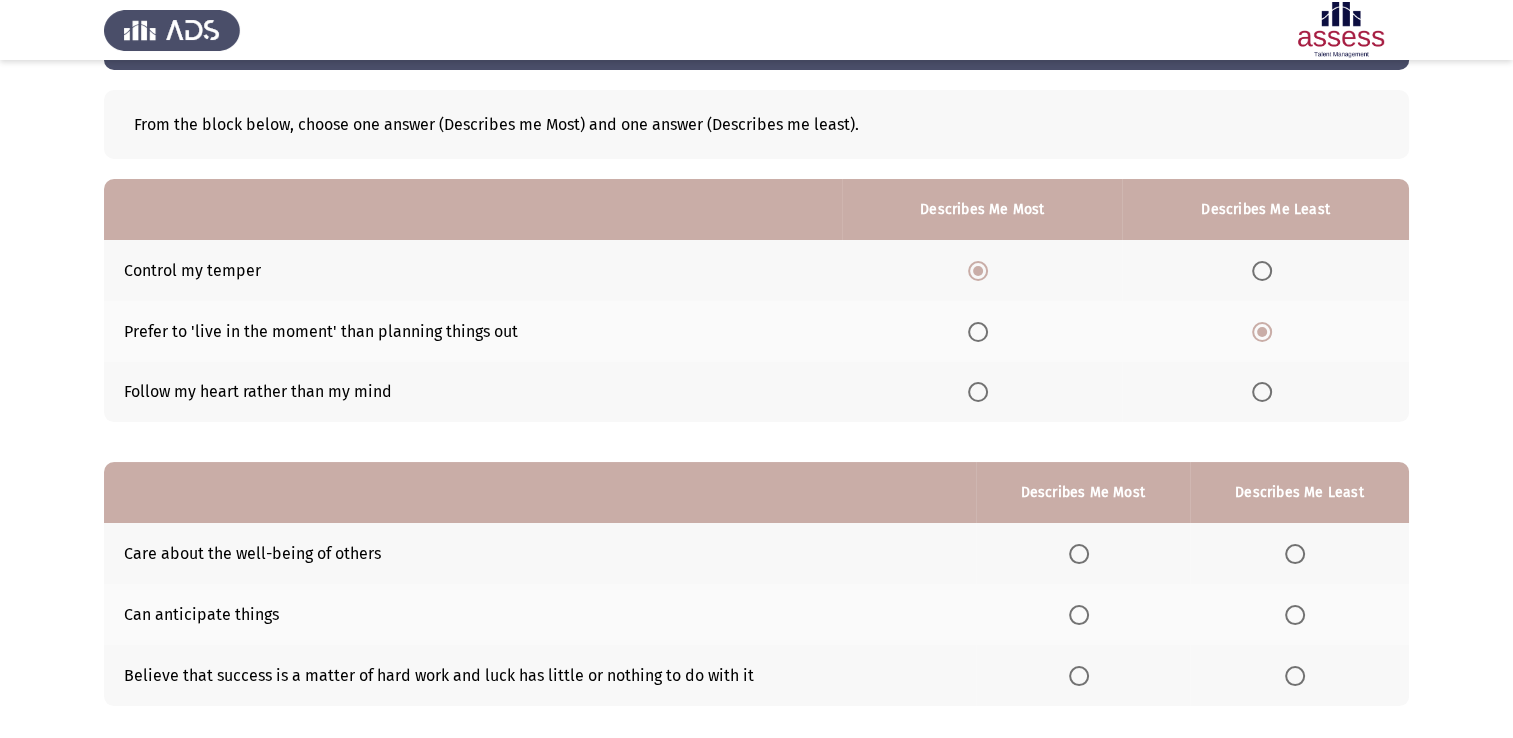 scroll, scrollTop: 186, scrollLeft: 0, axis: vertical 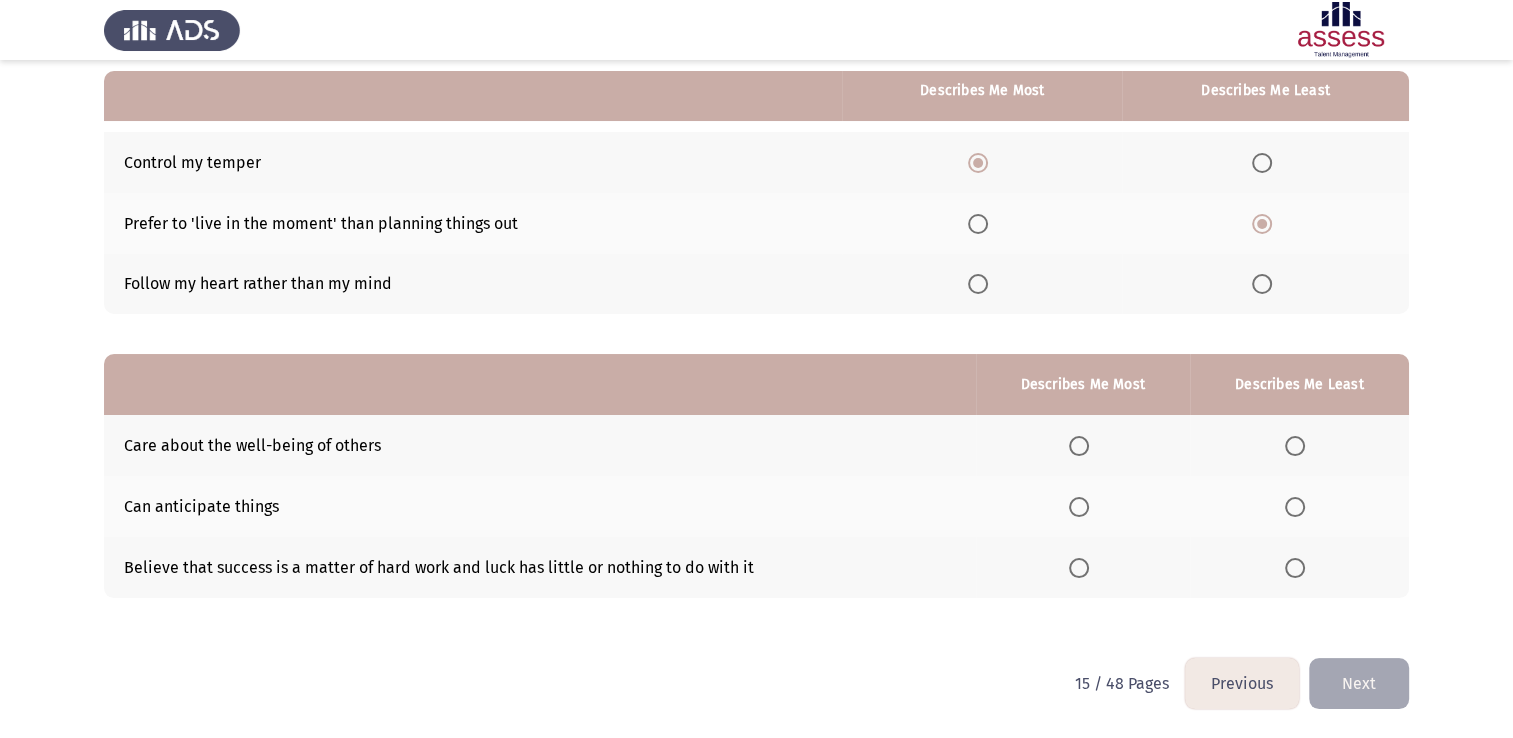 click at bounding box center (1079, 446) 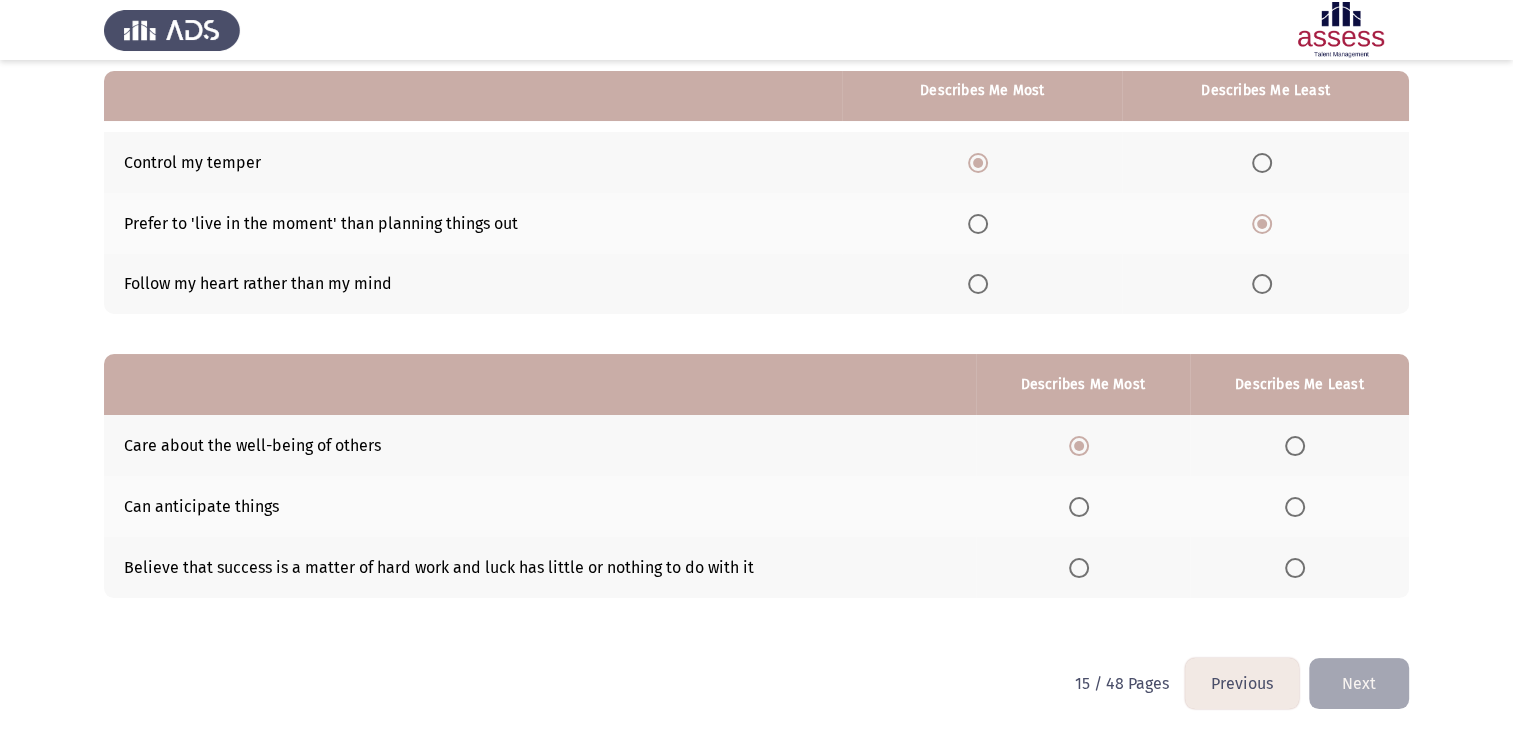 click at bounding box center [1295, 568] 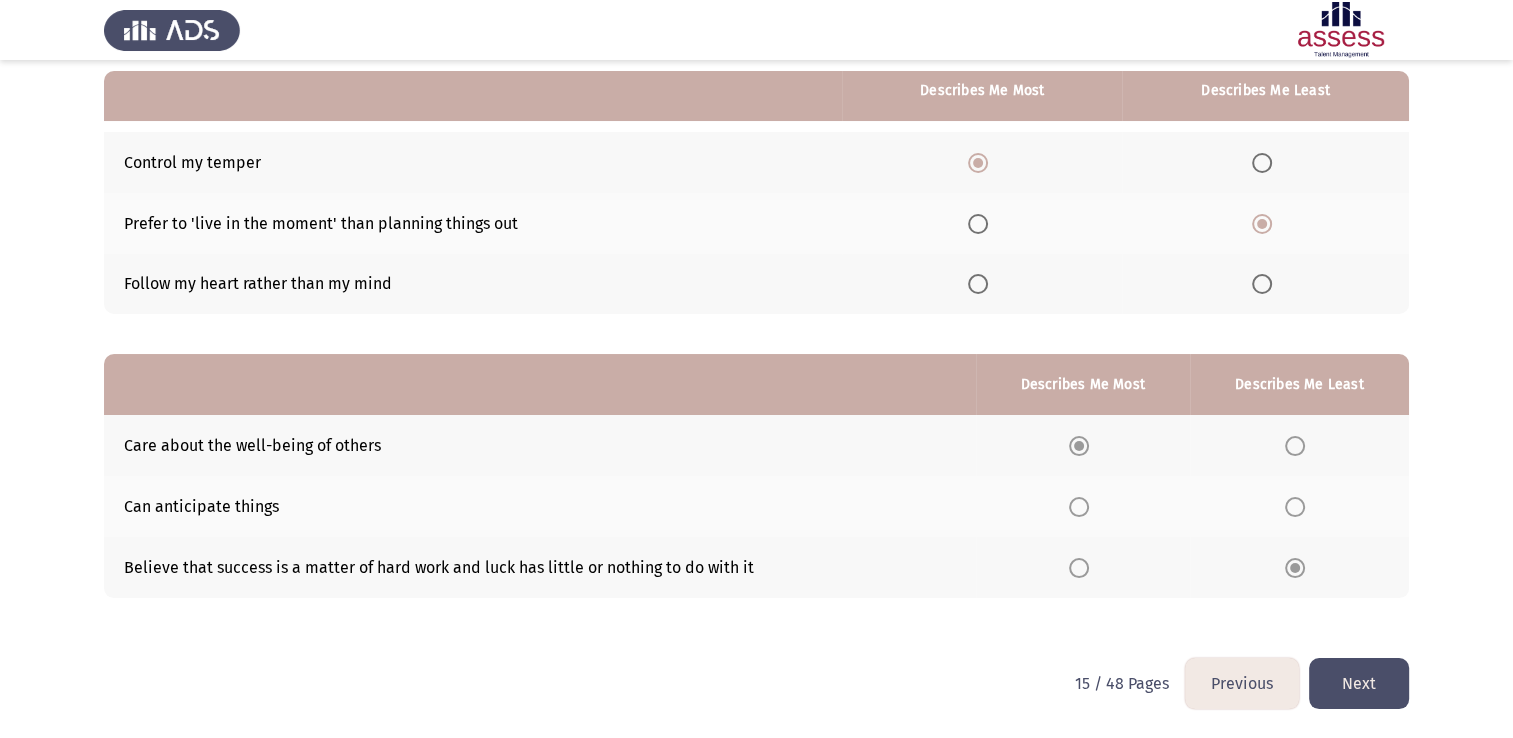 click on "Next" 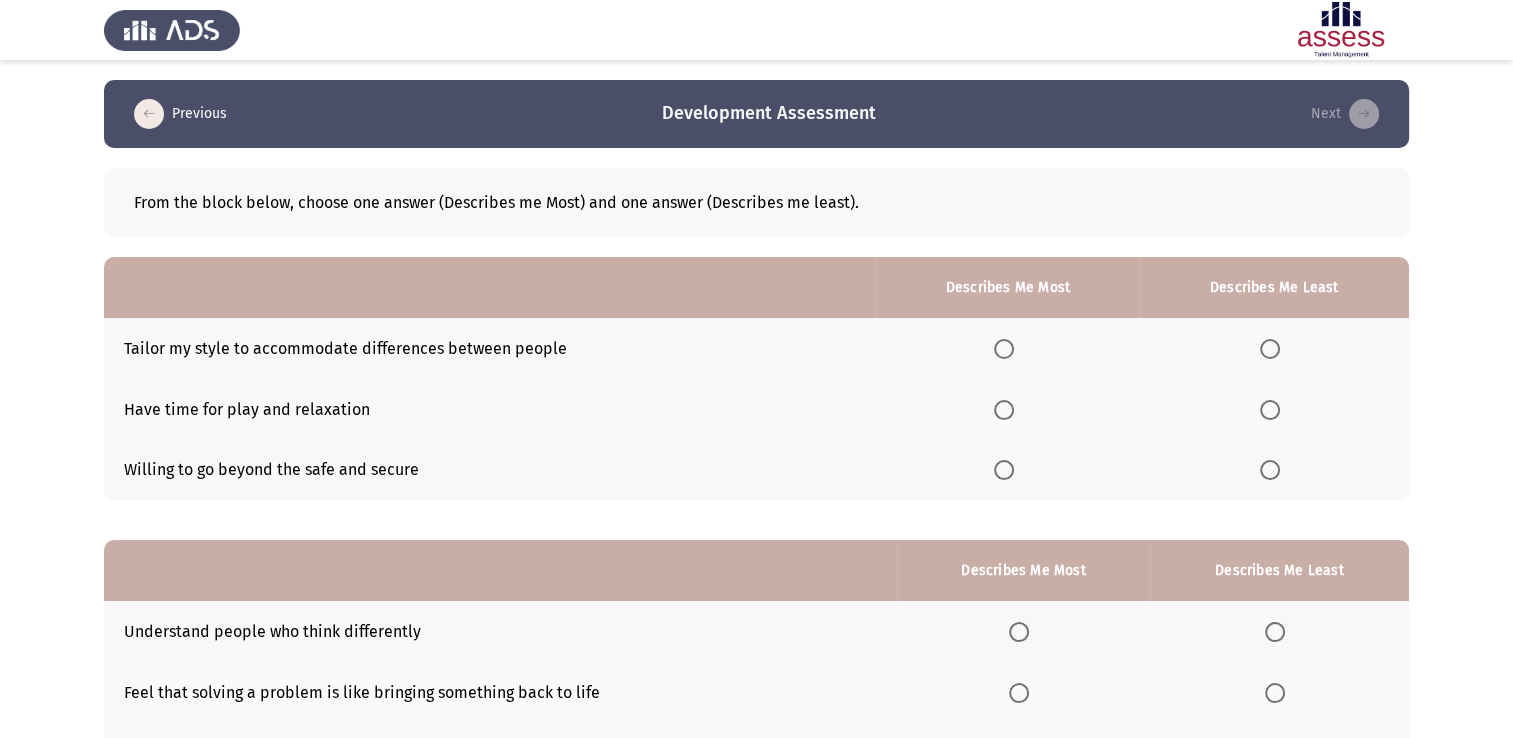 click 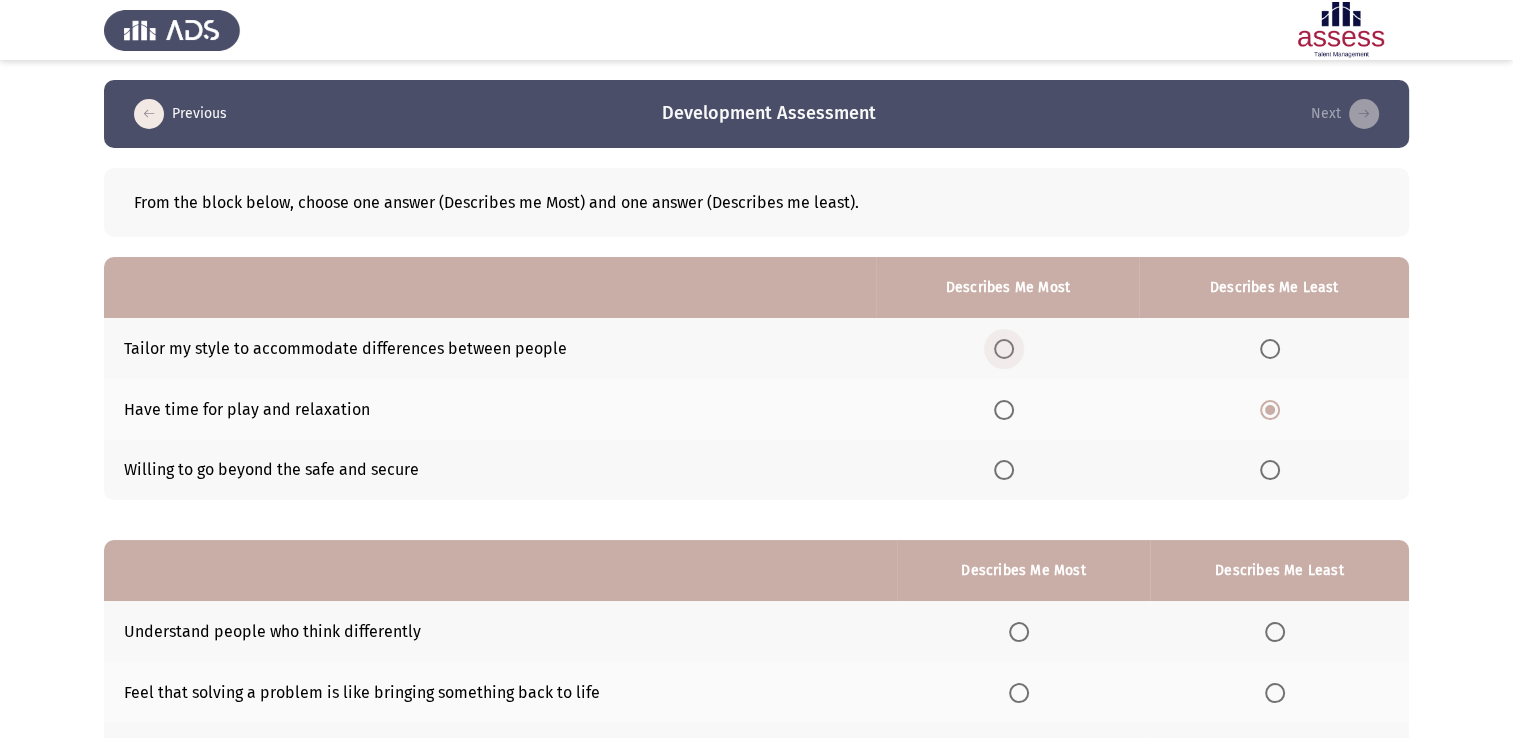 click at bounding box center [1004, 349] 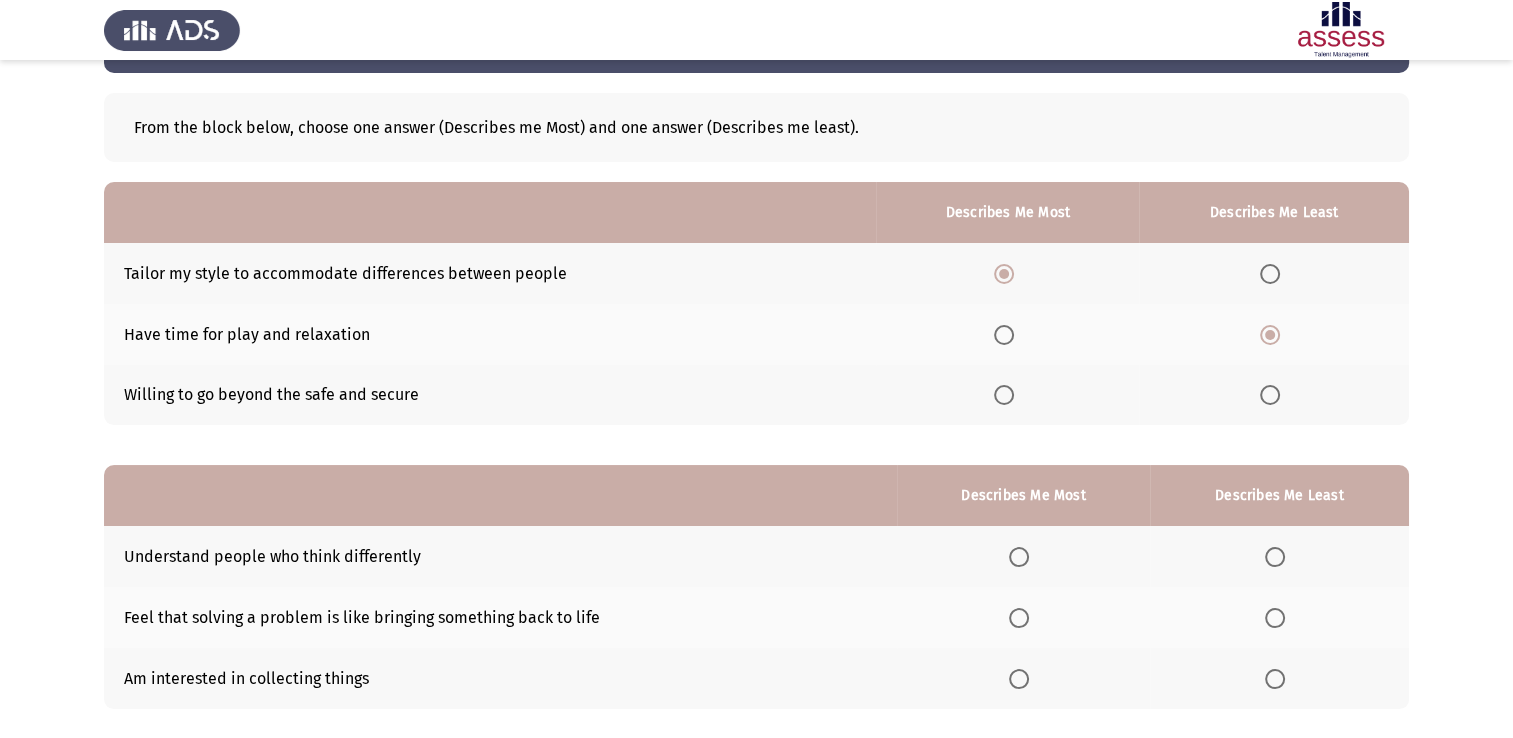 scroll, scrollTop: 186, scrollLeft: 0, axis: vertical 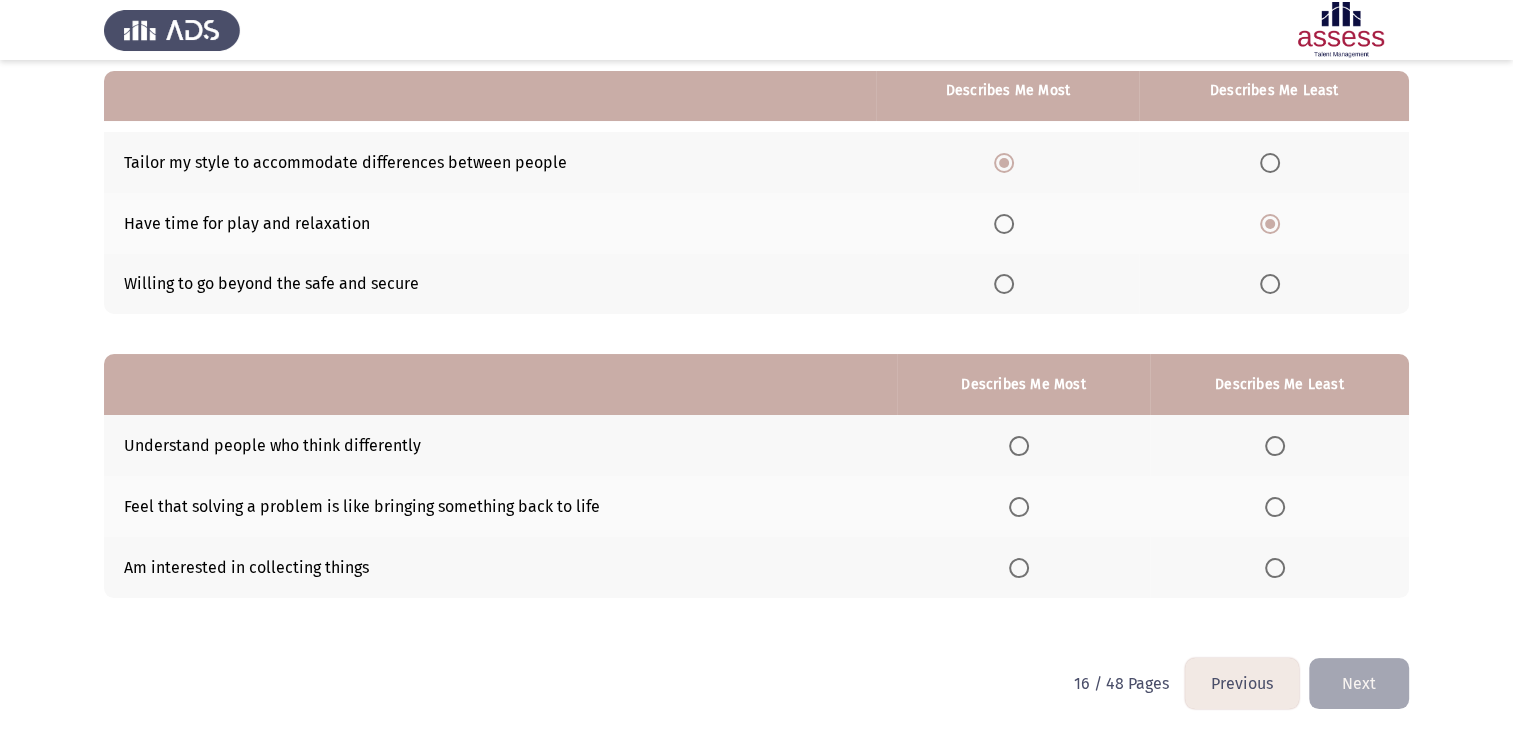 click at bounding box center [1275, 507] 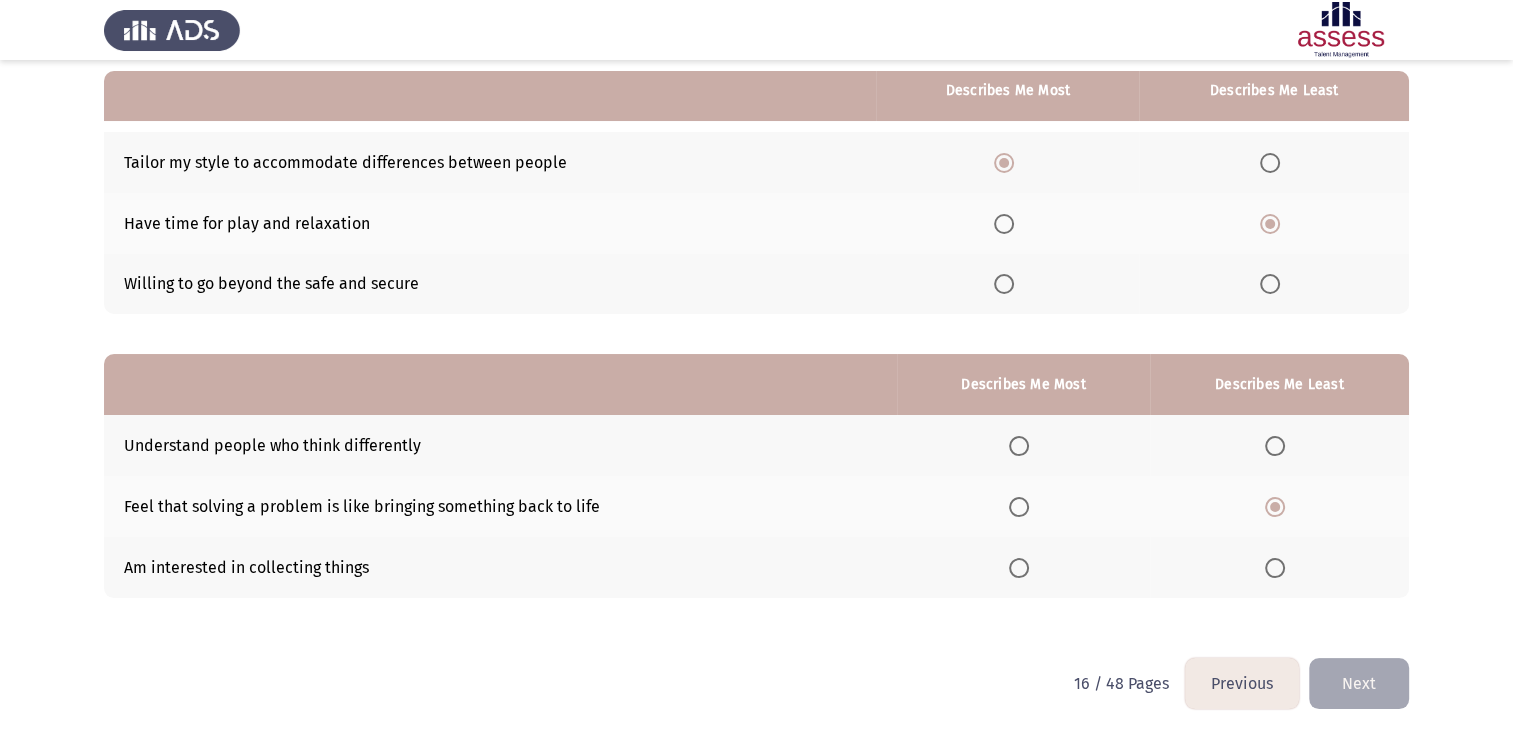 click 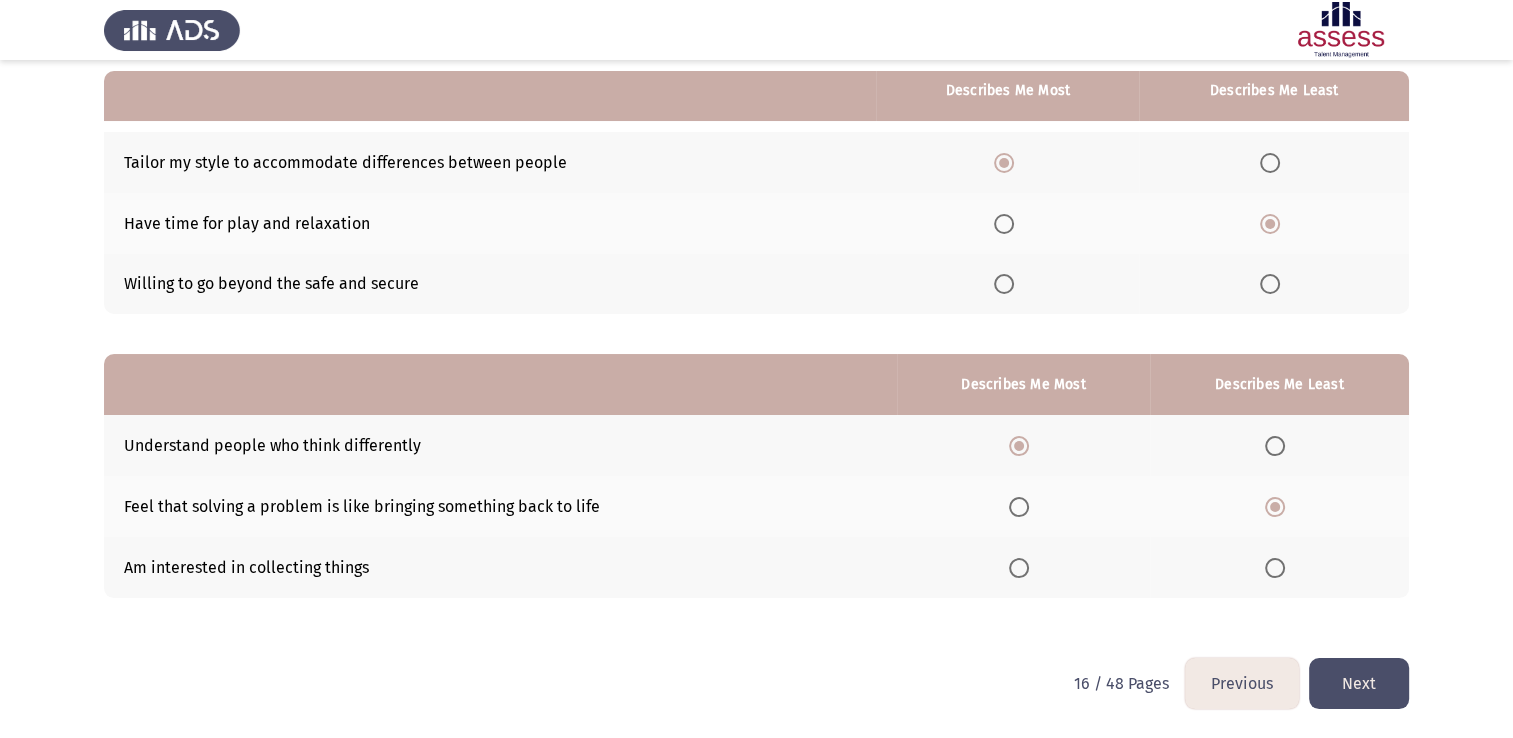 click on "Next" 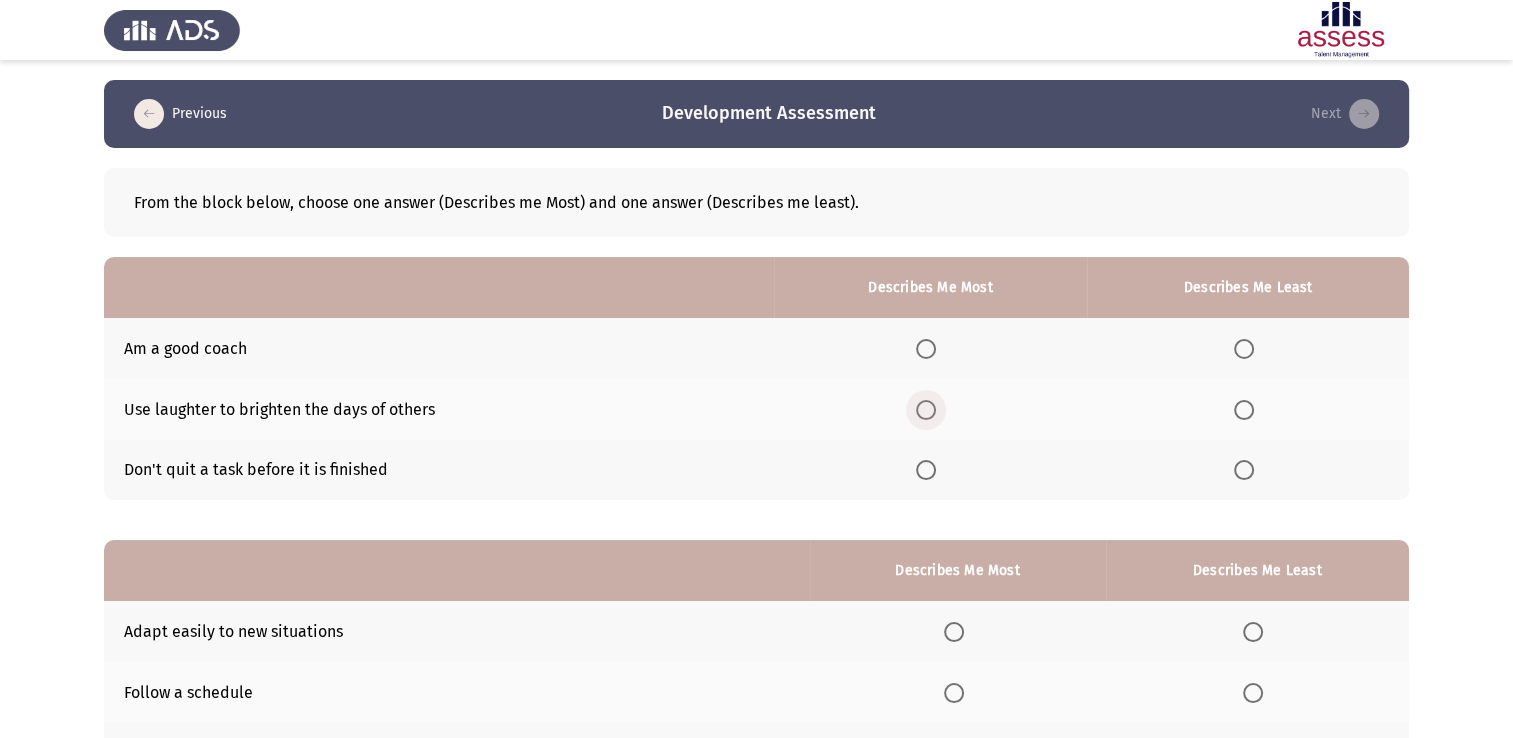 click at bounding box center (926, 410) 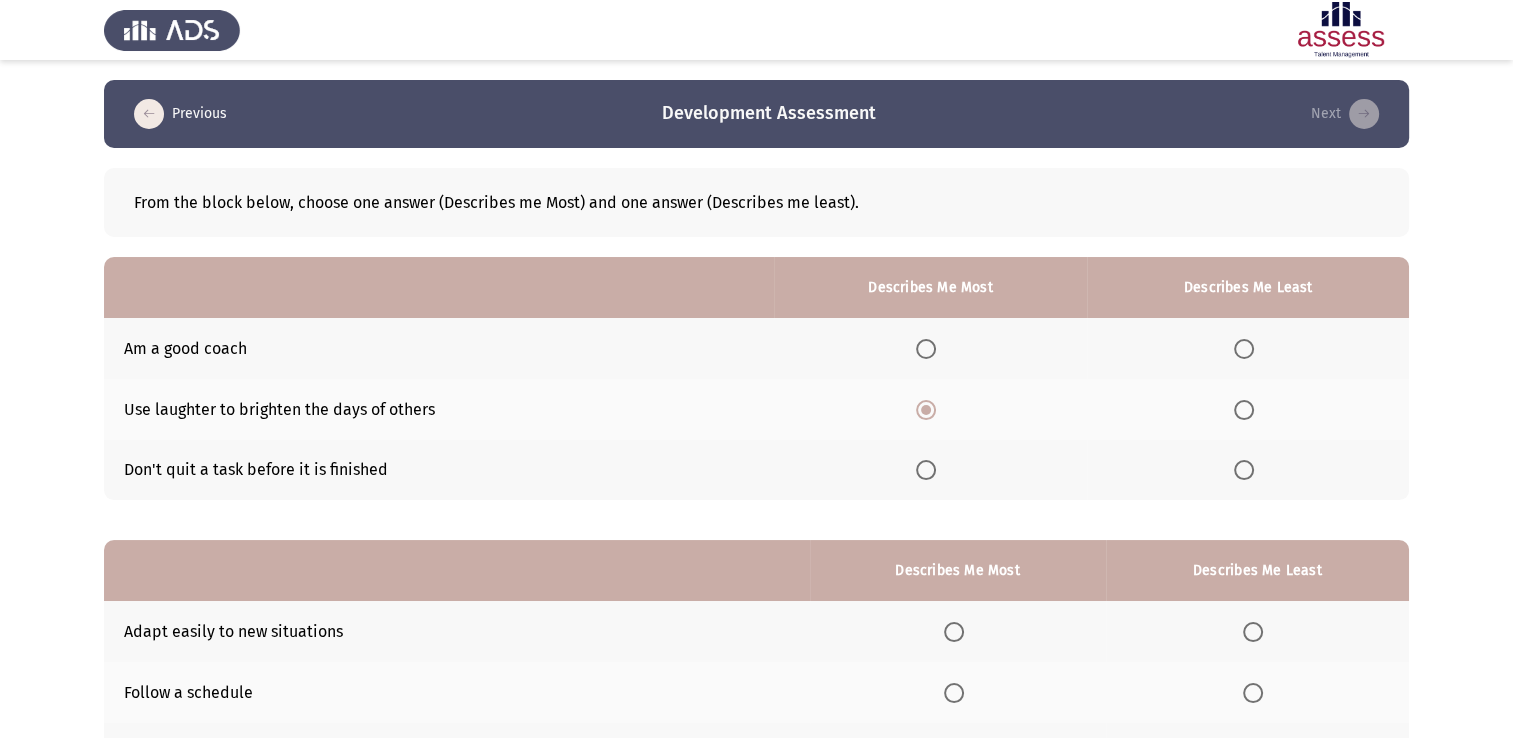 click at bounding box center (1244, 470) 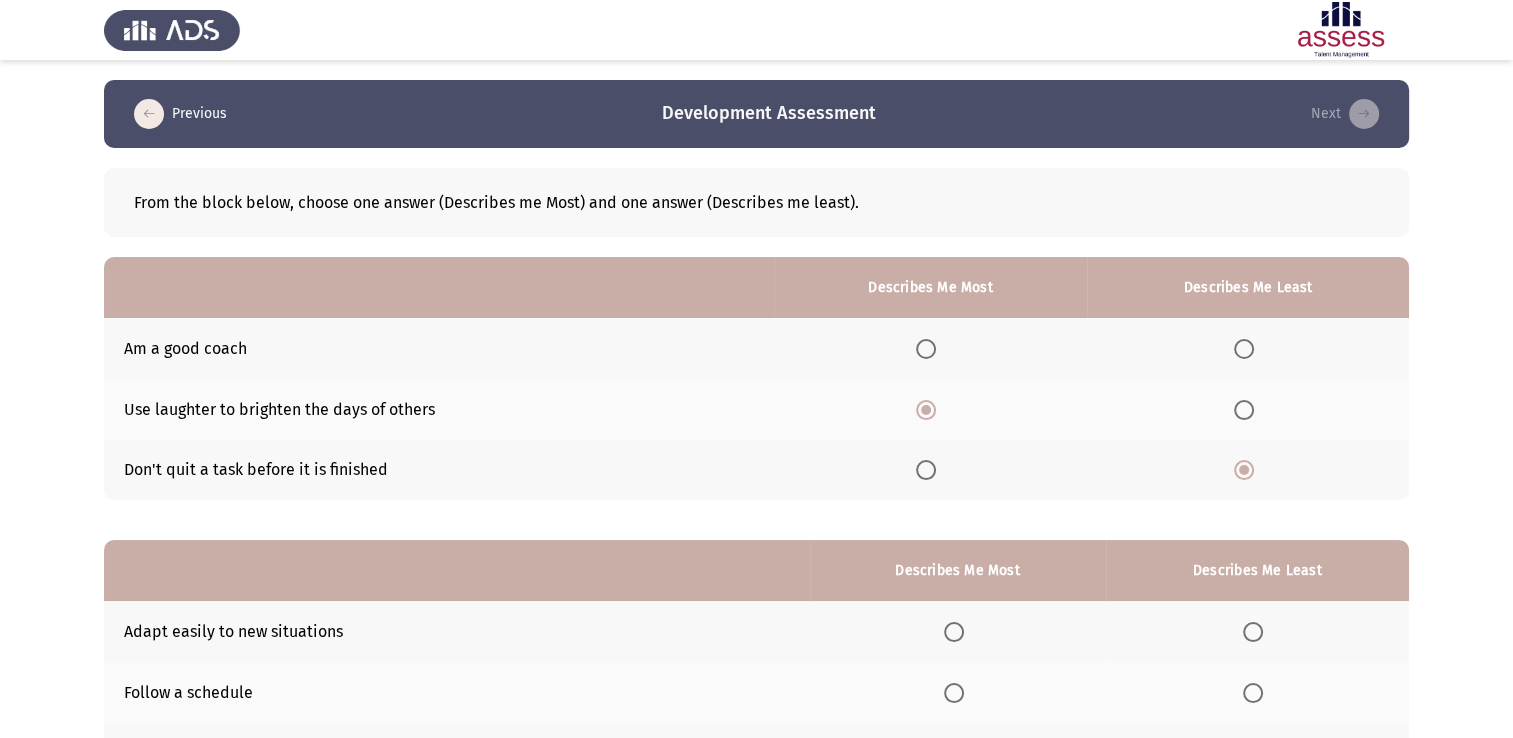 scroll, scrollTop: 186, scrollLeft: 0, axis: vertical 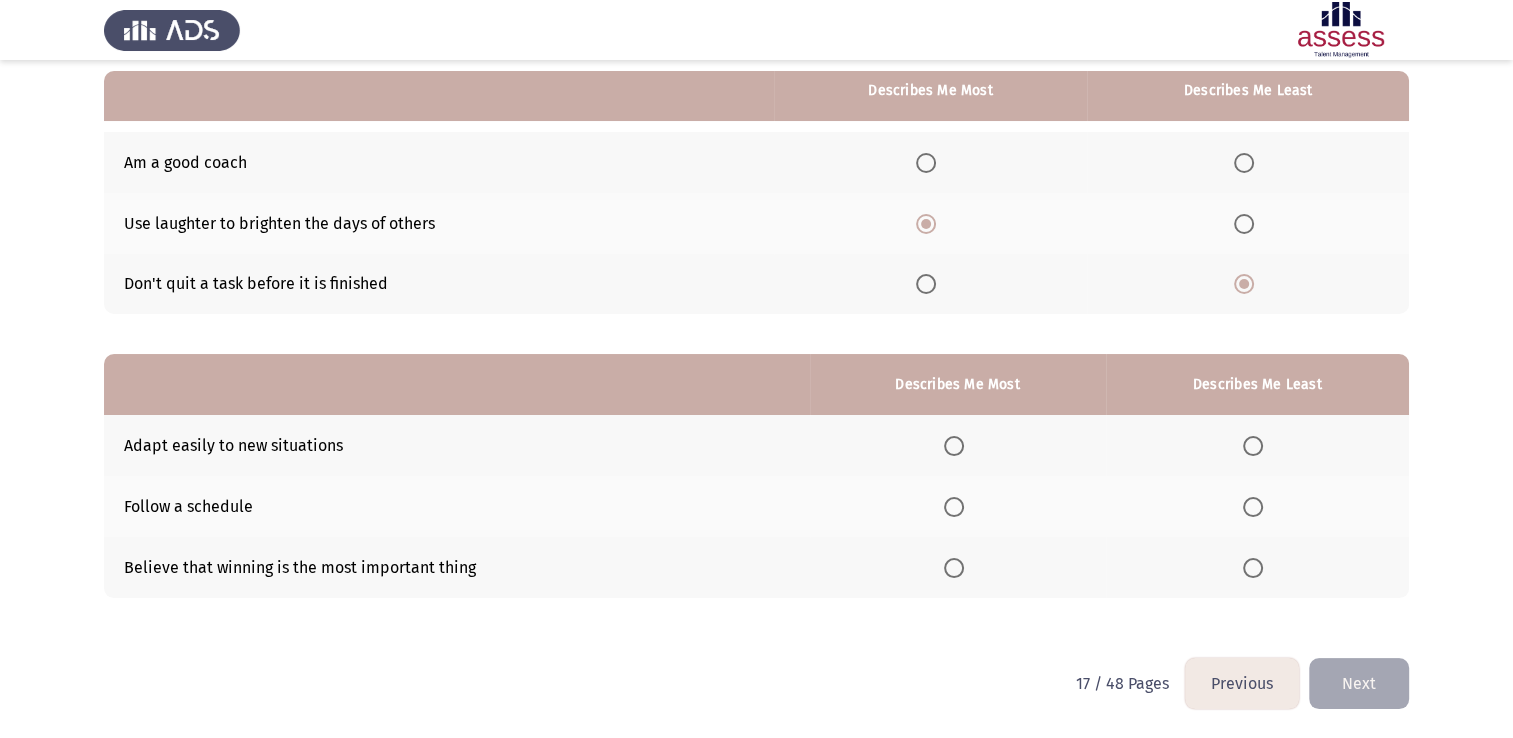 click 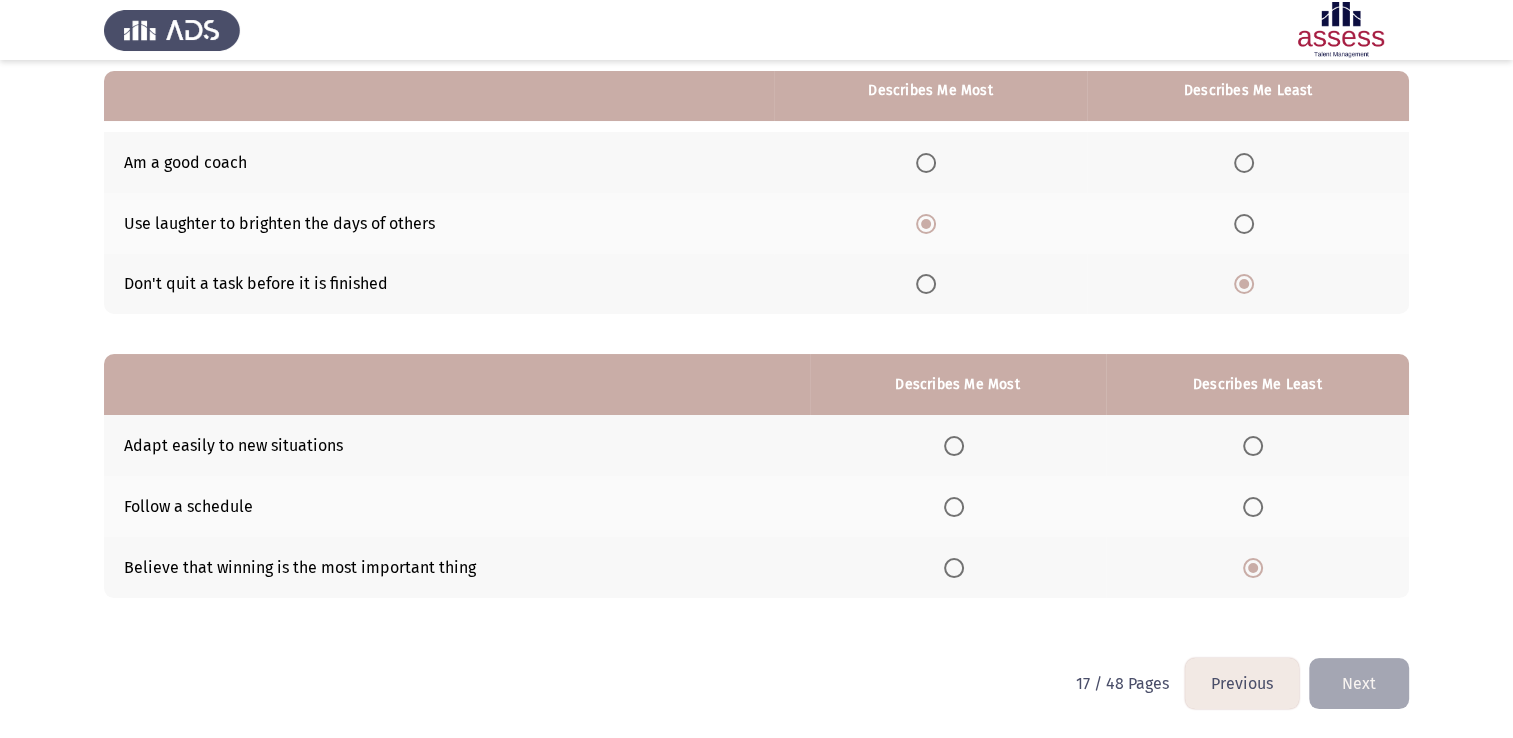 click at bounding box center (954, 507) 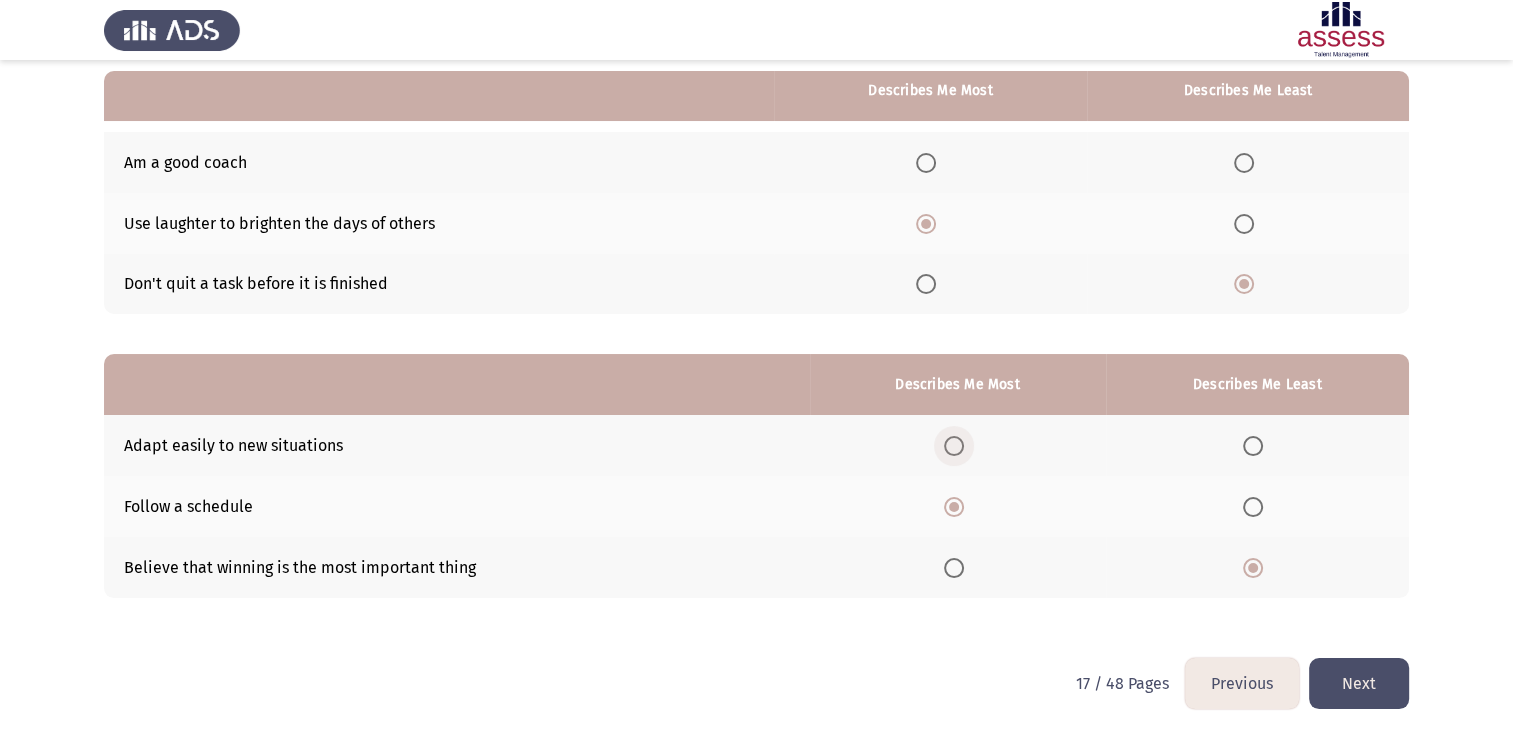 click at bounding box center (954, 446) 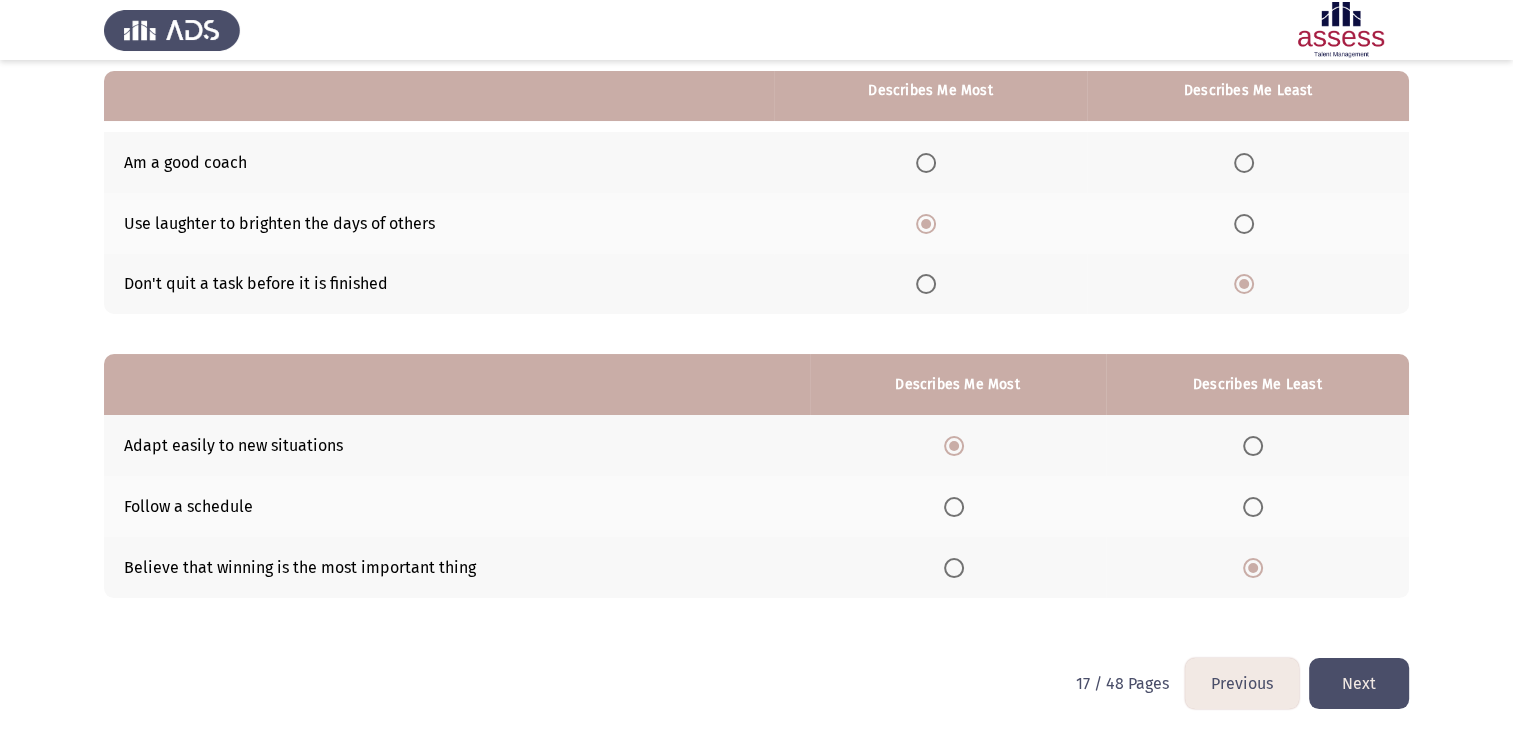 click on "Next" 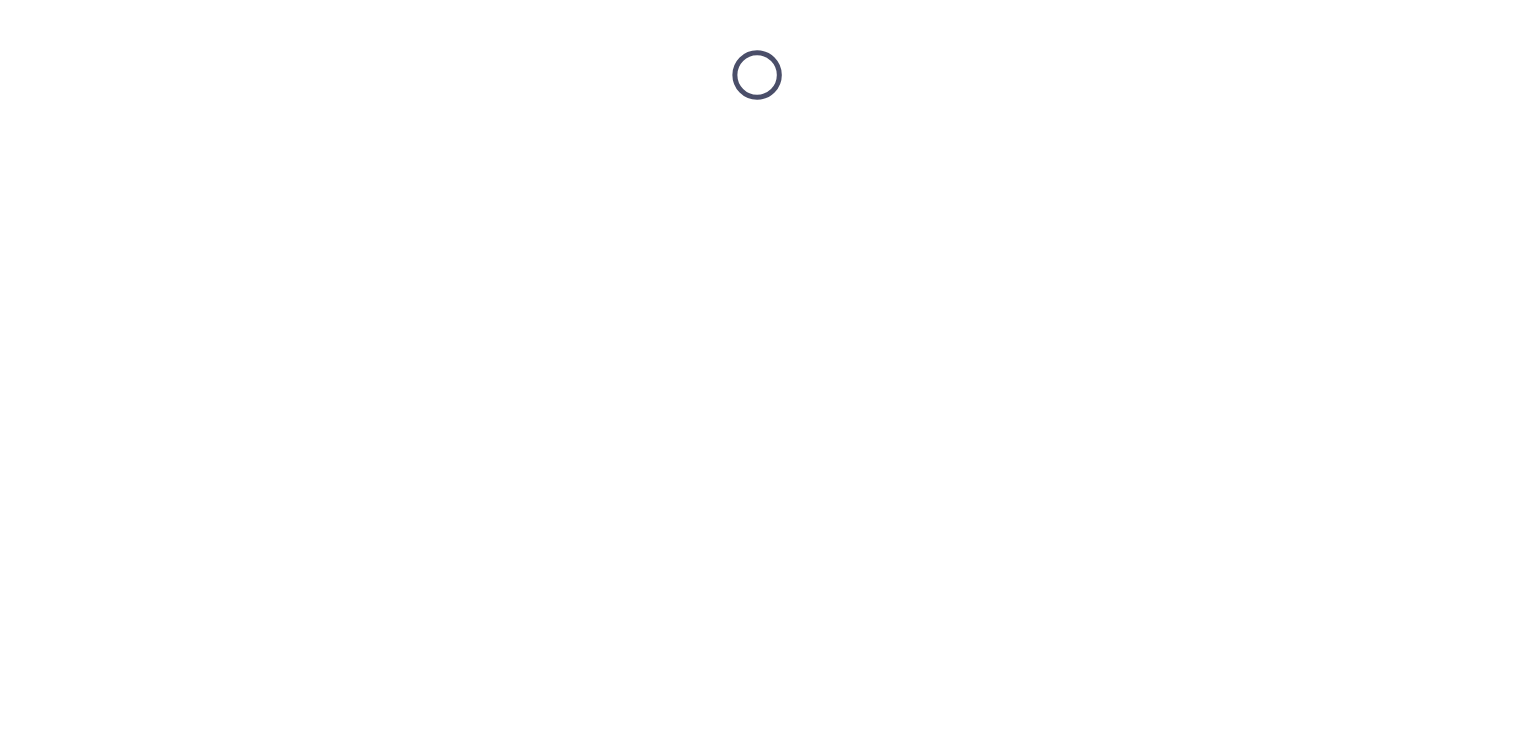 scroll, scrollTop: 0, scrollLeft: 0, axis: both 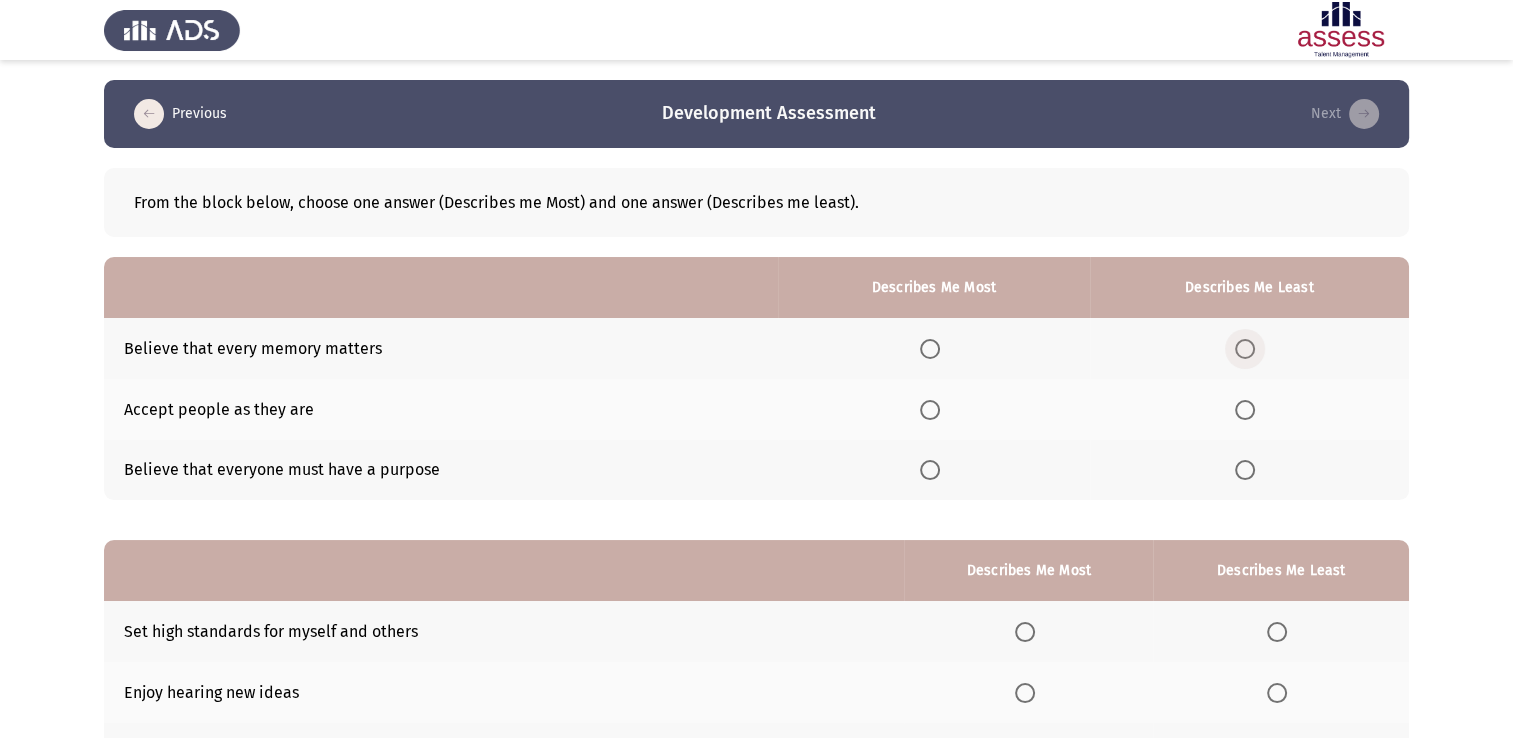 click at bounding box center (1245, 349) 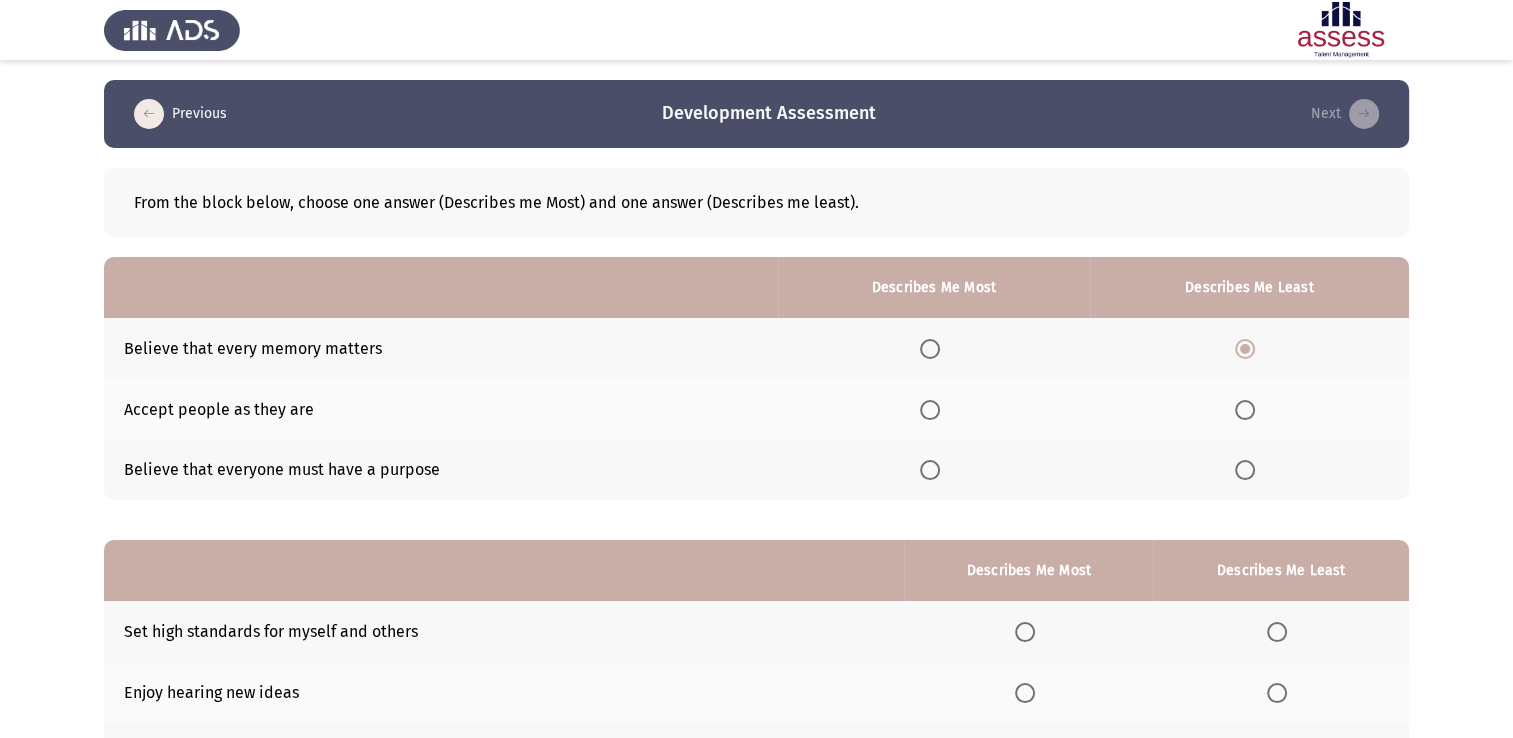 click at bounding box center (930, 410) 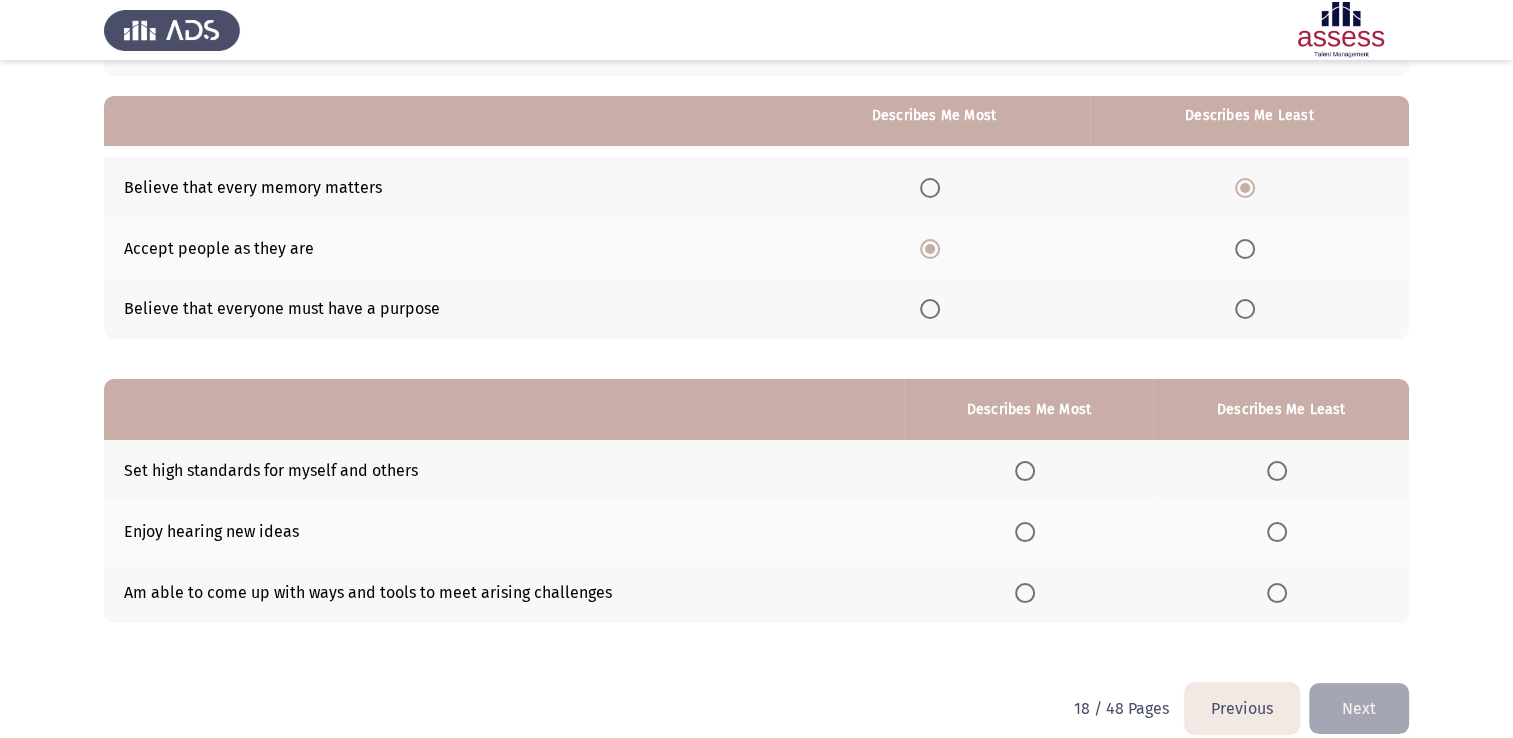 scroll, scrollTop: 186, scrollLeft: 0, axis: vertical 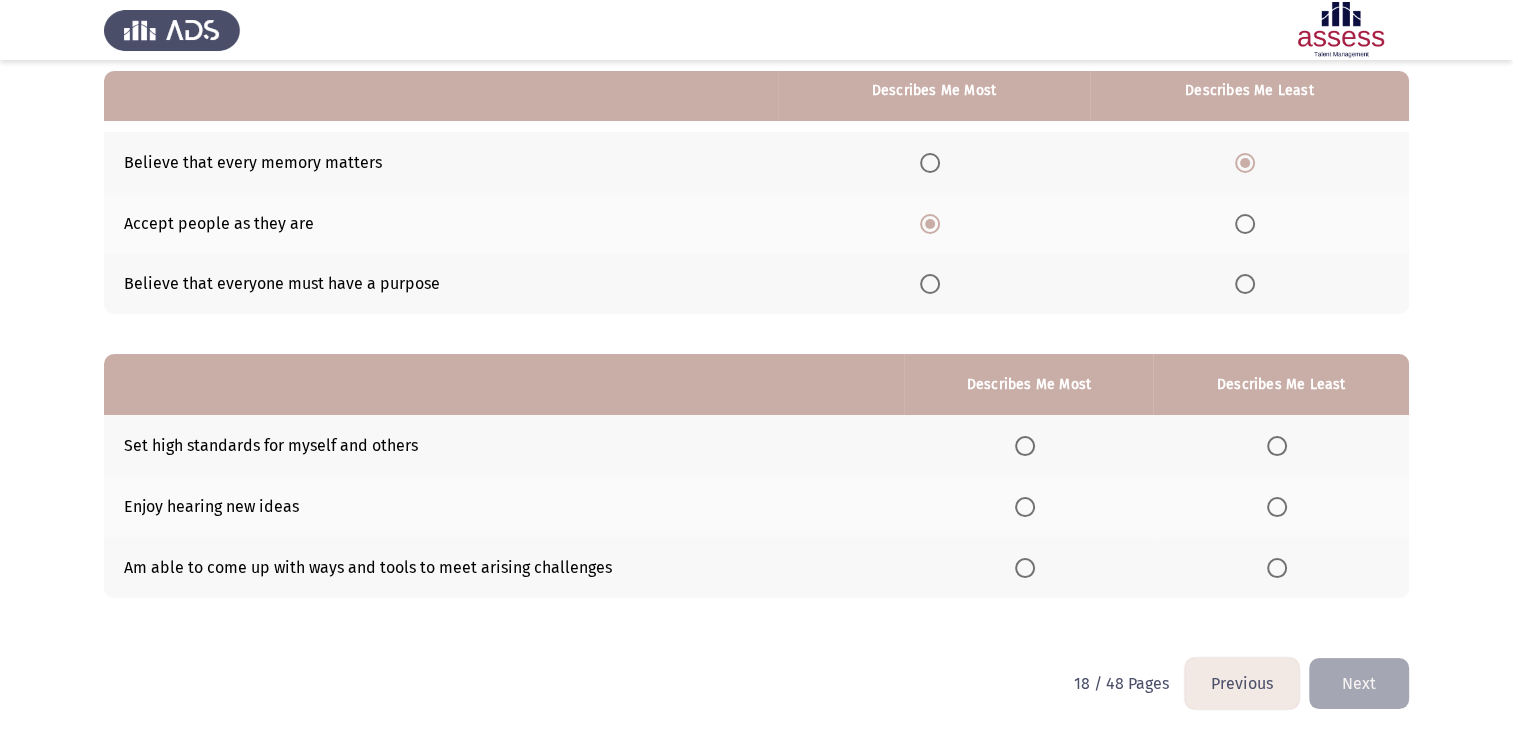 click at bounding box center [1281, 446] 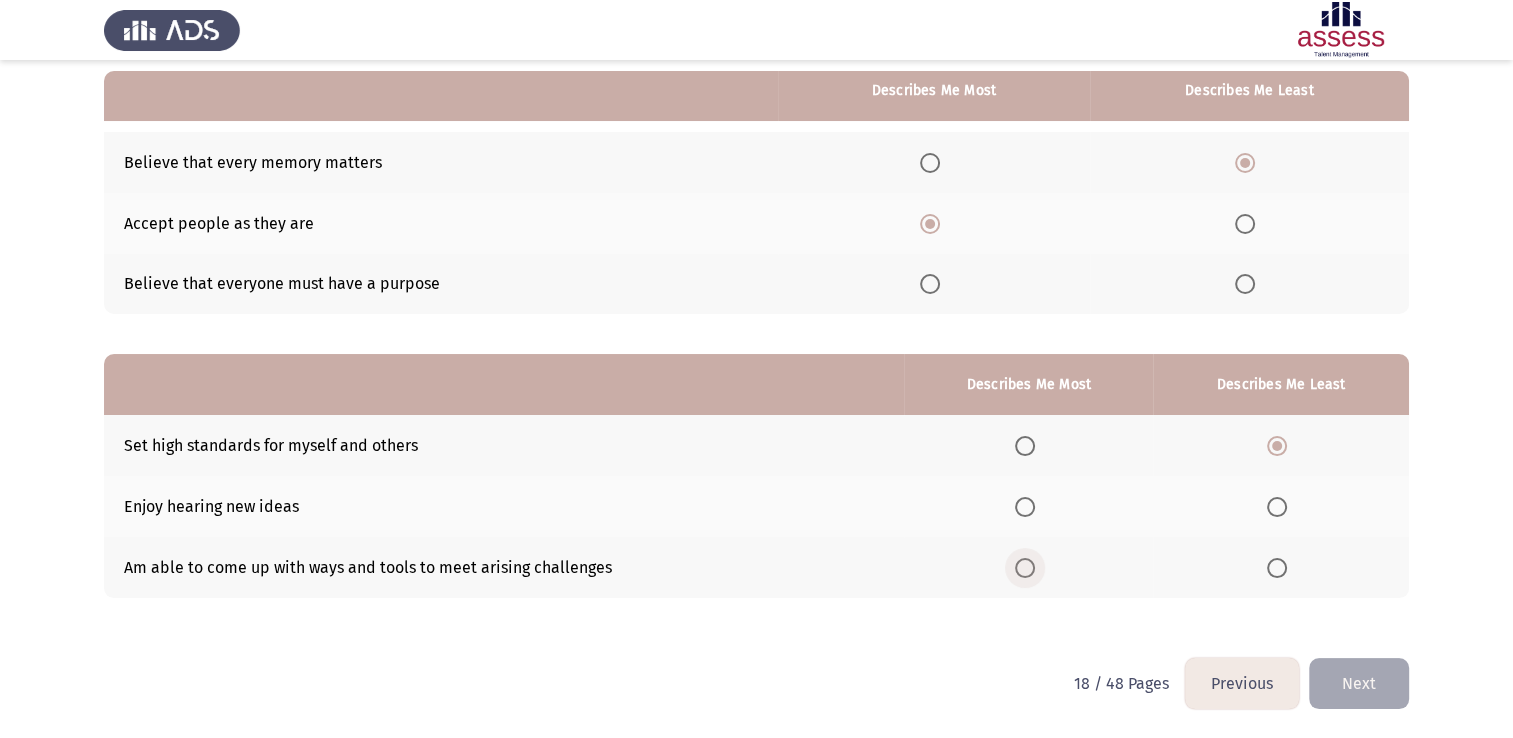 click at bounding box center [1025, 568] 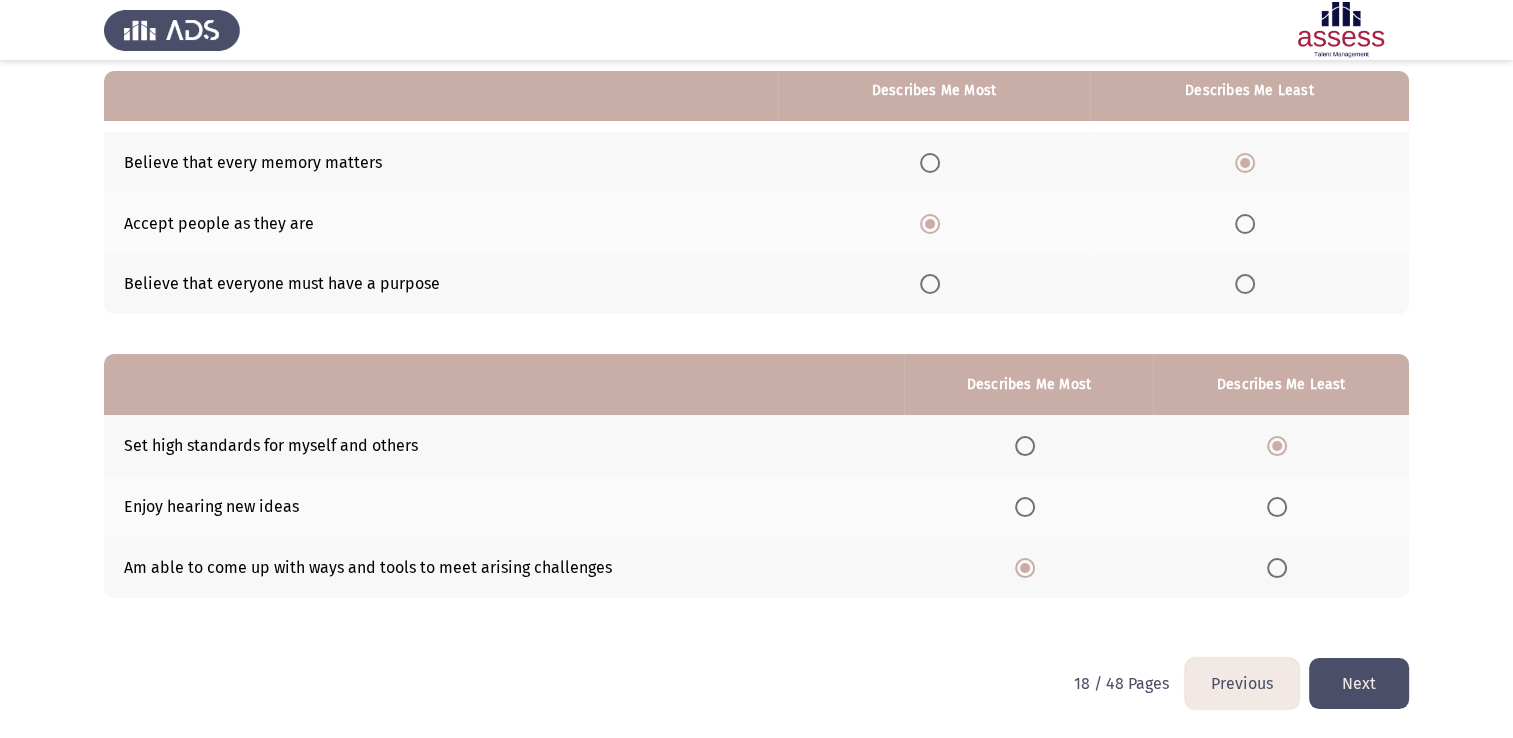 click on "Next" 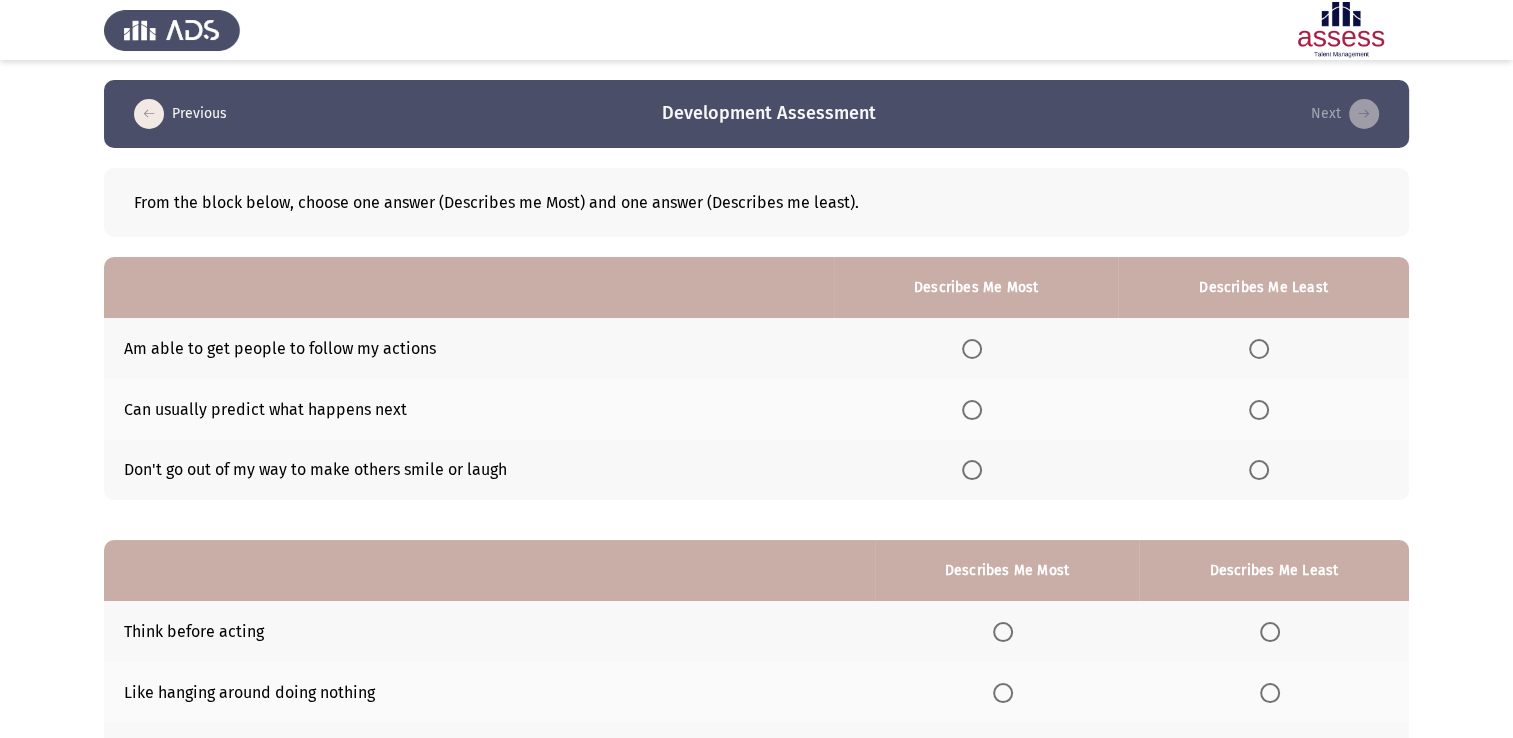 click at bounding box center [972, 410] 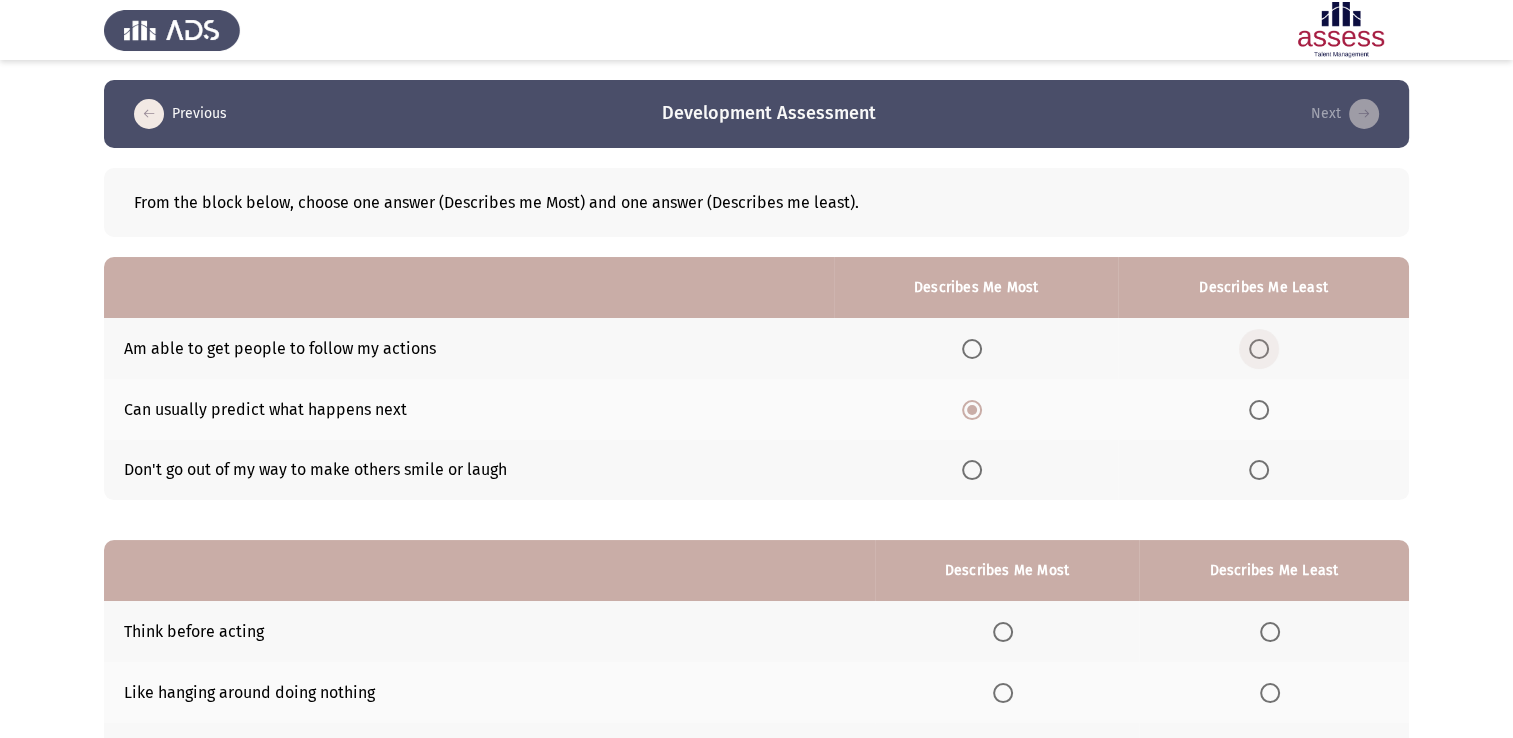 click at bounding box center [1259, 349] 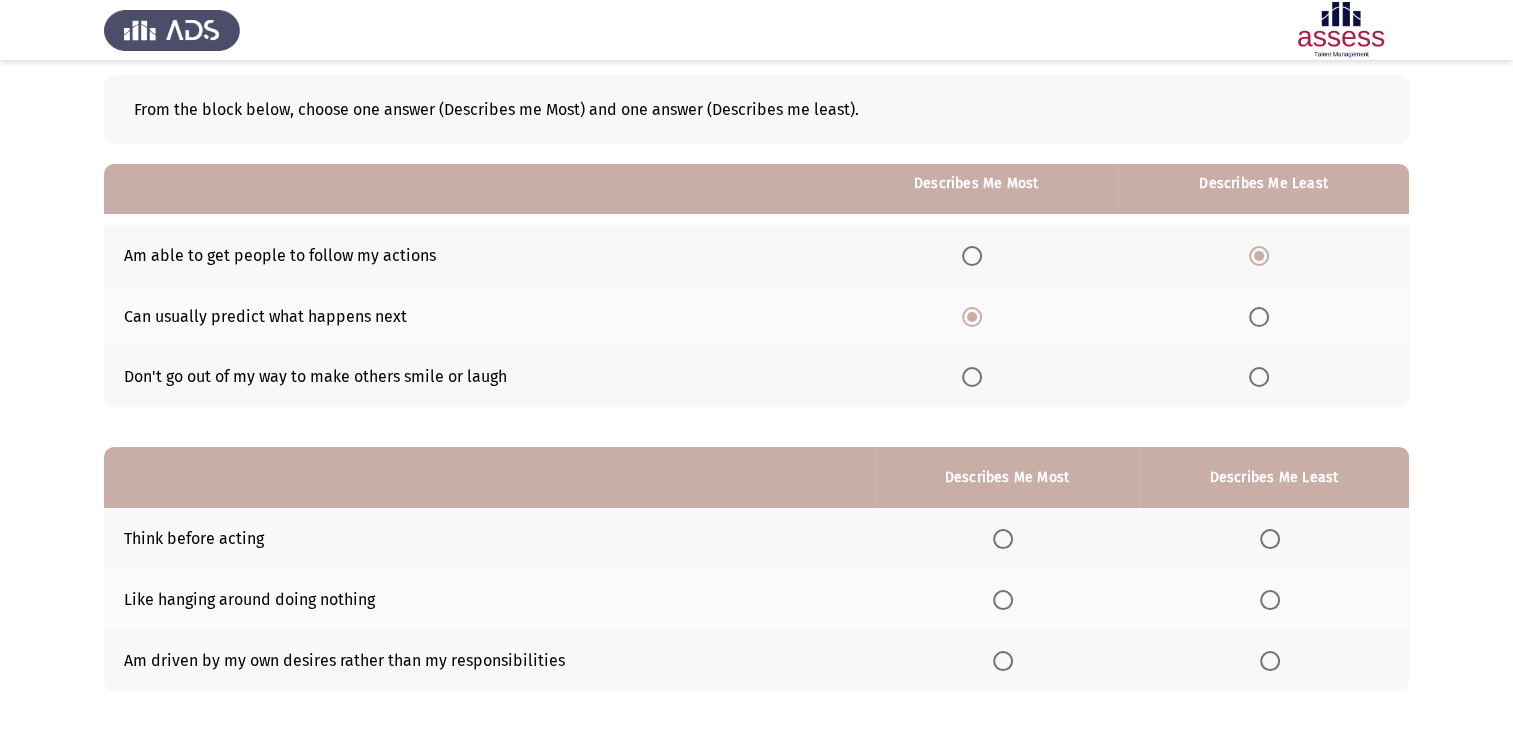 scroll, scrollTop: 186, scrollLeft: 0, axis: vertical 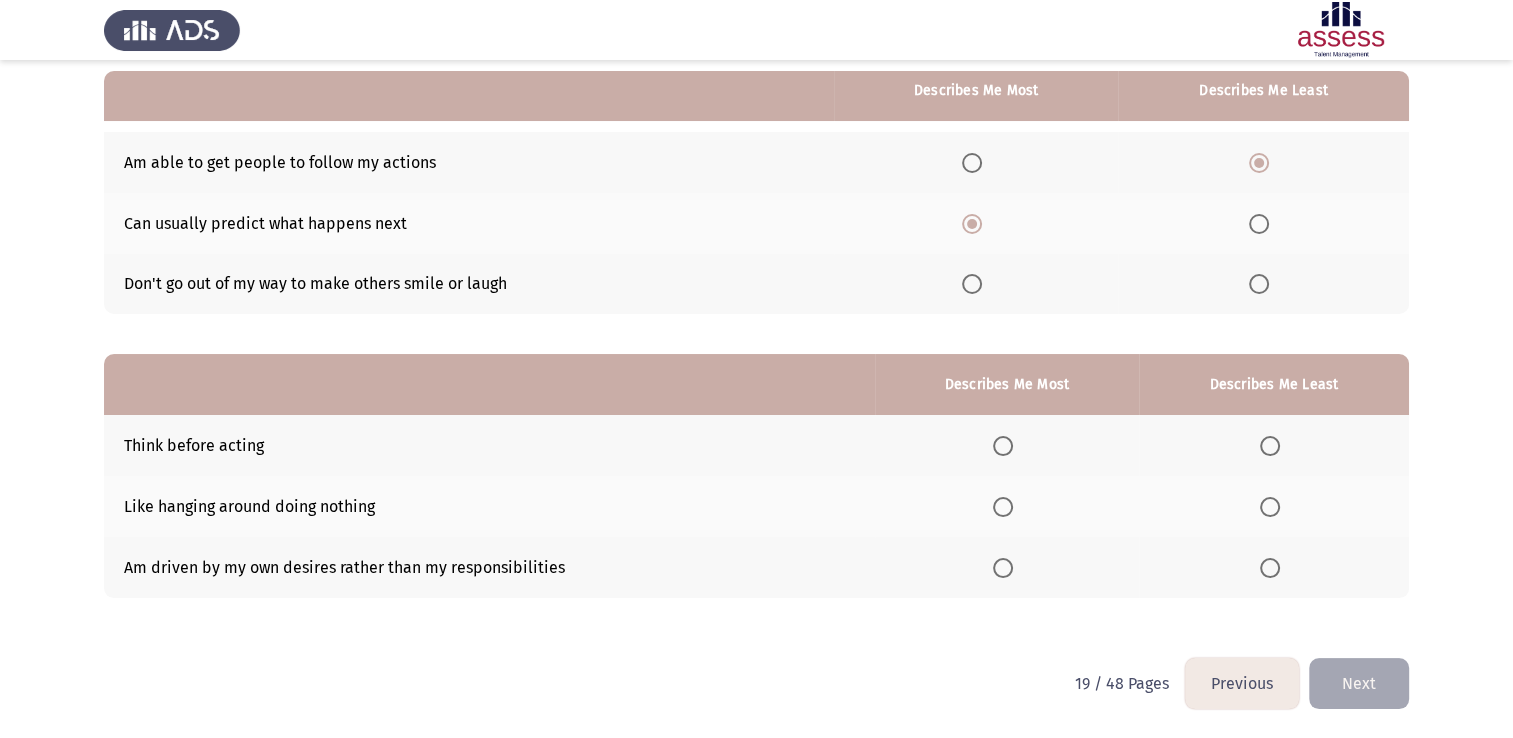 click 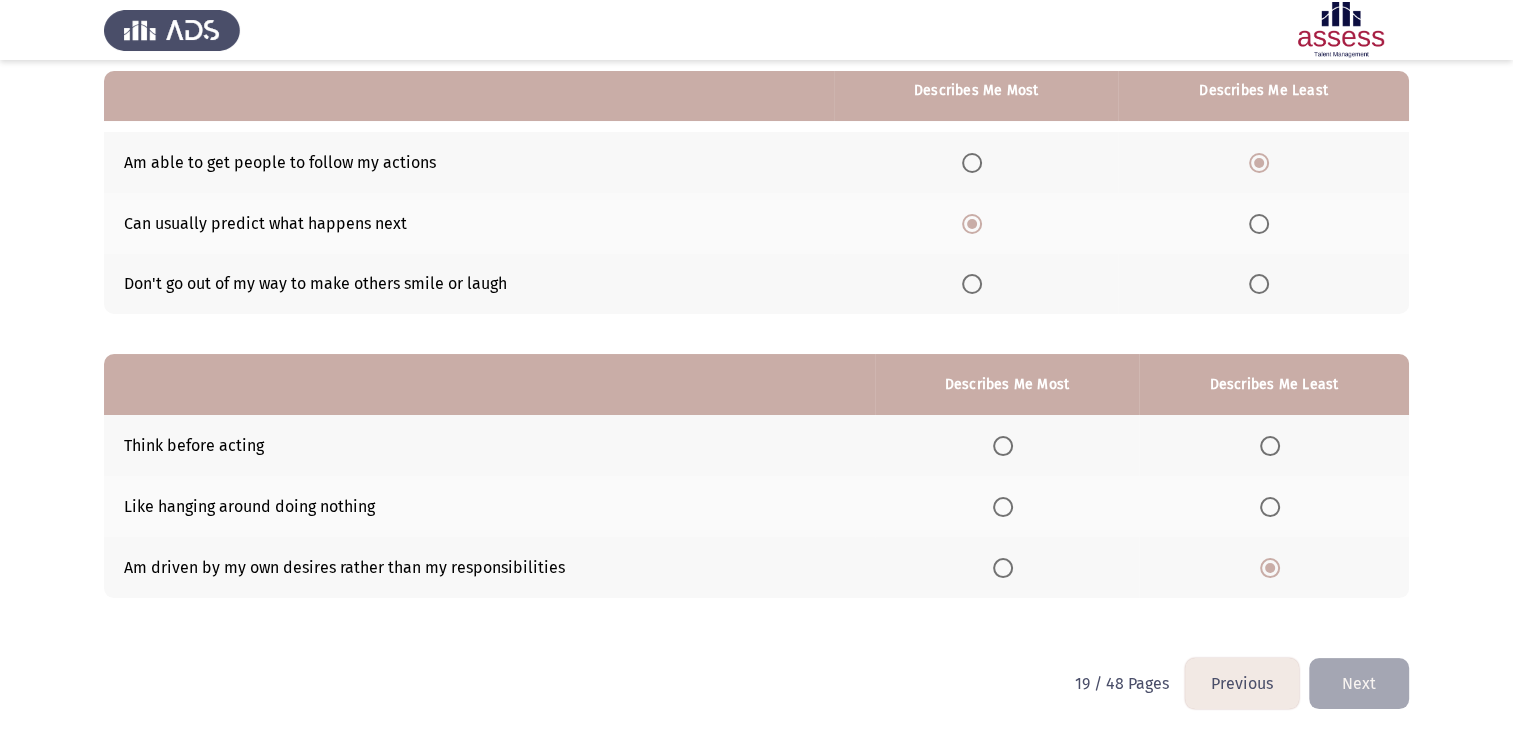 click at bounding box center (1003, 446) 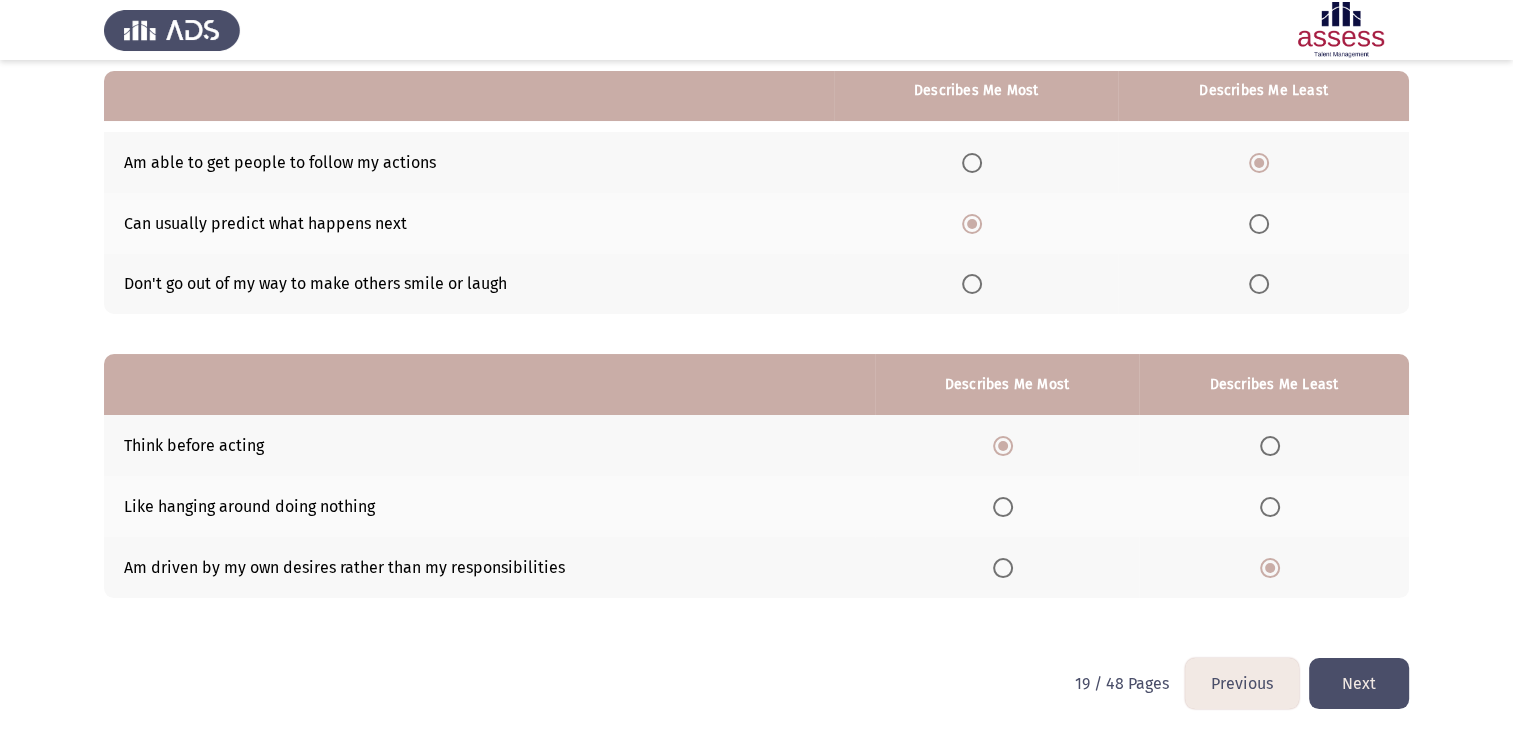 click on "Next" 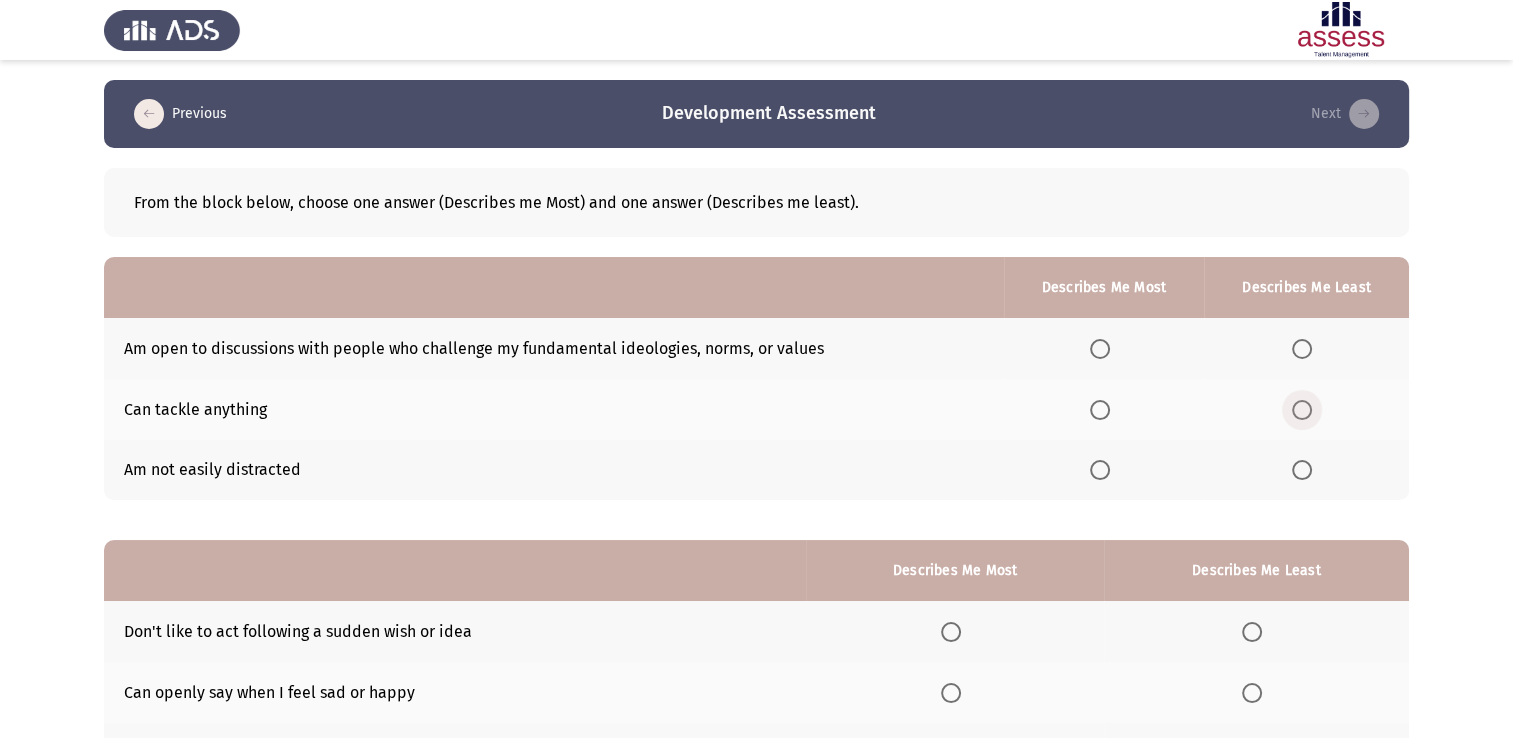click at bounding box center [1302, 410] 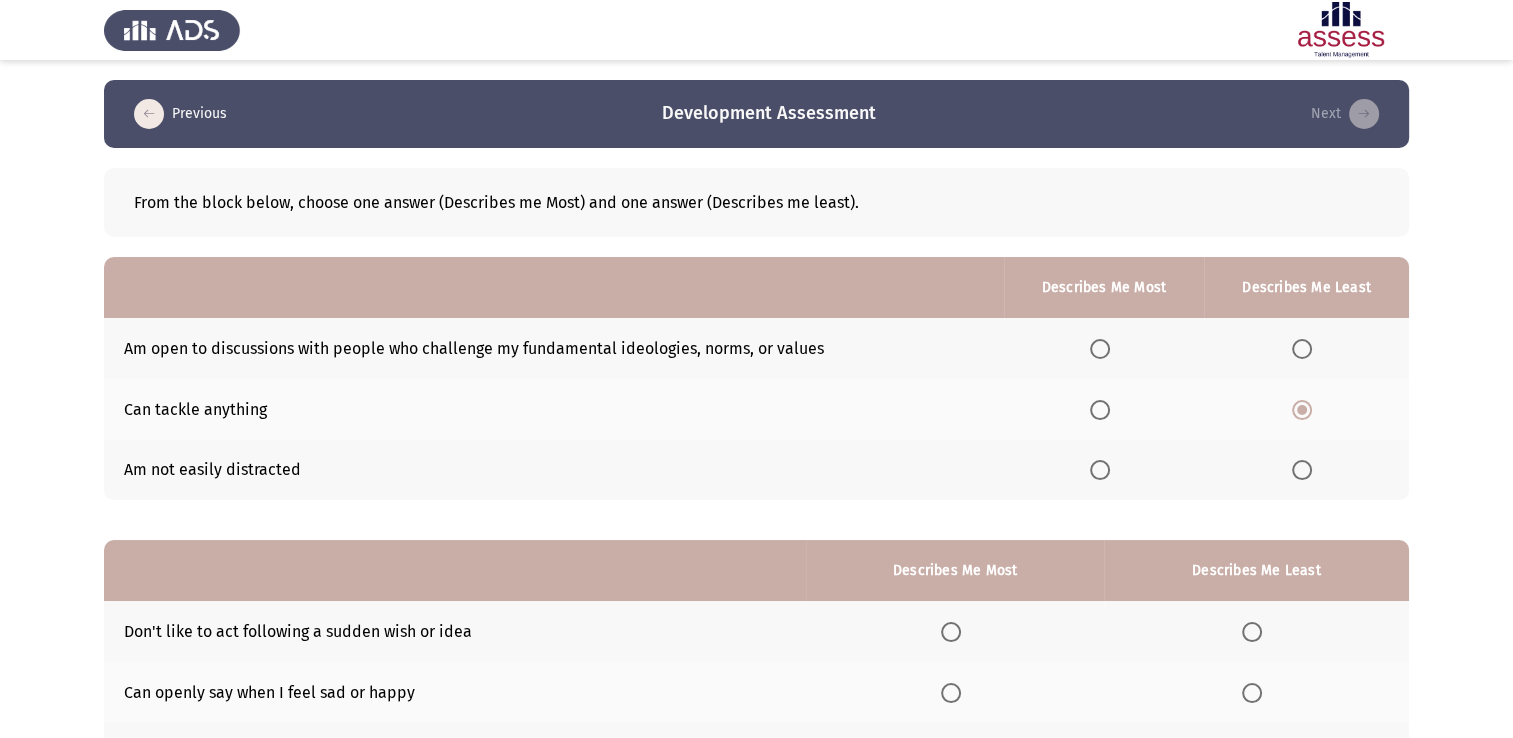 click at bounding box center [1100, 349] 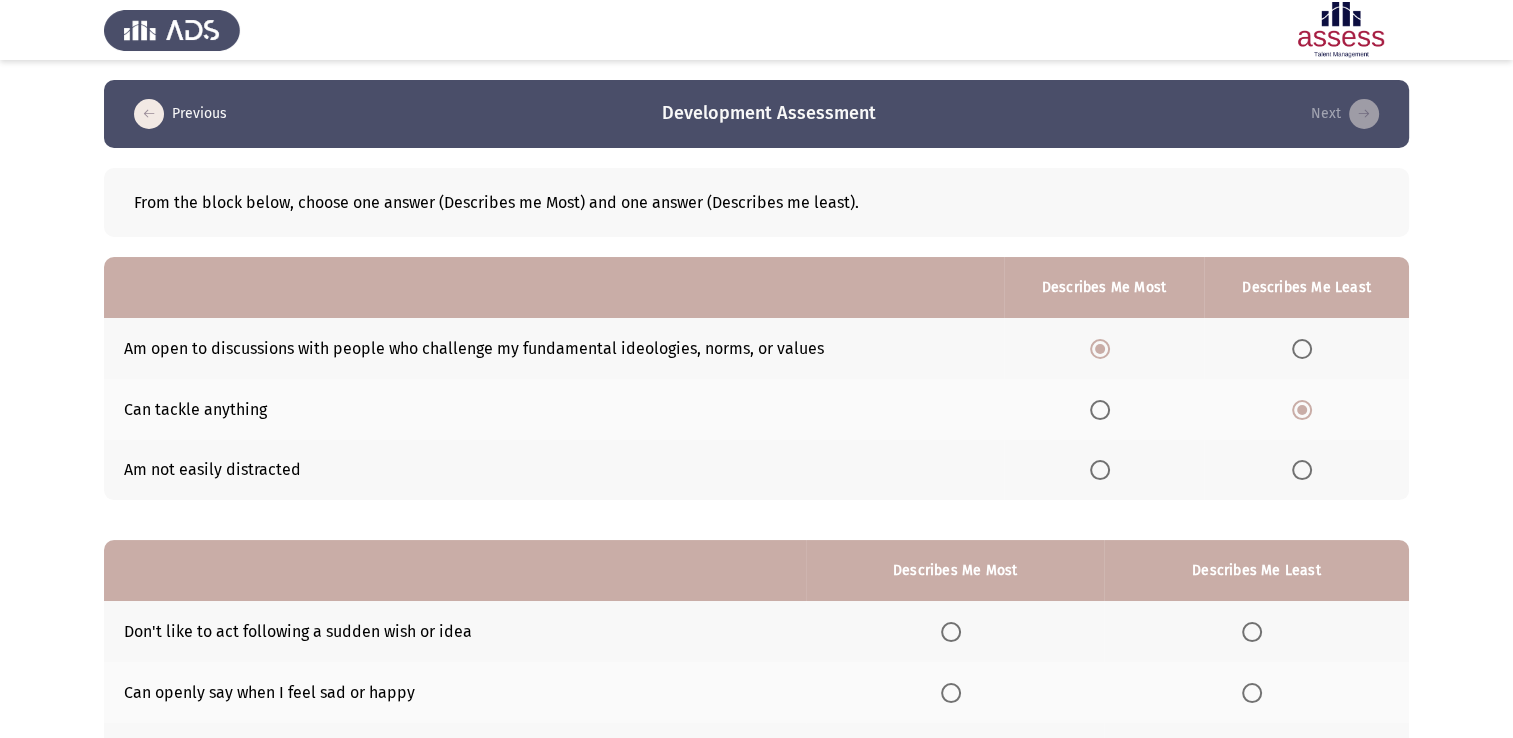 scroll, scrollTop: 186, scrollLeft: 0, axis: vertical 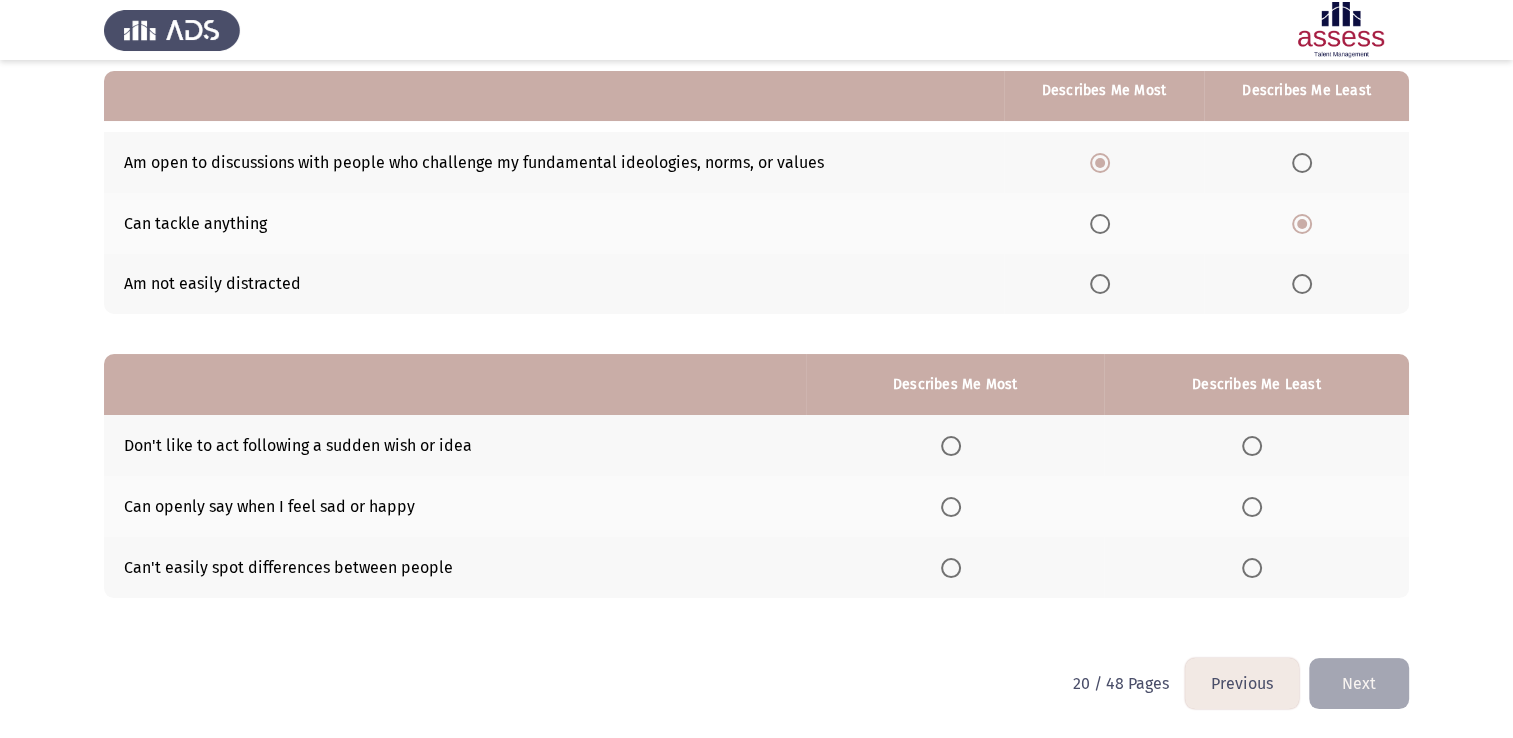 click 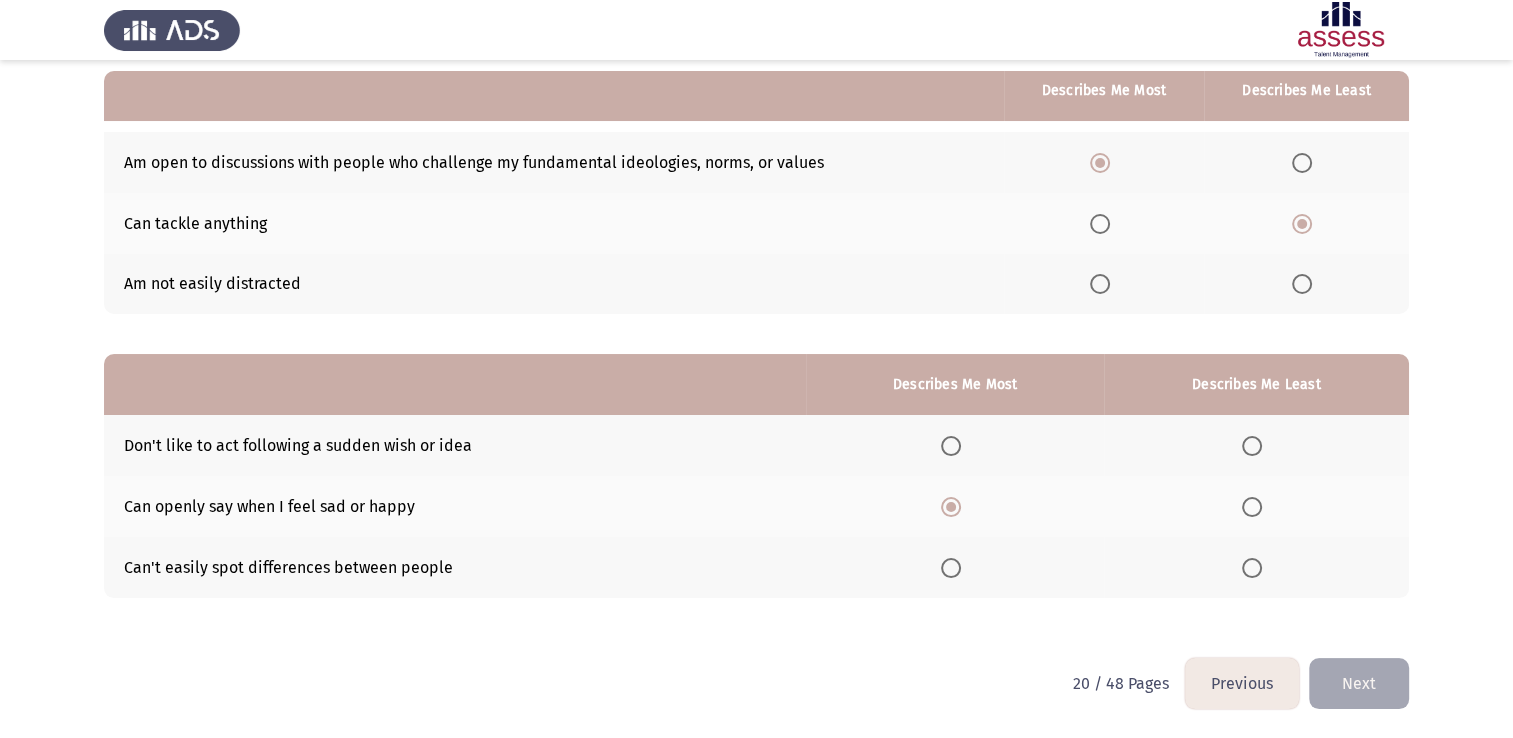 click at bounding box center (1252, 446) 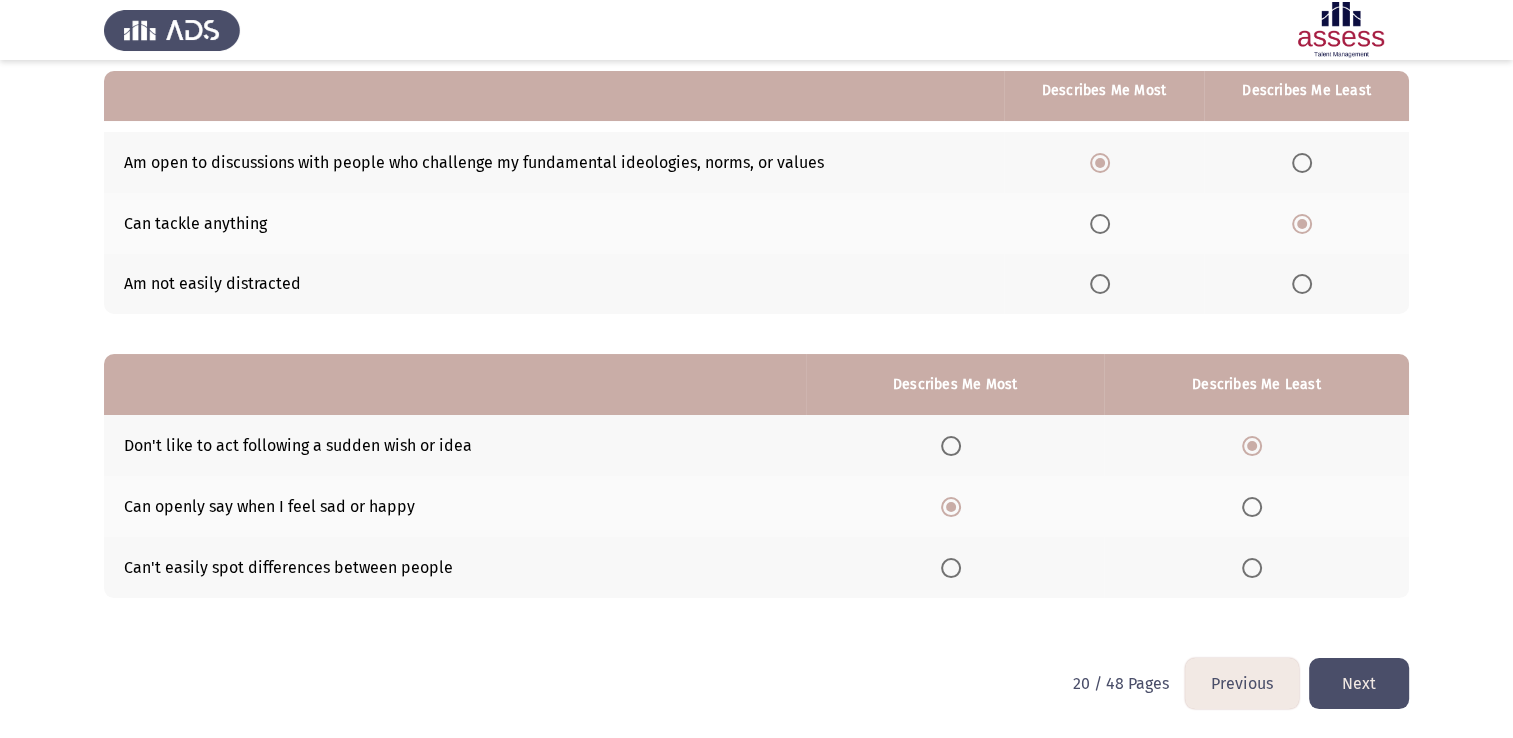 click on "Next" 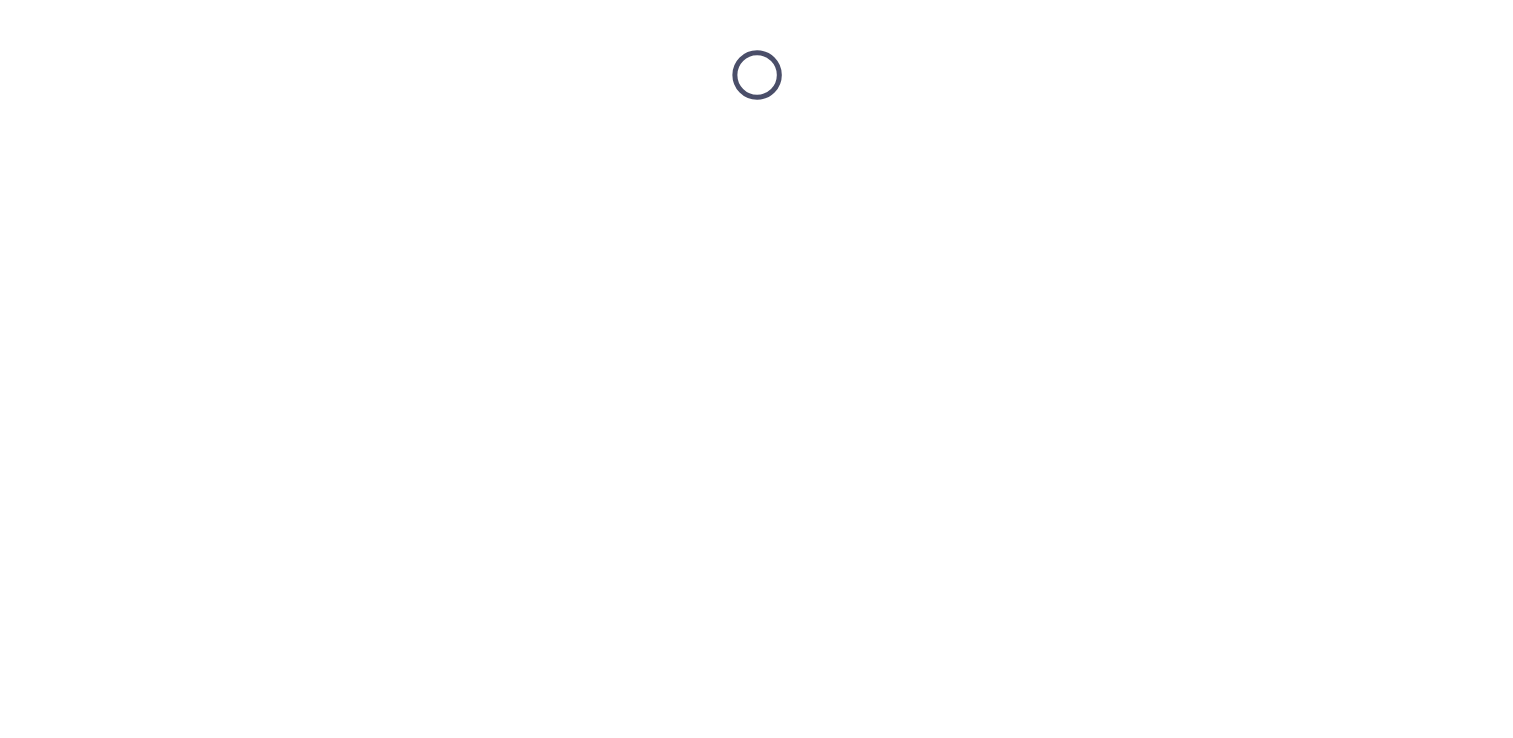 scroll, scrollTop: 0, scrollLeft: 0, axis: both 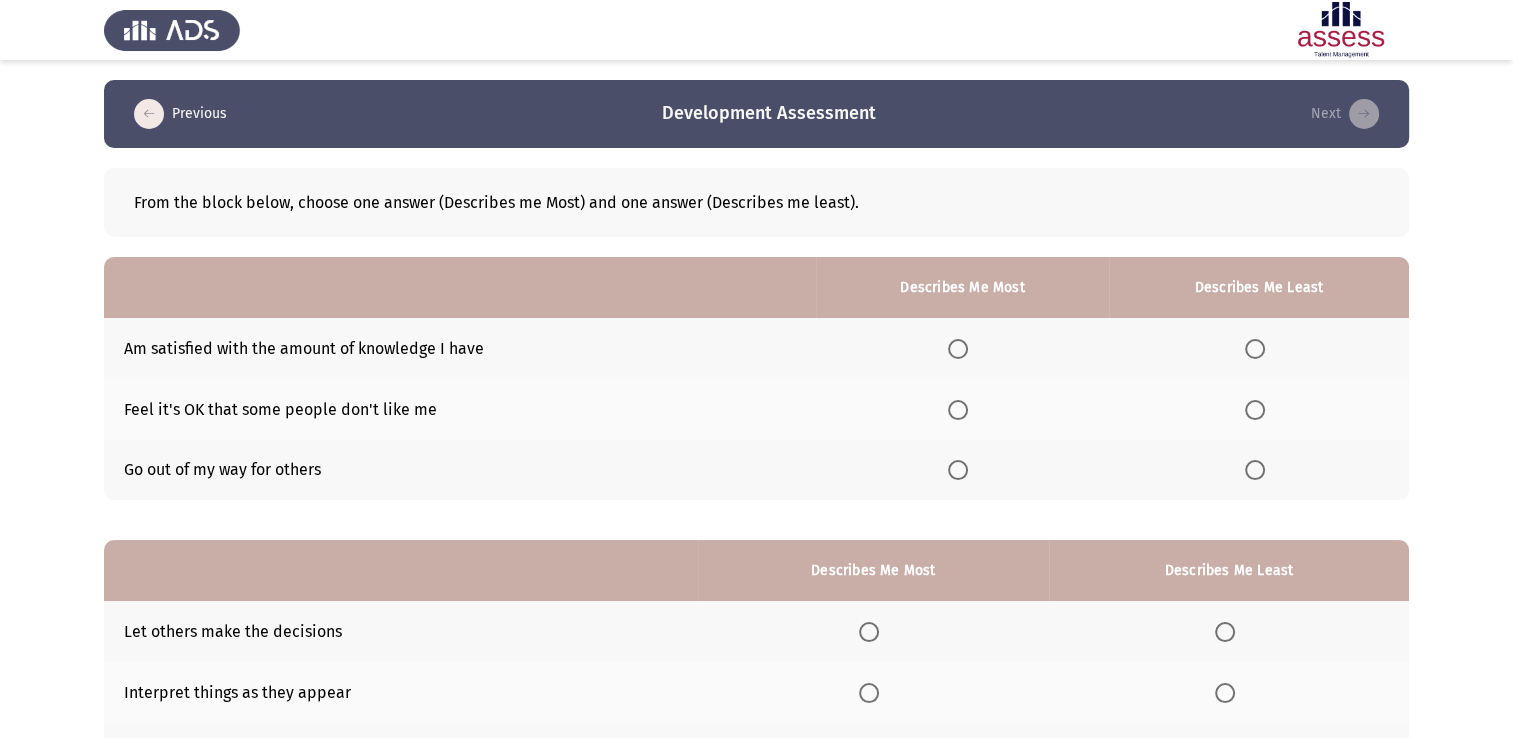 click 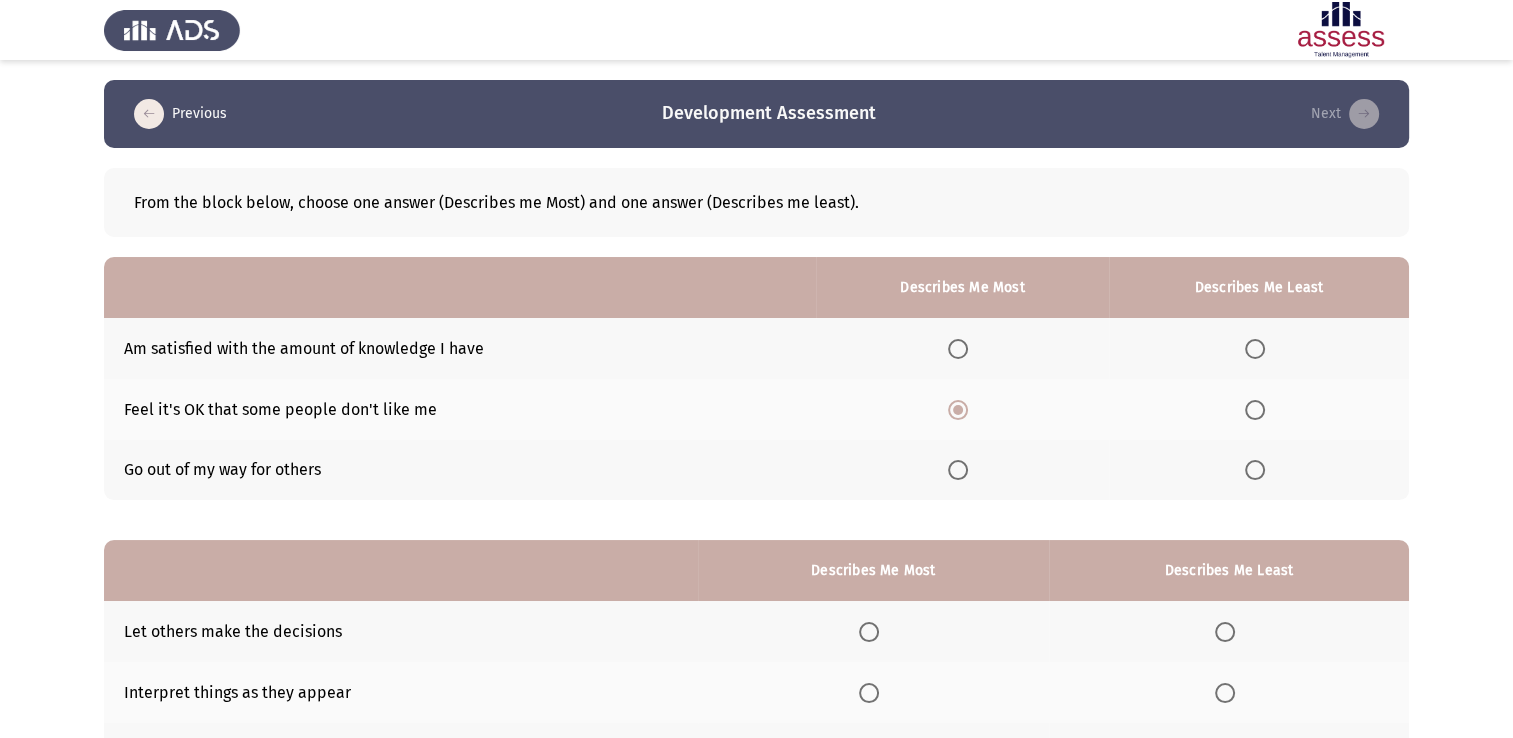 click at bounding box center (1255, 470) 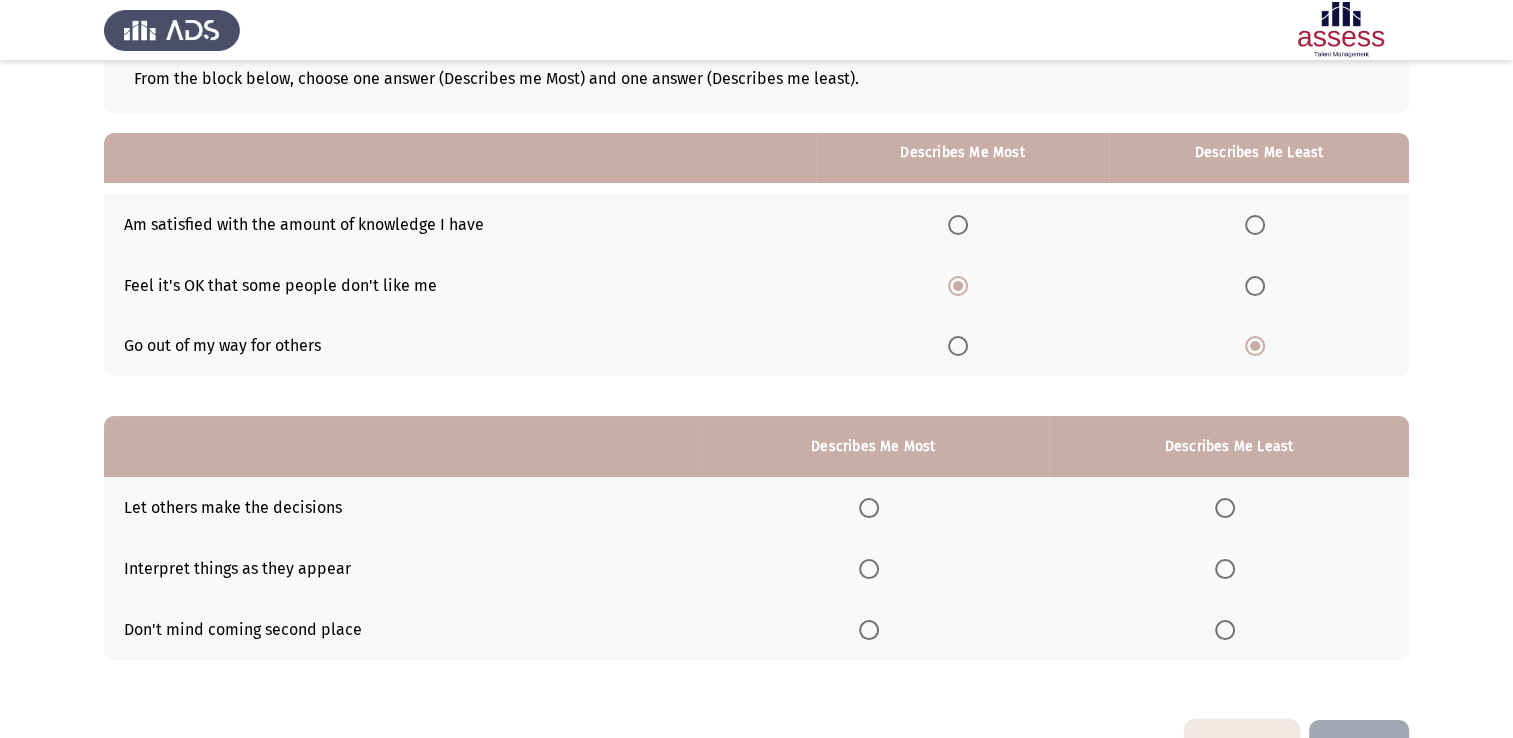 scroll, scrollTop: 186, scrollLeft: 0, axis: vertical 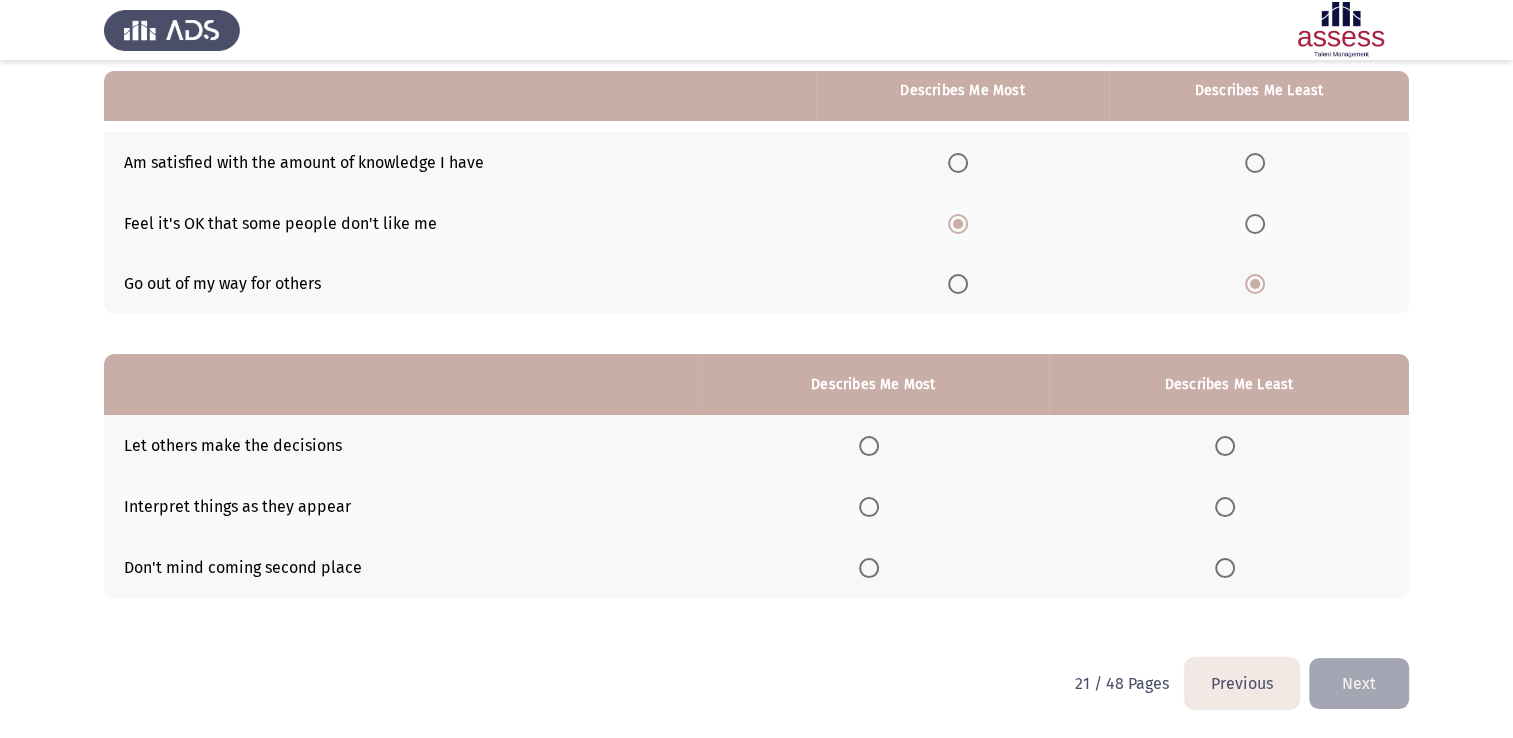 click at bounding box center [1229, 507] 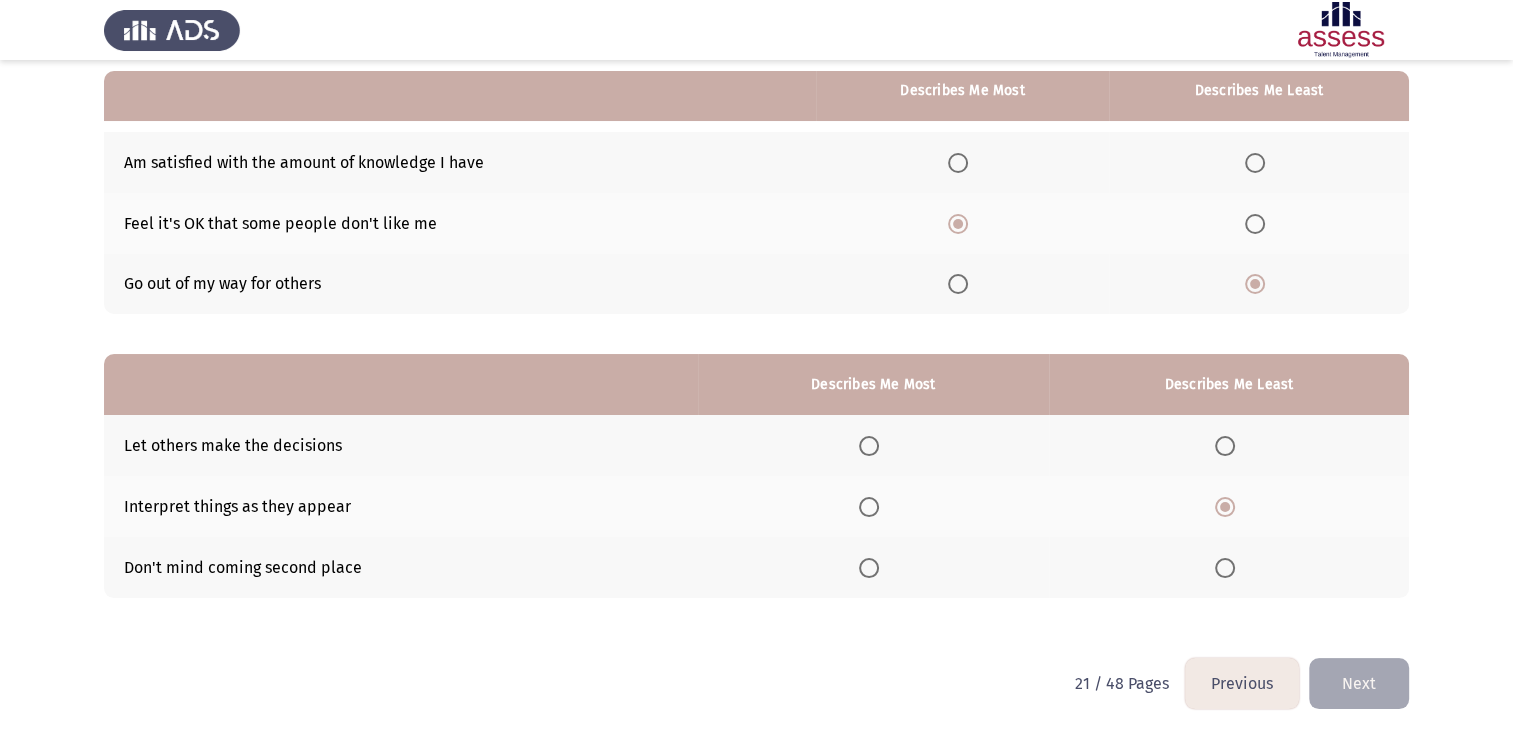 click 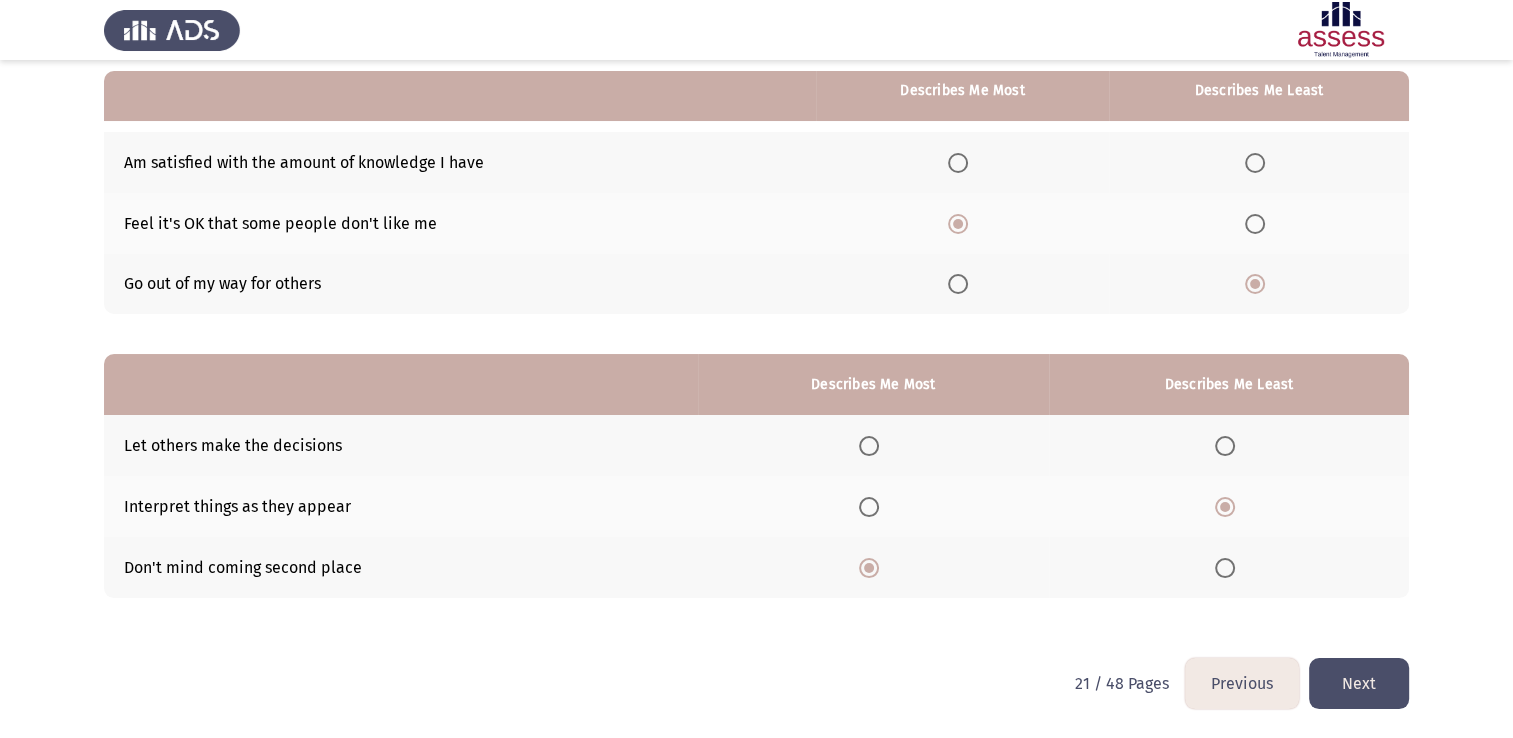 click on "Next" 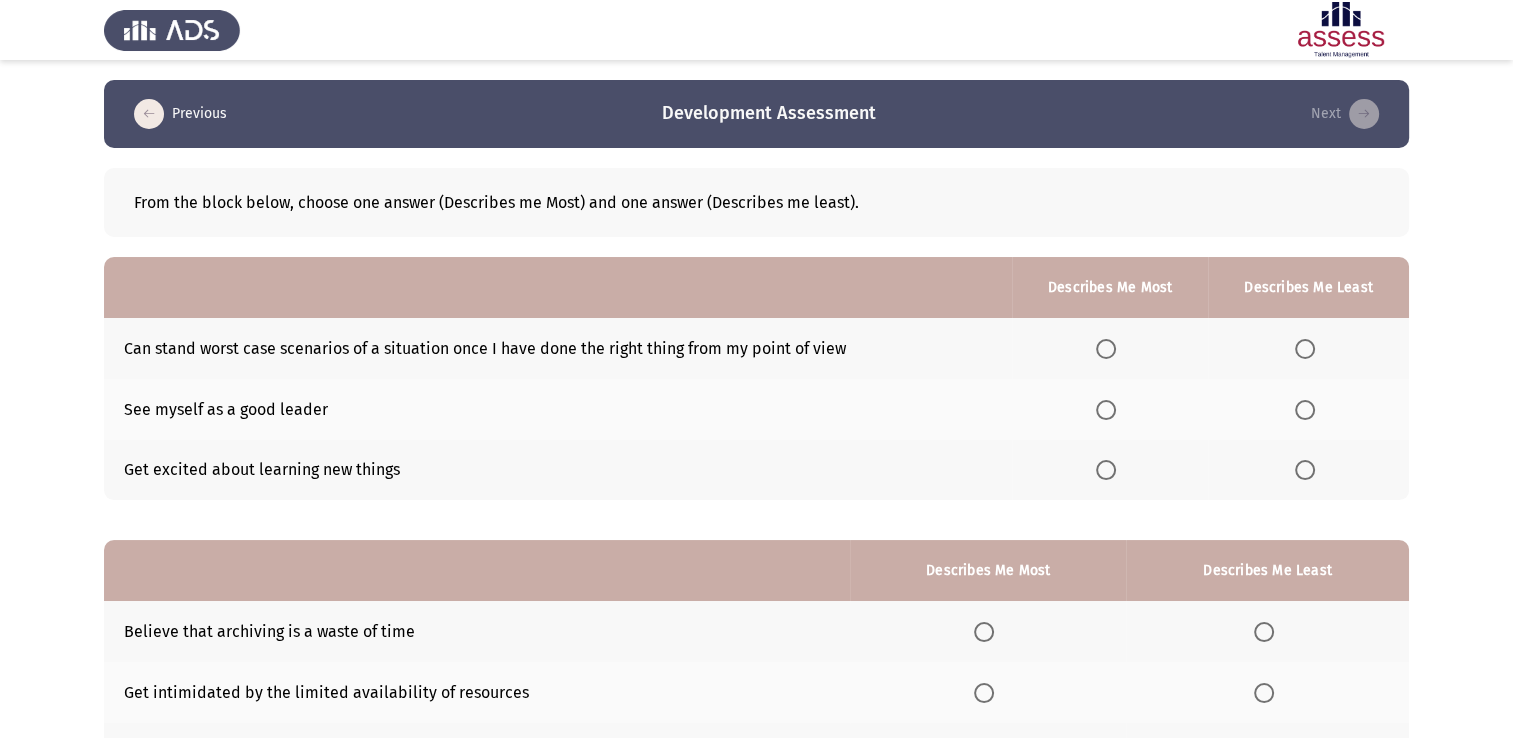 click at bounding box center [1309, 349] 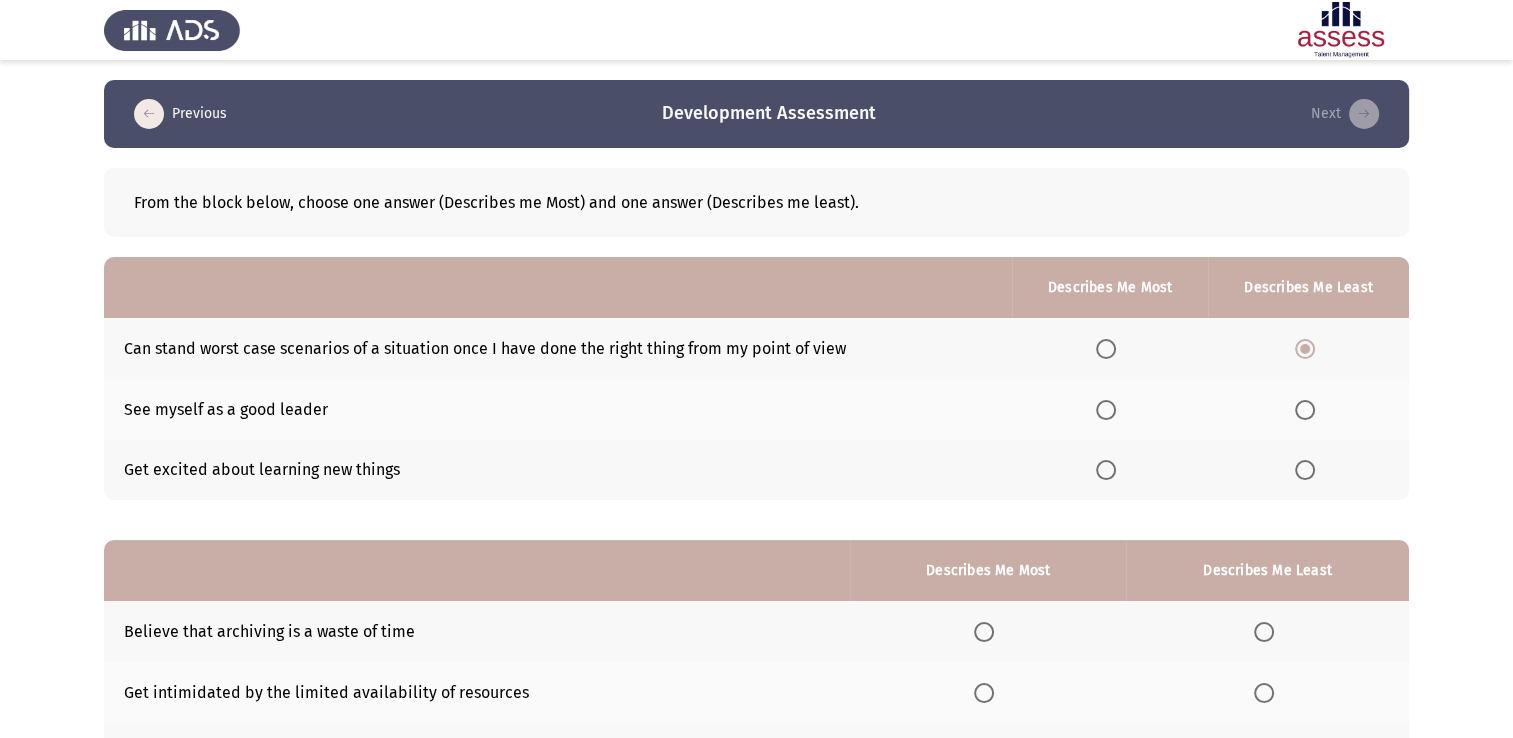 click at bounding box center (1106, 410) 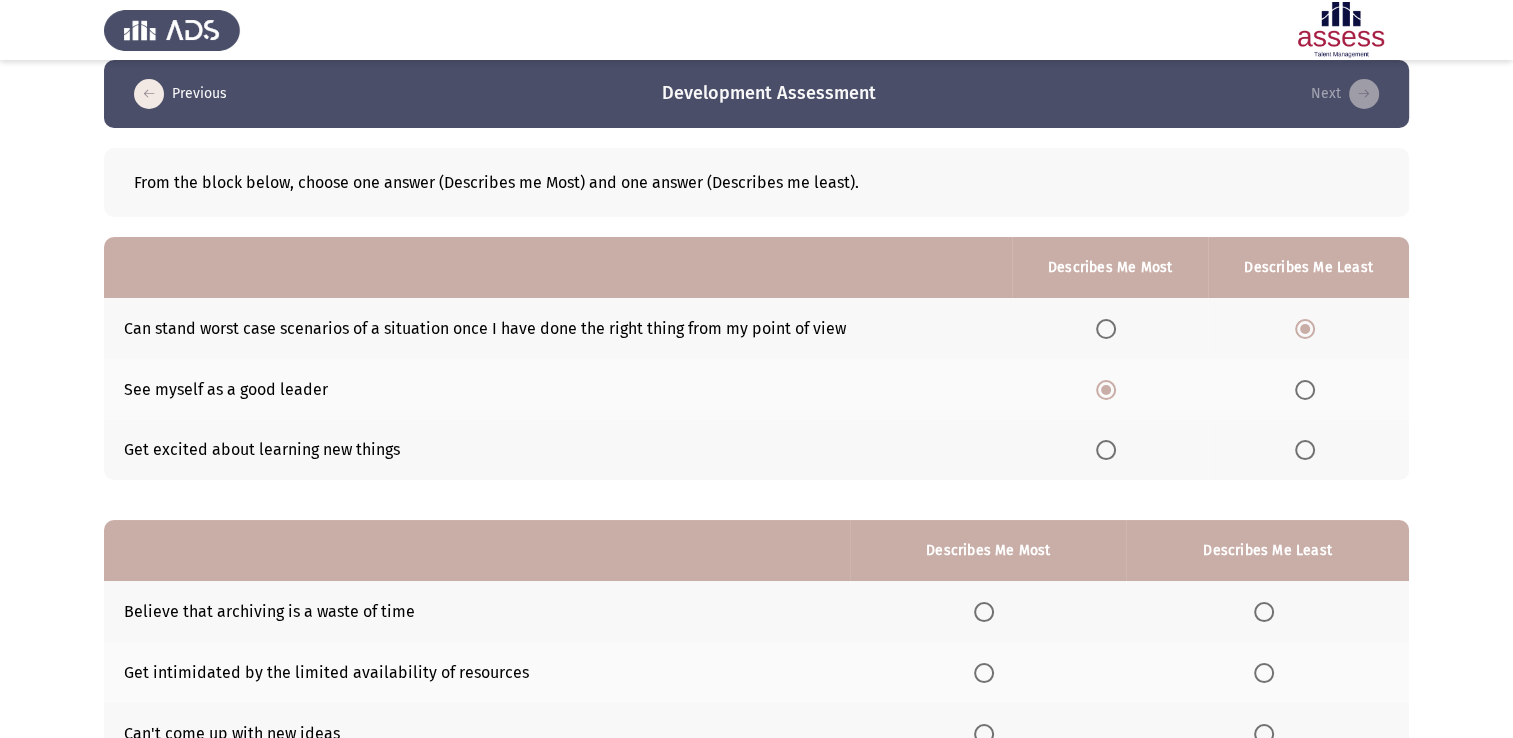 scroll, scrollTop: 186, scrollLeft: 0, axis: vertical 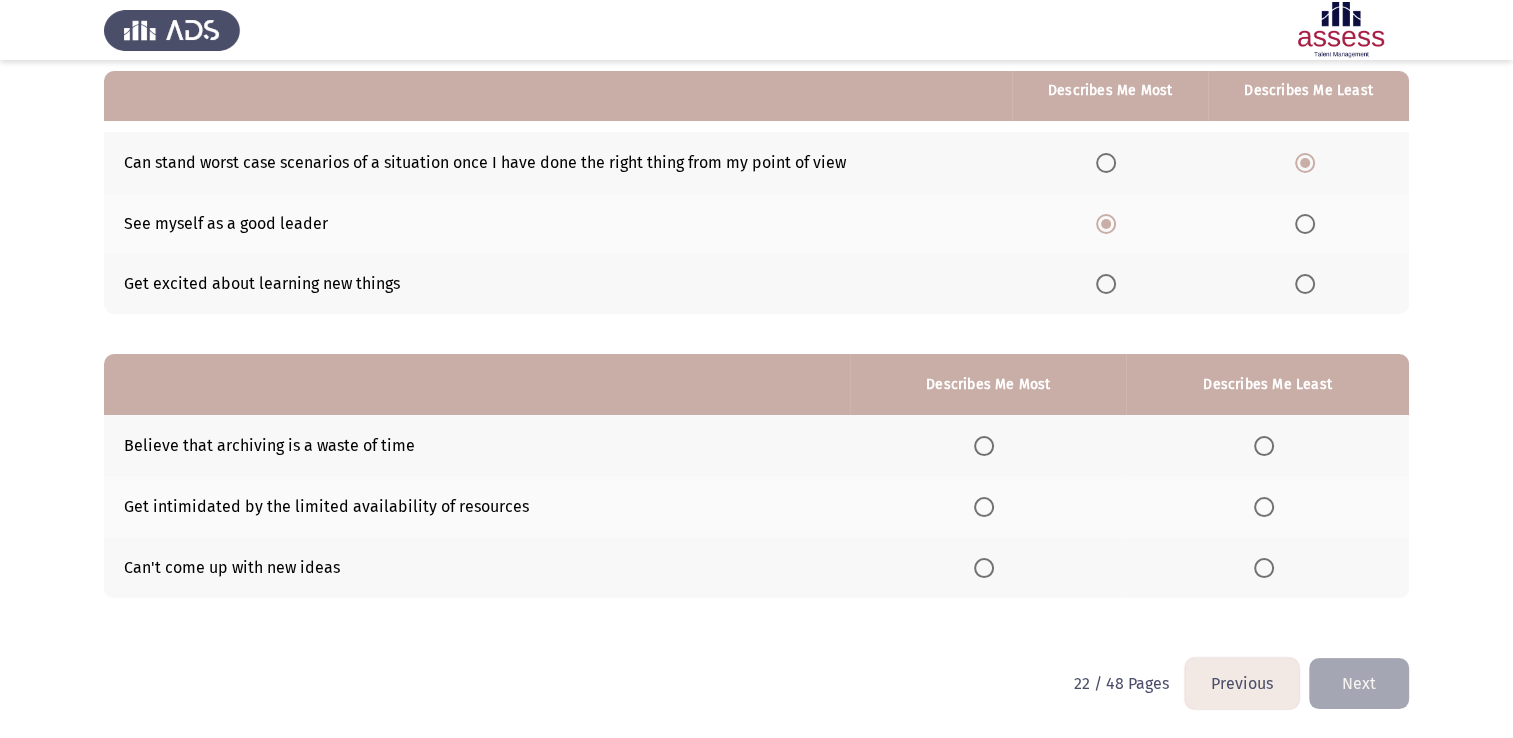 click at bounding box center [1264, 568] 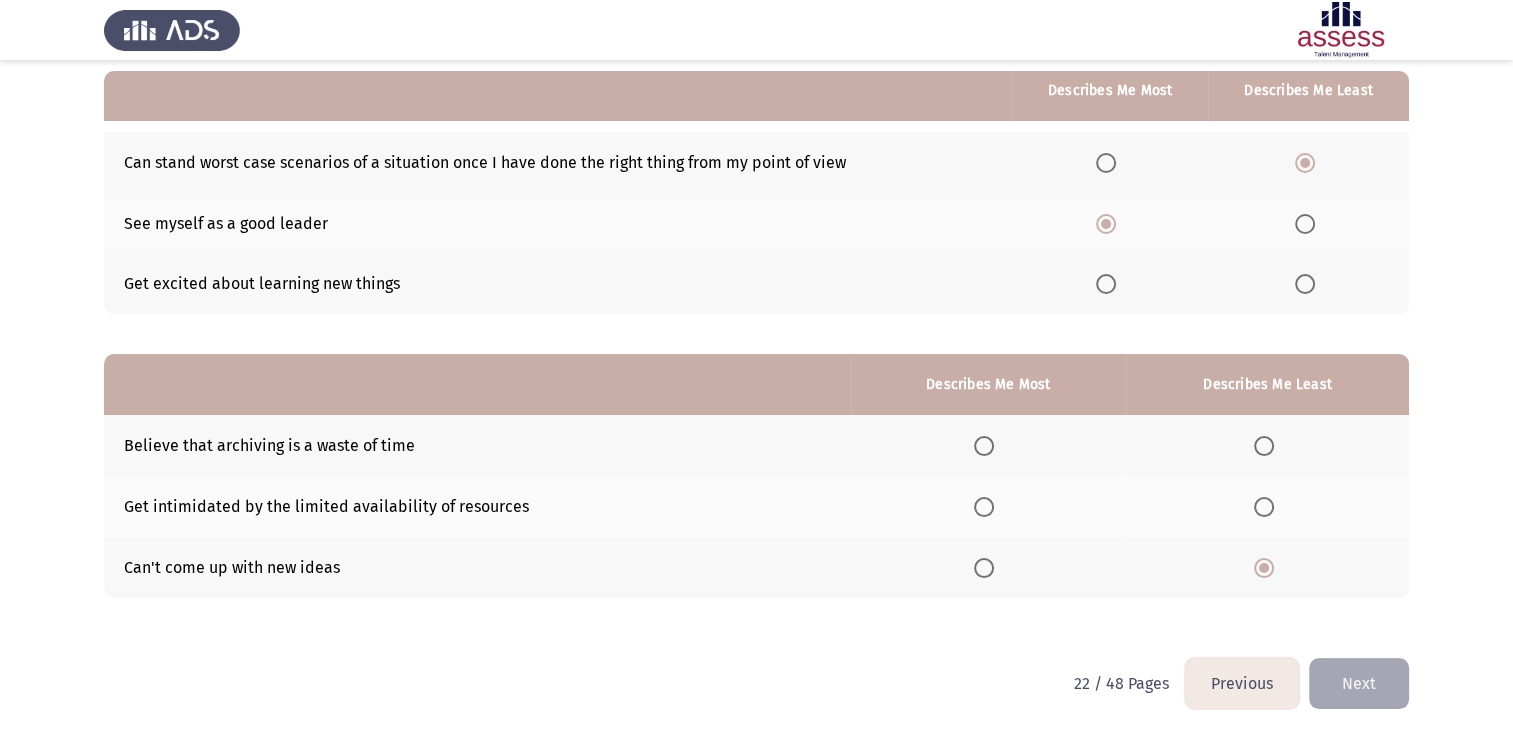 click at bounding box center (984, 446) 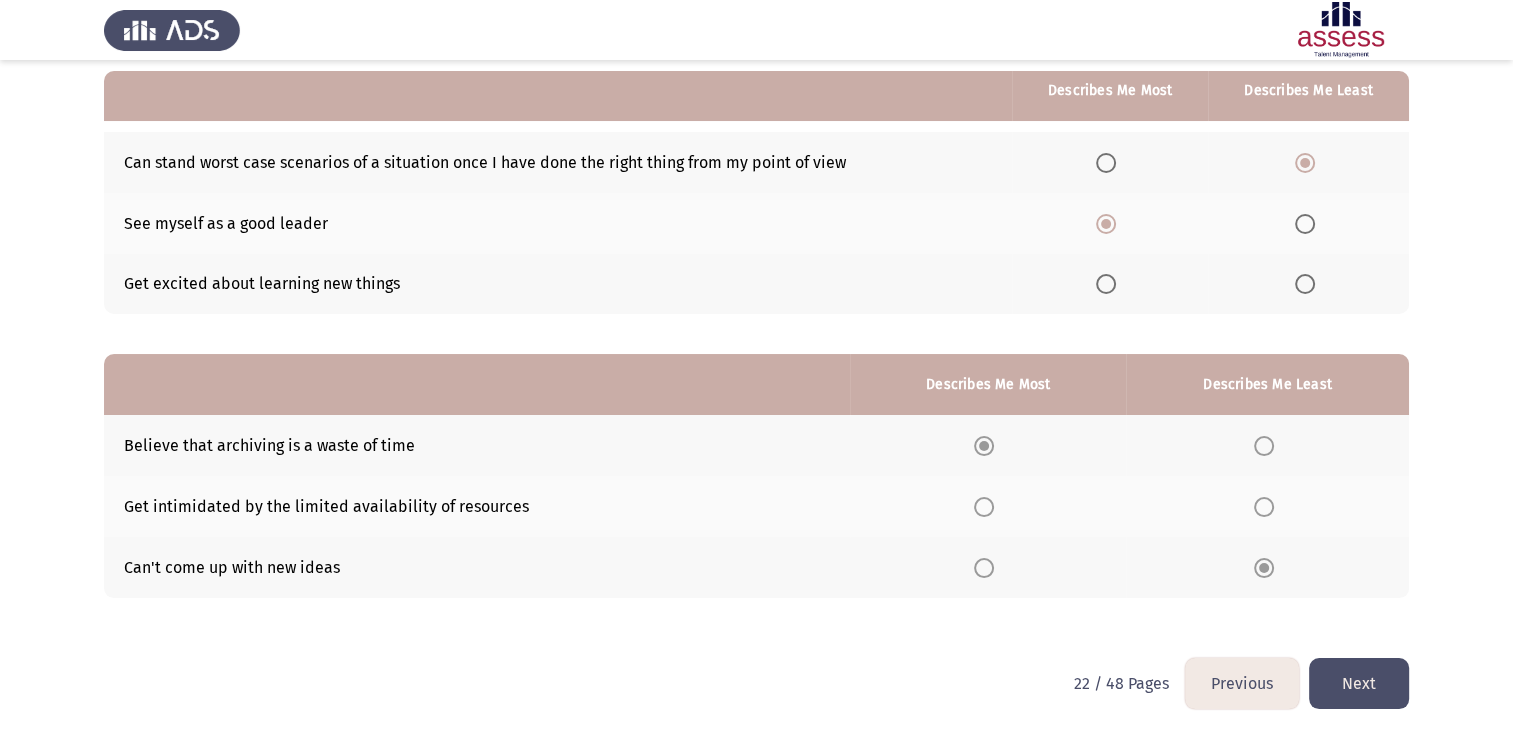 click on "Next" 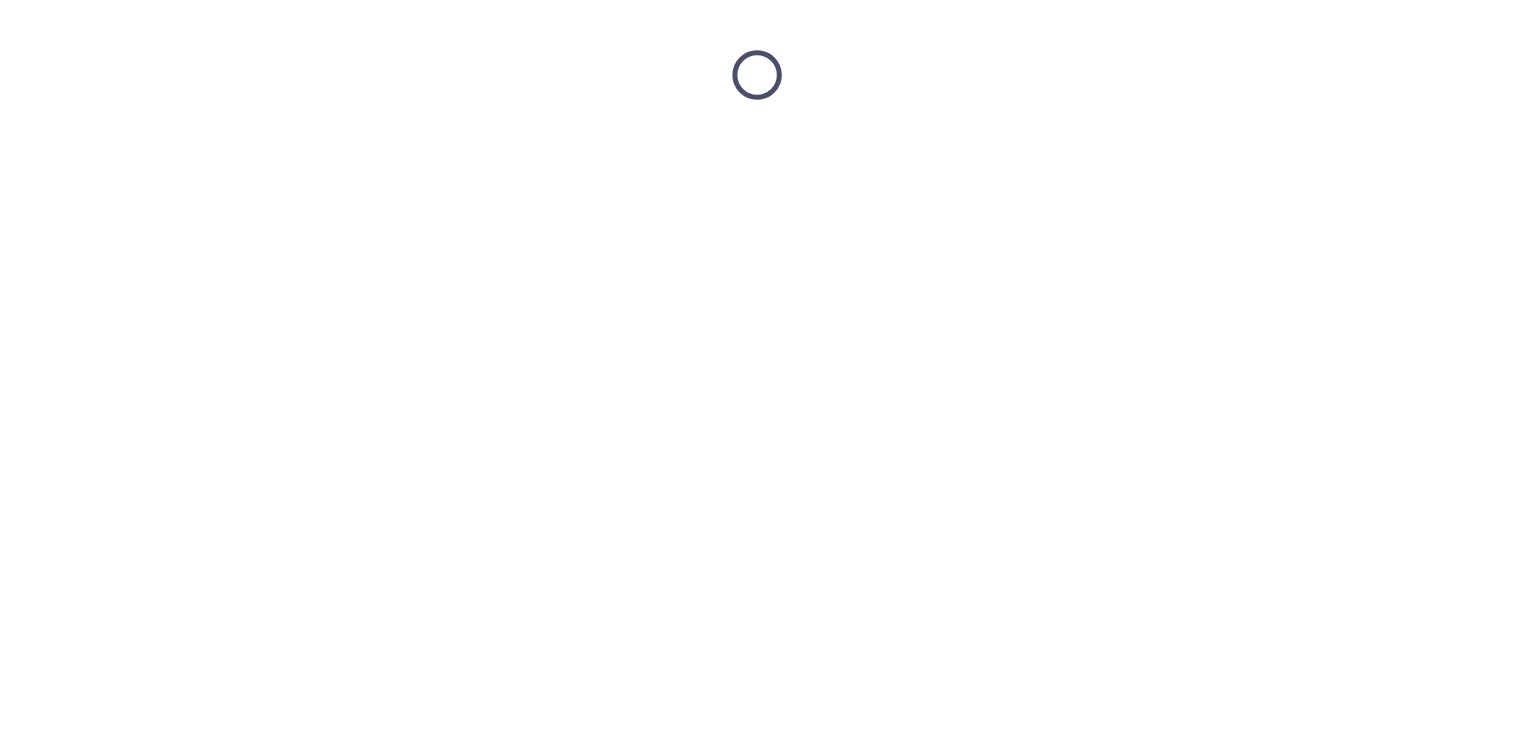 scroll, scrollTop: 0, scrollLeft: 0, axis: both 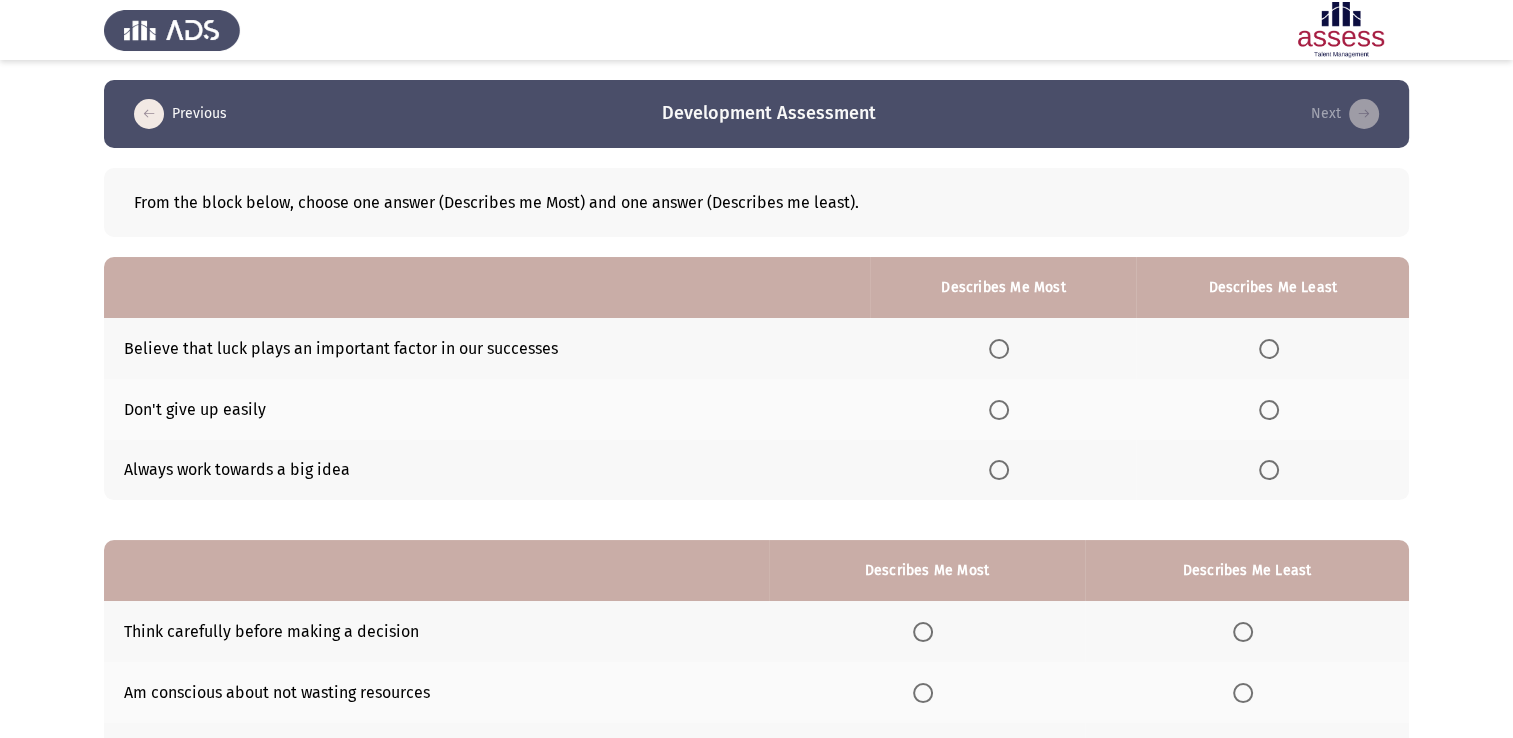 click at bounding box center (1269, 349) 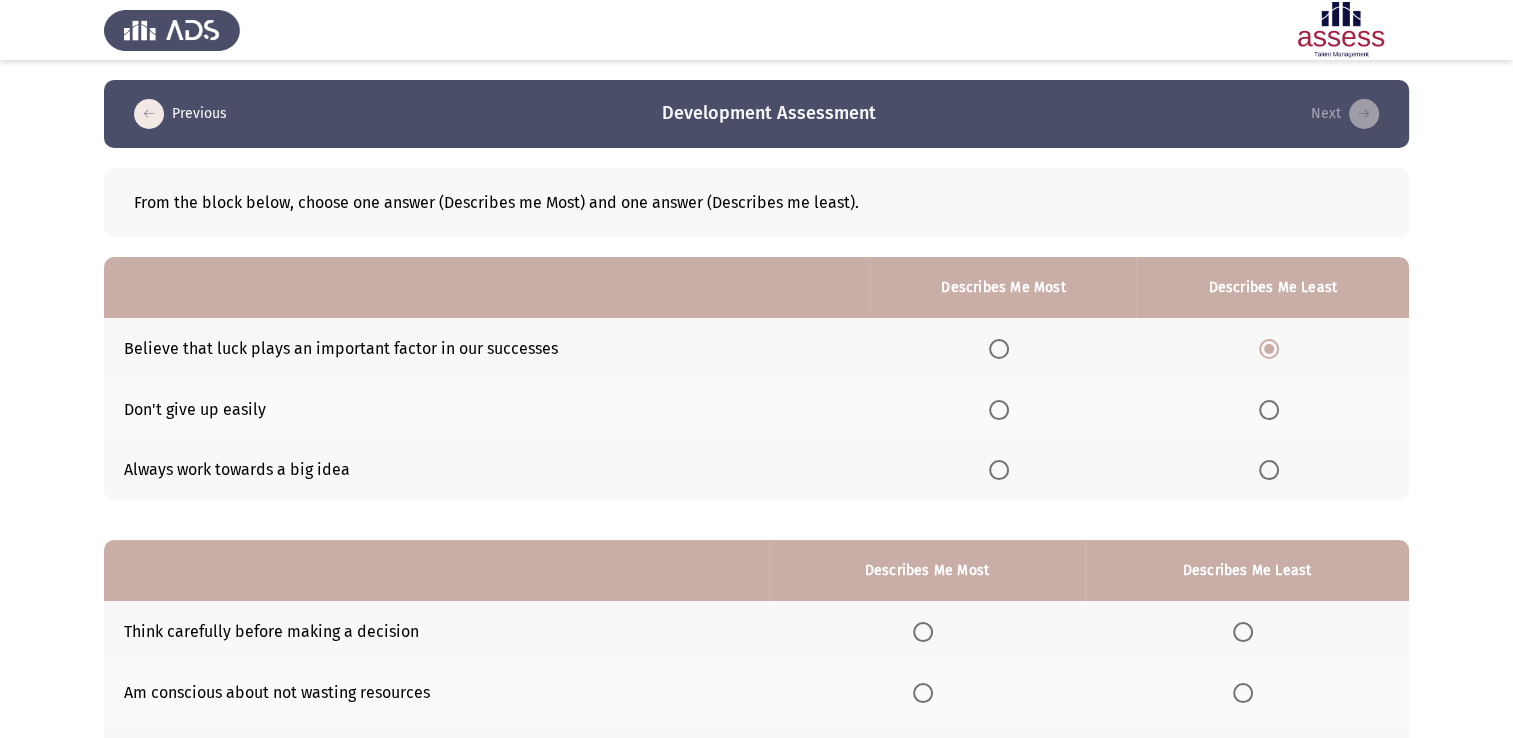 click 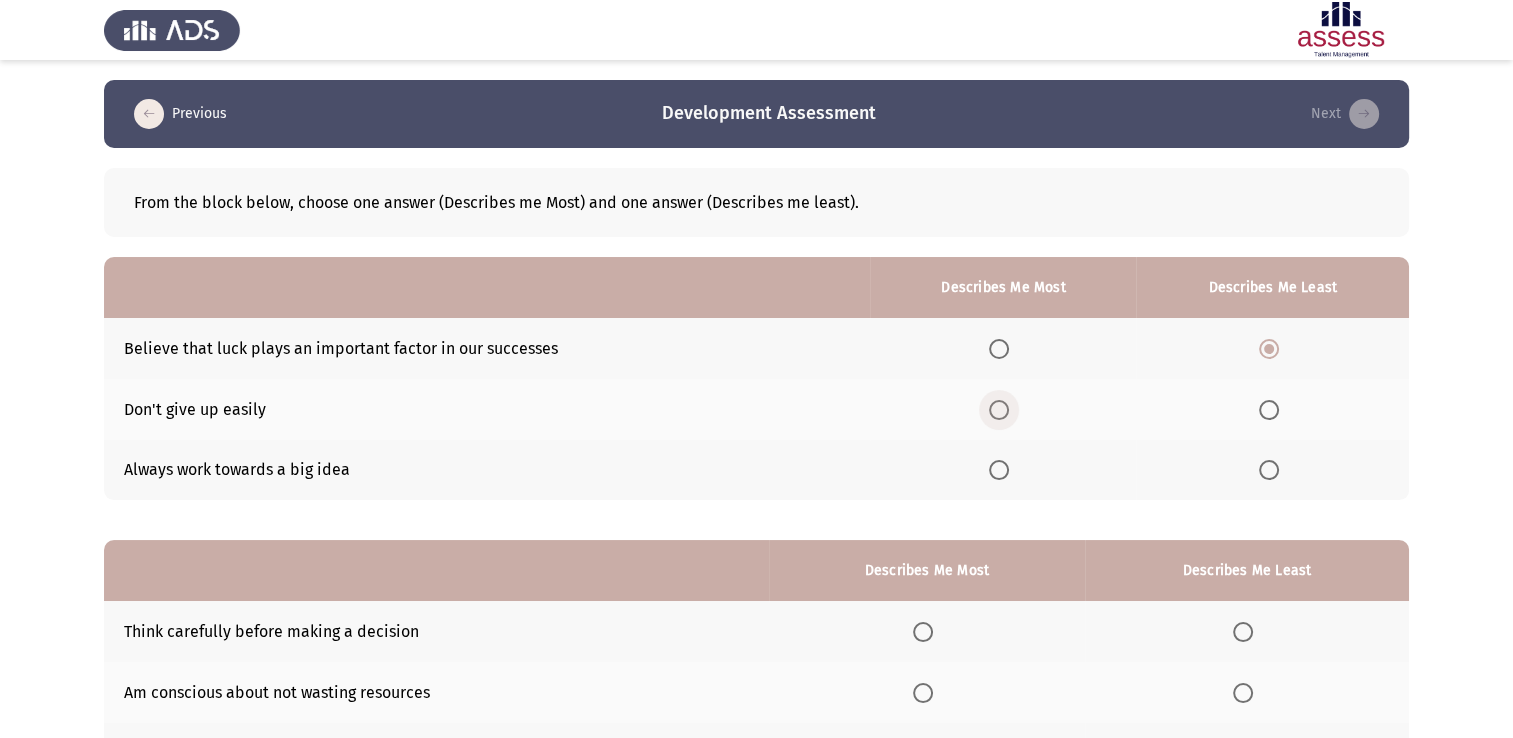 click at bounding box center (999, 410) 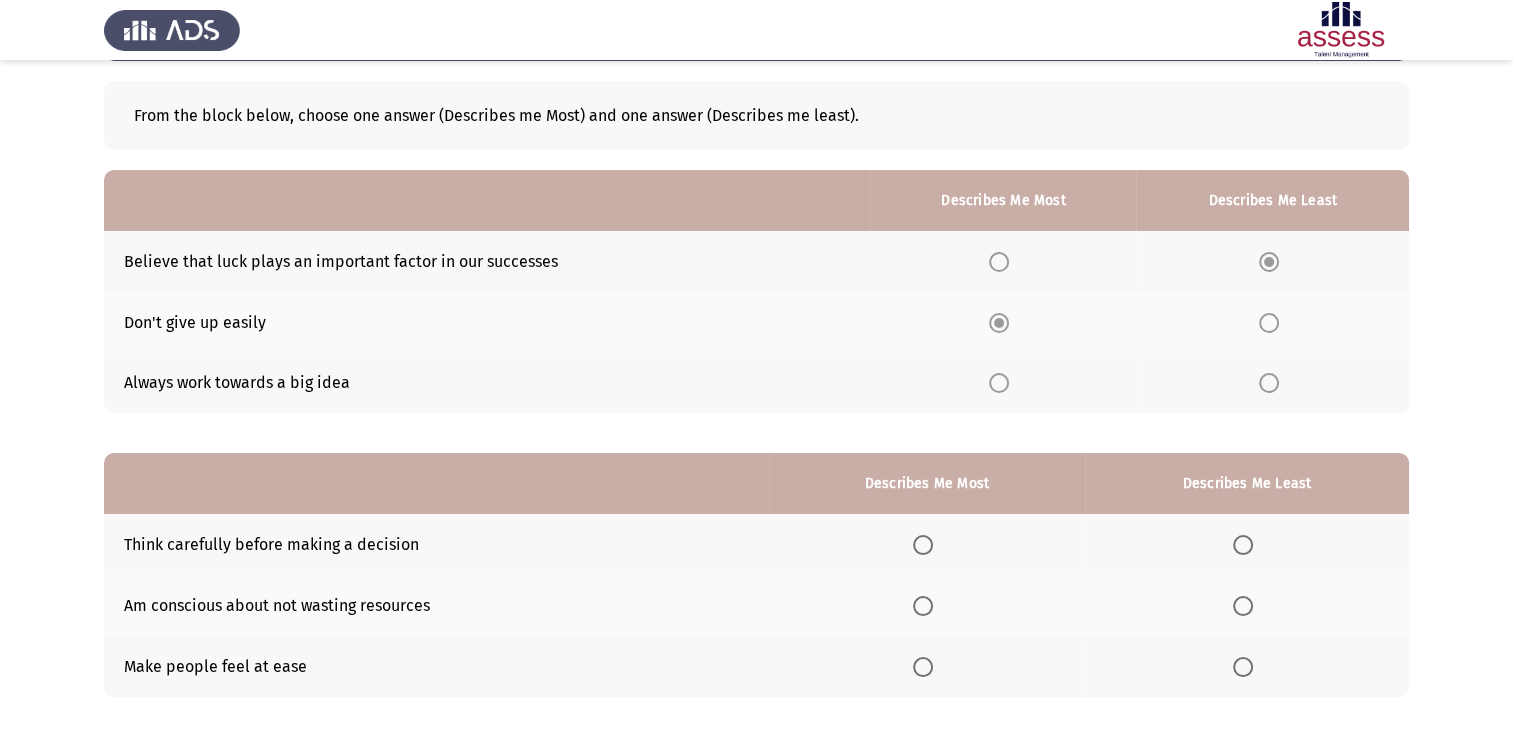 scroll, scrollTop: 186, scrollLeft: 0, axis: vertical 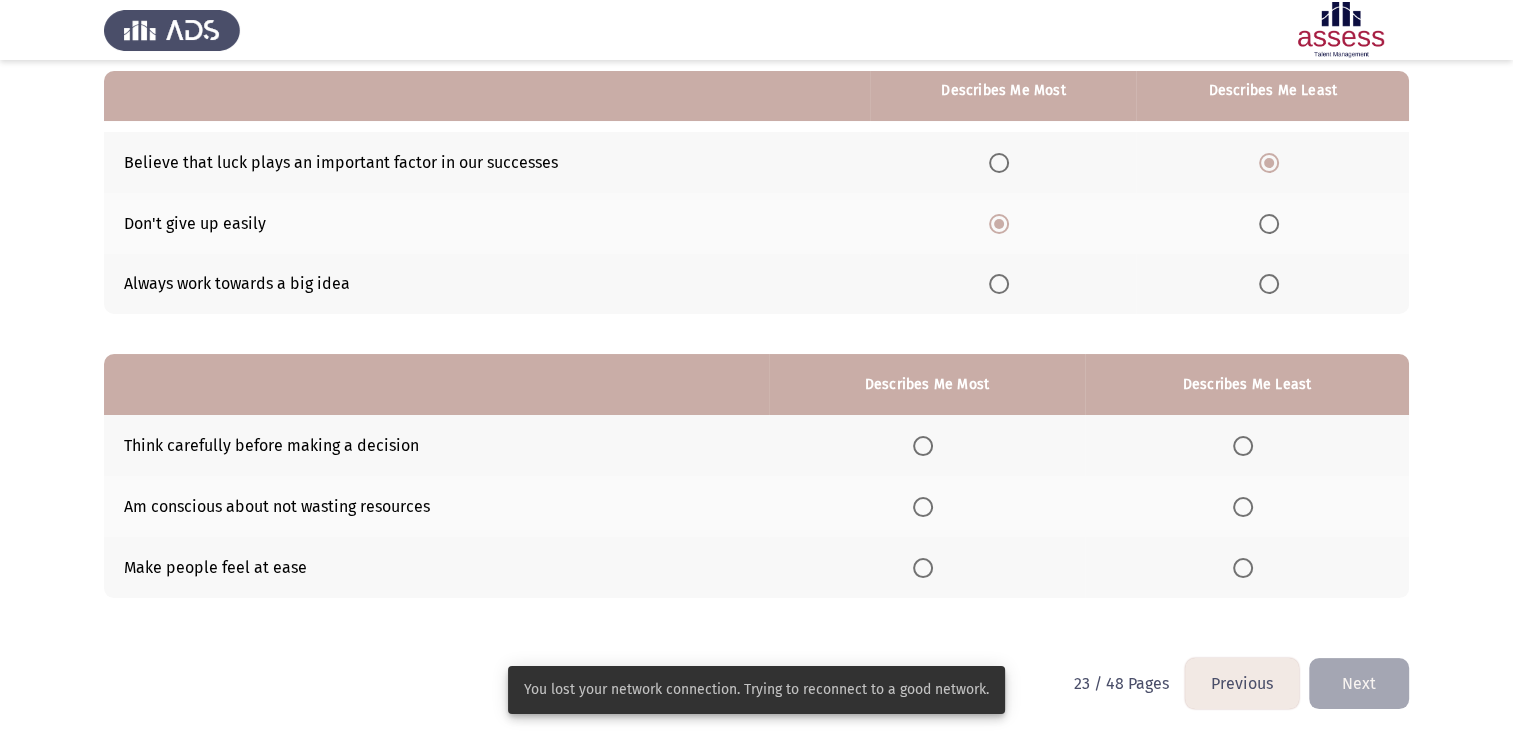 click at bounding box center (923, 446) 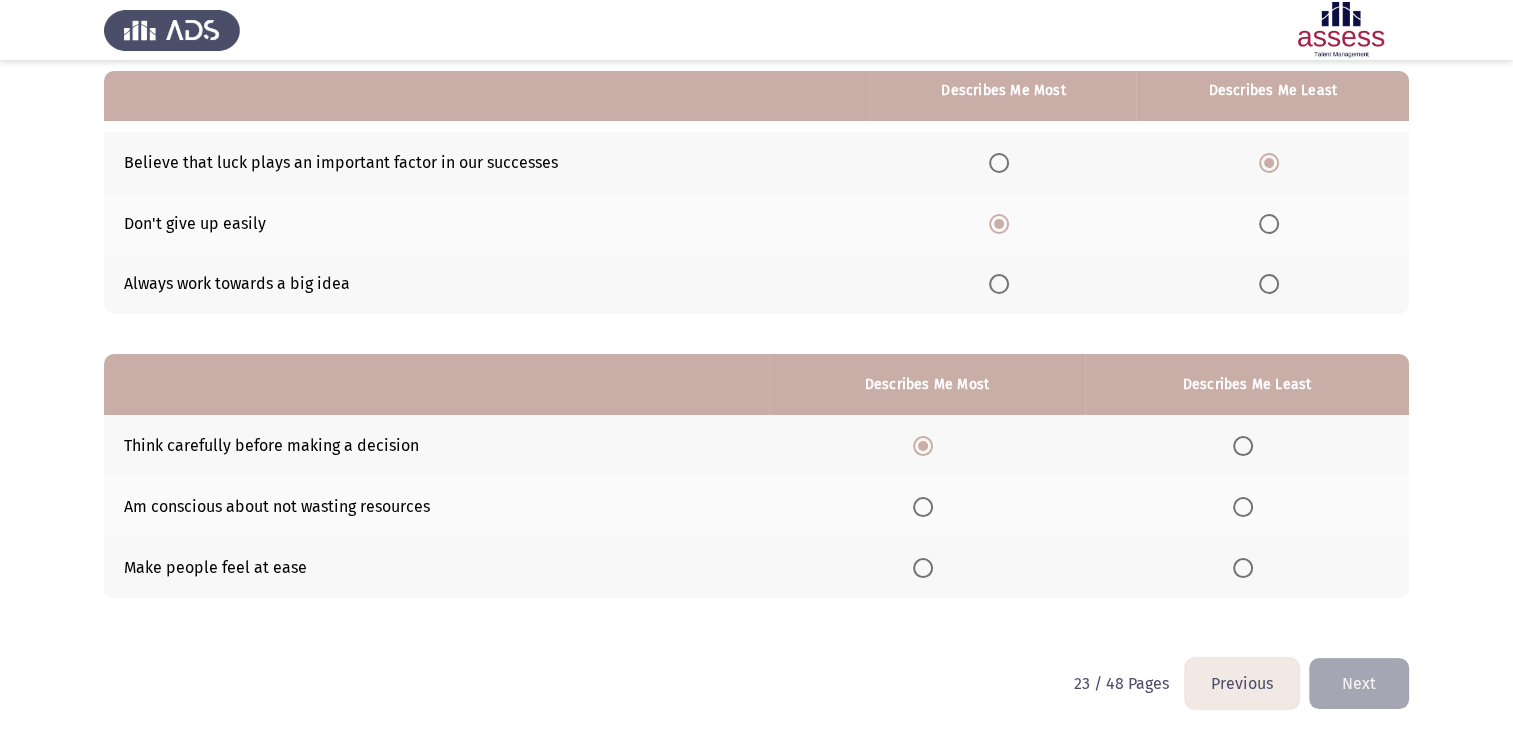 click at bounding box center (1243, 568) 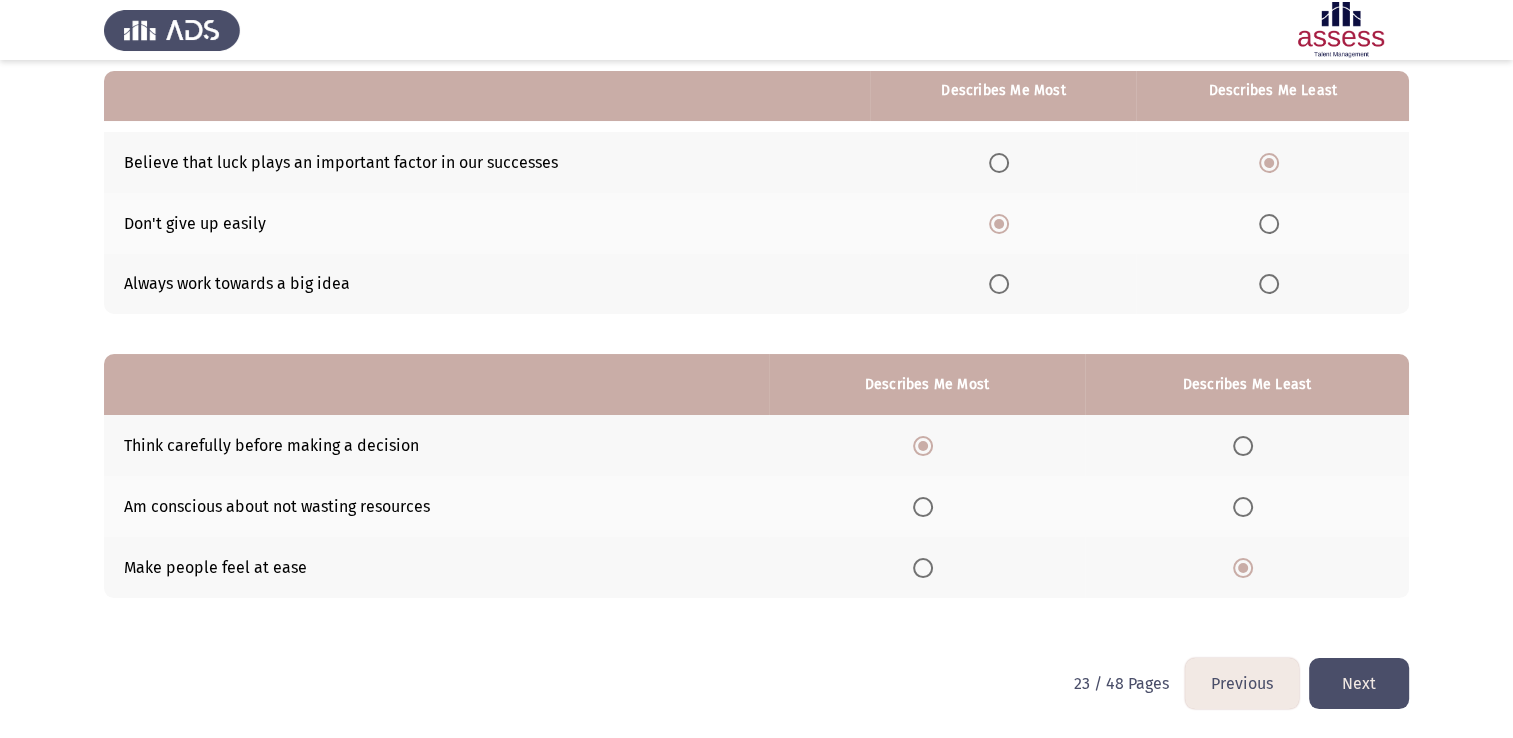 click on "Next" 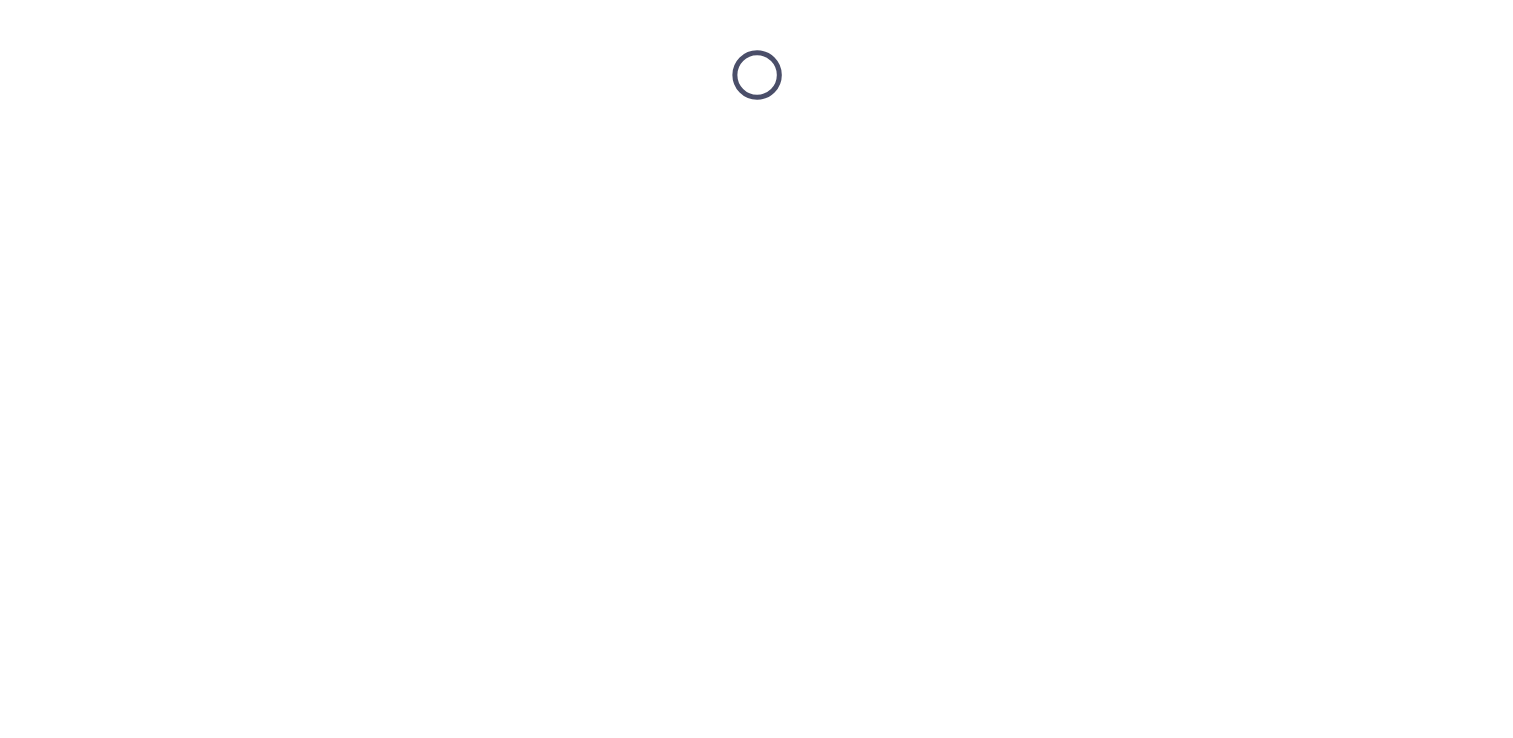 scroll, scrollTop: 0, scrollLeft: 0, axis: both 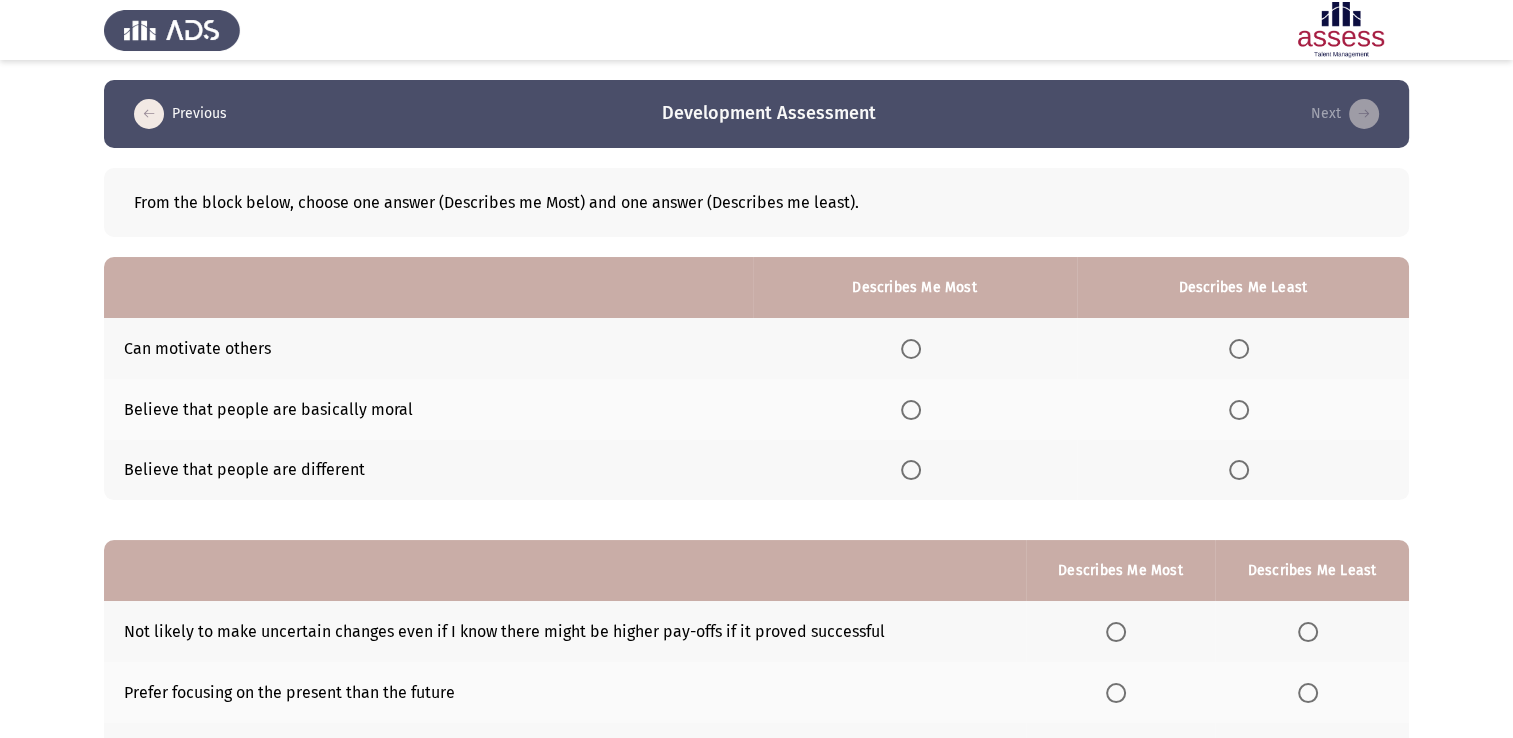click at bounding box center (1243, 410) 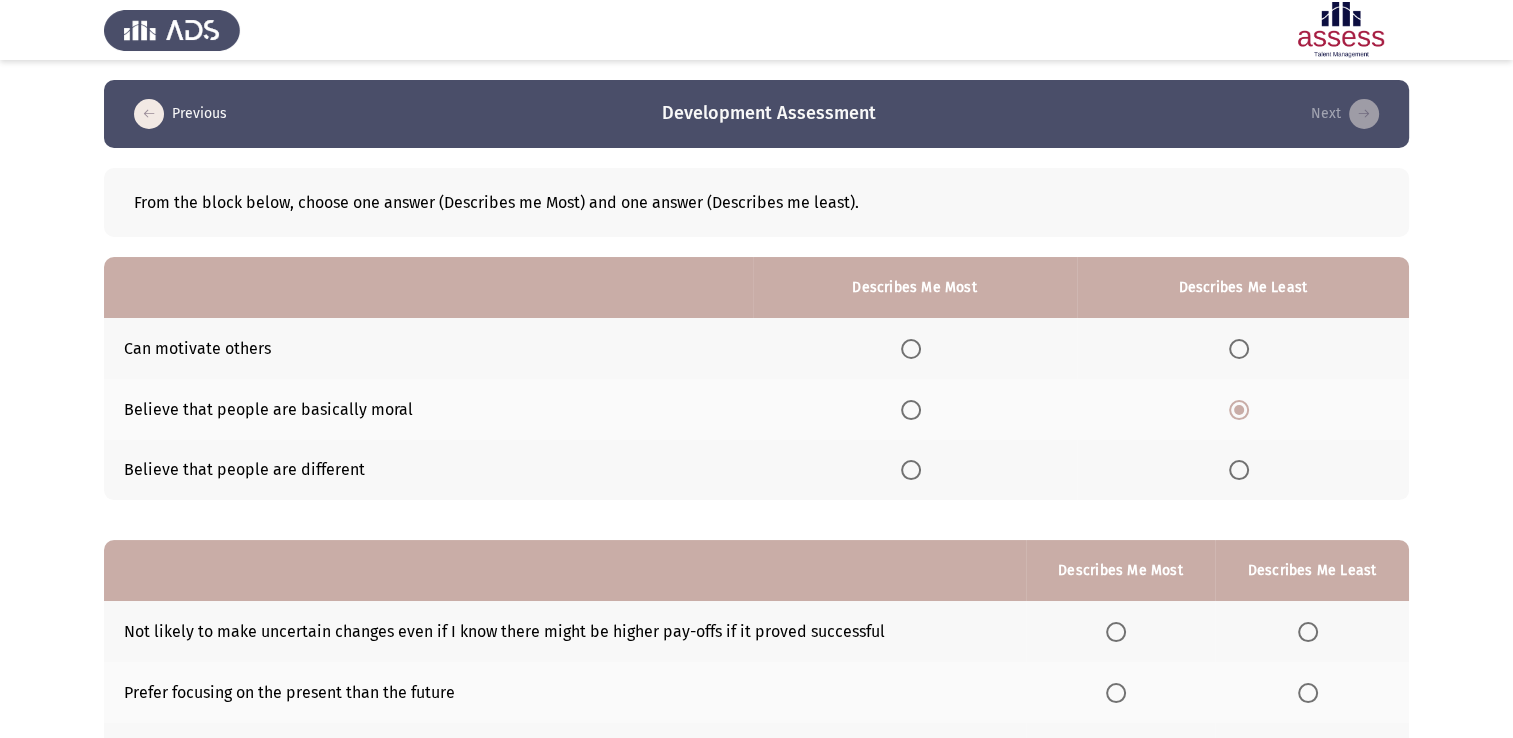 click at bounding box center [911, 349] 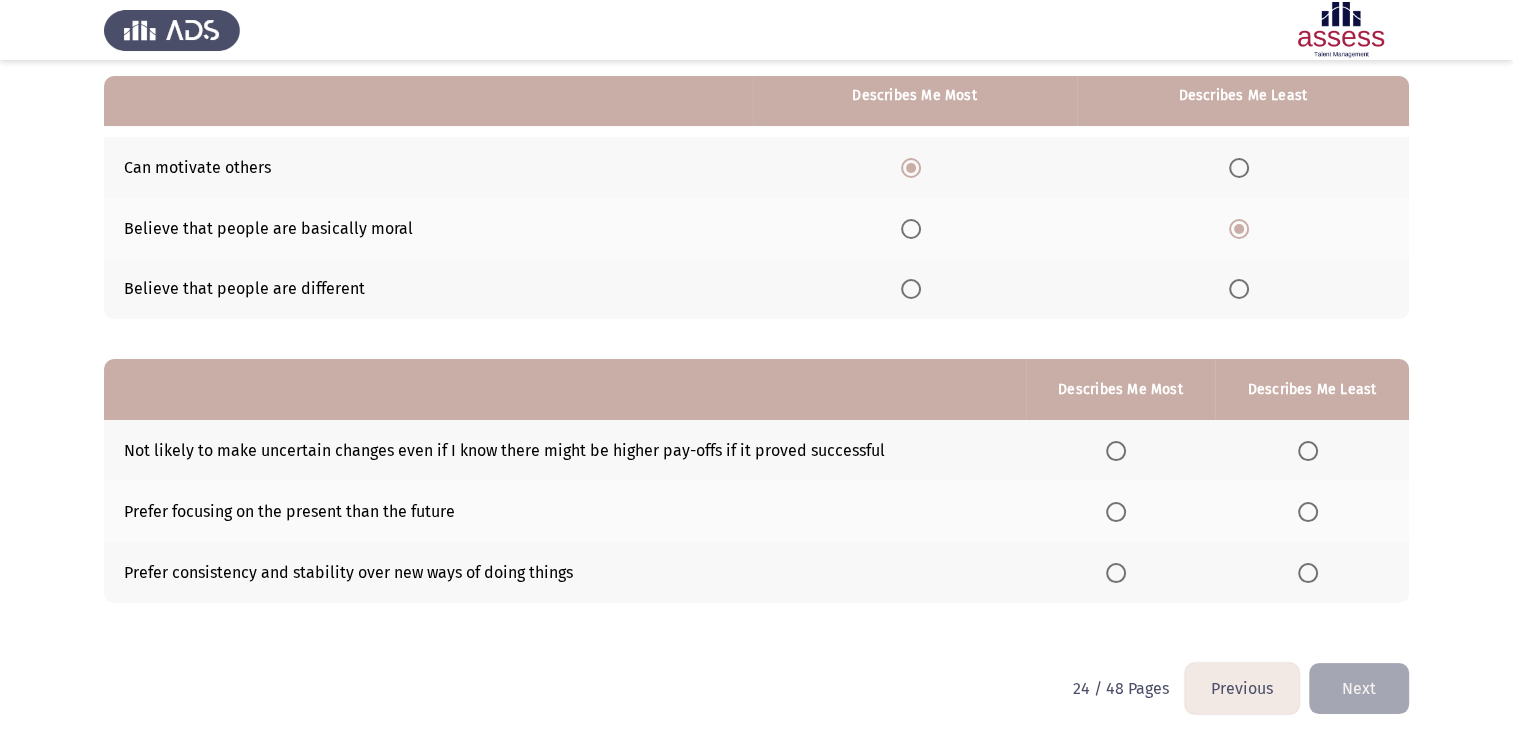 scroll, scrollTop: 186, scrollLeft: 0, axis: vertical 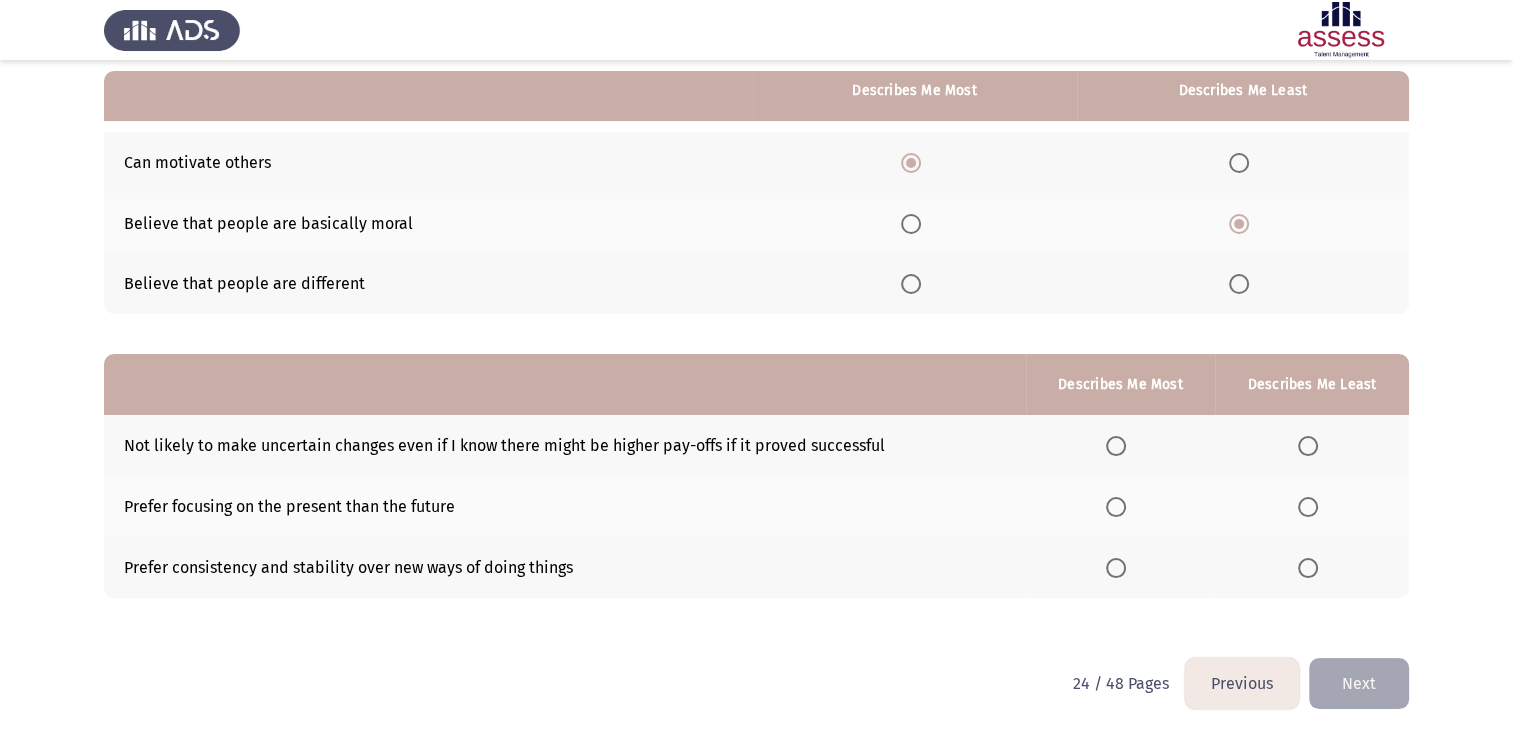 click at bounding box center (1116, 568) 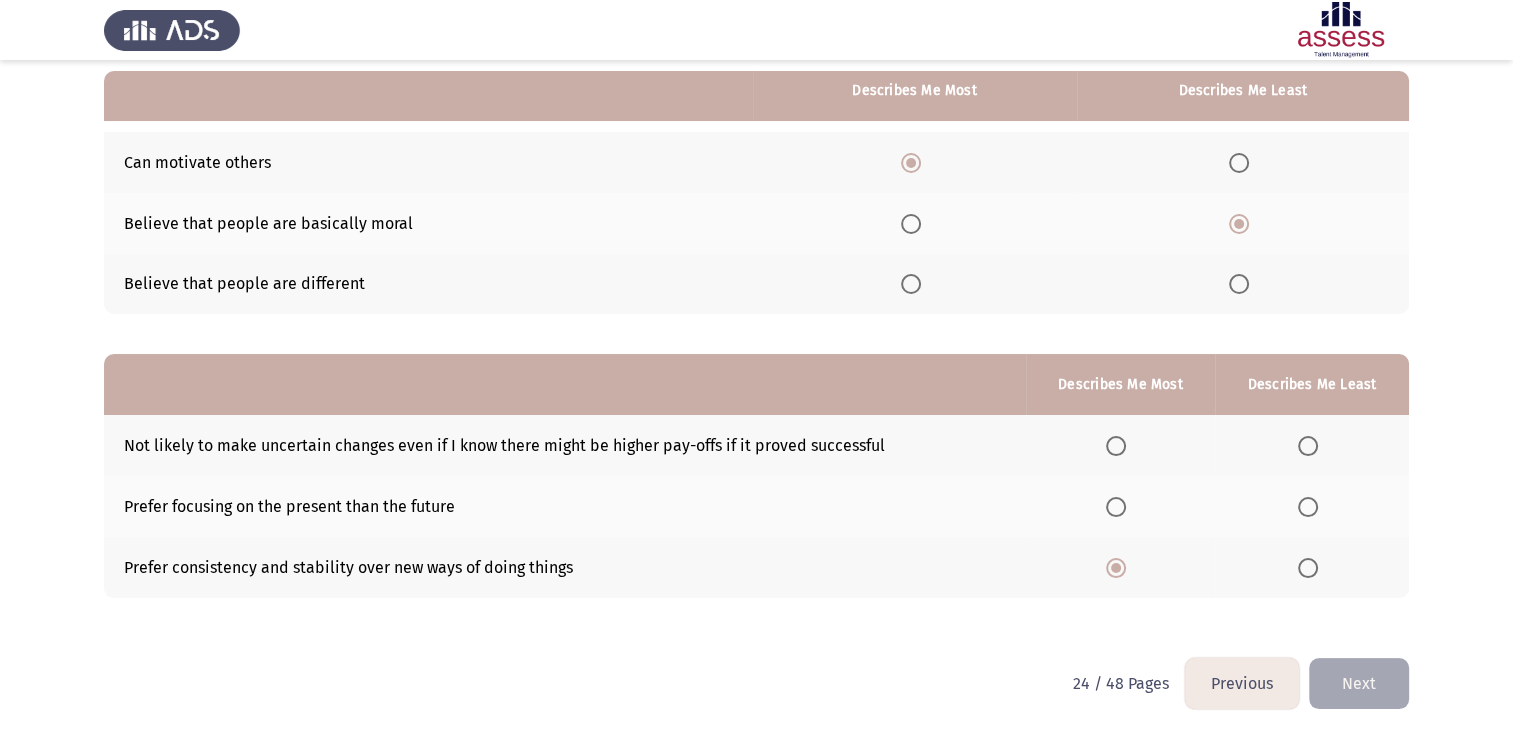 click at bounding box center (1308, 507) 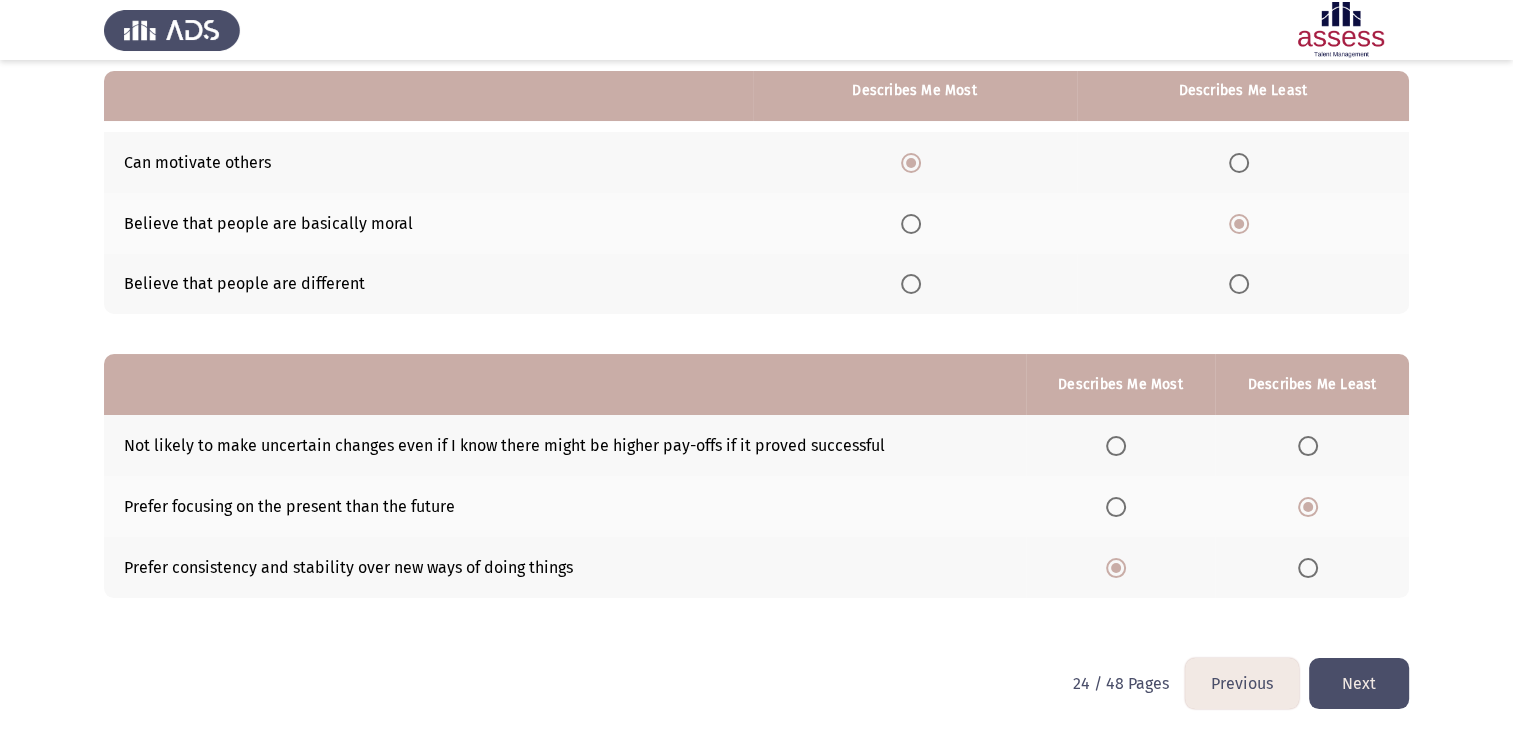 click on "Next" 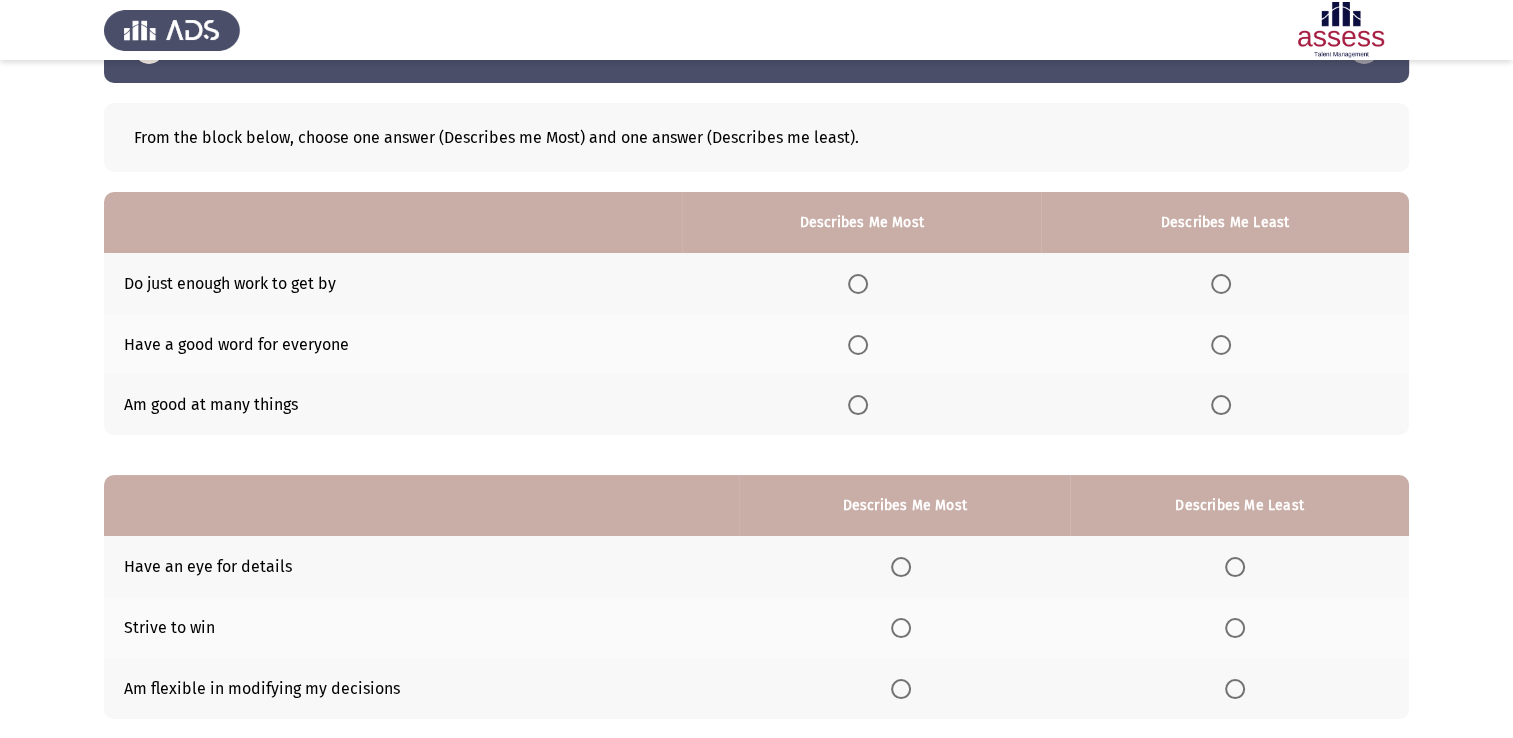 scroll, scrollTop: 0, scrollLeft: 0, axis: both 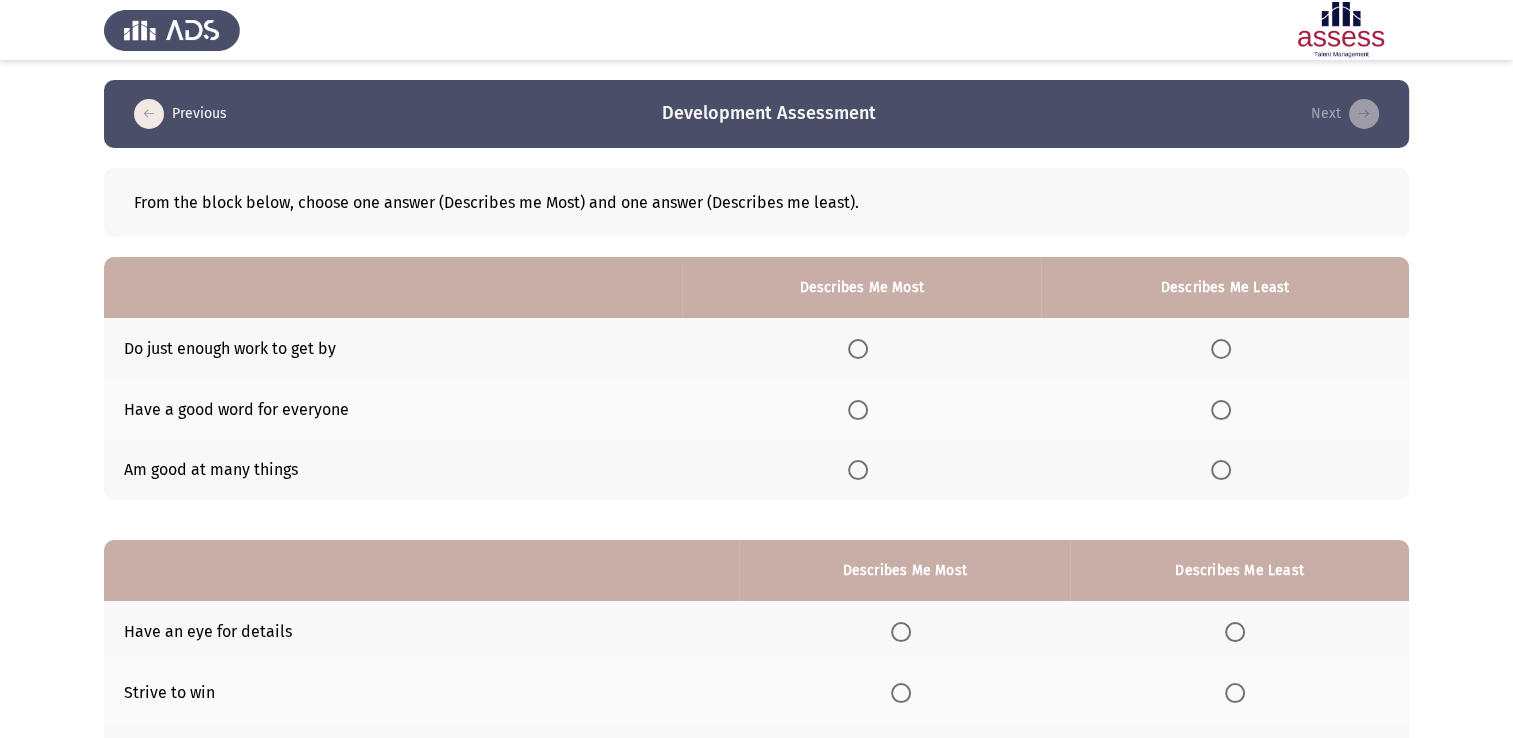 click at bounding box center [1221, 349] 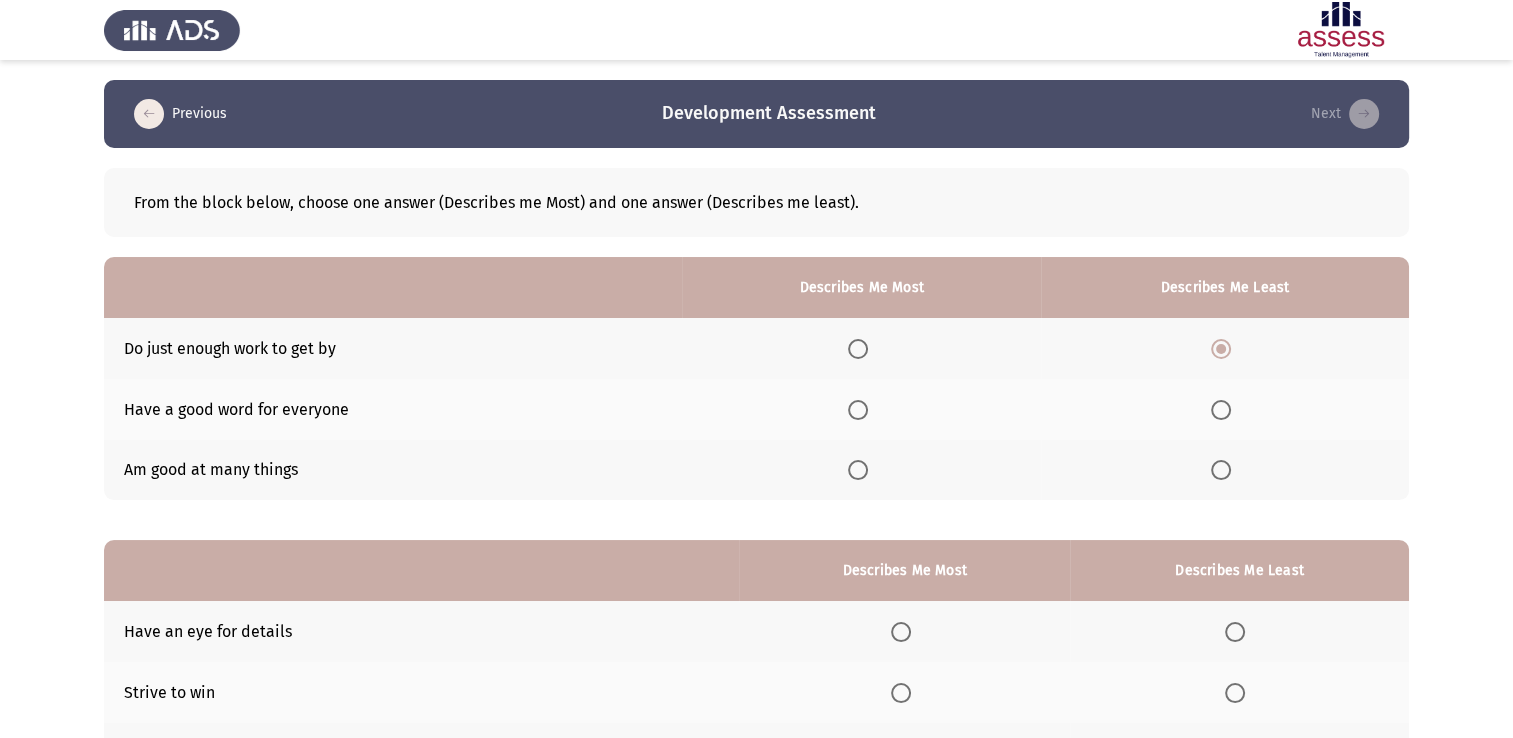 click 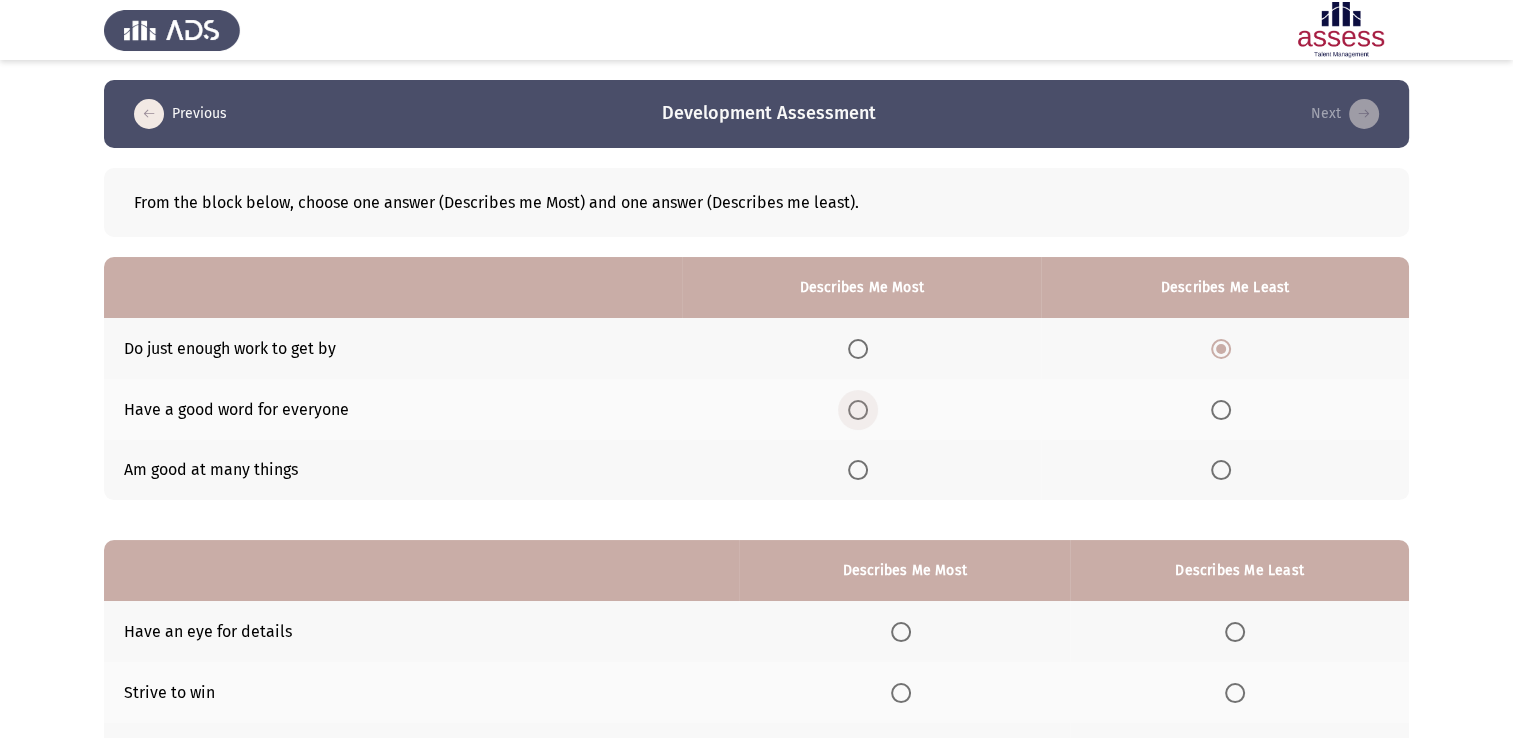 click at bounding box center [858, 410] 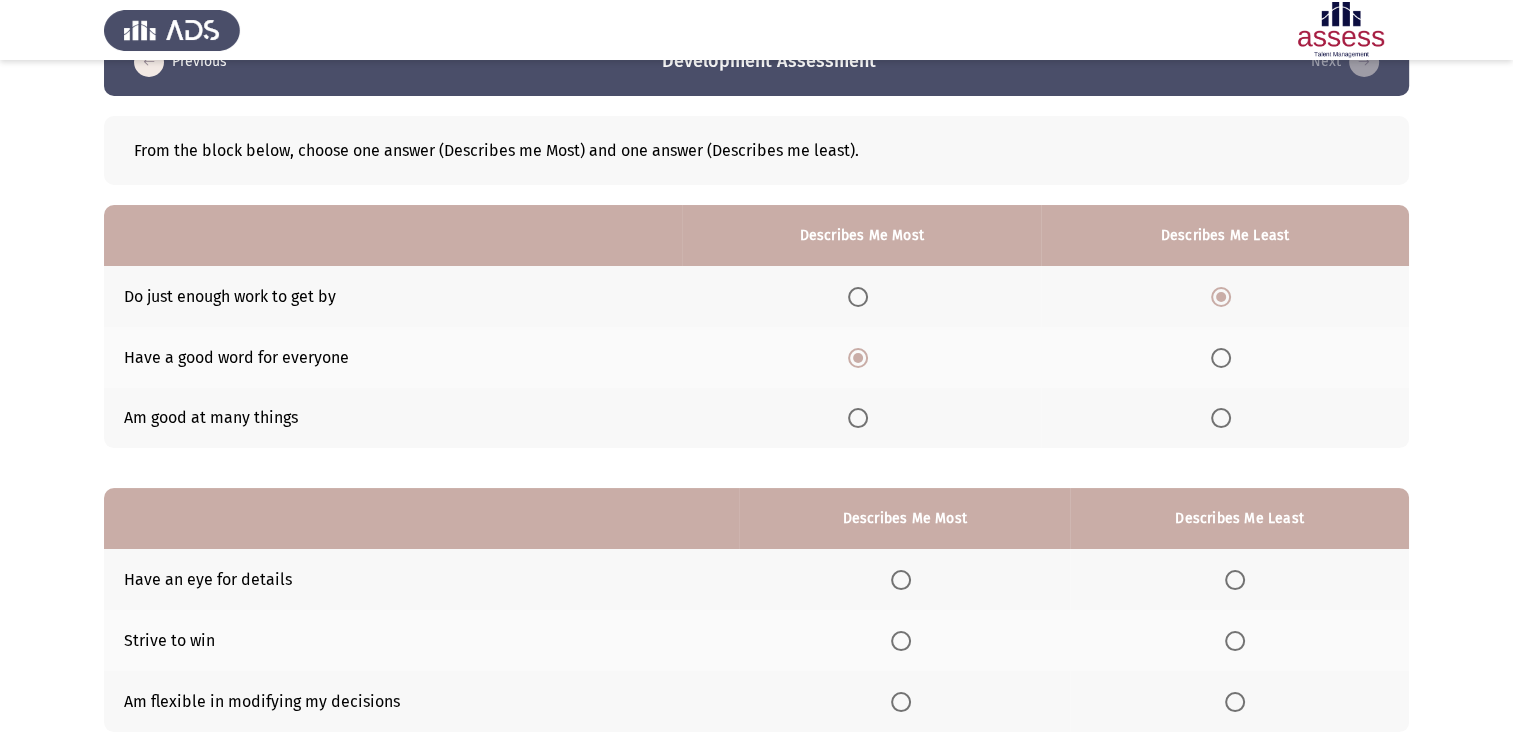 scroll, scrollTop: 186, scrollLeft: 0, axis: vertical 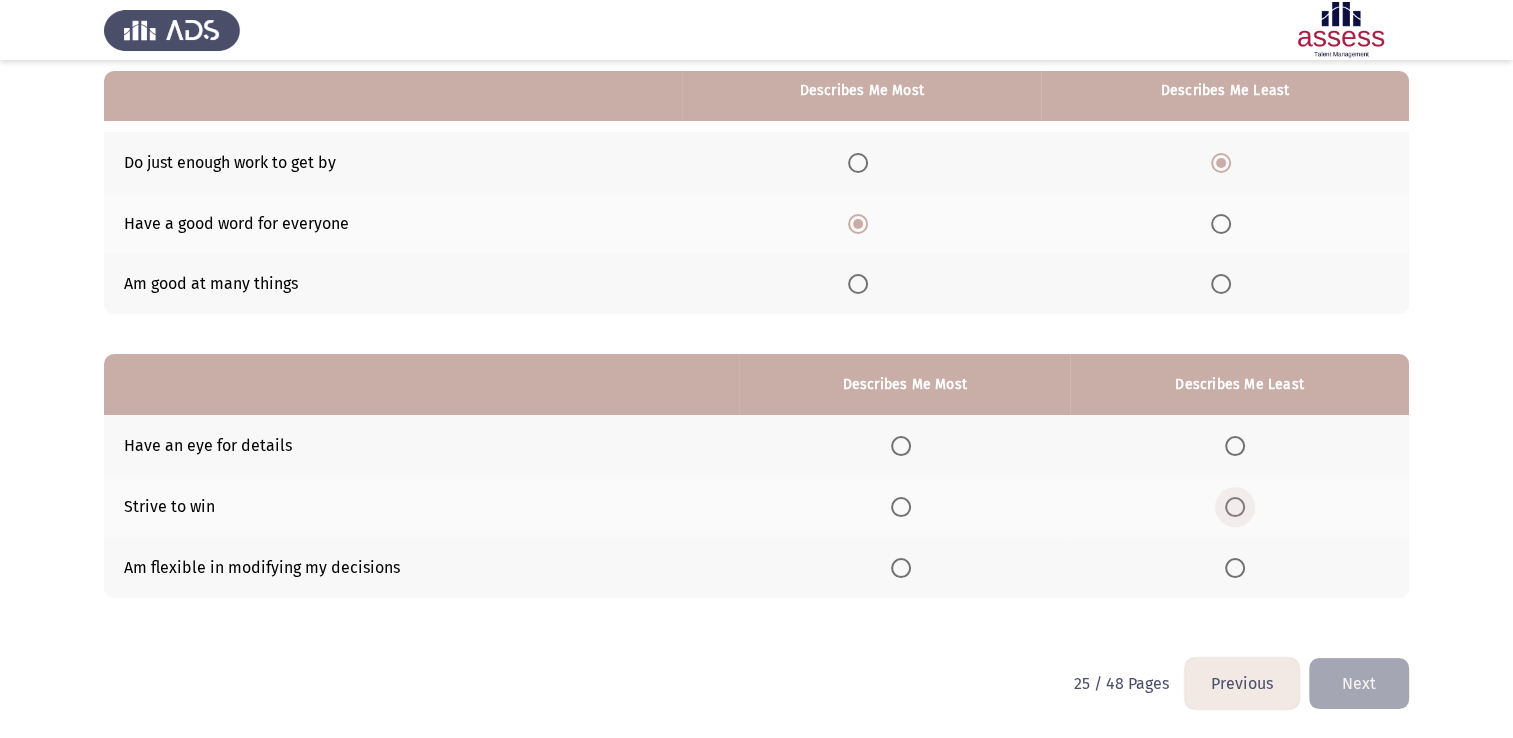 click at bounding box center [1235, 507] 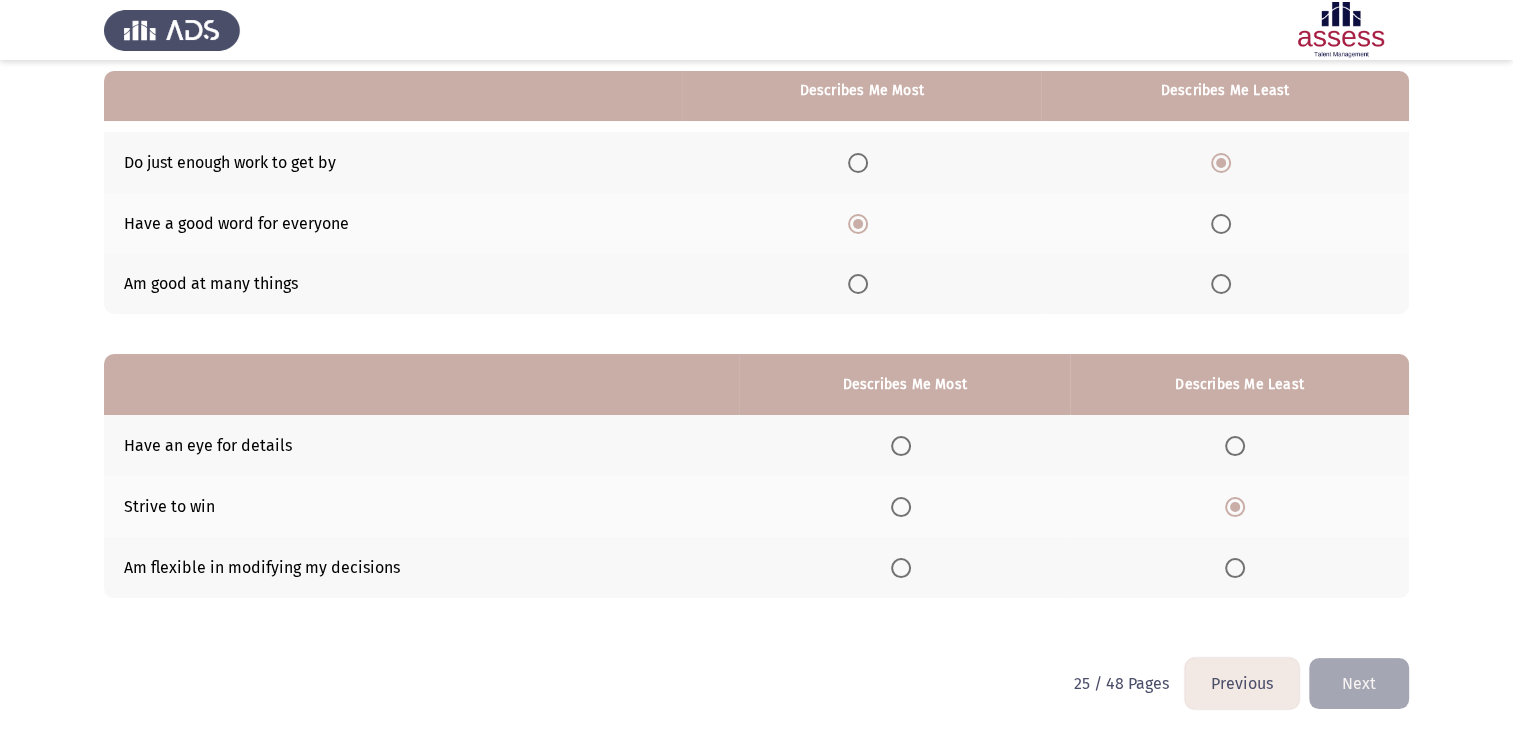 click at bounding box center [901, 568] 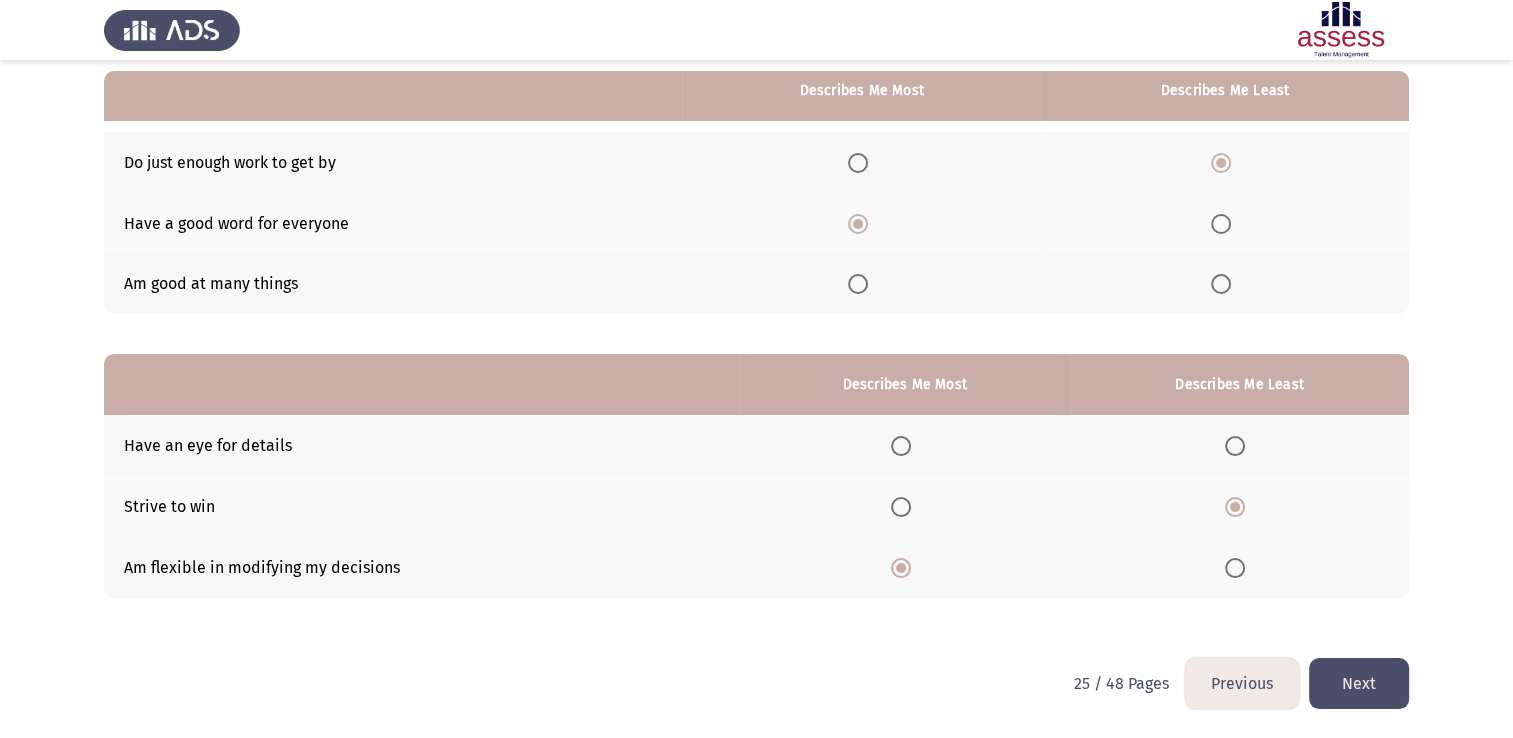 click on "Next" 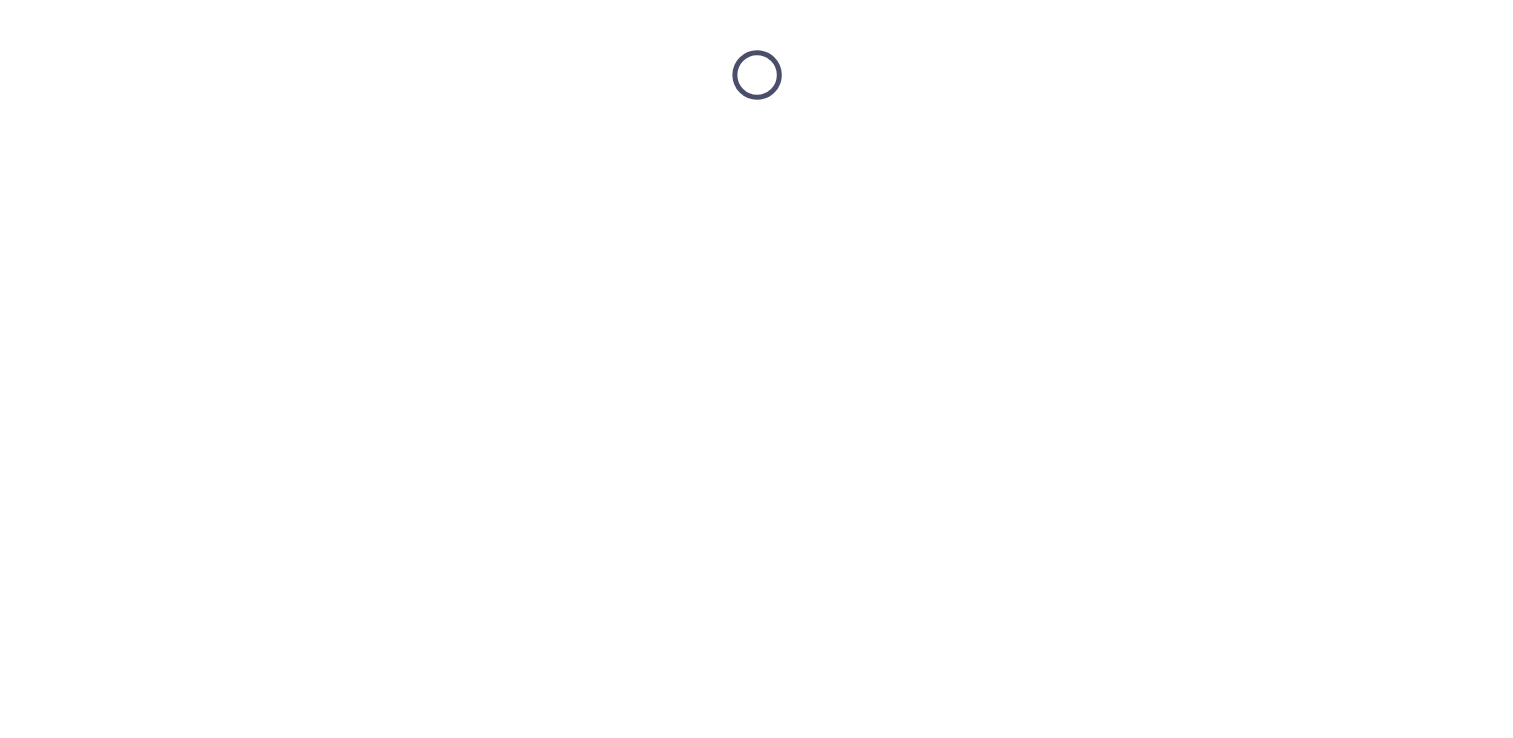 scroll, scrollTop: 0, scrollLeft: 0, axis: both 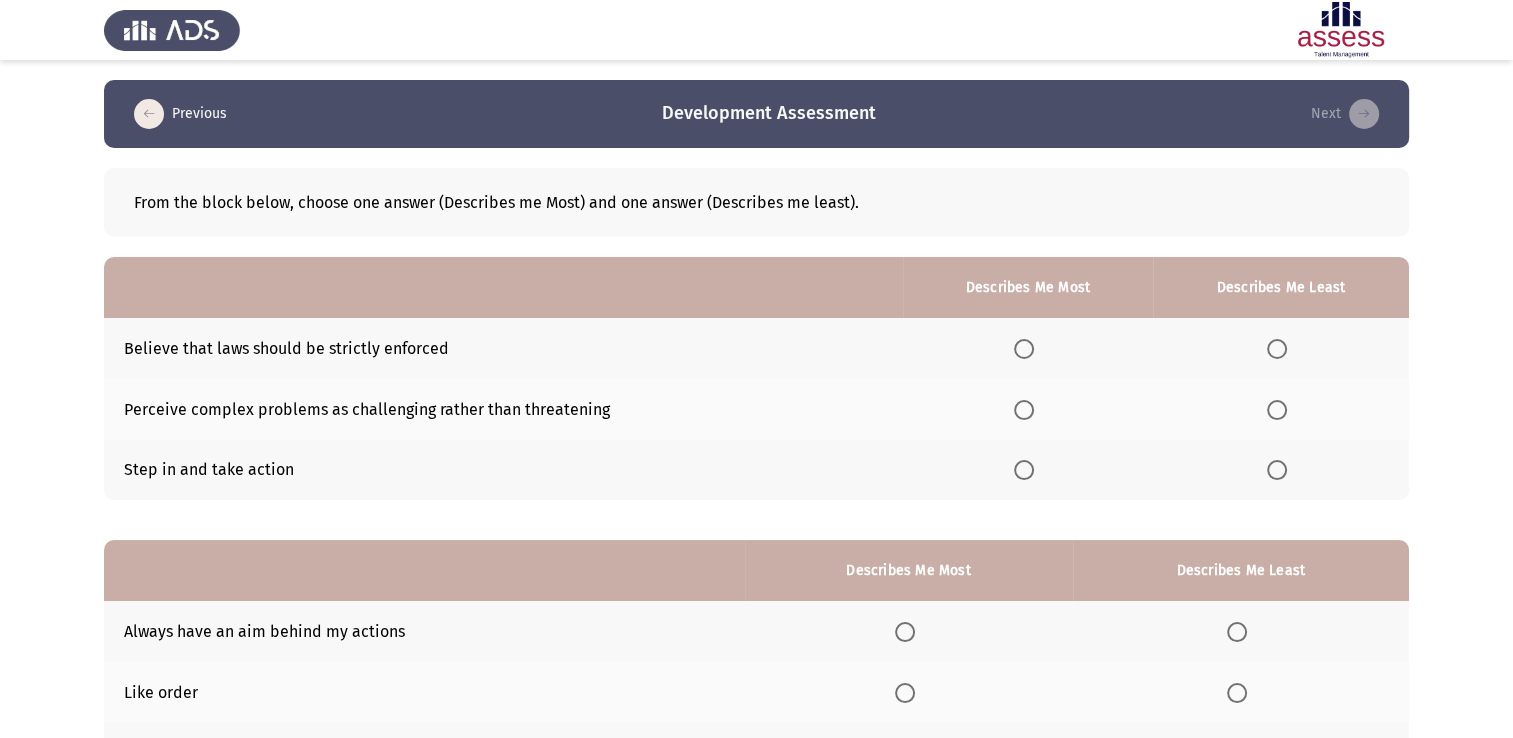 click at bounding box center [1277, 349] 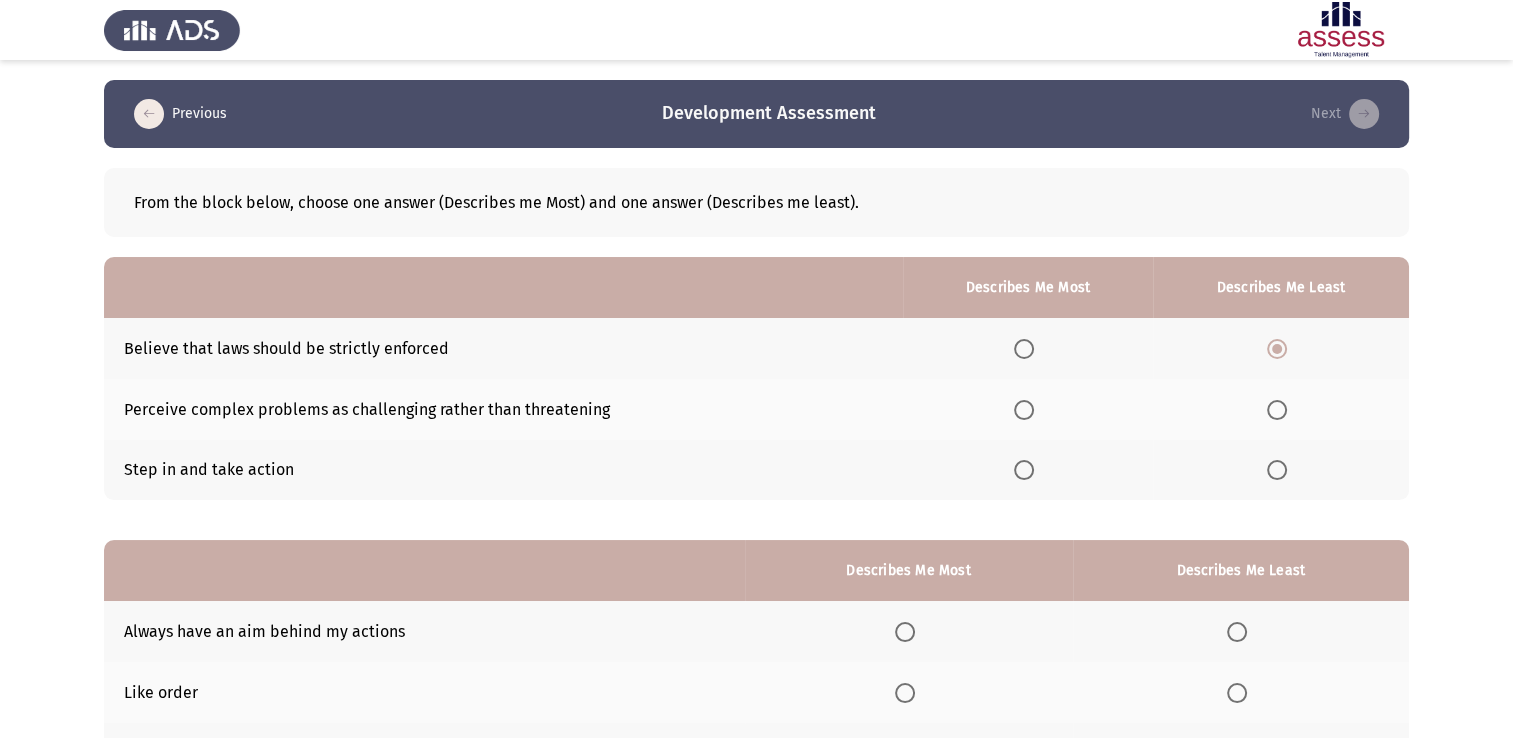 click at bounding box center [1024, 470] 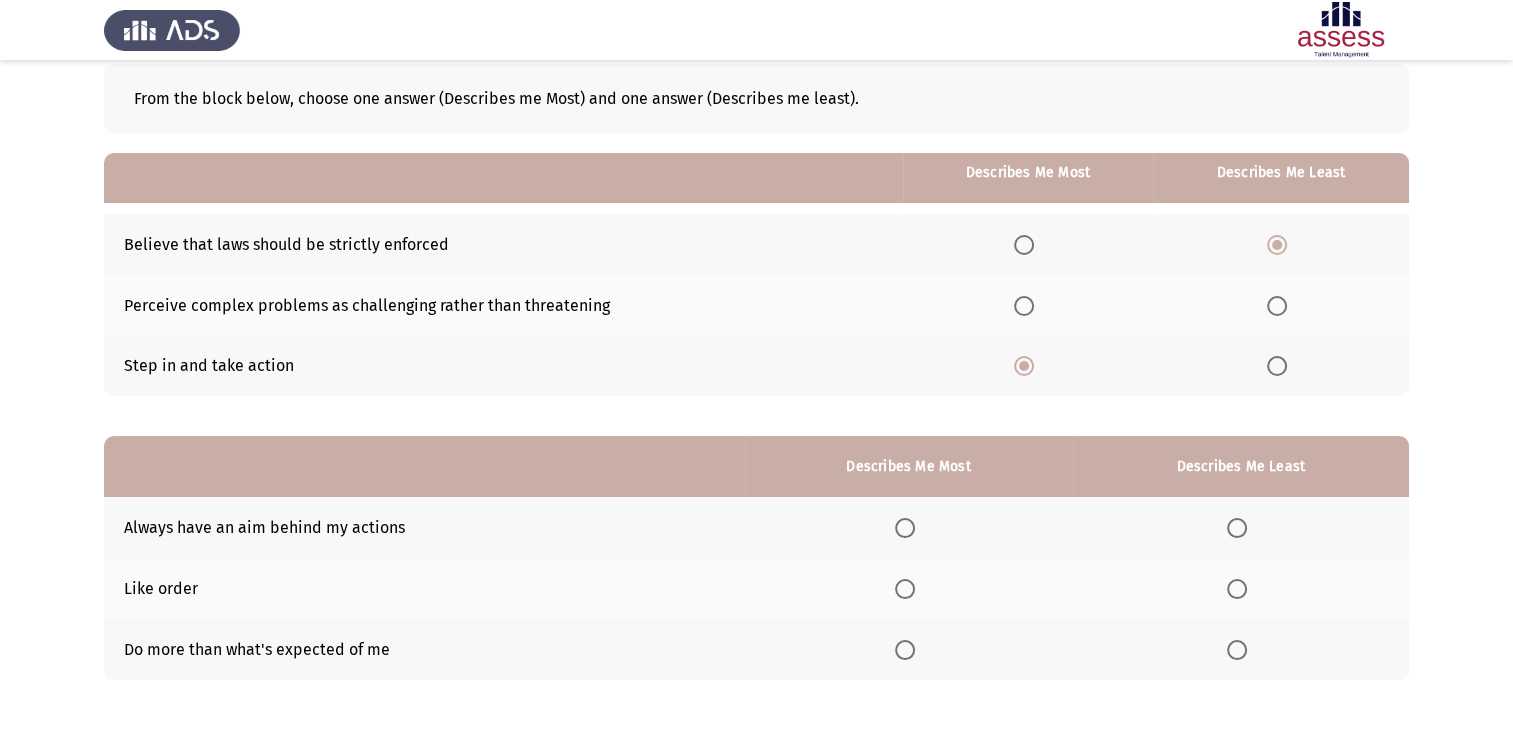 scroll, scrollTop: 186, scrollLeft: 0, axis: vertical 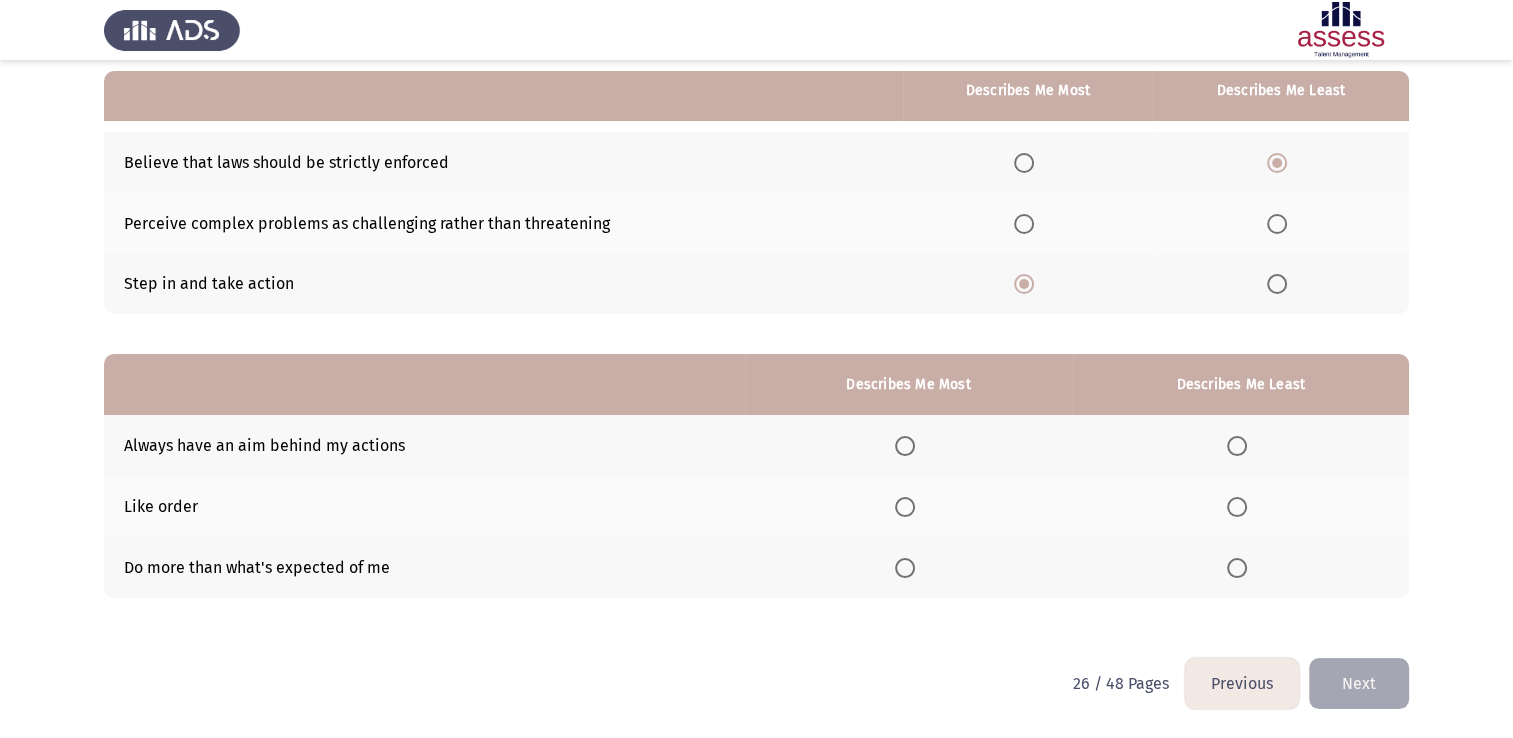 click at bounding box center [1237, 507] 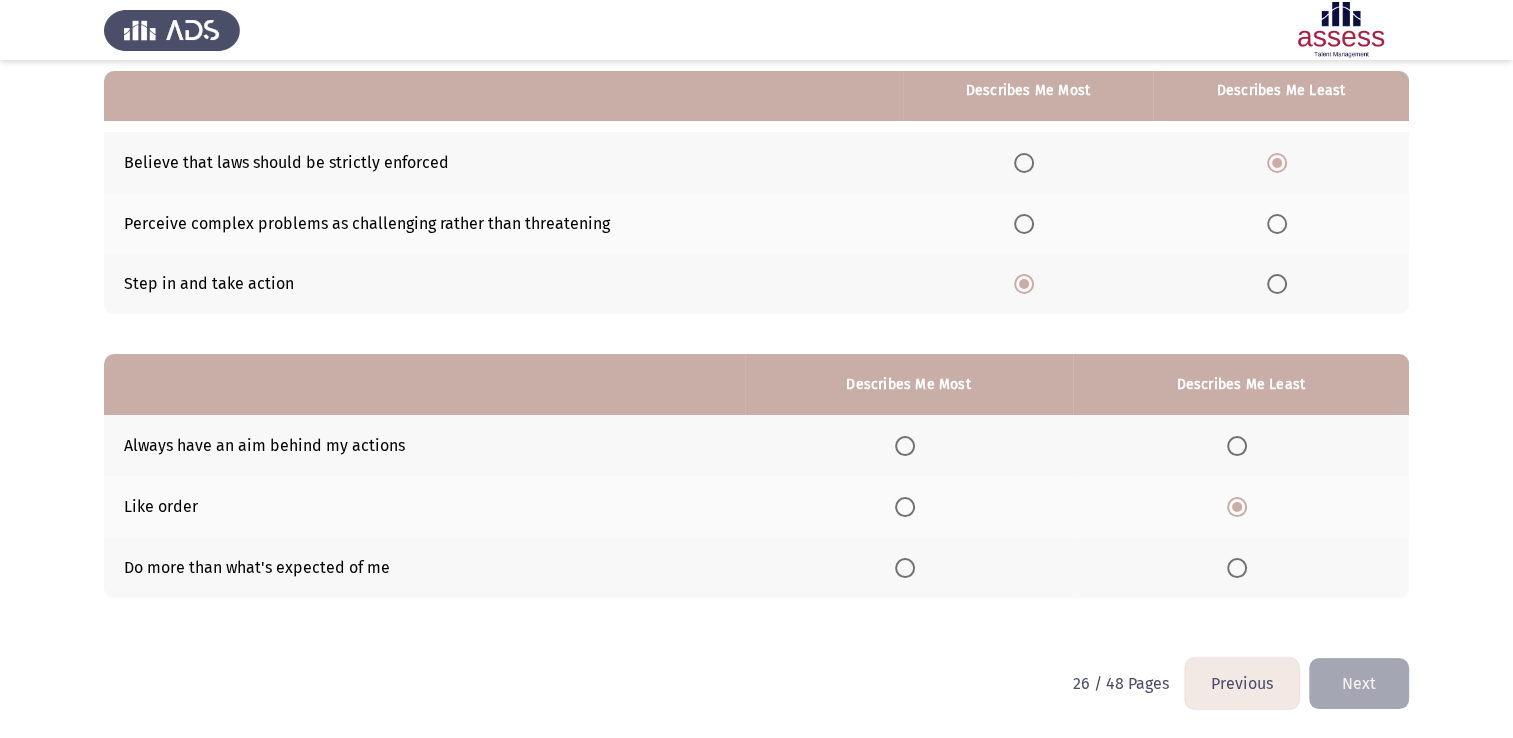 click at bounding box center (905, 446) 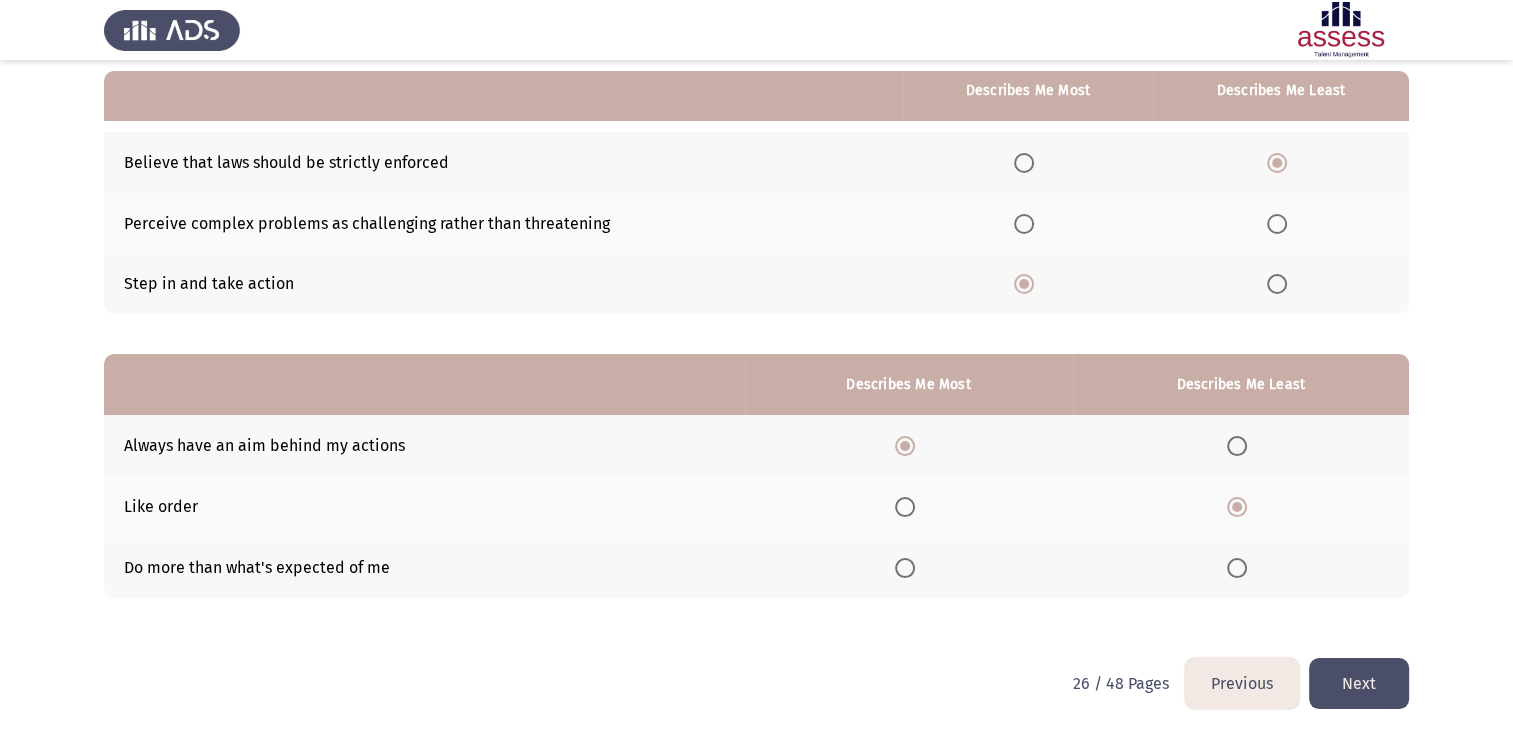 click at bounding box center (905, 568) 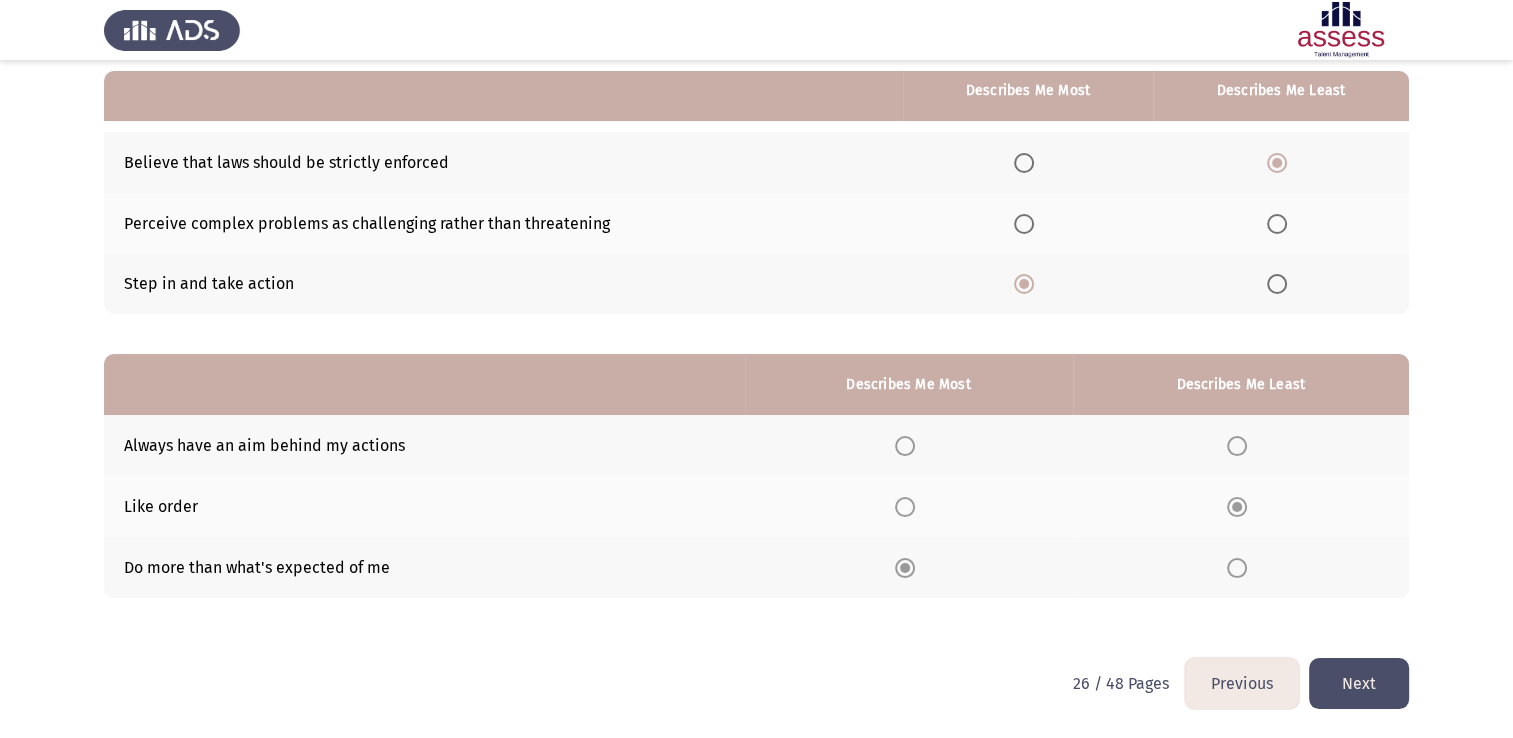 click on "Next" 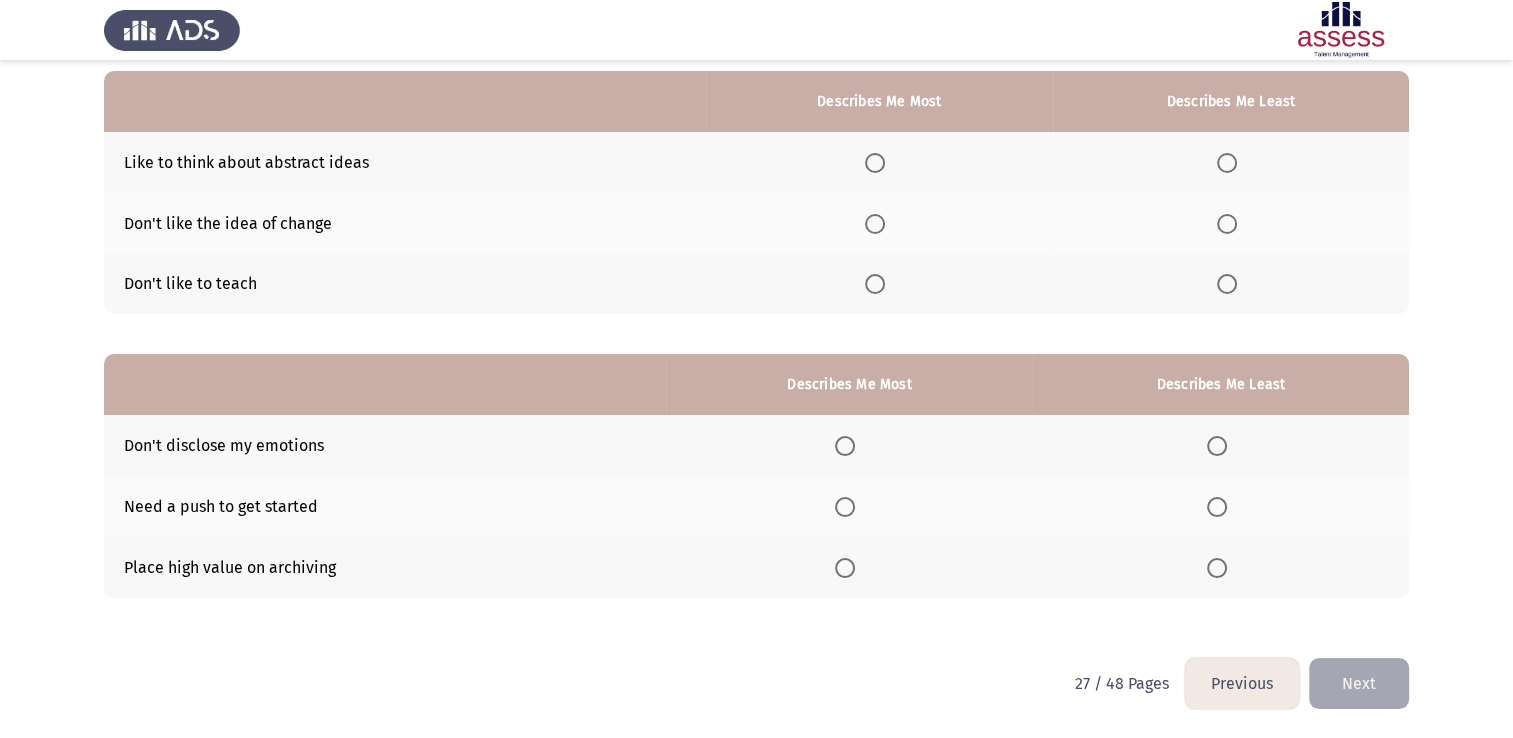 scroll, scrollTop: 0, scrollLeft: 0, axis: both 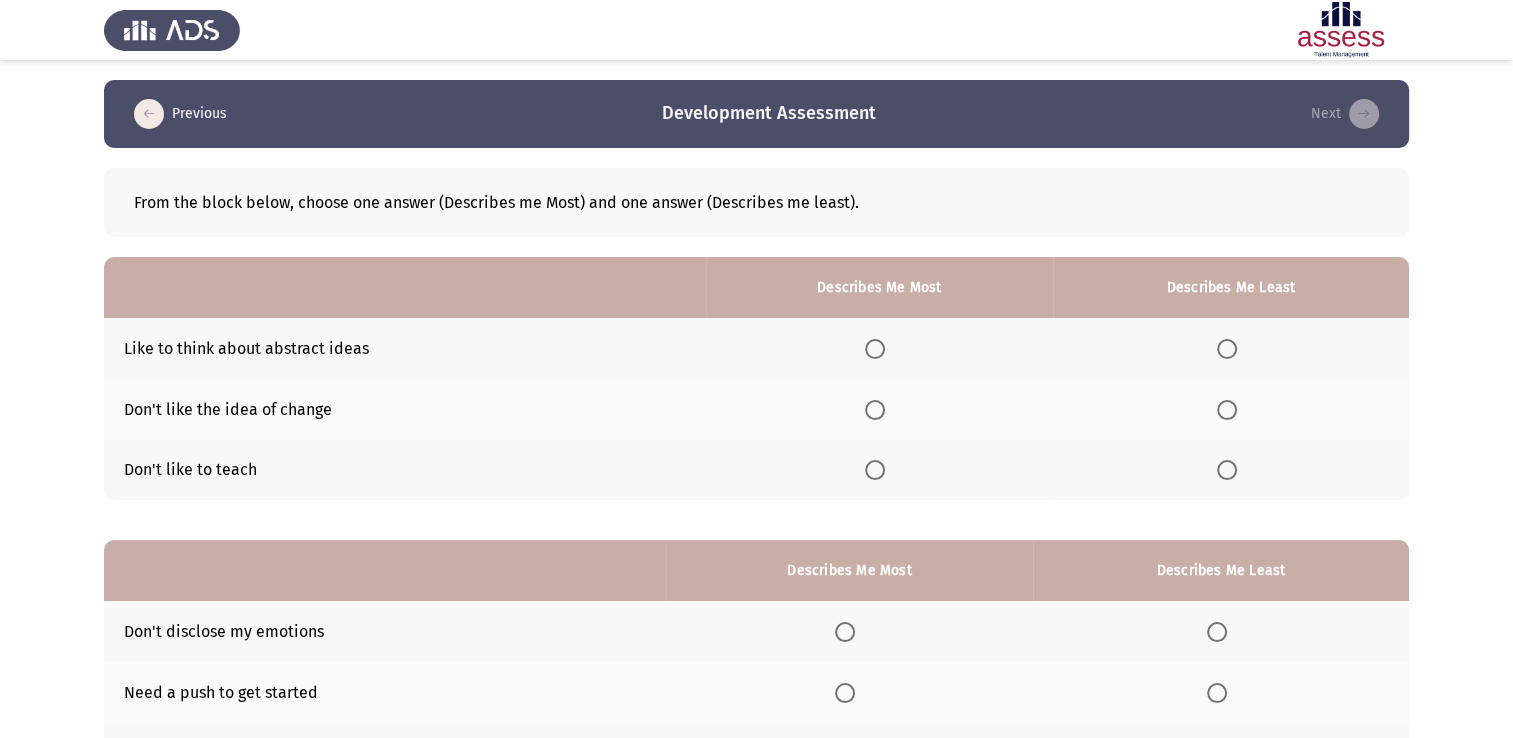 click at bounding box center (1227, 410) 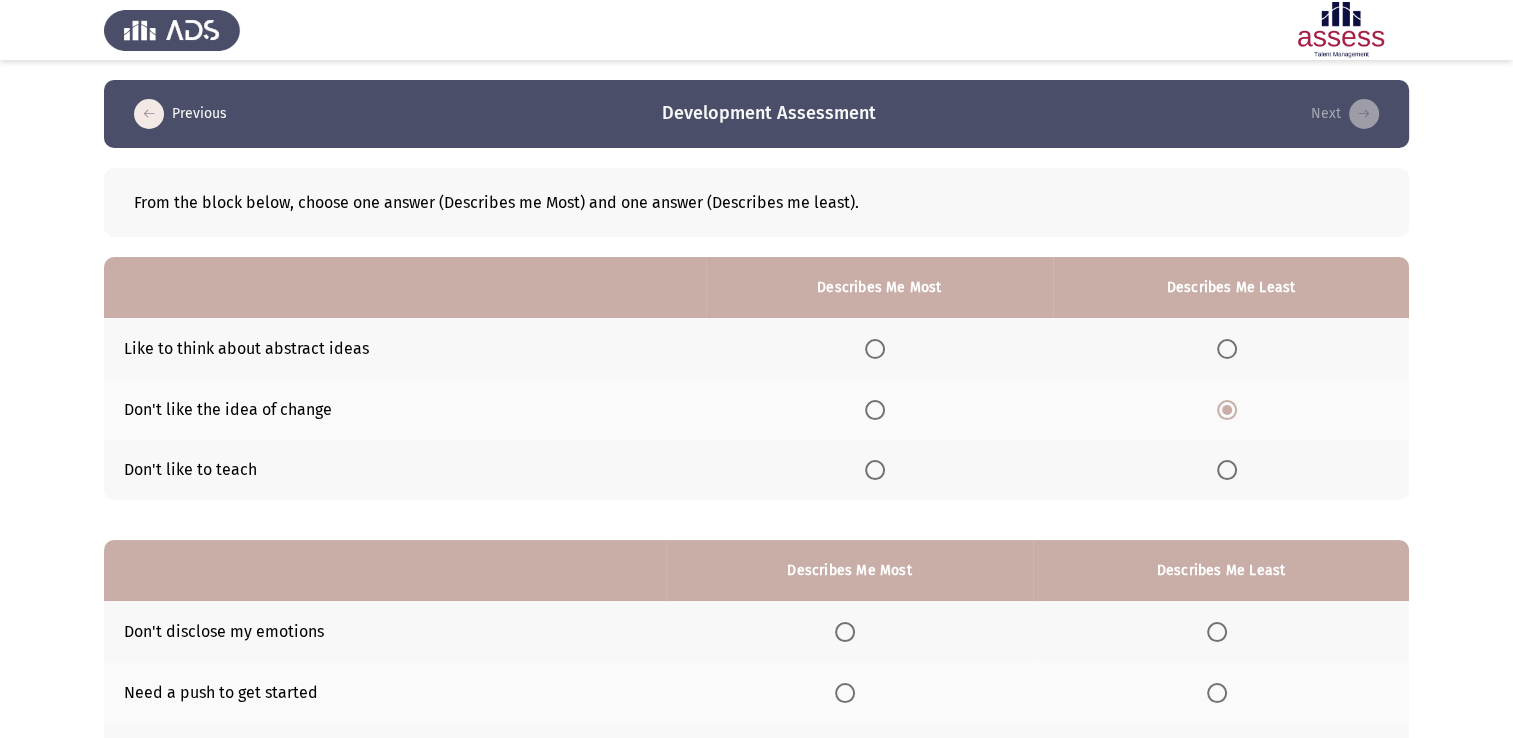 click at bounding box center [879, 349] 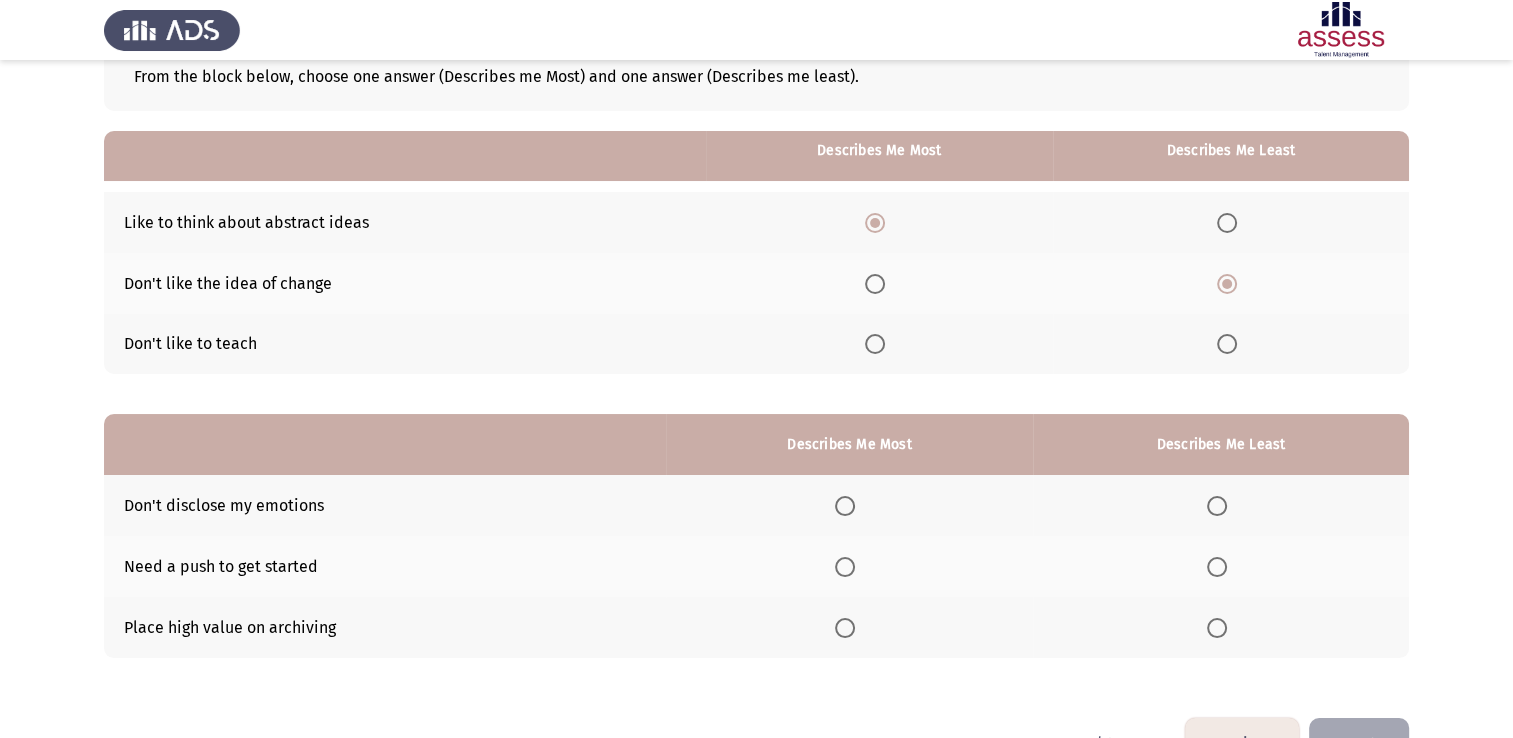 scroll, scrollTop: 186, scrollLeft: 0, axis: vertical 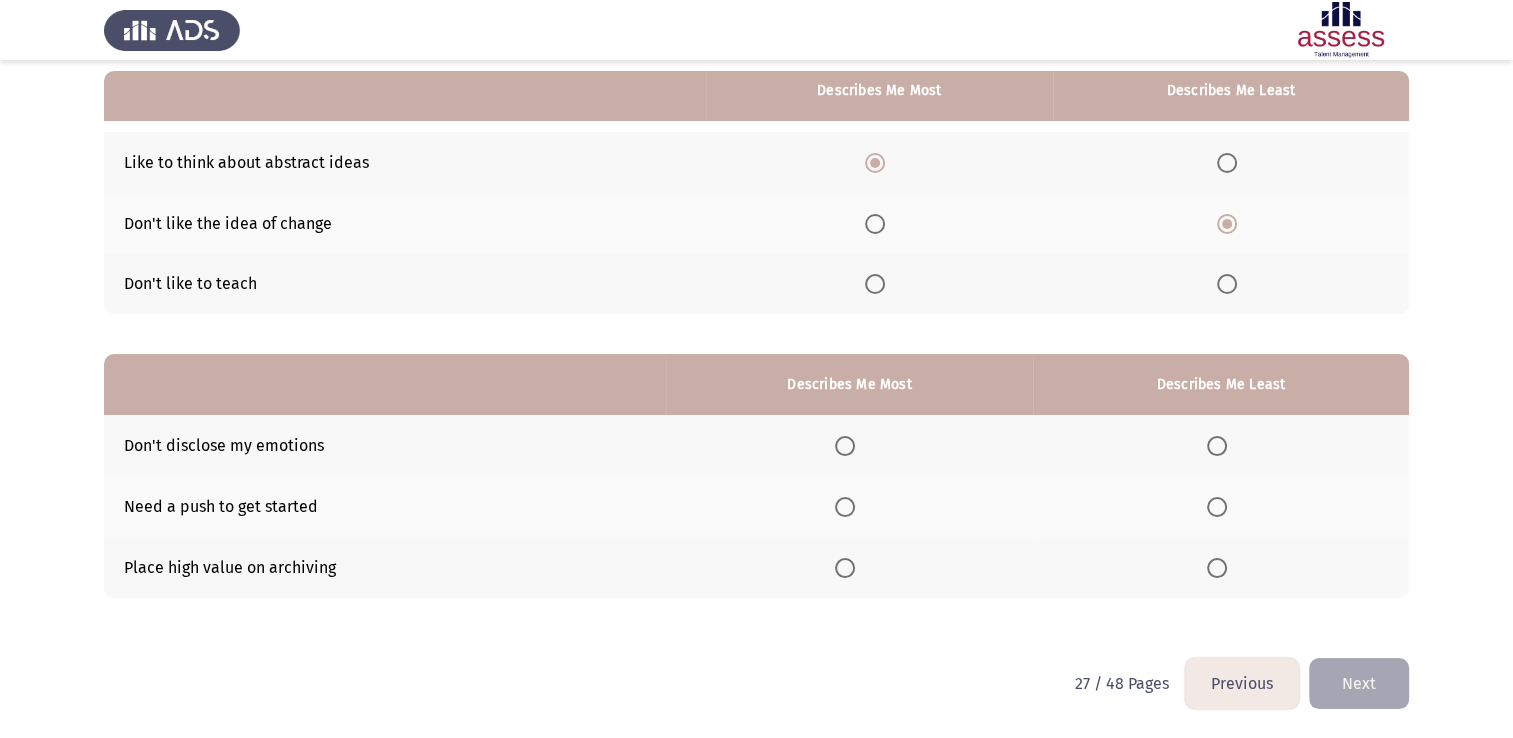 click at bounding box center [845, 446] 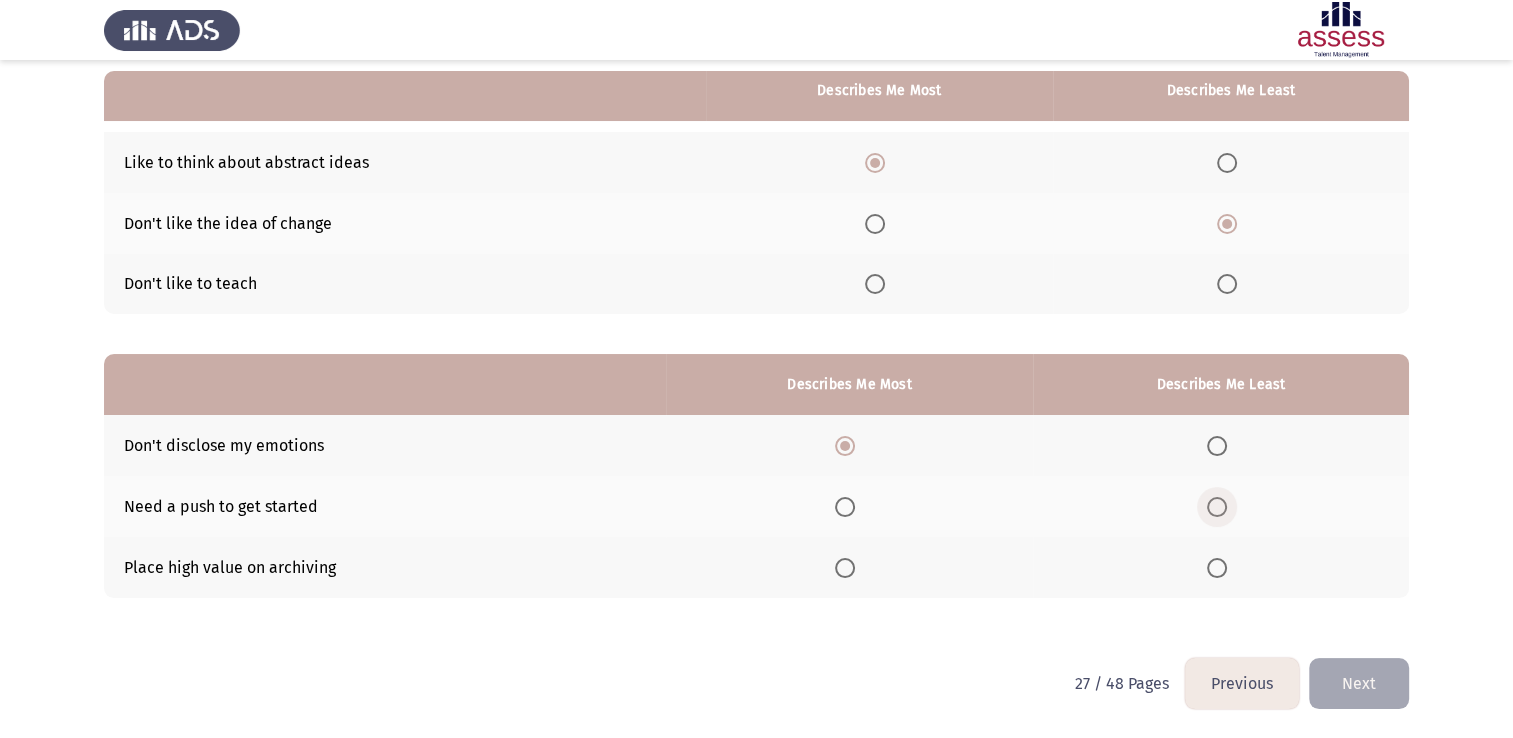click at bounding box center [1217, 507] 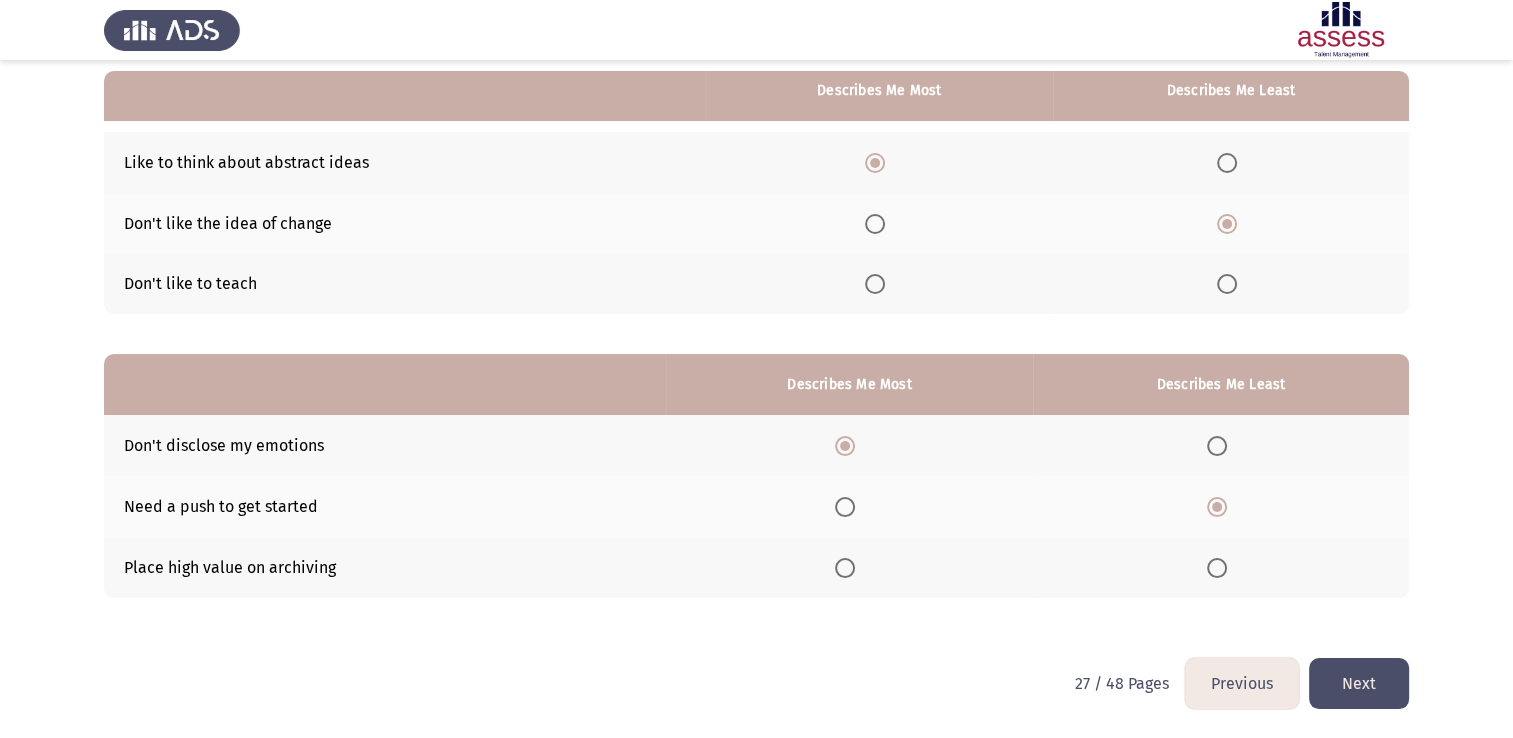 click on "Next" 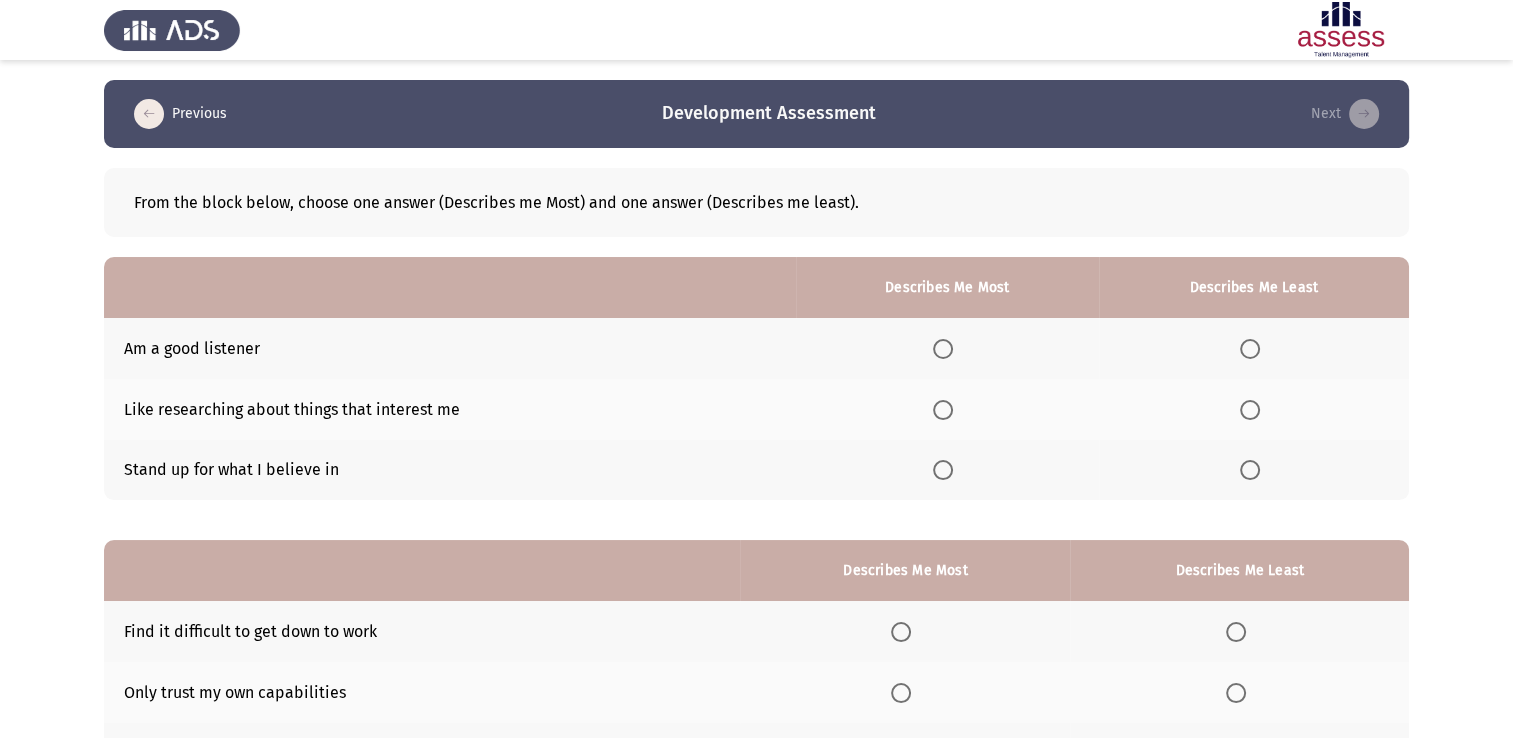 click at bounding box center (943, 349) 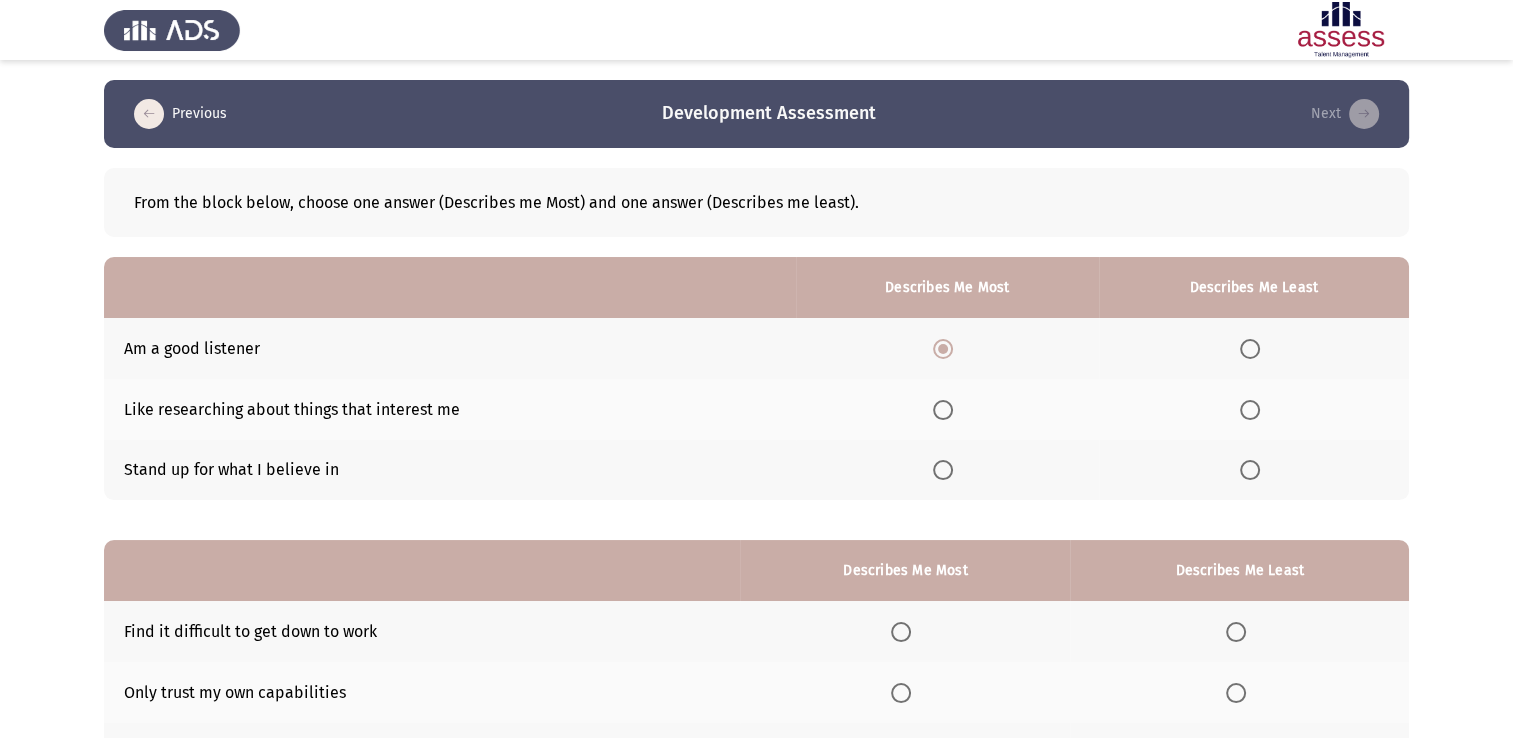 click at bounding box center (1250, 410) 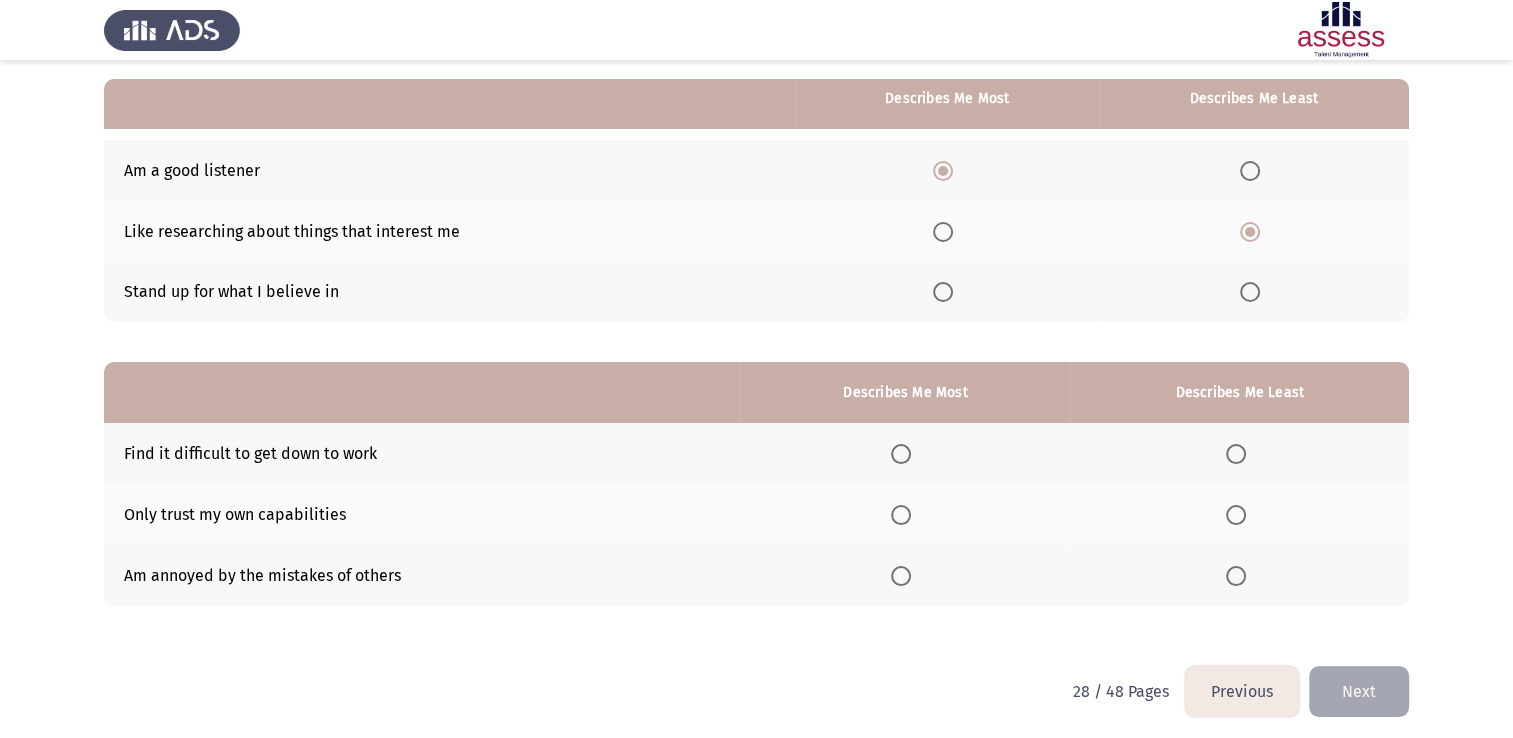scroll, scrollTop: 186, scrollLeft: 0, axis: vertical 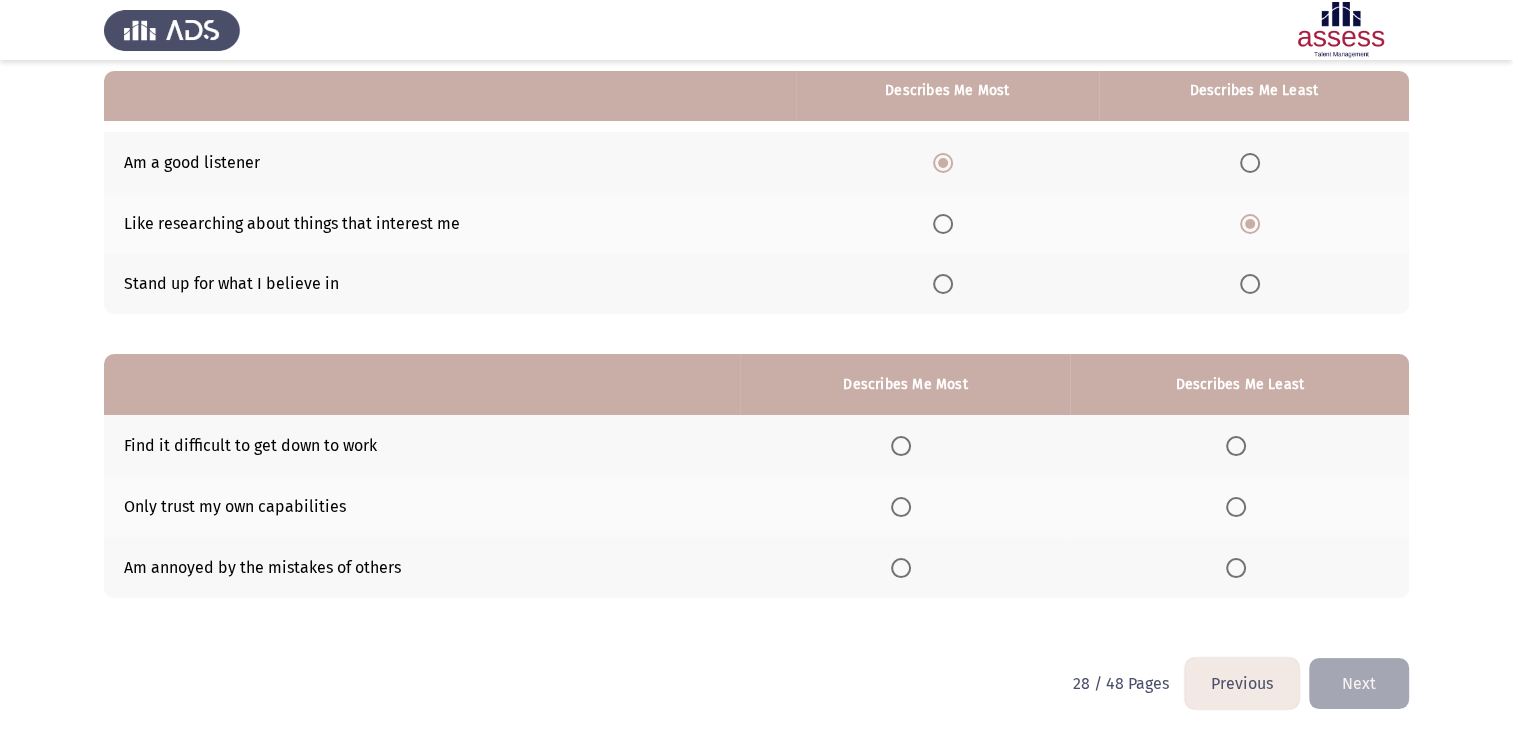 click at bounding box center [1236, 568] 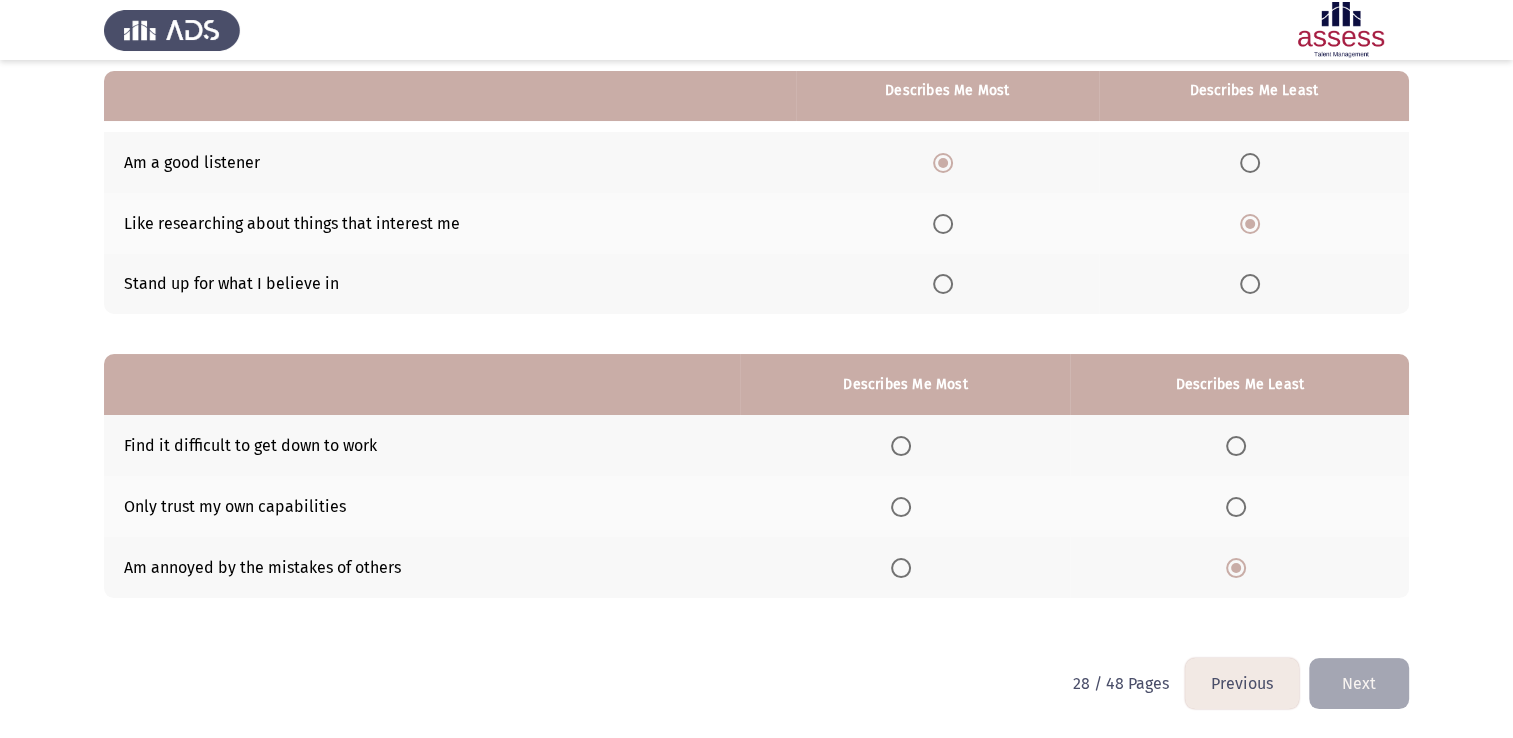 click at bounding box center [901, 507] 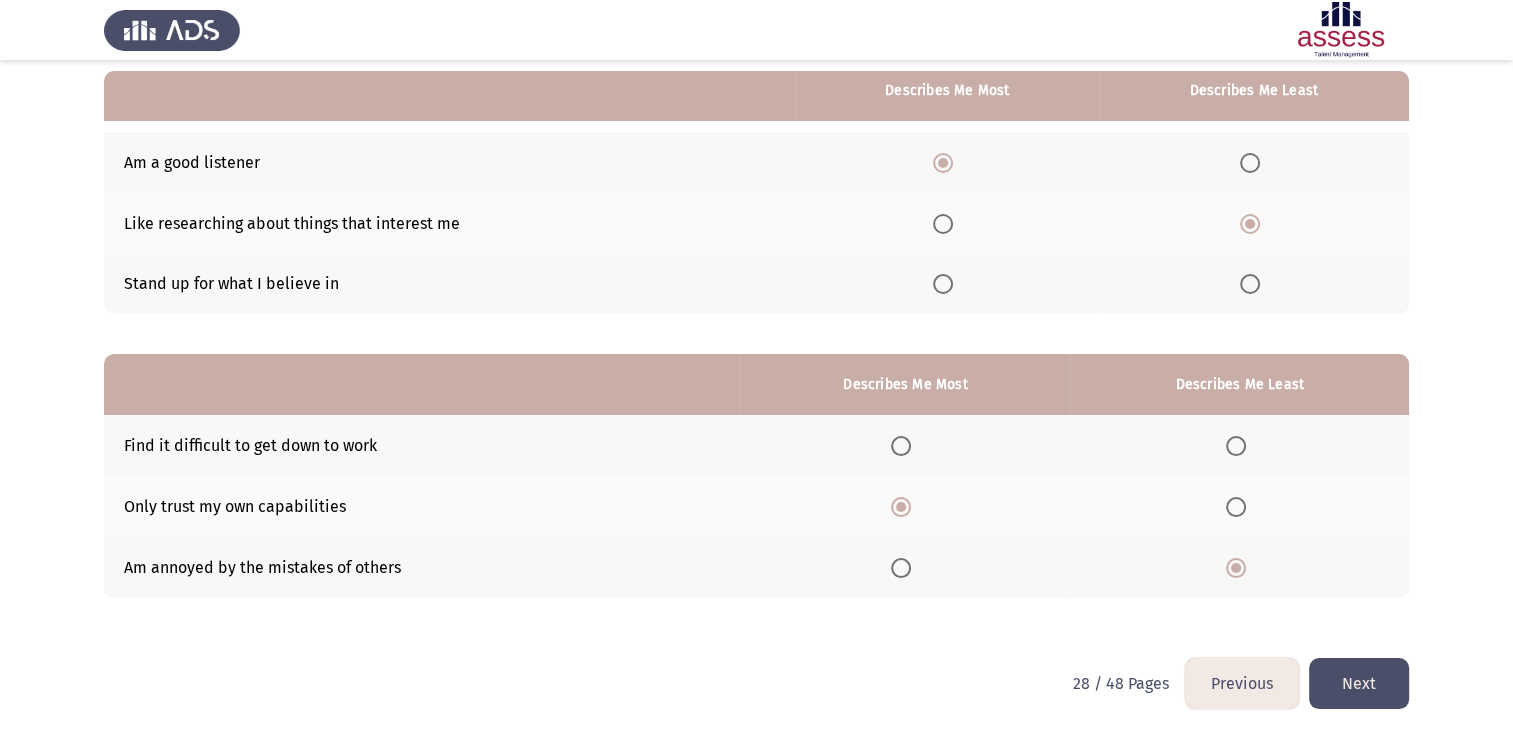click on "Next" 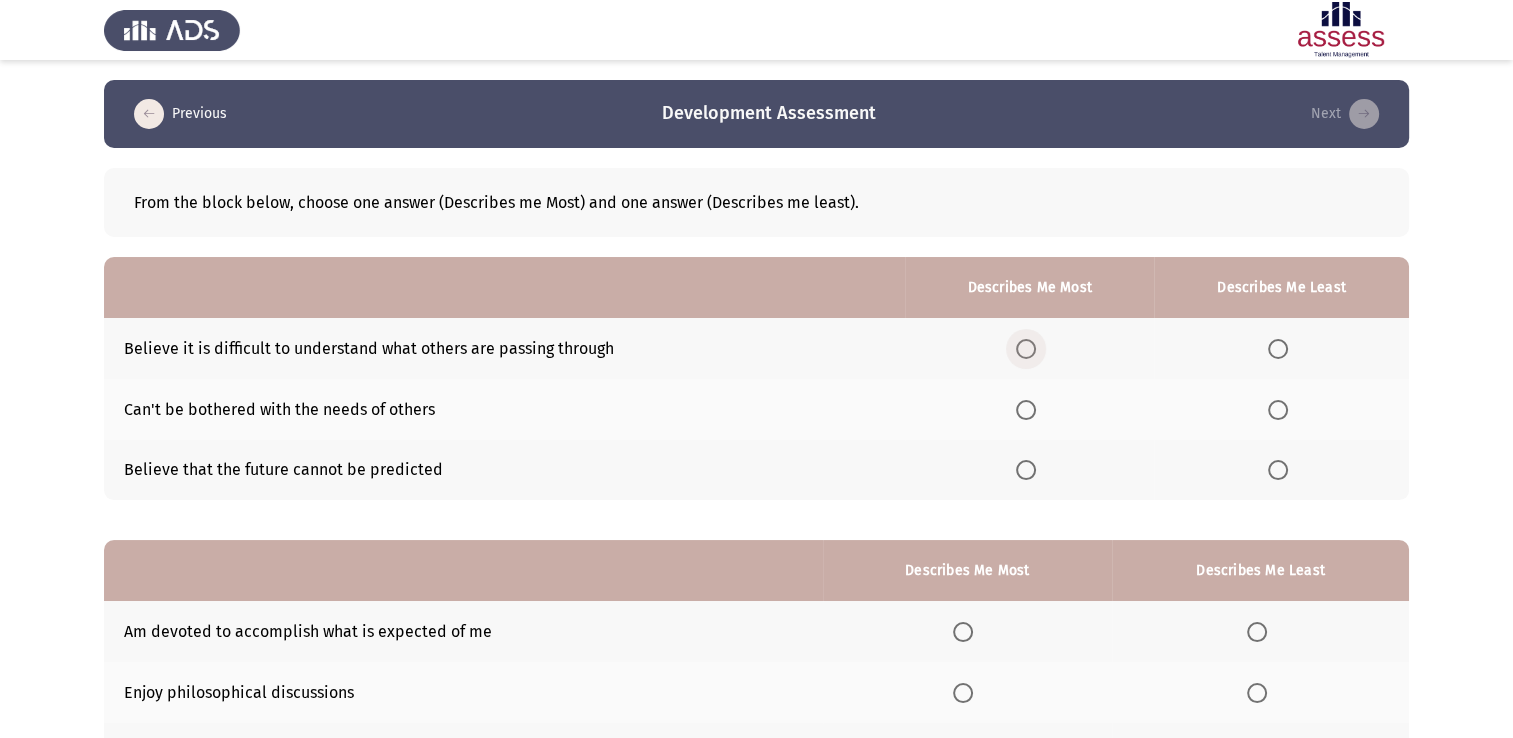 click at bounding box center (1026, 349) 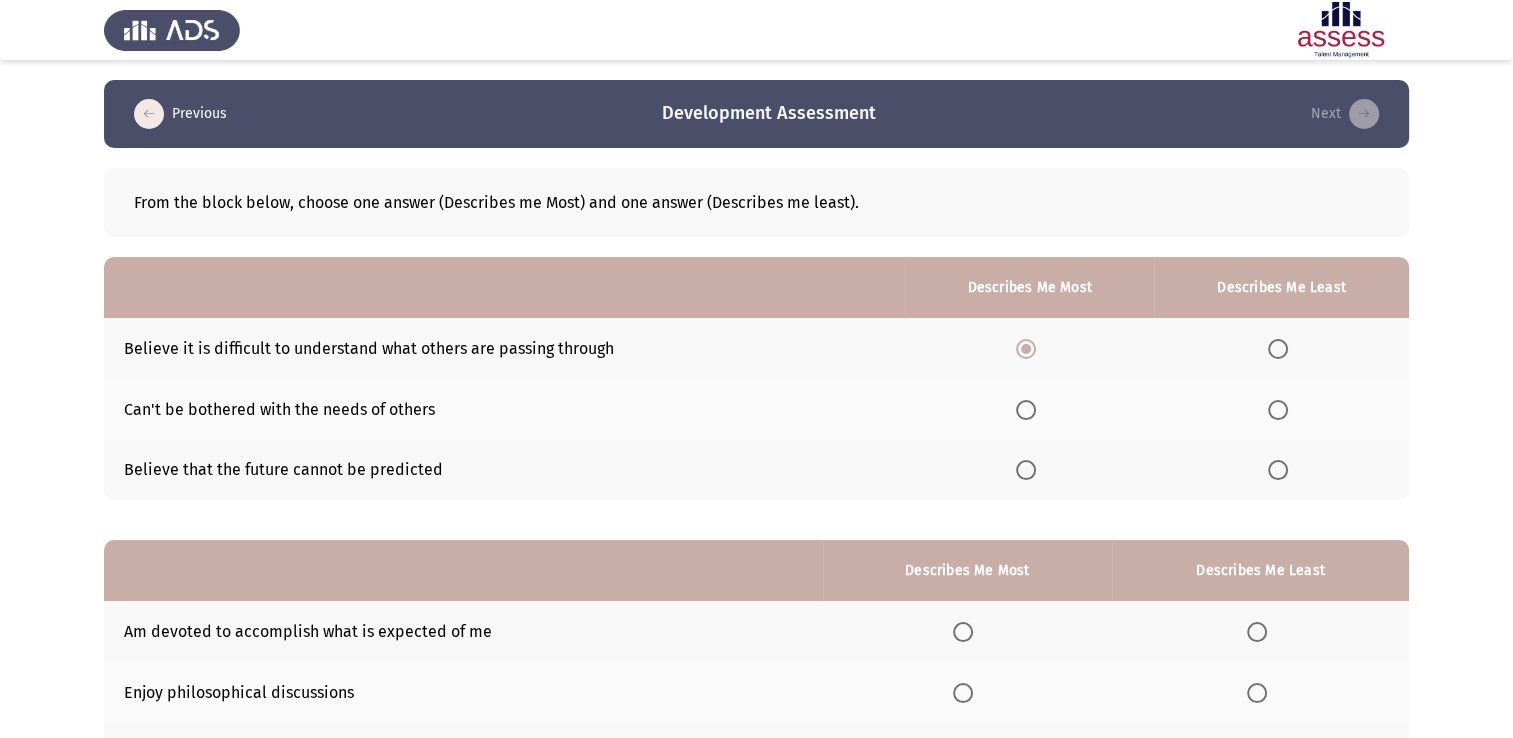 click at bounding box center (1278, 470) 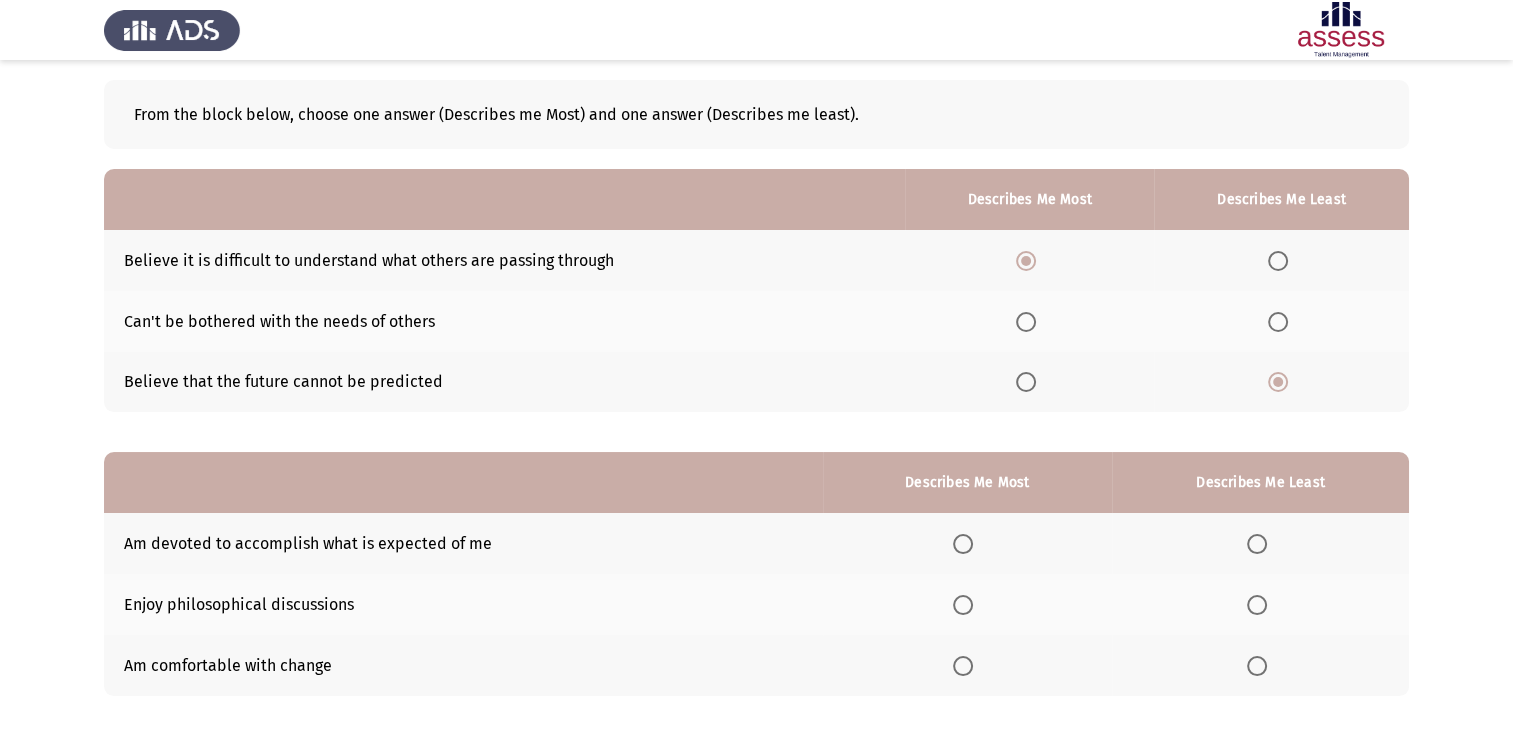 scroll, scrollTop: 186, scrollLeft: 0, axis: vertical 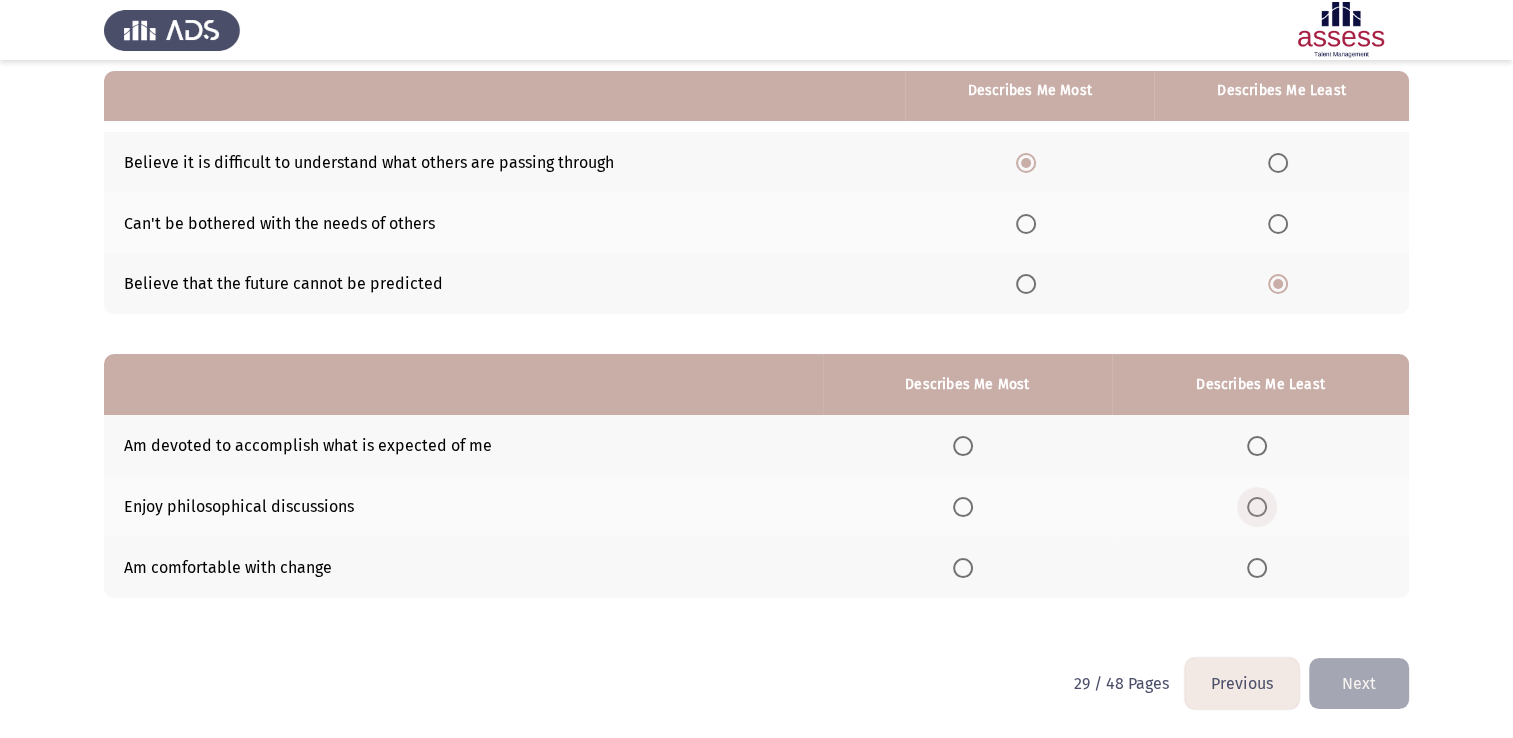 click at bounding box center (1261, 507) 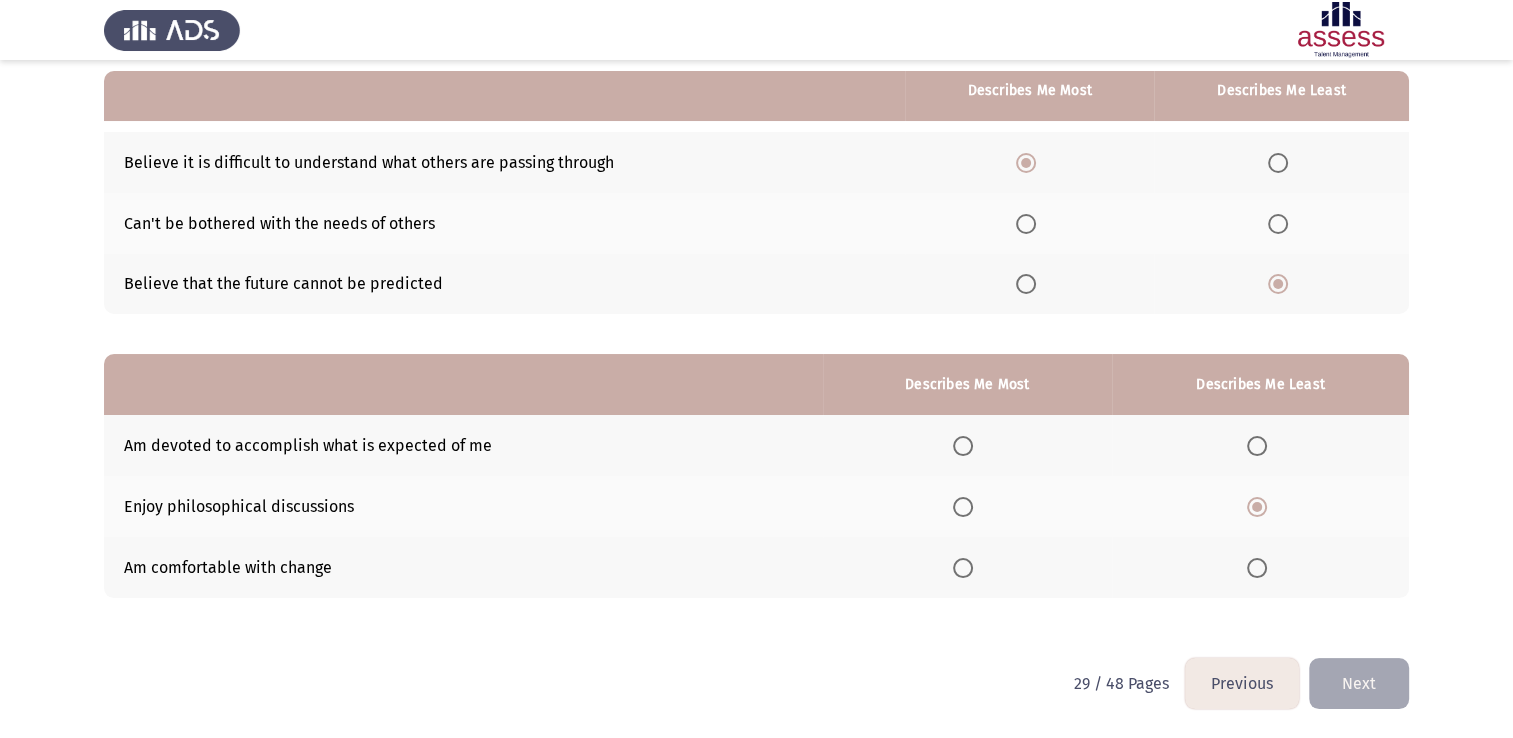 click at bounding box center (963, 446) 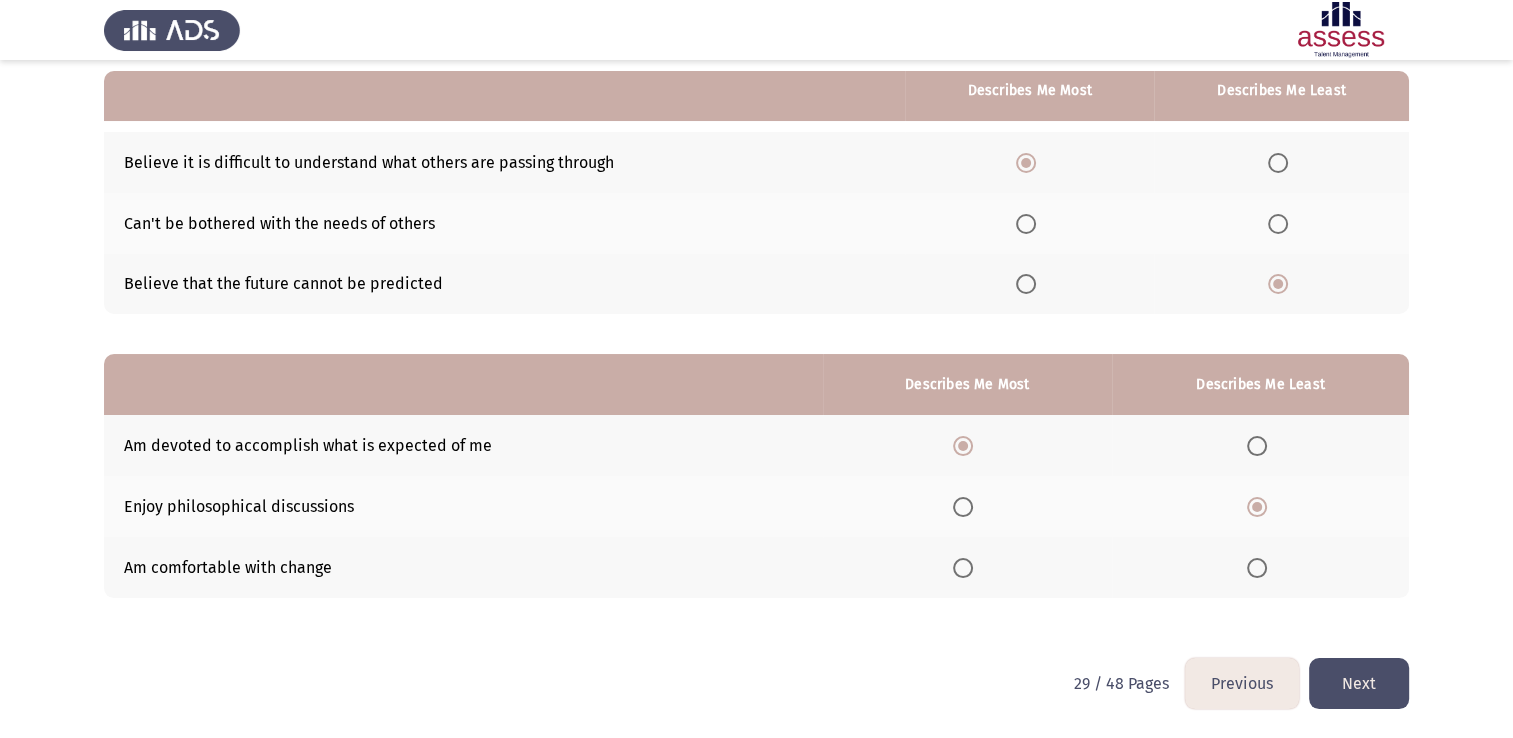 click on "Next" 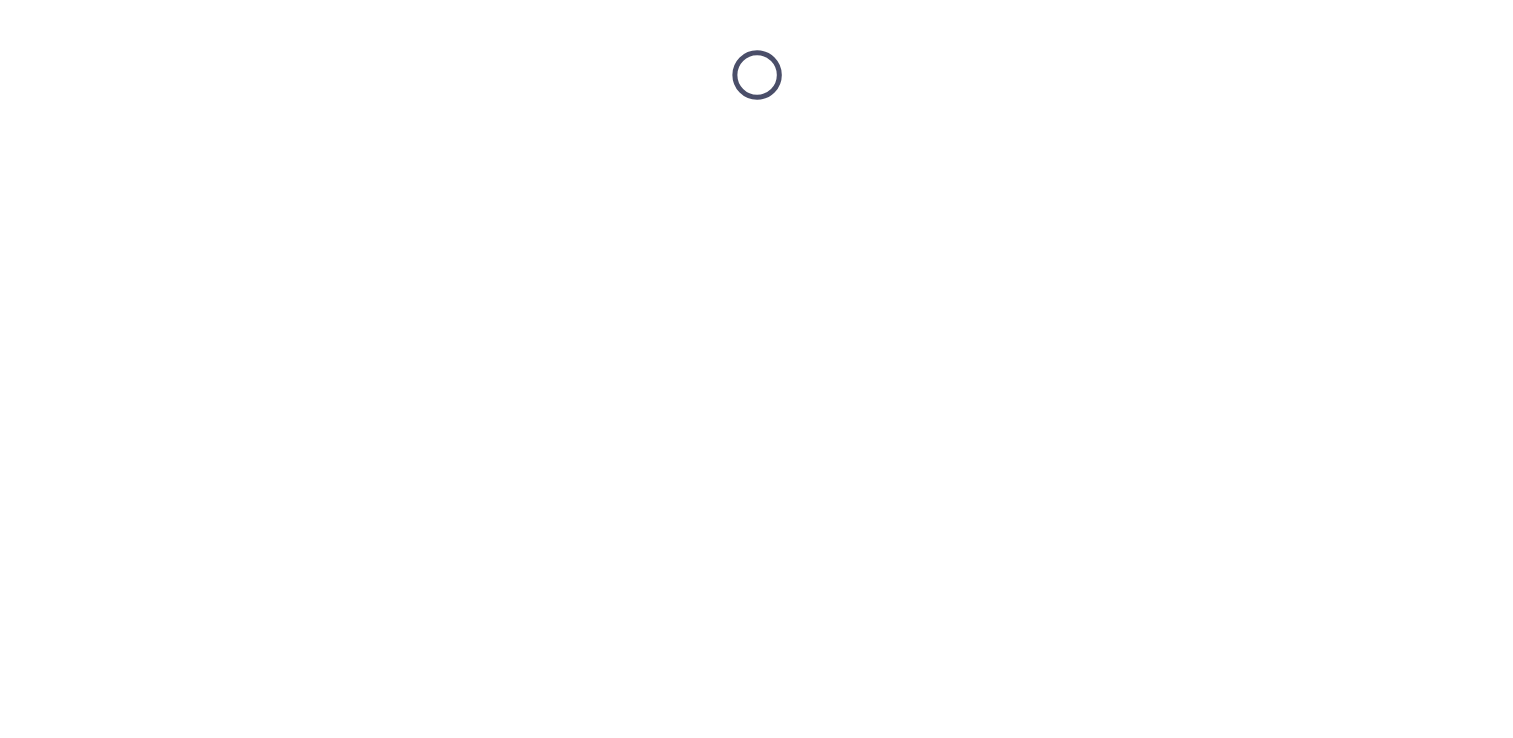 scroll, scrollTop: 0, scrollLeft: 0, axis: both 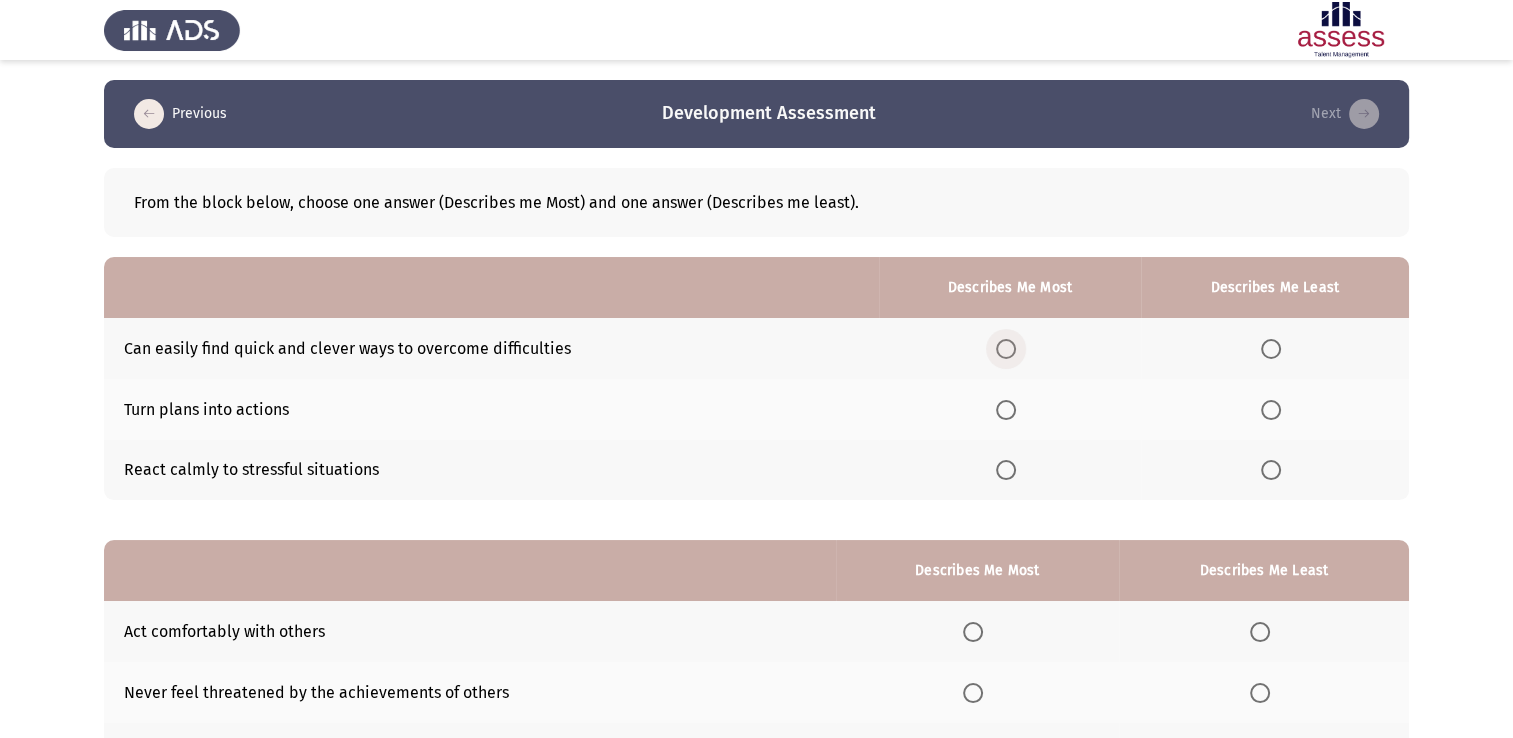 click at bounding box center [1006, 349] 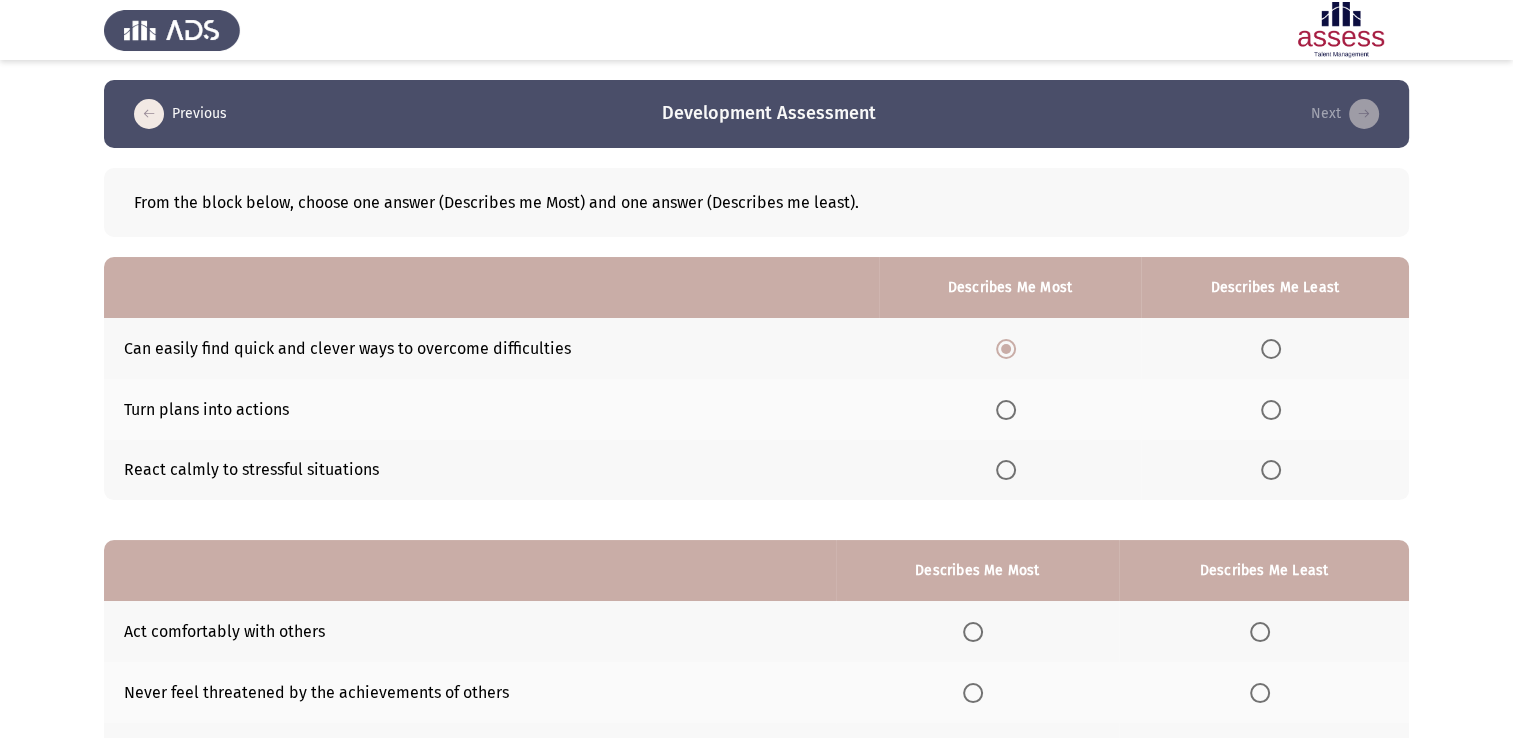 click at bounding box center (1271, 470) 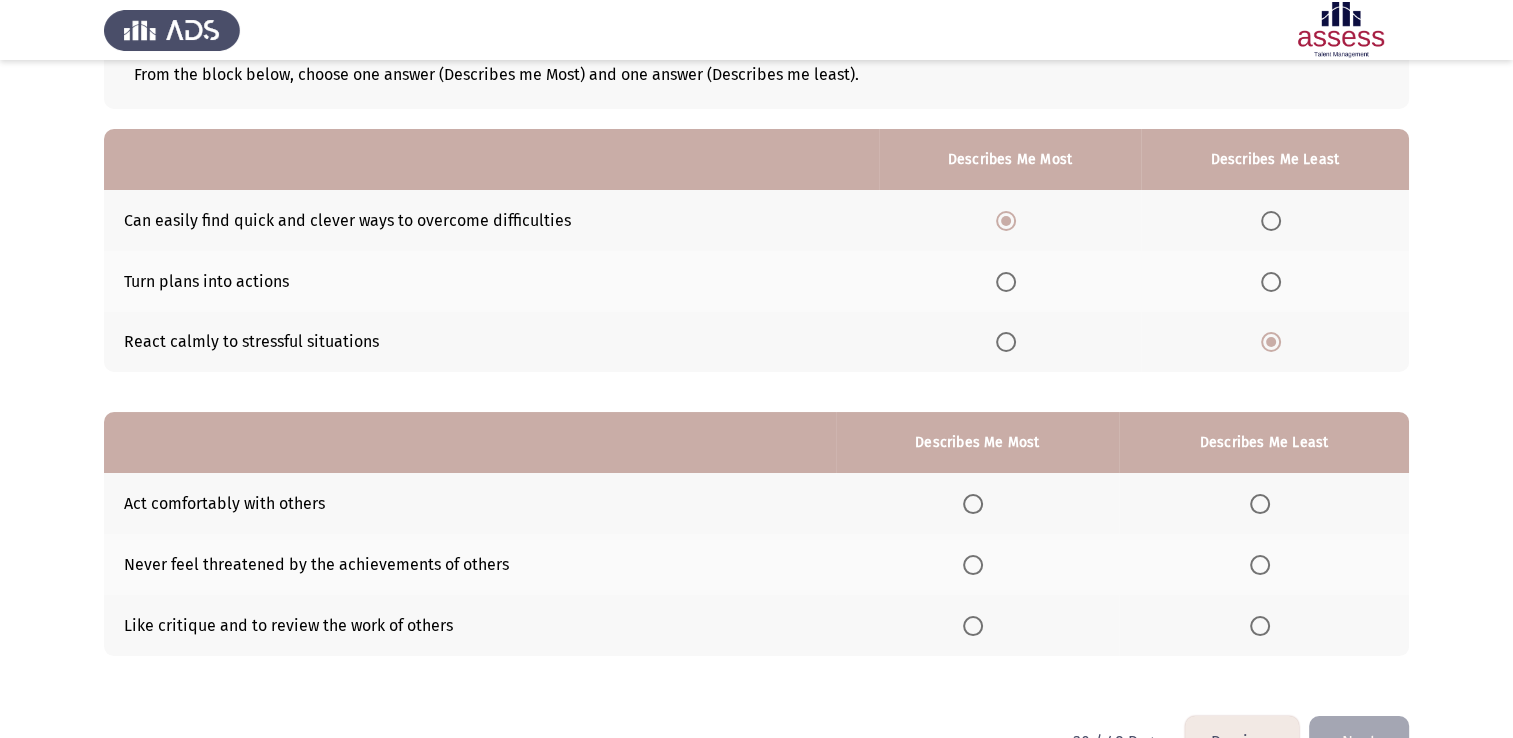 scroll, scrollTop: 186, scrollLeft: 0, axis: vertical 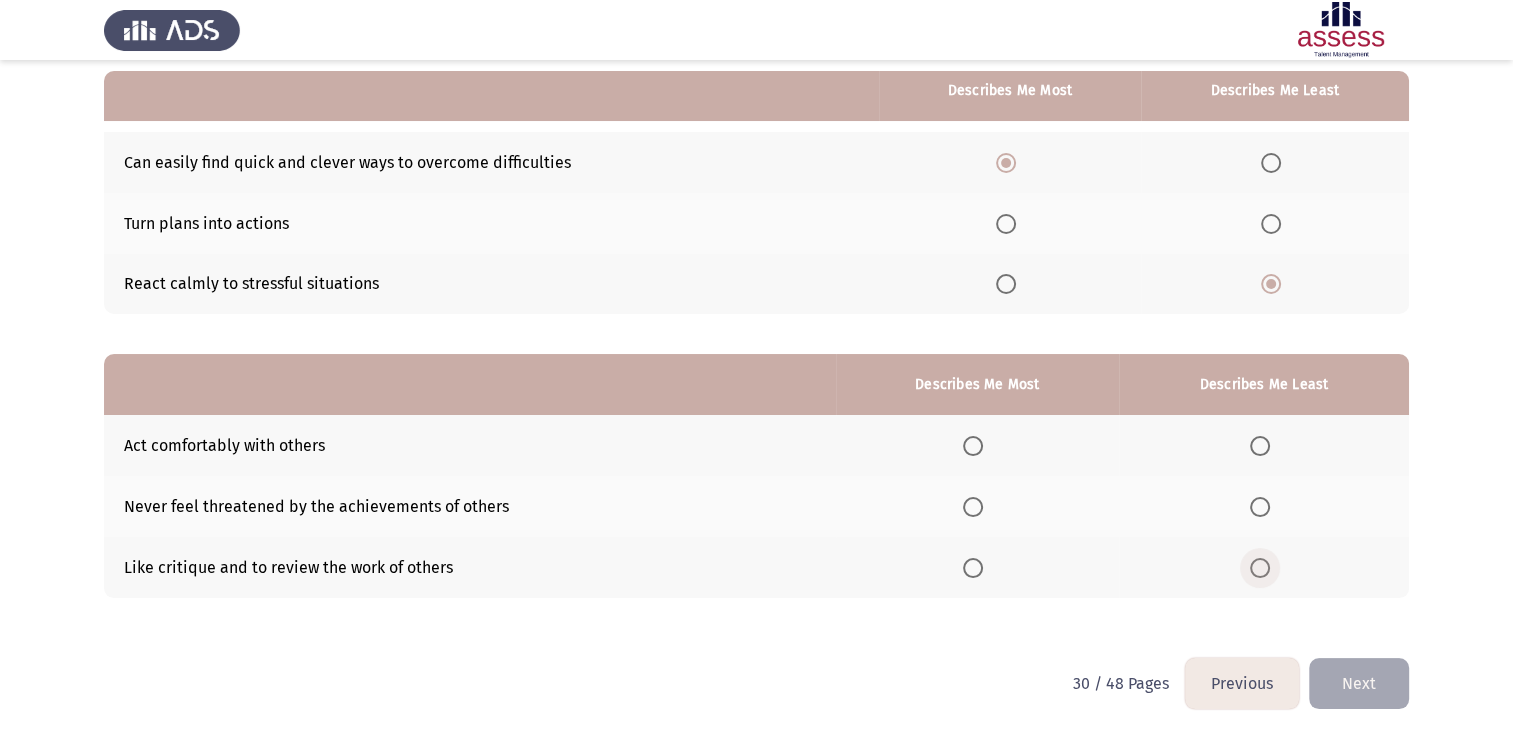 click at bounding box center (1260, 568) 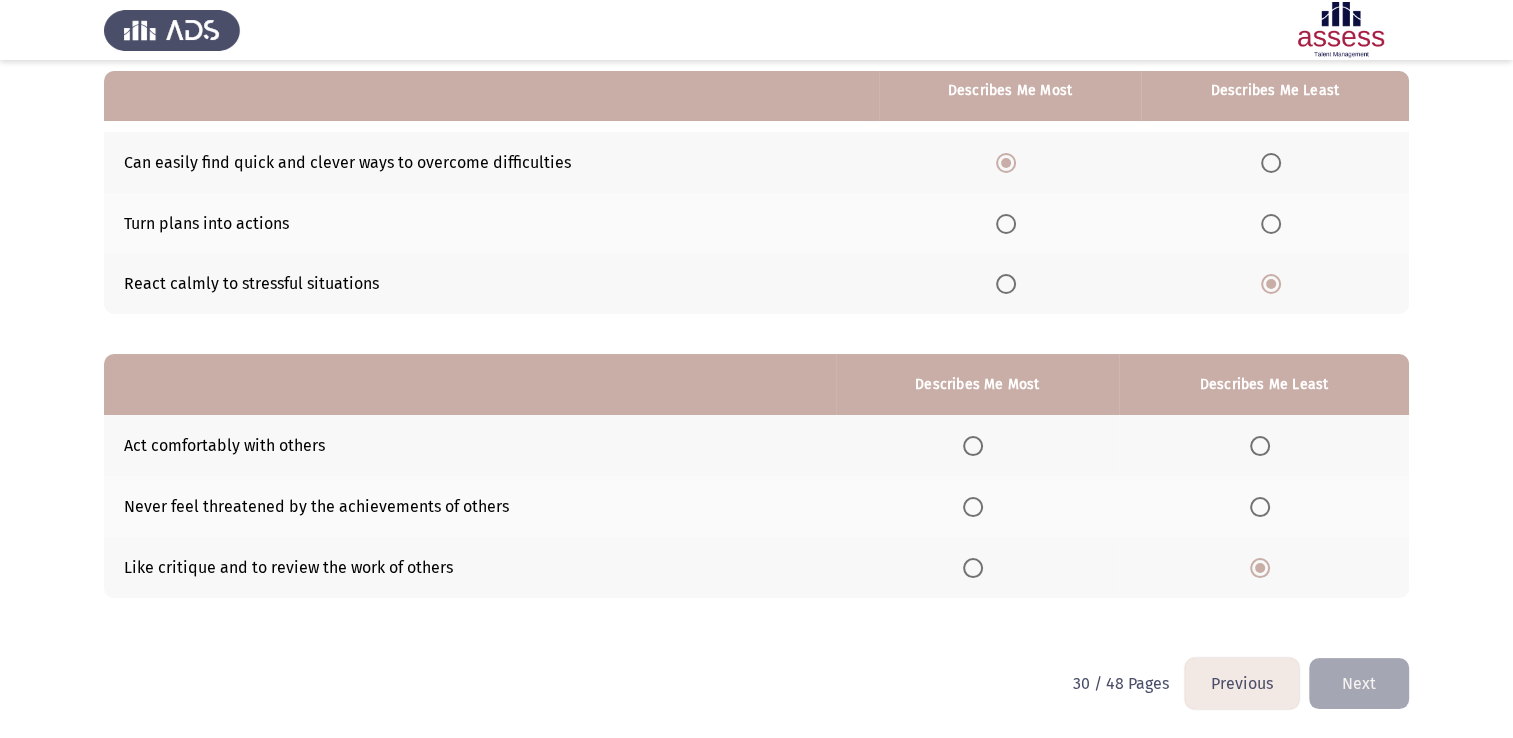 click at bounding box center [977, 507] 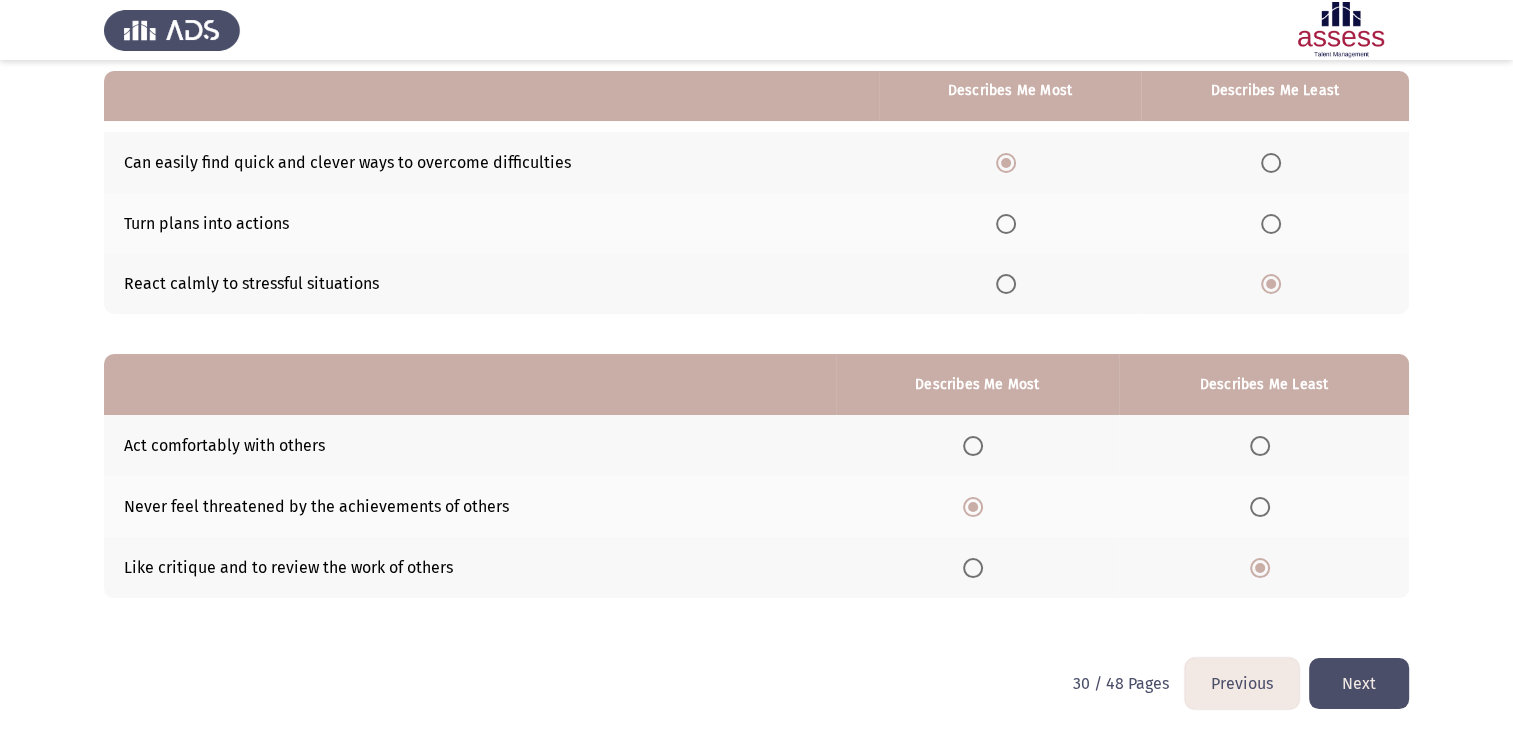 click on "Next" 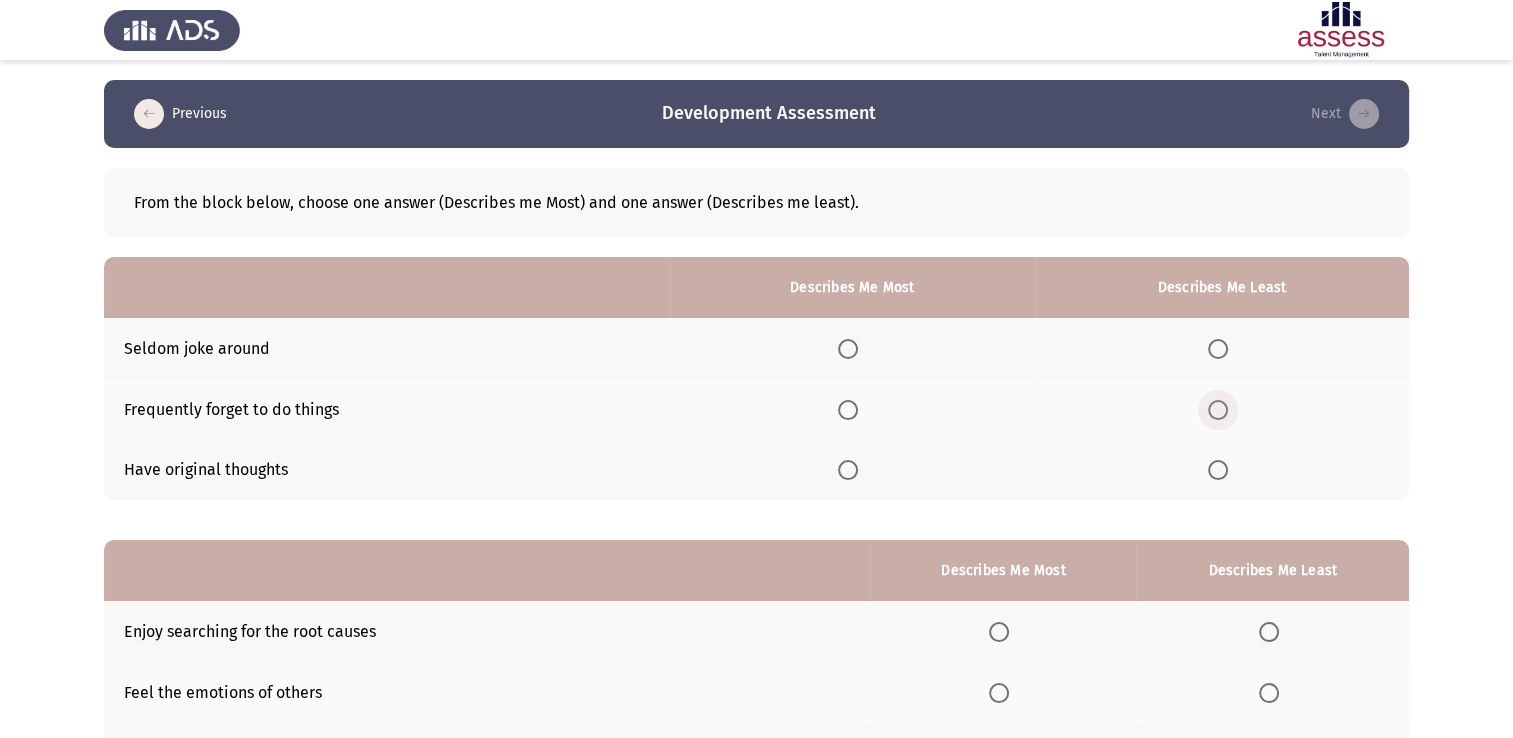 click at bounding box center (1218, 410) 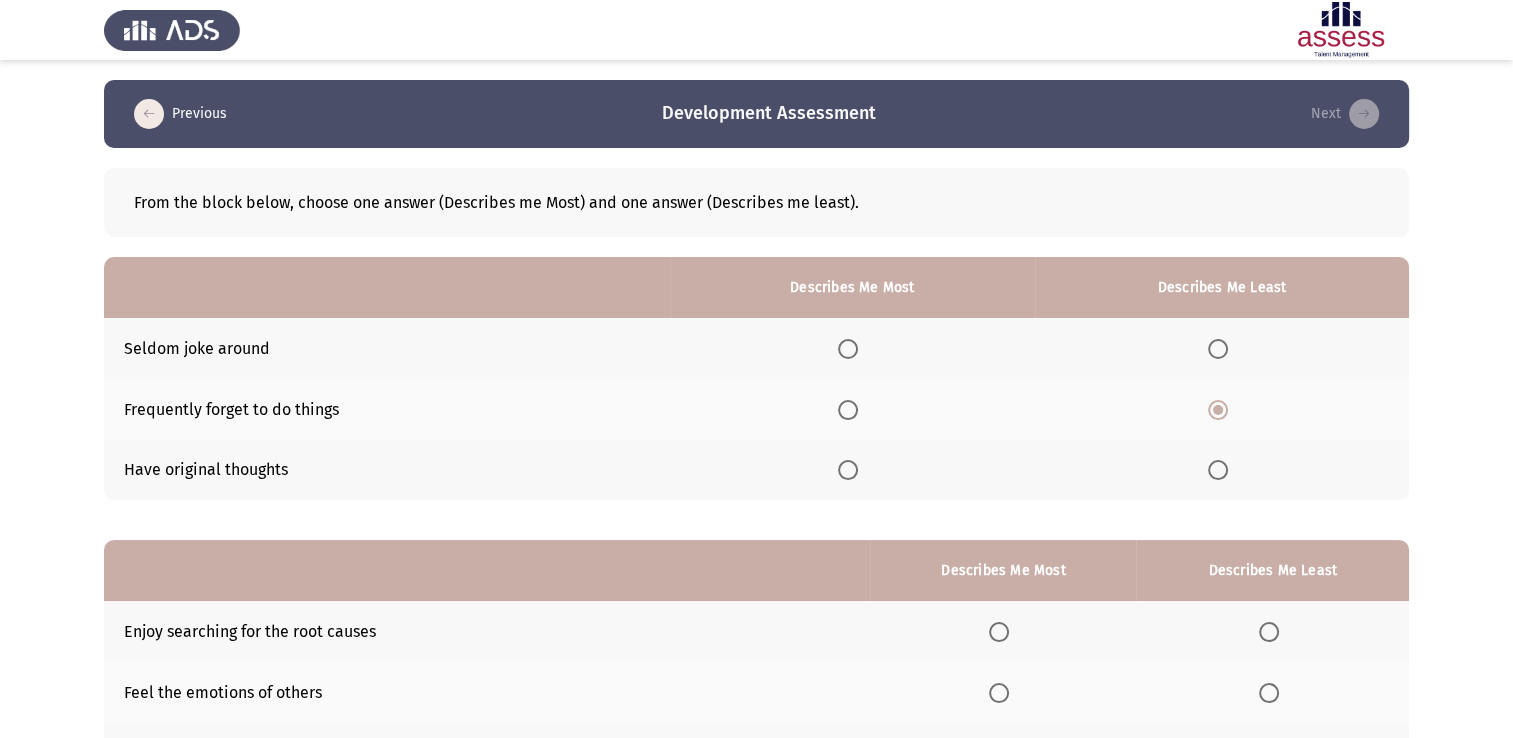 click at bounding box center (848, 470) 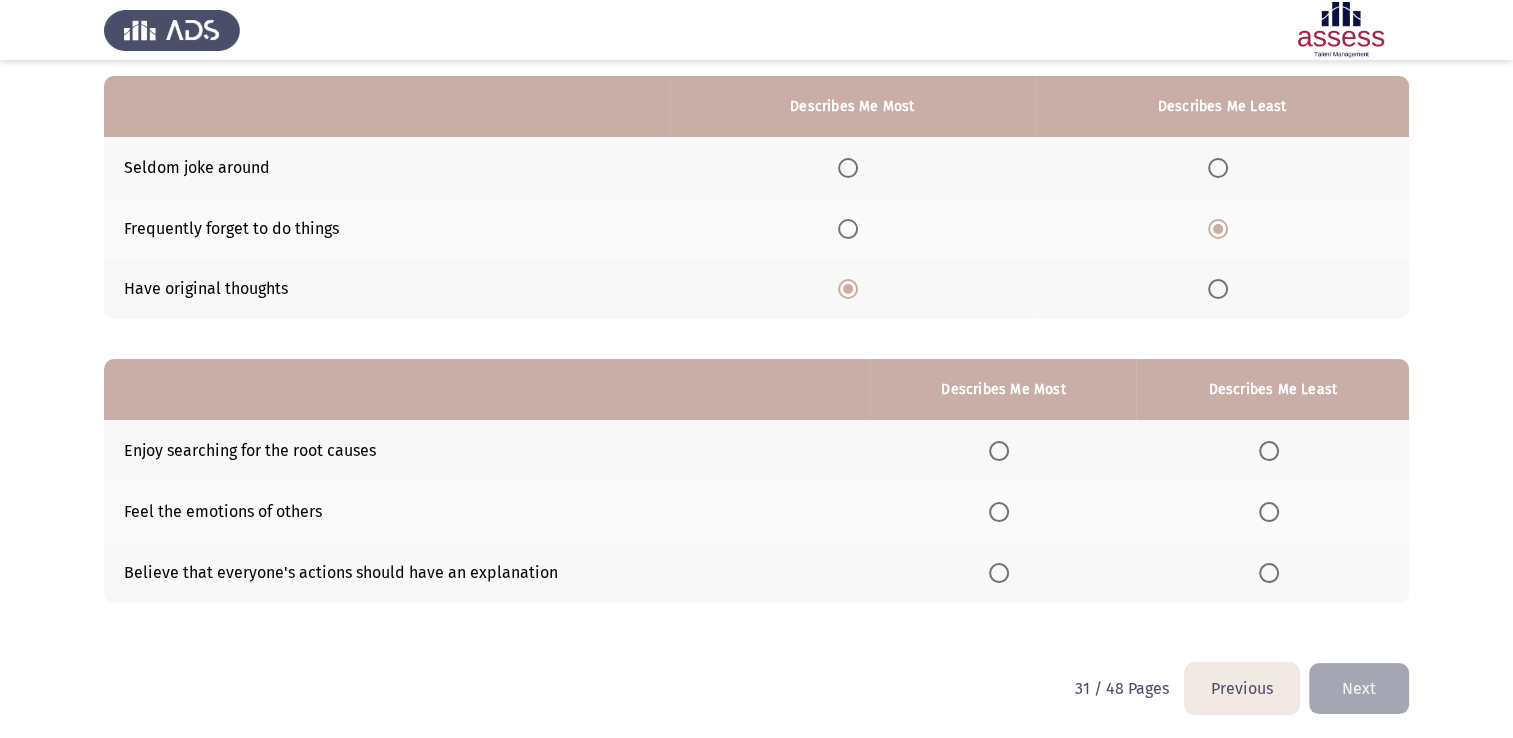 scroll, scrollTop: 186, scrollLeft: 0, axis: vertical 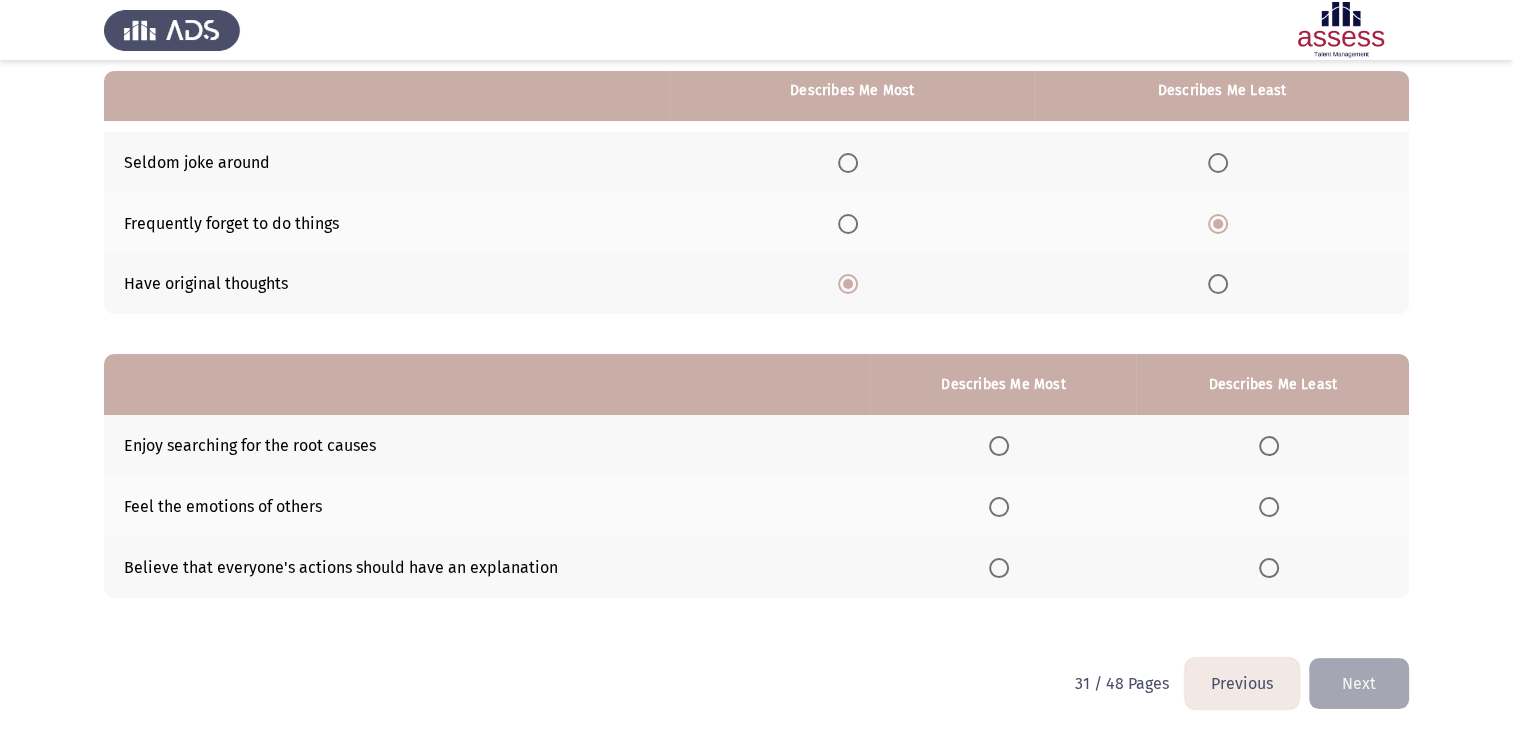 click at bounding box center [1269, 568] 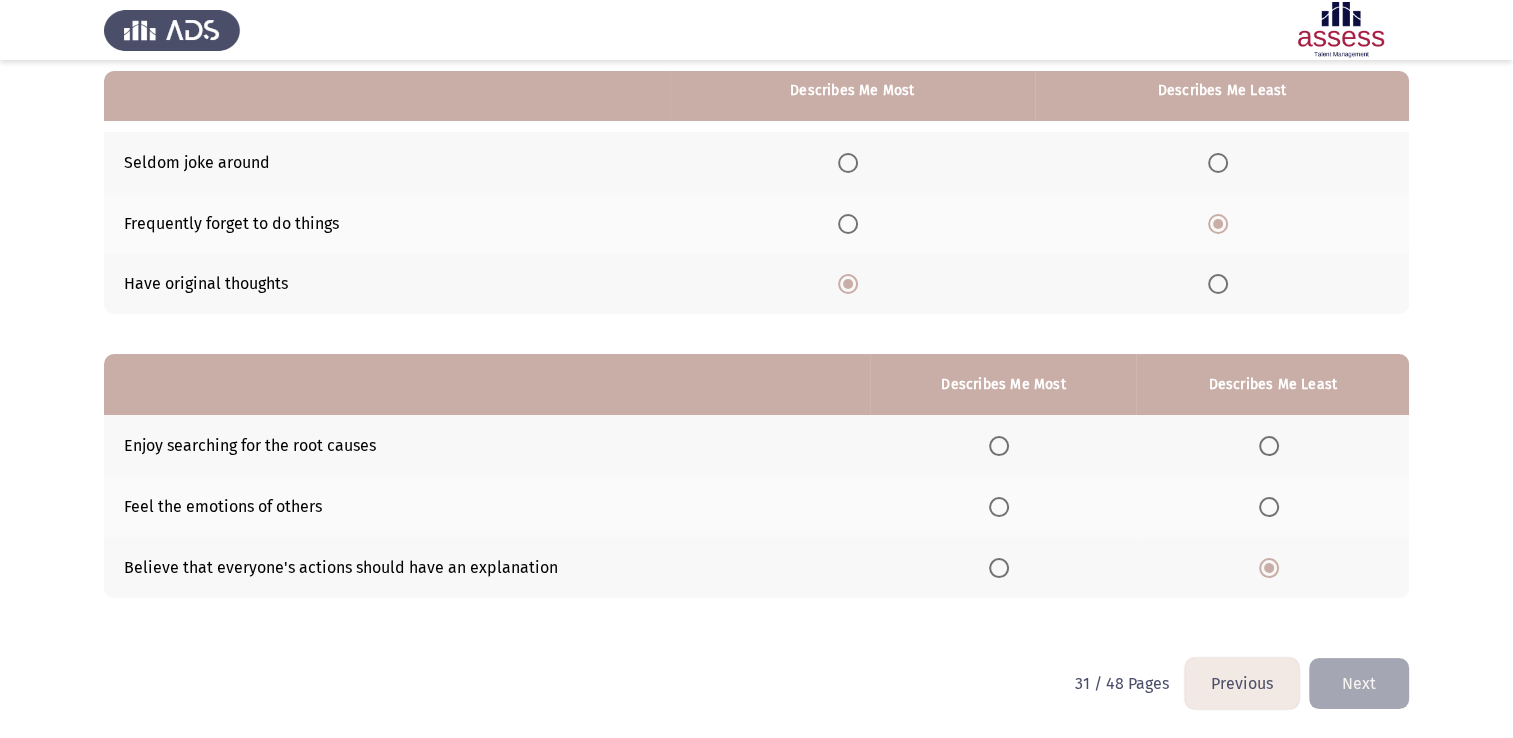 click at bounding box center (999, 446) 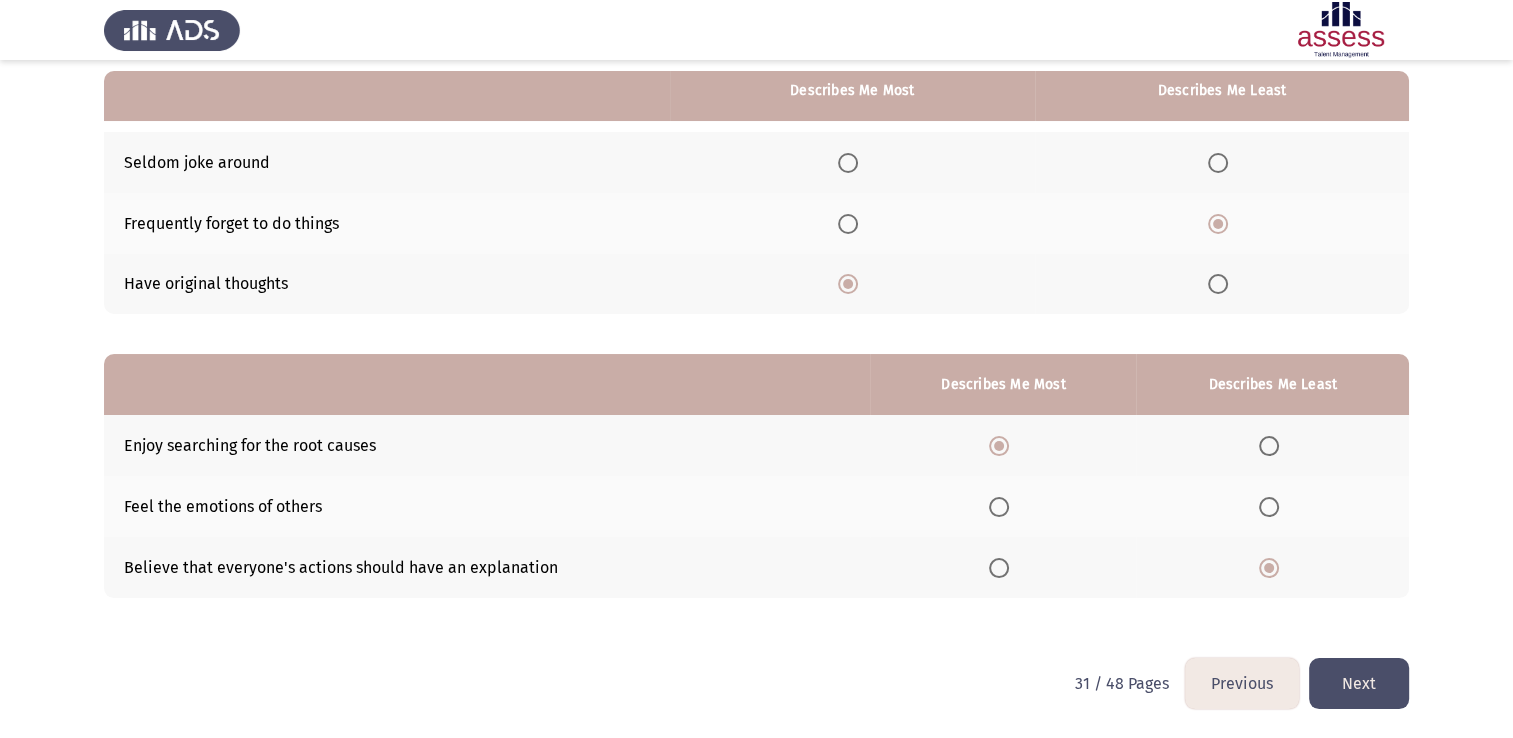 click on "Next" 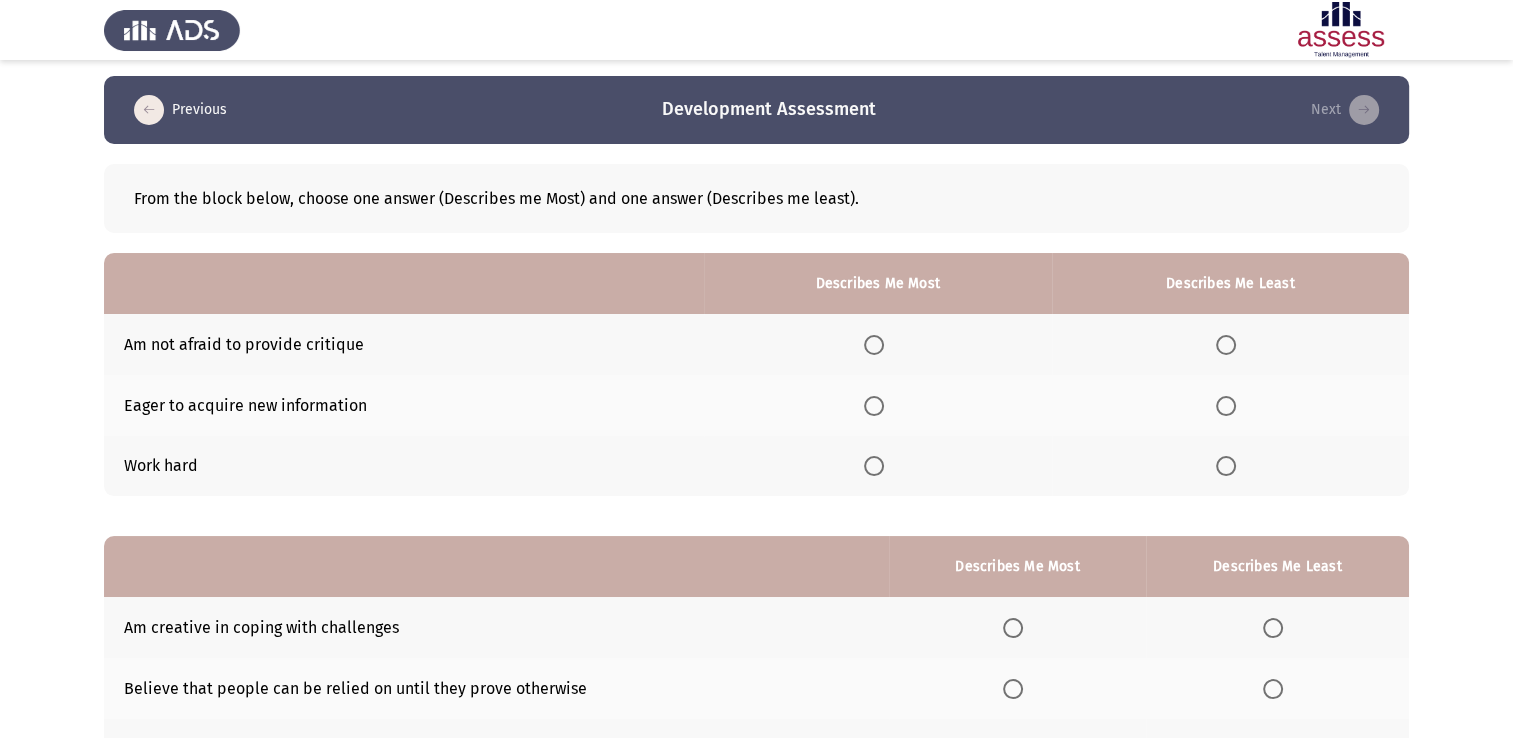 scroll, scrollTop: 0, scrollLeft: 0, axis: both 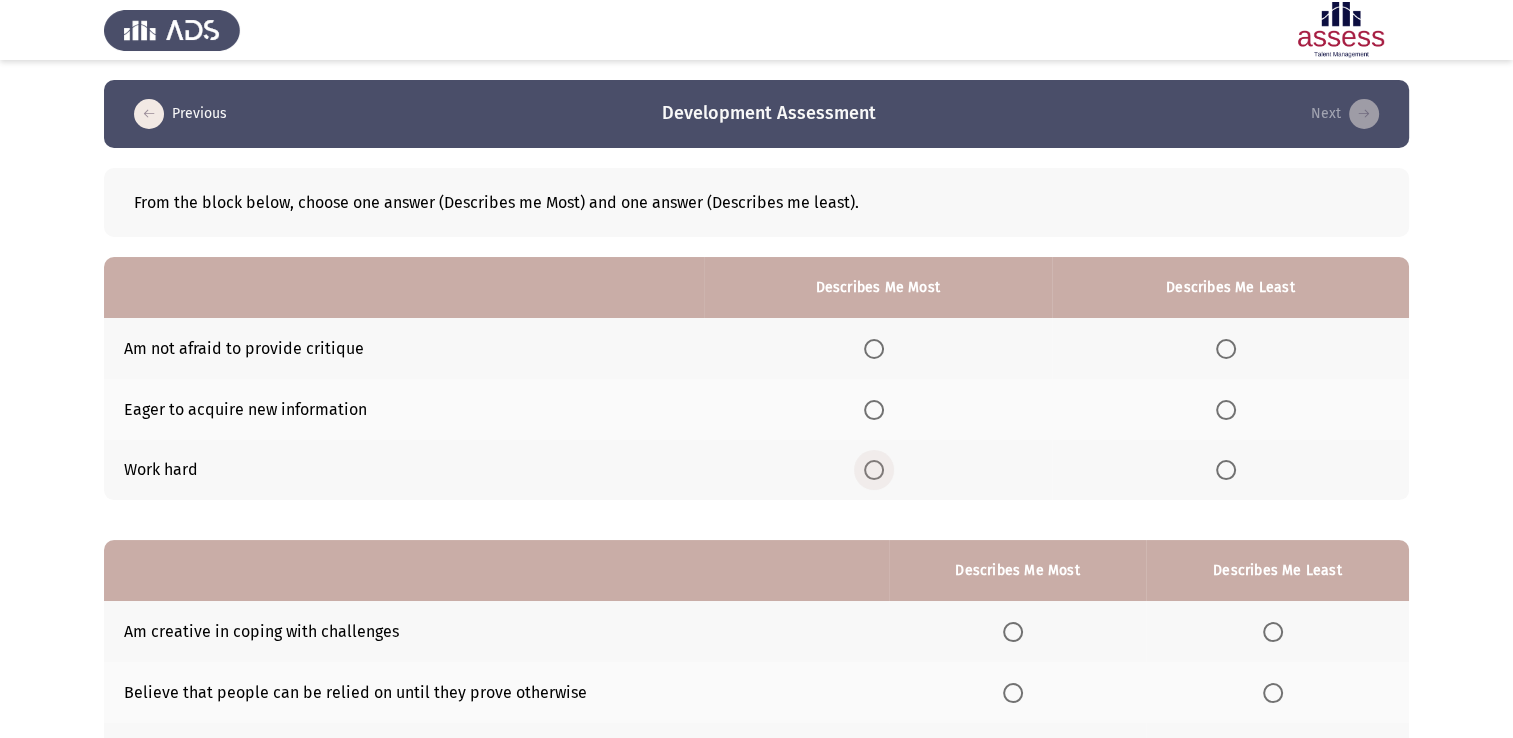 click at bounding box center (874, 470) 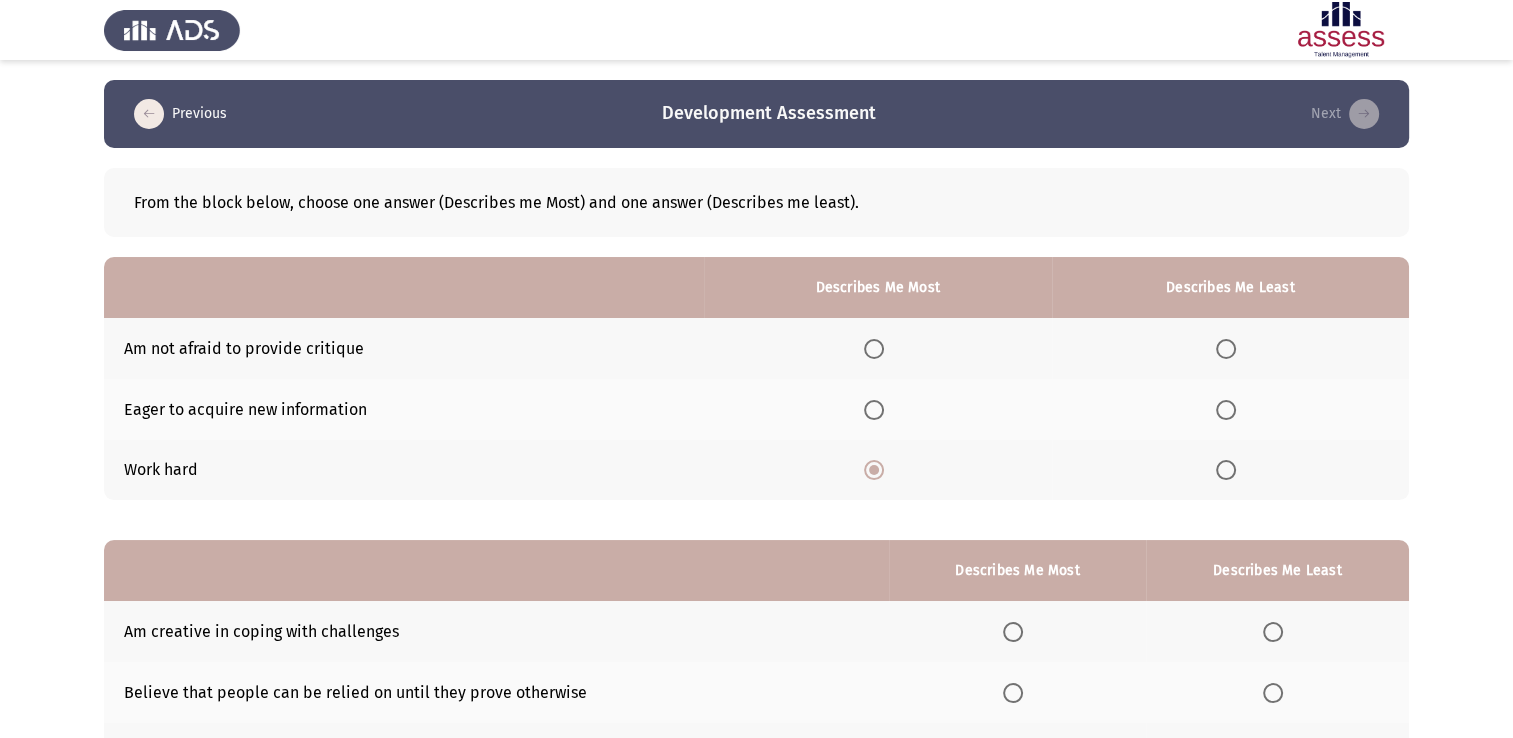 click at bounding box center (1226, 349) 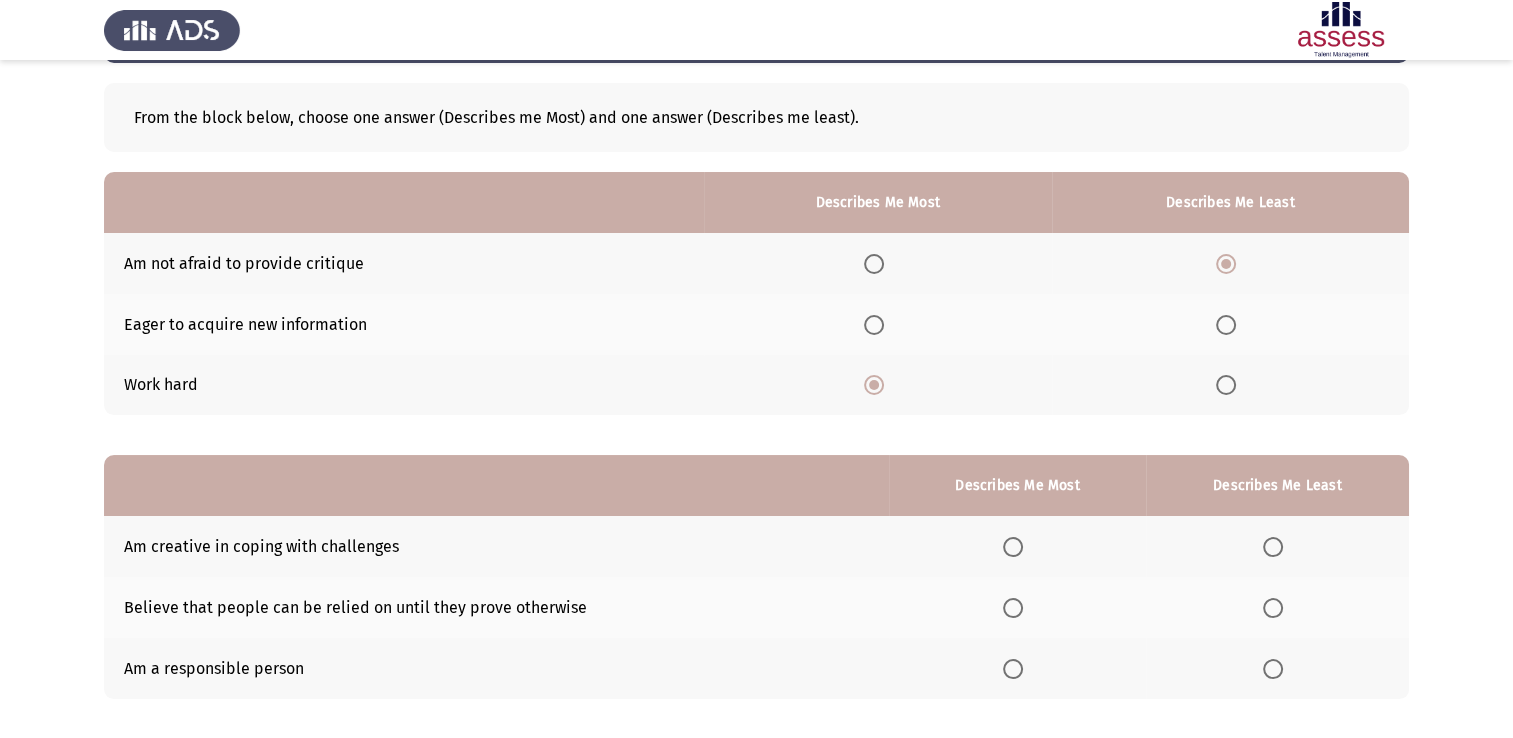 scroll, scrollTop: 186, scrollLeft: 0, axis: vertical 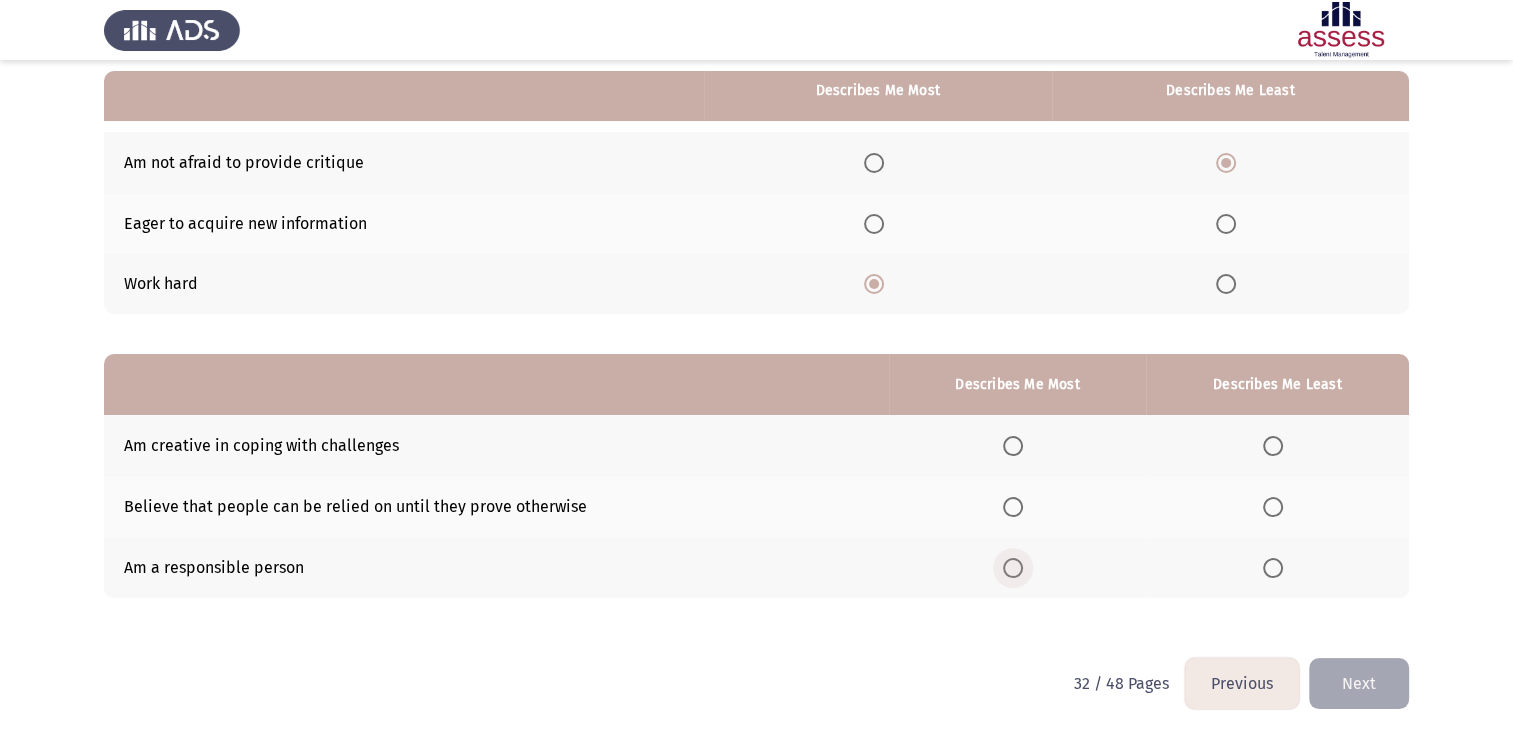 click at bounding box center [1013, 568] 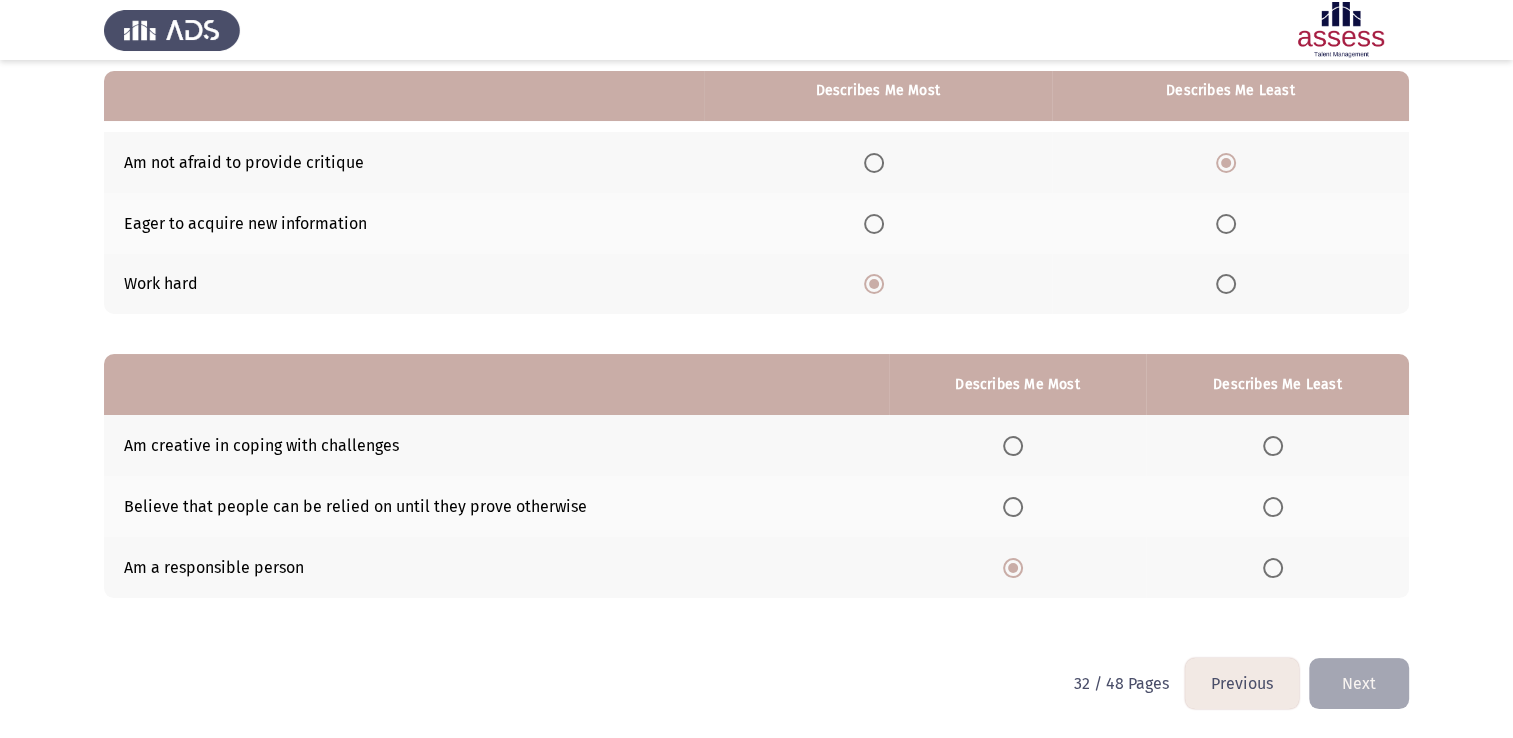 click at bounding box center [1273, 507] 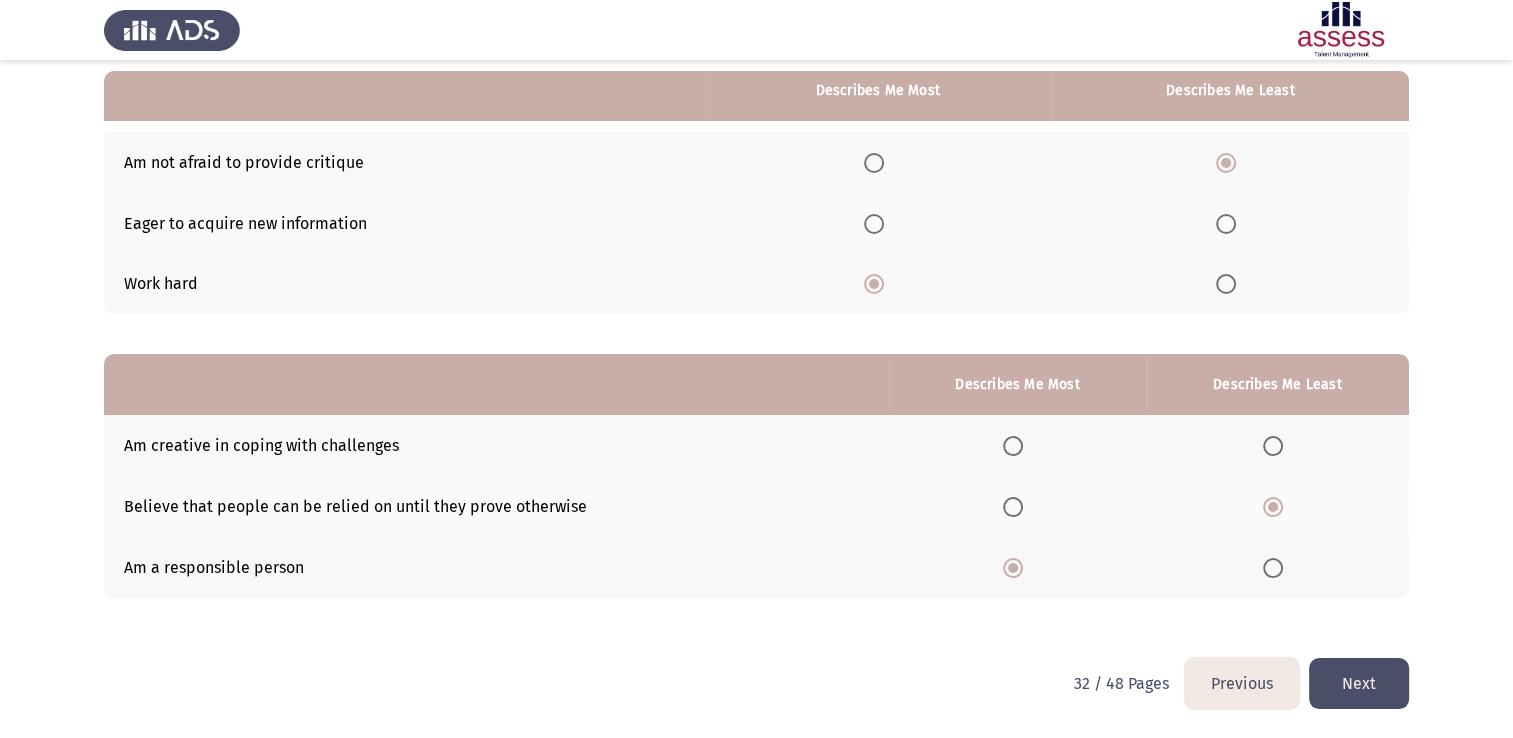 click on "Next" 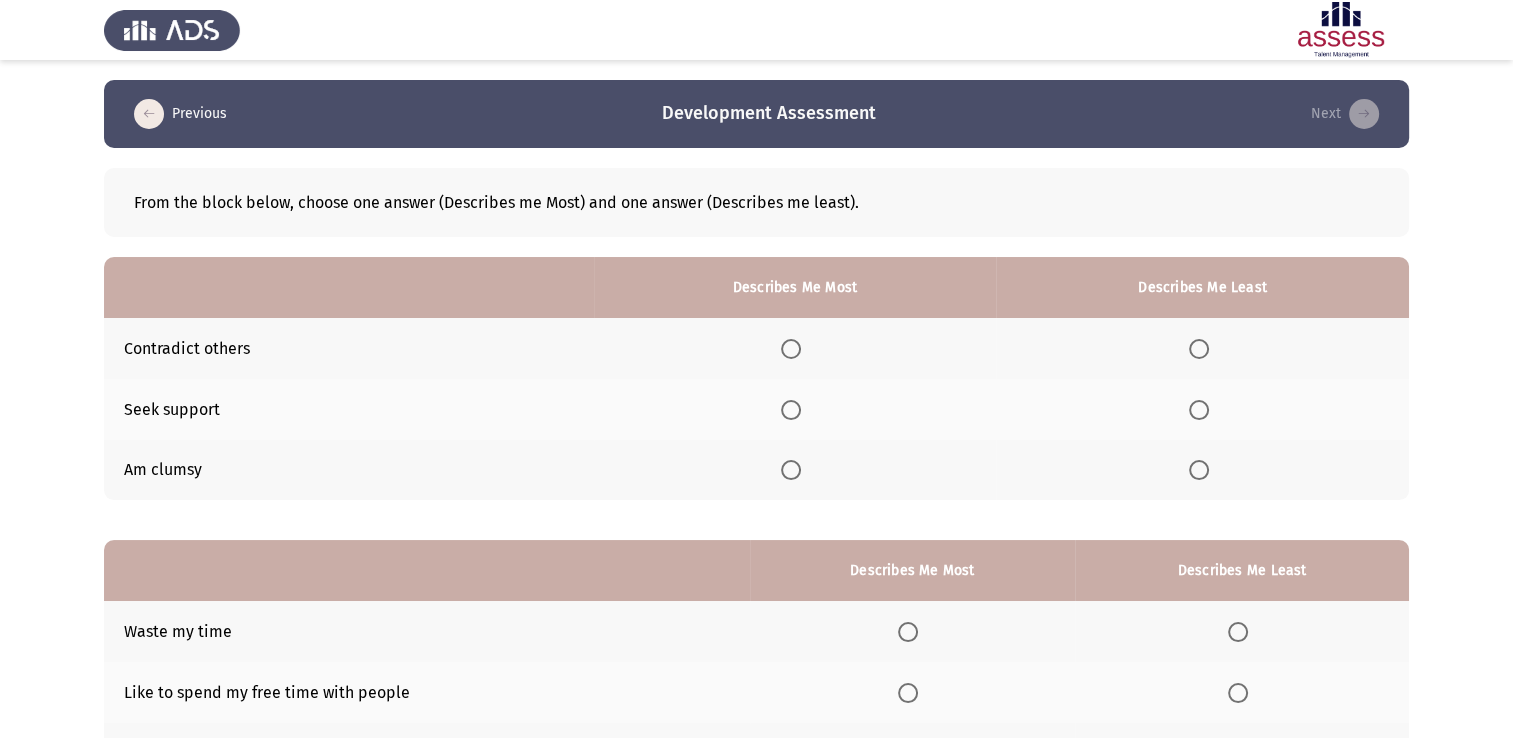 click at bounding box center [1203, 470] 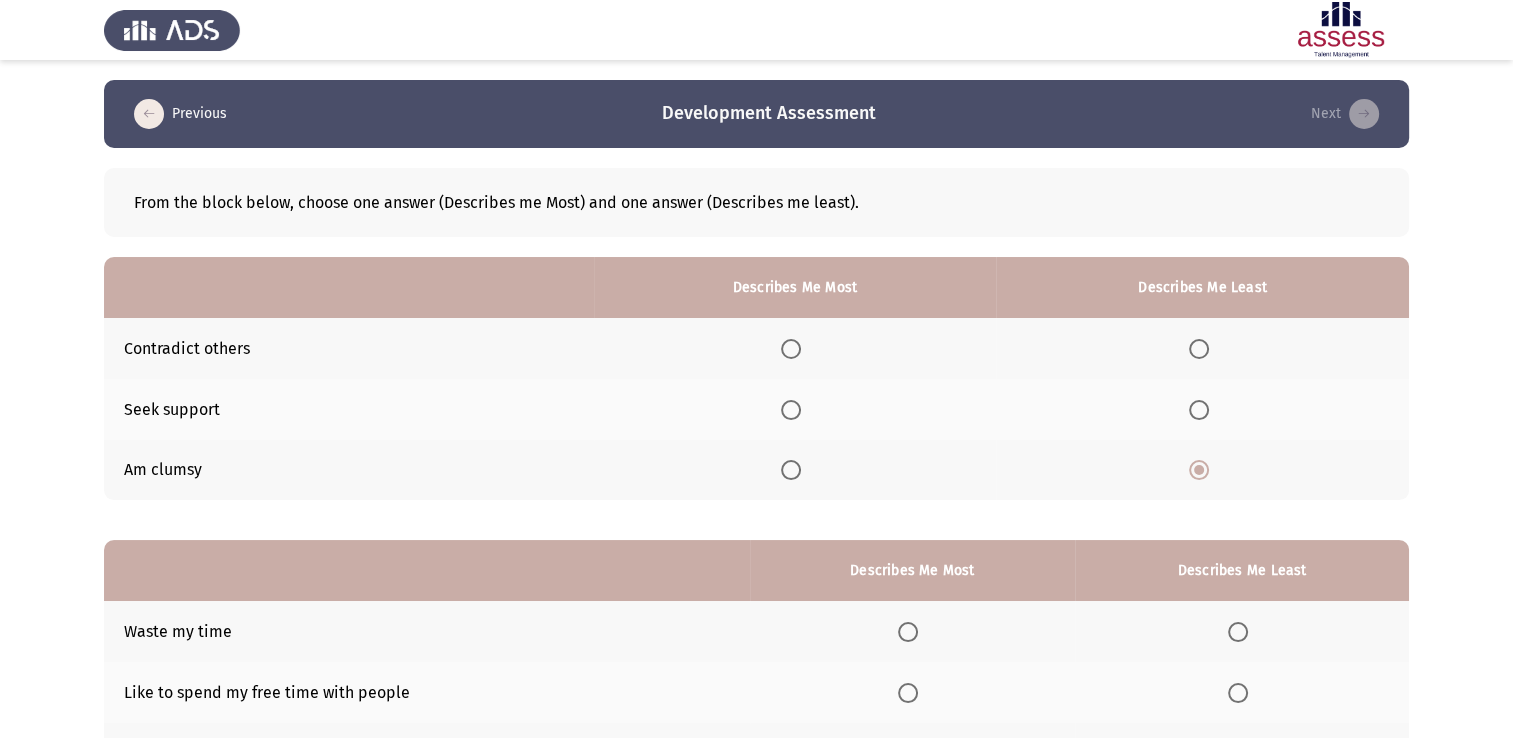 click 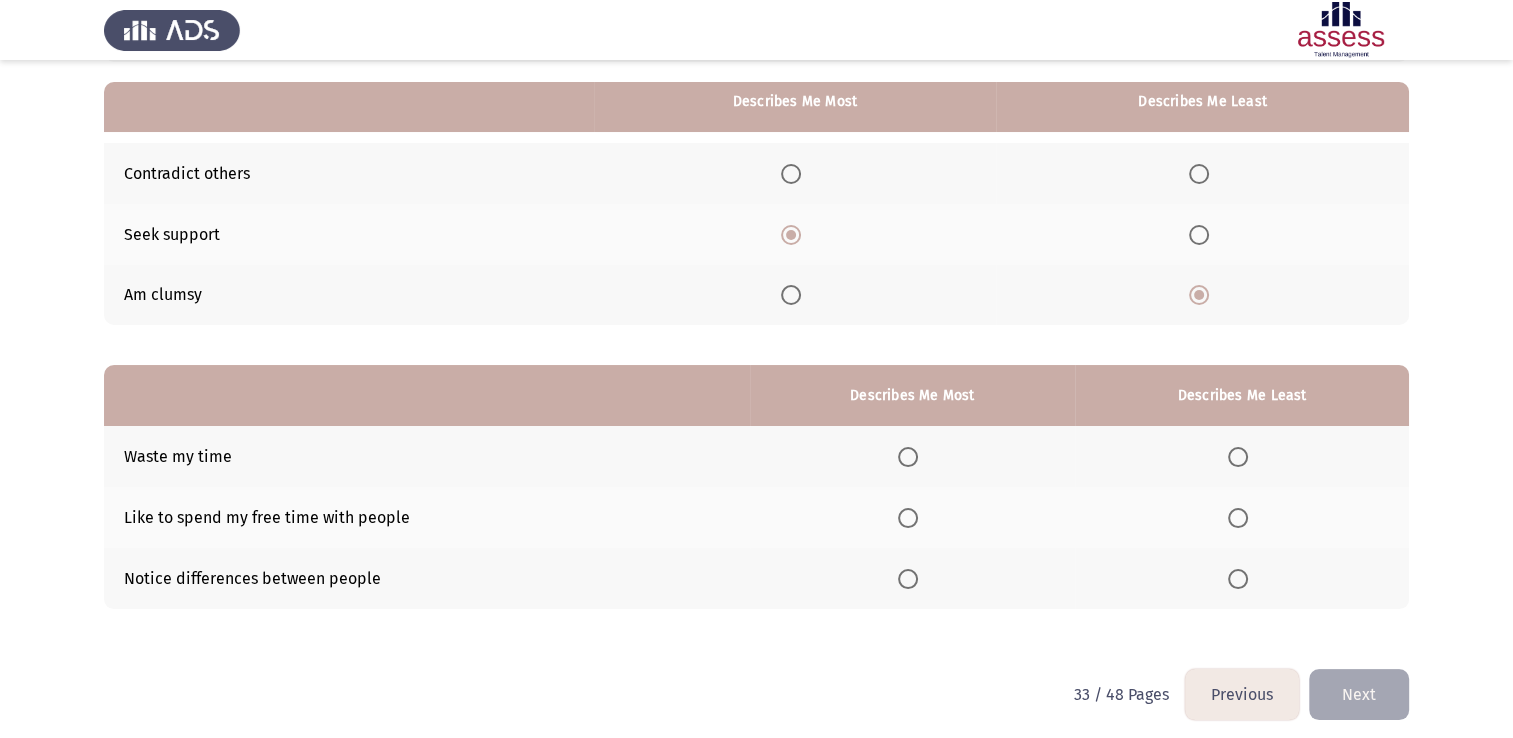 scroll, scrollTop: 186, scrollLeft: 0, axis: vertical 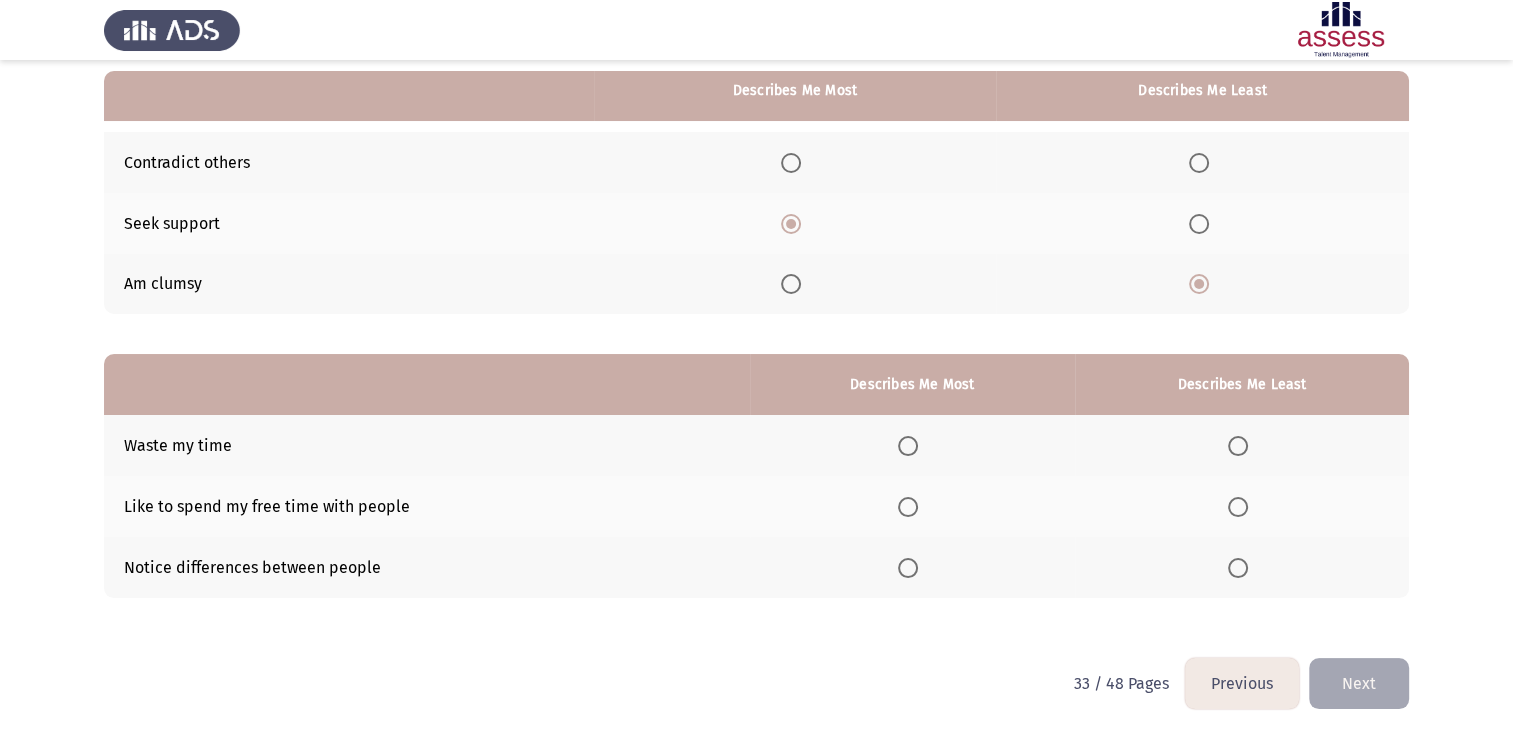 click at bounding box center (1242, 446) 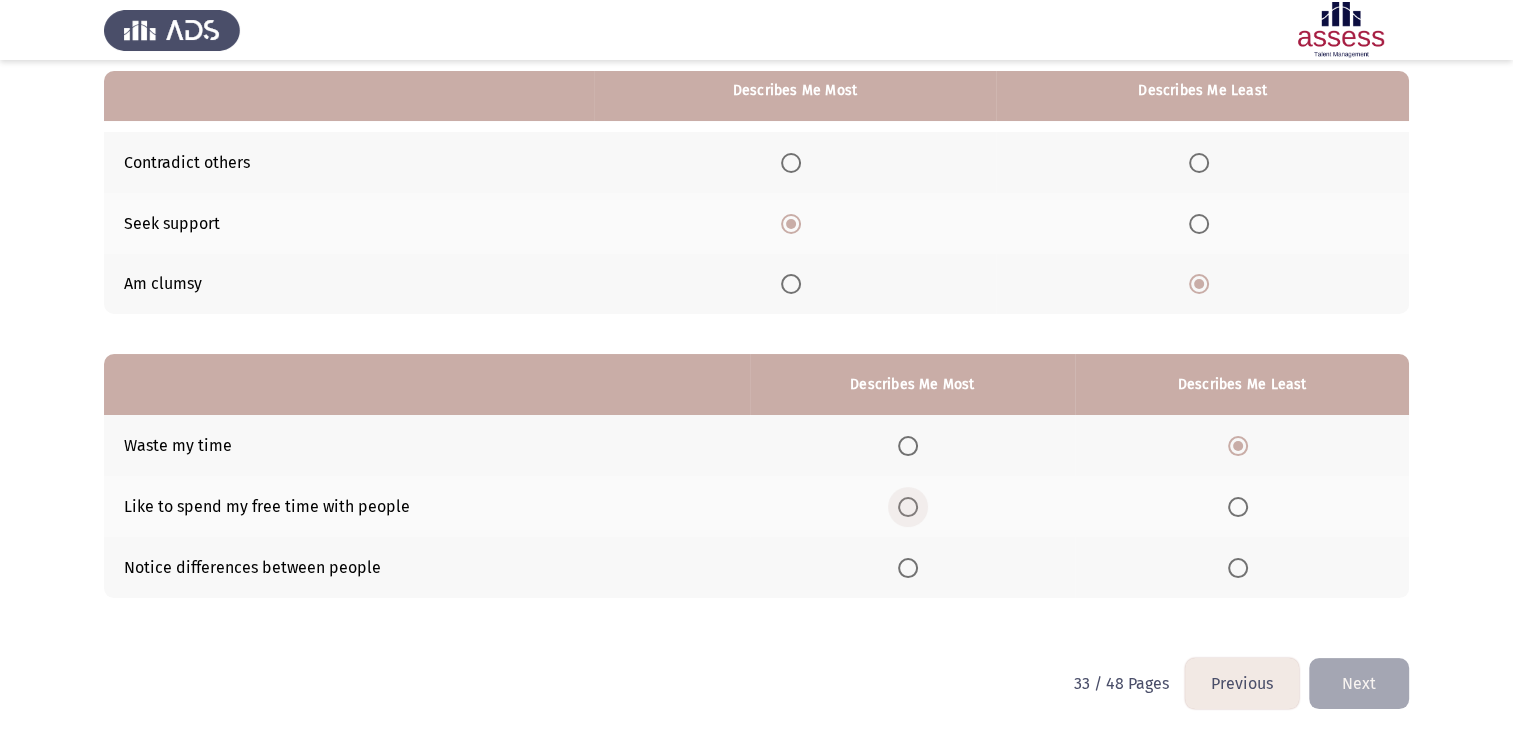 click at bounding box center (908, 507) 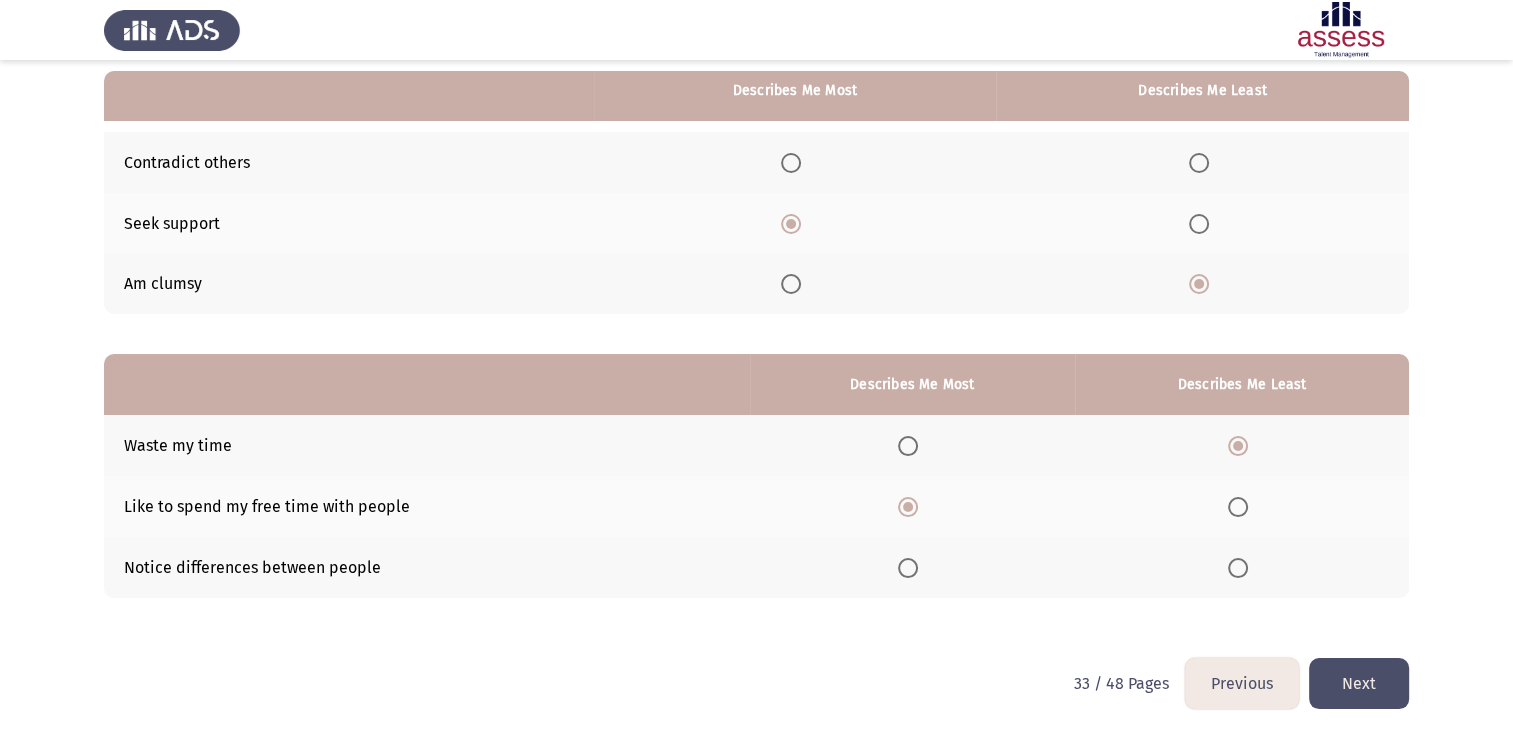 click on "Next" 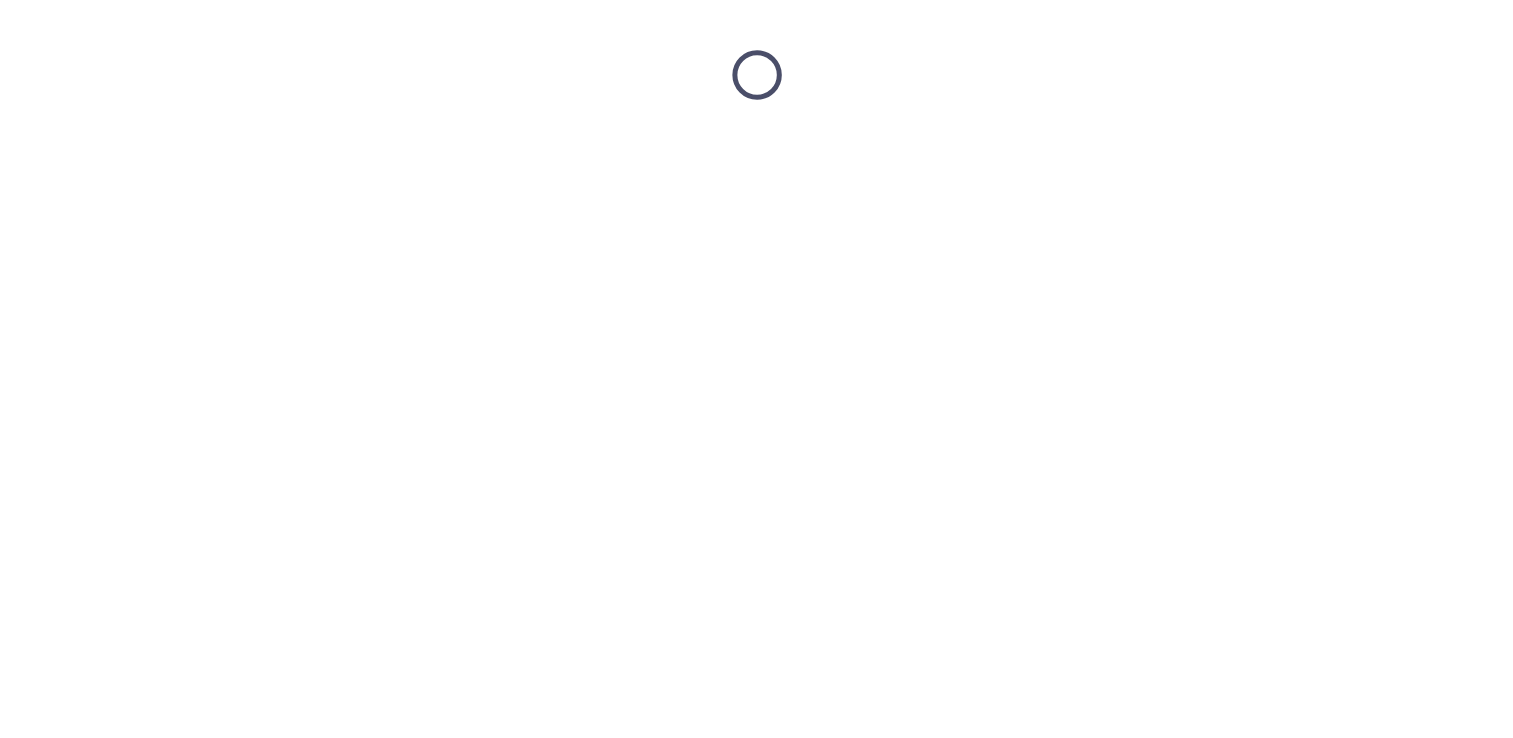 scroll, scrollTop: 0, scrollLeft: 0, axis: both 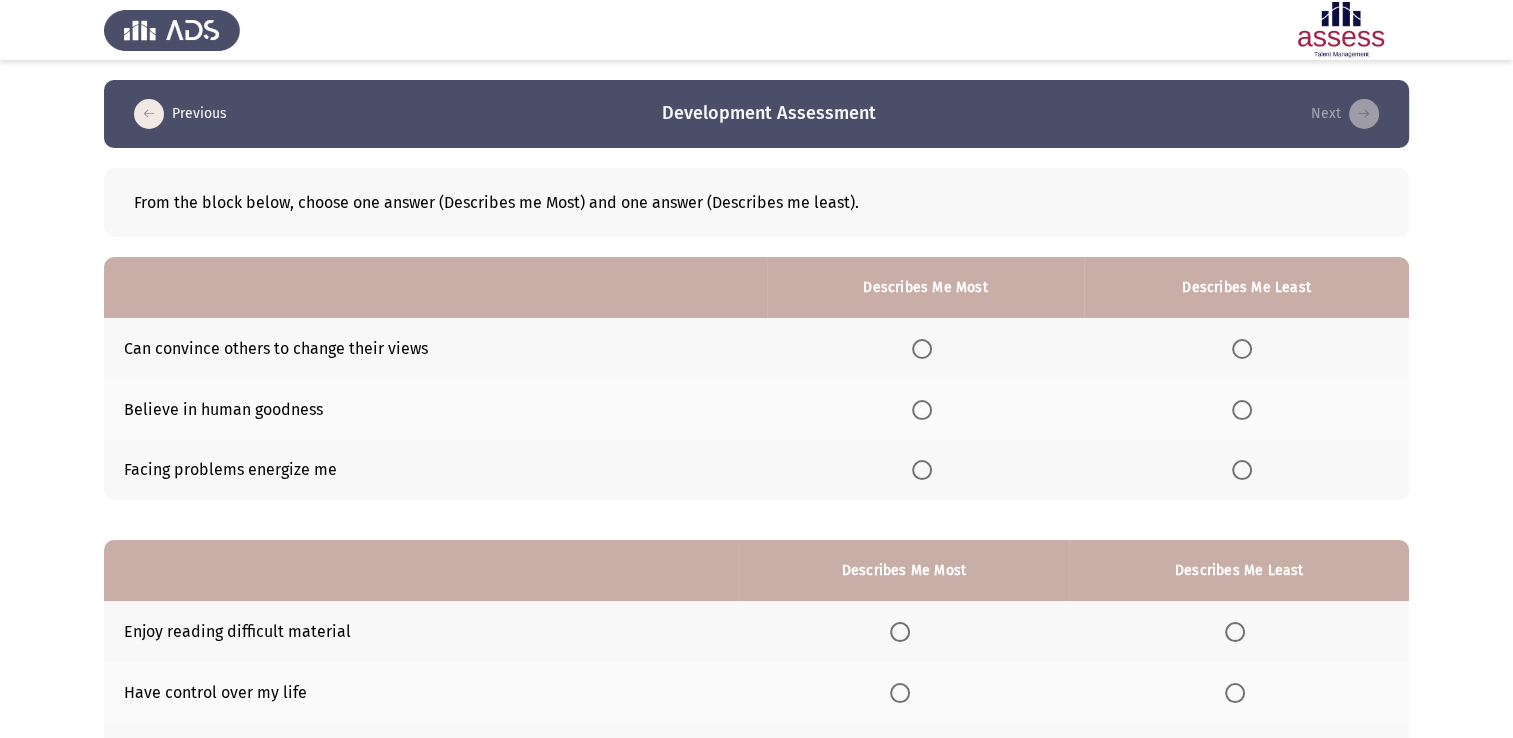 click at bounding box center (1242, 470) 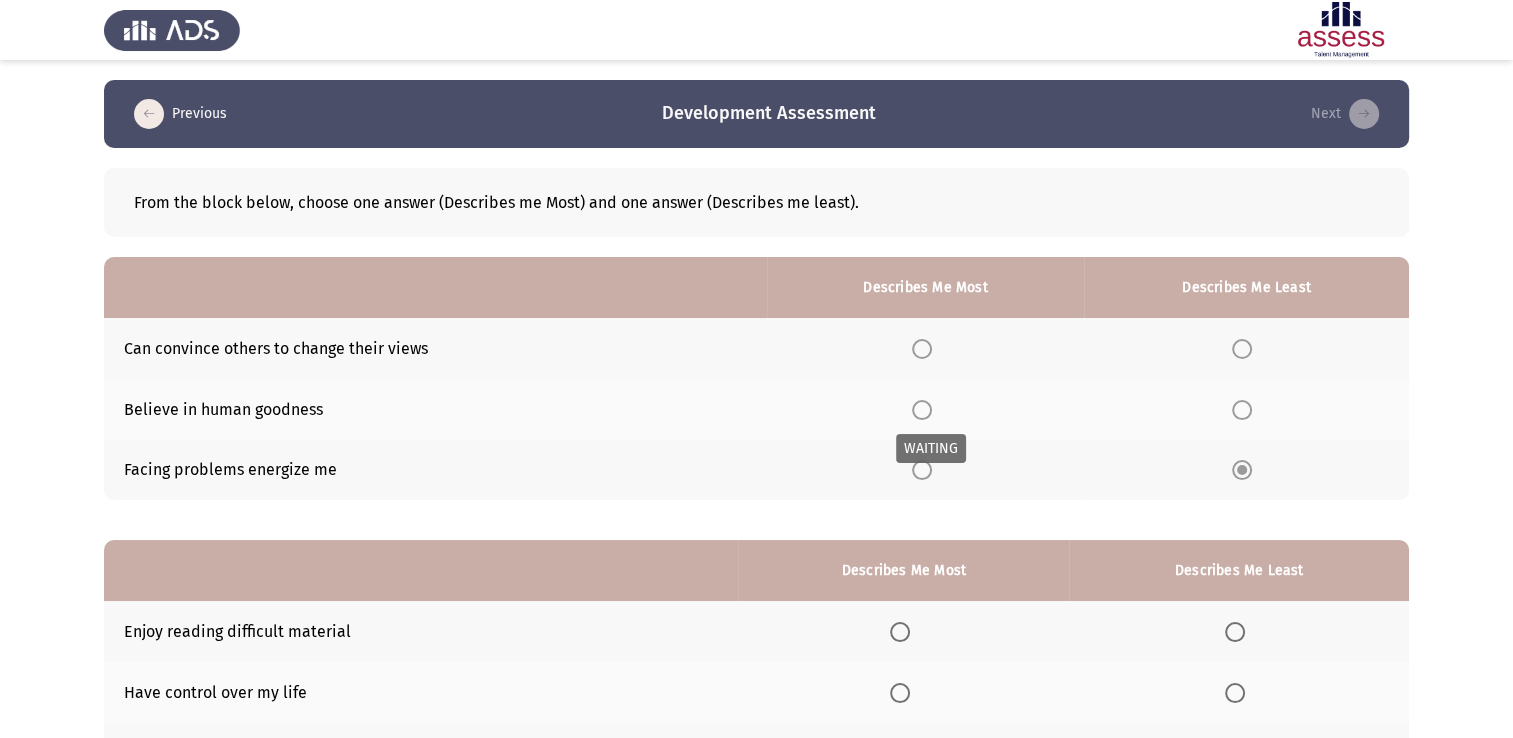 click at bounding box center (926, 410) 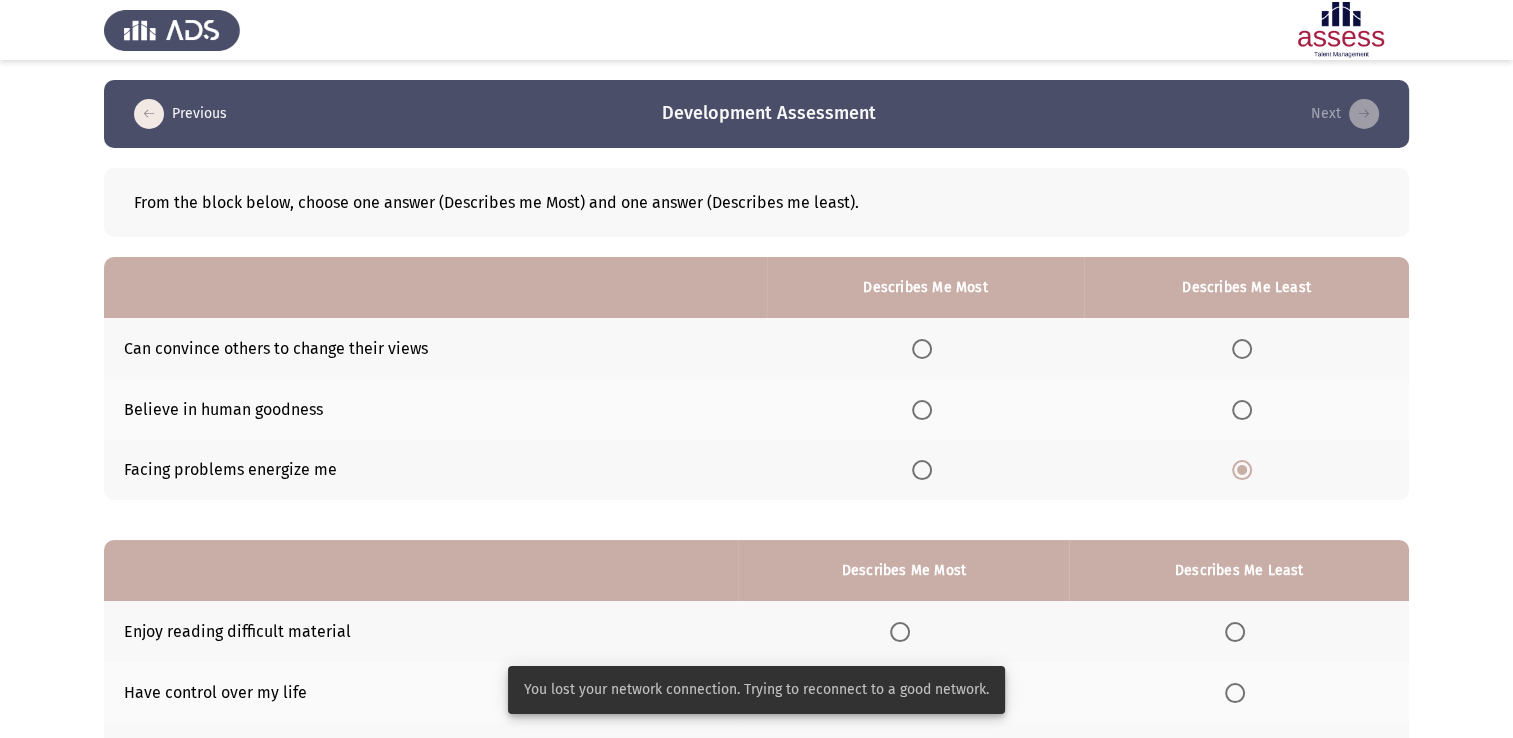 click at bounding box center (922, 410) 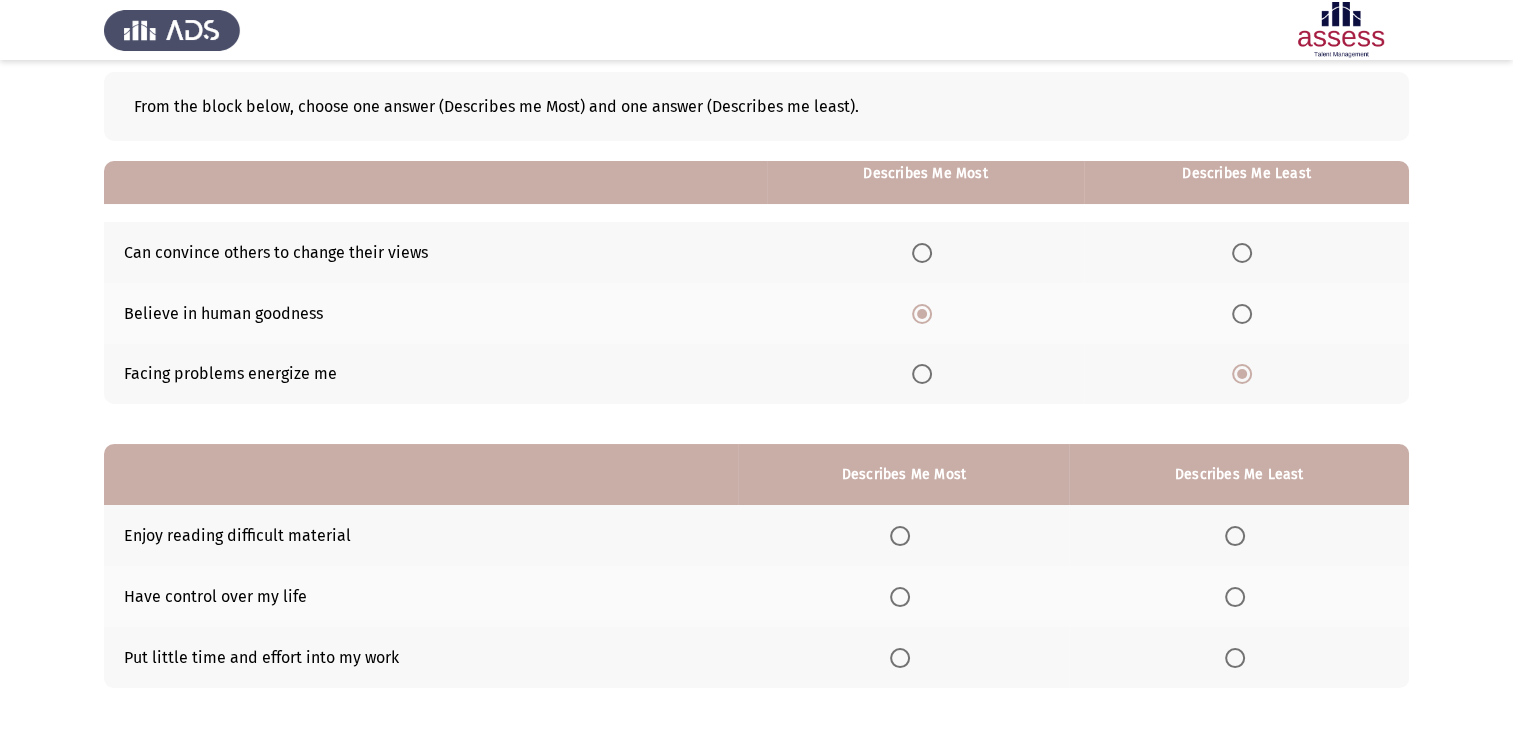 scroll, scrollTop: 186, scrollLeft: 0, axis: vertical 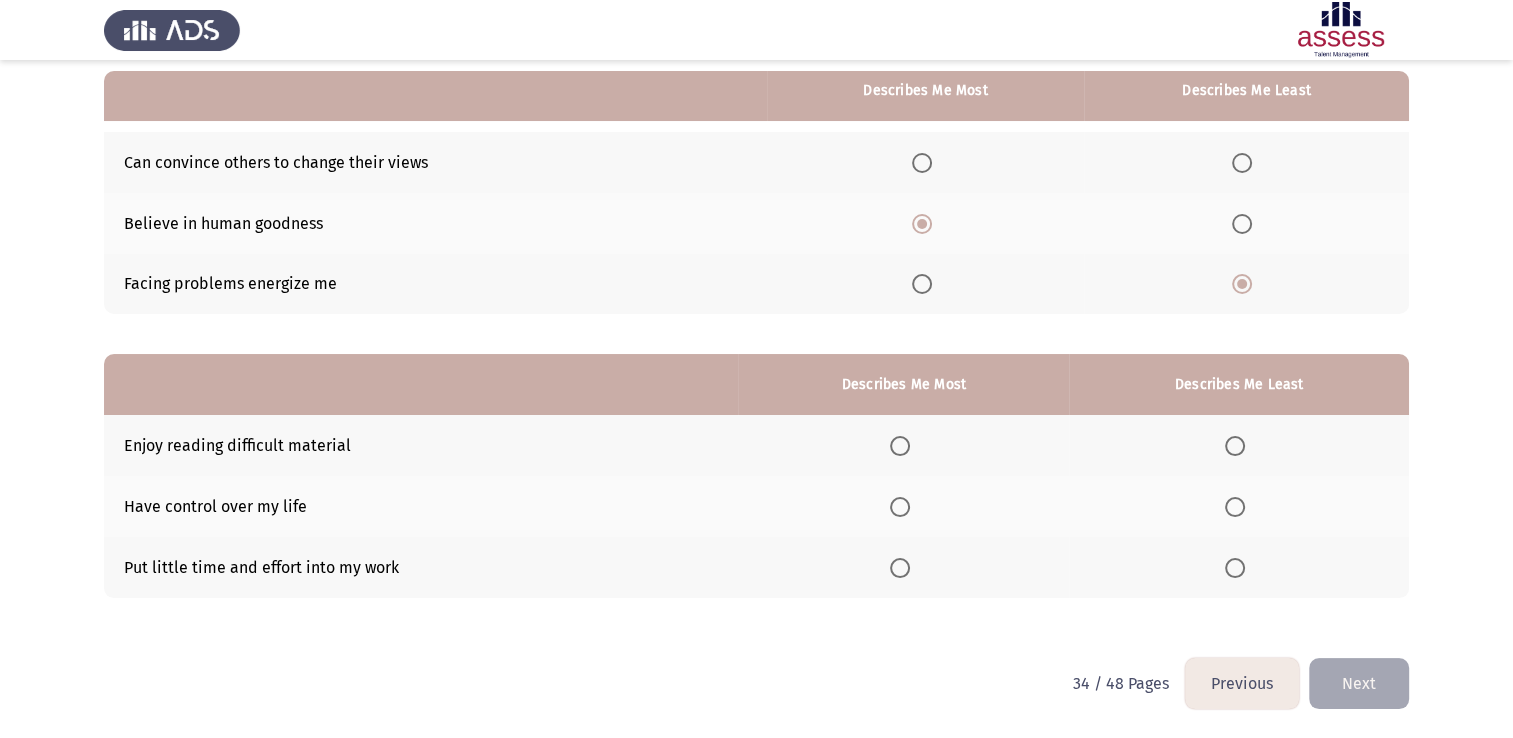 click 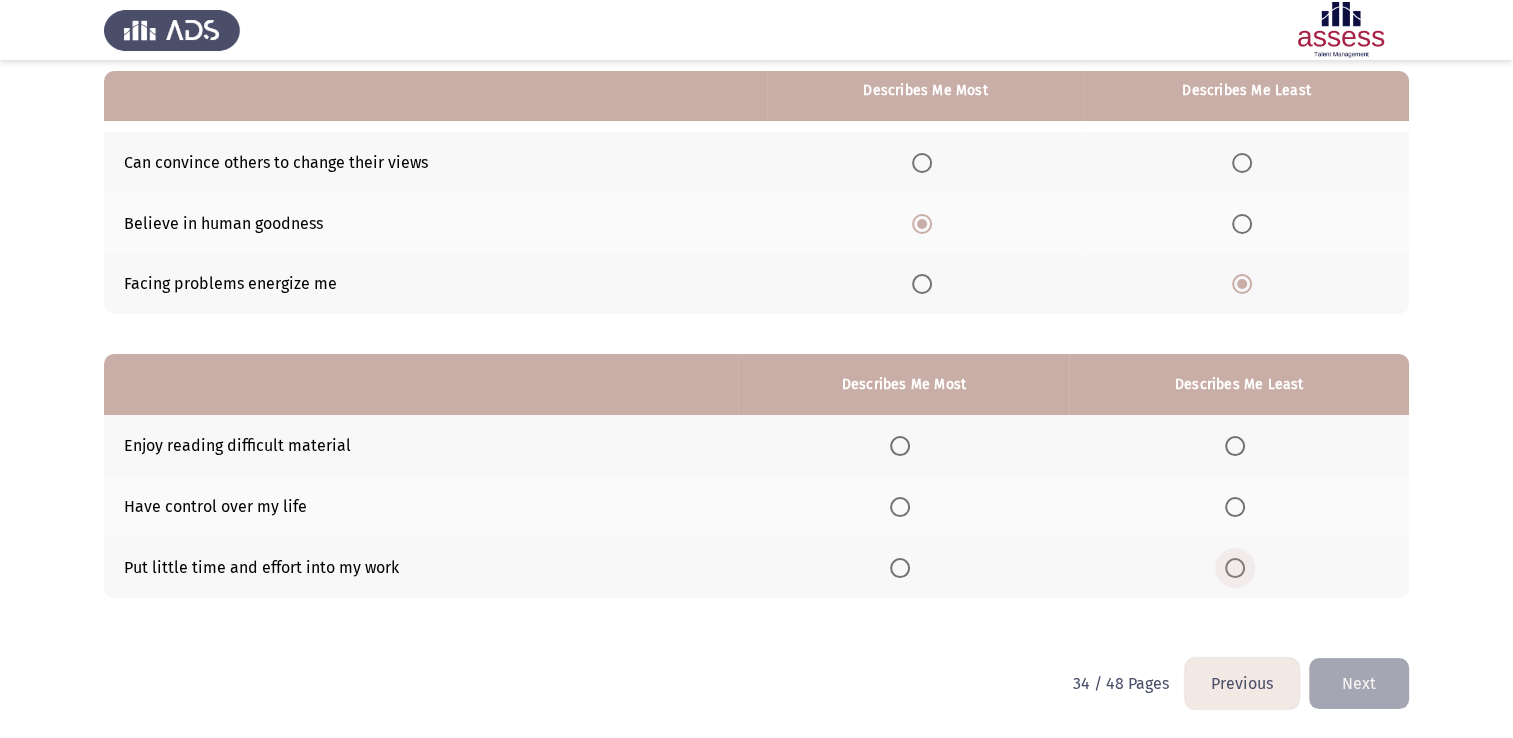 click at bounding box center [1235, 568] 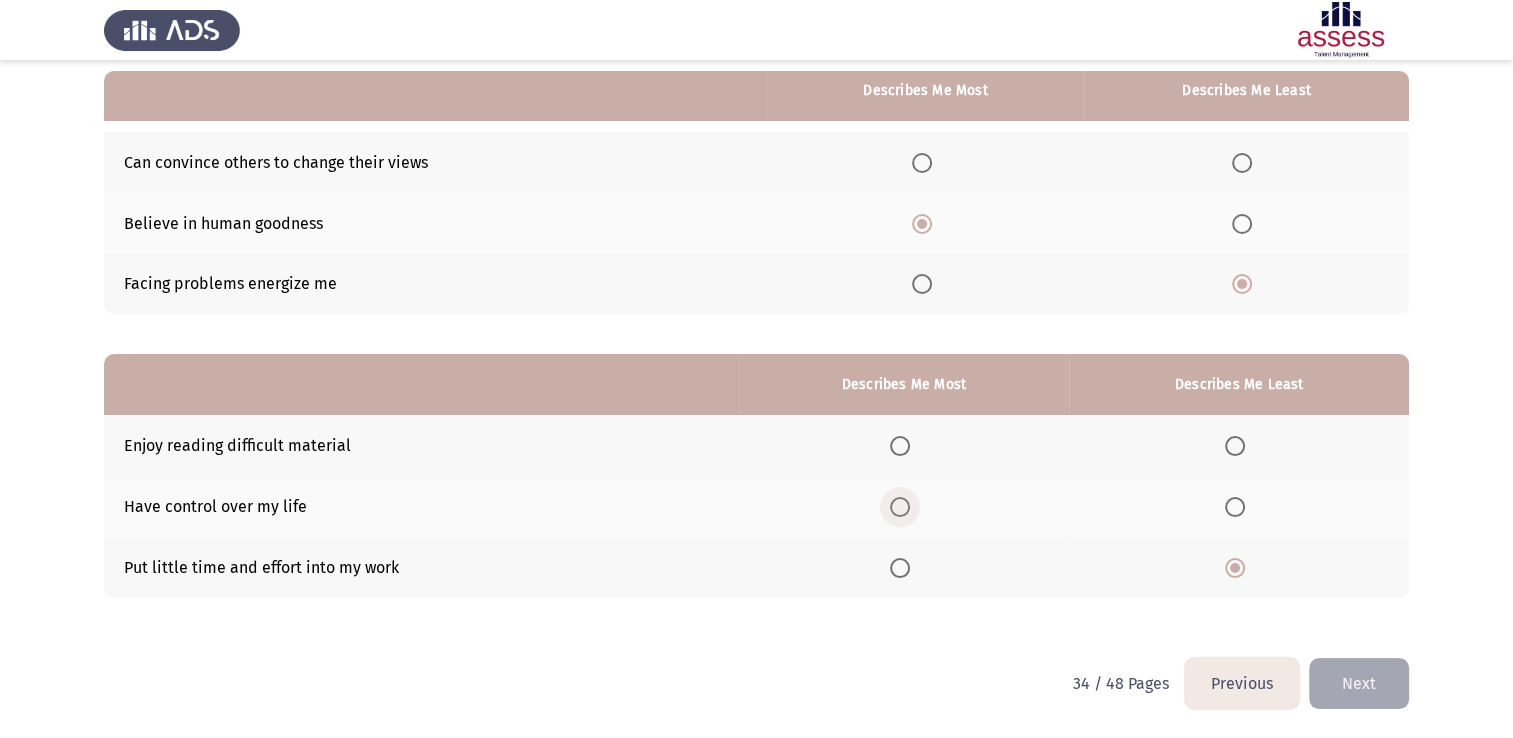 click at bounding box center [900, 507] 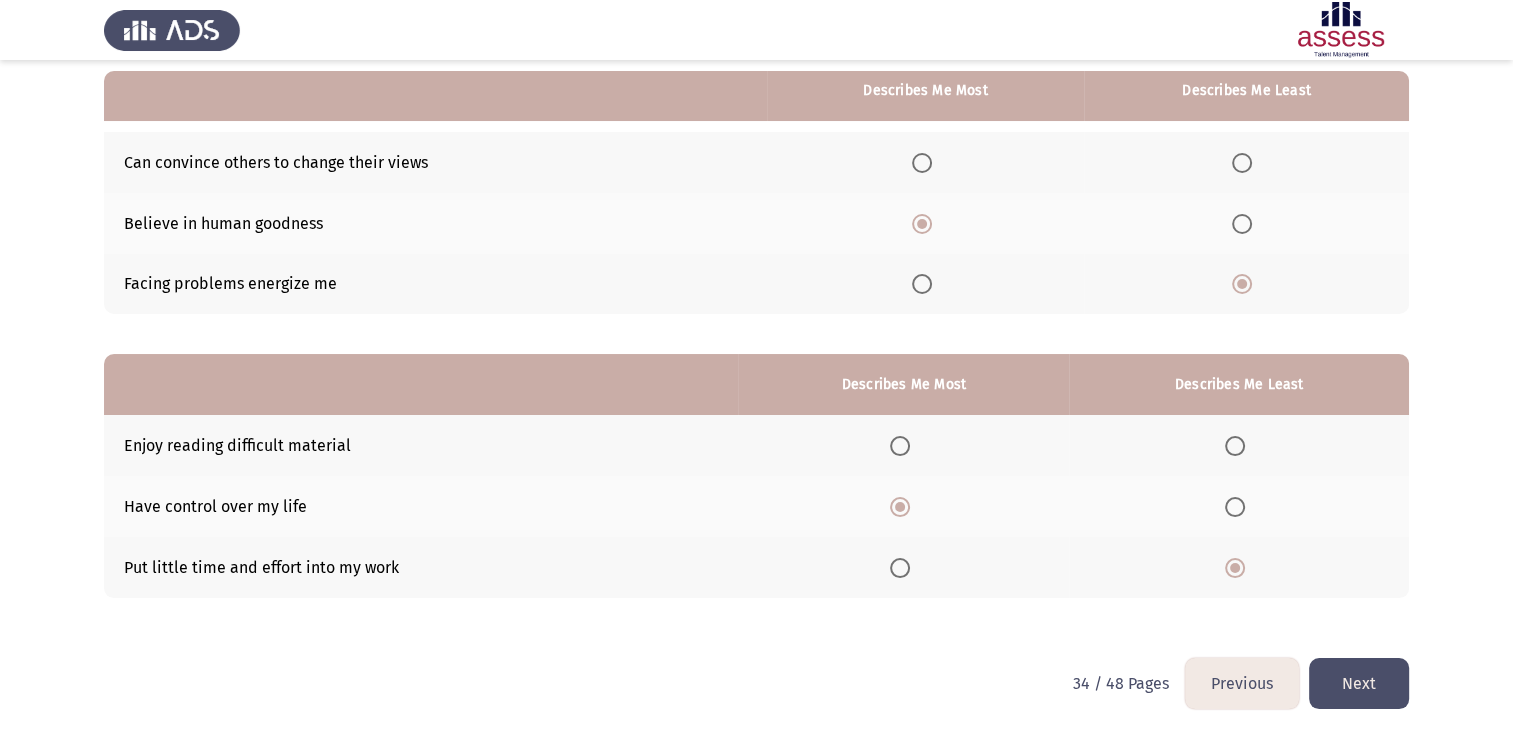 click on "Next" 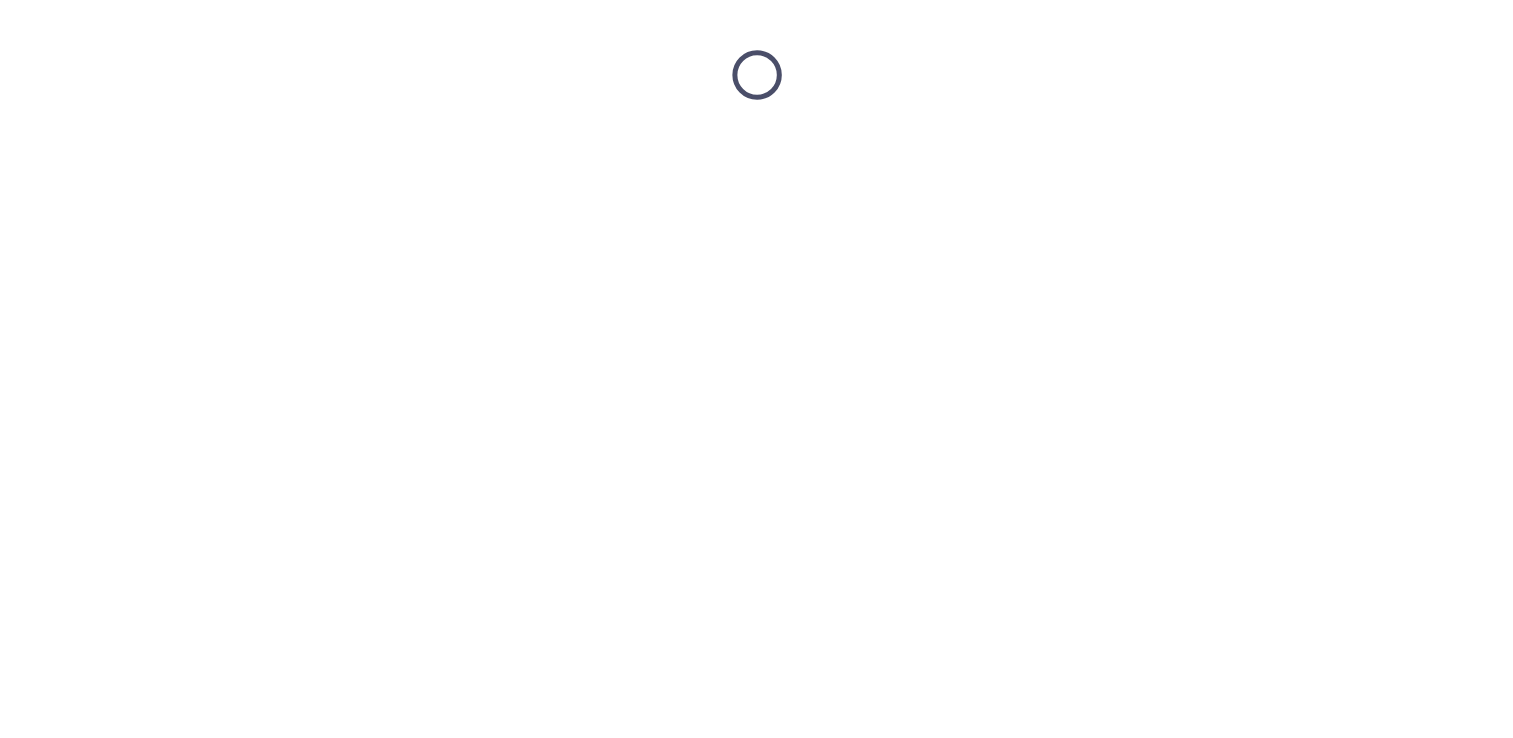 scroll, scrollTop: 0, scrollLeft: 0, axis: both 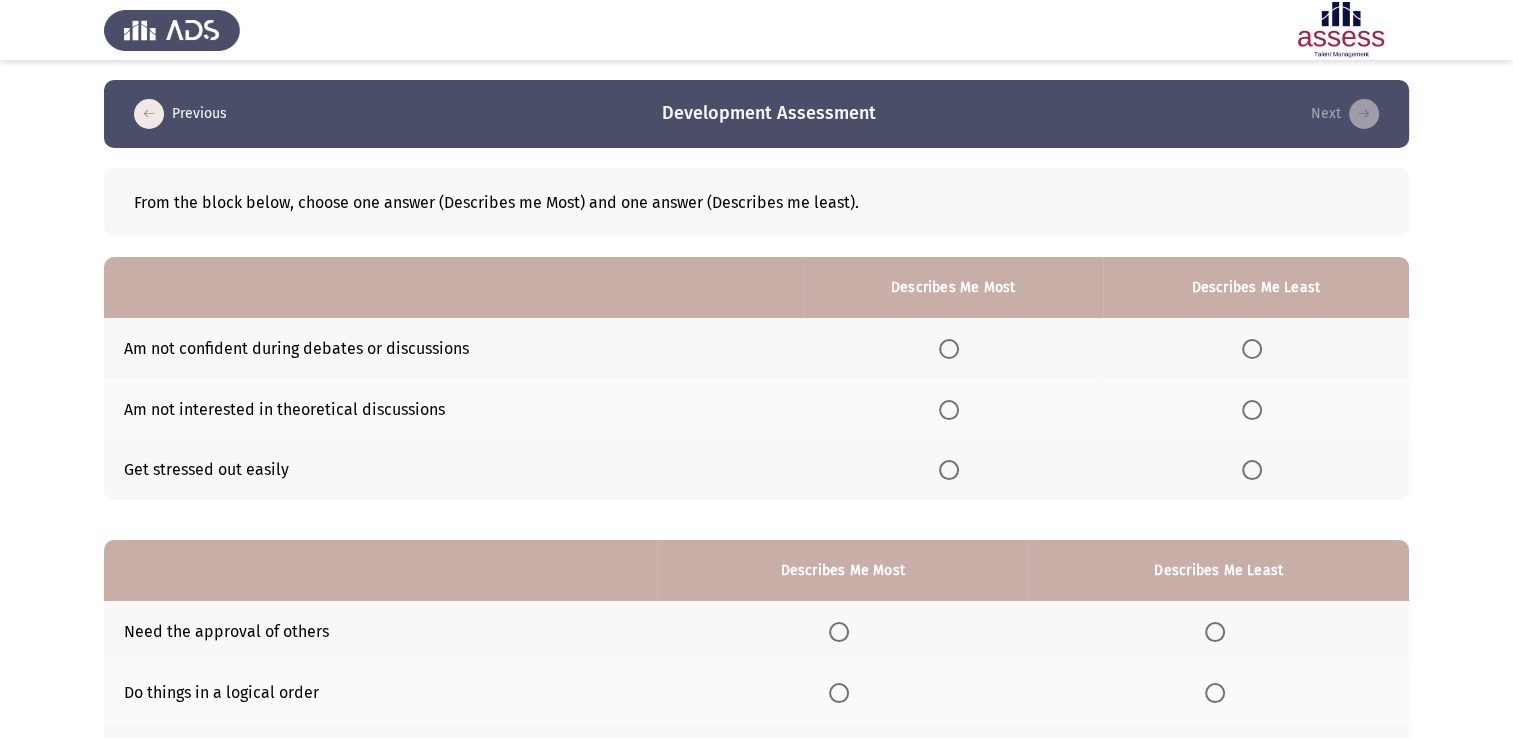 click at bounding box center (1256, 470) 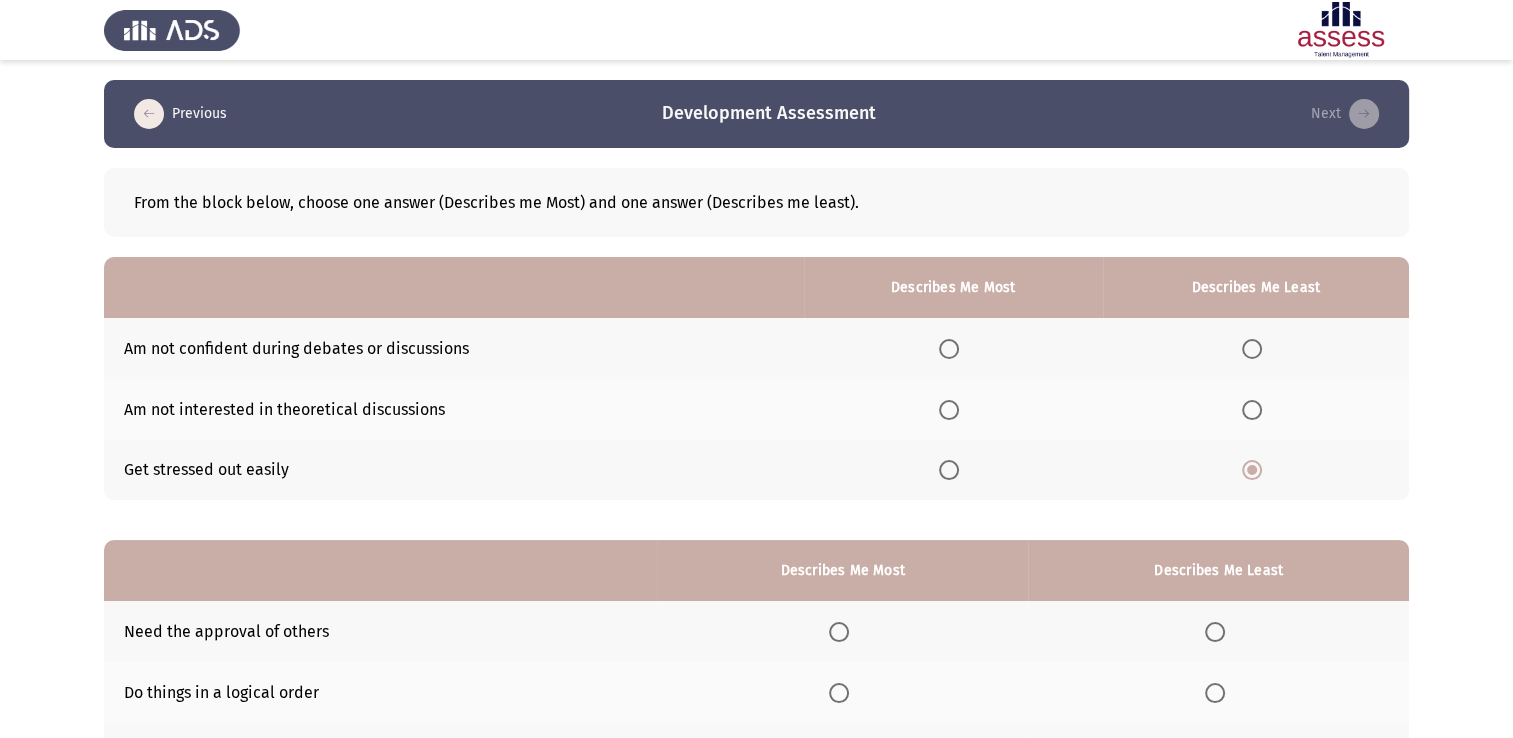 click 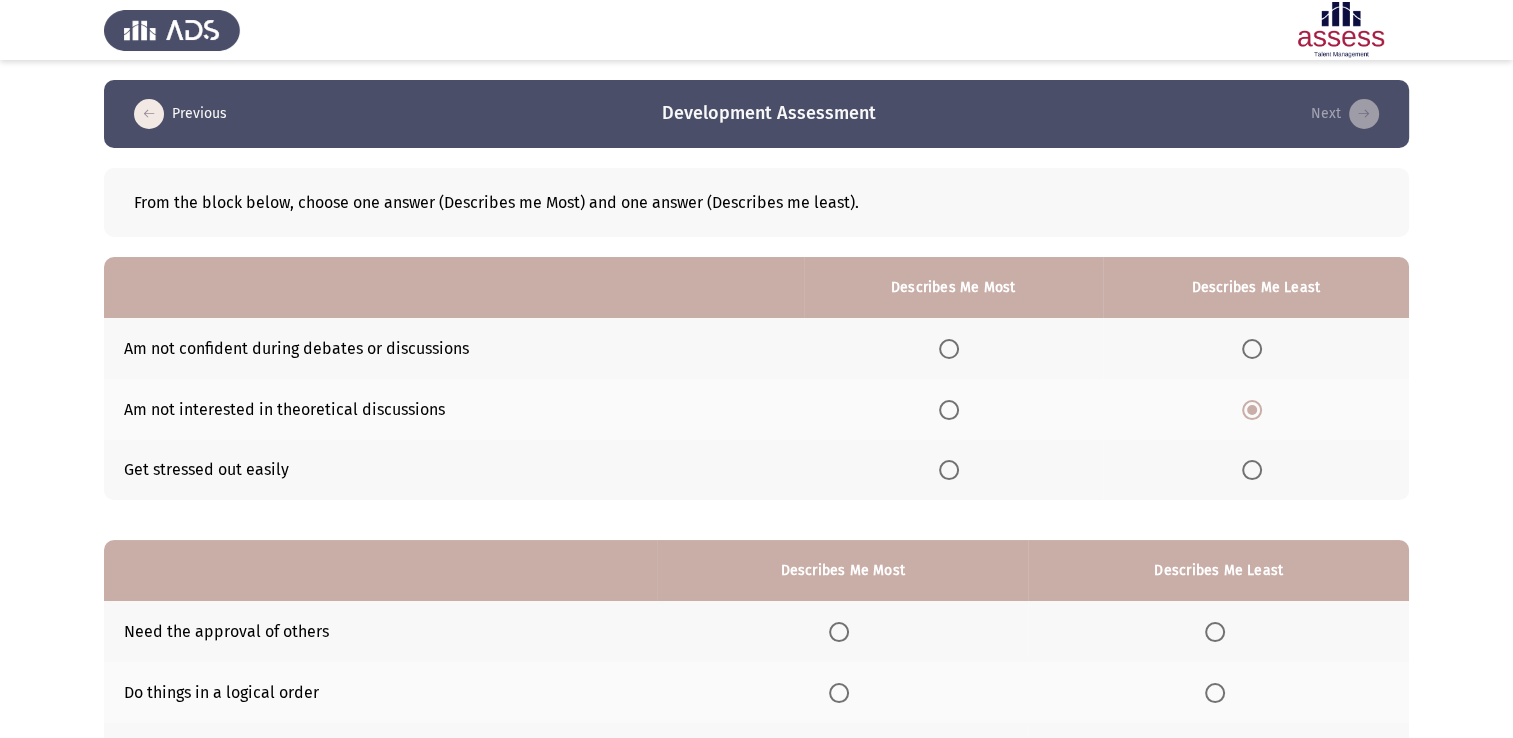 click at bounding box center (949, 410) 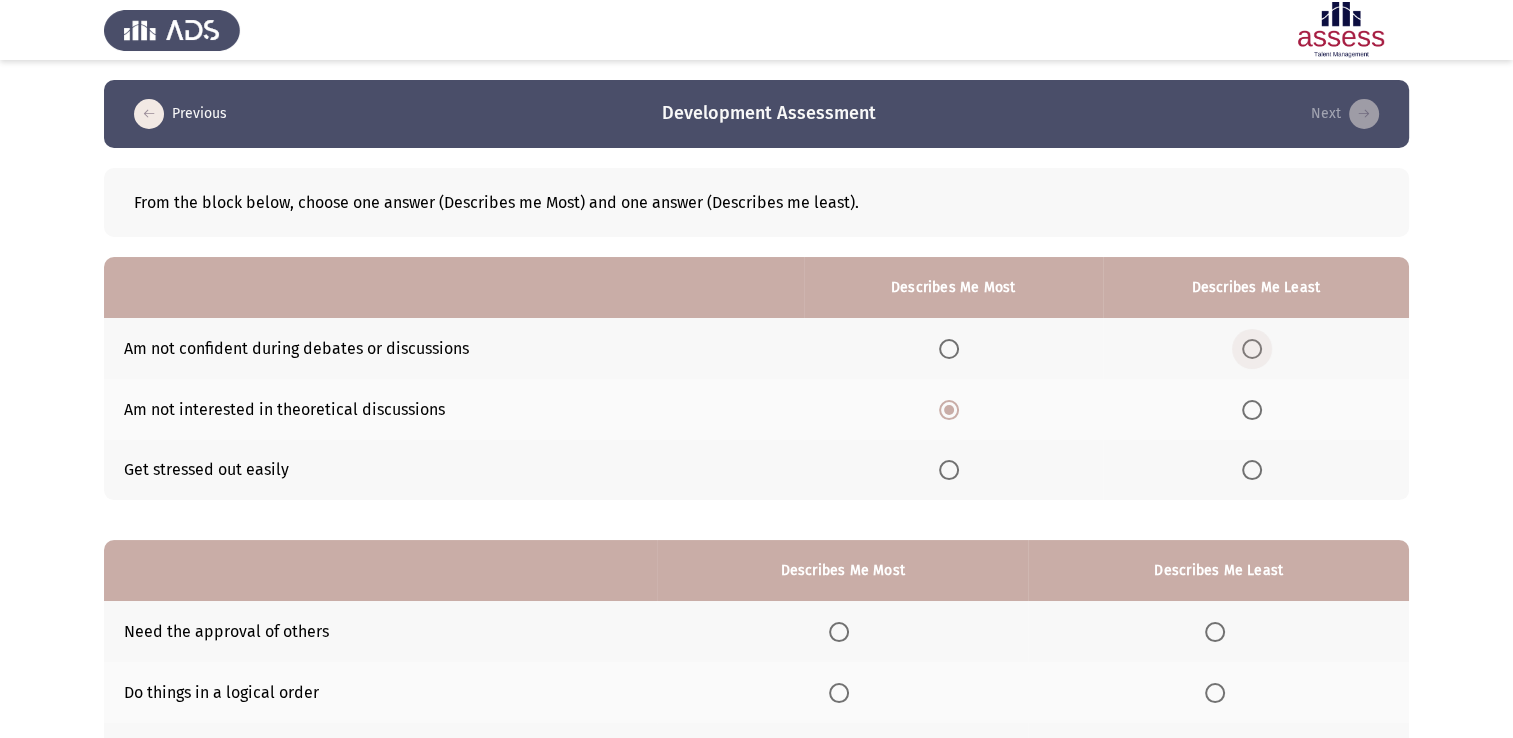 click at bounding box center [1252, 349] 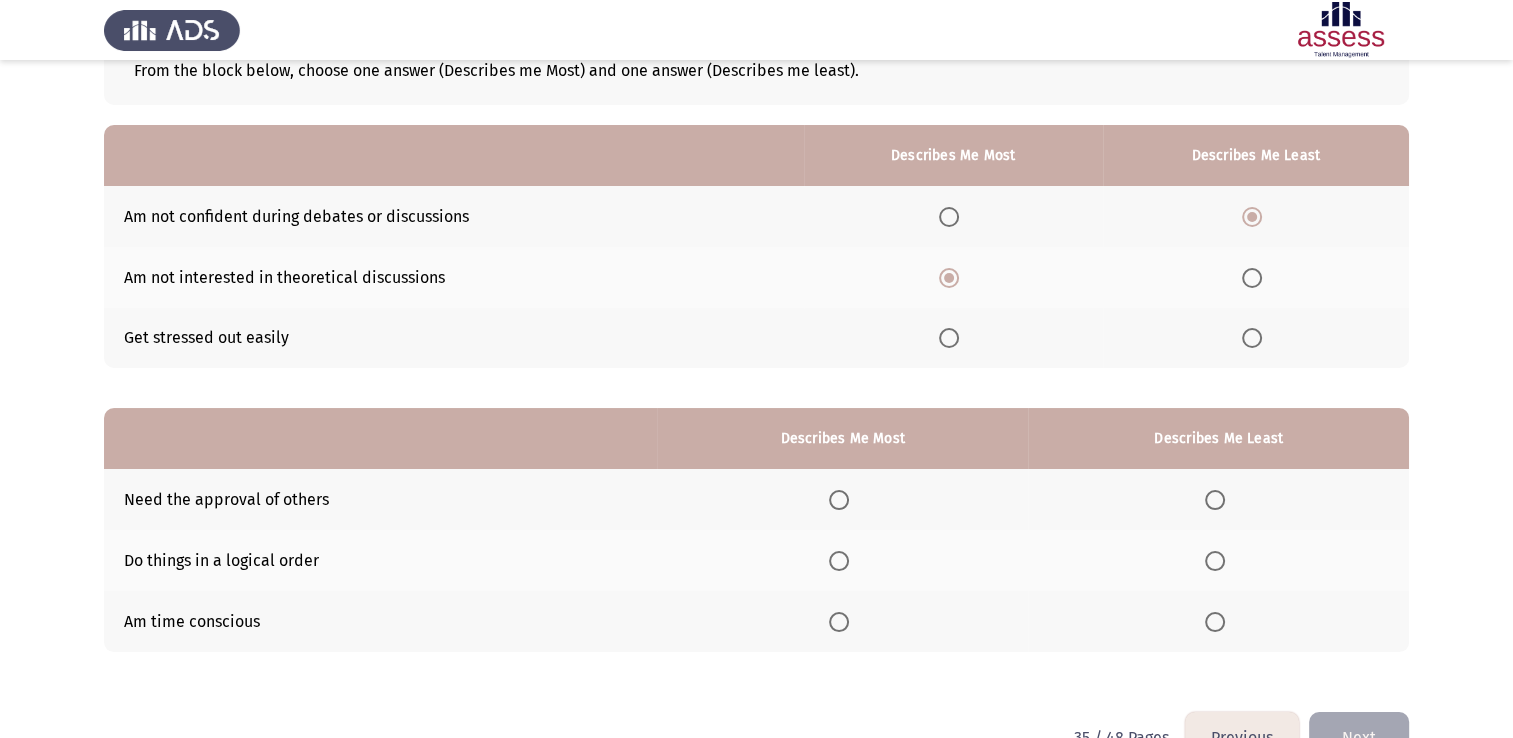 scroll, scrollTop: 186, scrollLeft: 0, axis: vertical 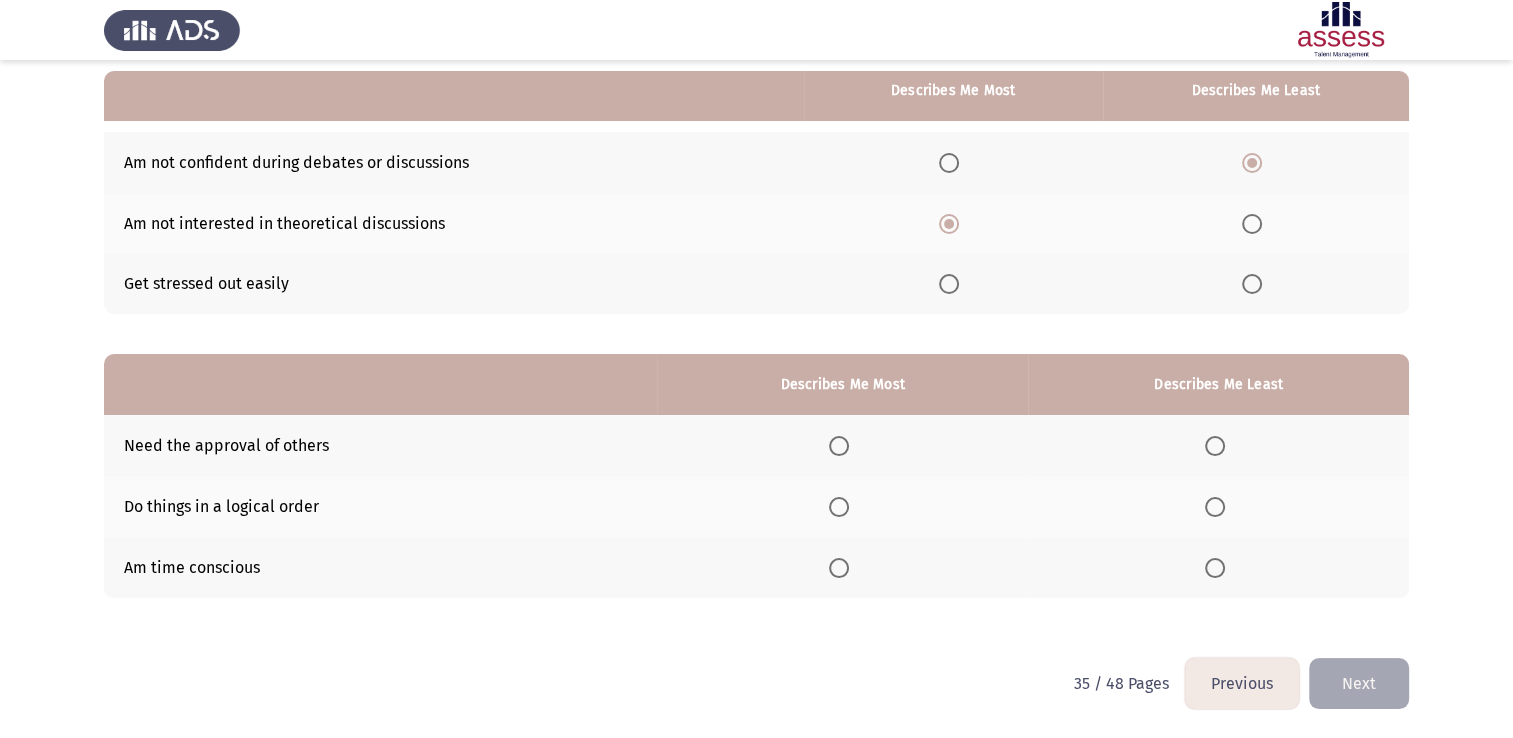 click at bounding box center (839, 507) 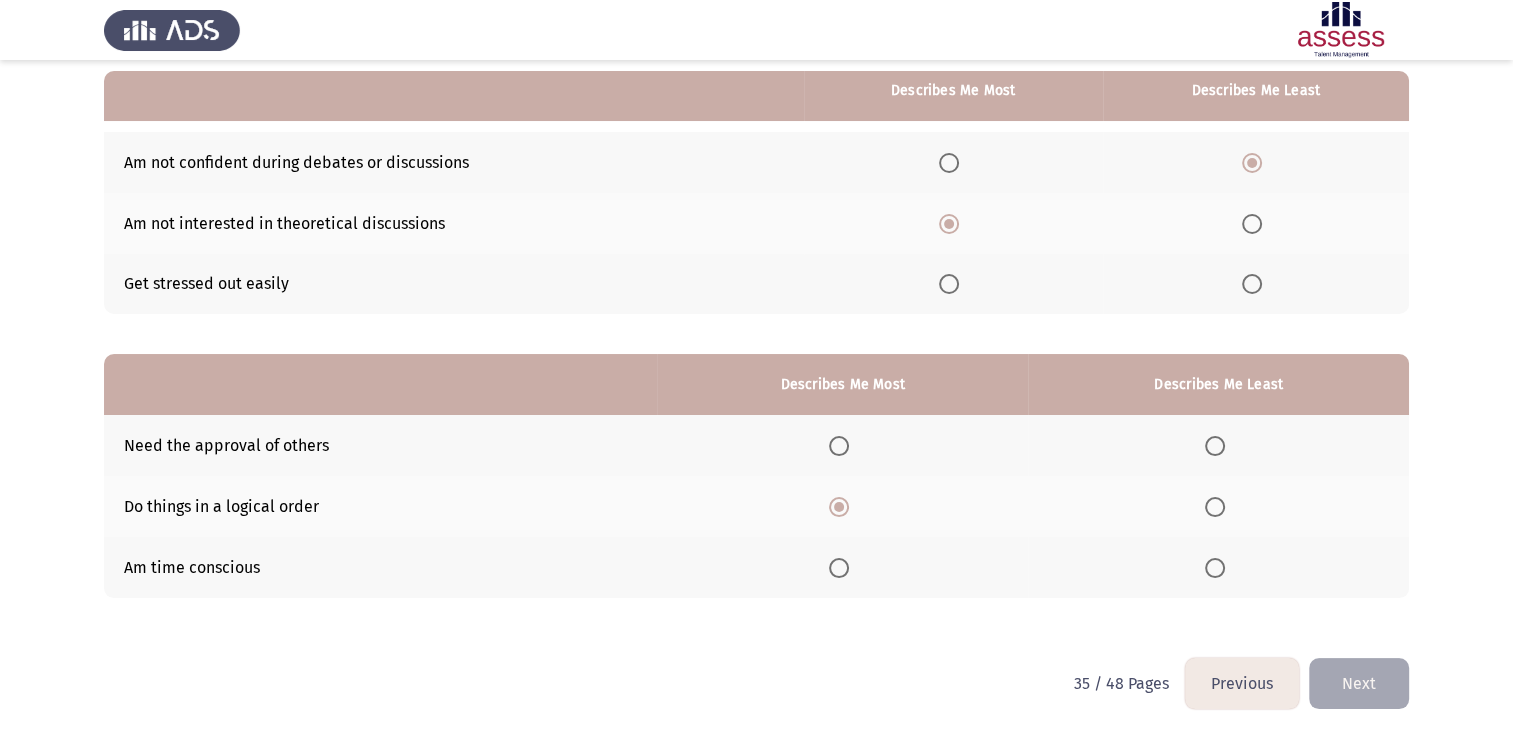 click at bounding box center [1215, 446] 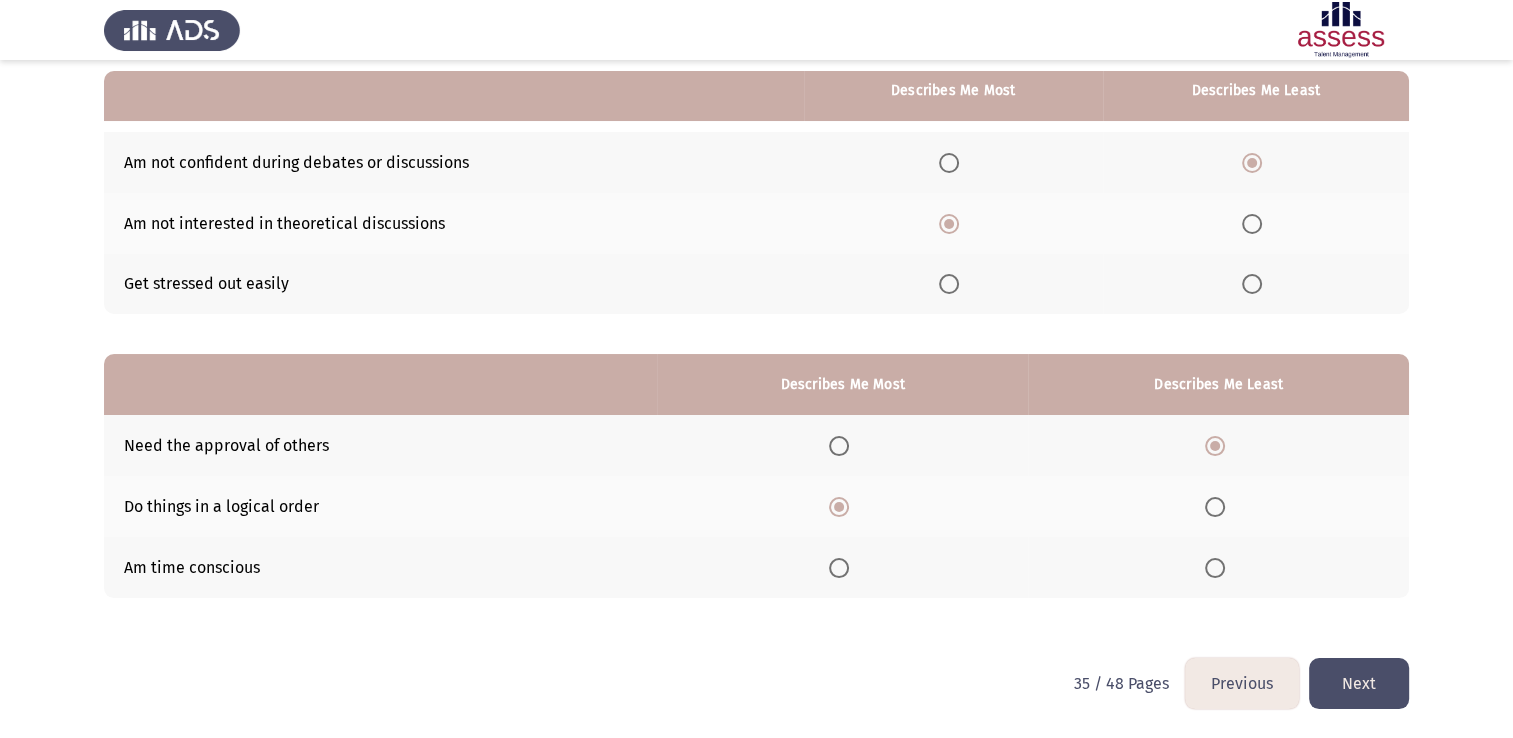 click on "Next" 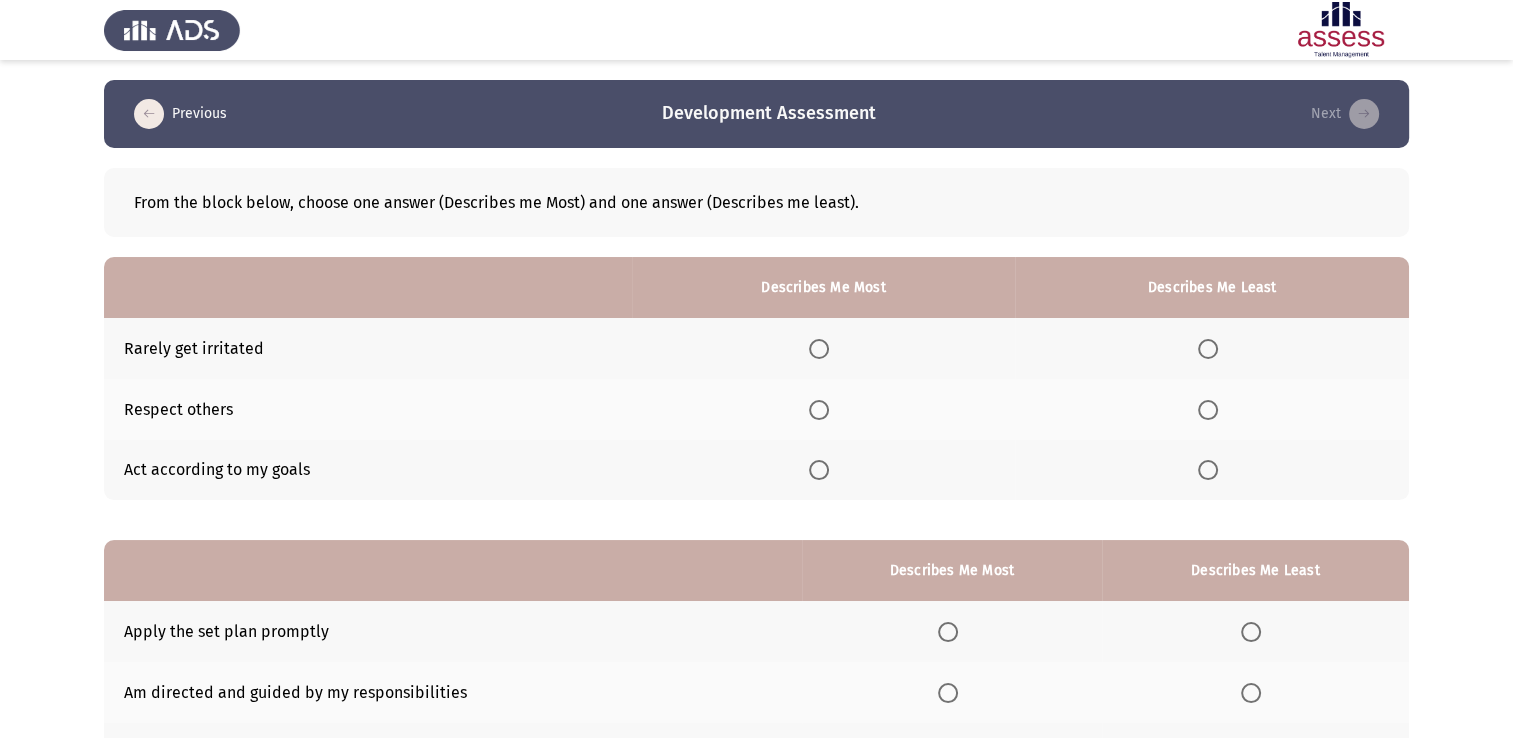 click at bounding box center [819, 410] 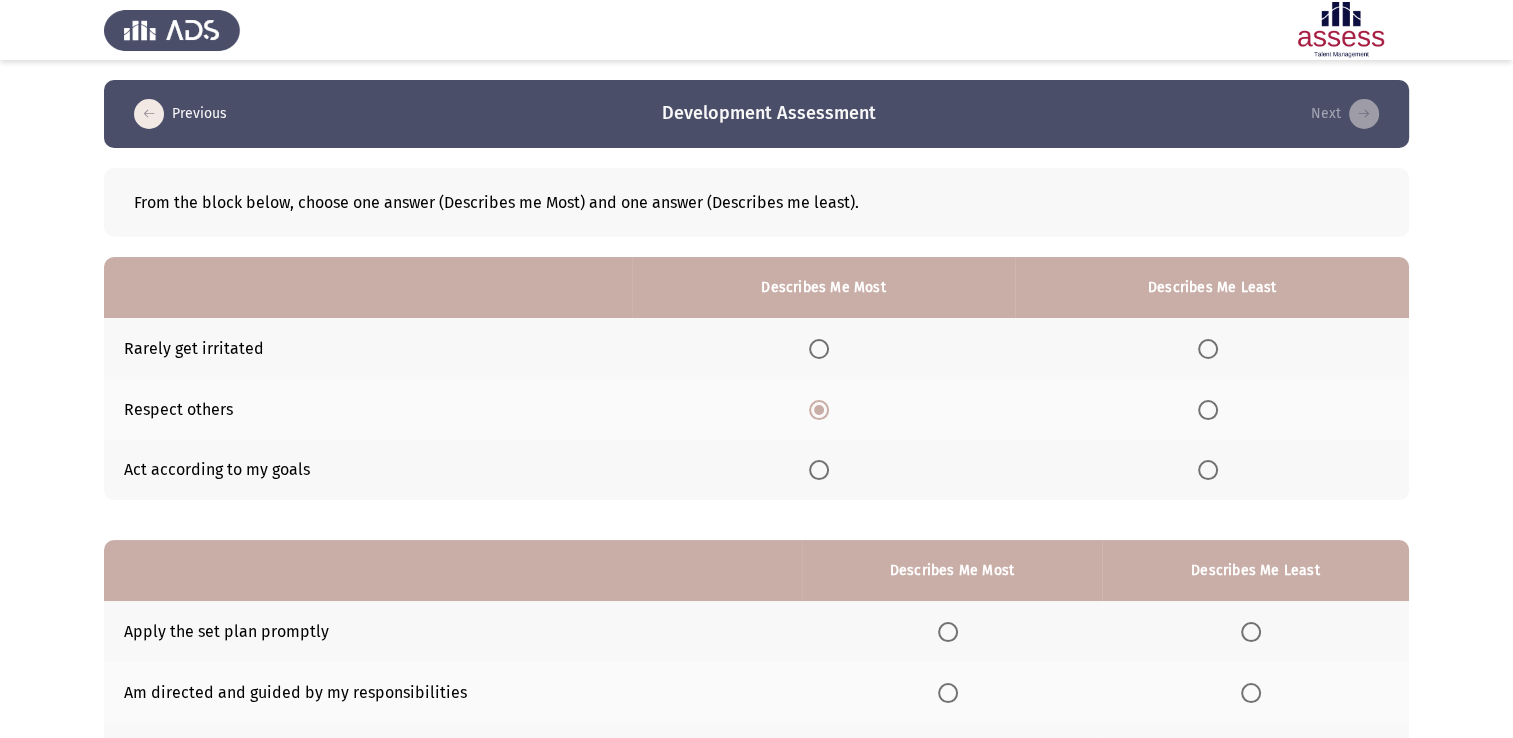 click at bounding box center (1208, 470) 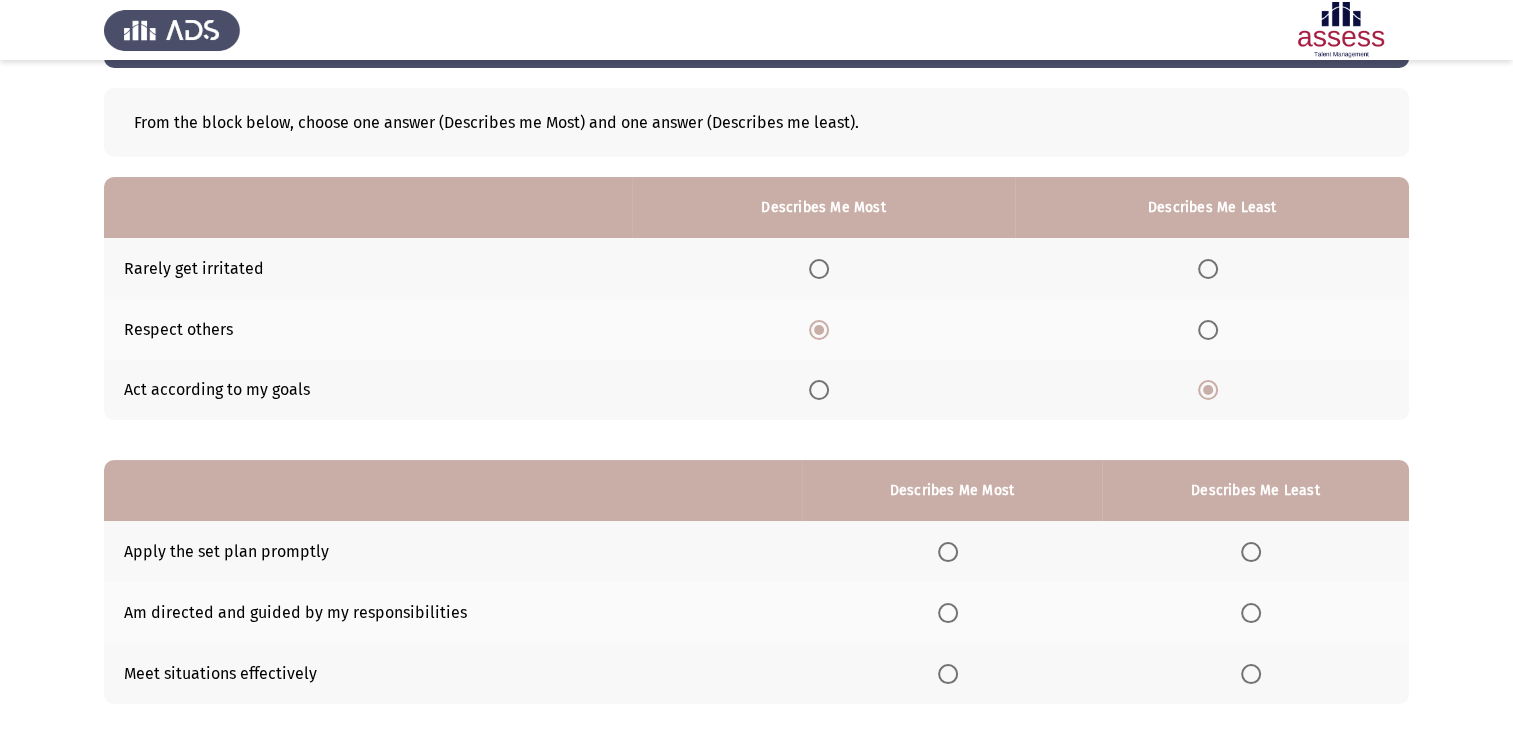 scroll, scrollTop: 186, scrollLeft: 0, axis: vertical 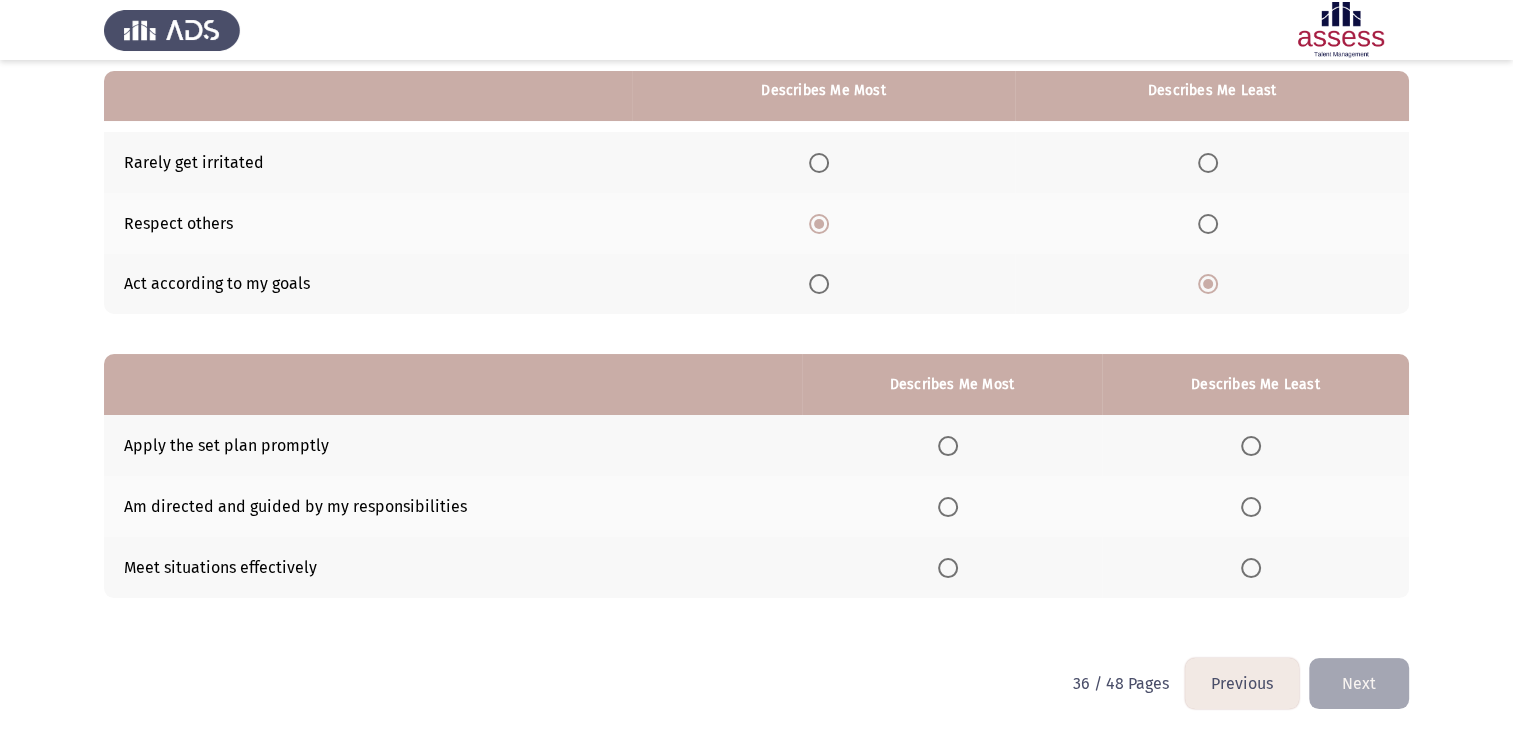 click at bounding box center (948, 507) 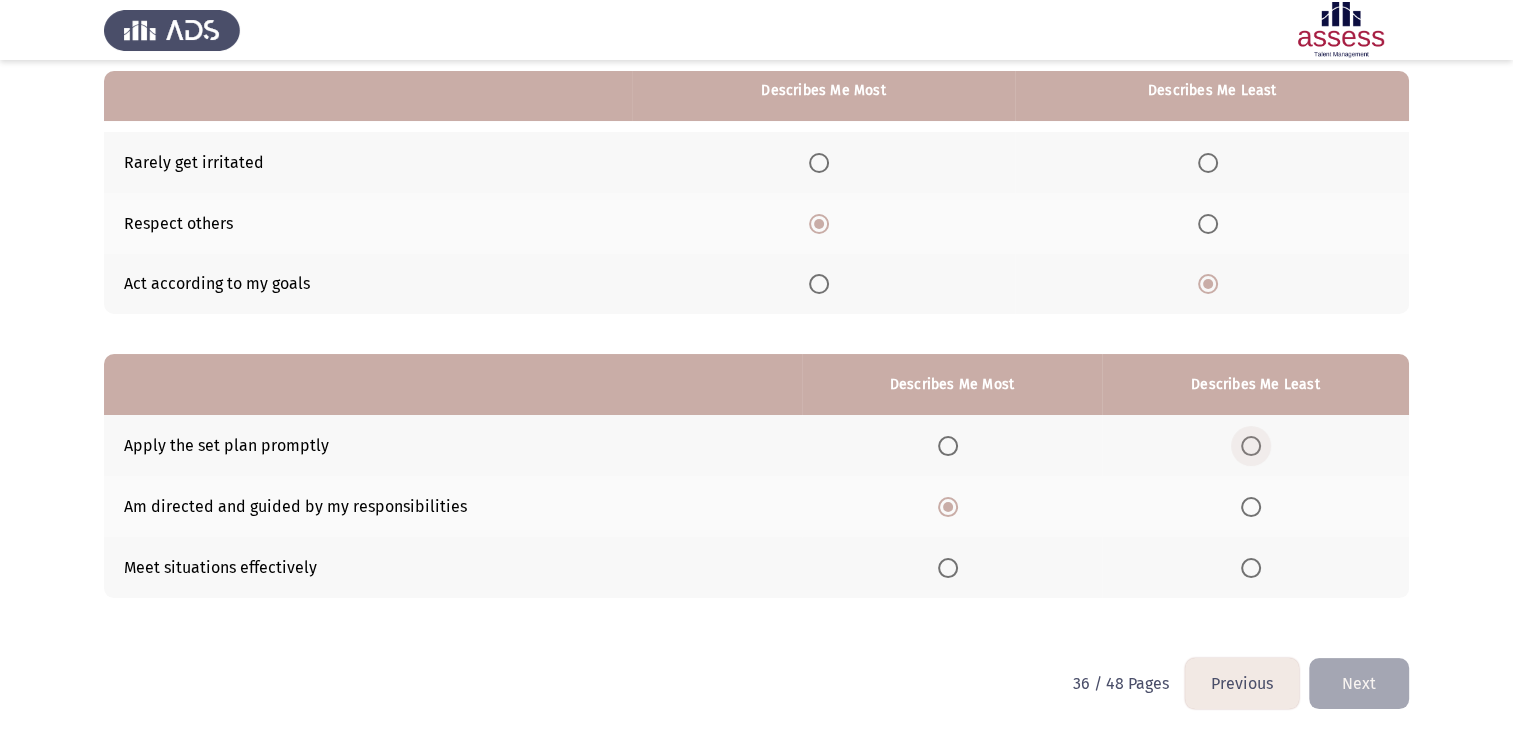 click at bounding box center [1251, 446] 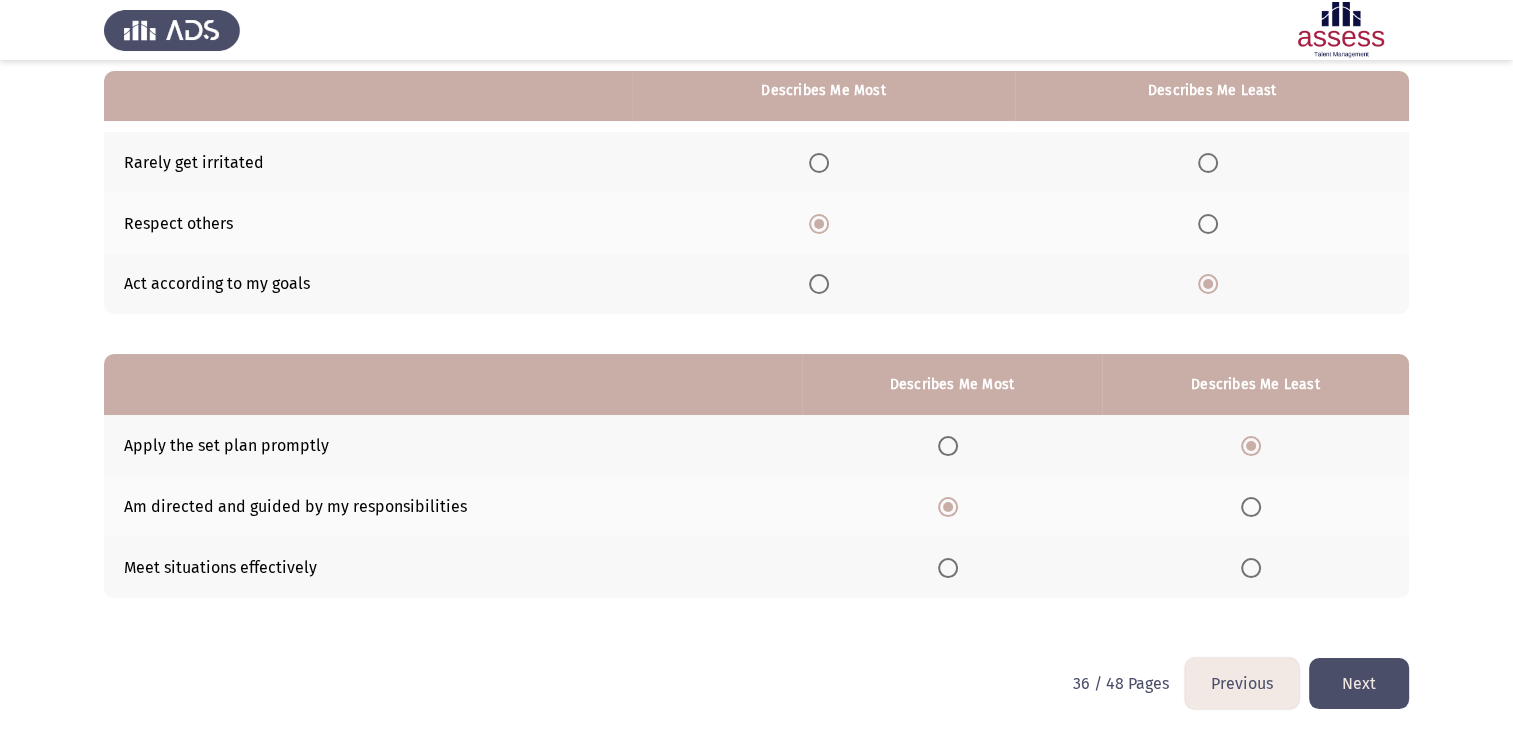 click on "Next" 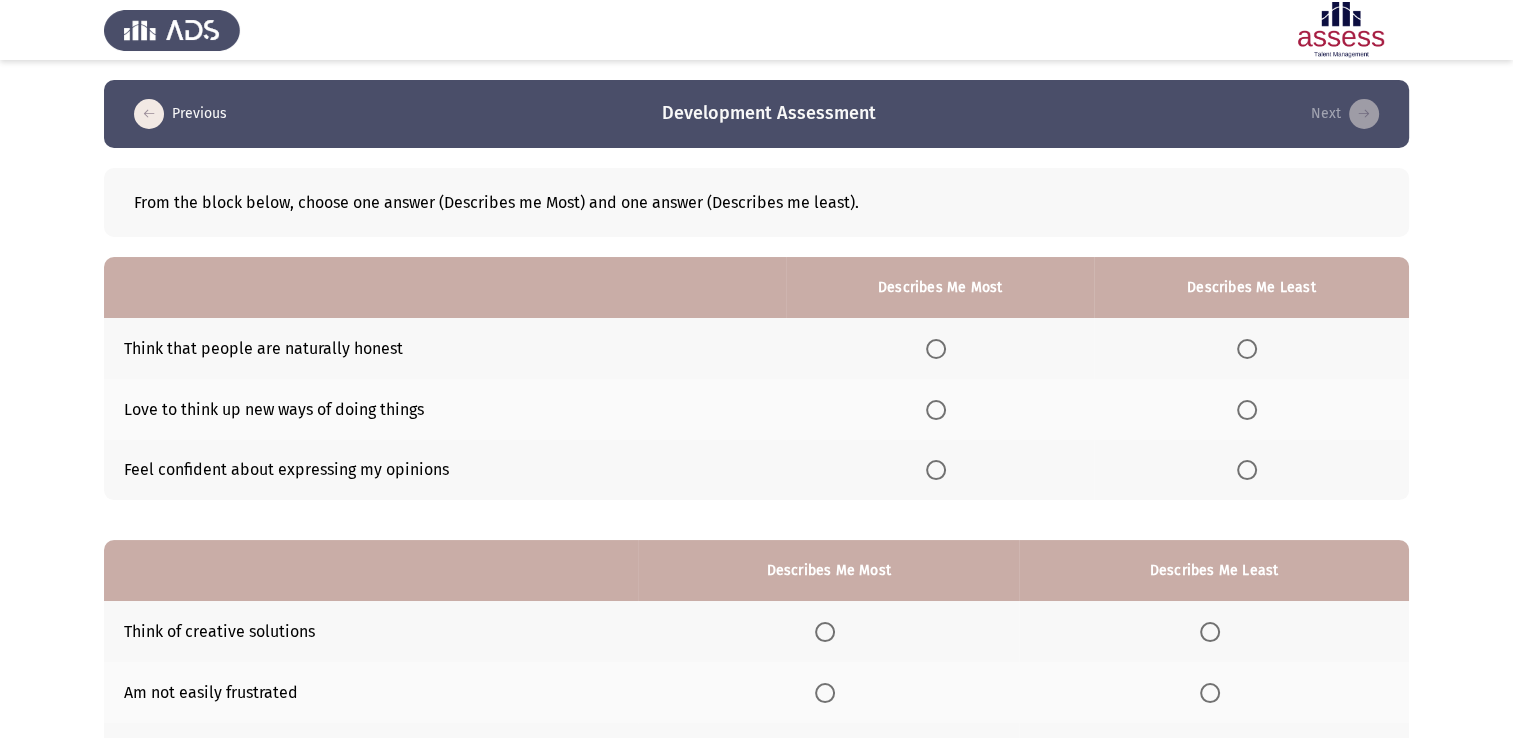 click at bounding box center (1247, 349) 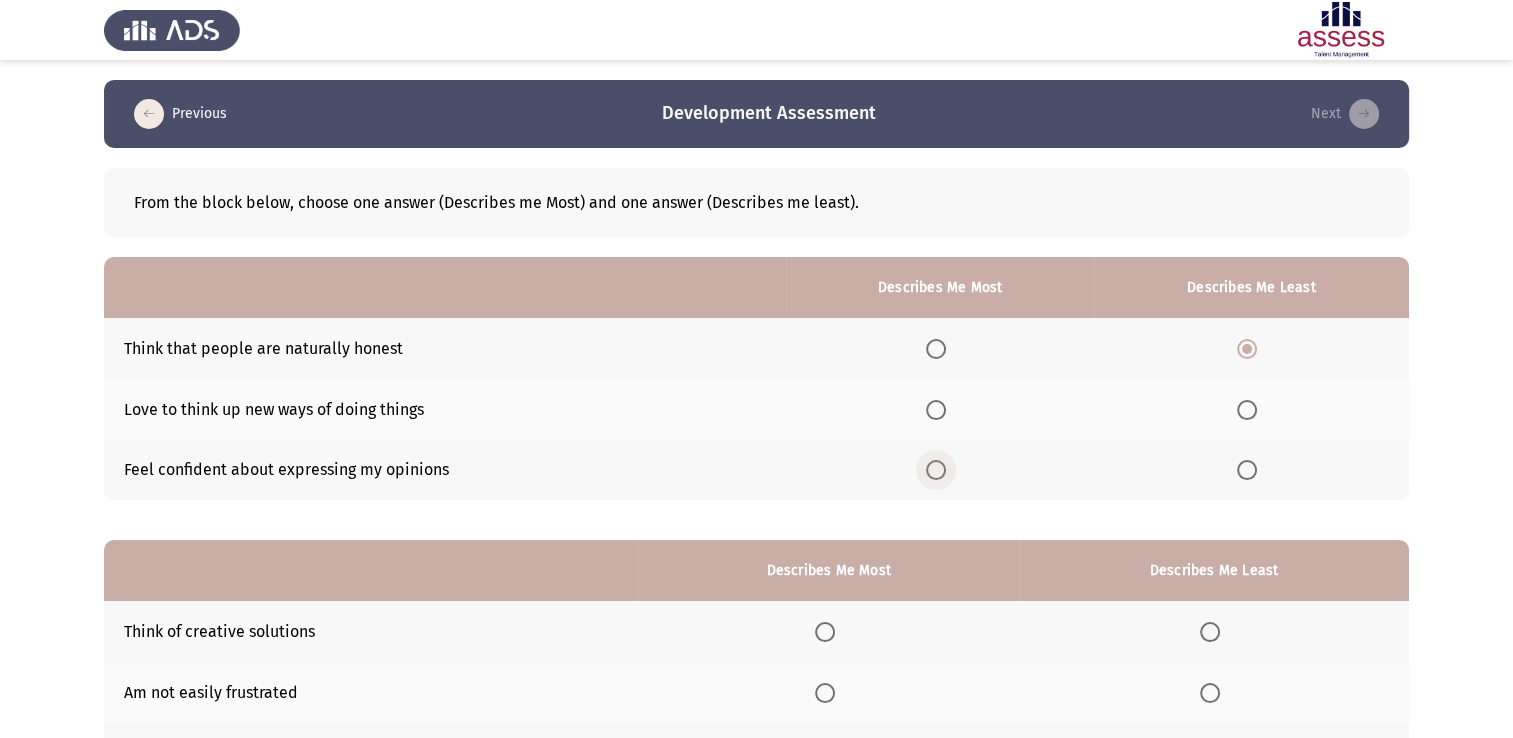 click at bounding box center (936, 470) 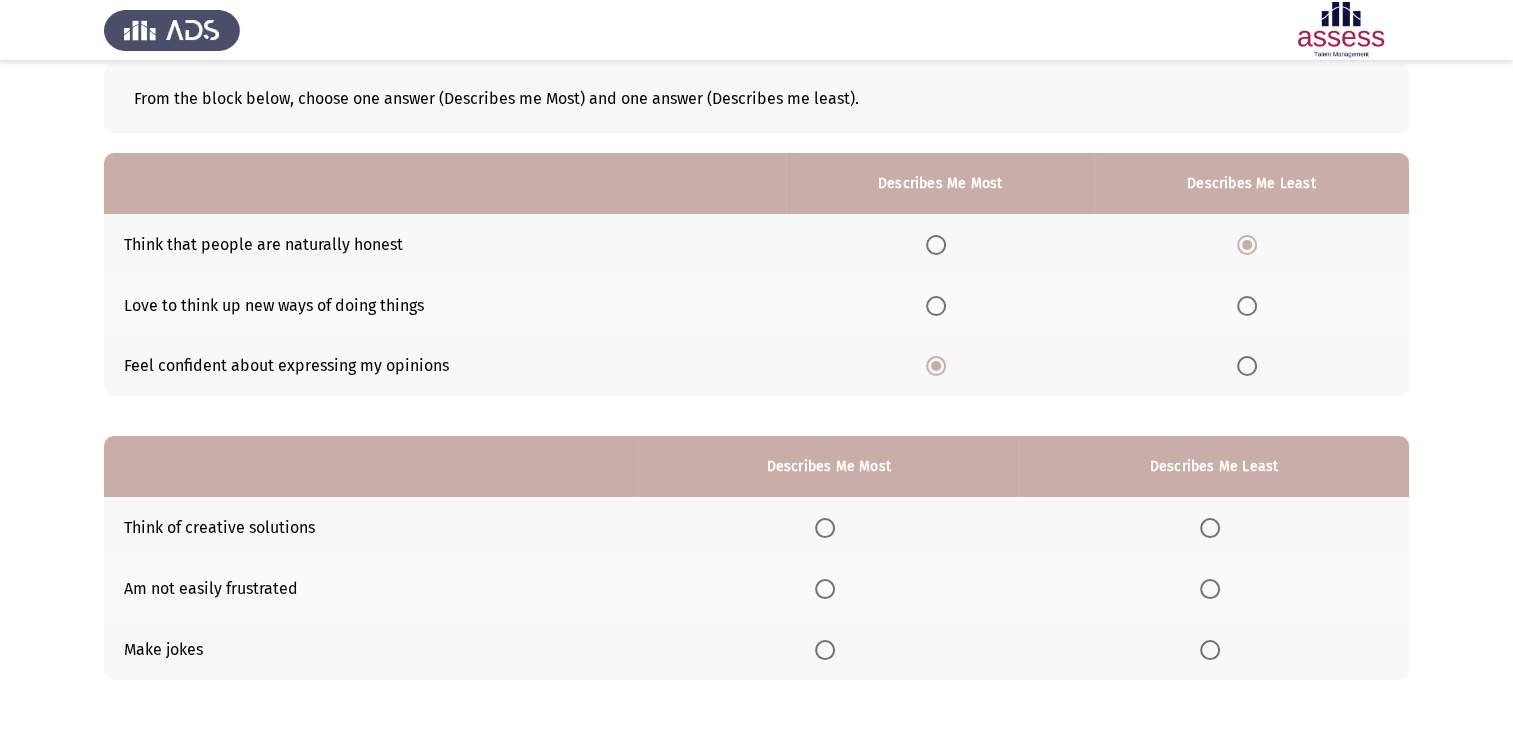 scroll, scrollTop: 186, scrollLeft: 0, axis: vertical 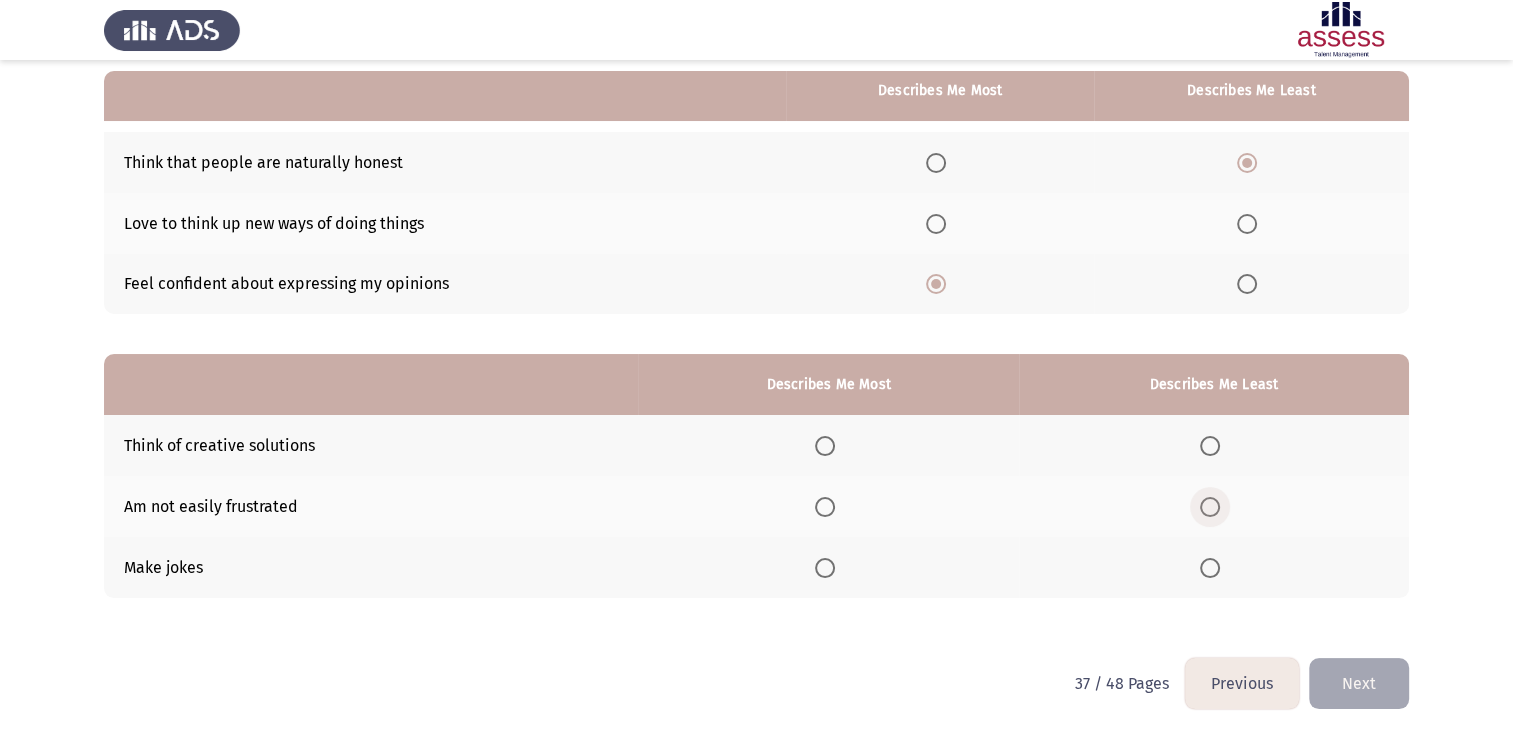 click at bounding box center [1210, 507] 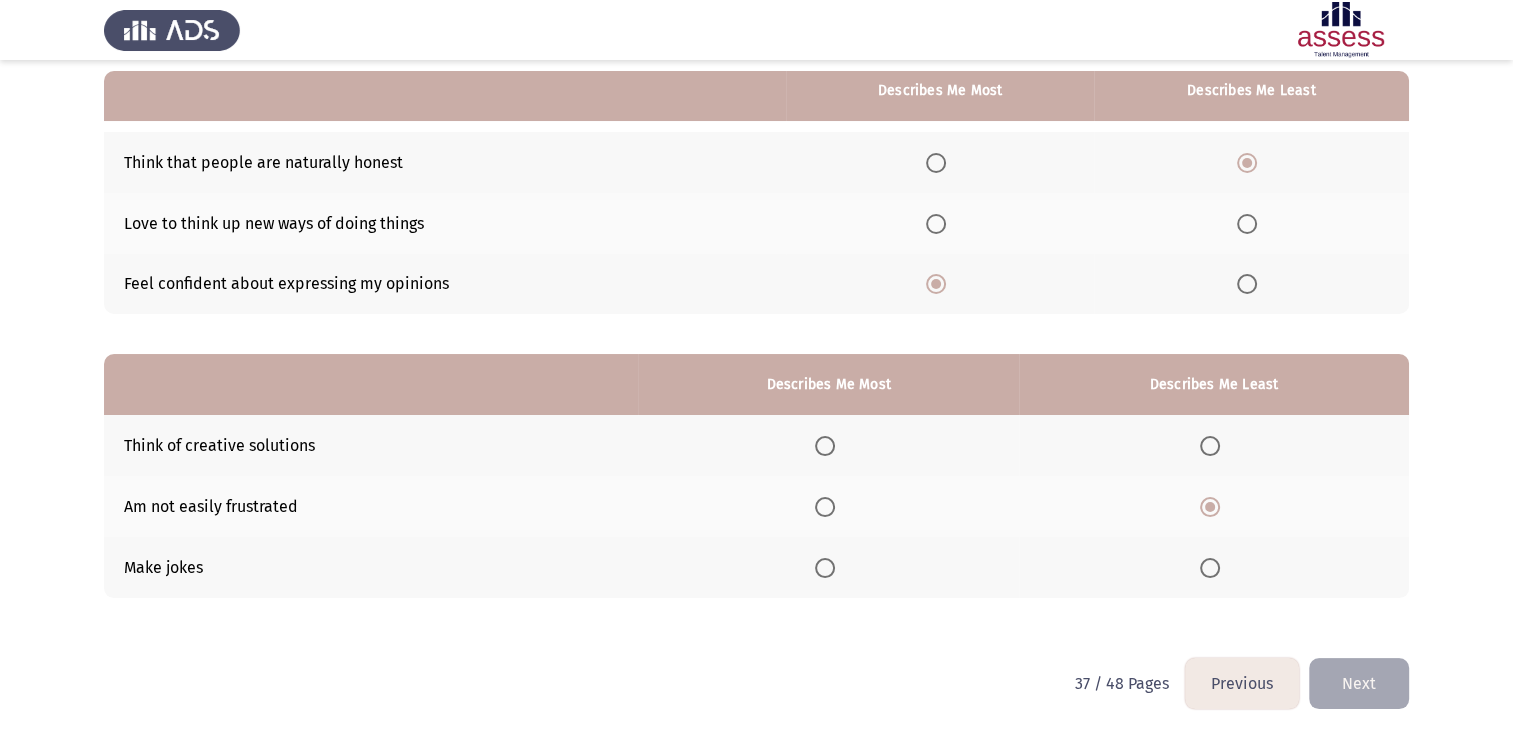 click 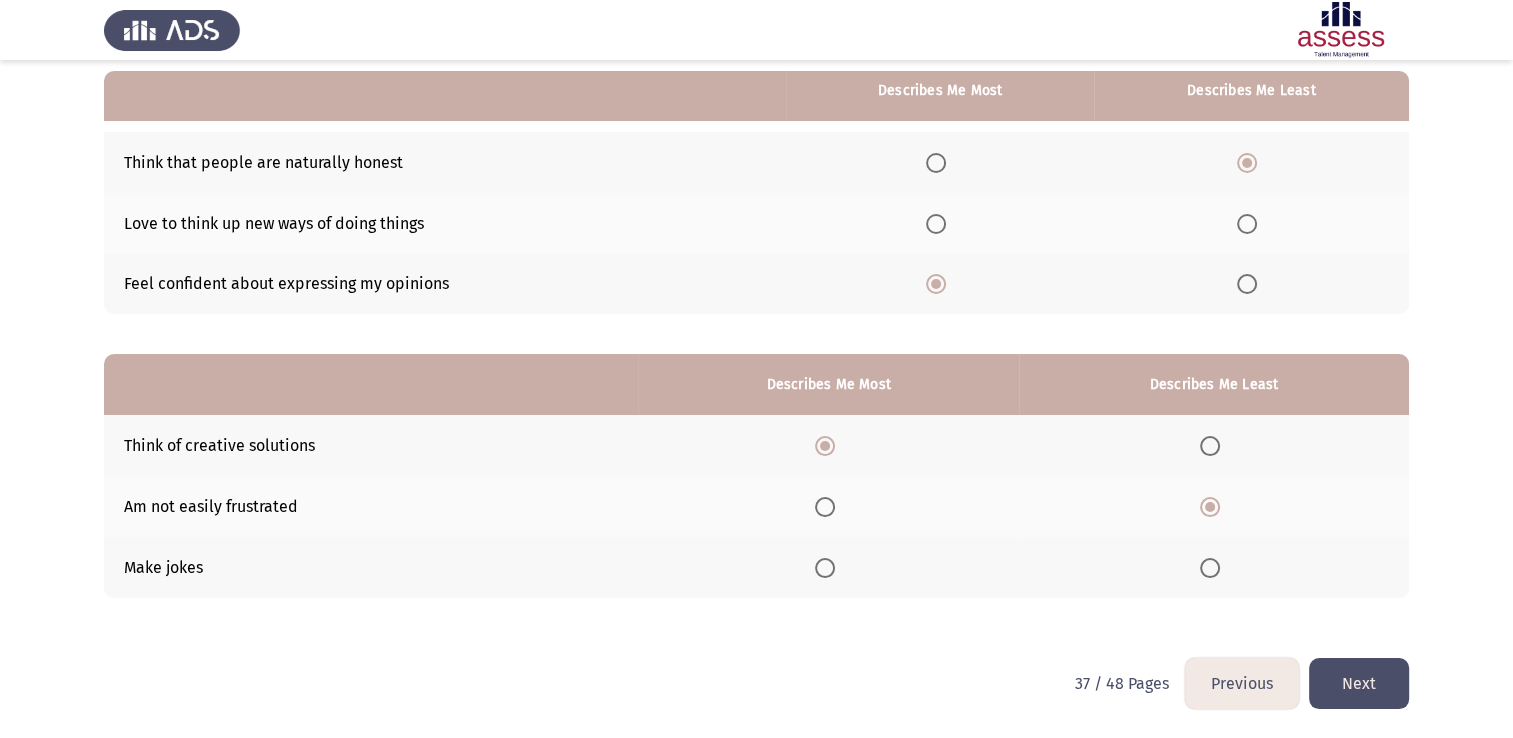 click on "Previous
Development Assessment   Next  From the block below, choose one answer (Describes me Most) and one answer (Describes me least).  Describes Me Most   Describes Me Least  Think that people are naturally honest     Love to think up new ways of doing things     Feel confident about expressing my opinions      Describes Me Most   Describes Me Least  Think of creative solutions     Am not easily frustrated     Make jokes      37 / 48 Pages   Previous
Next
WAITING" at bounding box center (756, 276) 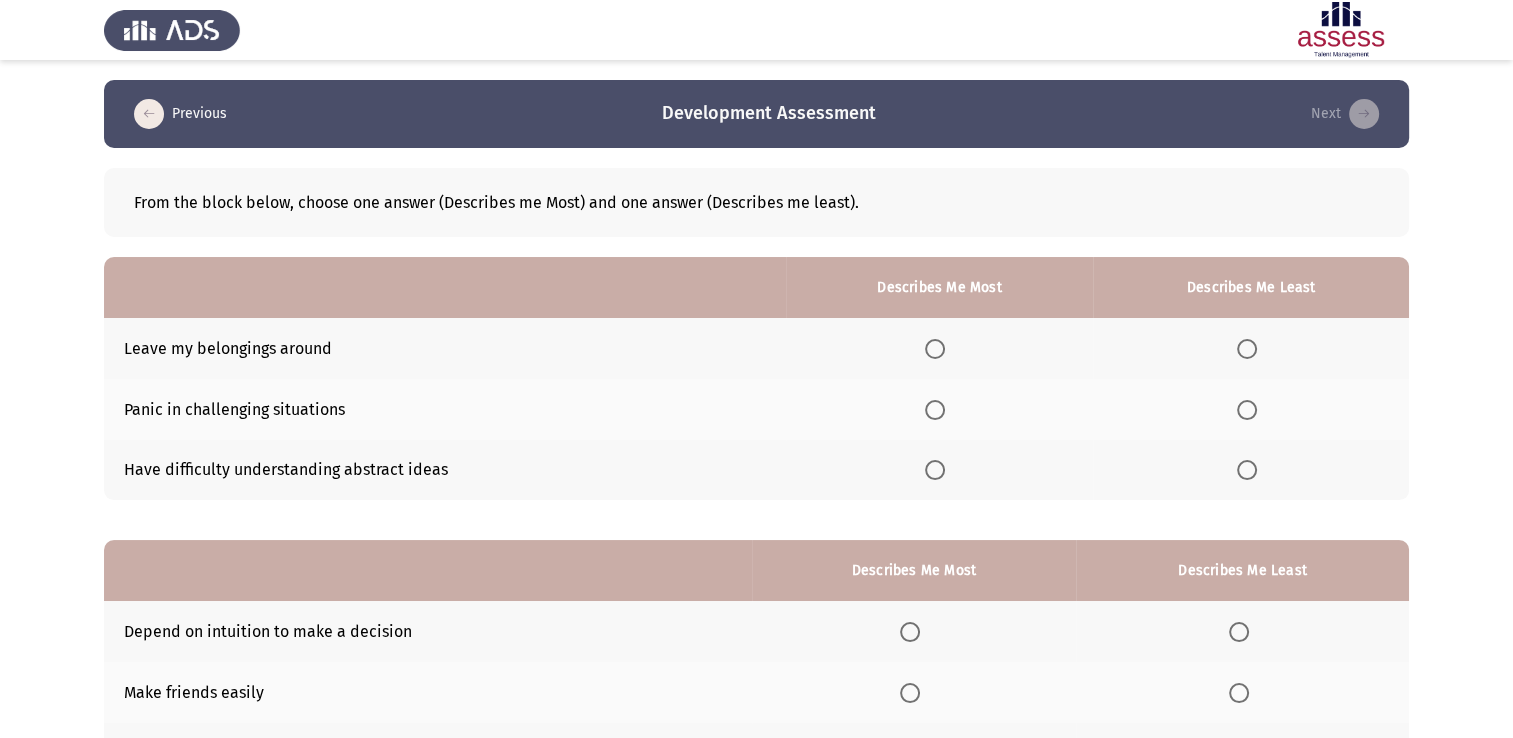 click 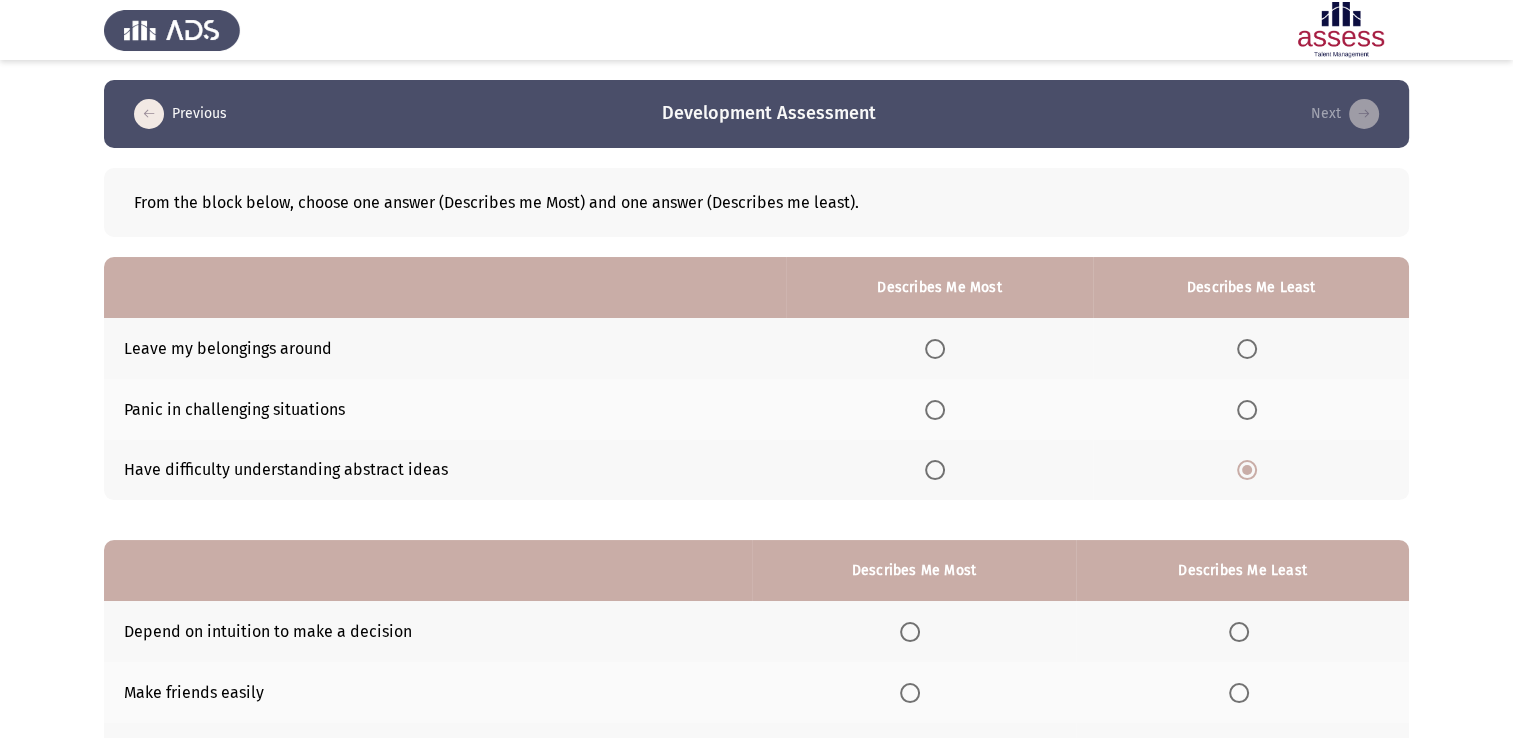 click at bounding box center [935, 349] 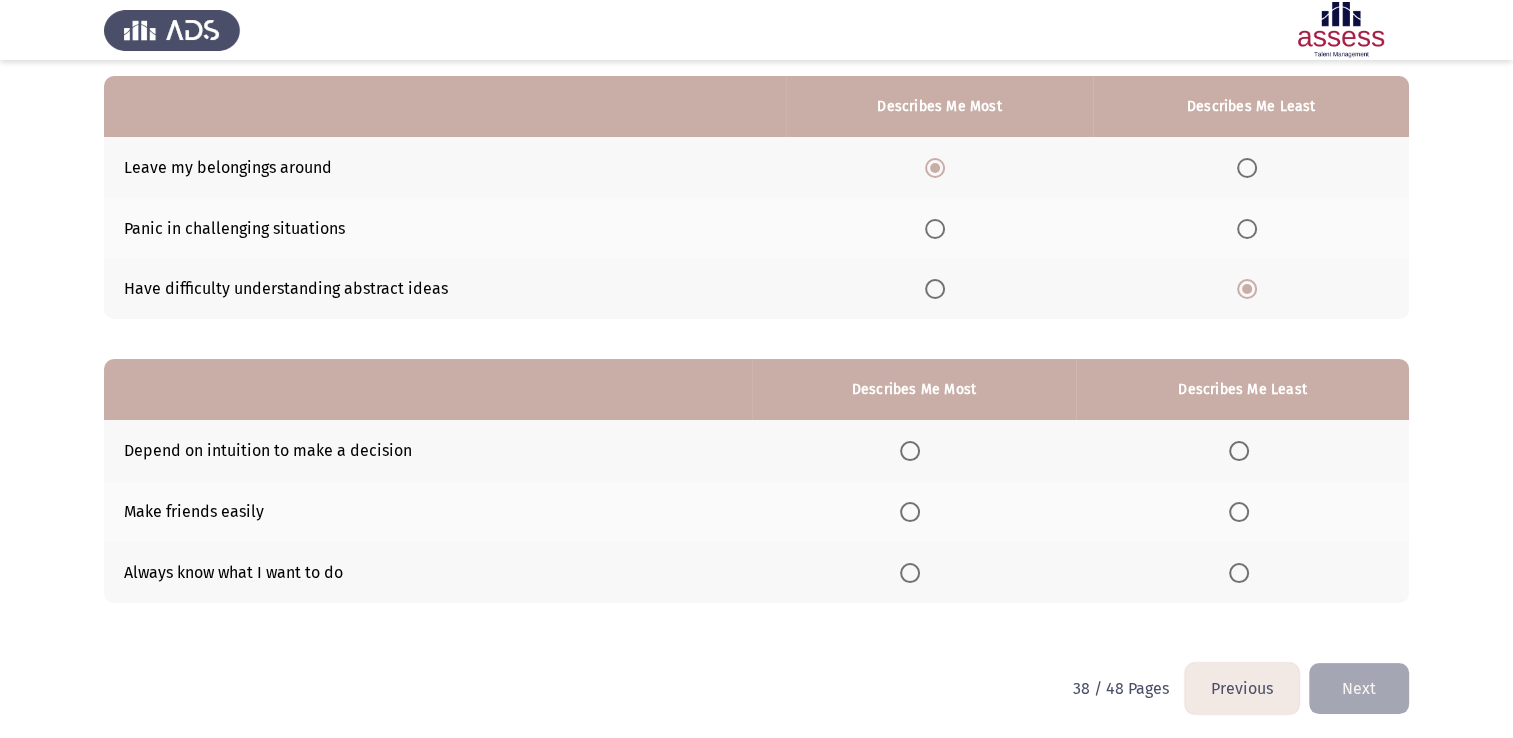 scroll, scrollTop: 186, scrollLeft: 0, axis: vertical 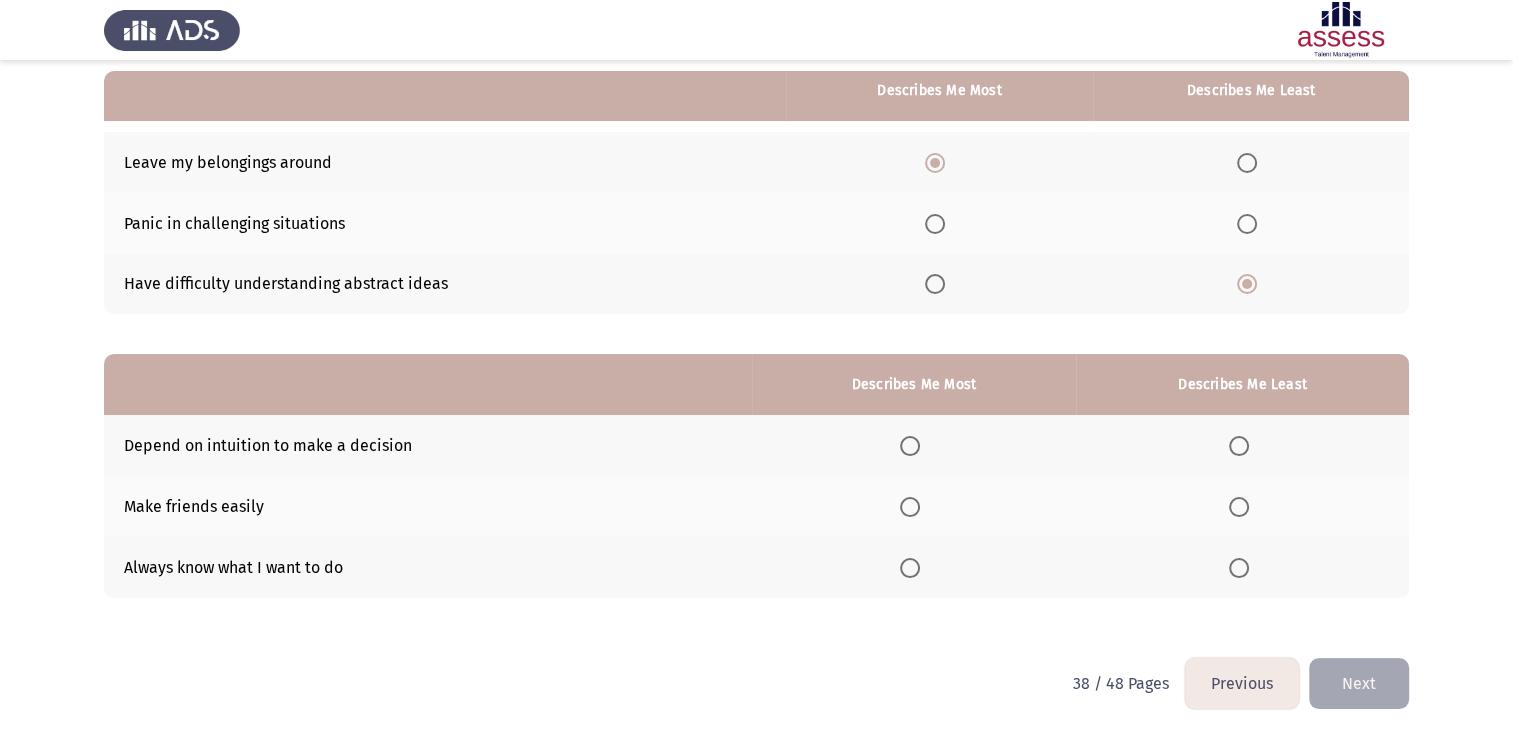 click at bounding box center [1239, 446] 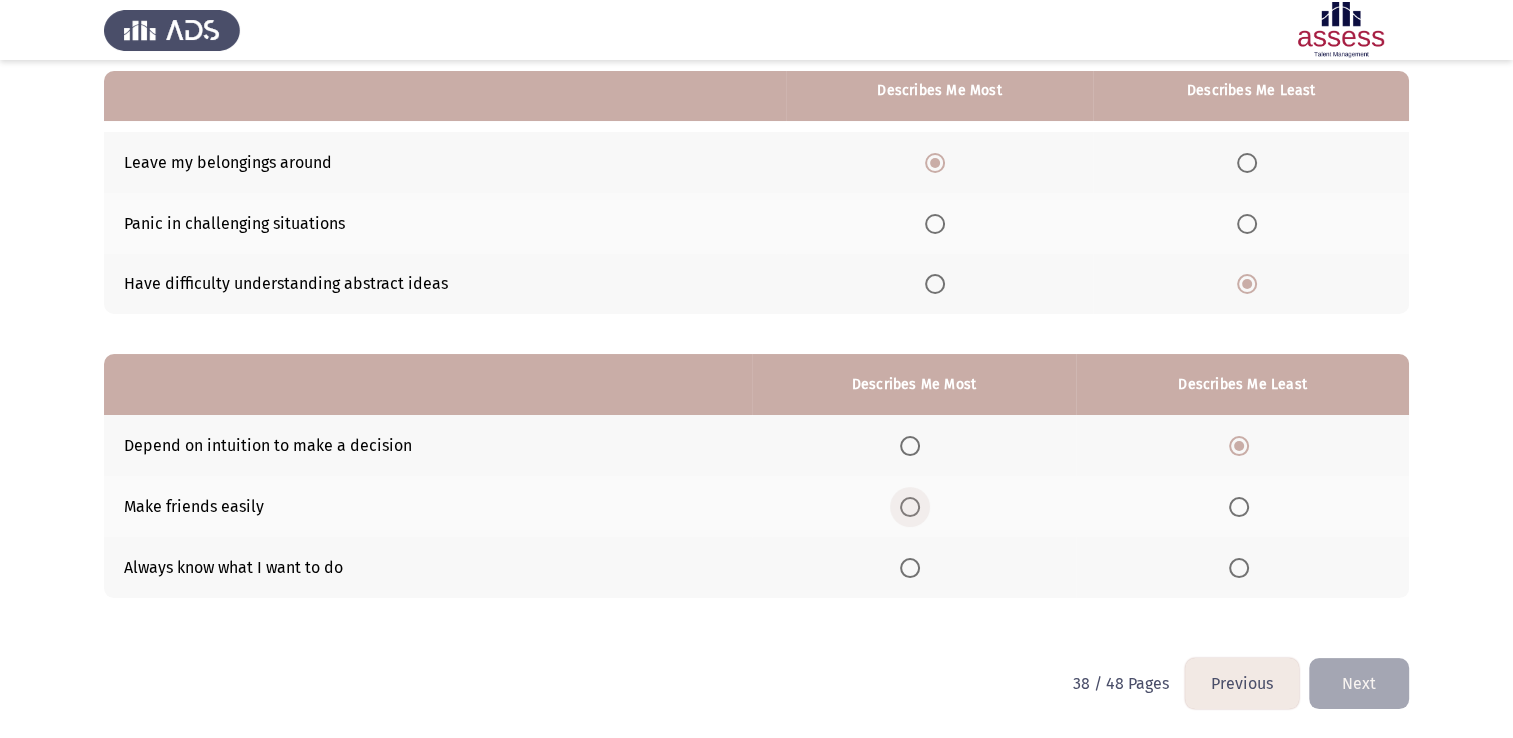 click at bounding box center [910, 507] 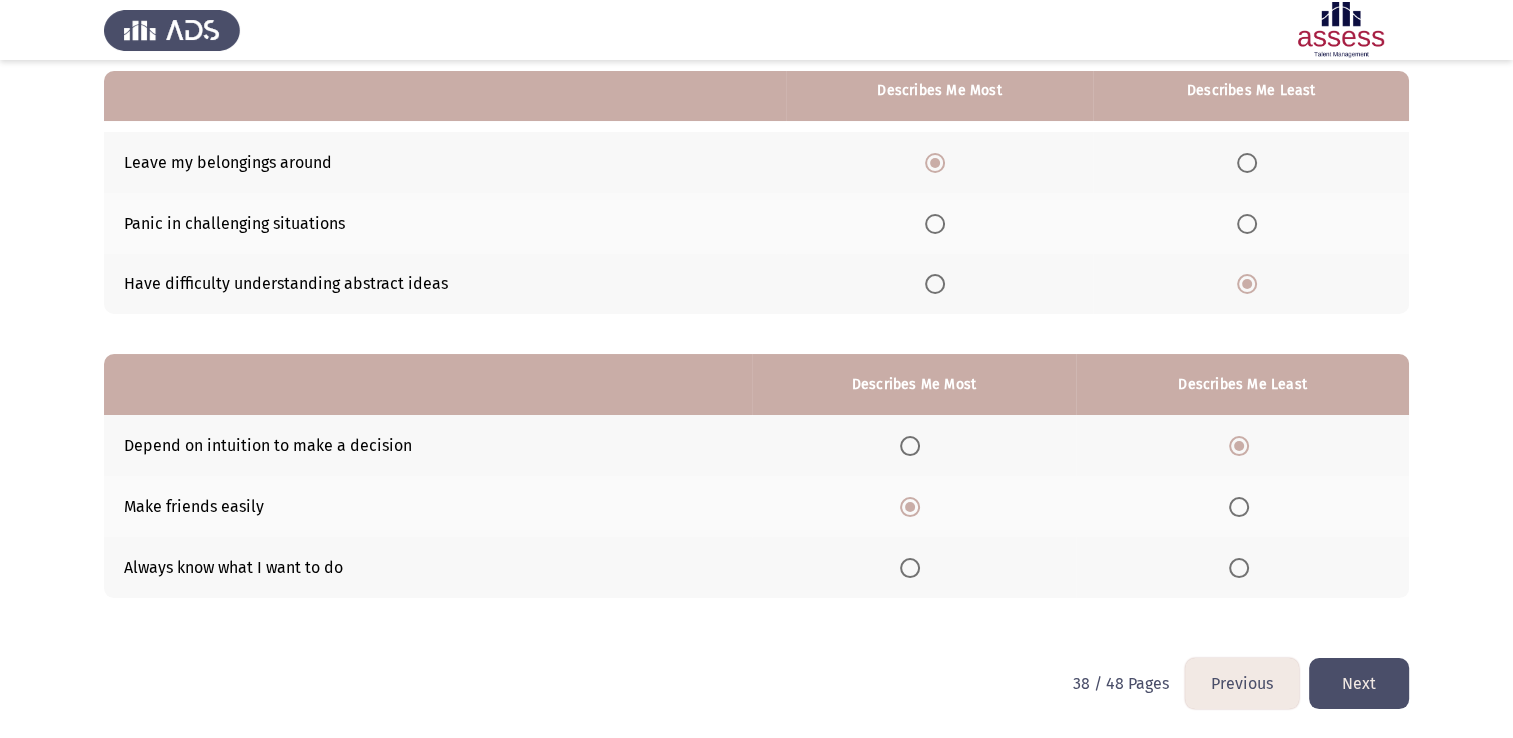 click on "Next" 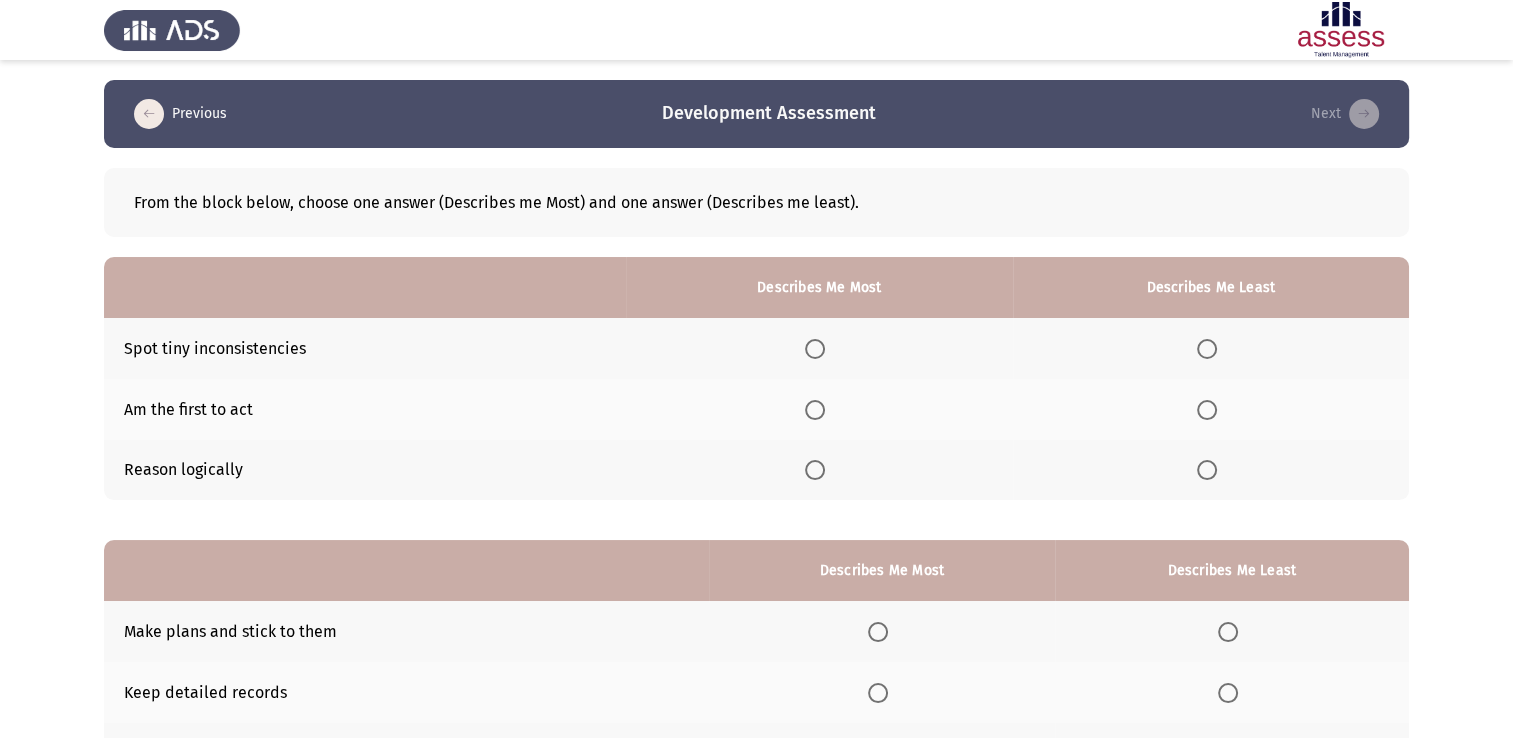 click at bounding box center (815, 470) 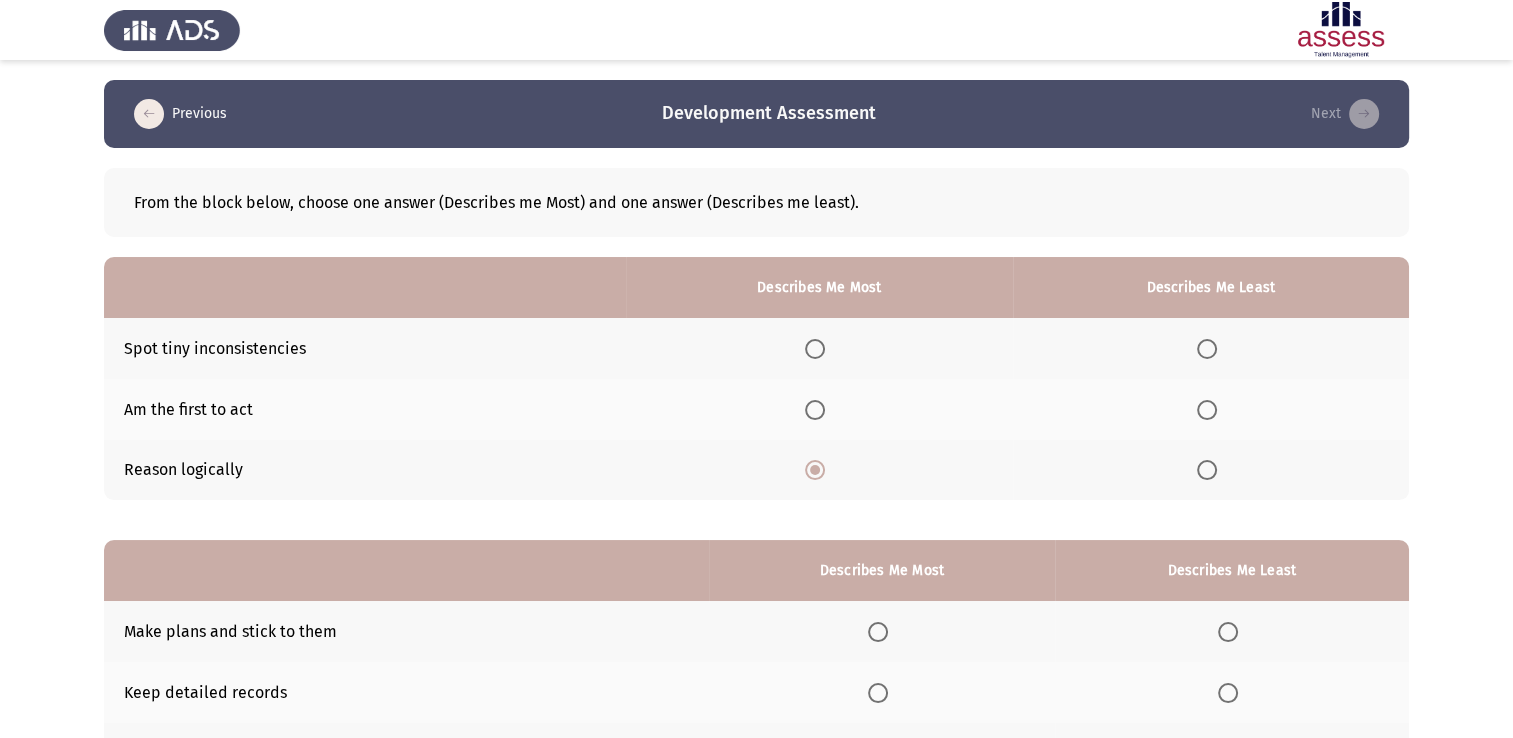 click 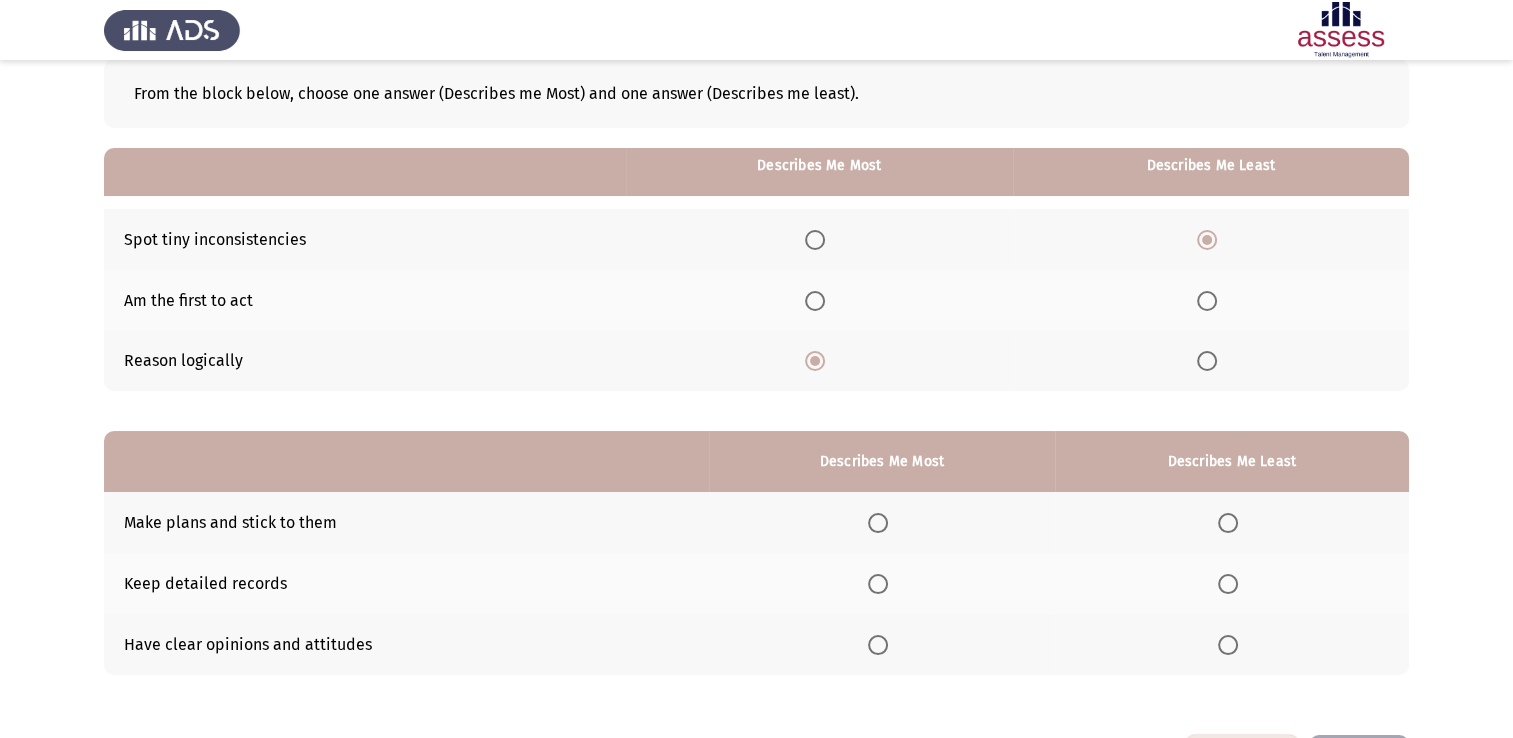 scroll, scrollTop: 186, scrollLeft: 0, axis: vertical 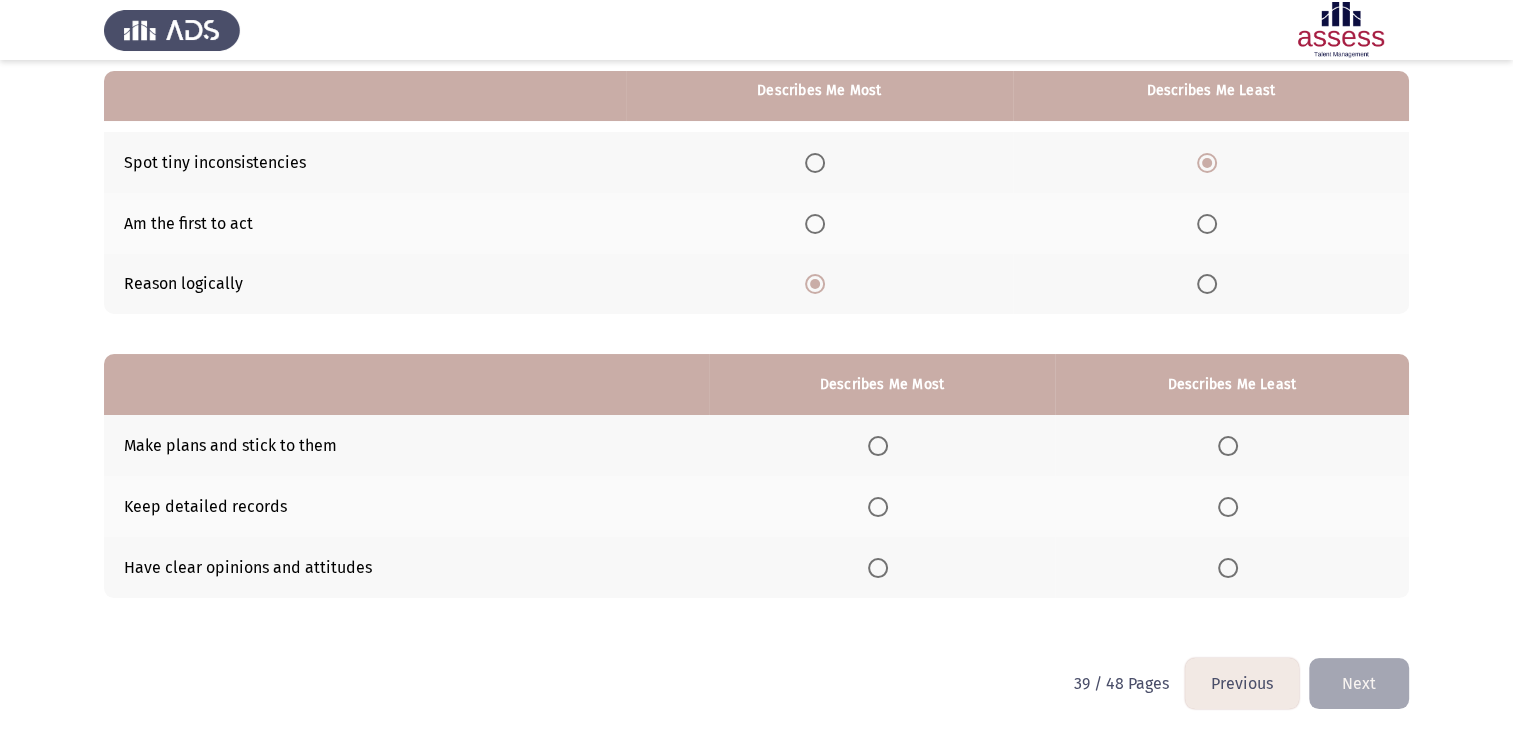 click 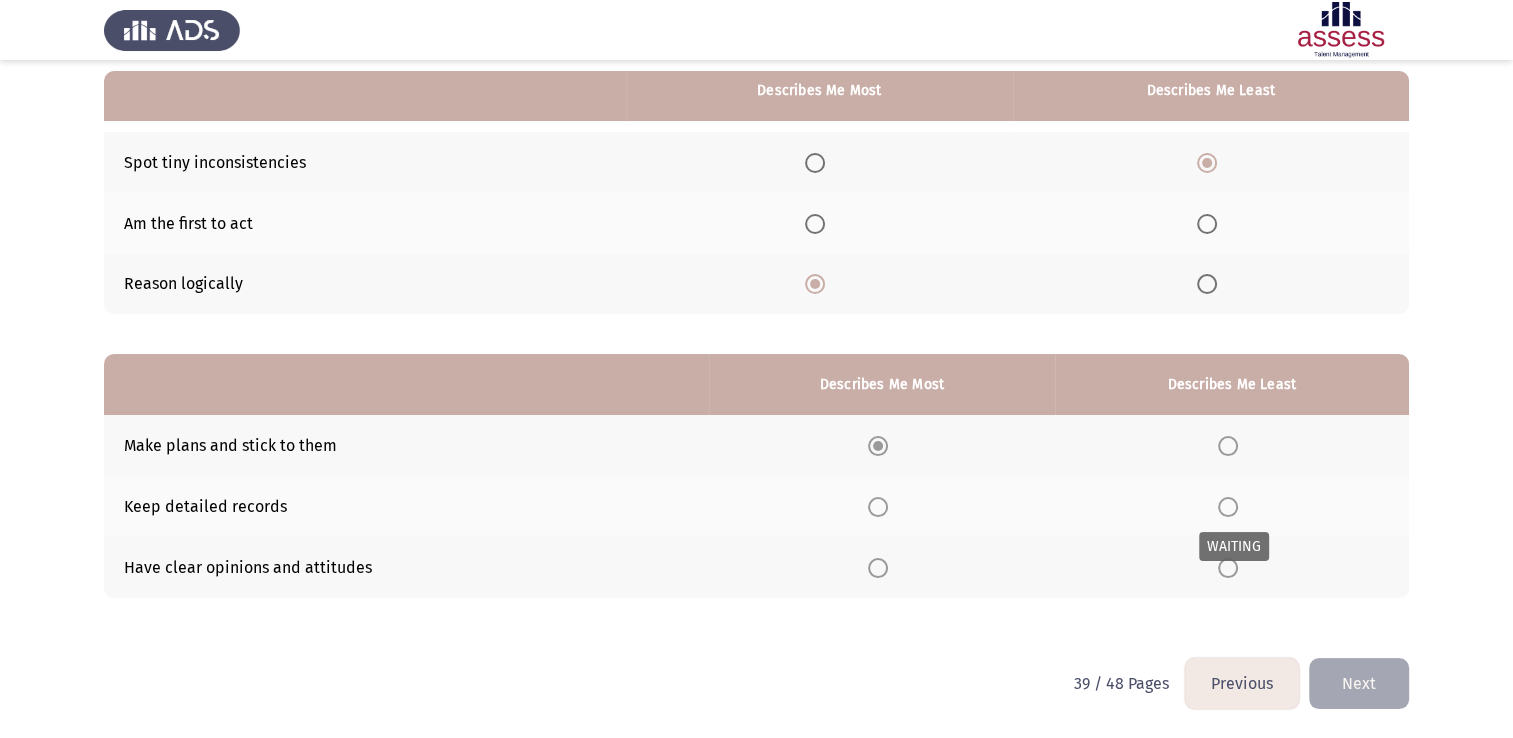 click at bounding box center (1228, 507) 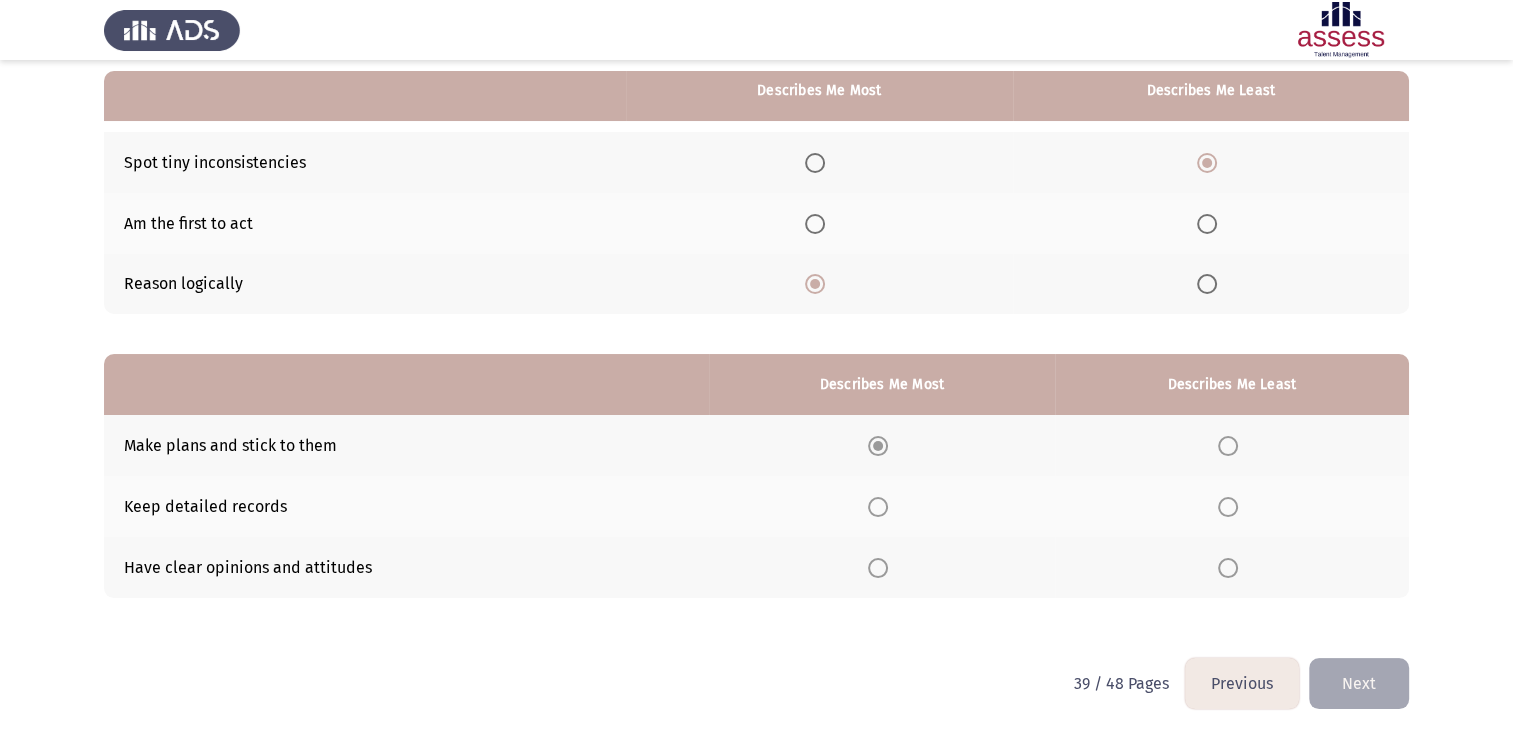 click 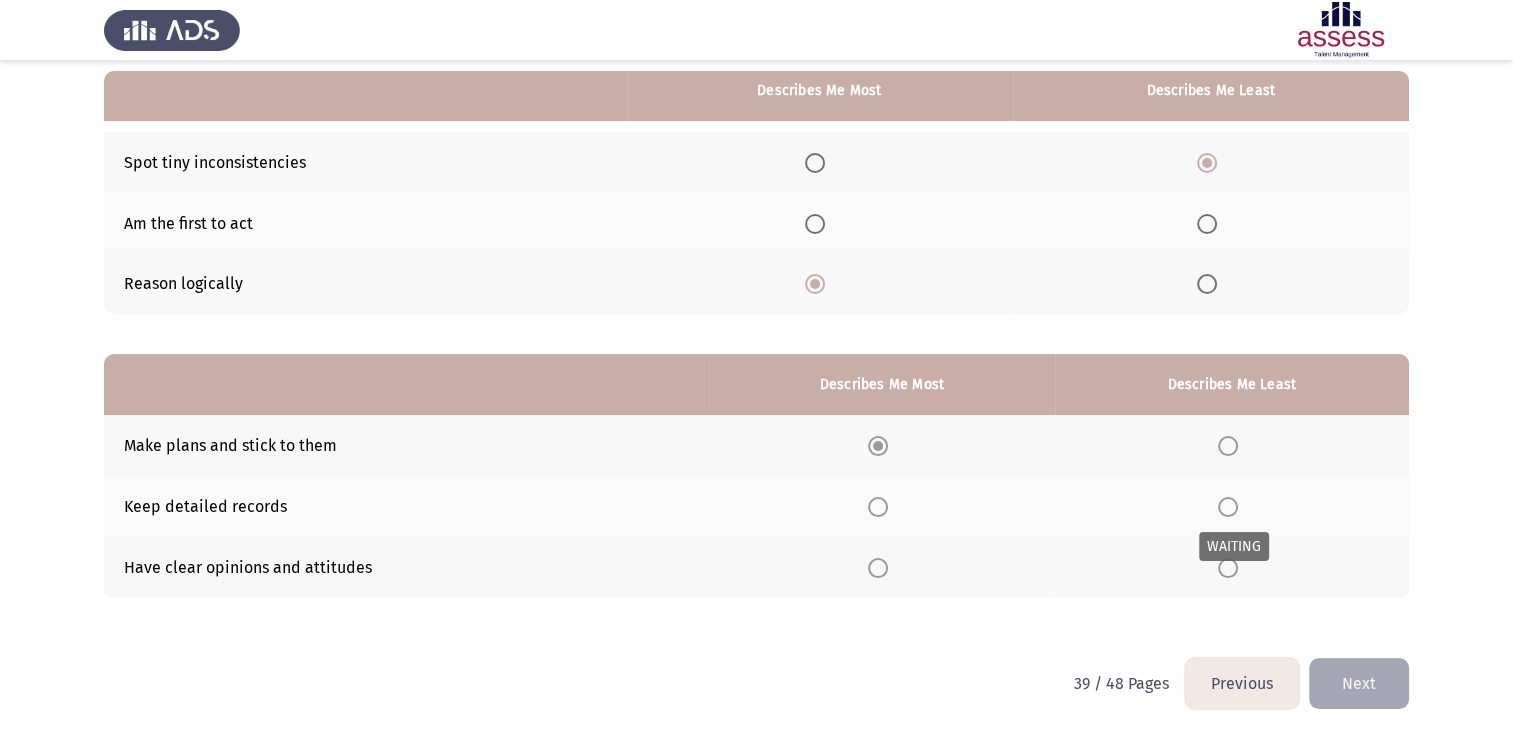click at bounding box center (1228, 507) 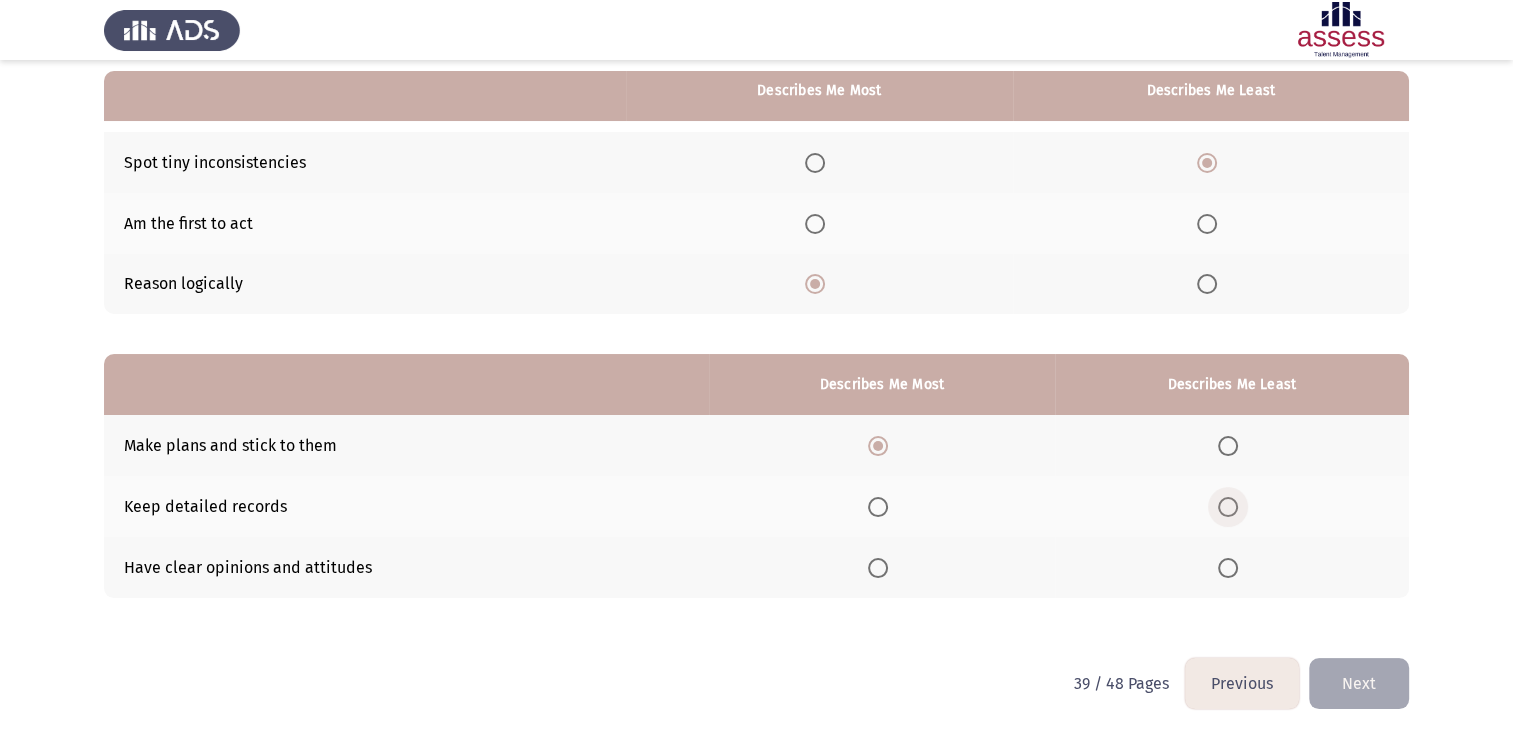 click at bounding box center (1228, 507) 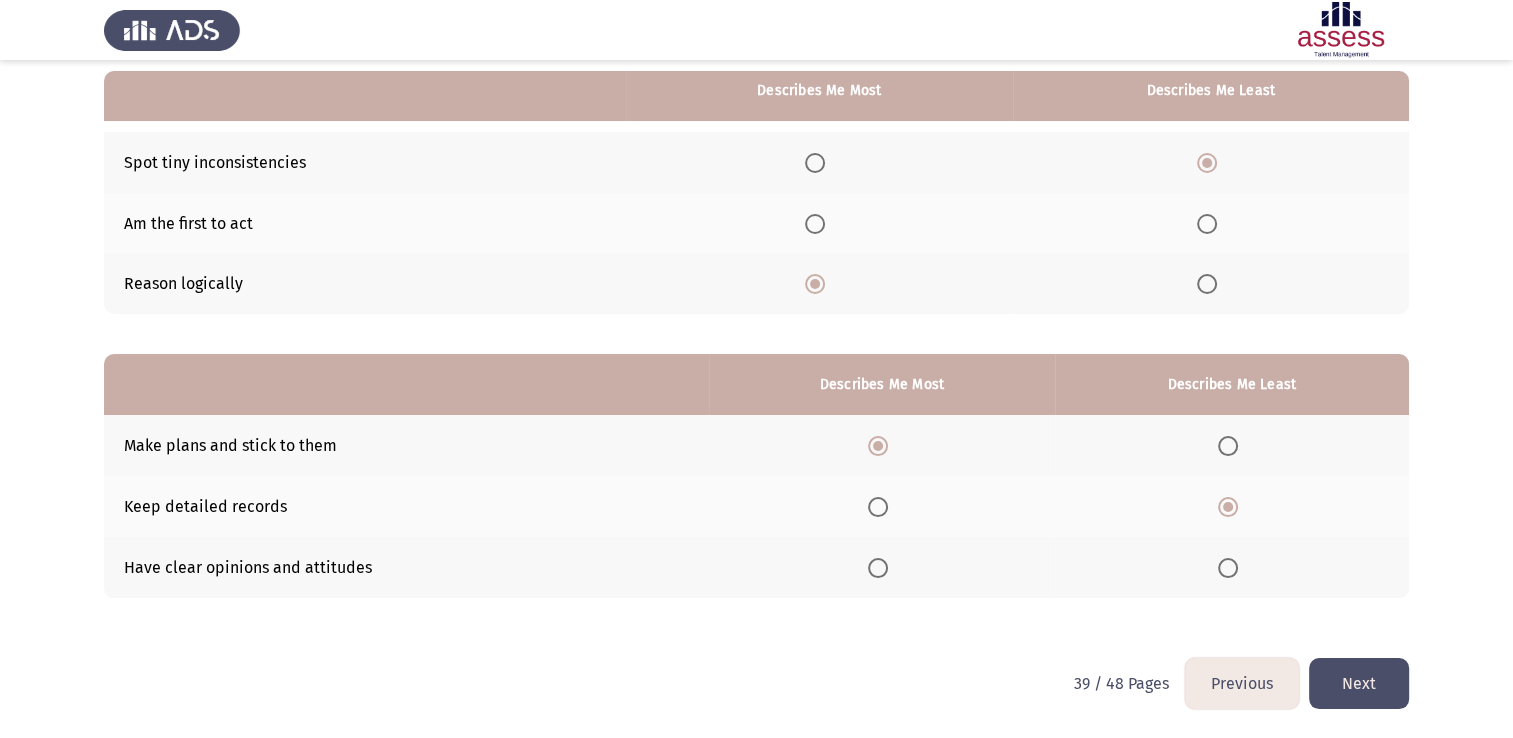 click on "Next" 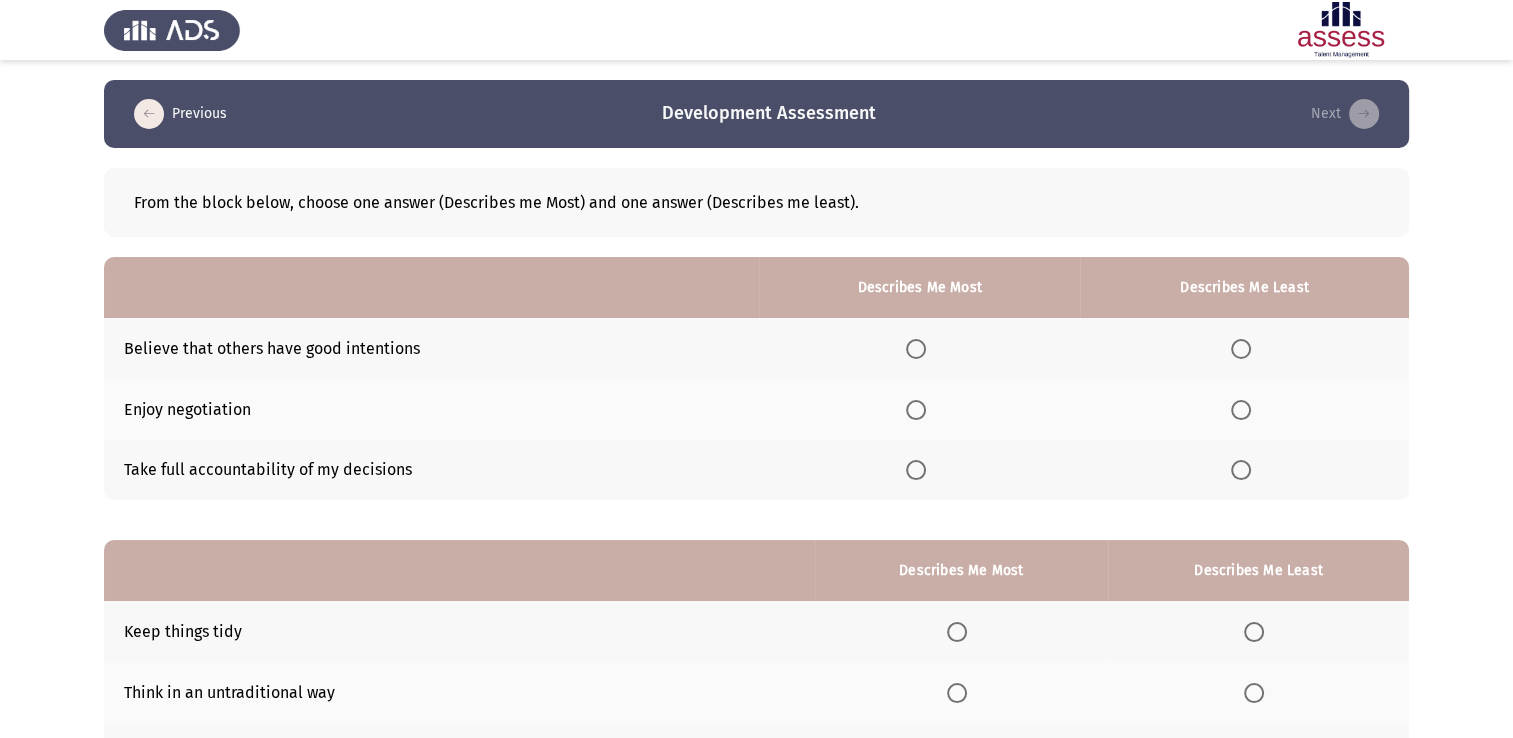 click at bounding box center [916, 410] 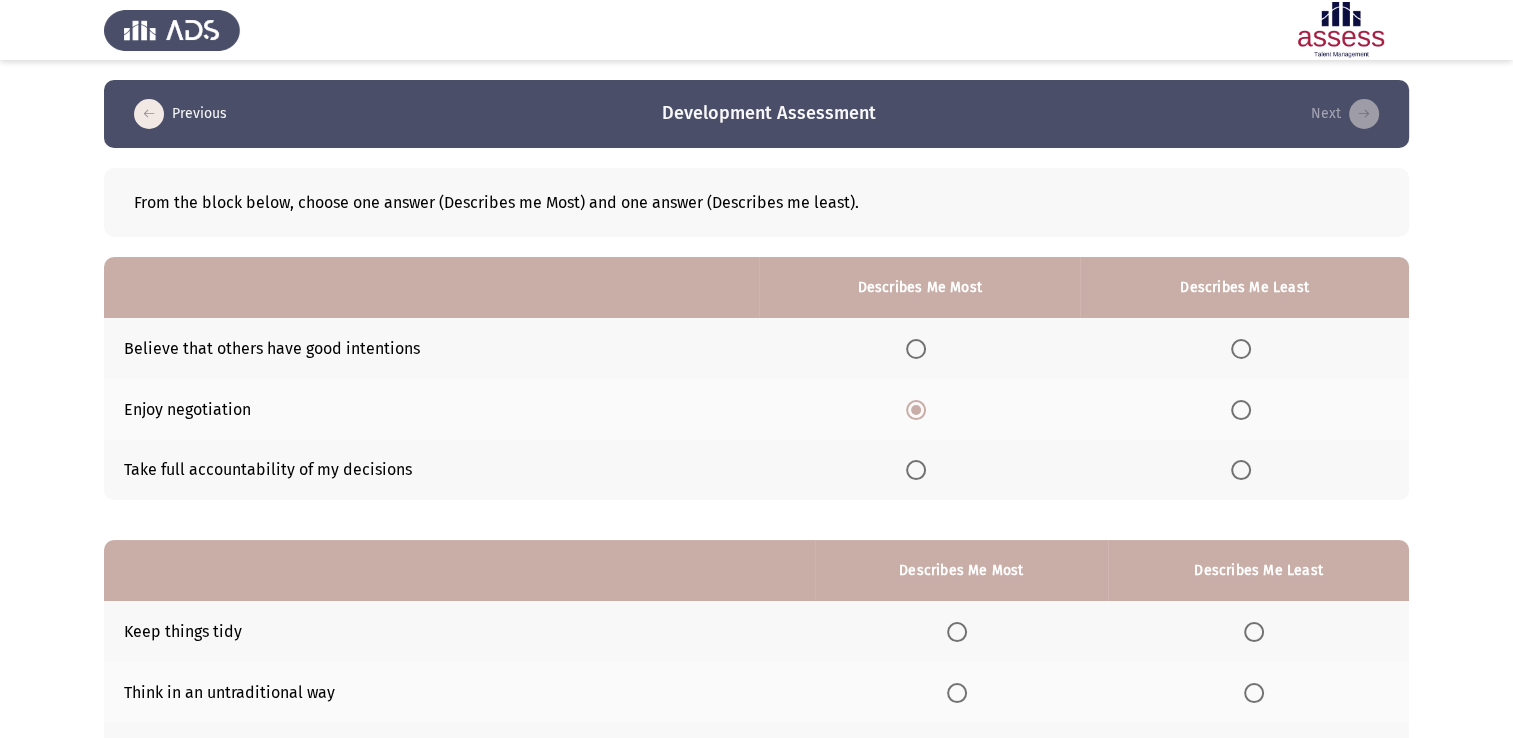 click at bounding box center (1241, 410) 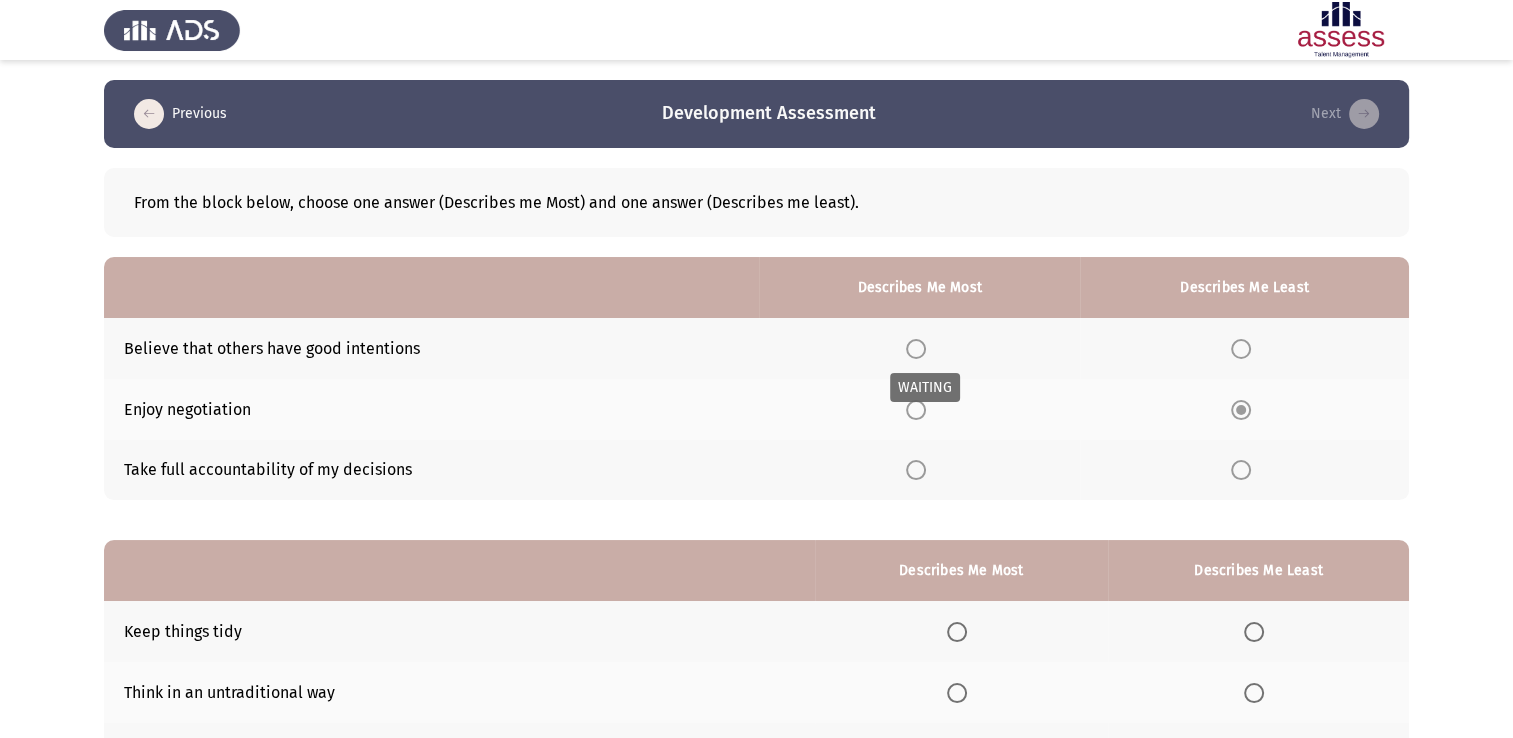 click at bounding box center (916, 349) 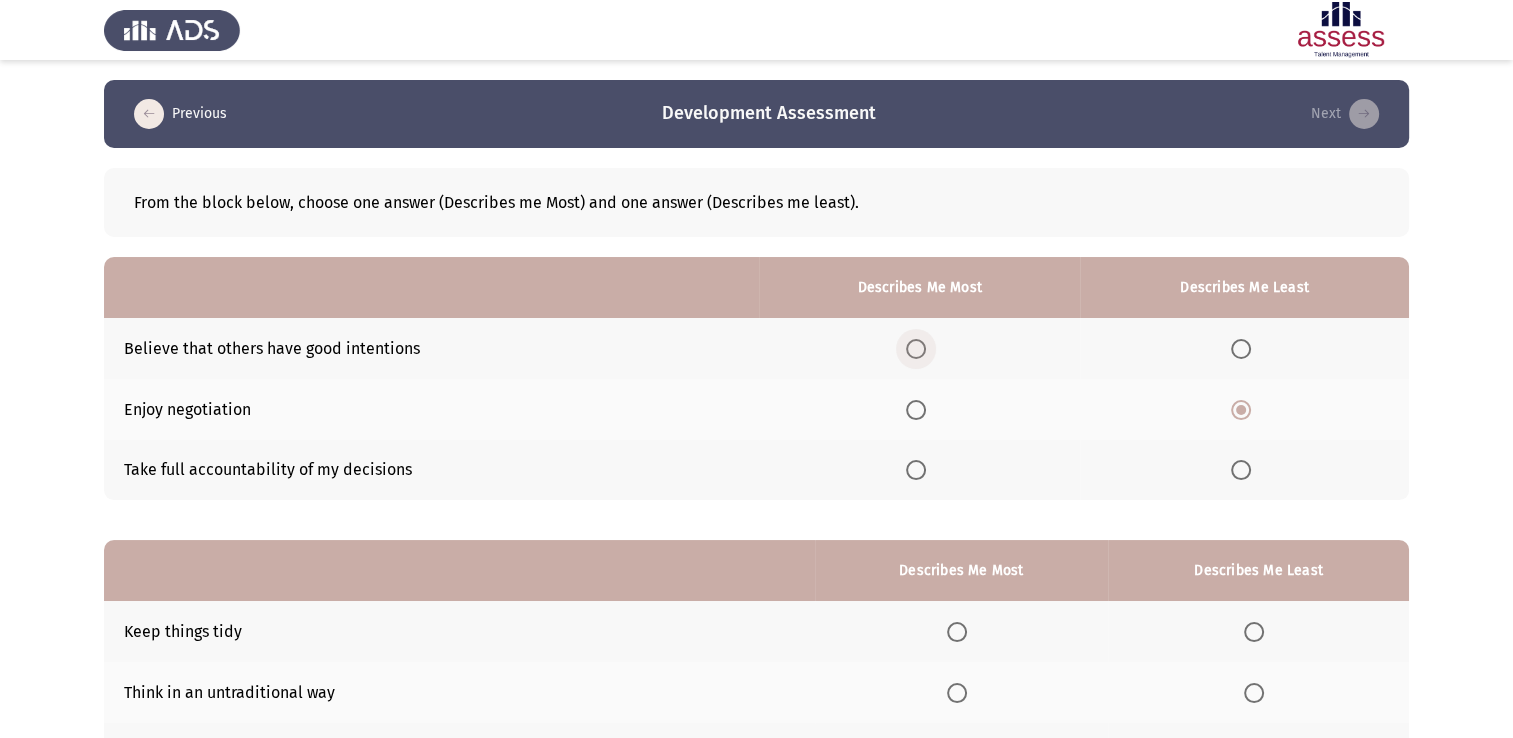 click at bounding box center [916, 349] 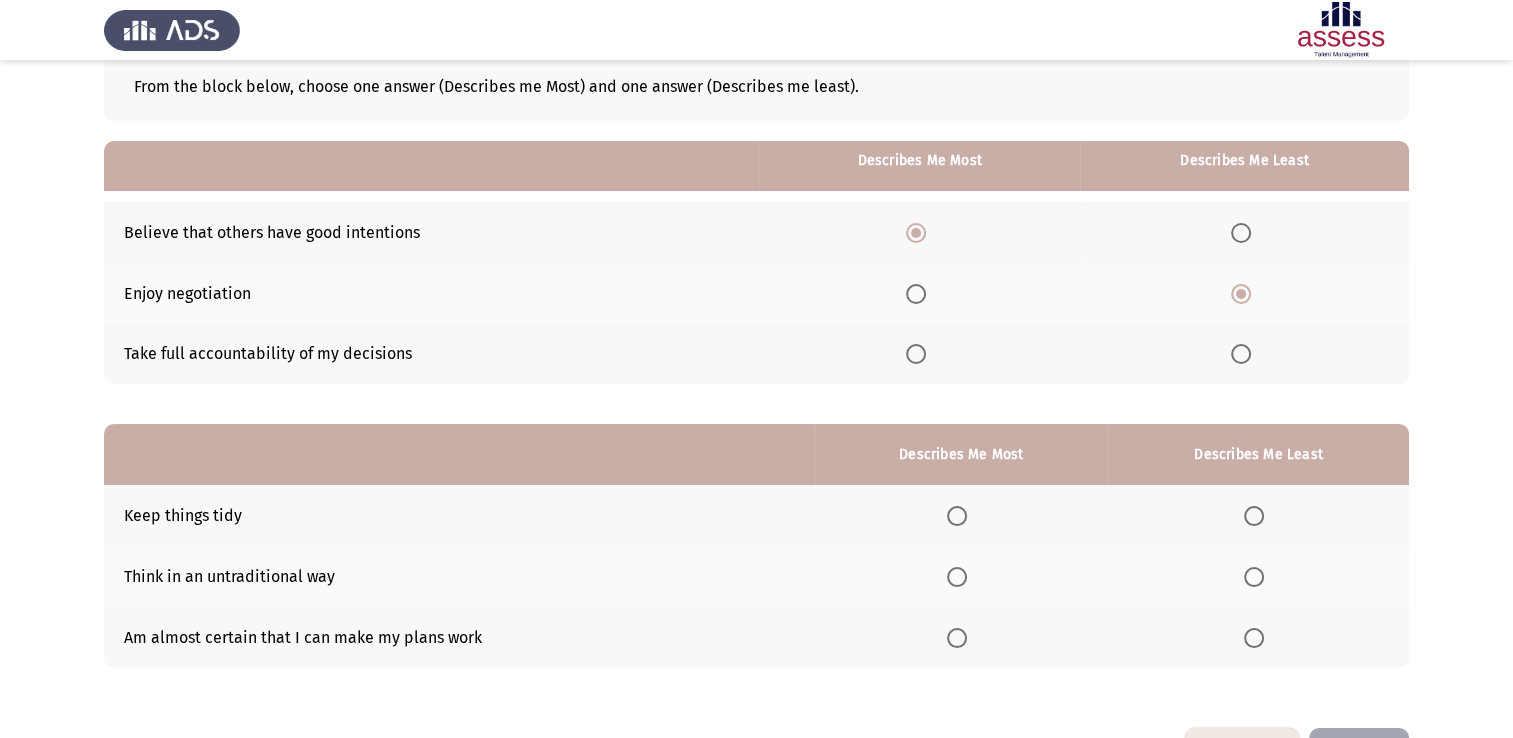 scroll, scrollTop: 186, scrollLeft: 0, axis: vertical 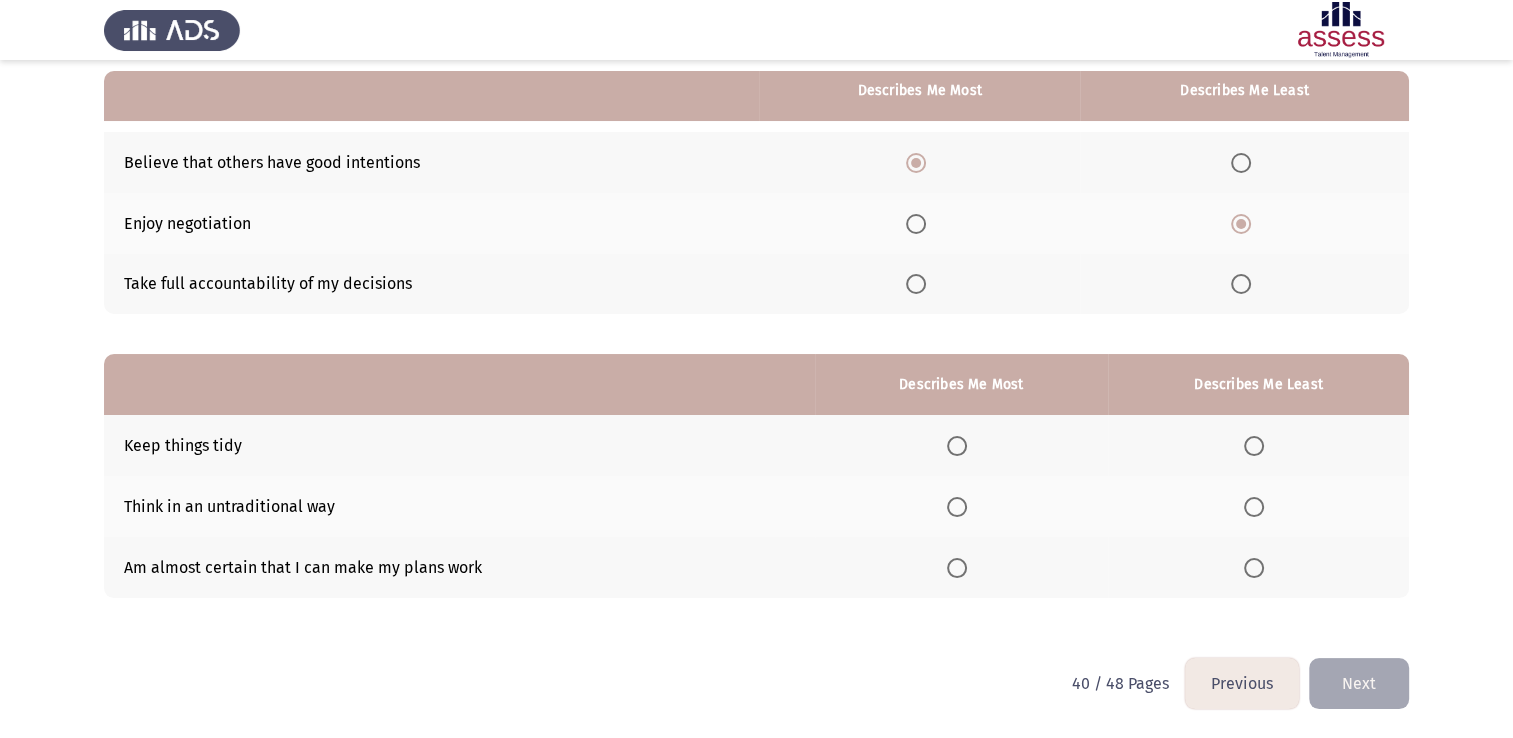 click at bounding box center (957, 568) 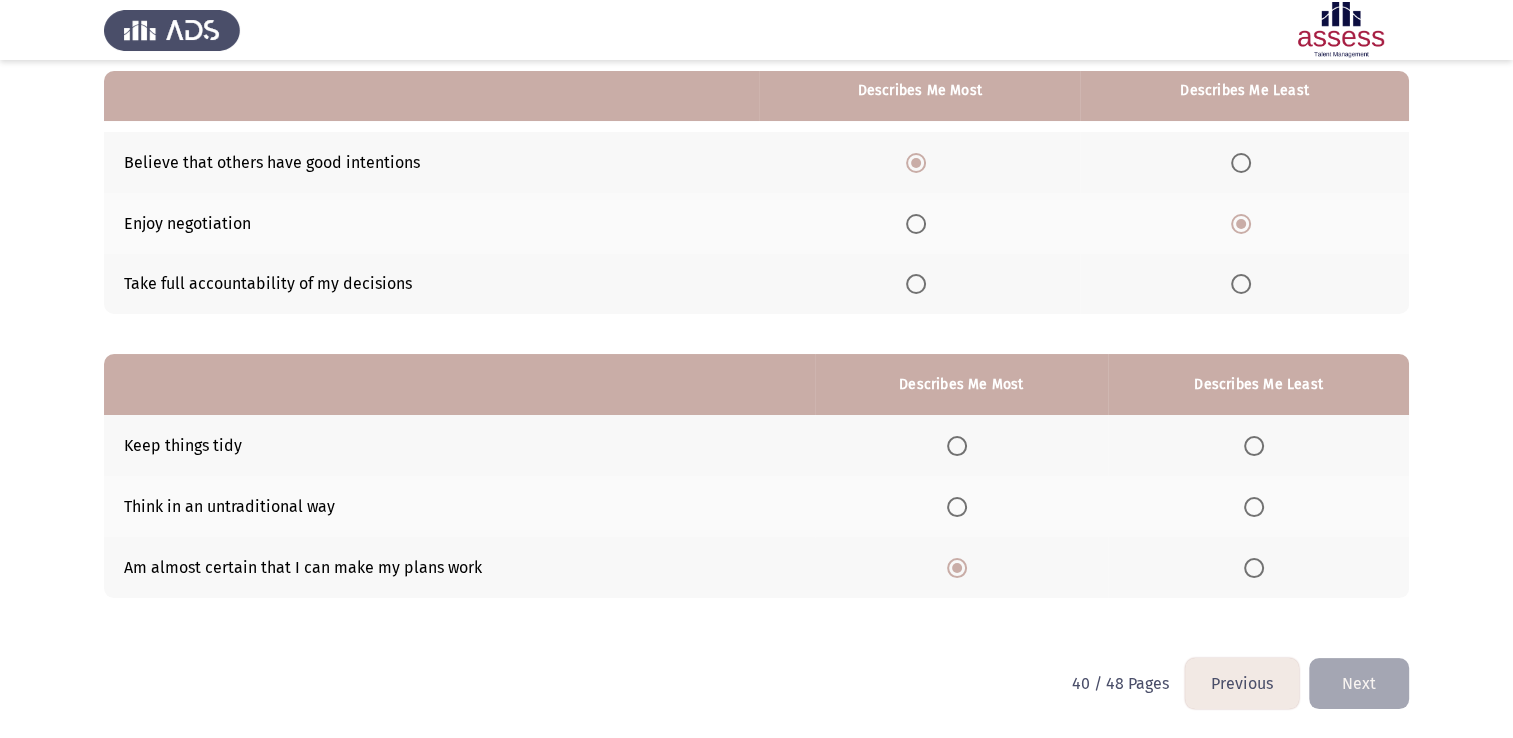 click 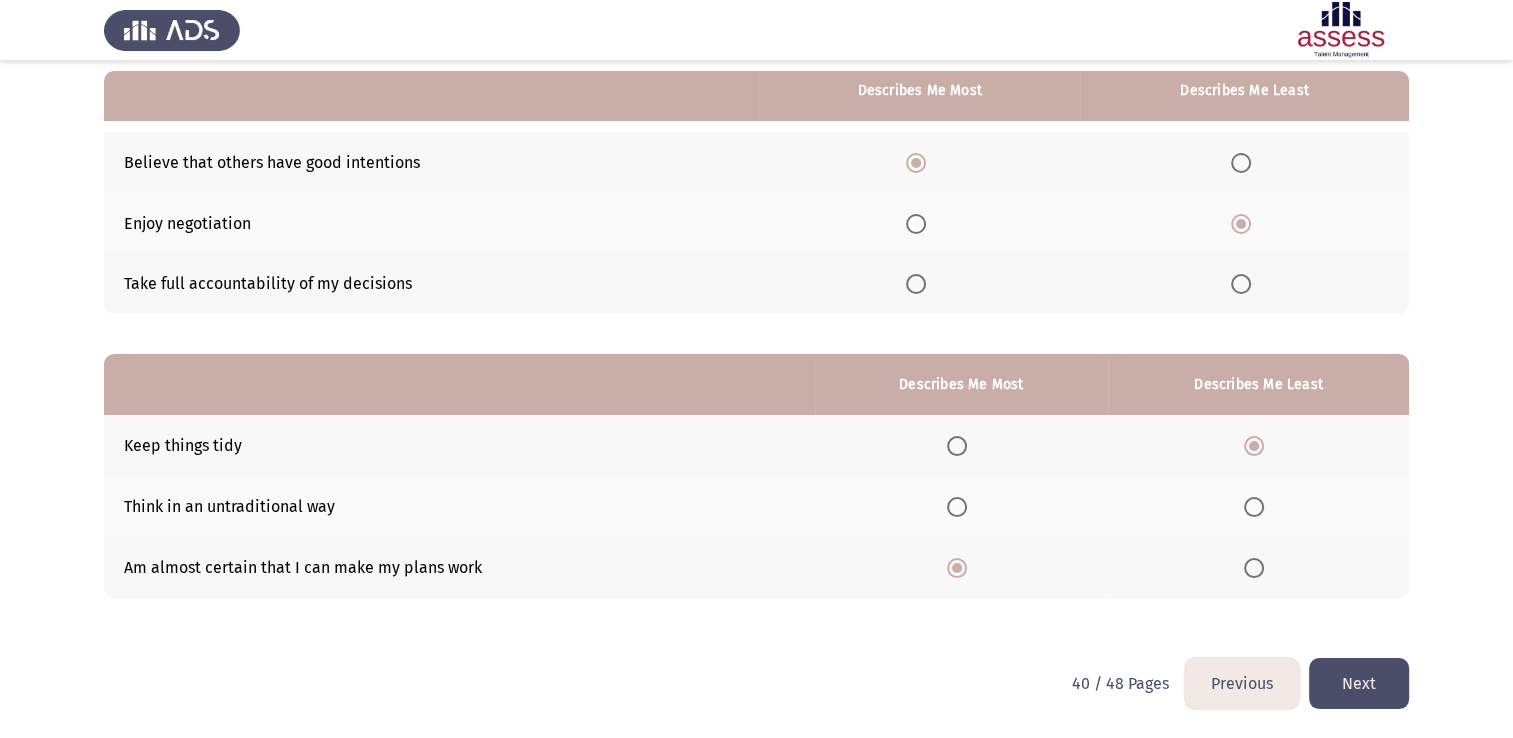 click on "Next" 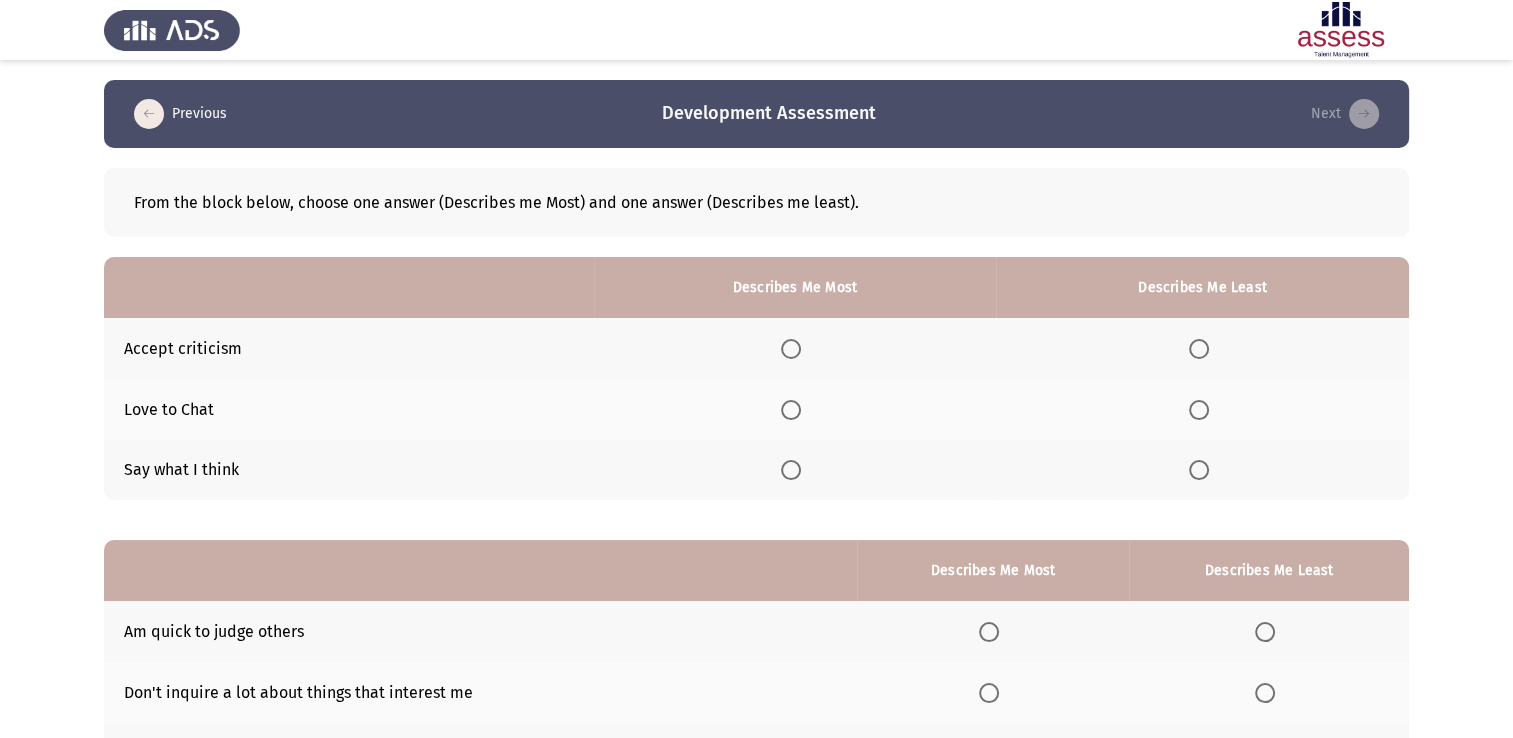 click 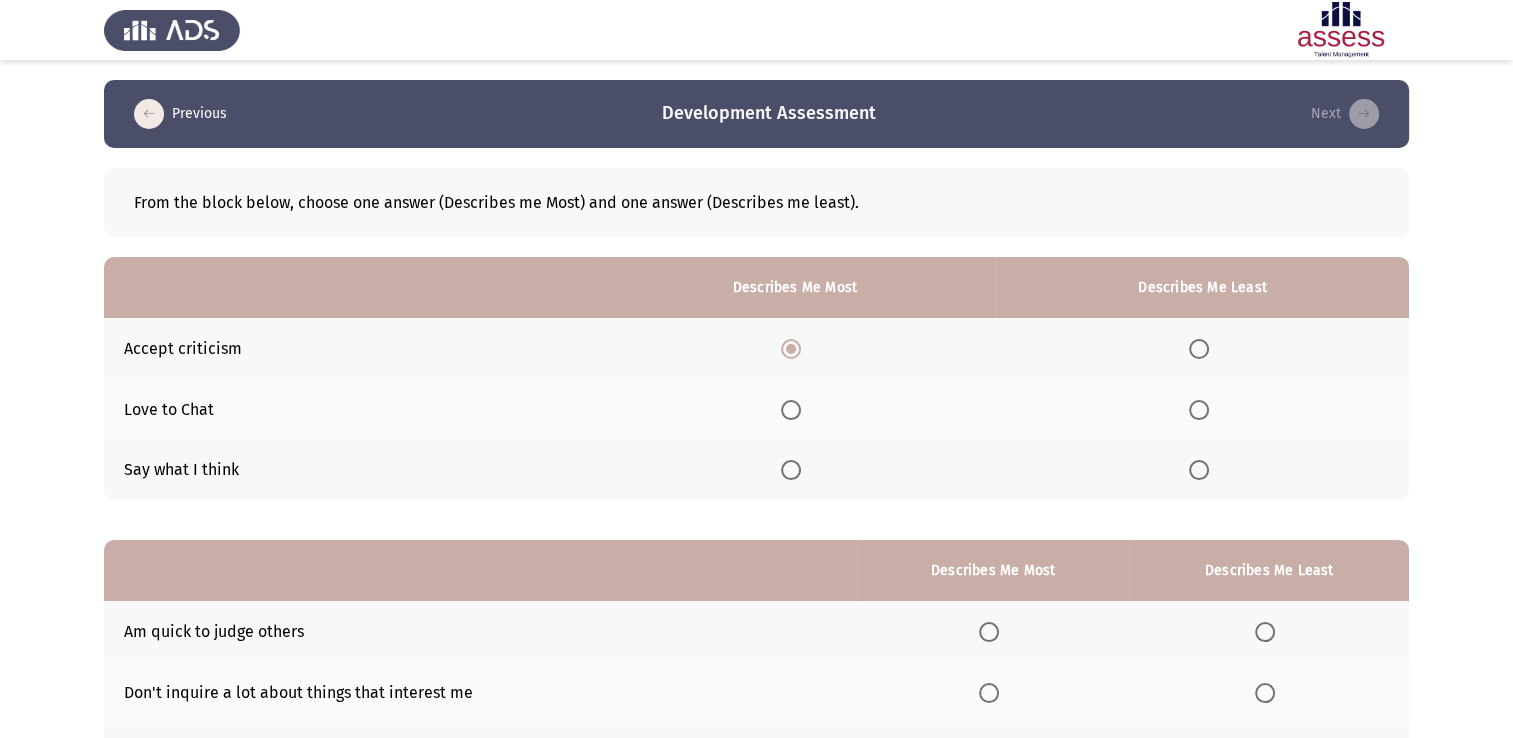 click at bounding box center (1199, 410) 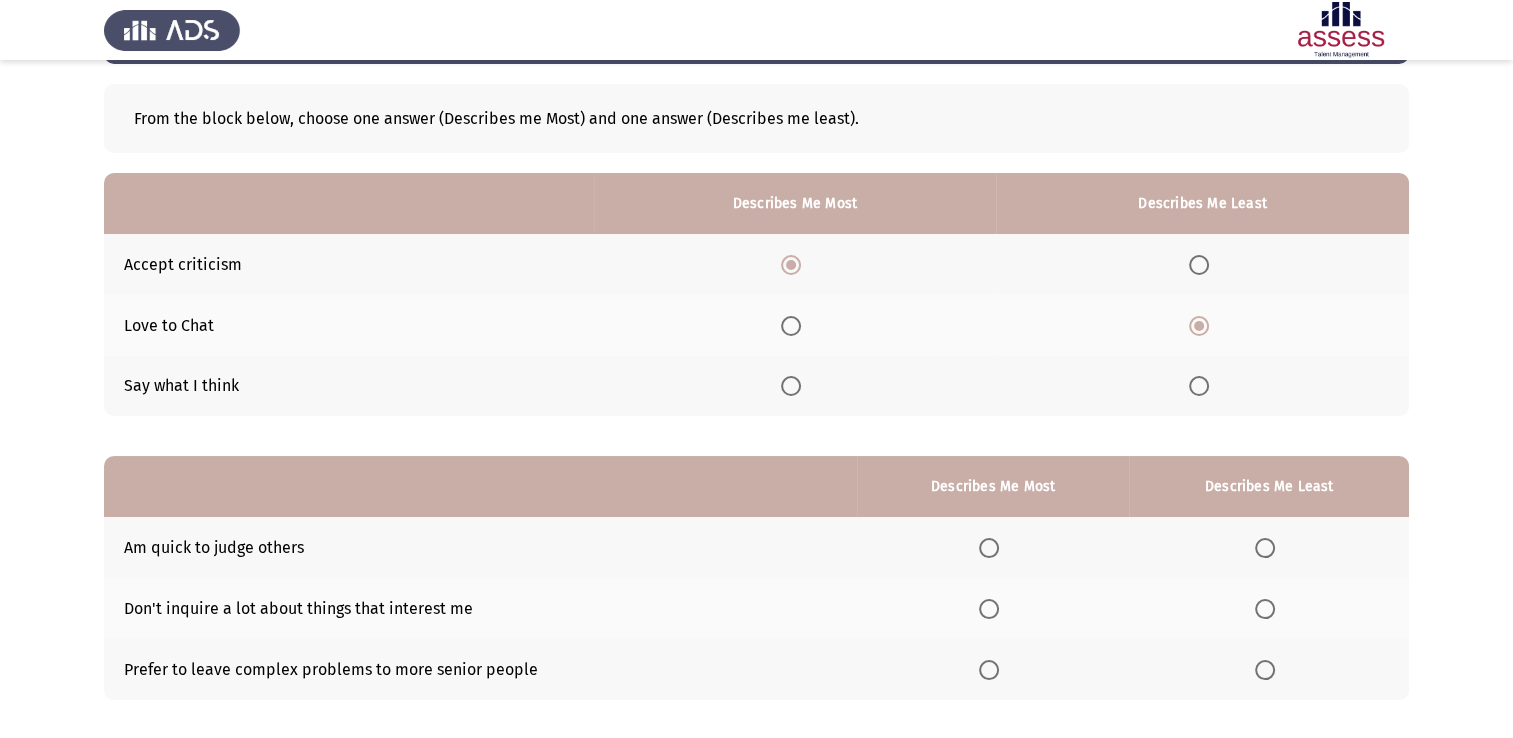 scroll, scrollTop: 186, scrollLeft: 0, axis: vertical 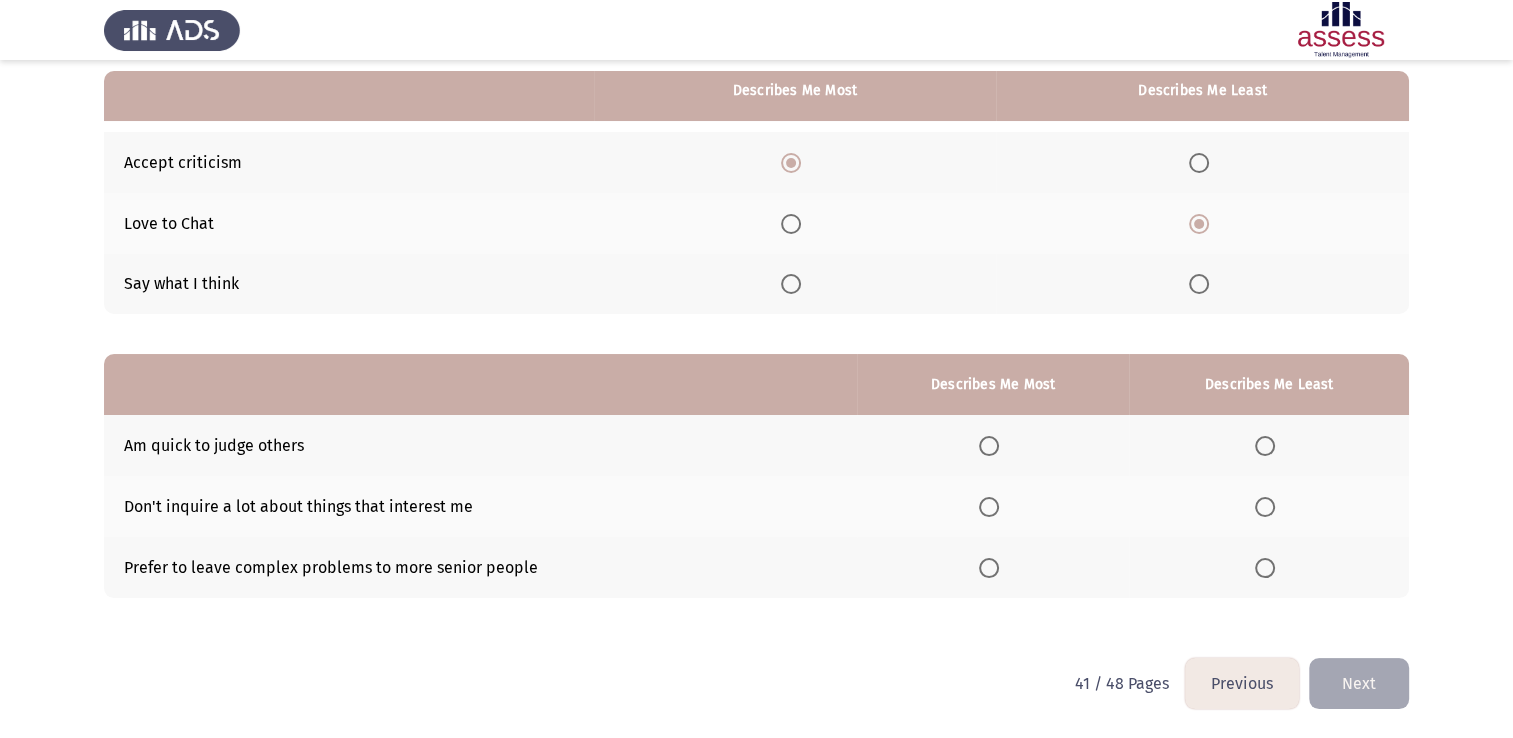 click at bounding box center (1199, 284) 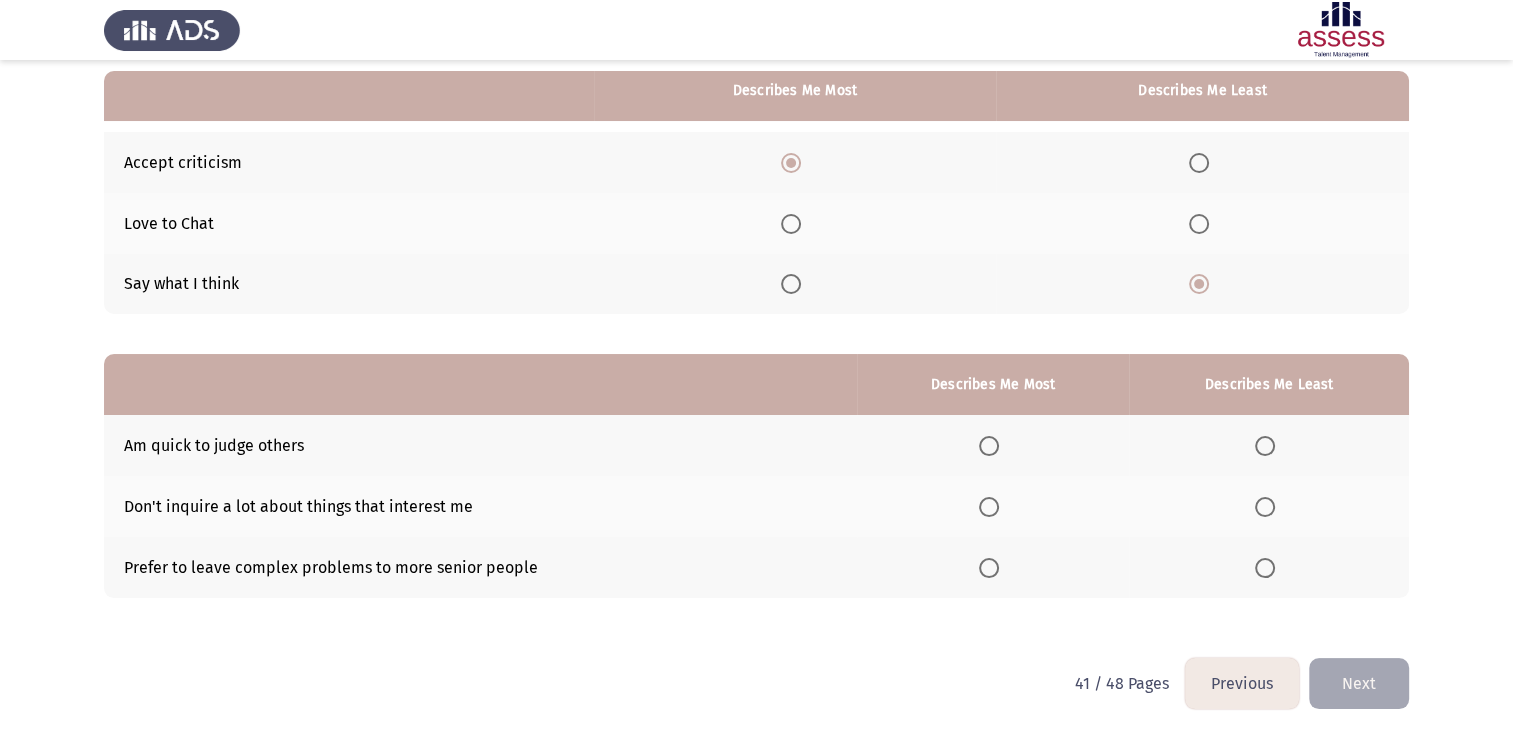 click at bounding box center (1265, 446) 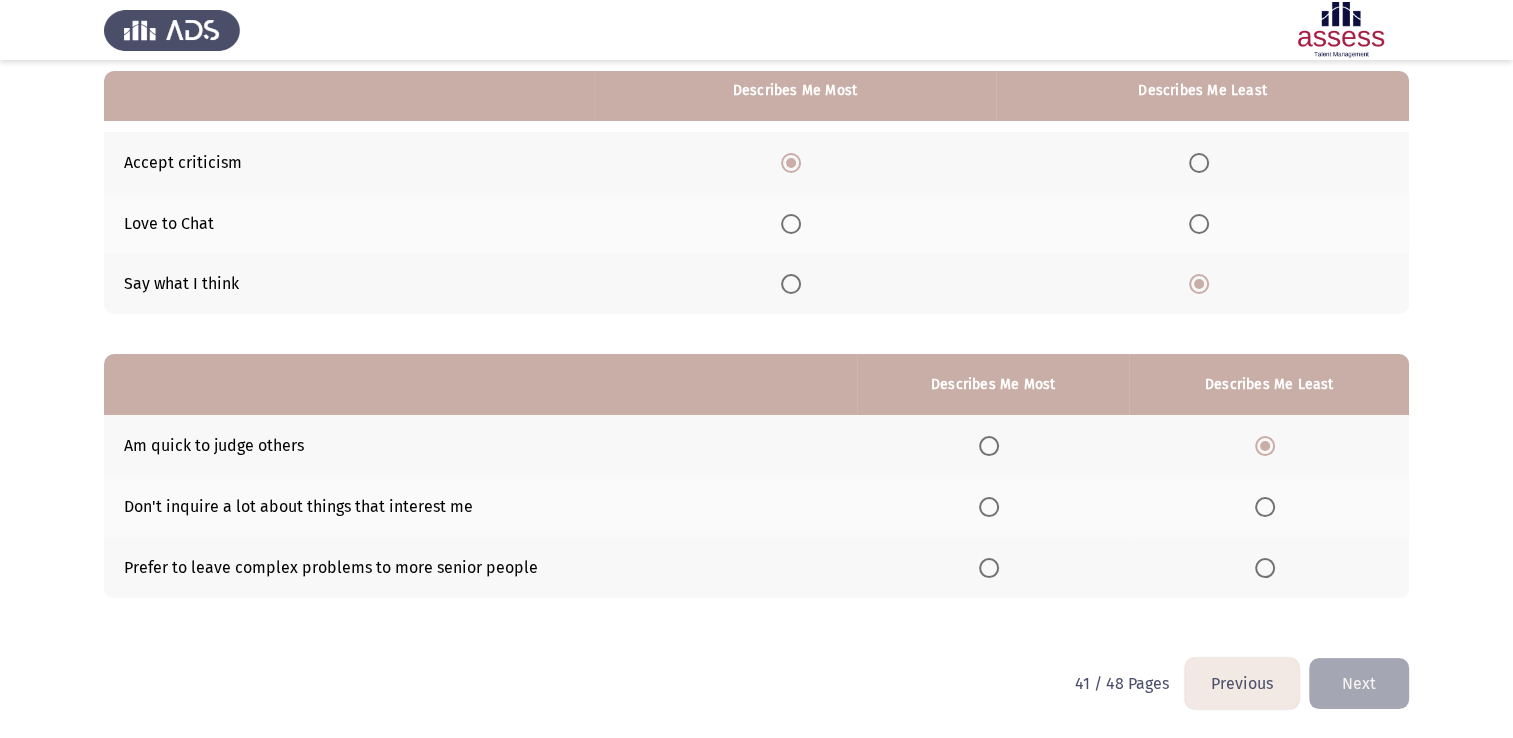click at bounding box center (993, 507) 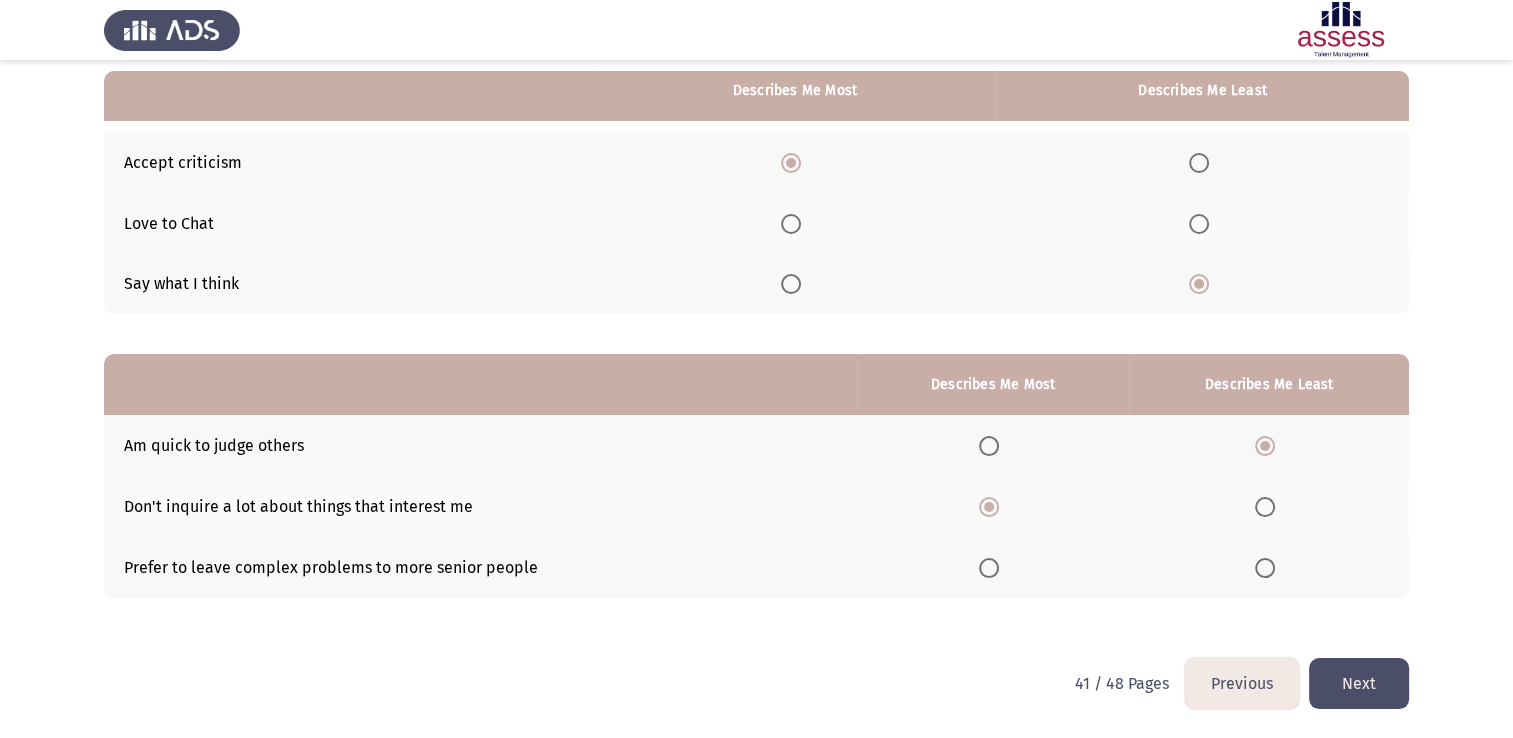 click on "Next" 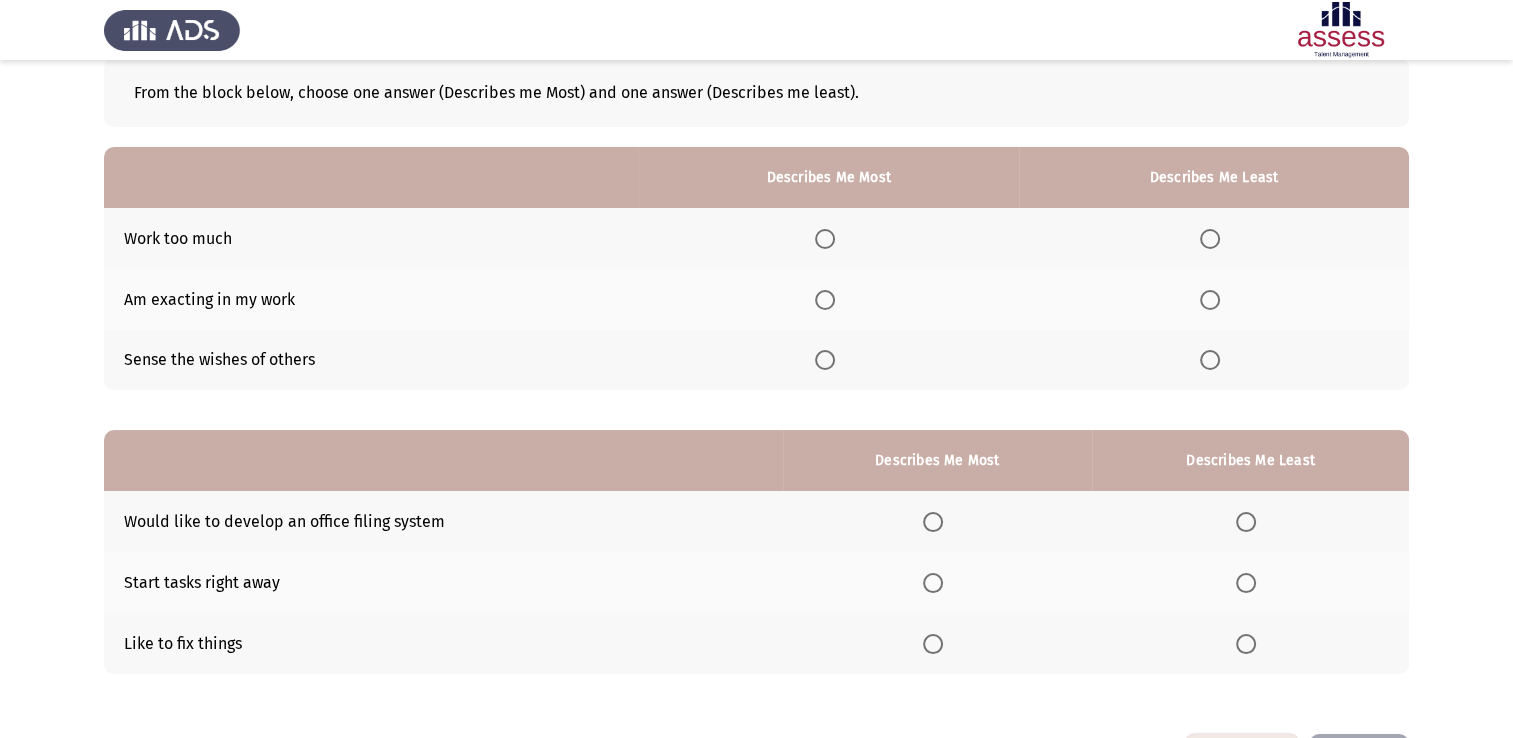 scroll, scrollTop: 0, scrollLeft: 0, axis: both 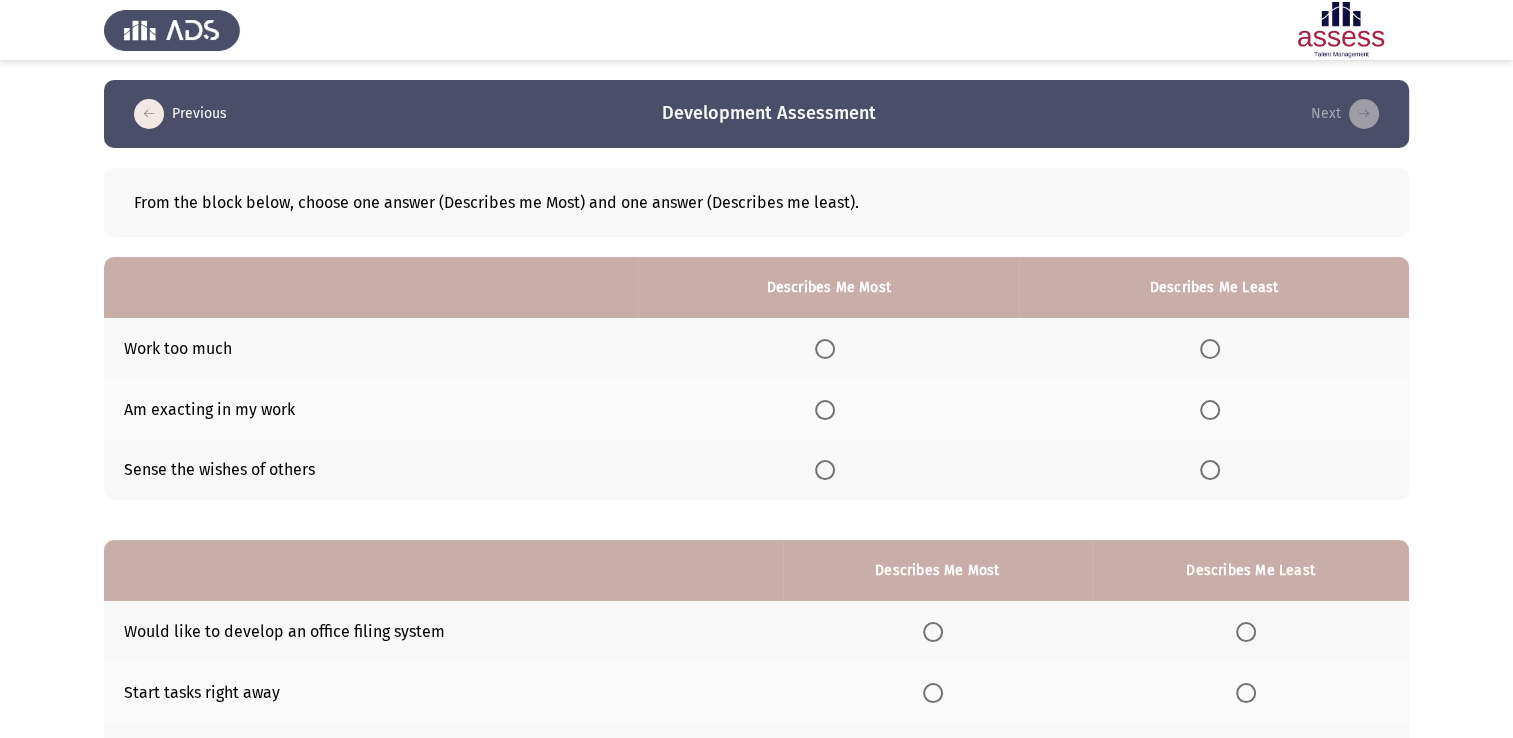 click at bounding box center [825, 349] 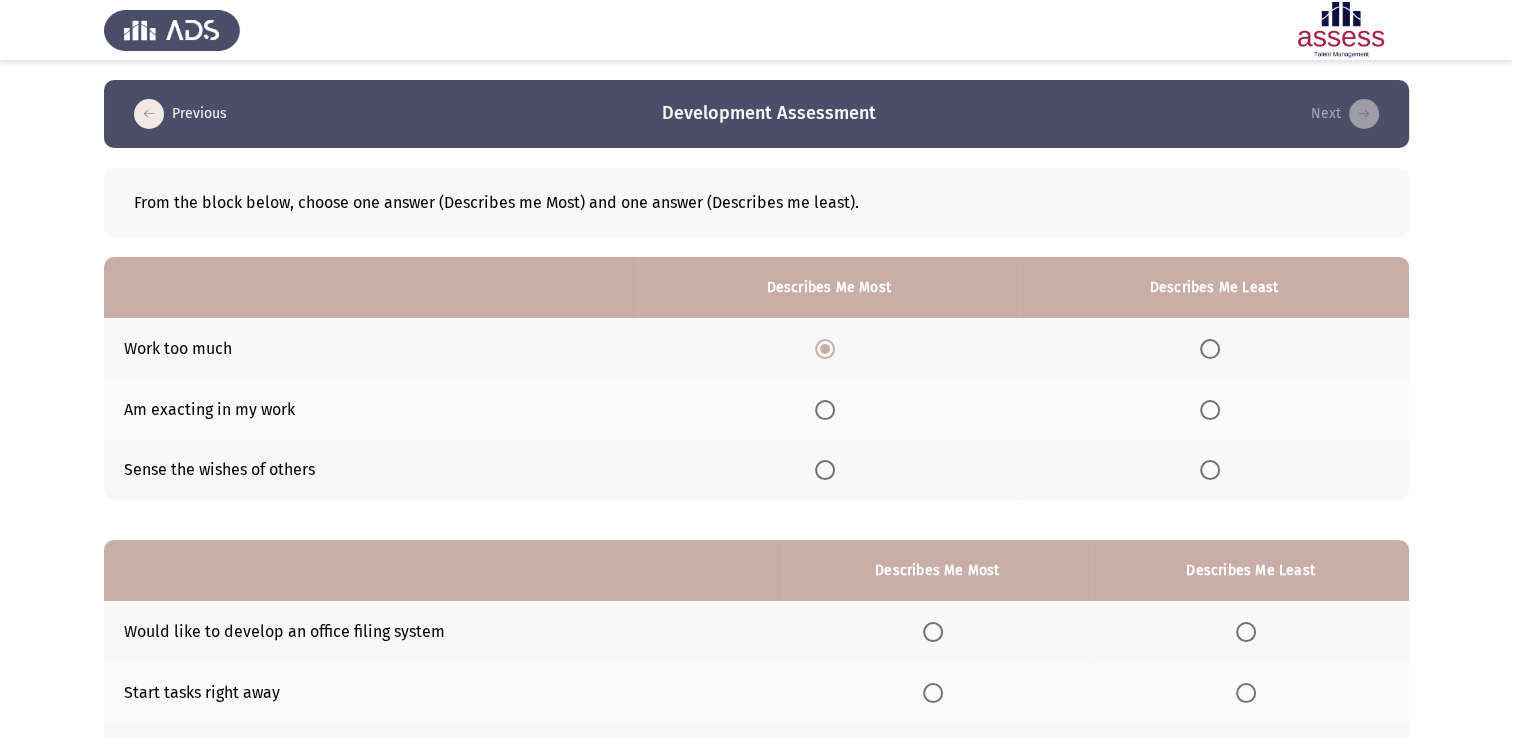 click at bounding box center [1210, 470] 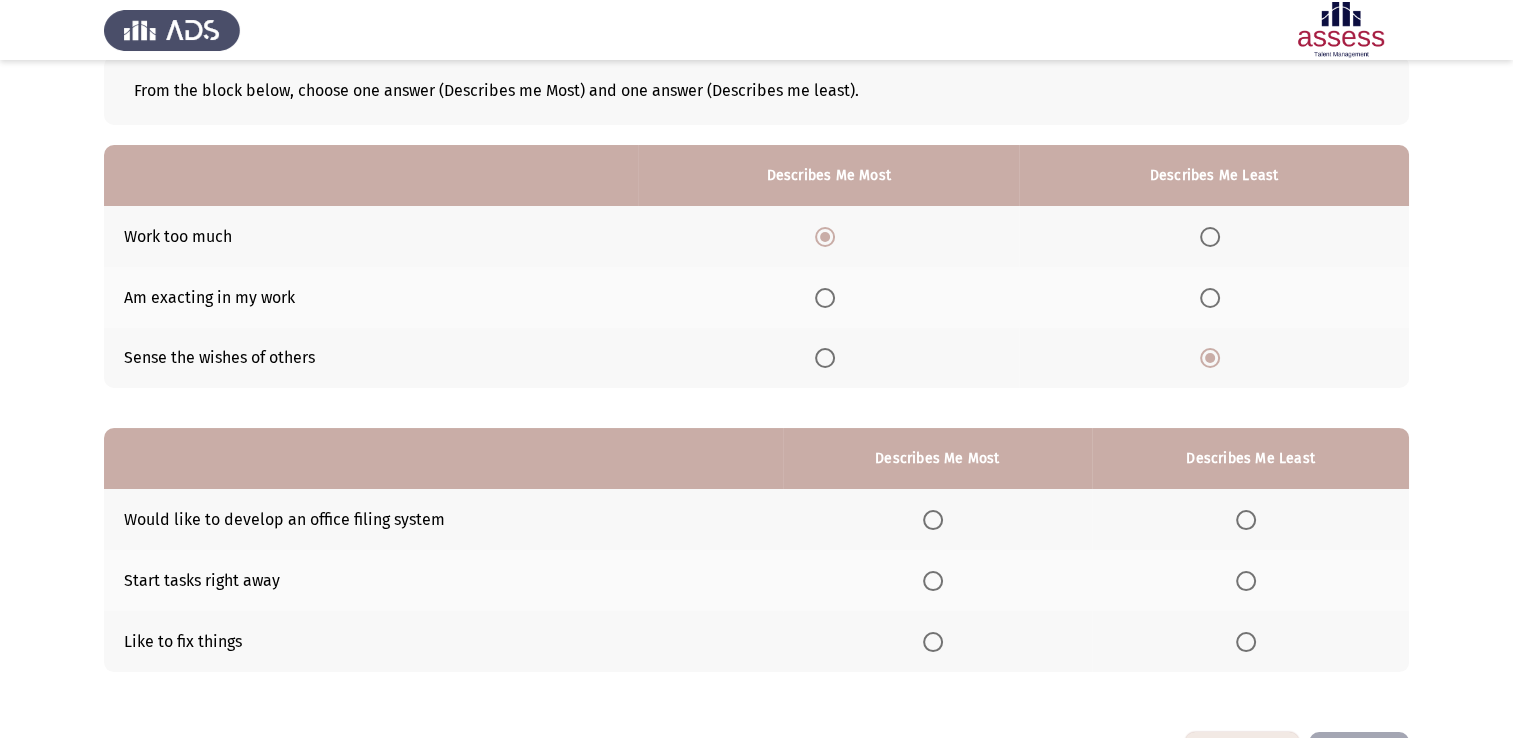 scroll, scrollTop: 186, scrollLeft: 0, axis: vertical 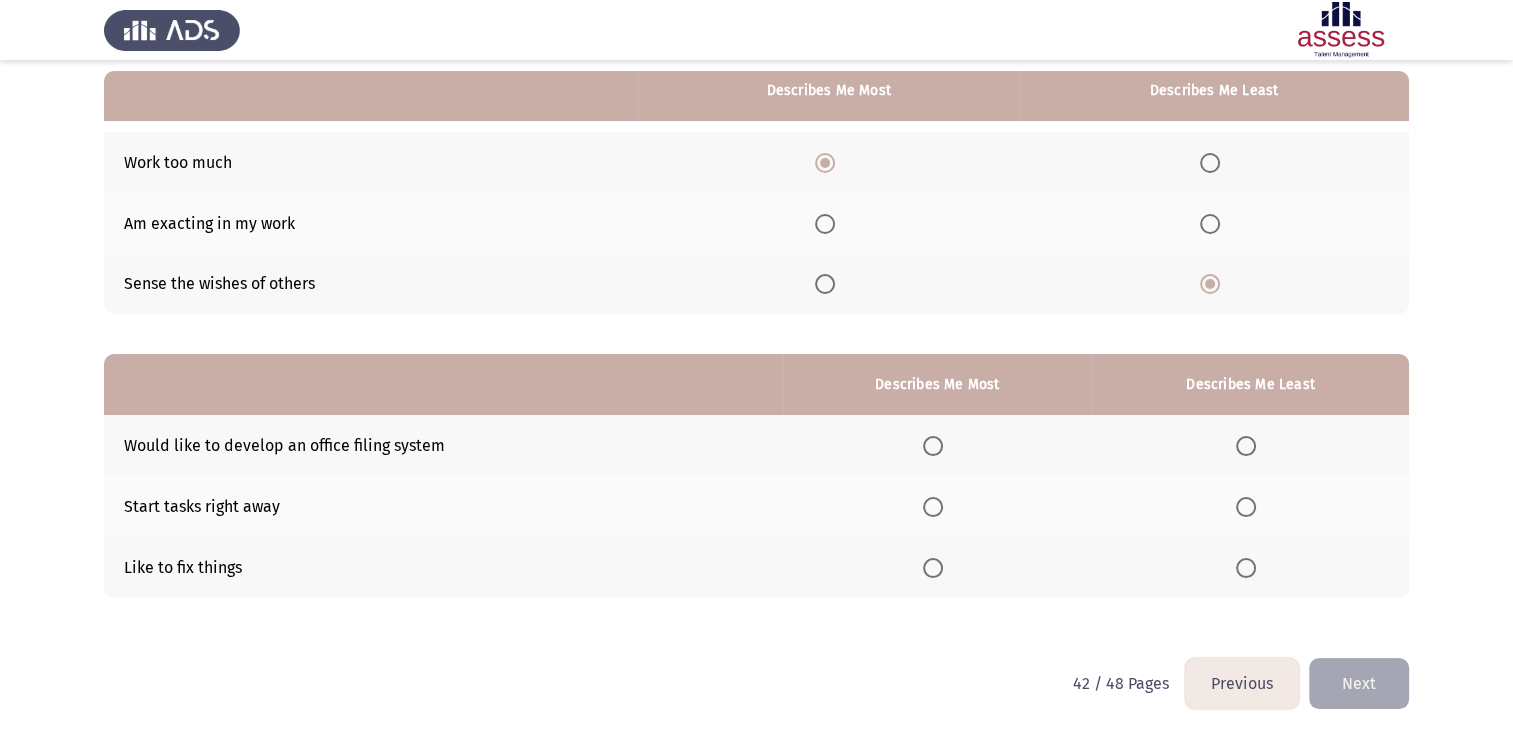click at bounding box center [1246, 446] 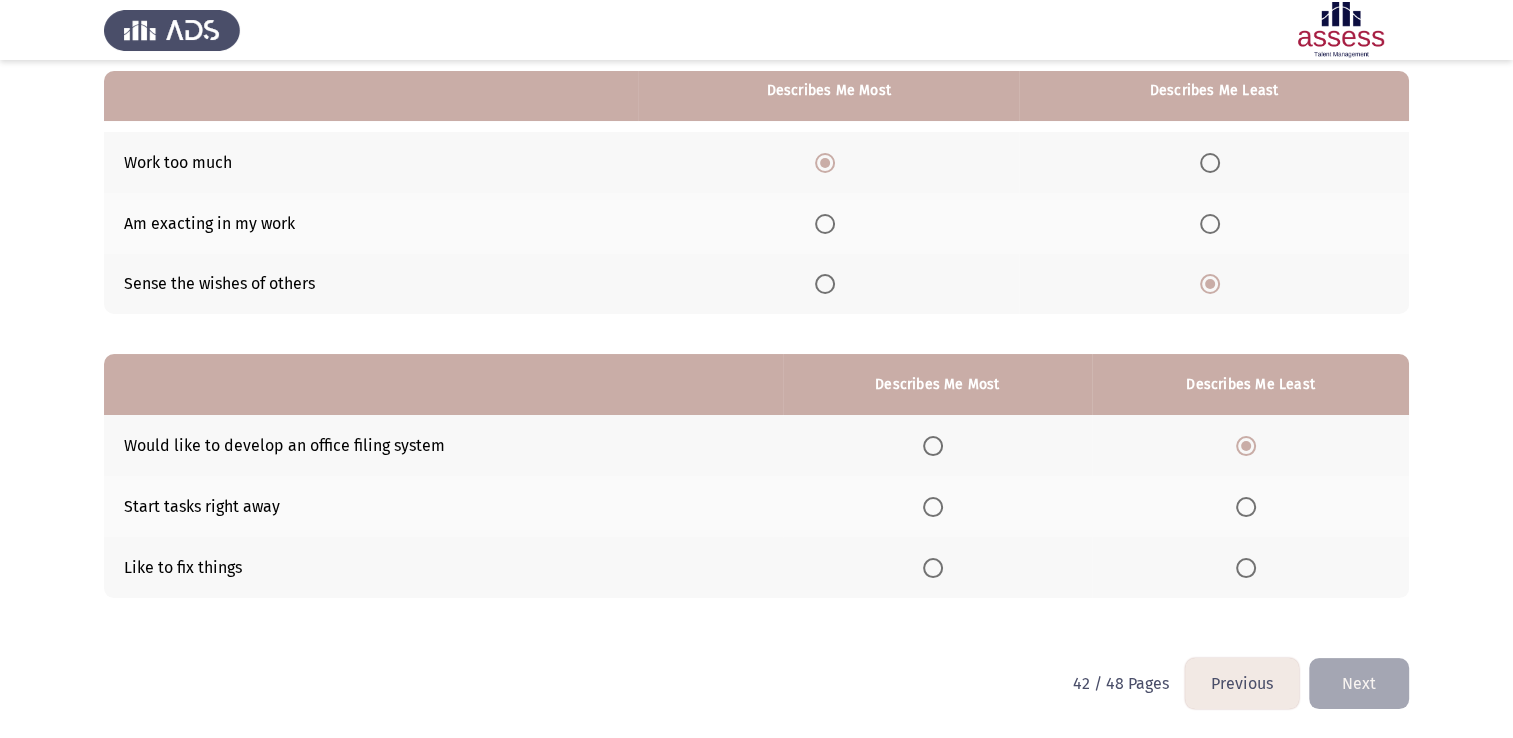 click at bounding box center [933, 568] 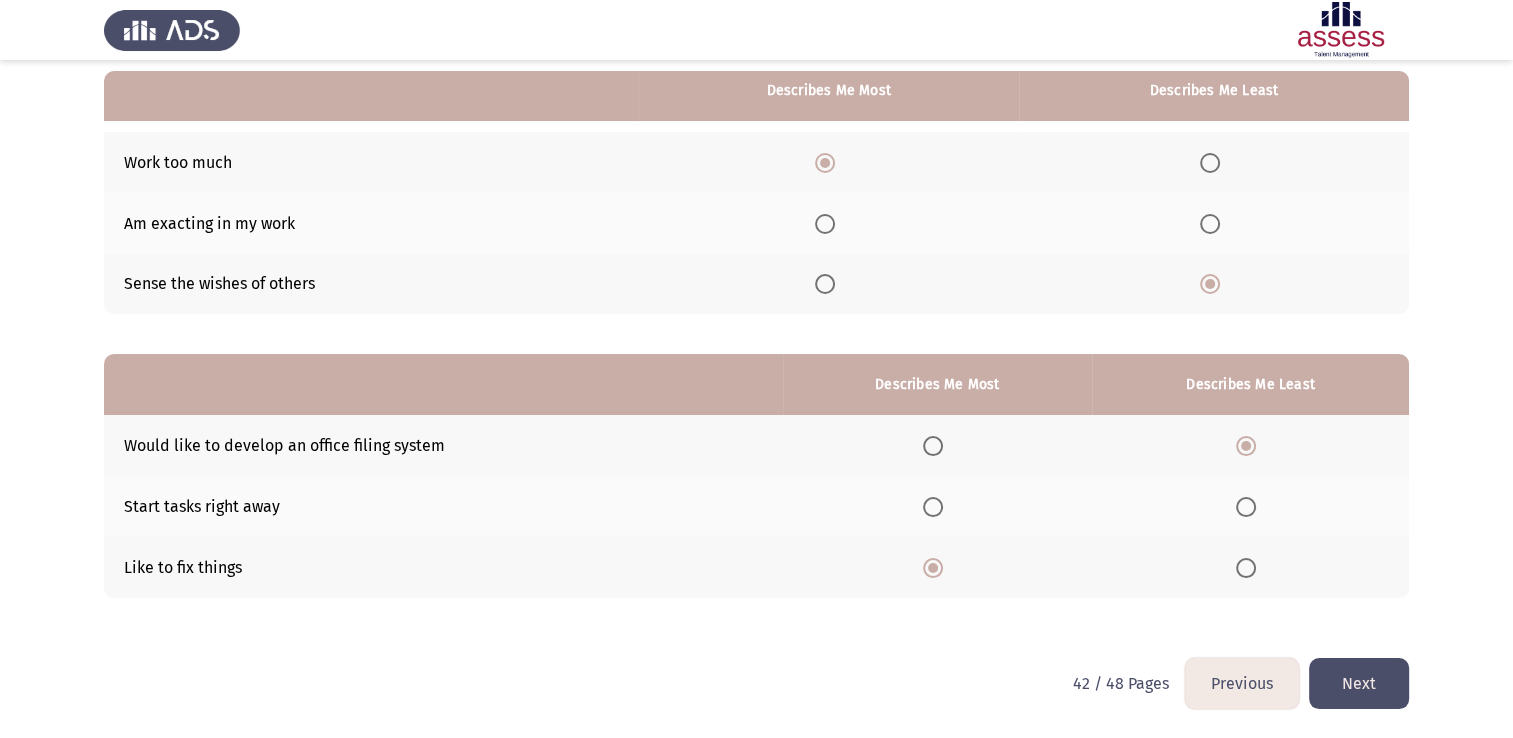 click on "Next" 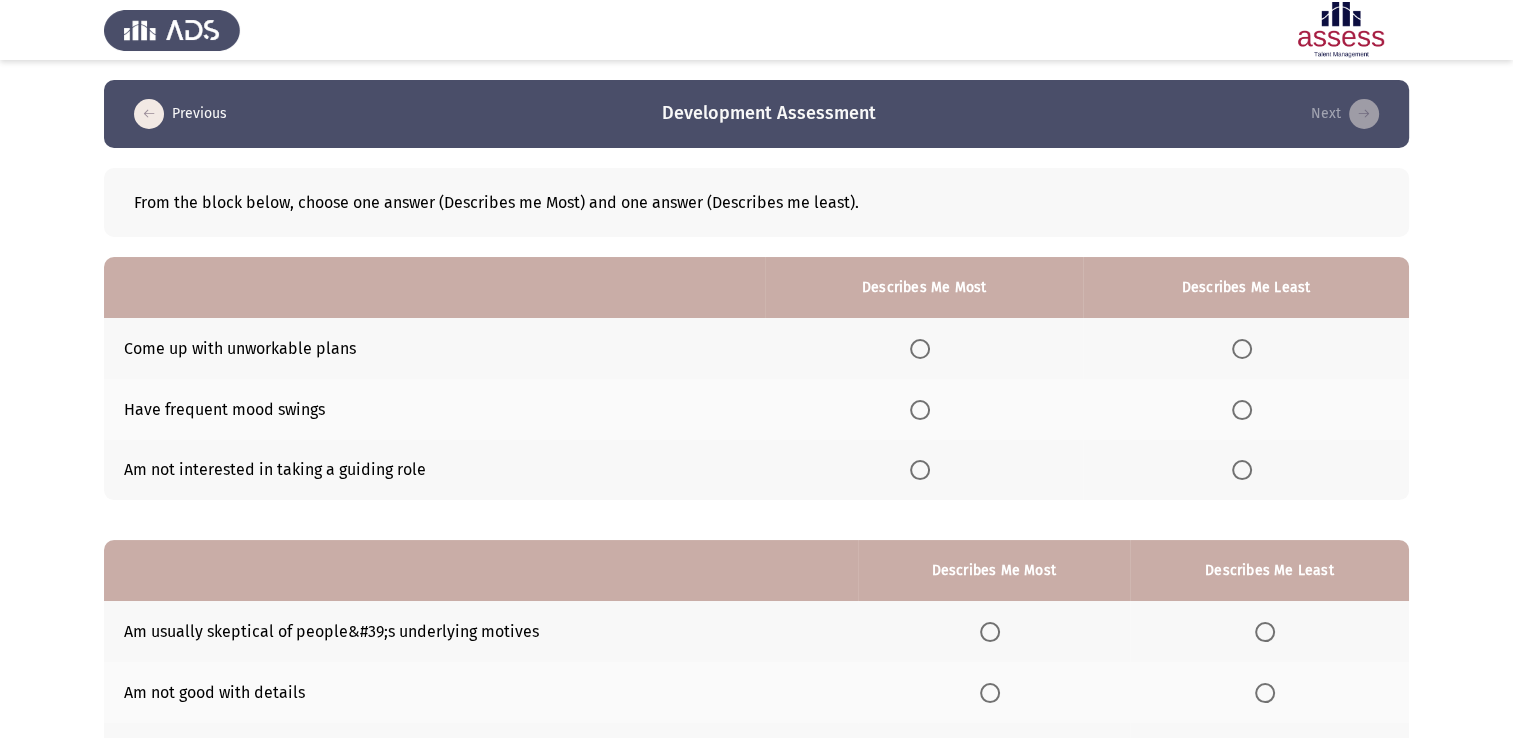 click at bounding box center [1242, 410] 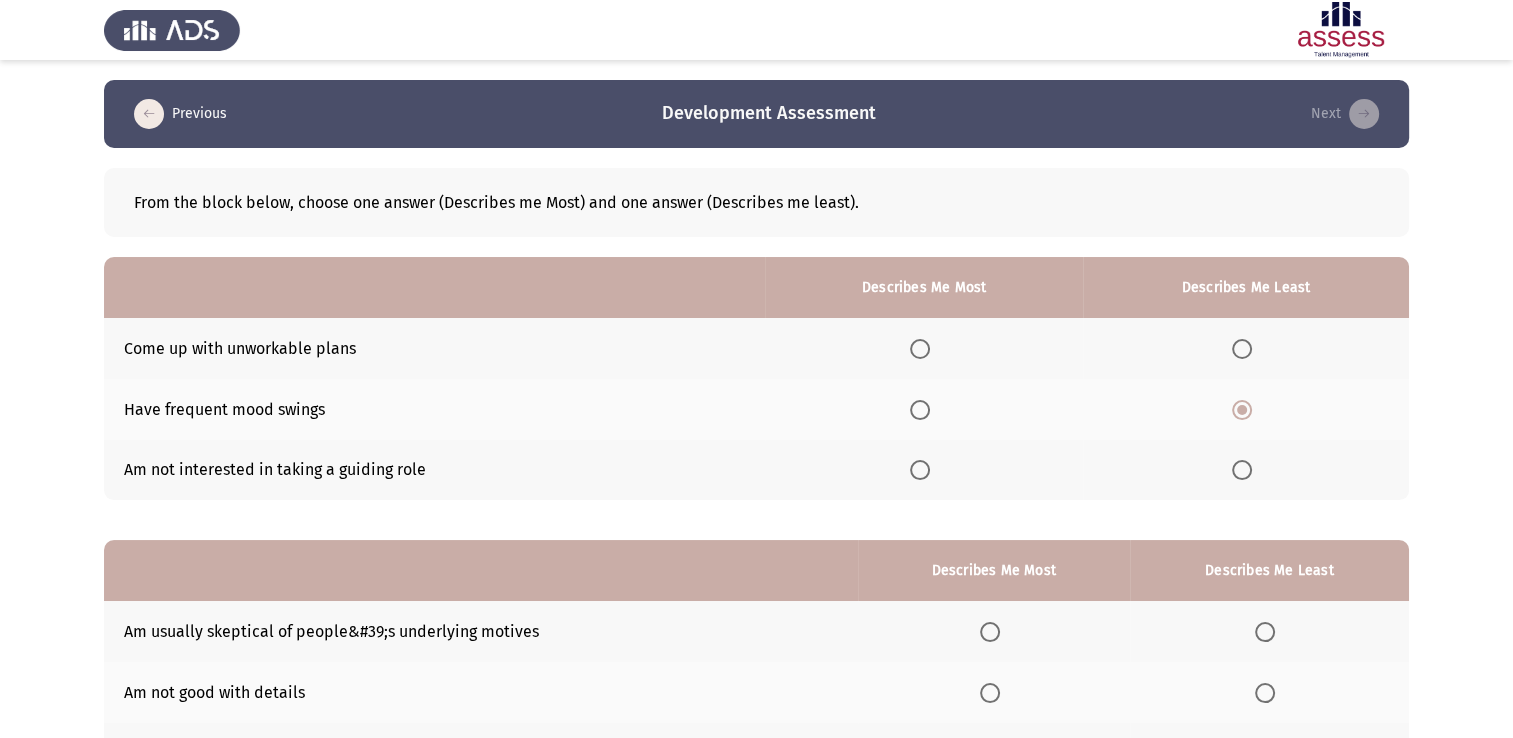 click at bounding box center [920, 349] 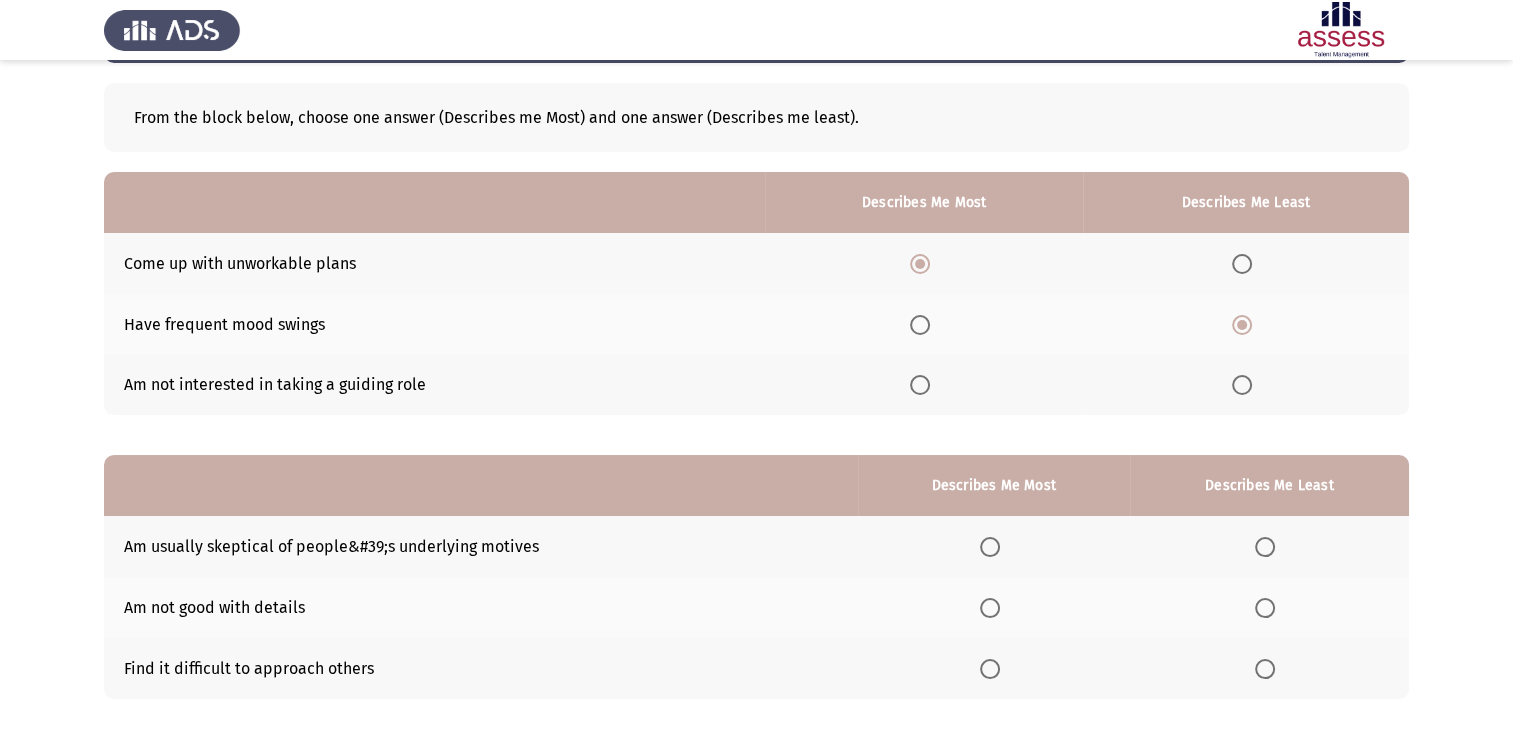 scroll, scrollTop: 186, scrollLeft: 0, axis: vertical 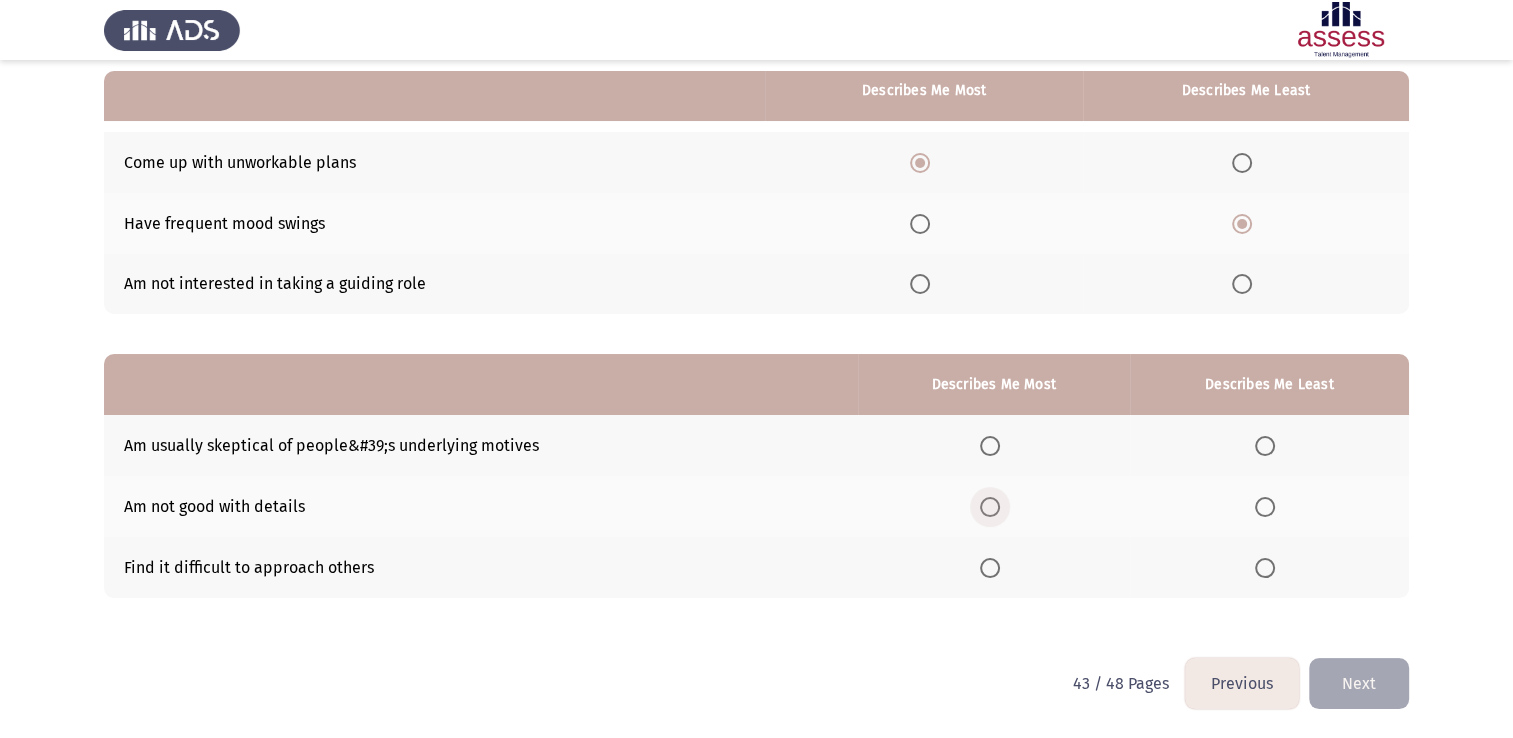 click at bounding box center [990, 507] 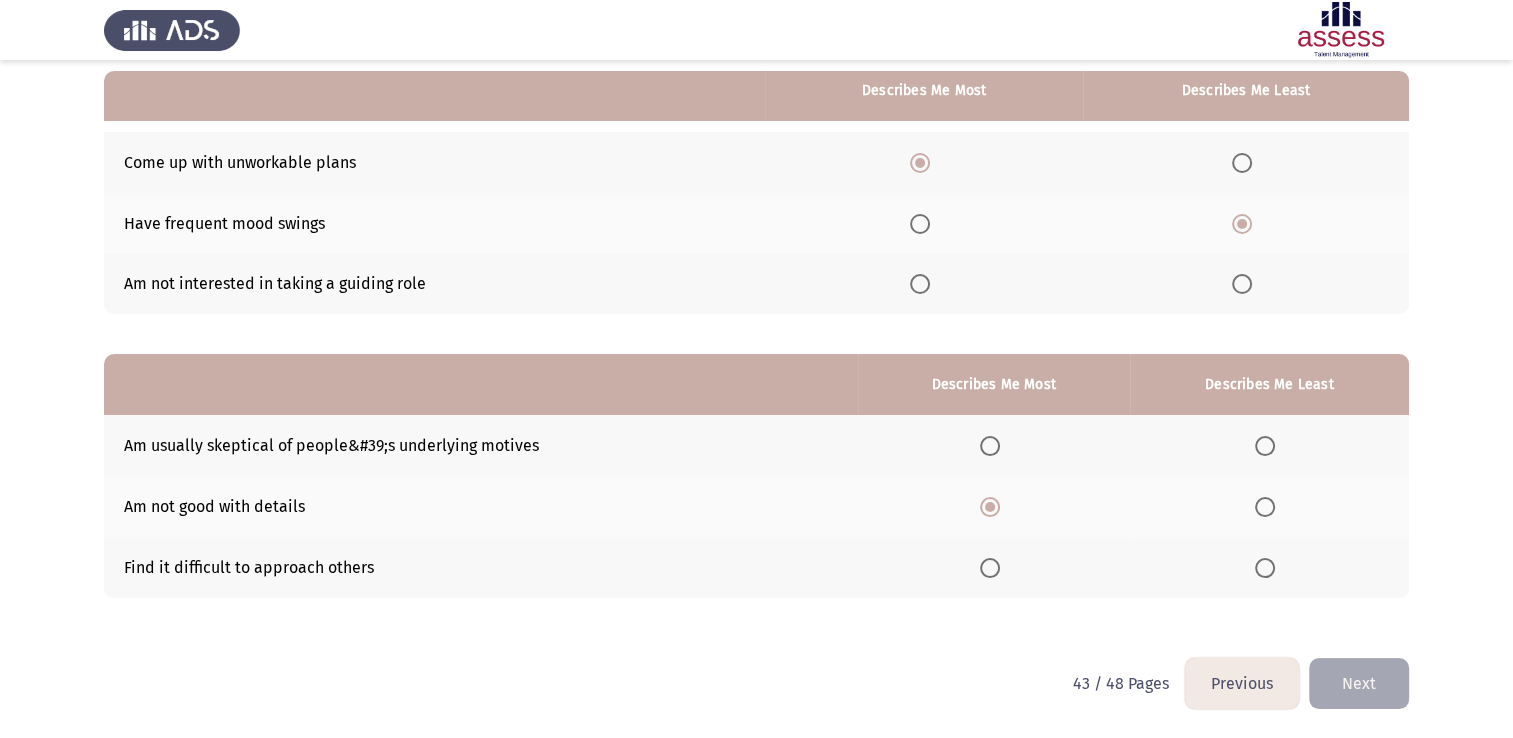 click at bounding box center [1265, 568] 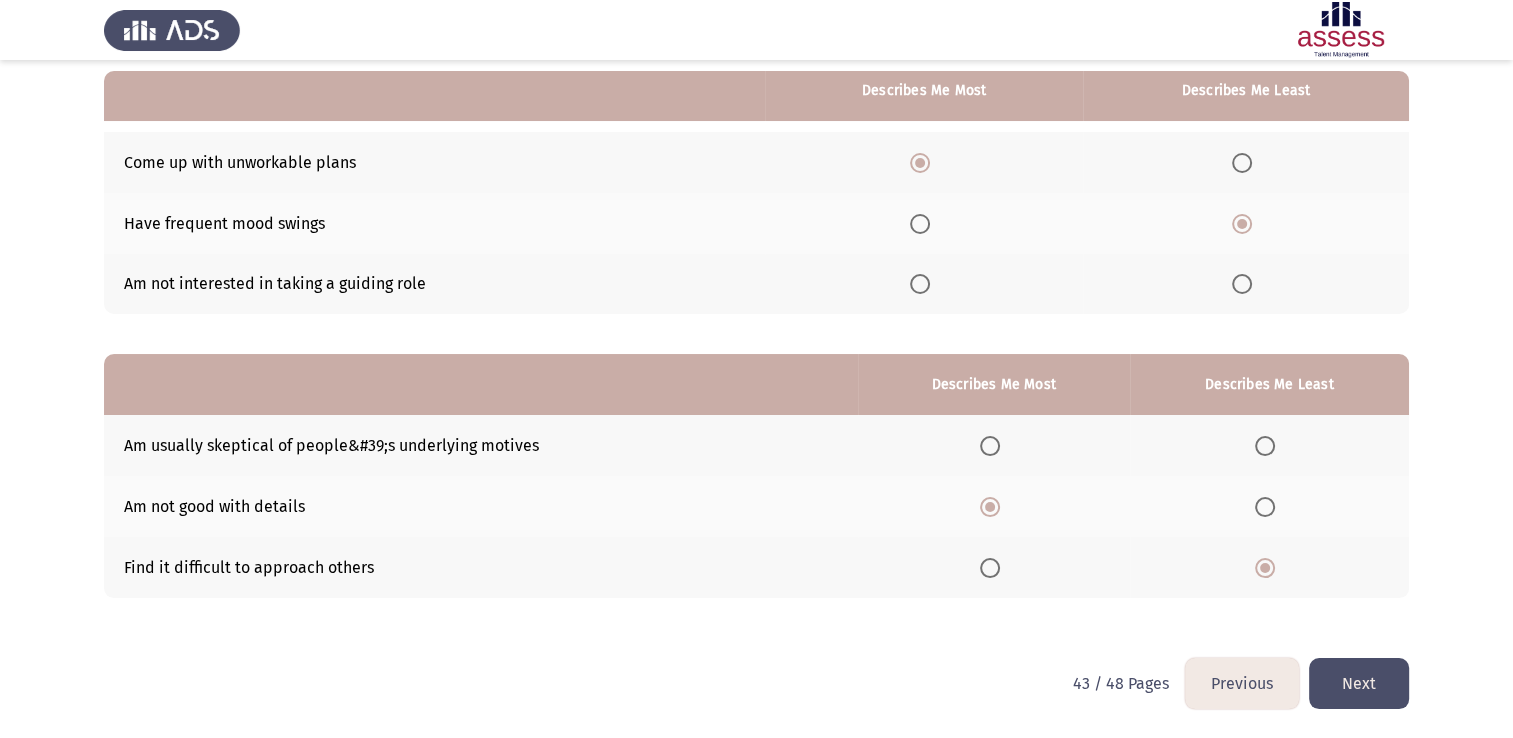 click on "Next" 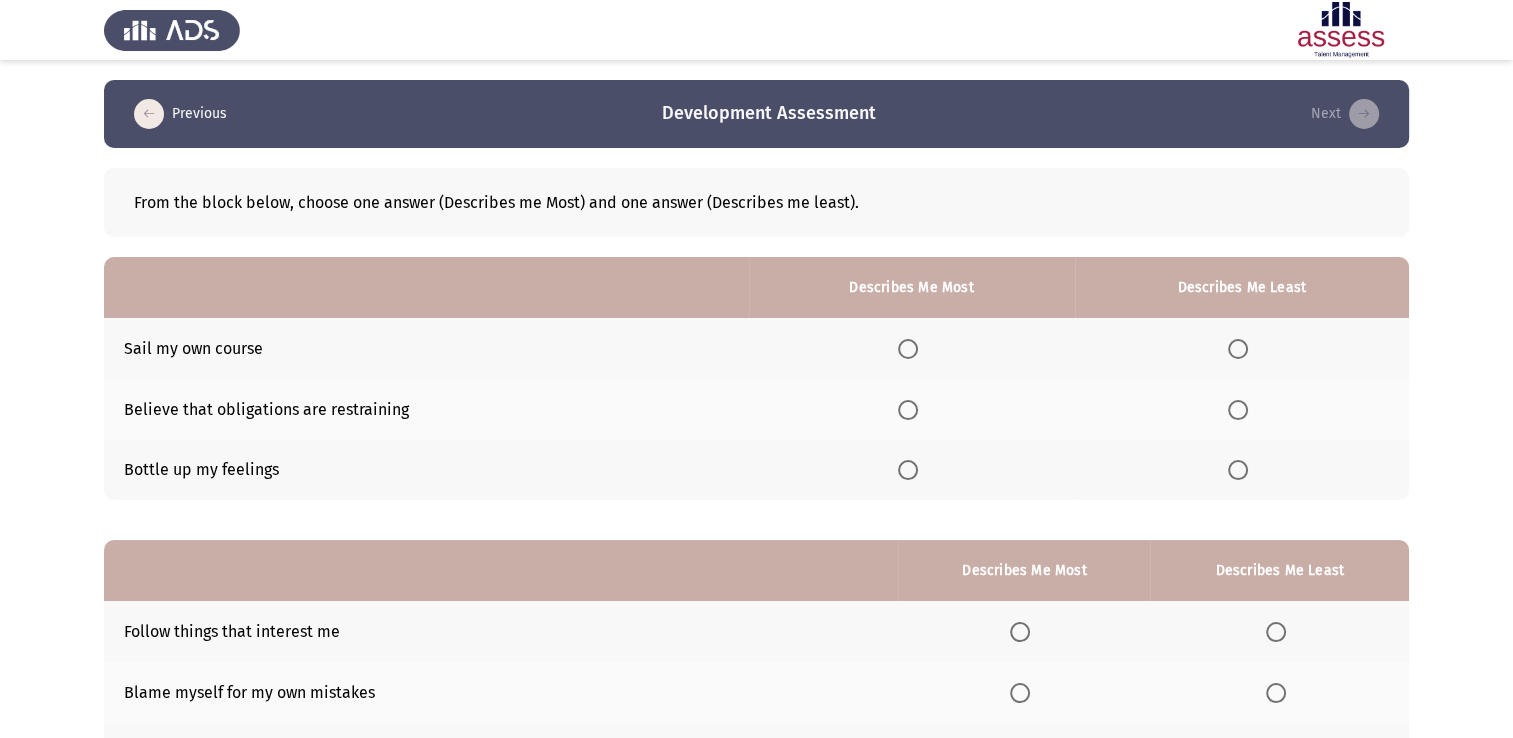 click at bounding box center (908, 410) 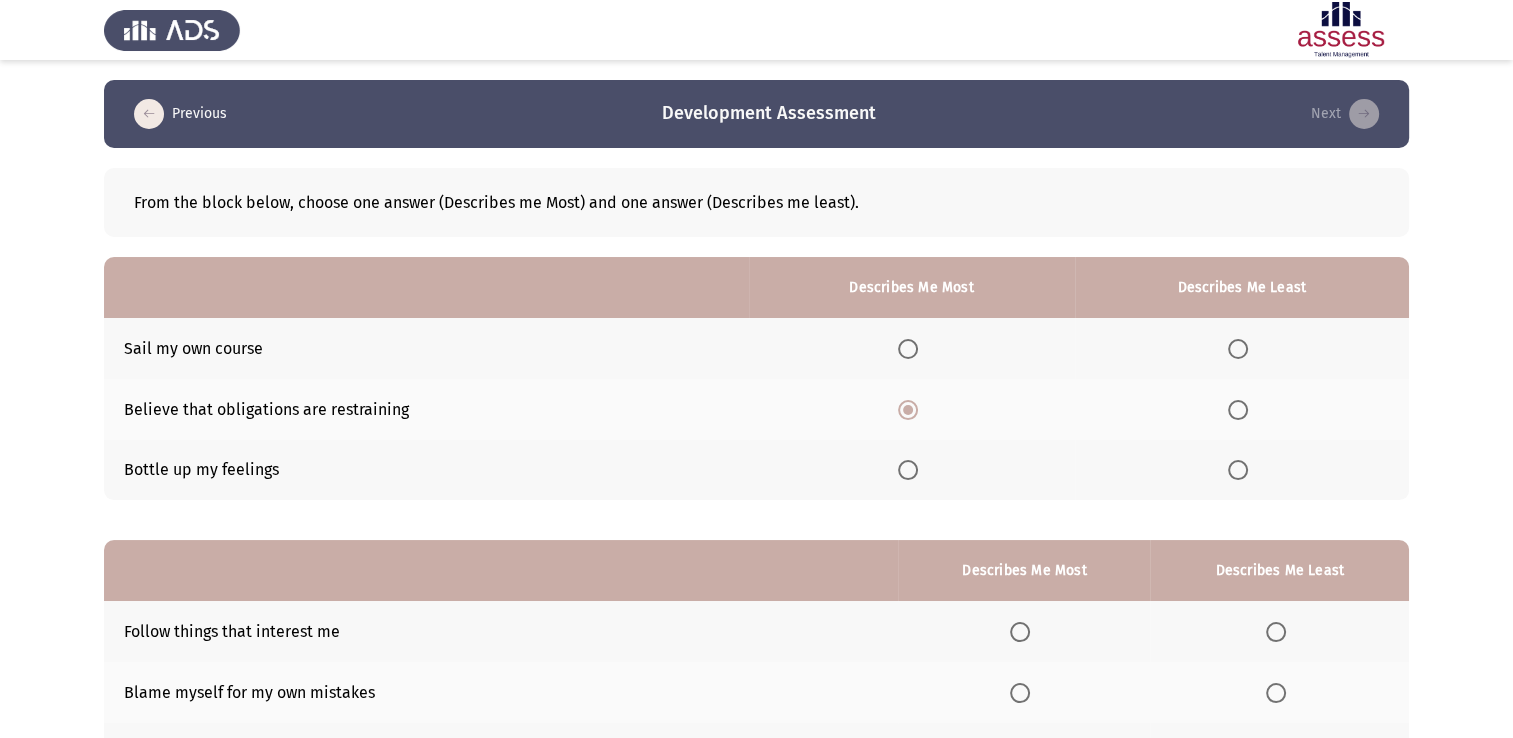 click at bounding box center (1238, 470) 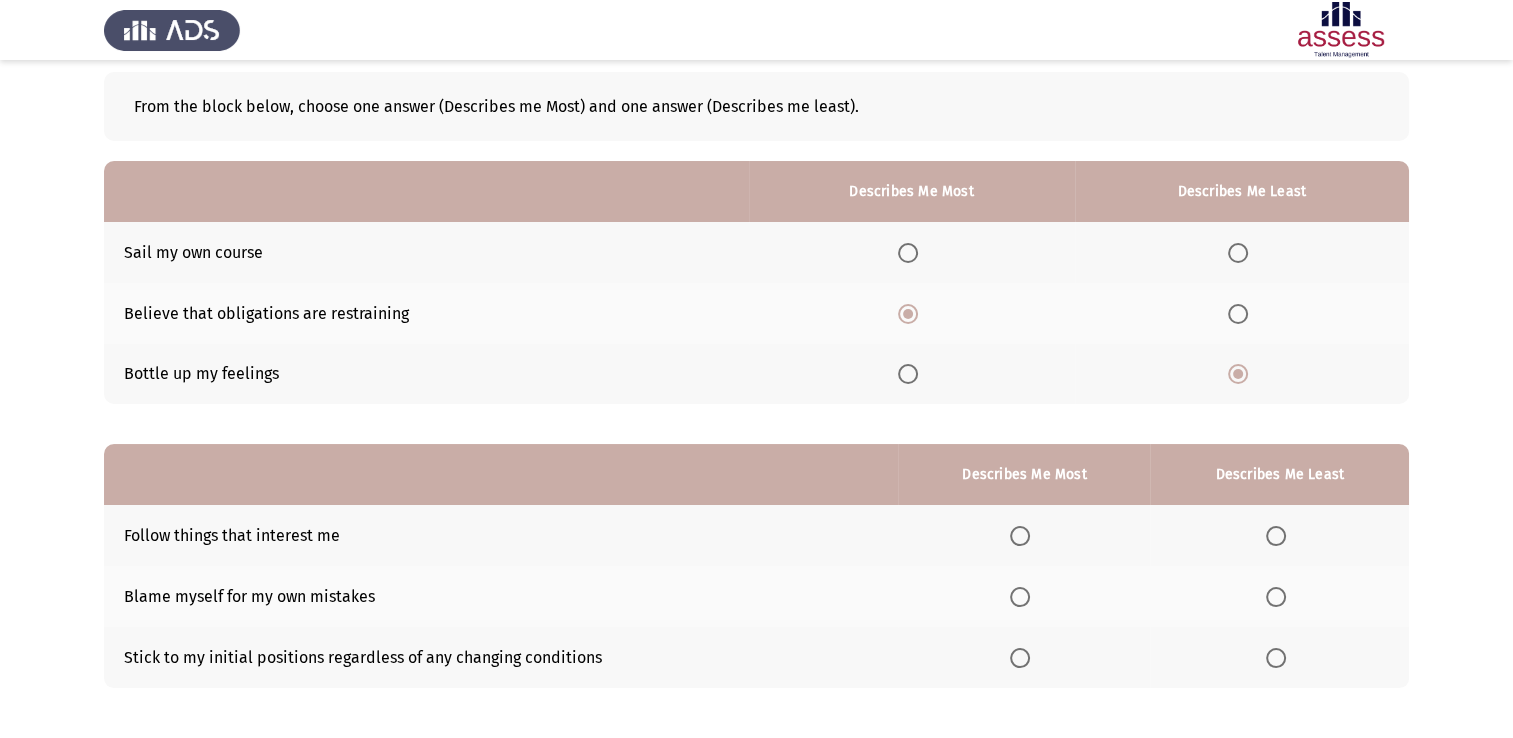 scroll, scrollTop: 186, scrollLeft: 0, axis: vertical 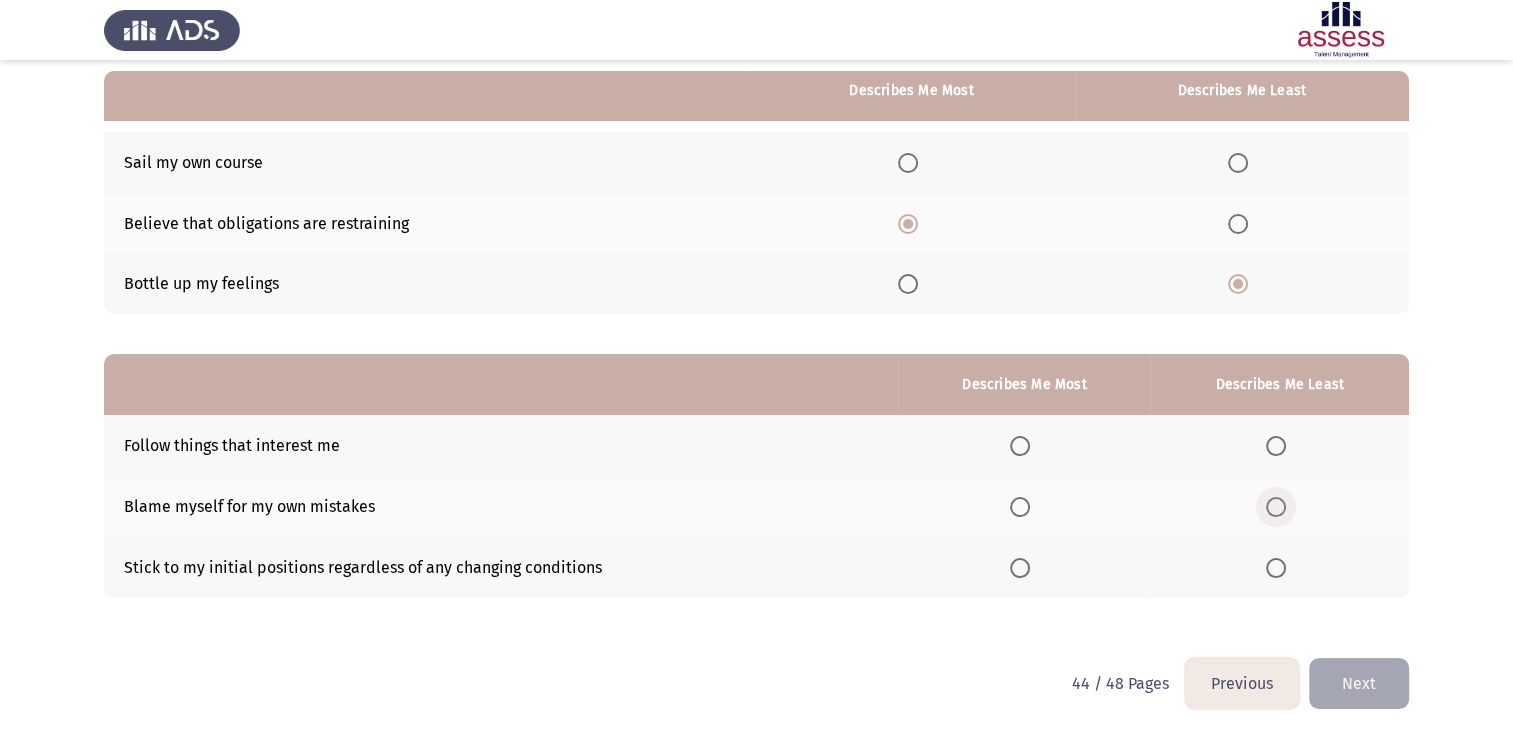 click at bounding box center (1276, 507) 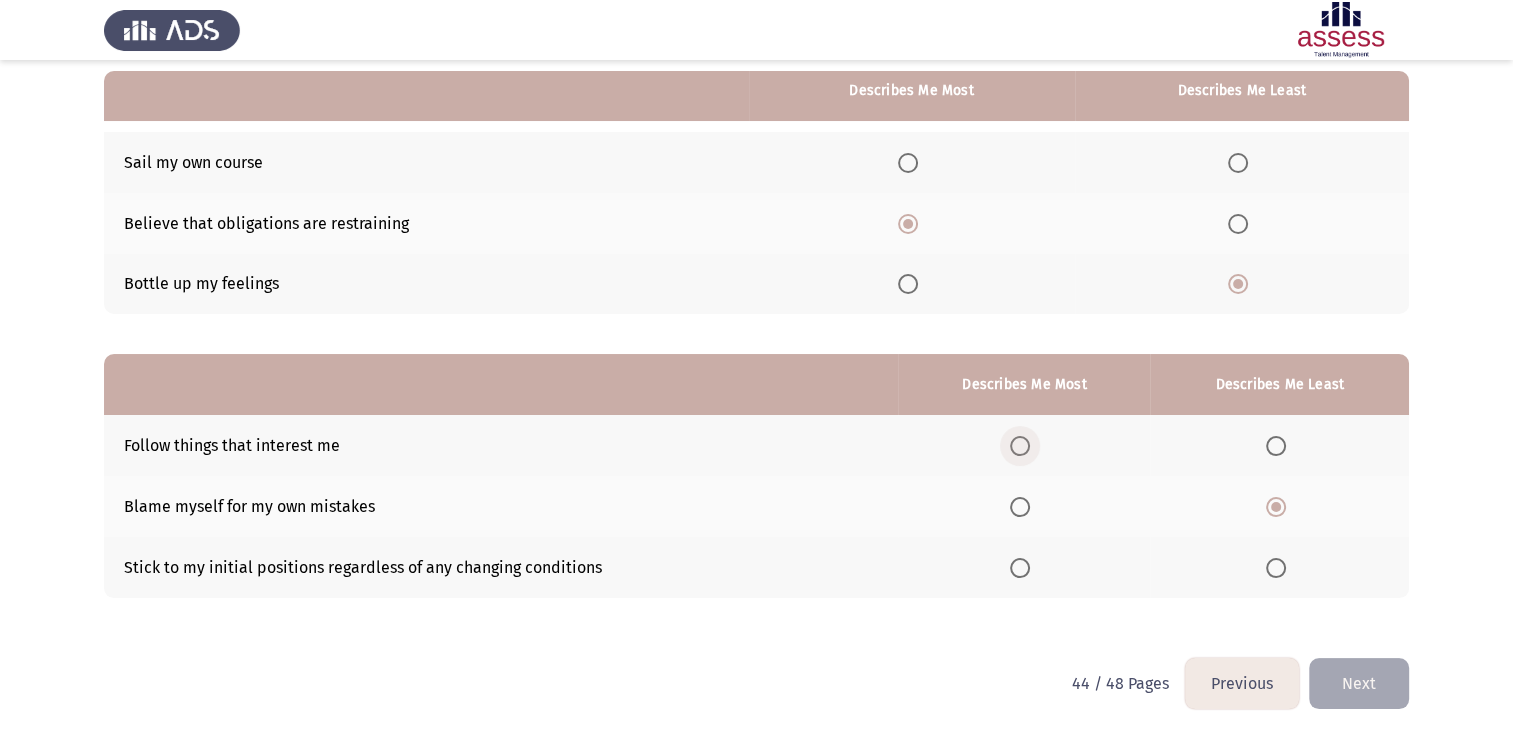 click at bounding box center [1020, 446] 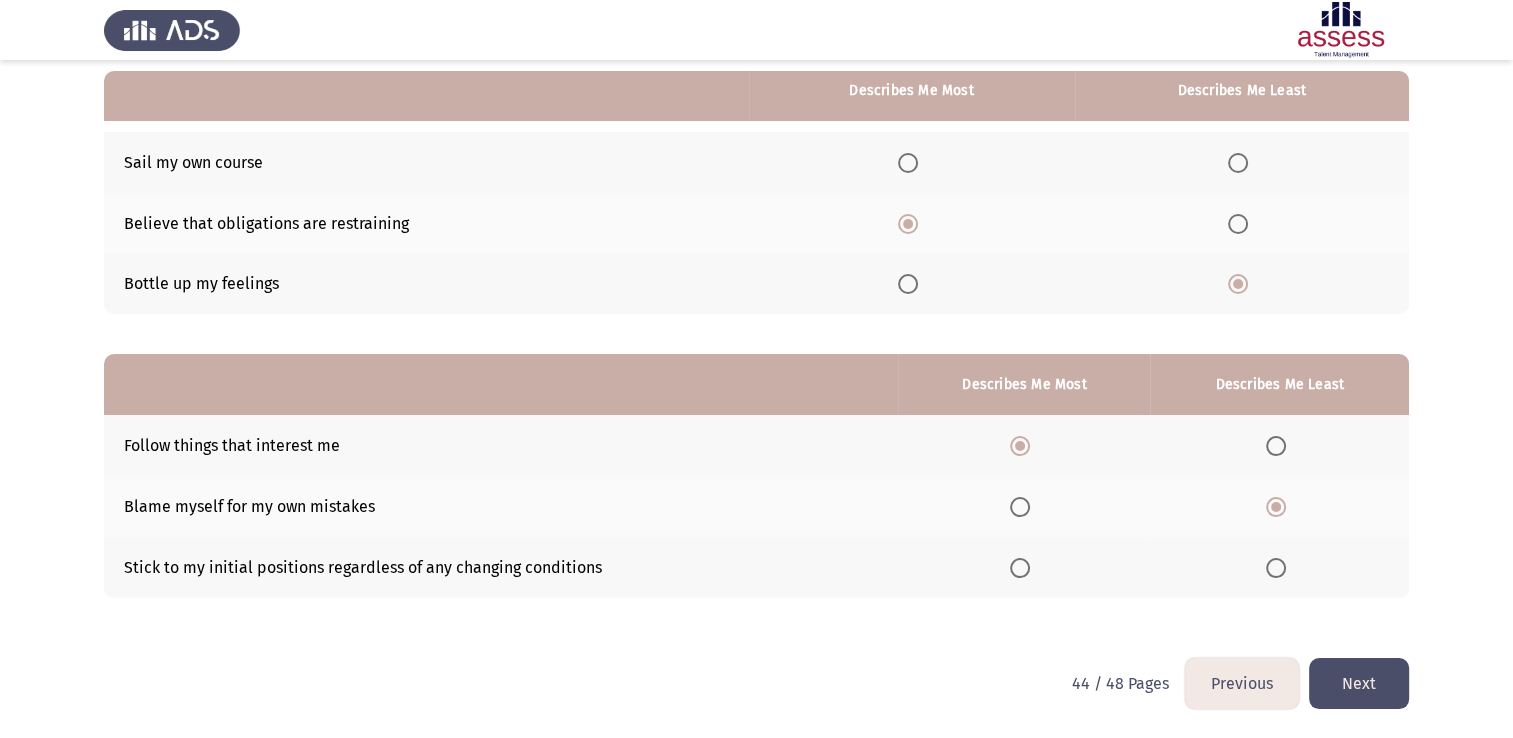 click on "Next" 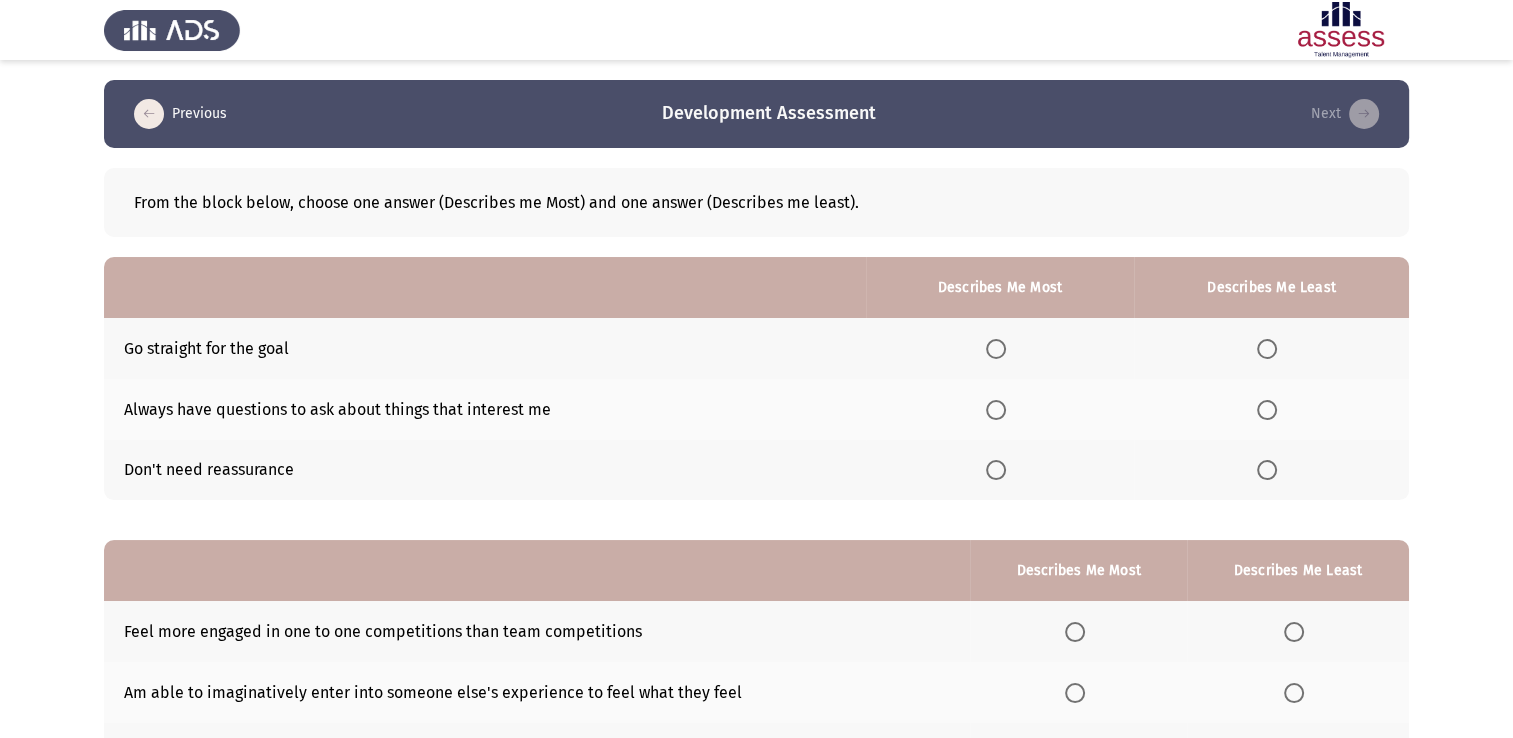 click 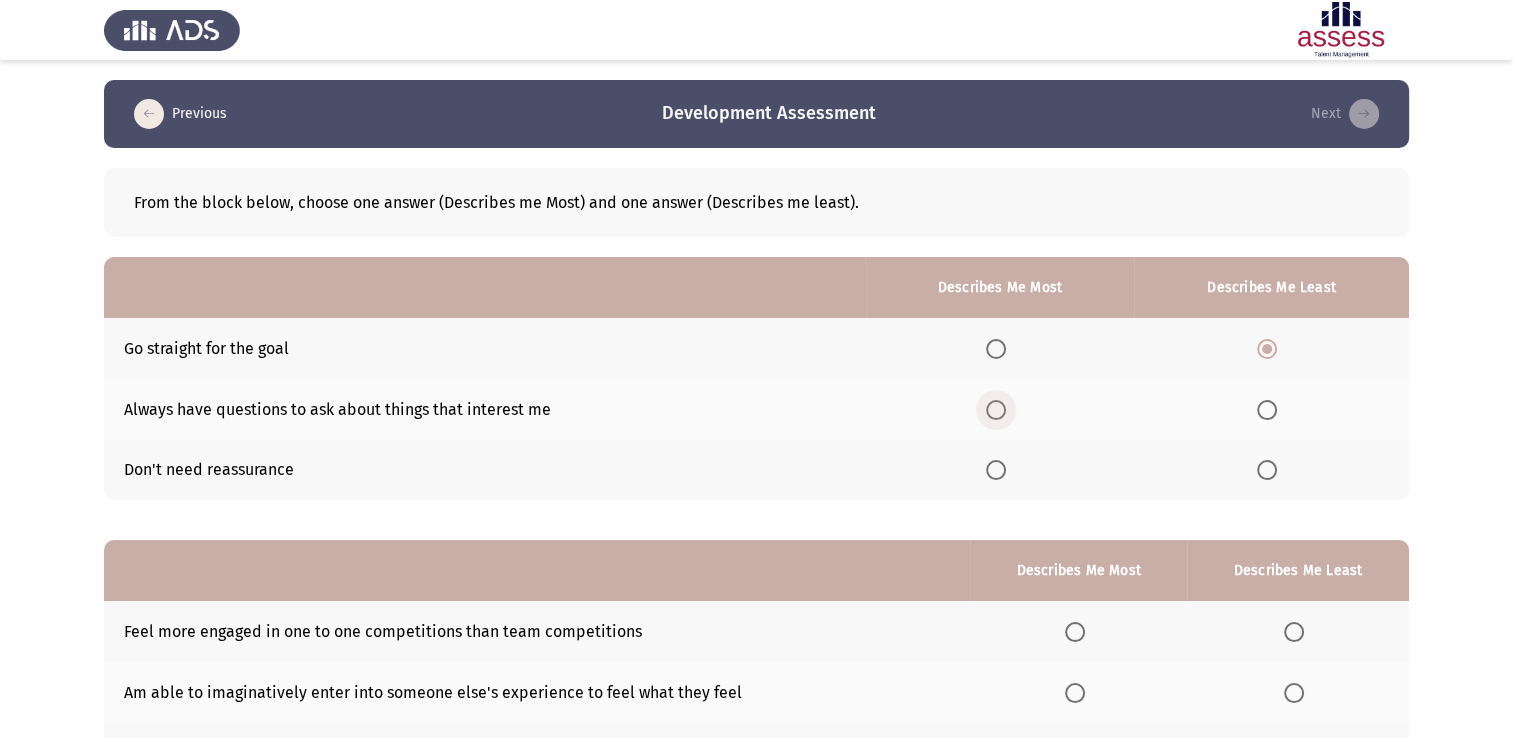 click at bounding box center (996, 410) 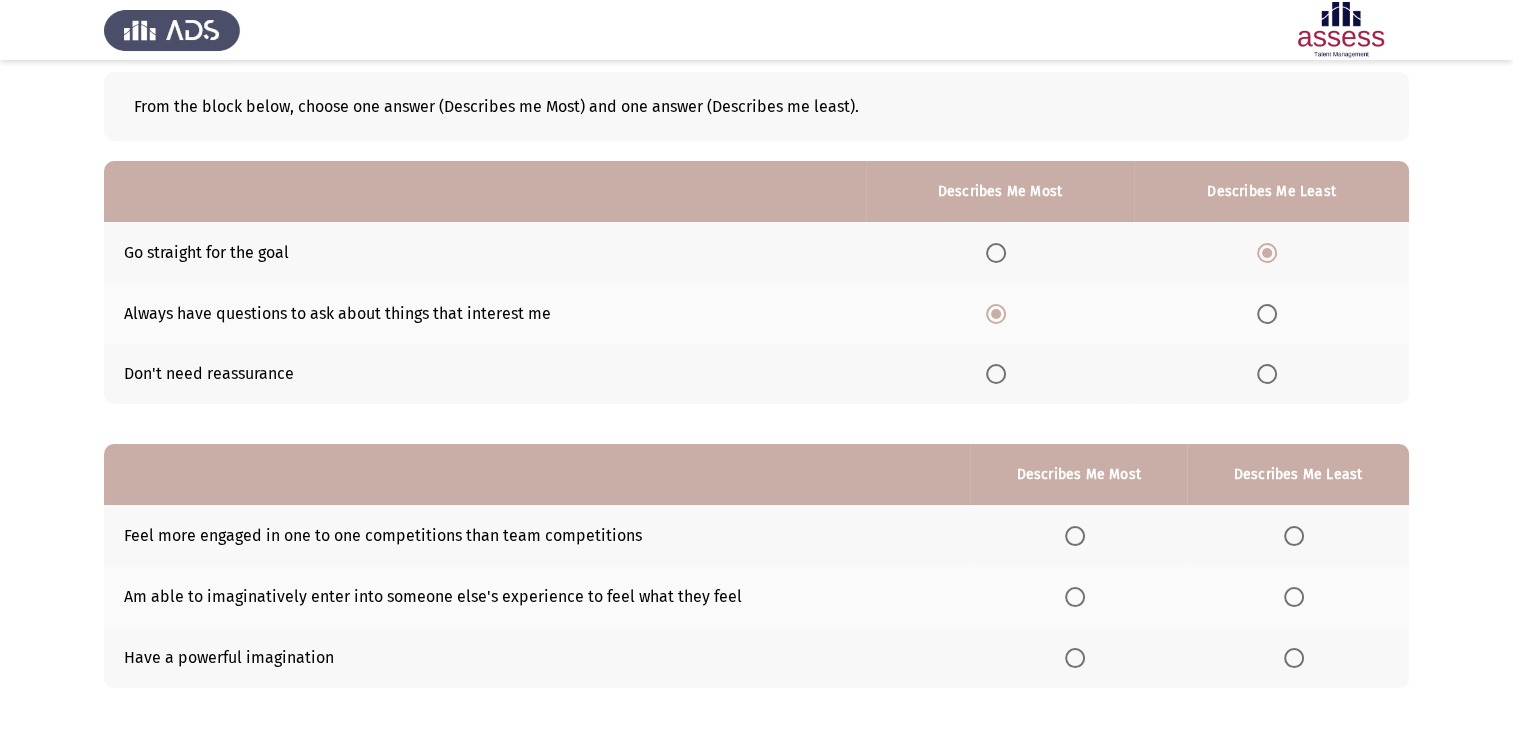 scroll, scrollTop: 186, scrollLeft: 0, axis: vertical 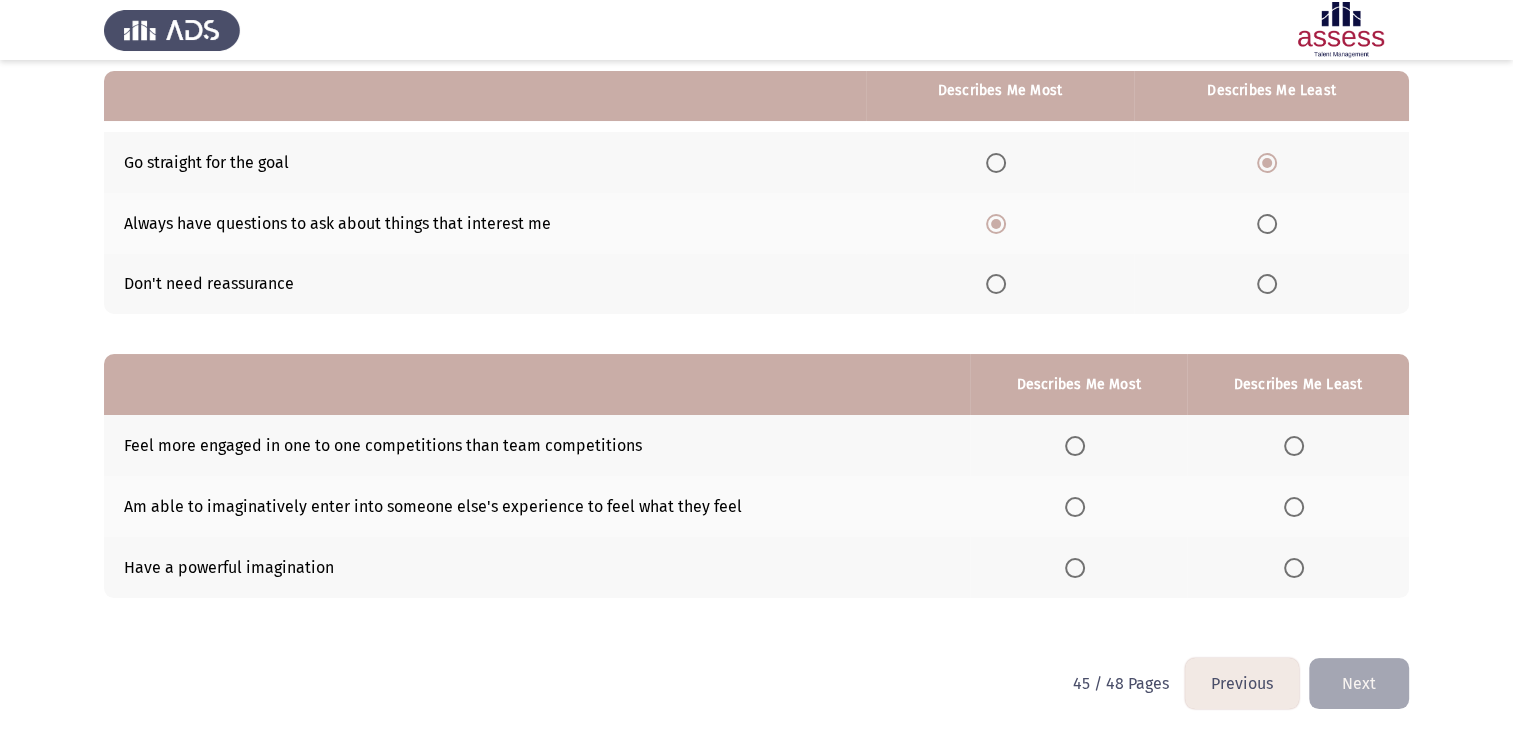 click 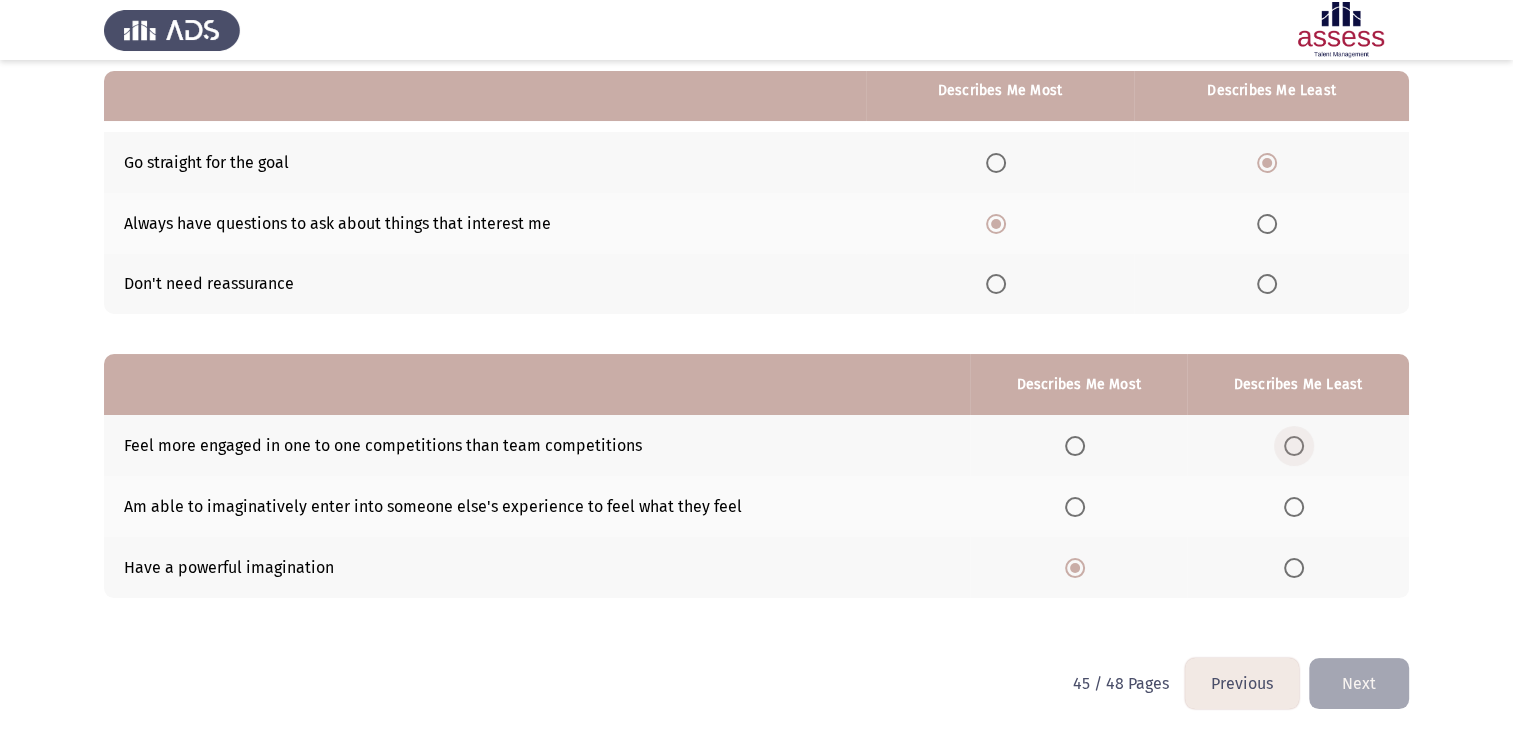 click at bounding box center [1294, 446] 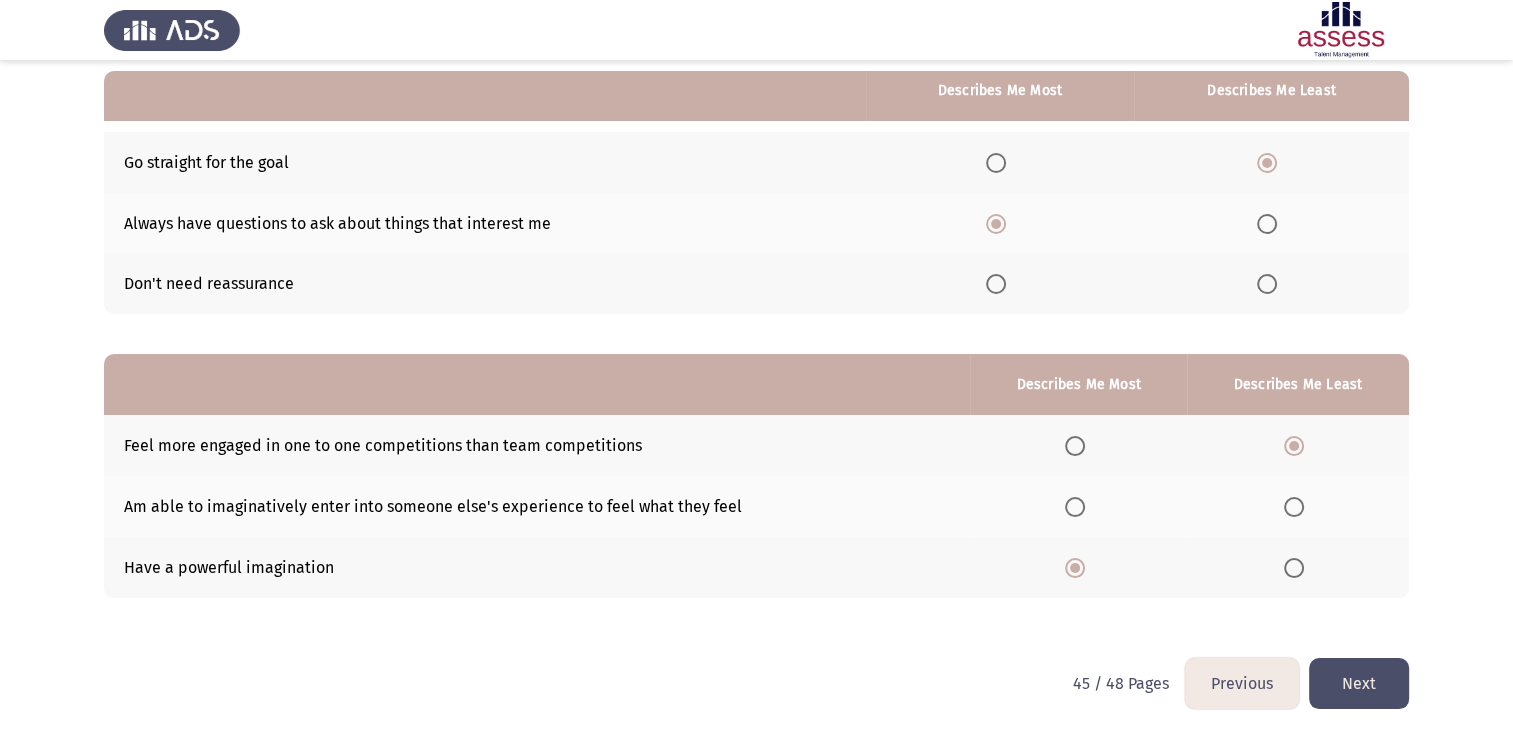 click on "Next" 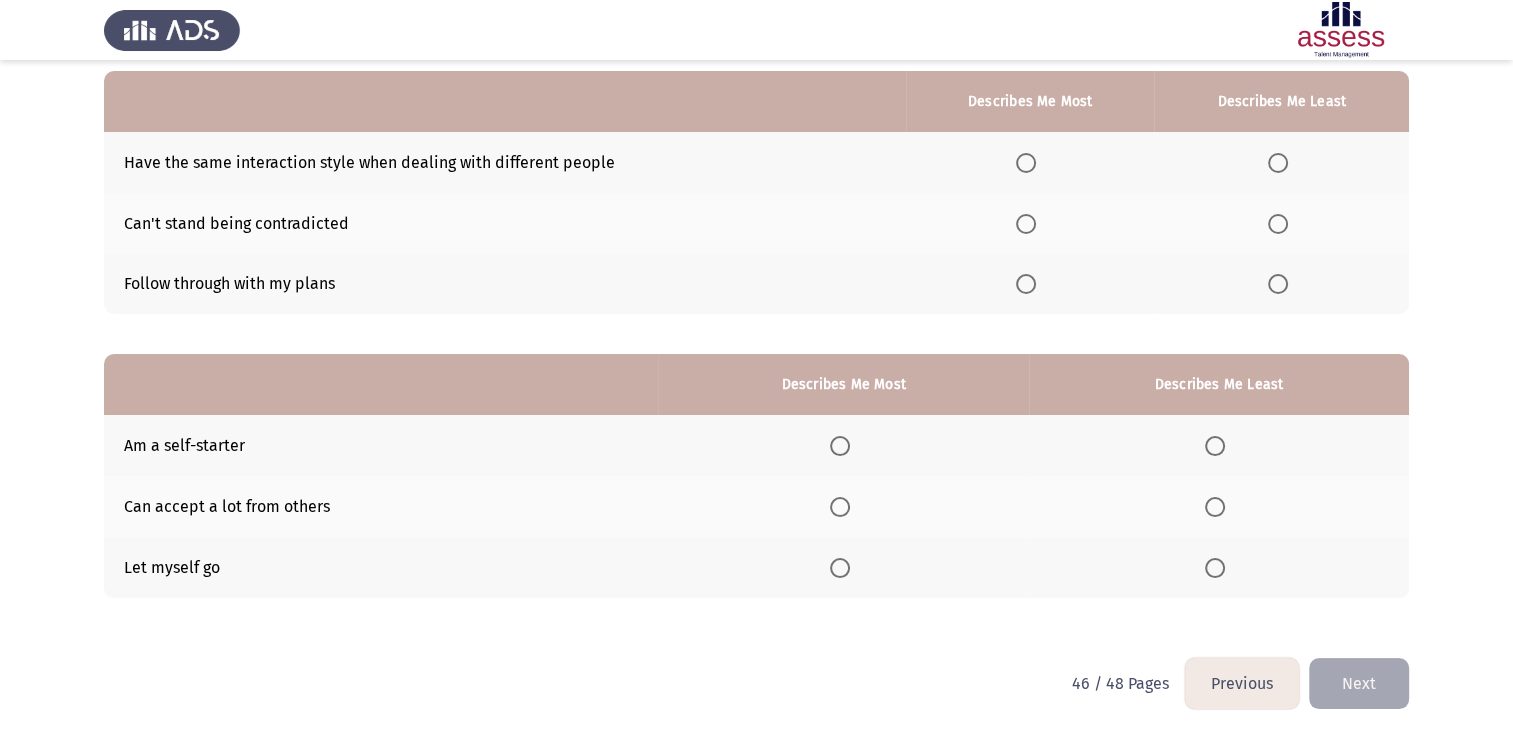 scroll, scrollTop: 0, scrollLeft: 0, axis: both 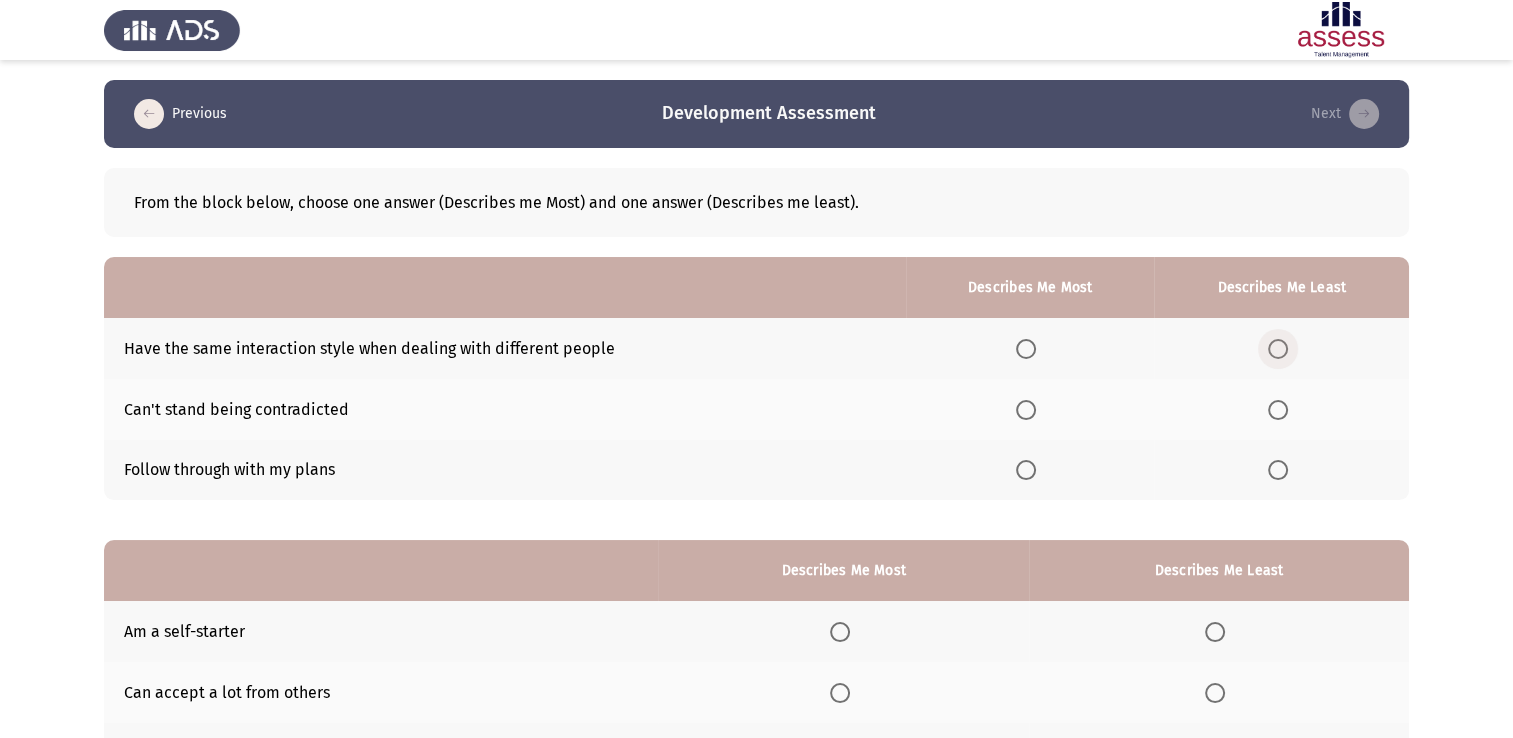 click at bounding box center [1278, 349] 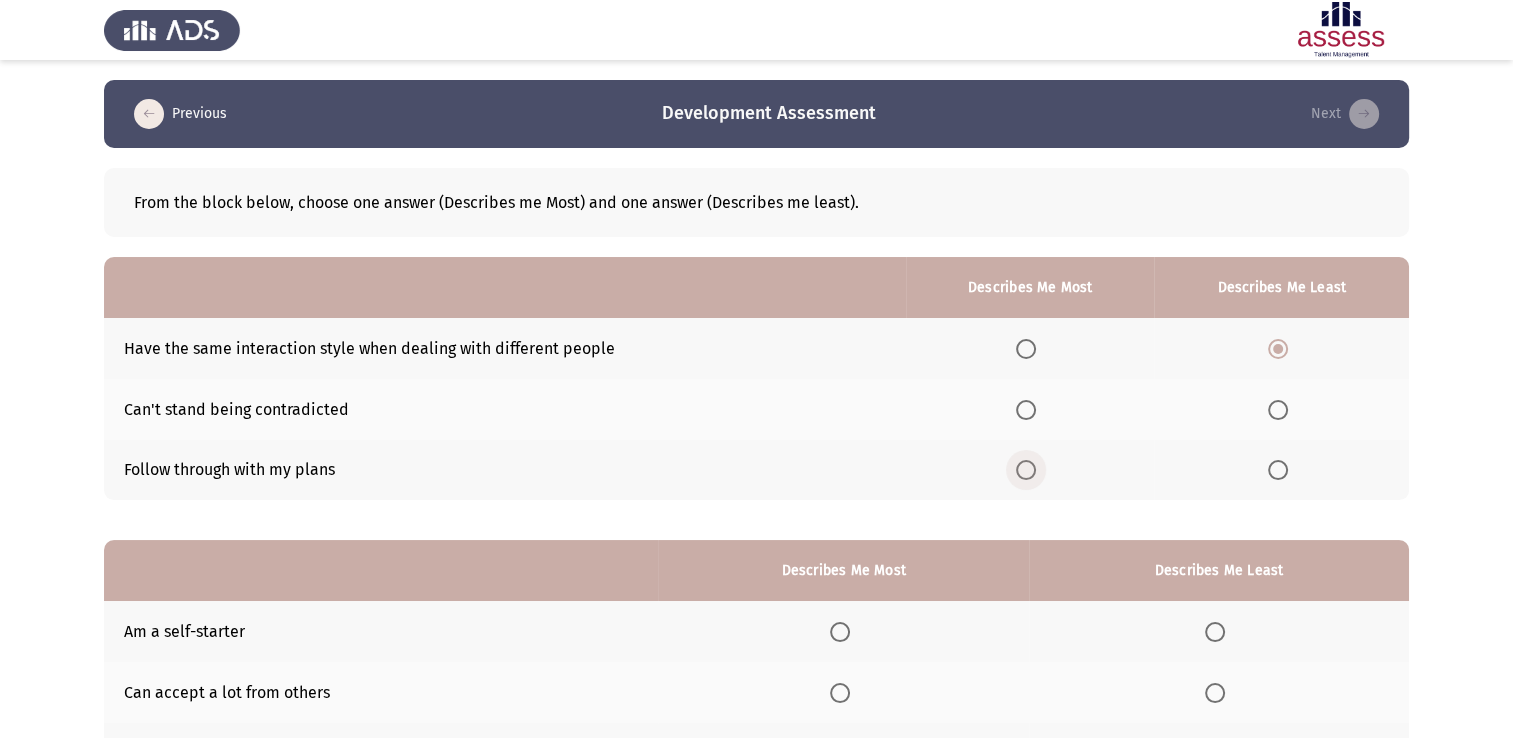 click at bounding box center [1026, 470] 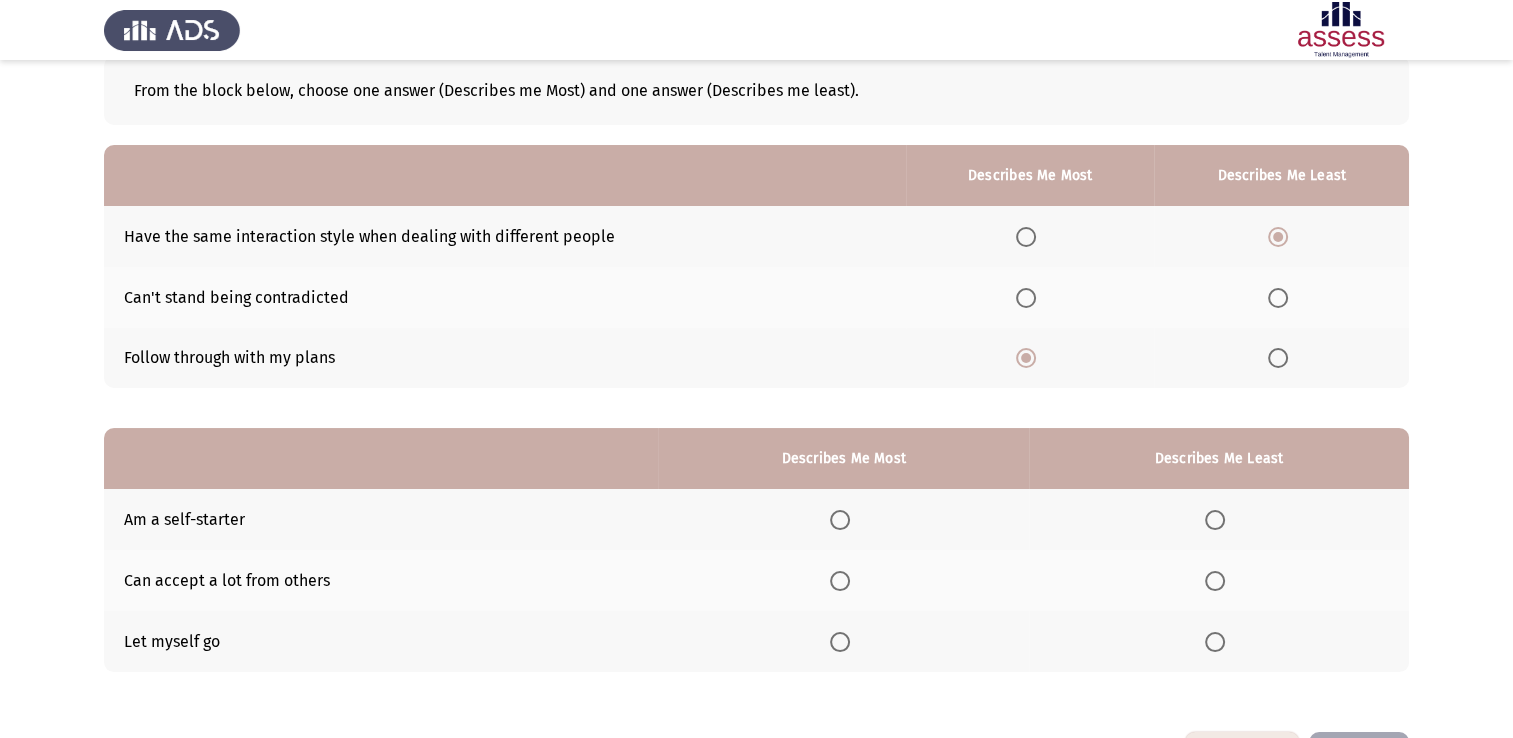 scroll, scrollTop: 186, scrollLeft: 0, axis: vertical 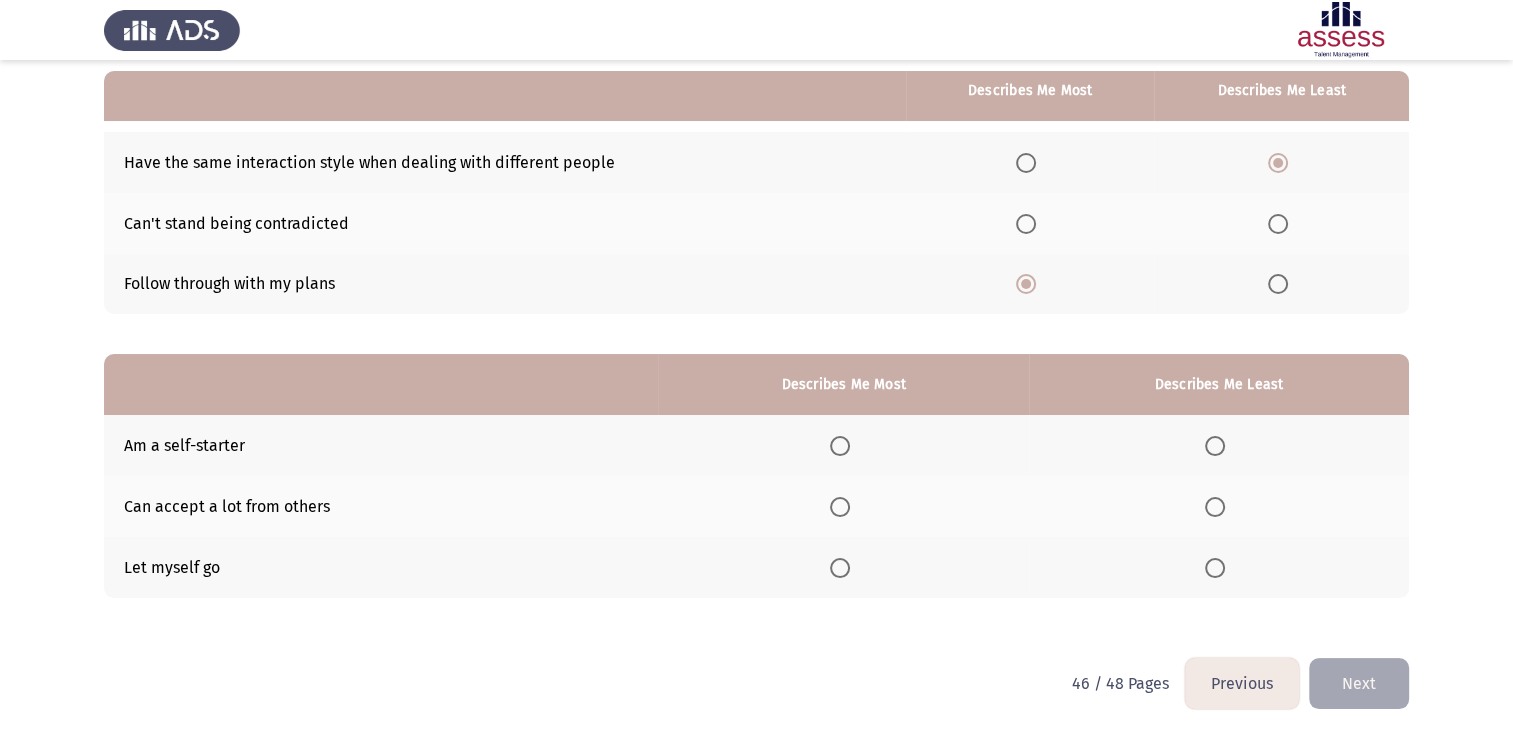 click at bounding box center (840, 507) 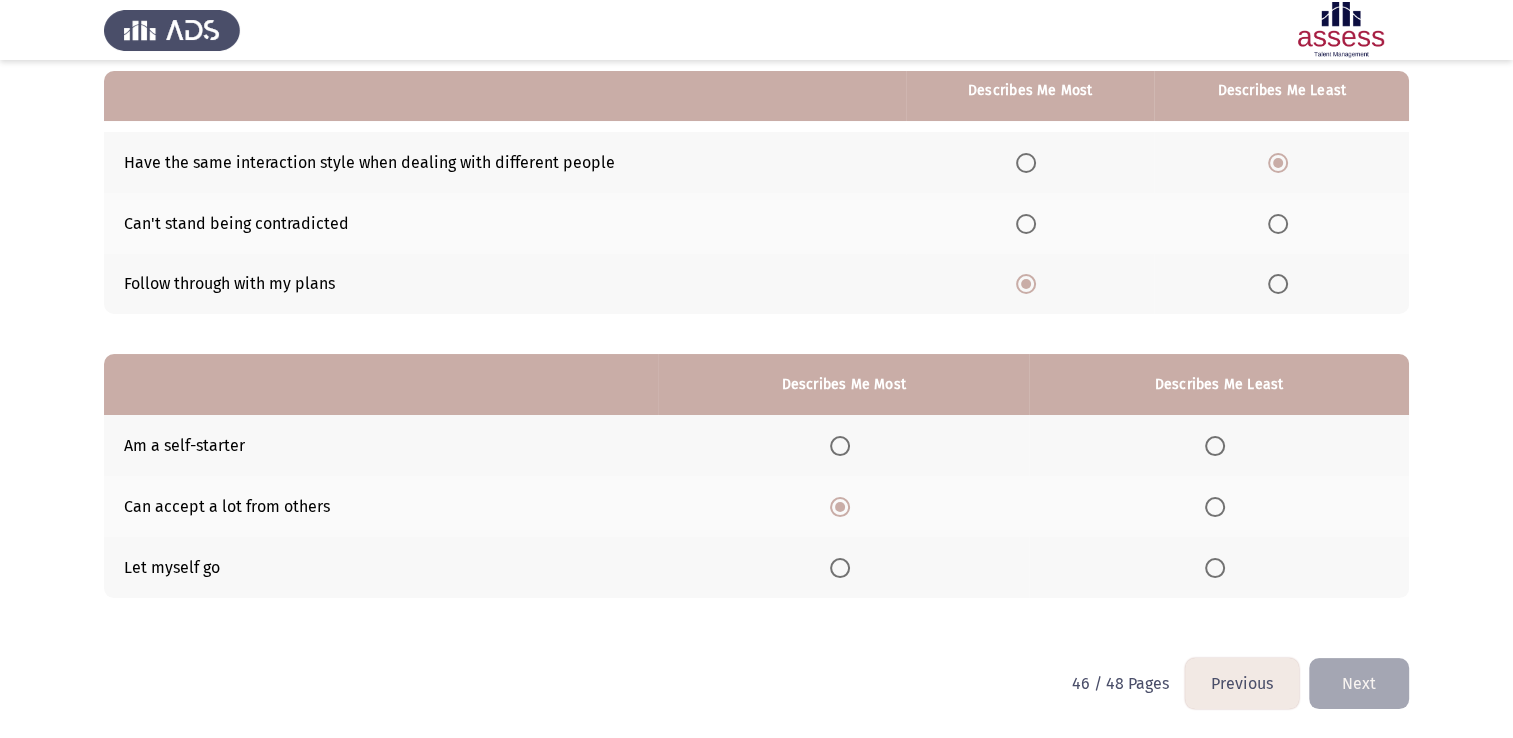 click at bounding box center [1215, 568] 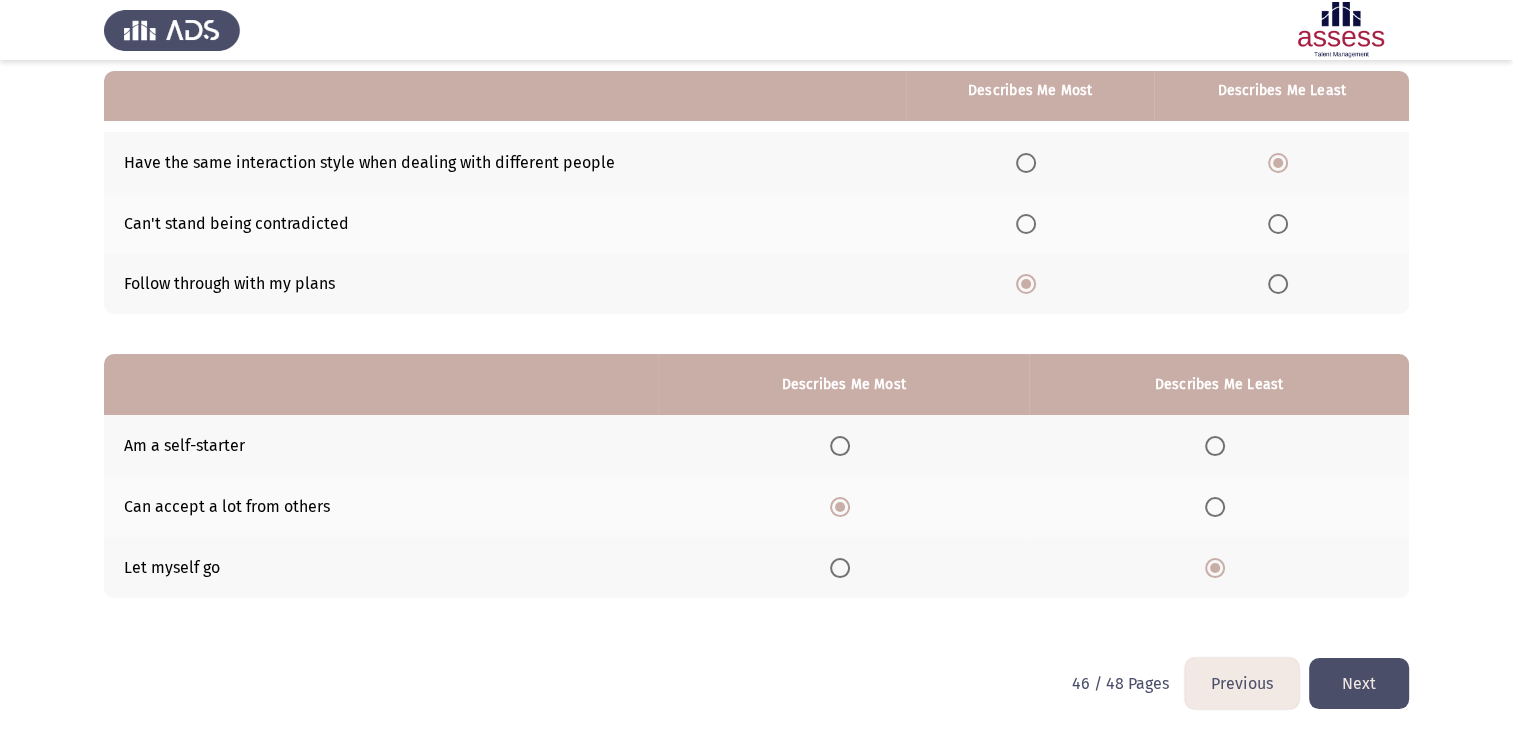 click on "Next" 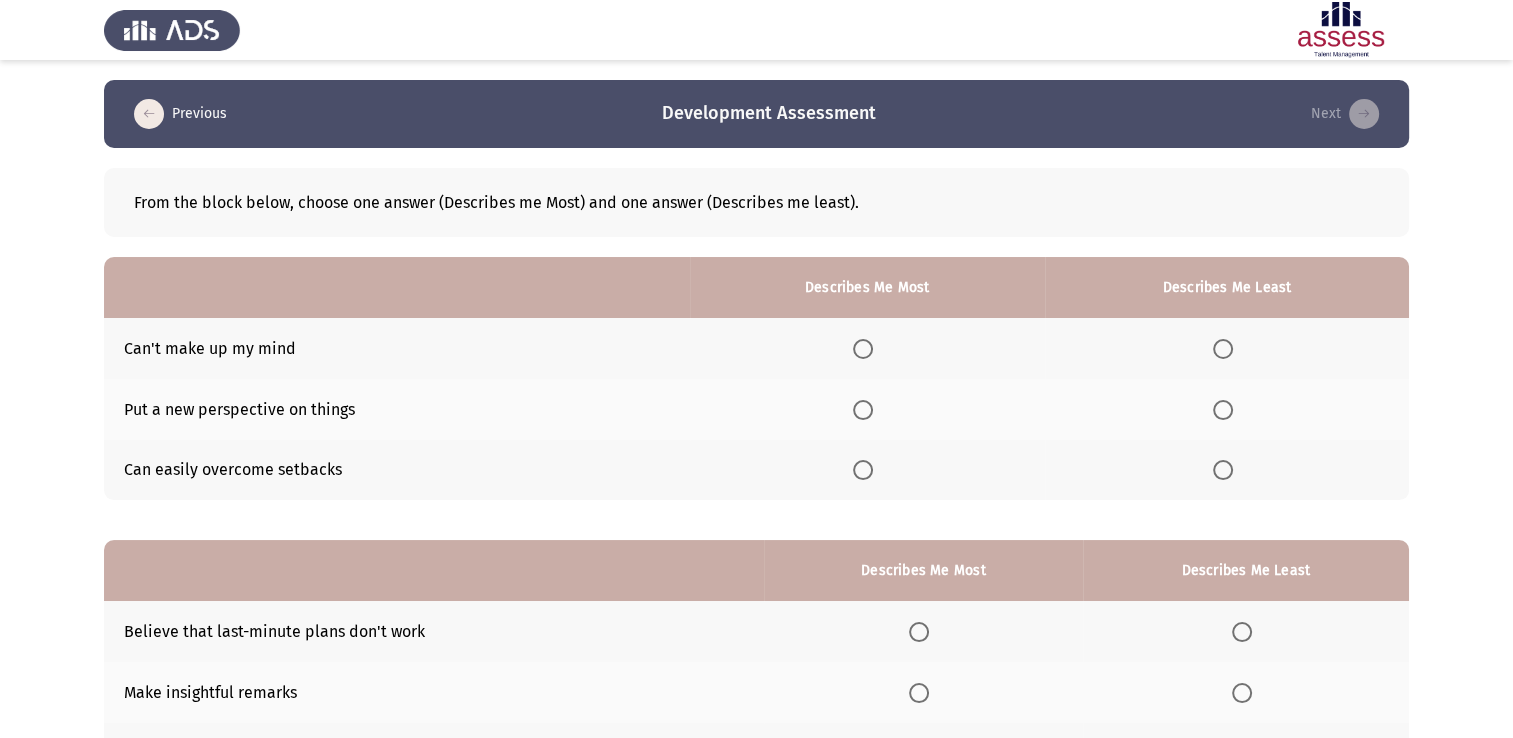 click at bounding box center (1223, 349) 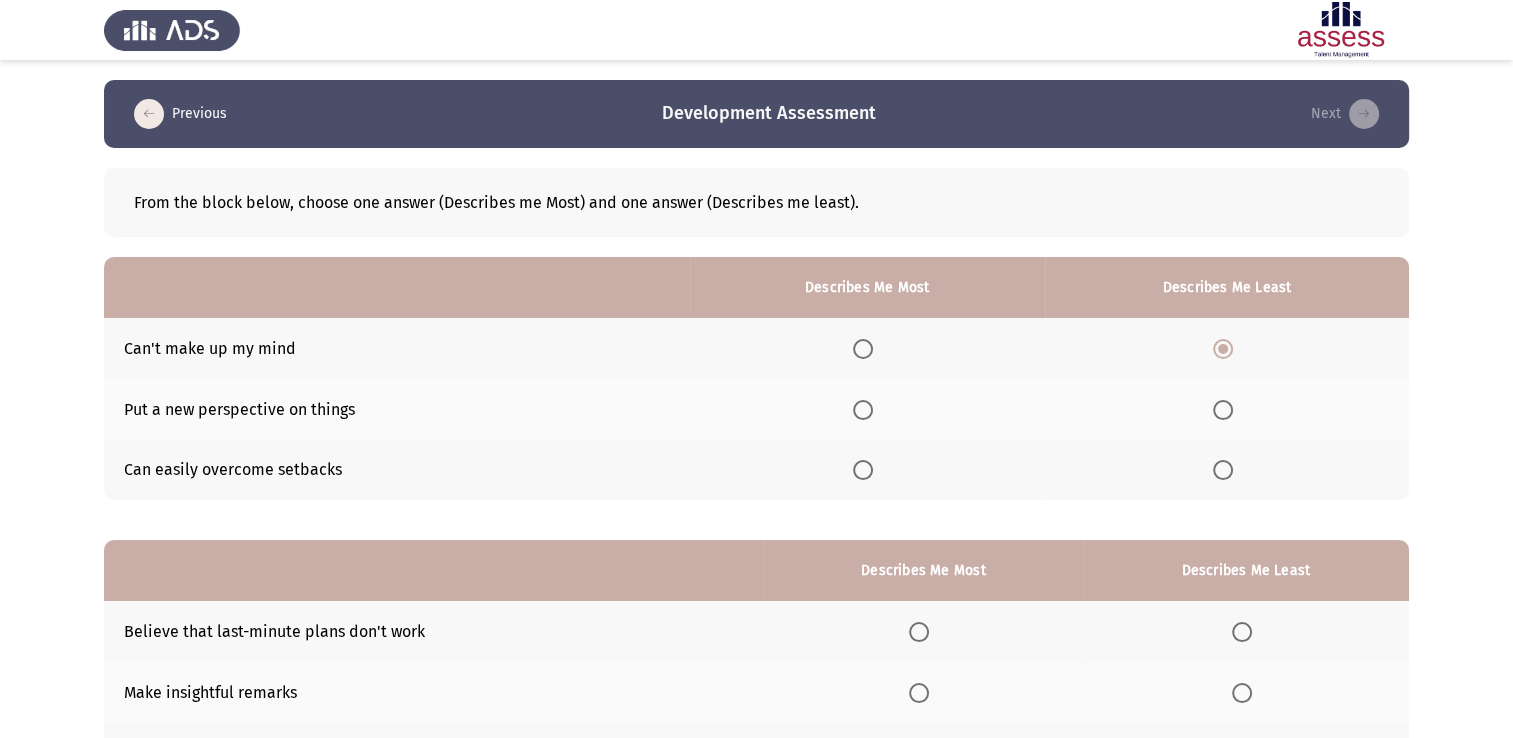 click at bounding box center (863, 470) 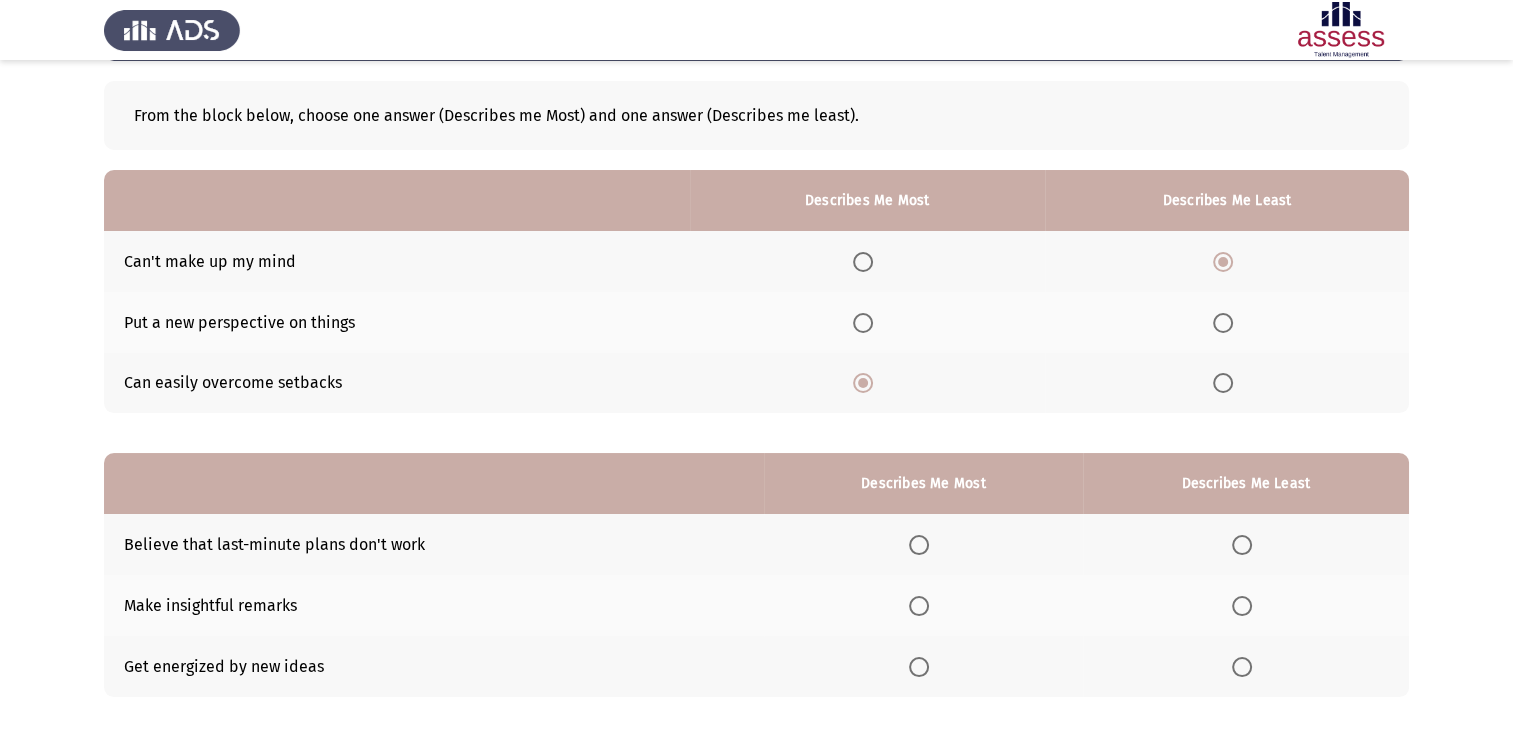 scroll, scrollTop: 186, scrollLeft: 0, axis: vertical 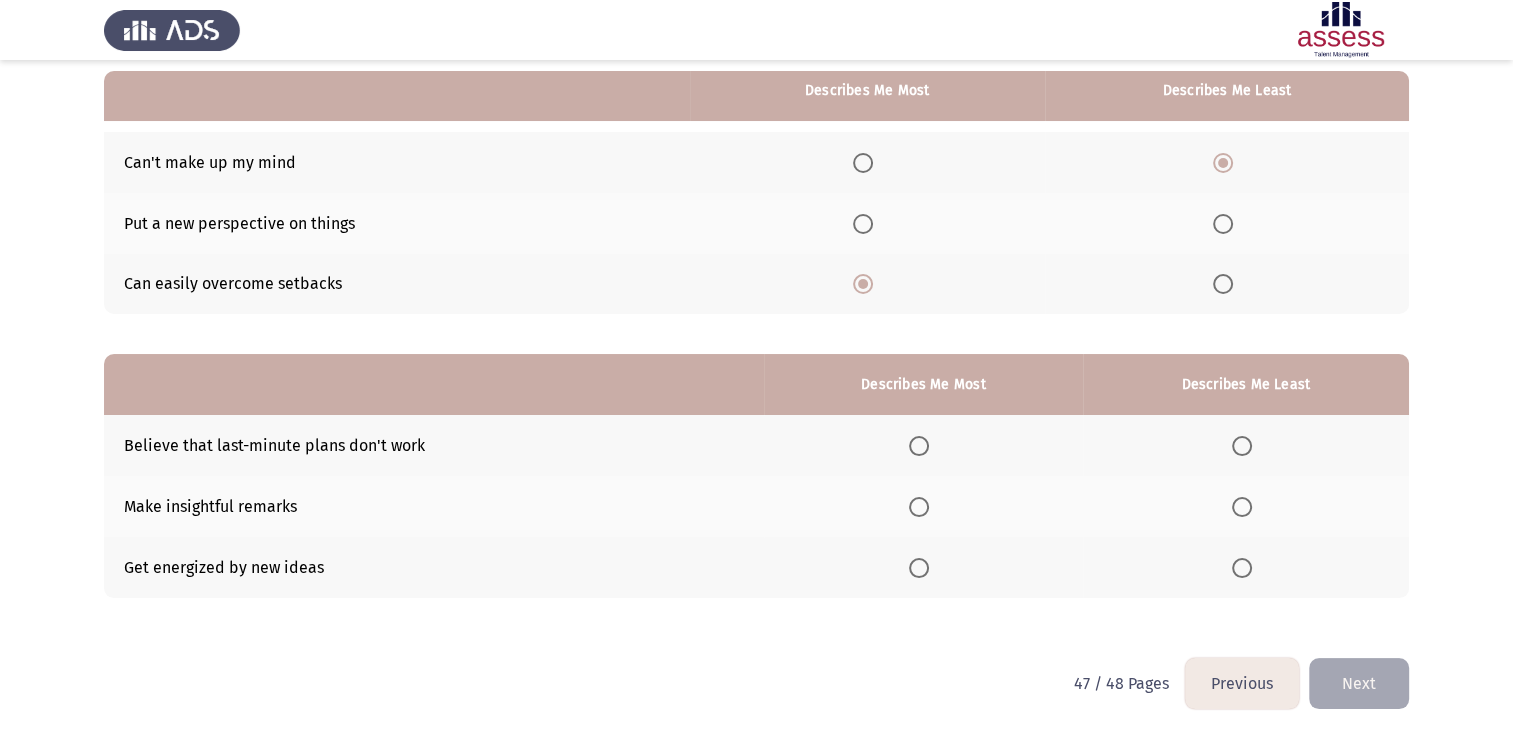 click at bounding box center (1242, 446) 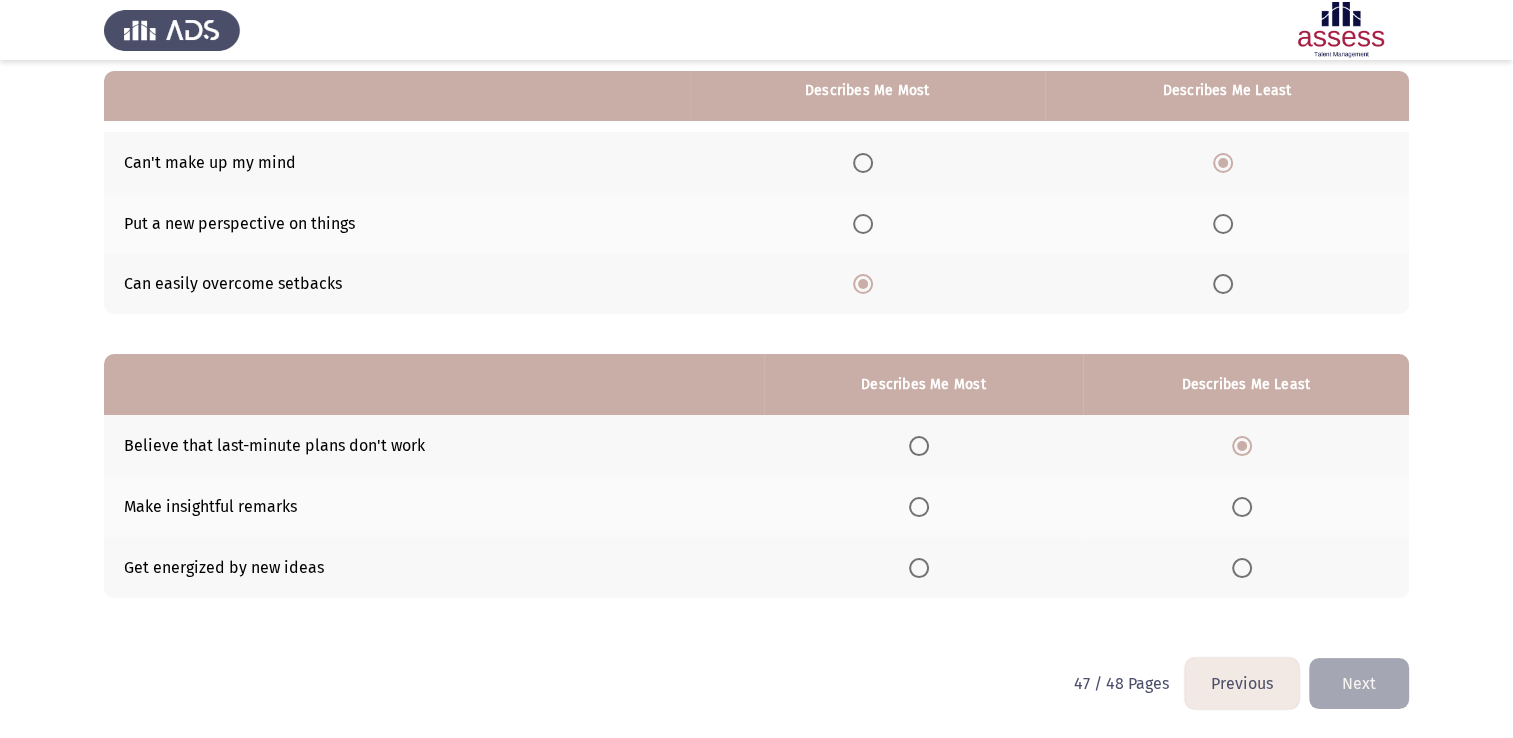 click at bounding box center (919, 568) 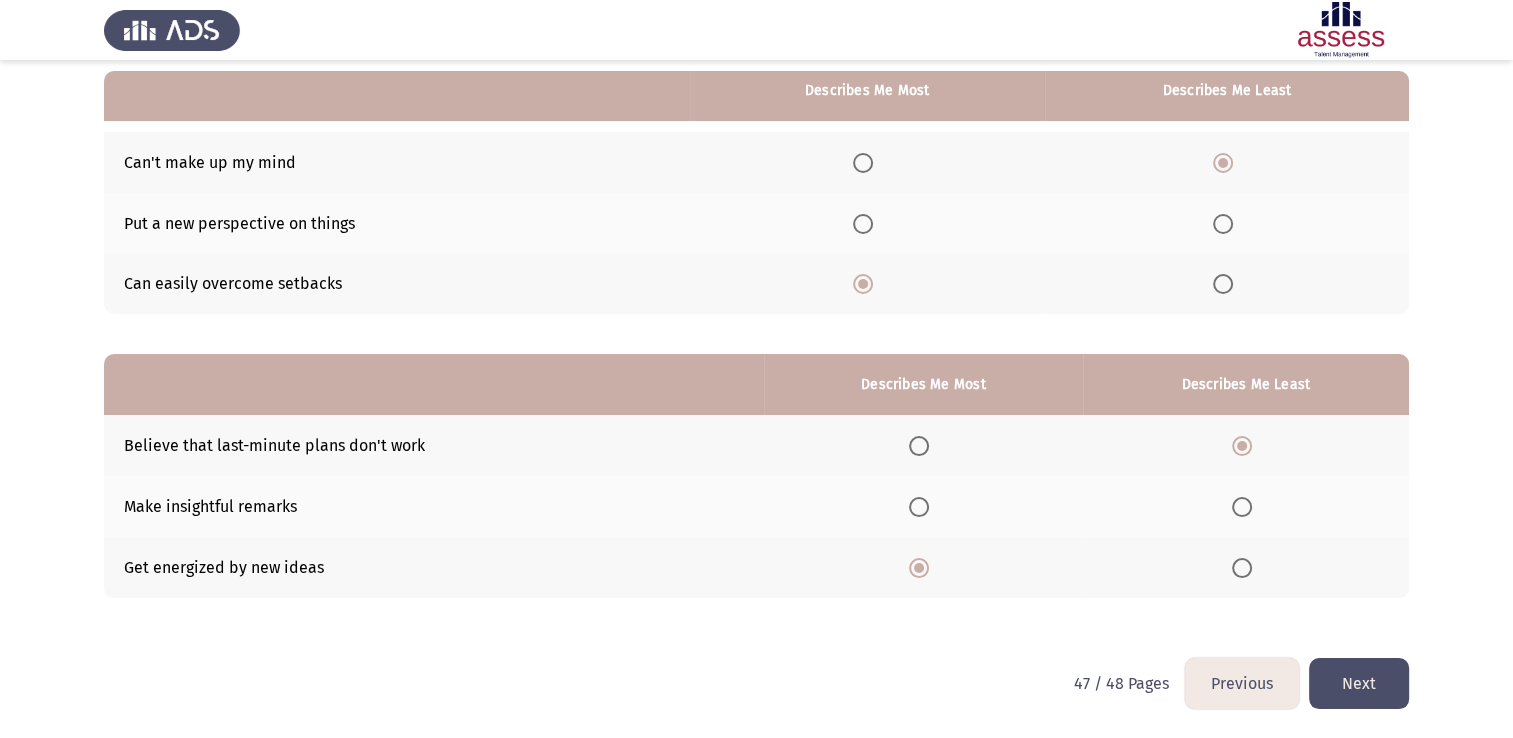 click on "Next" 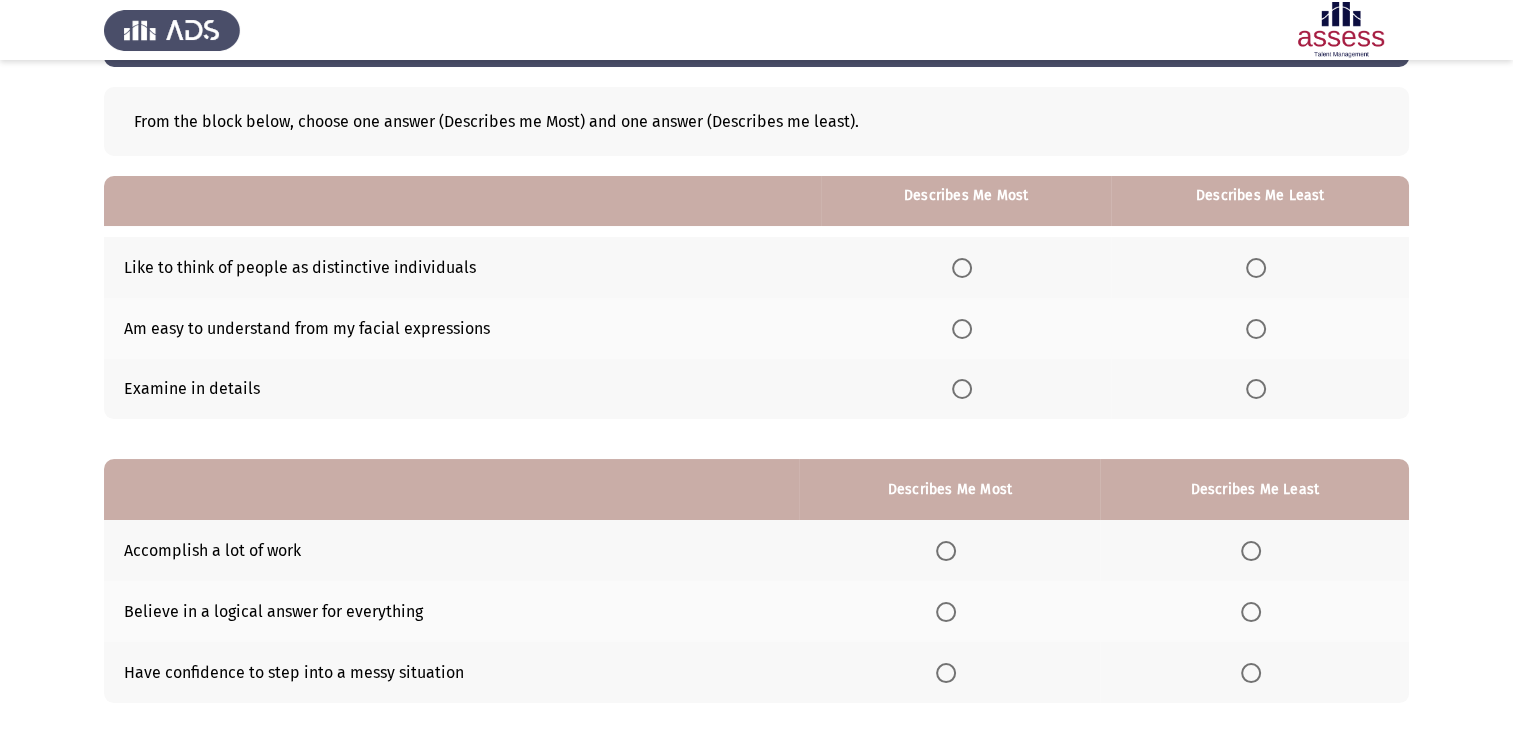 scroll, scrollTop: 0, scrollLeft: 0, axis: both 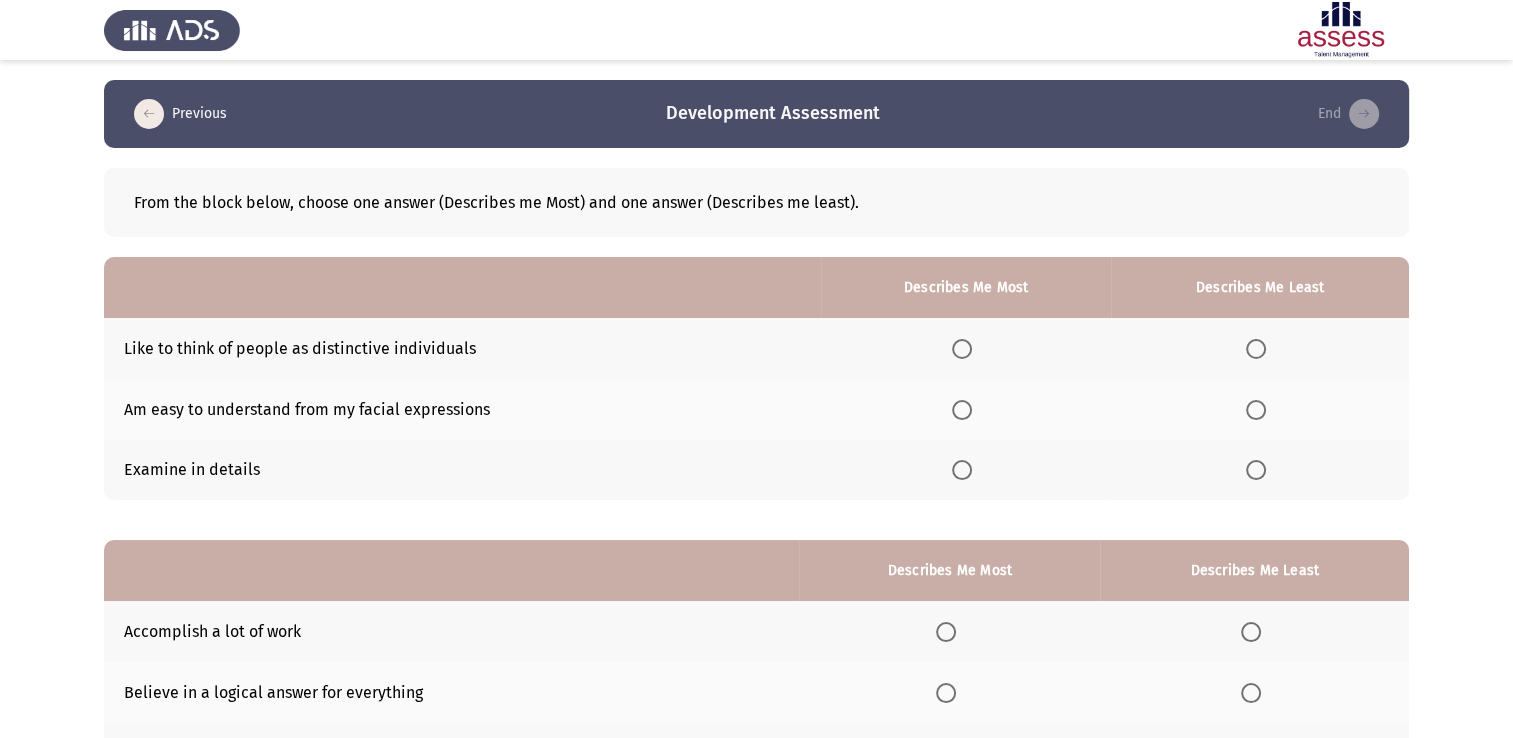 click at bounding box center (962, 410) 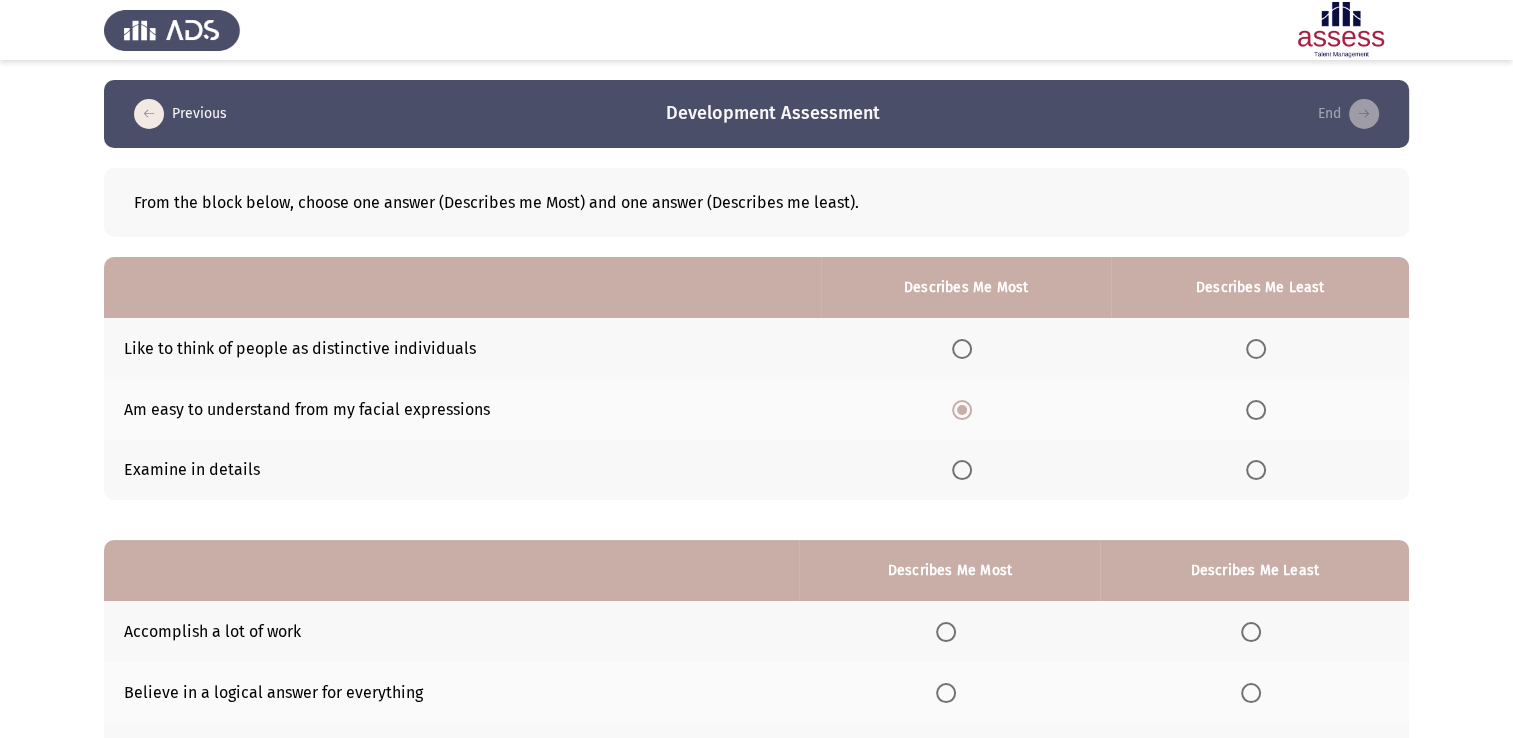 click at bounding box center [1256, 470] 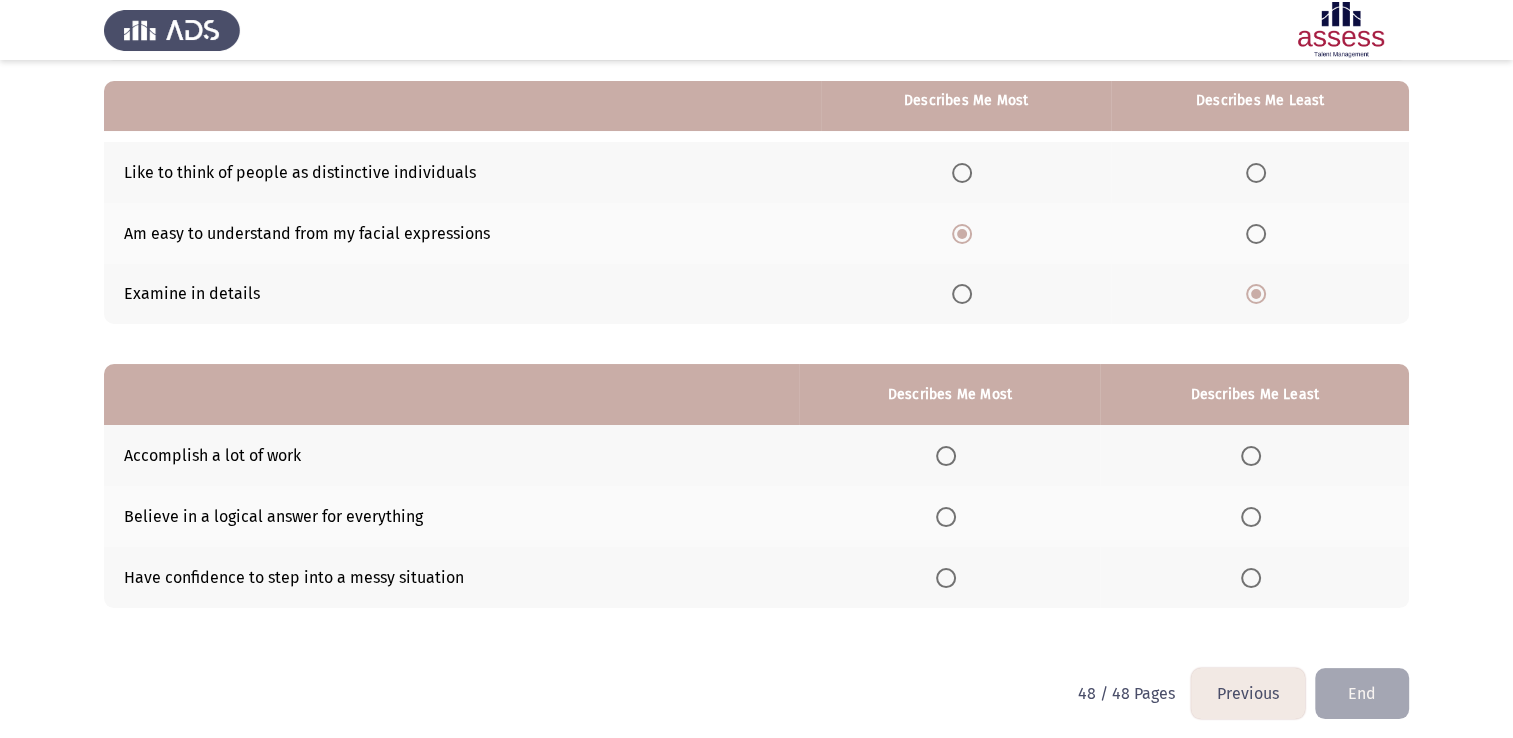 scroll, scrollTop: 186, scrollLeft: 0, axis: vertical 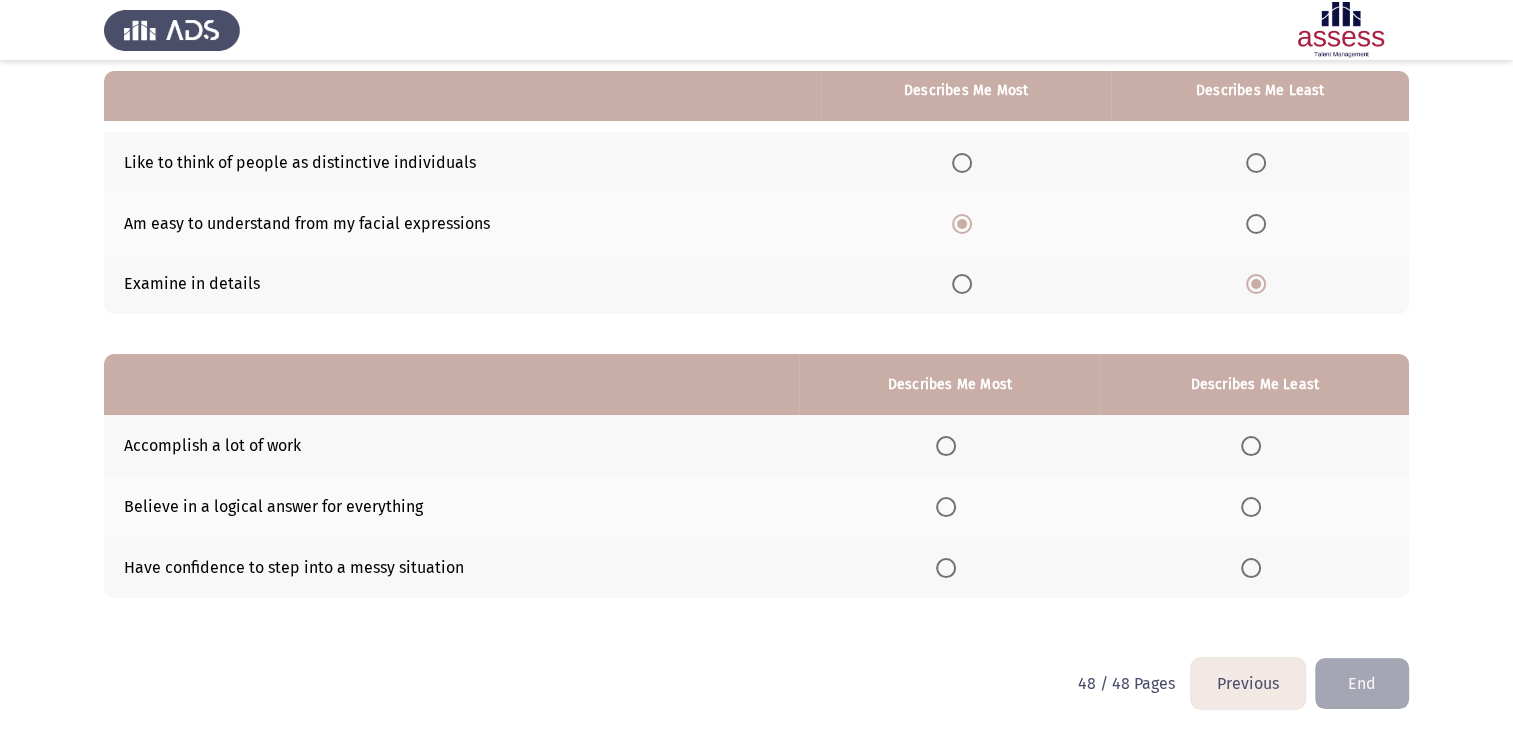 click at bounding box center (946, 568) 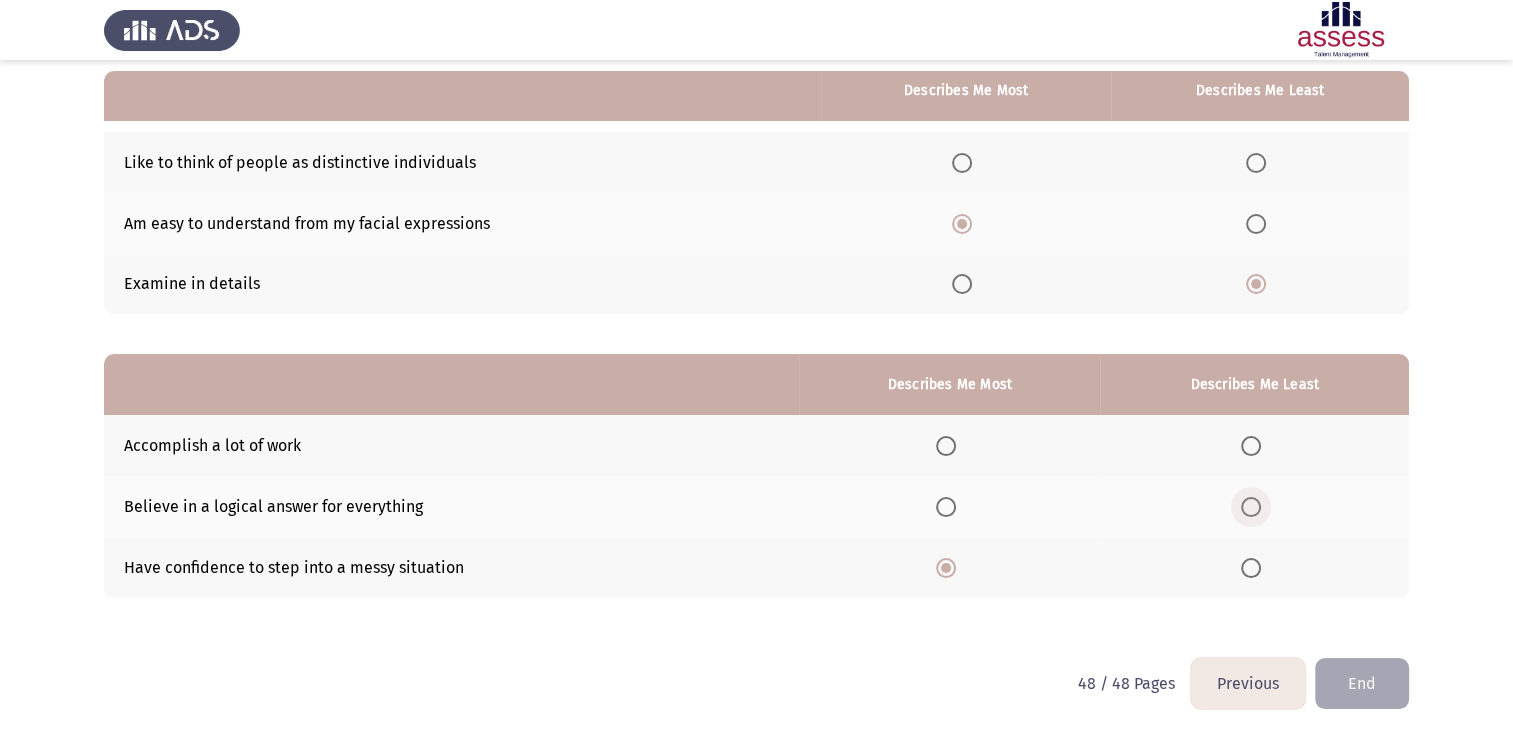 click at bounding box center (1251, 507) 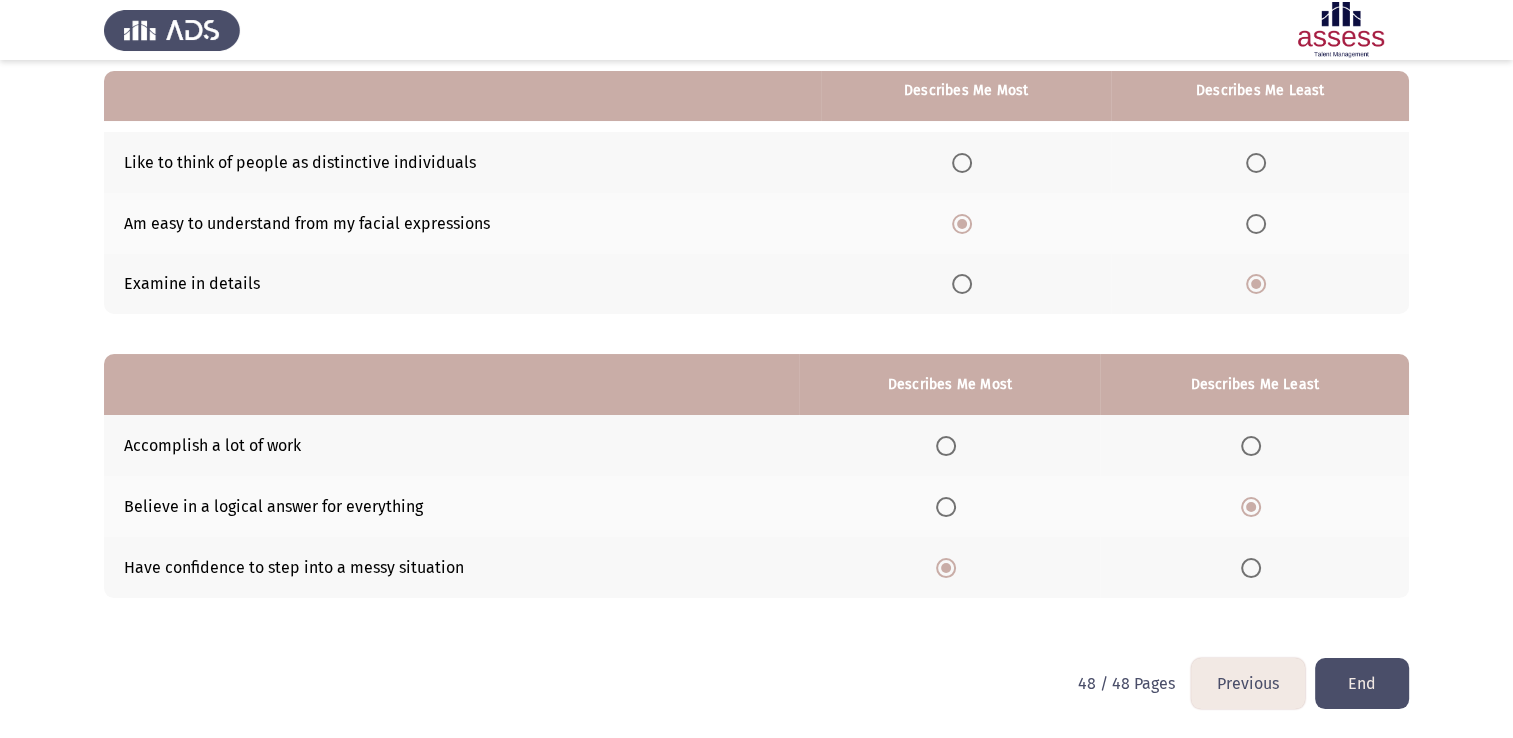 click on "End" 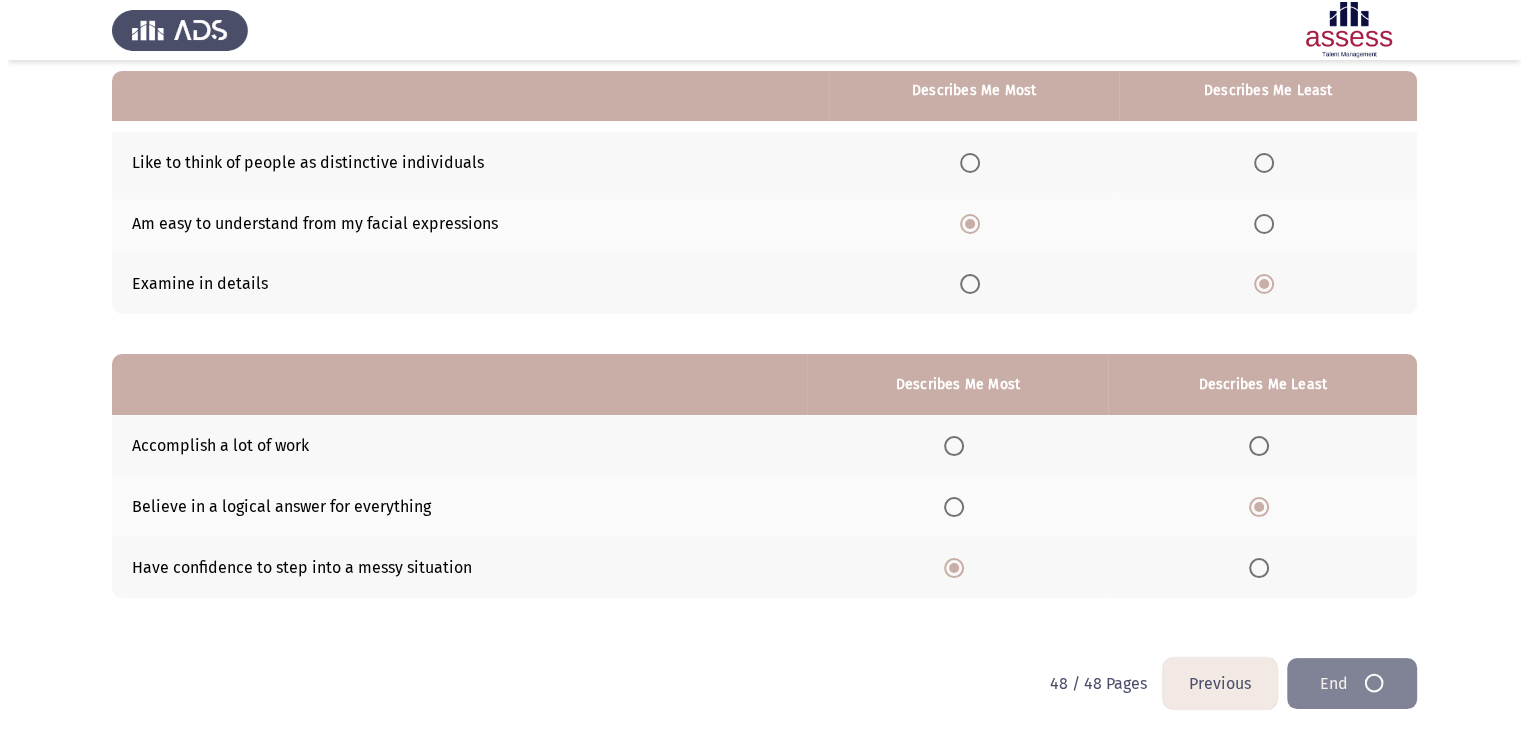 scroll, scrollTop: 0, scrollLeft: 0, axis: both 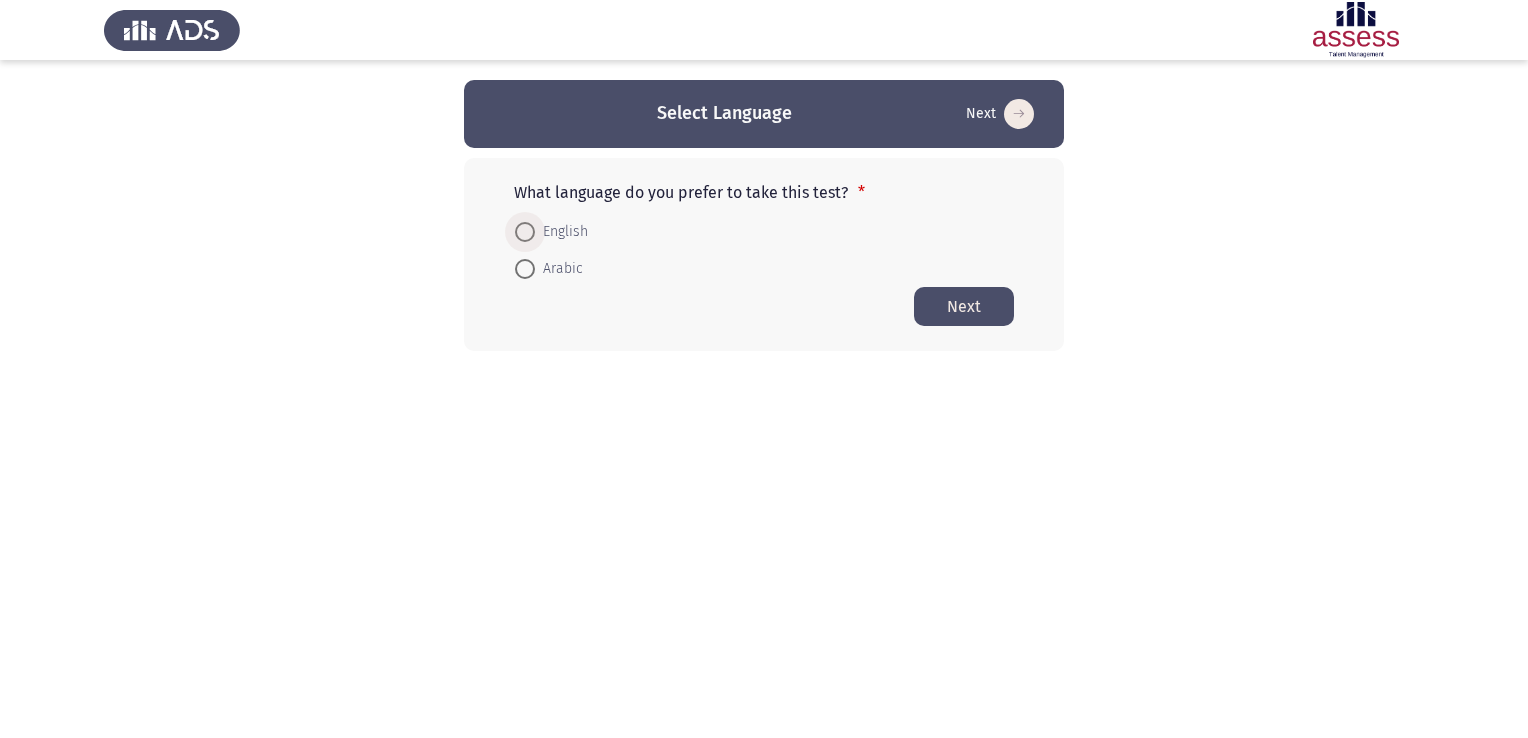 click on "English" at bounding box center [561, 232] 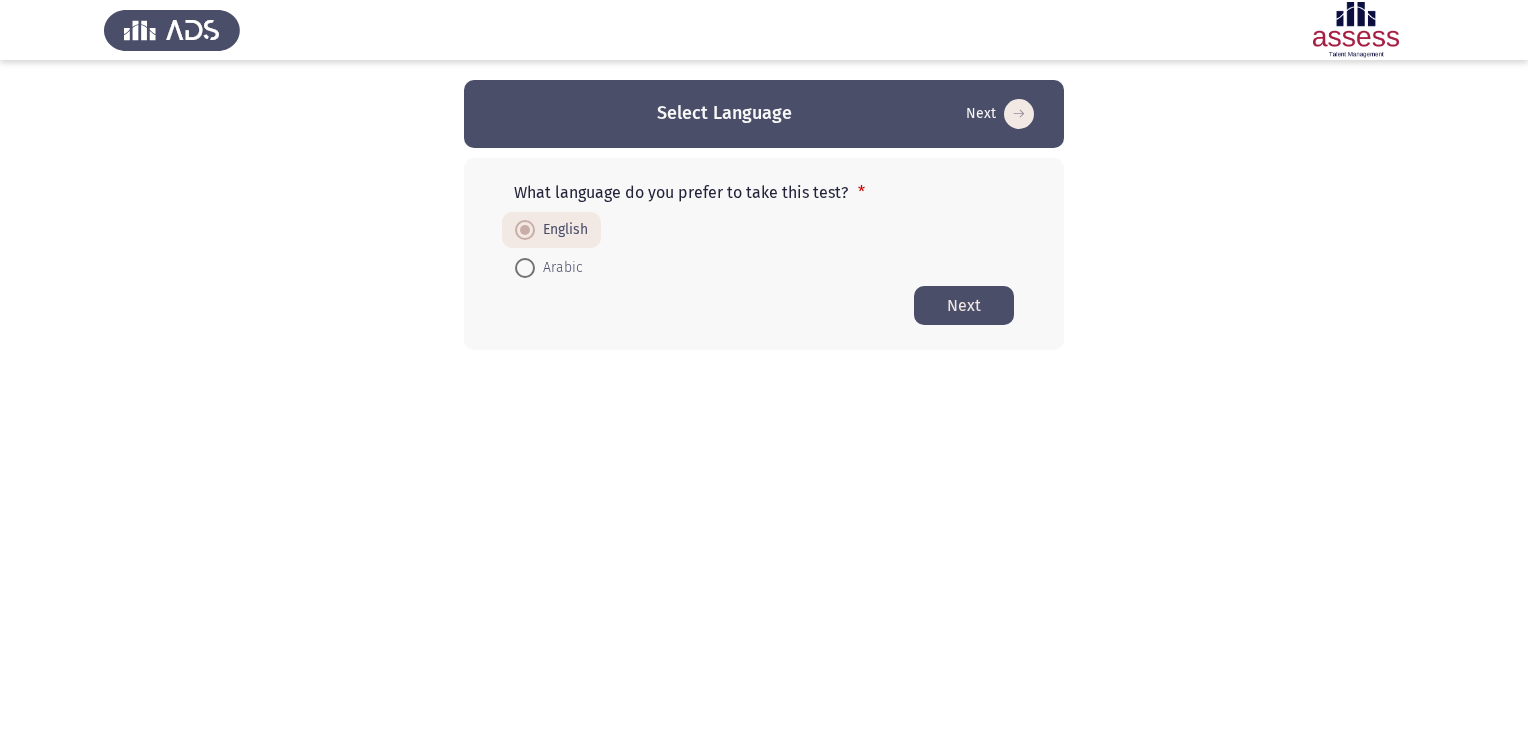 click on "Next" 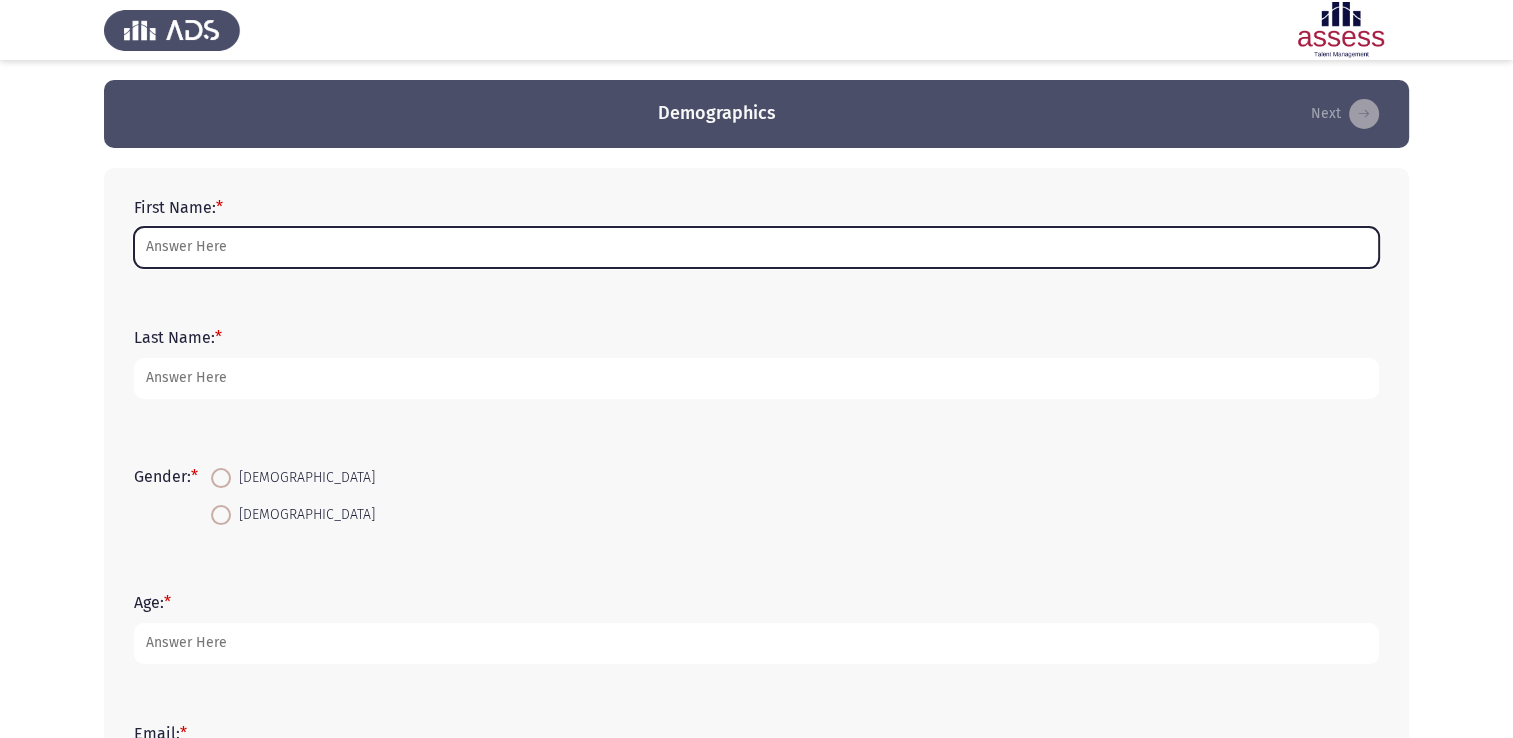 click on "First Name:   *" at bounding box center [756, 247] 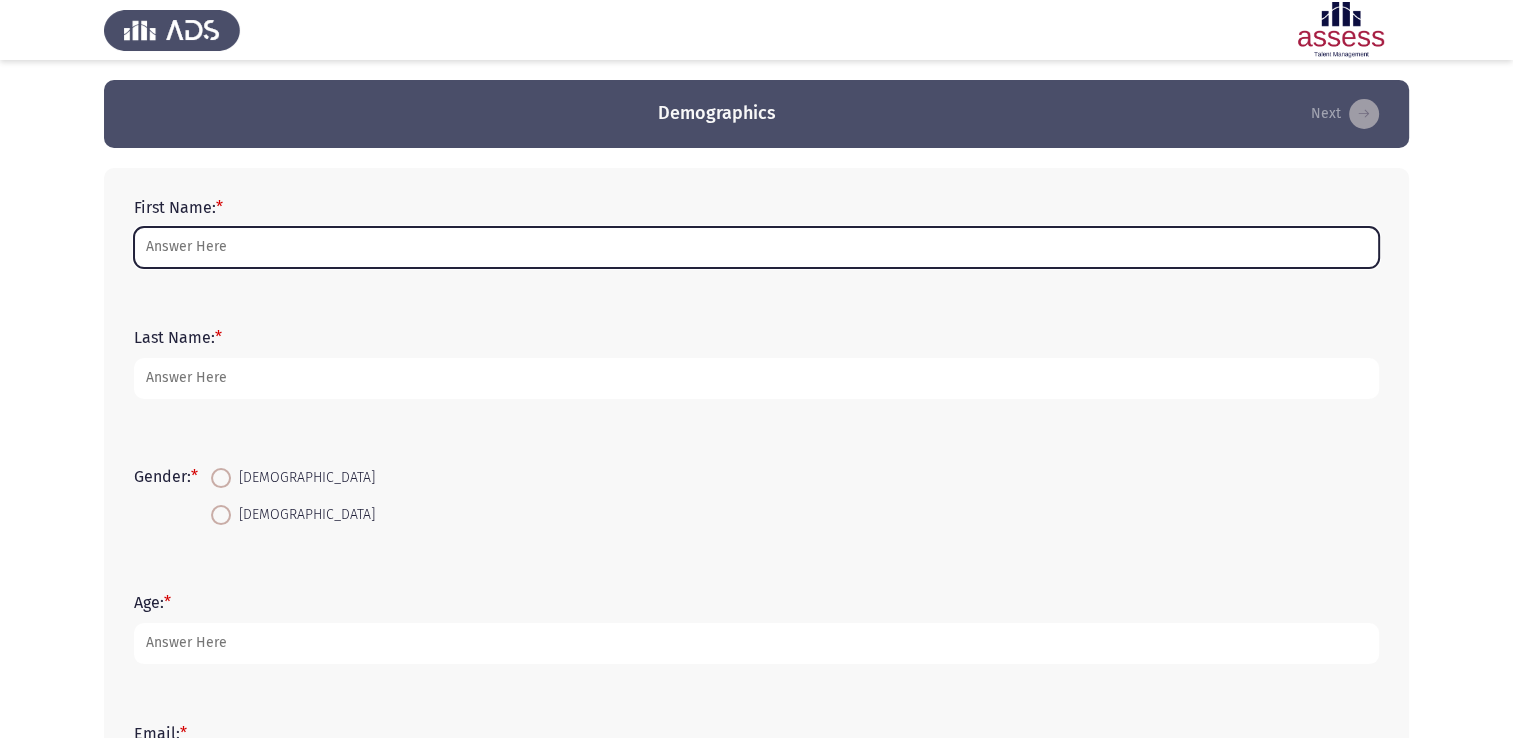 type on "Hebatullah" 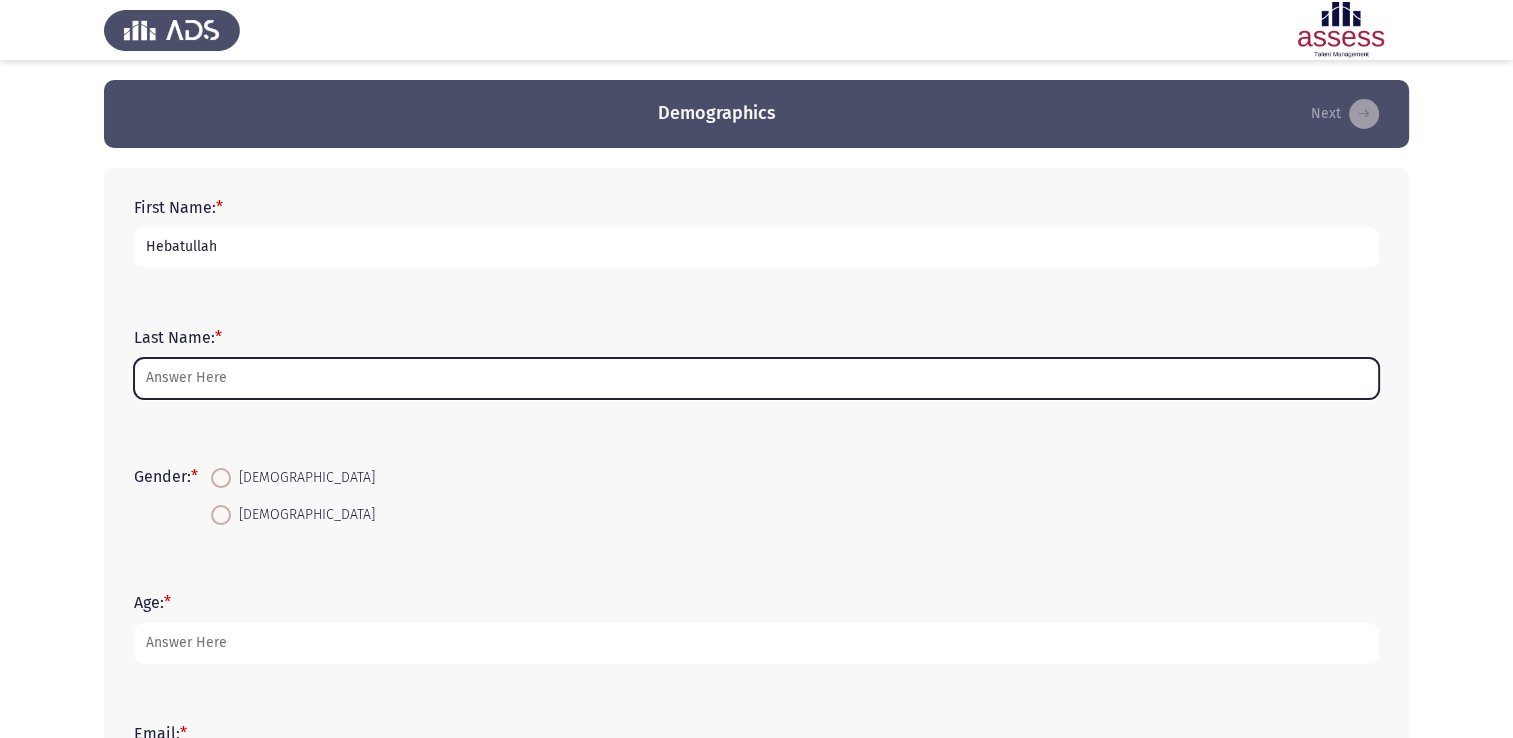 click on "Last Name:    *" at bounding box center (756, 378) 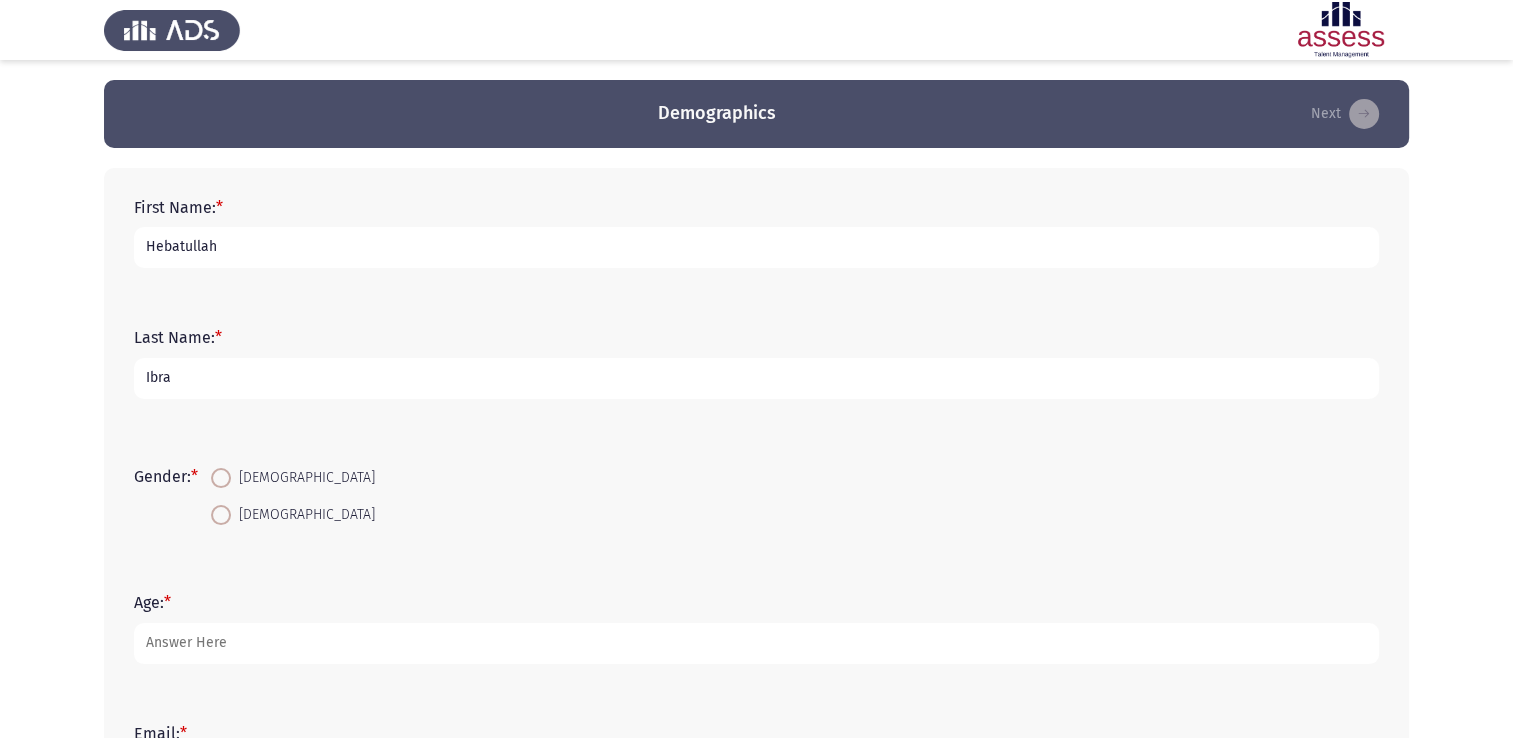 type on "[PERSON_NAME]" 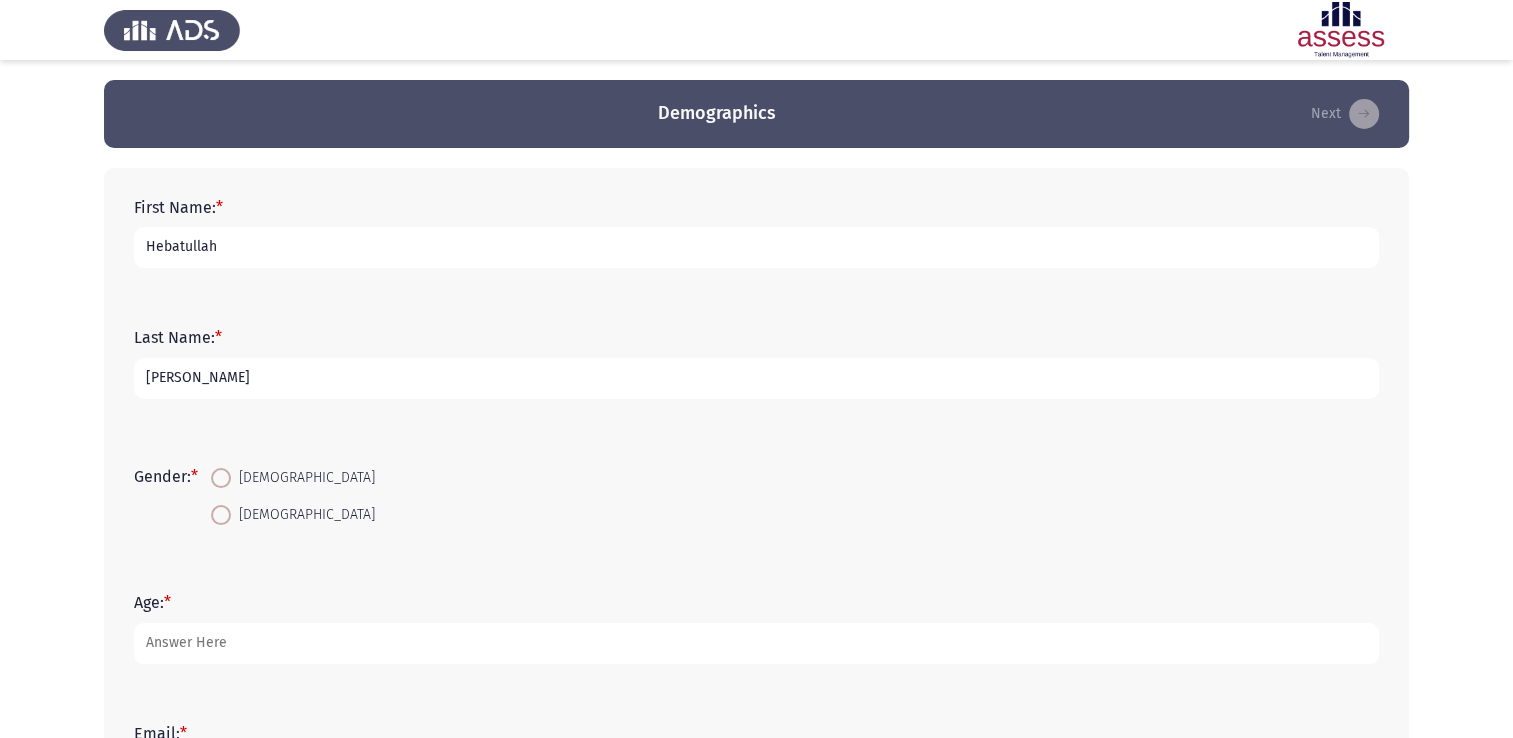 click at bounding box center (221, 478) 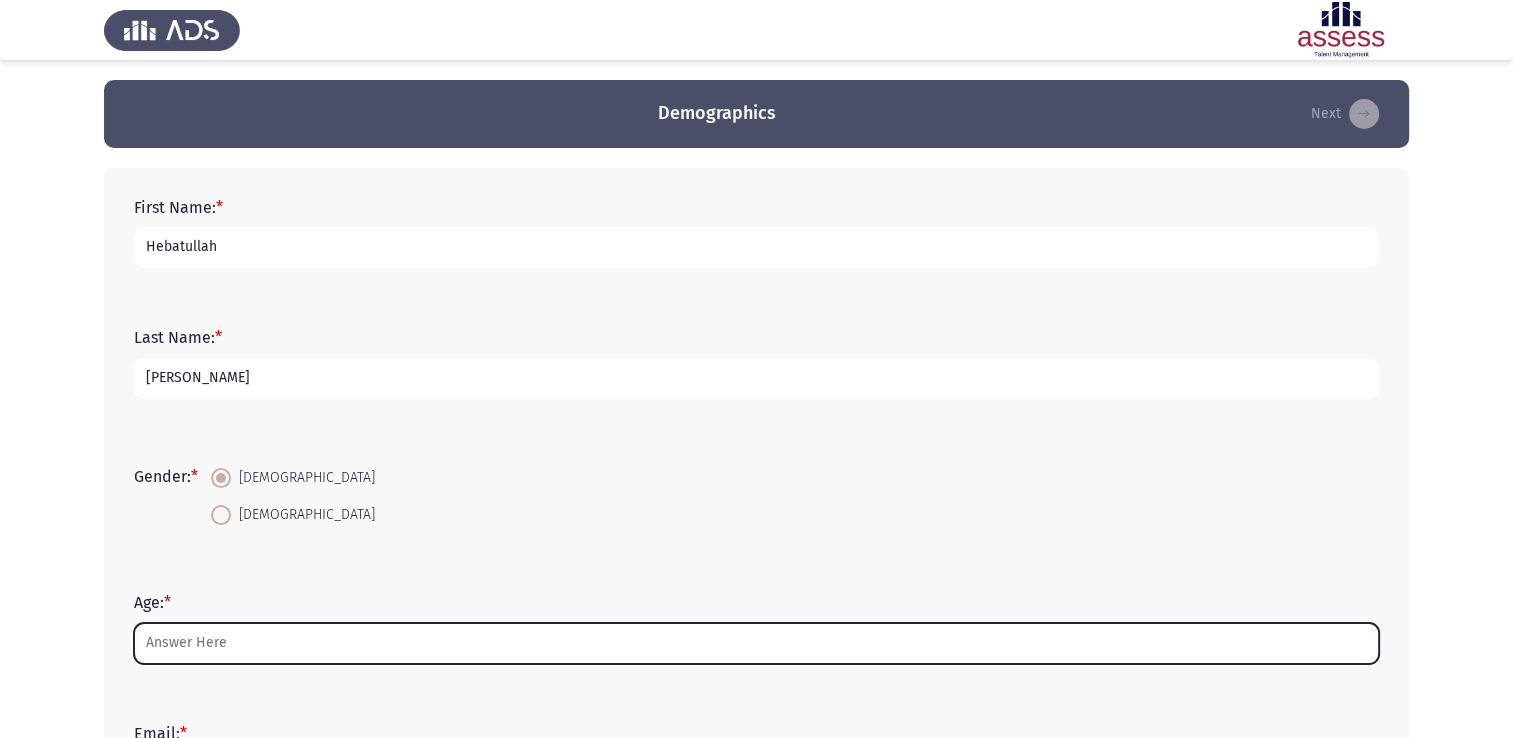 click on "Age:   *" at bounding box center [756, 643] 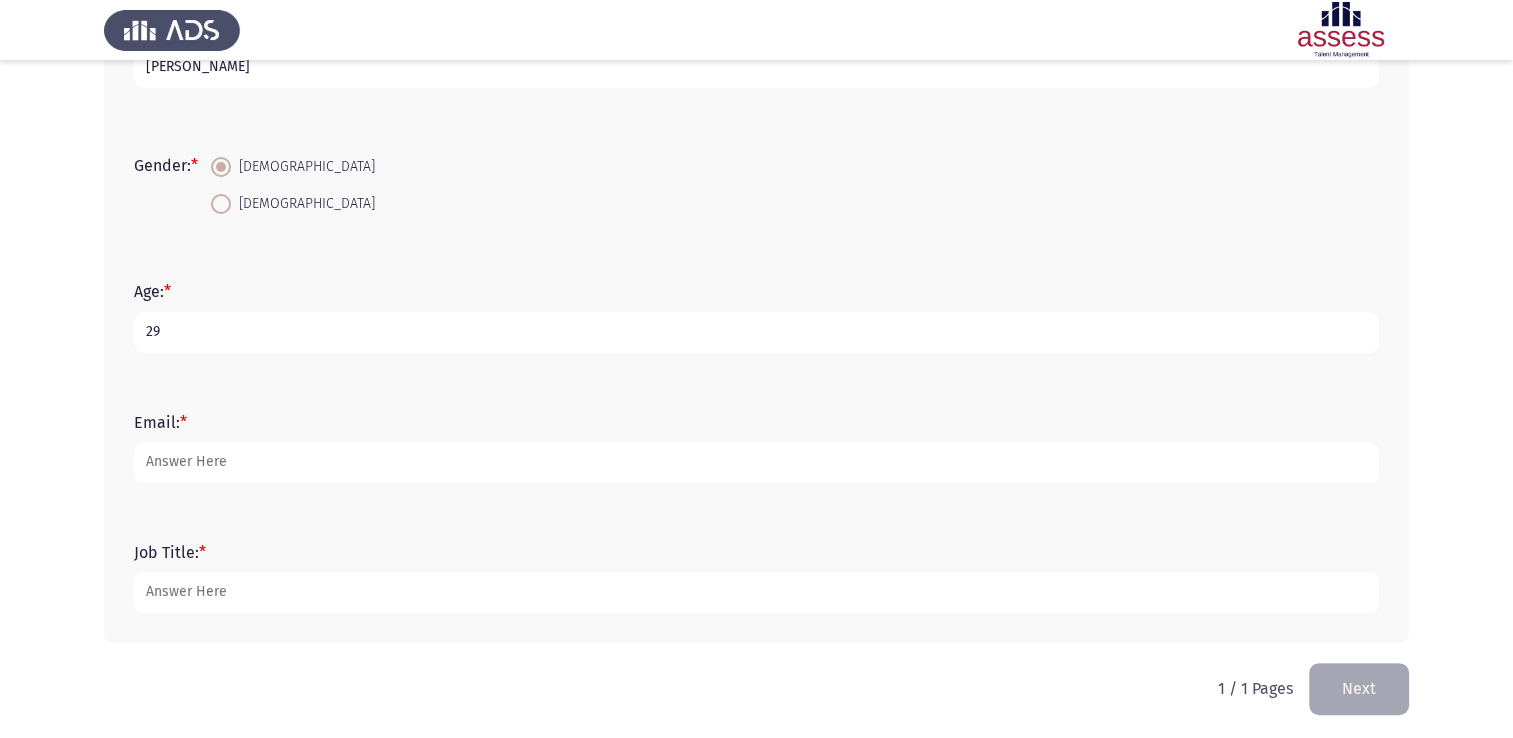 scroll, scrollTop: 315, scrollLeft: 0, axis: vertical 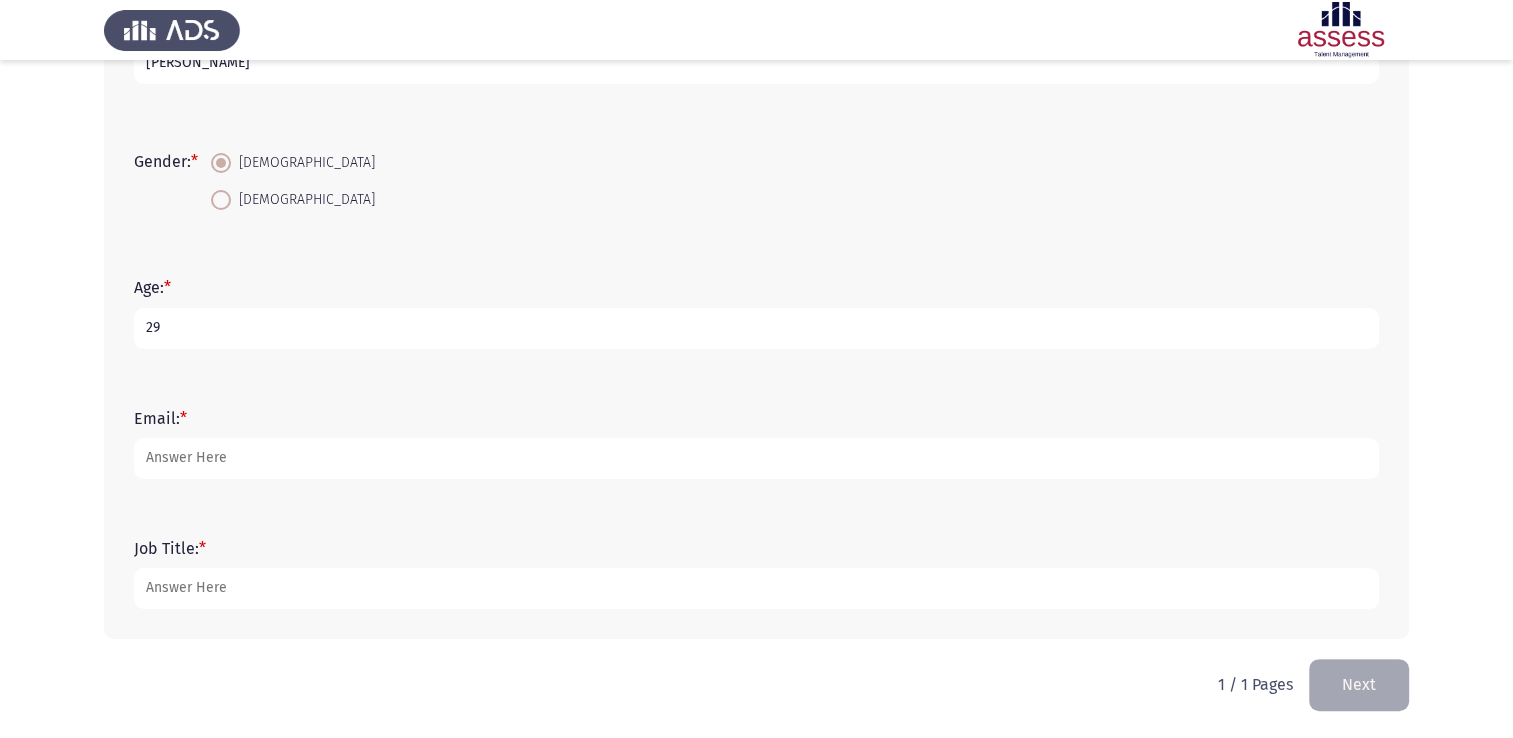 type on "29" 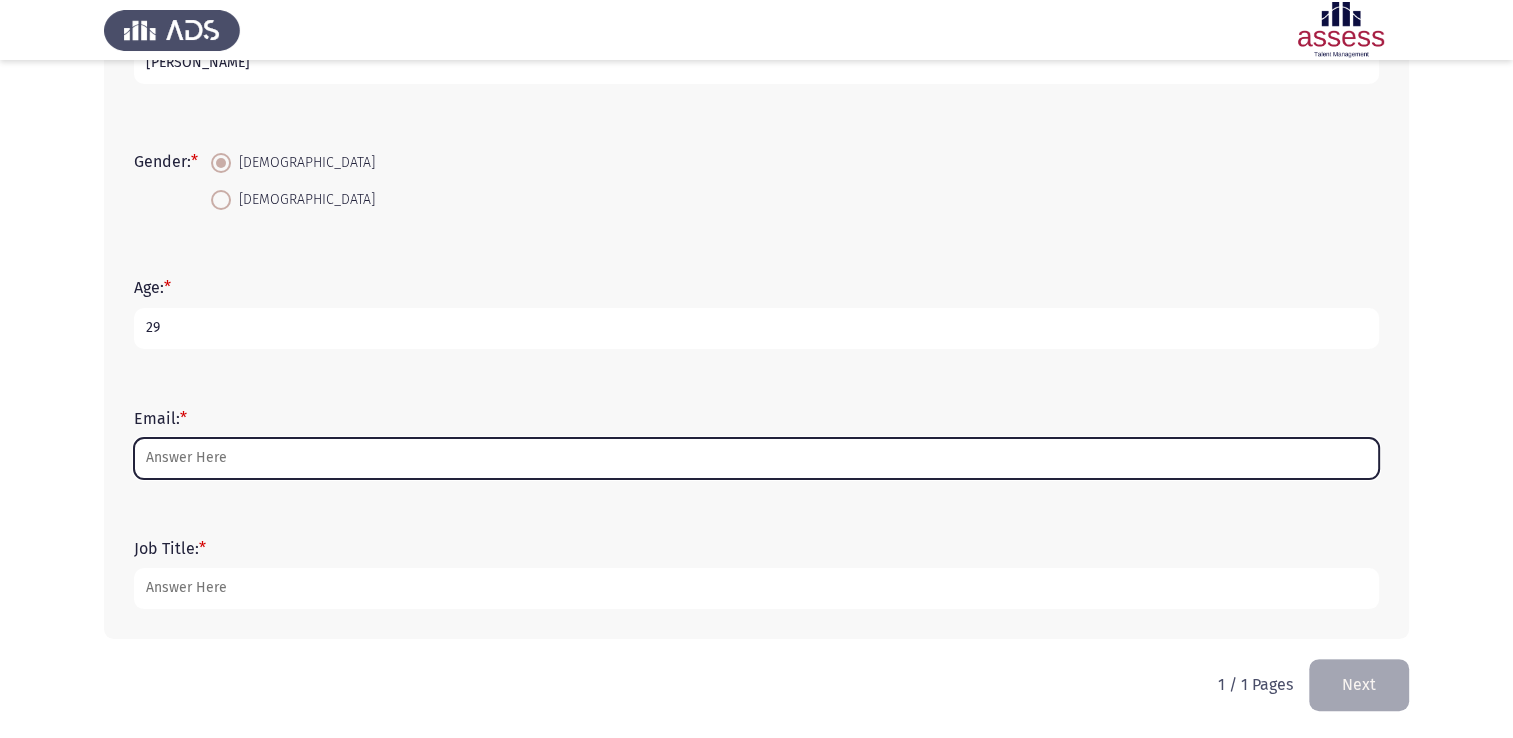 click on "Email:   *" at bounding box center [756, 458] 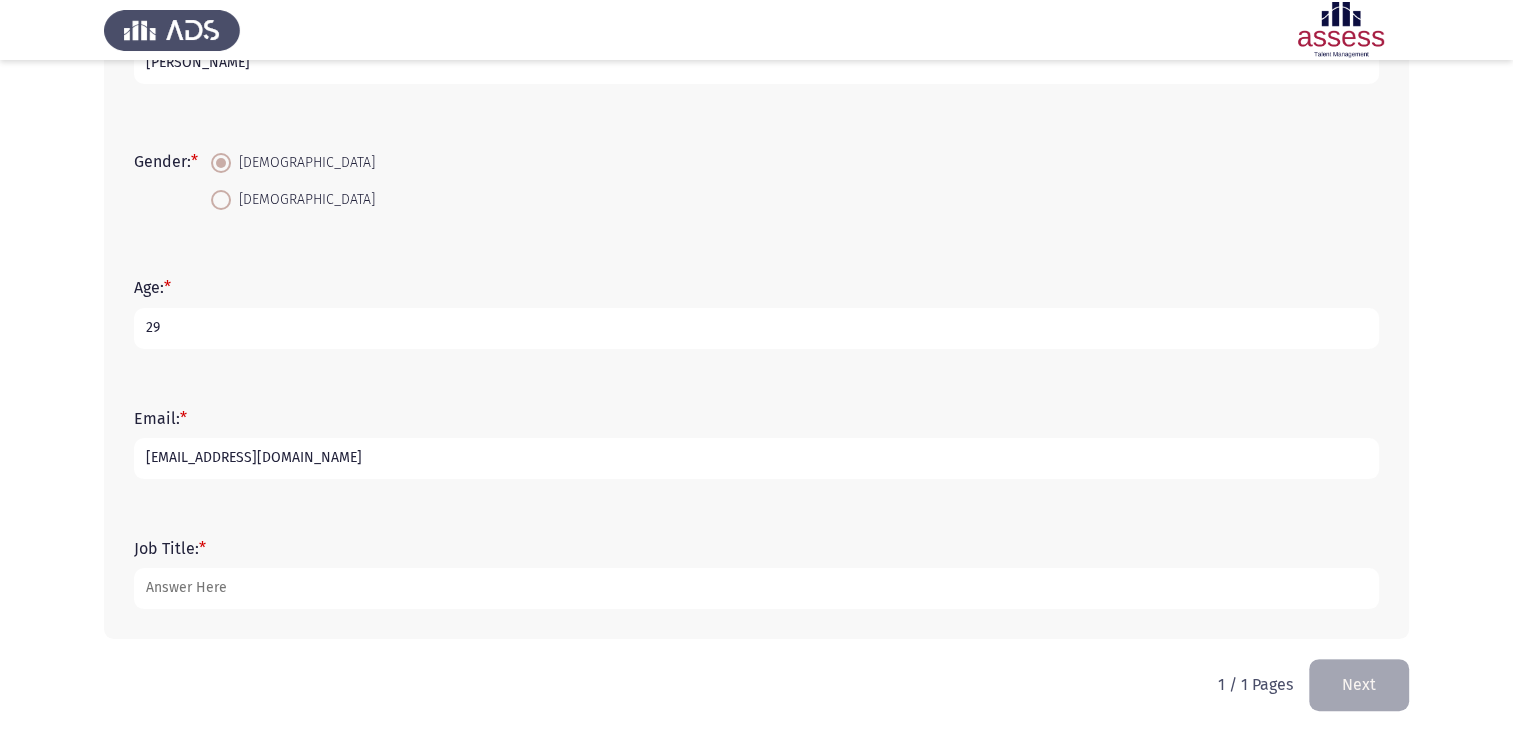 type on "[EMAIL_ADDRESS][DOMAIN_NAME]" 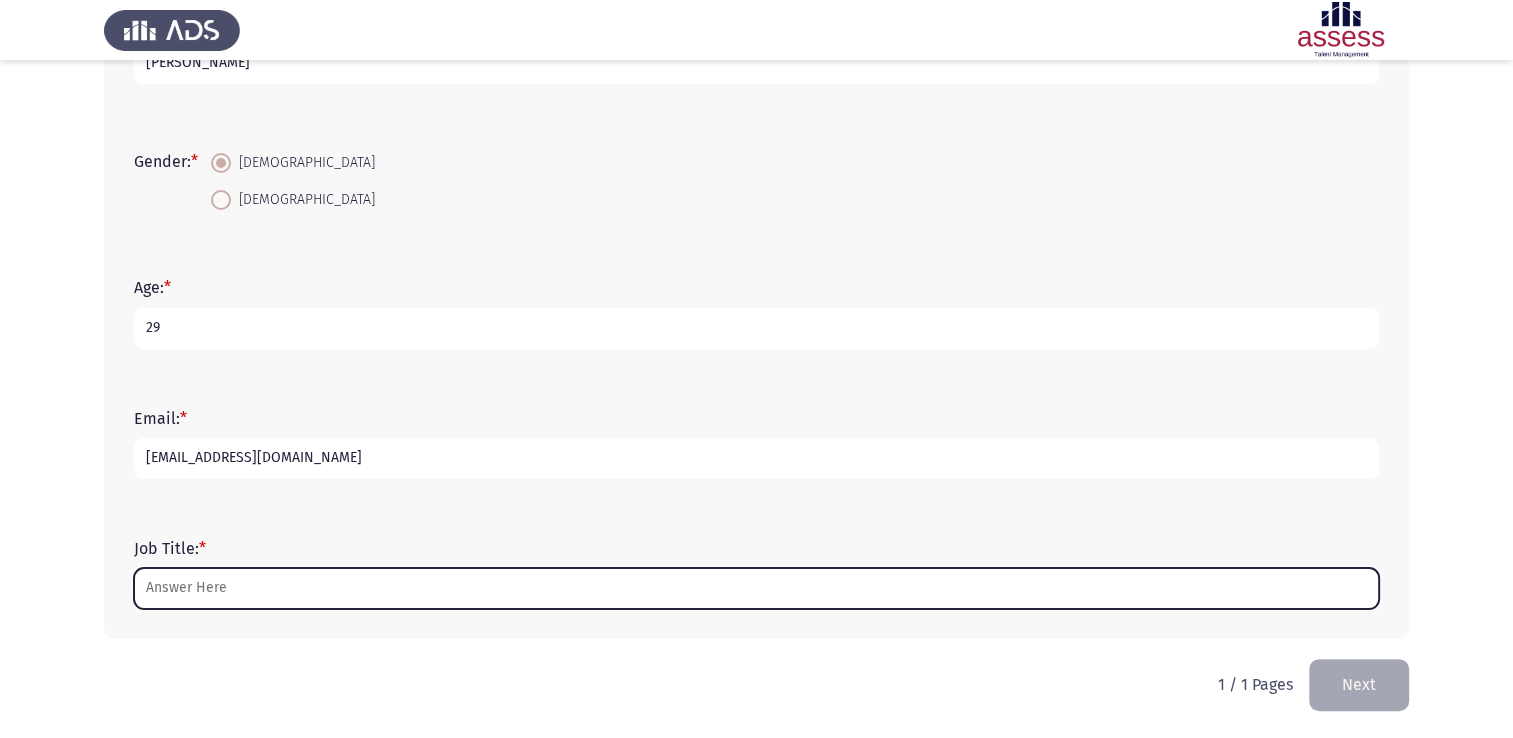 click on "Job Title:   *" at bounding box center [756, 588] 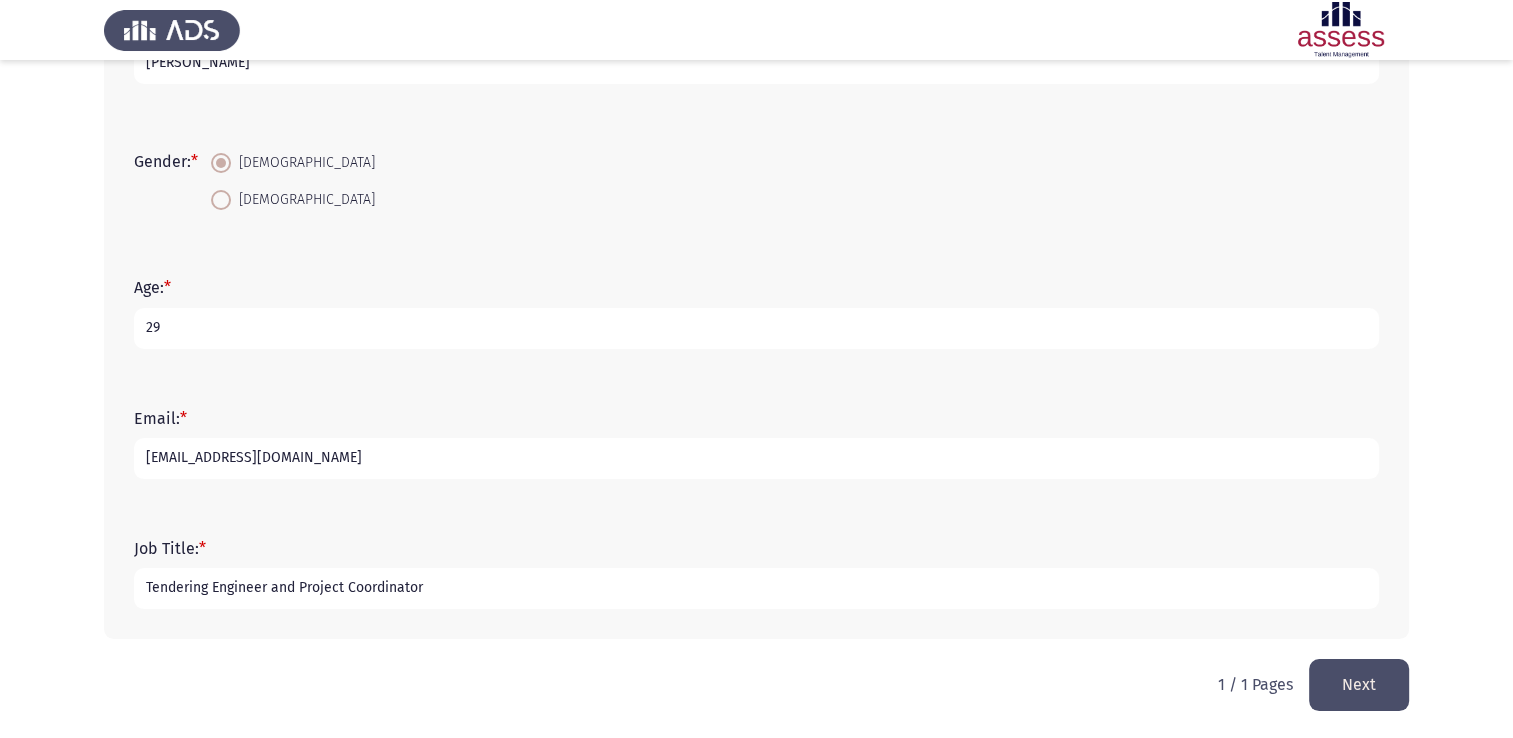 type on "Tendering Engineer and Project Coordinator" 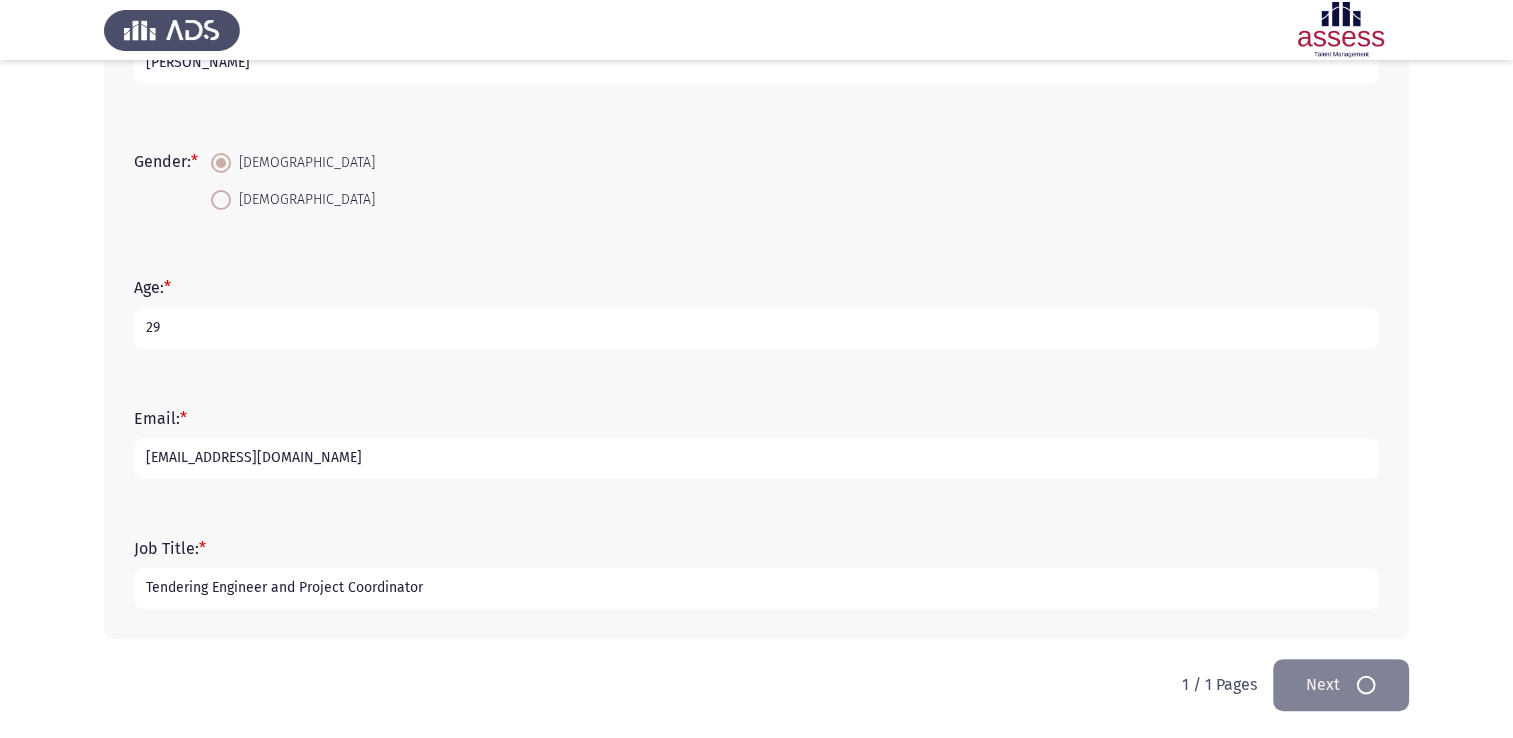scroll, scrollTop: 0, scrollLeft: 0, axis: both 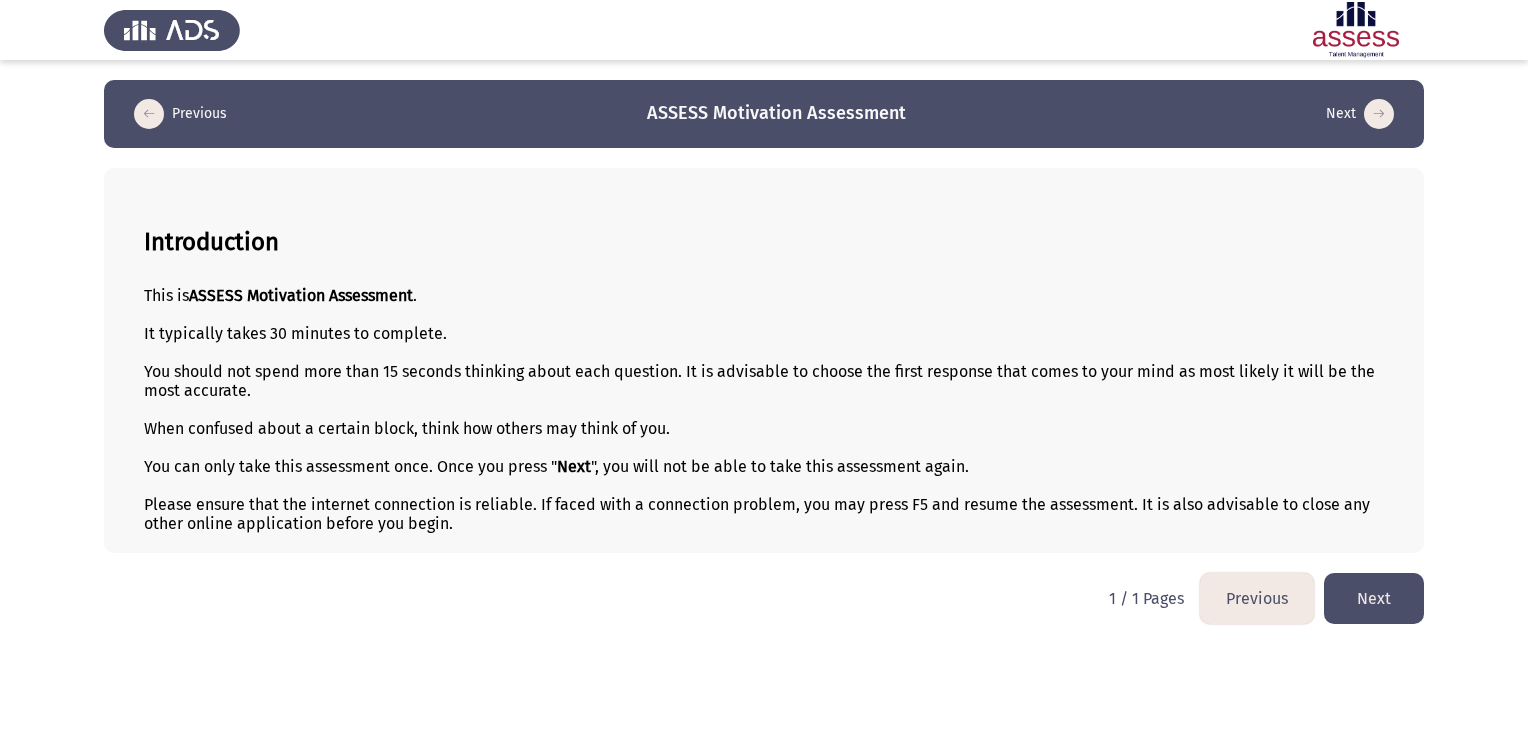 click on "Next" 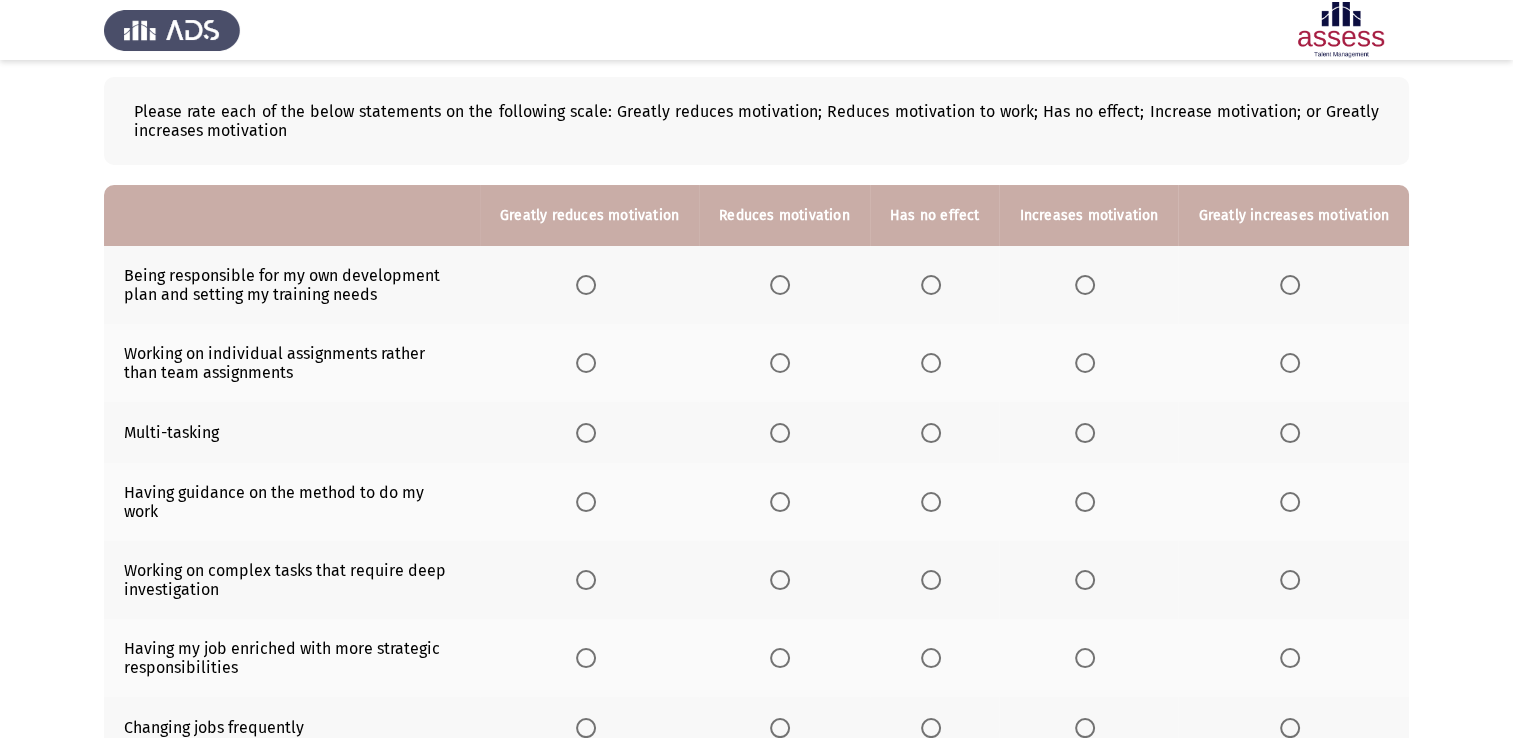 scroll, scrollTop: 0, scrollLeft: 0, axis: both 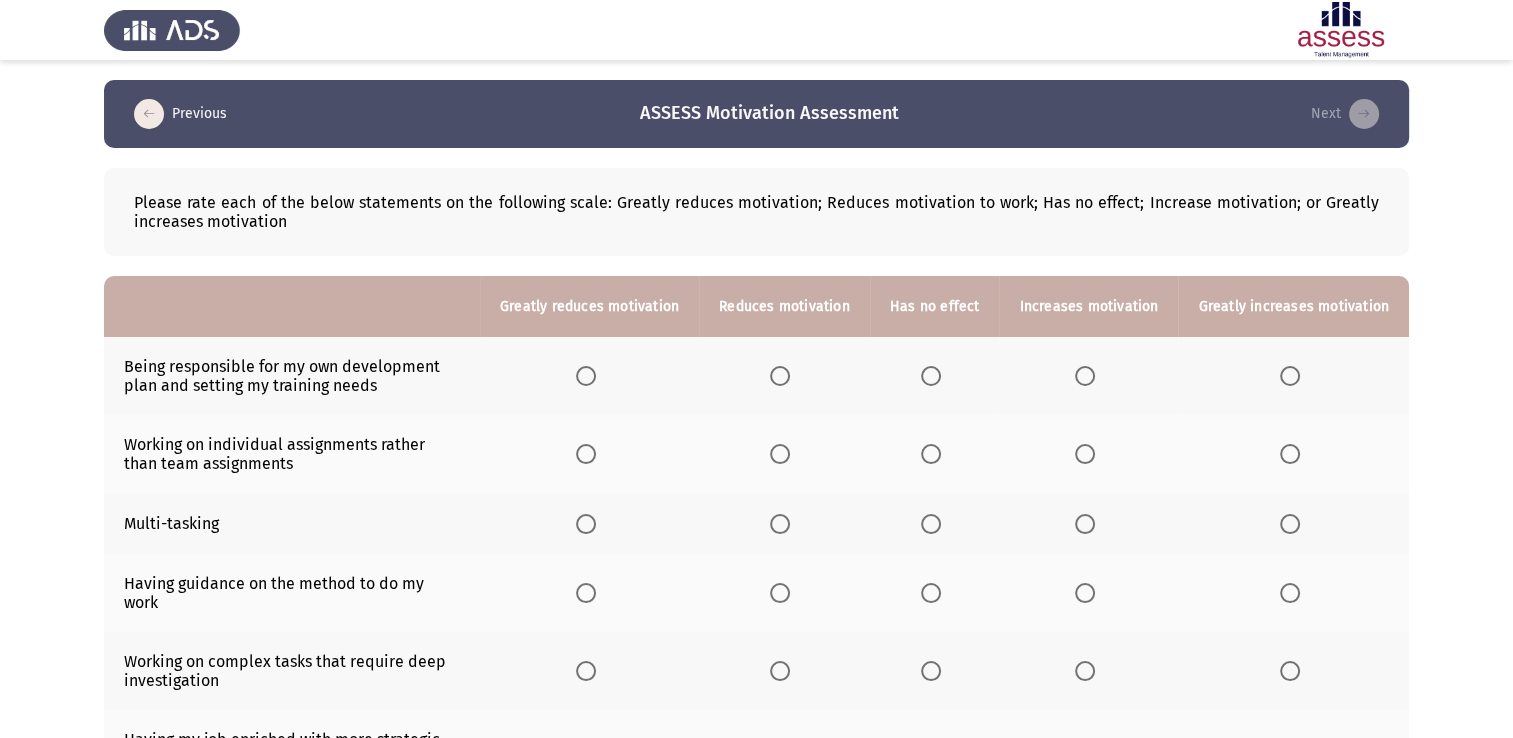 click at bounding box center (1085, 376) 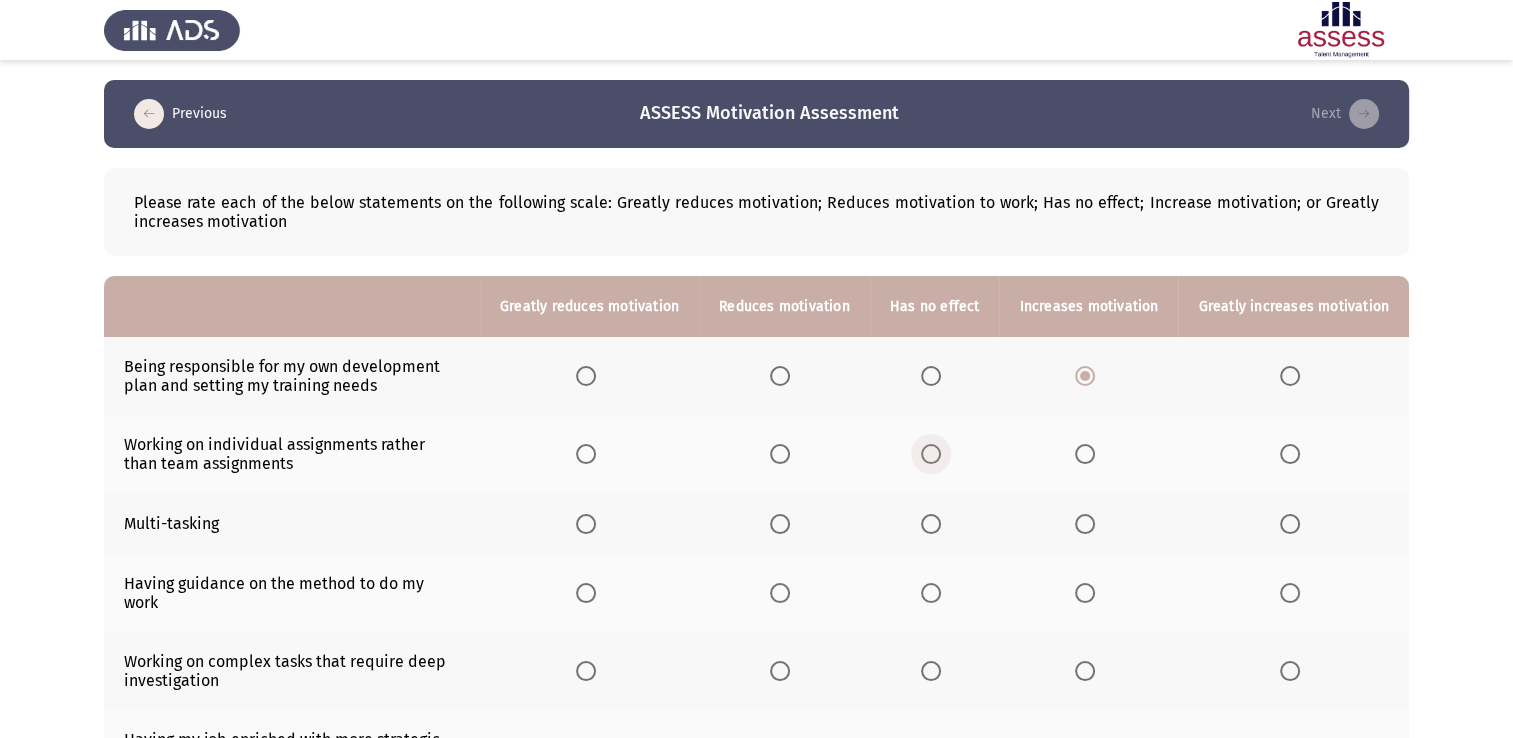 click at bounding box center (931, 454) 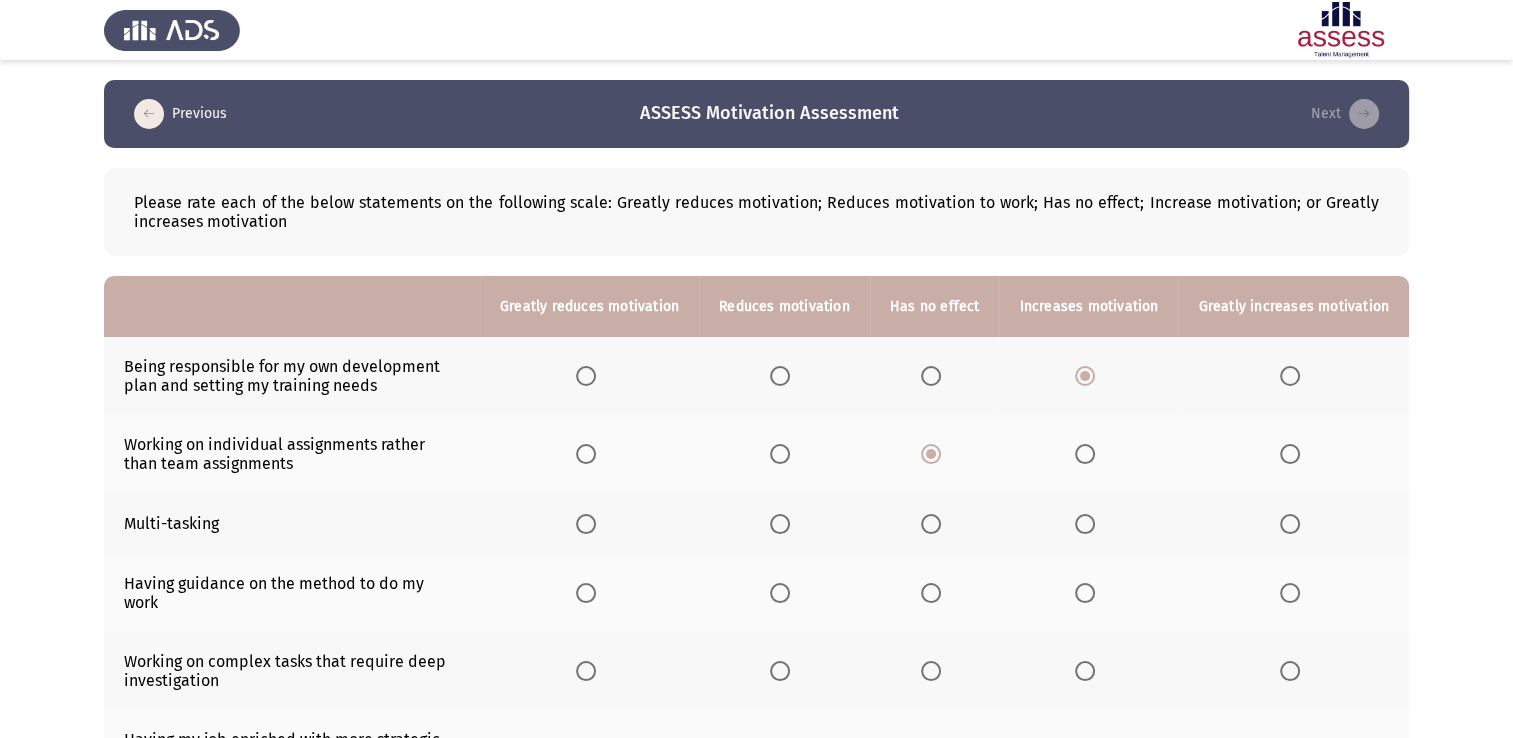 click 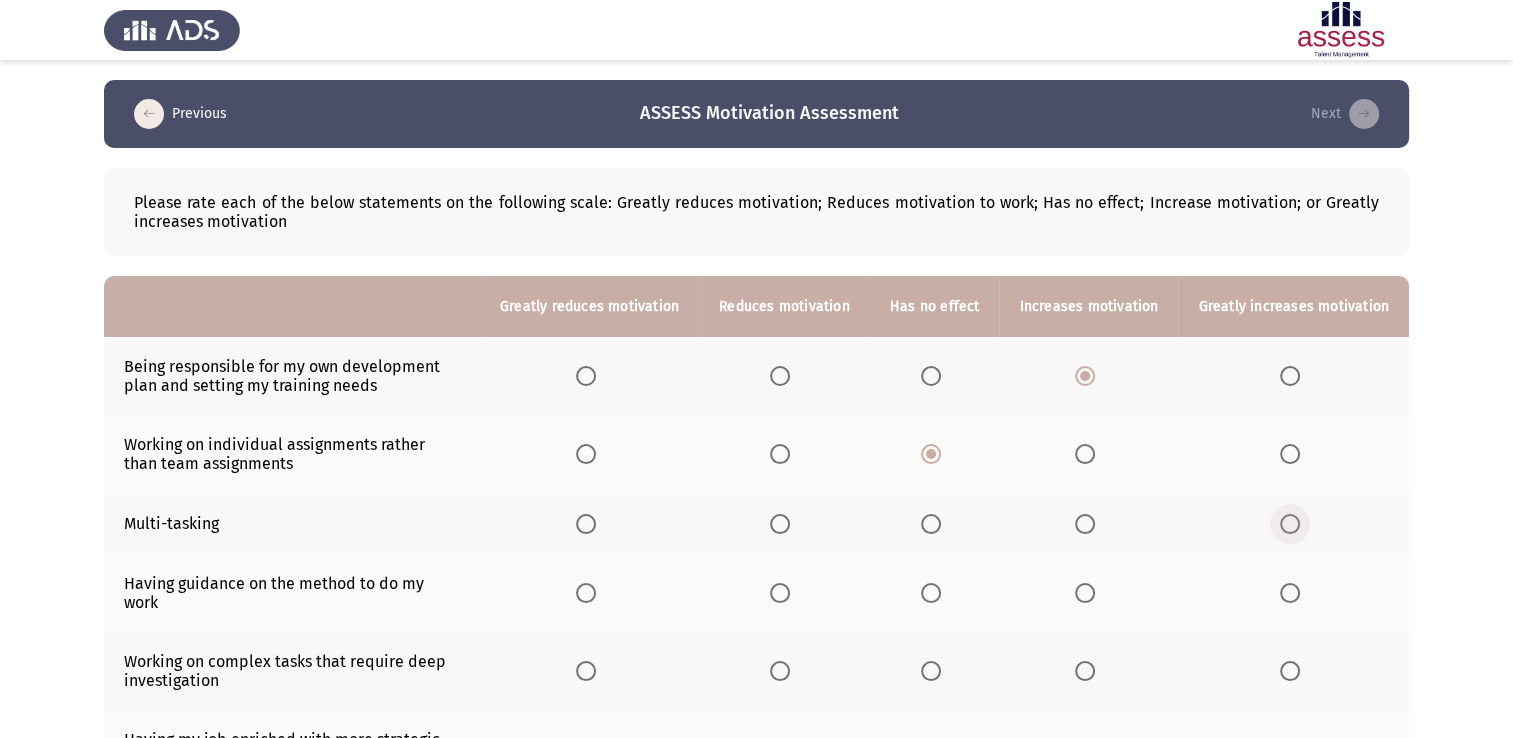 click at bounding box center [1290, 524] 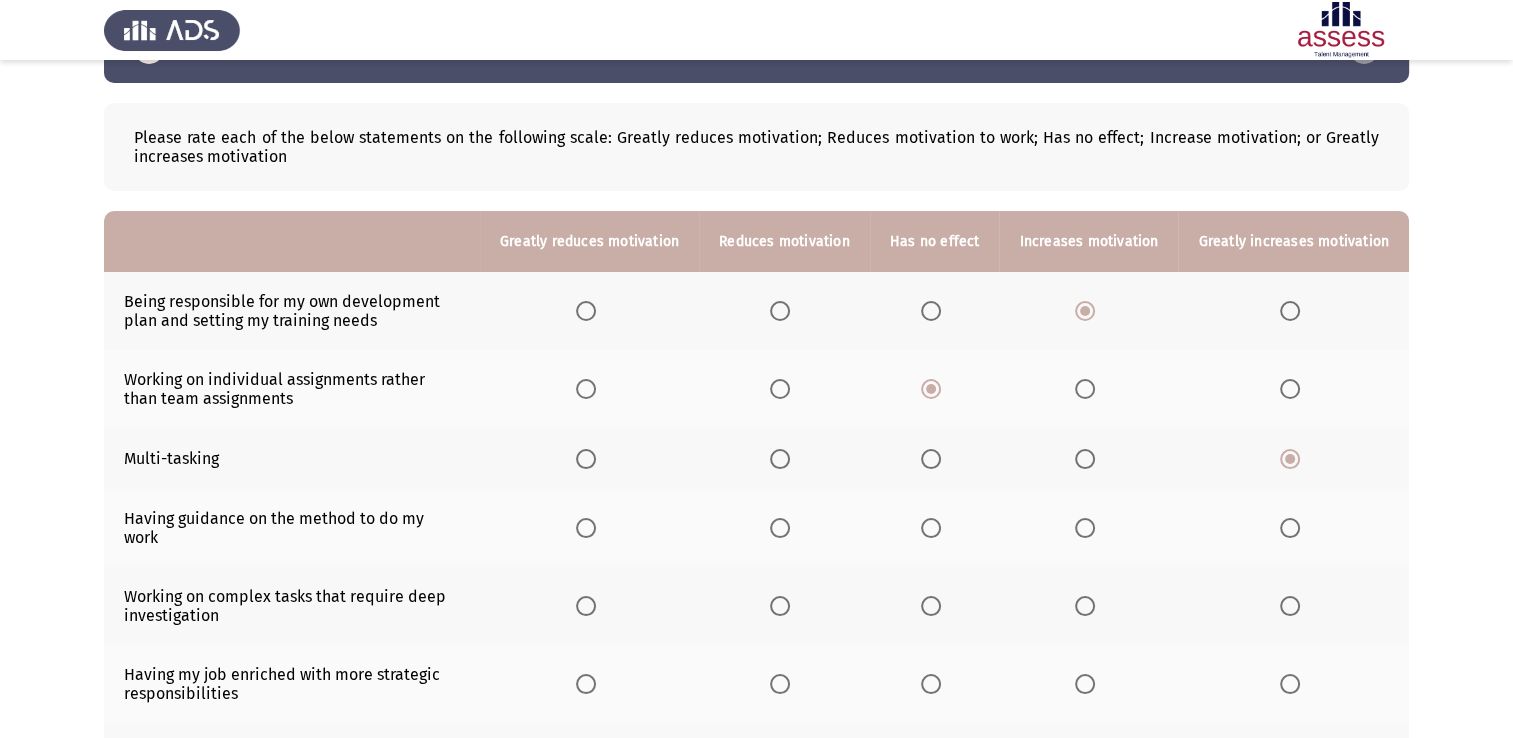 scroll, scrollTop: 100, scrollLeft: 0, axis: vertical 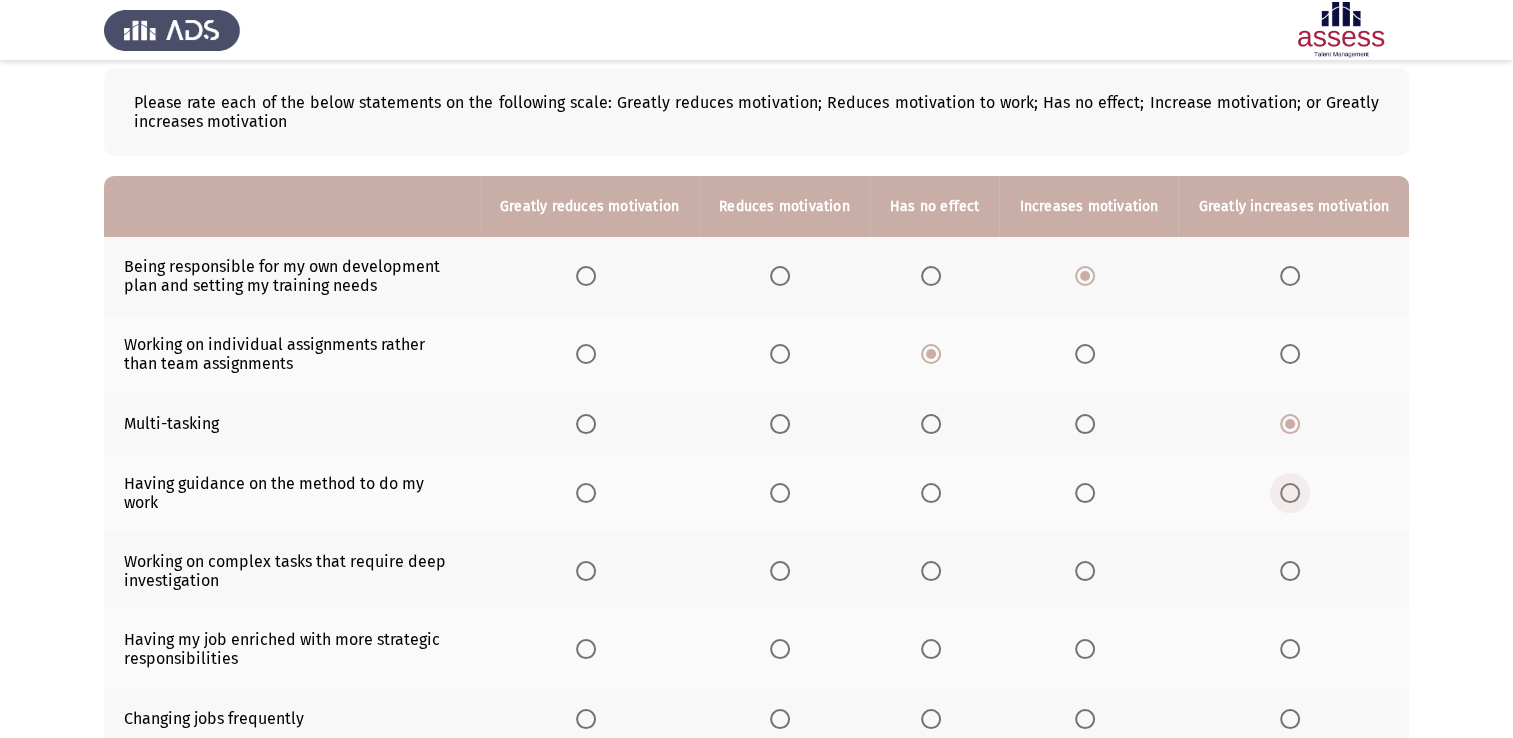 click at bounding box center [1290, 493] 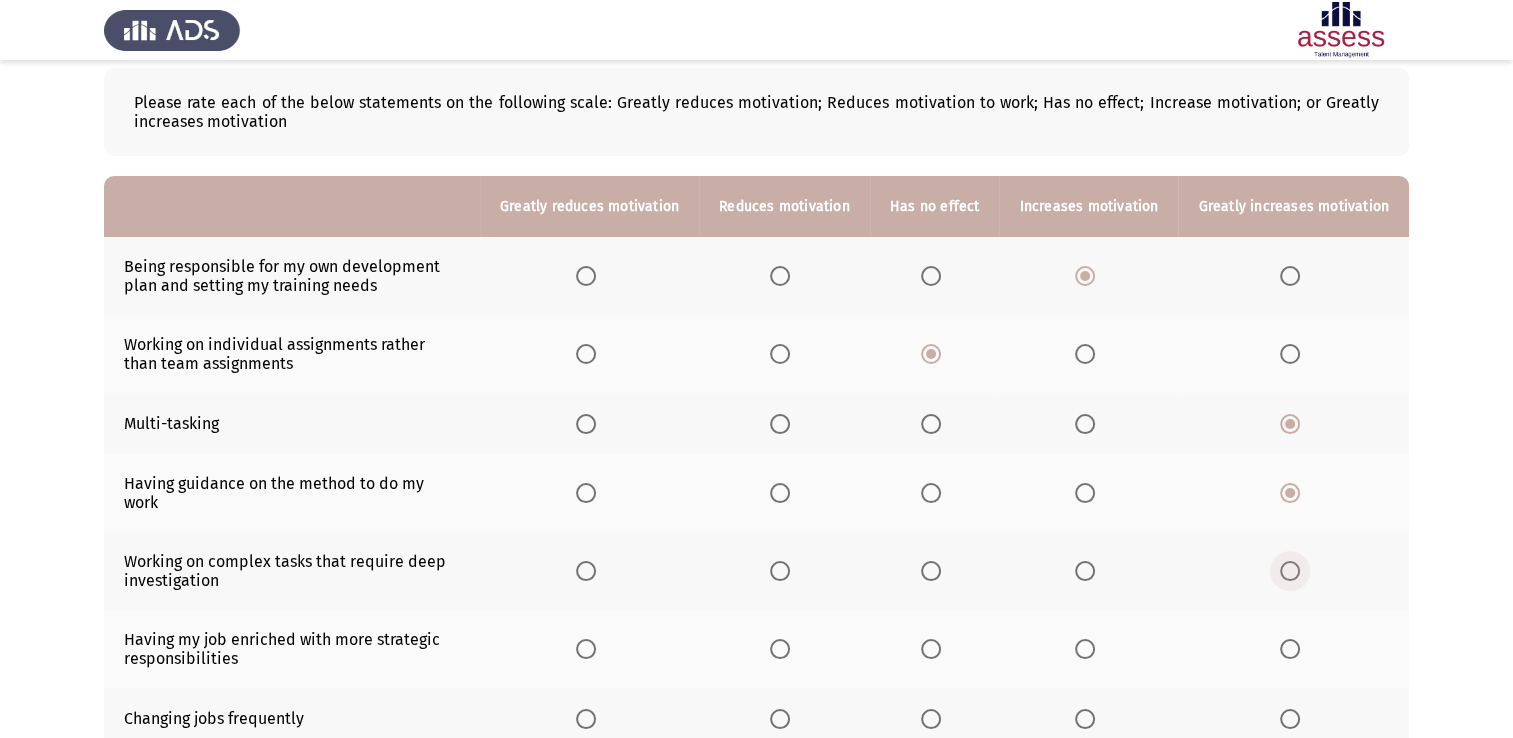 click at bounding box center (1290, 571) 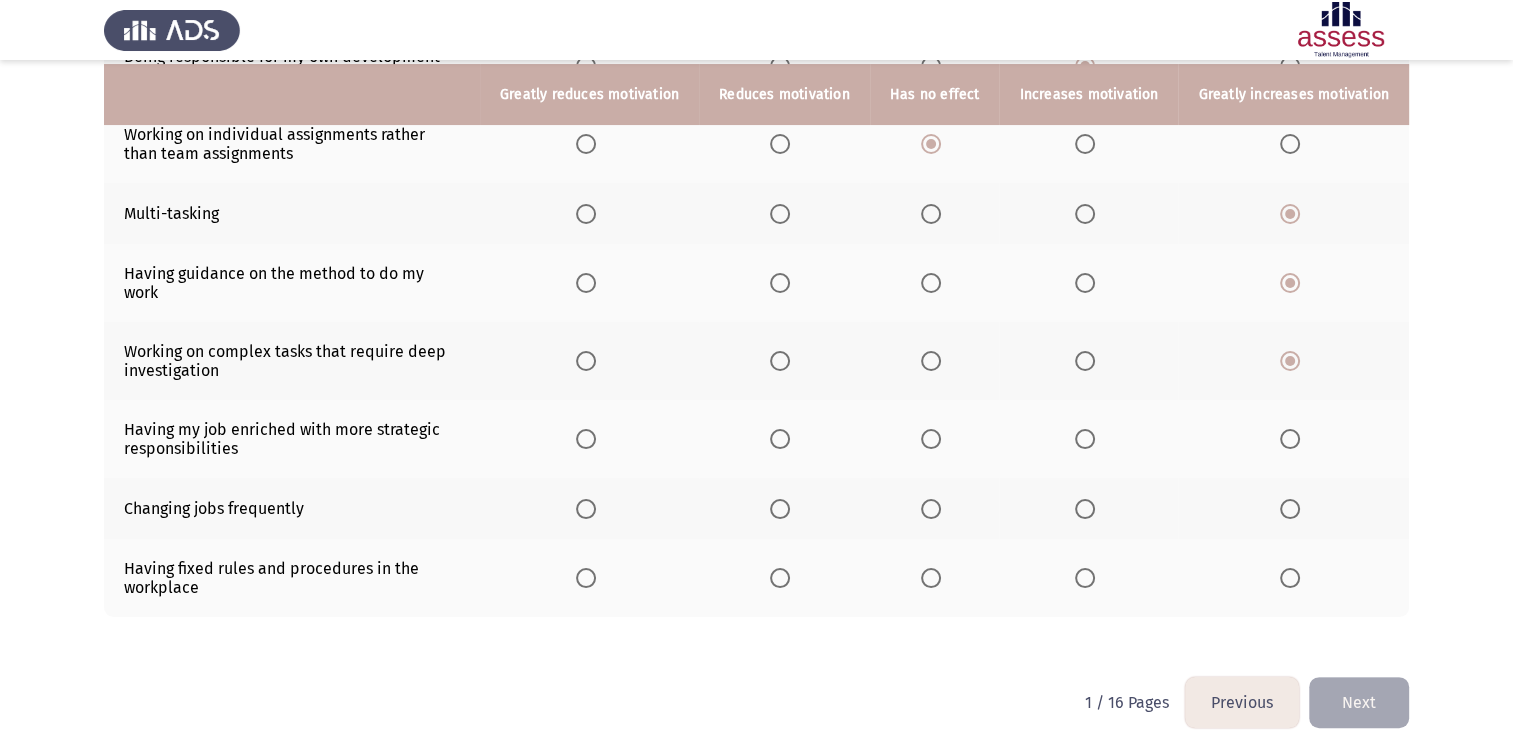 scroll, scrollTop: 313, scrollLeft: 0, axis: vertical 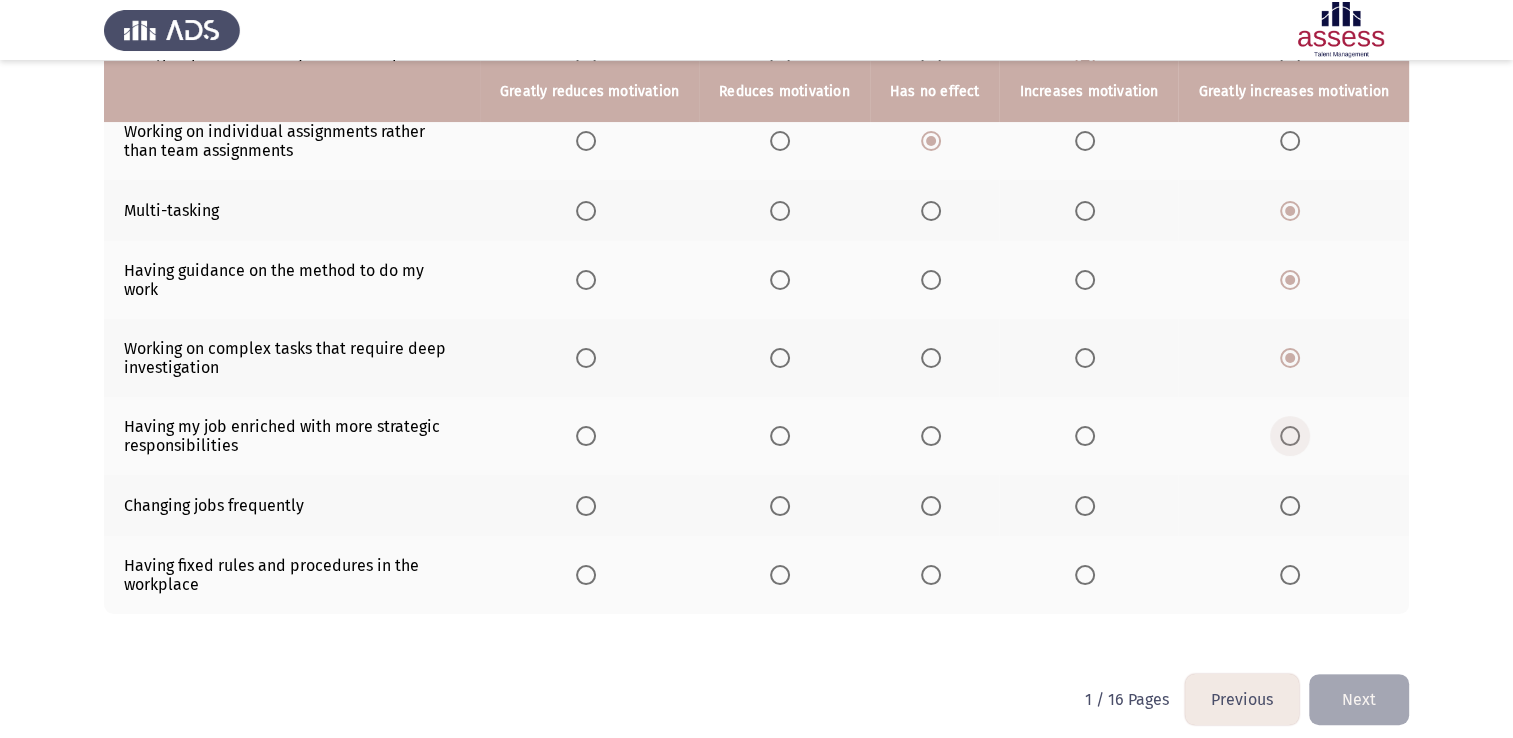 click at bounding box center [1290, 436] 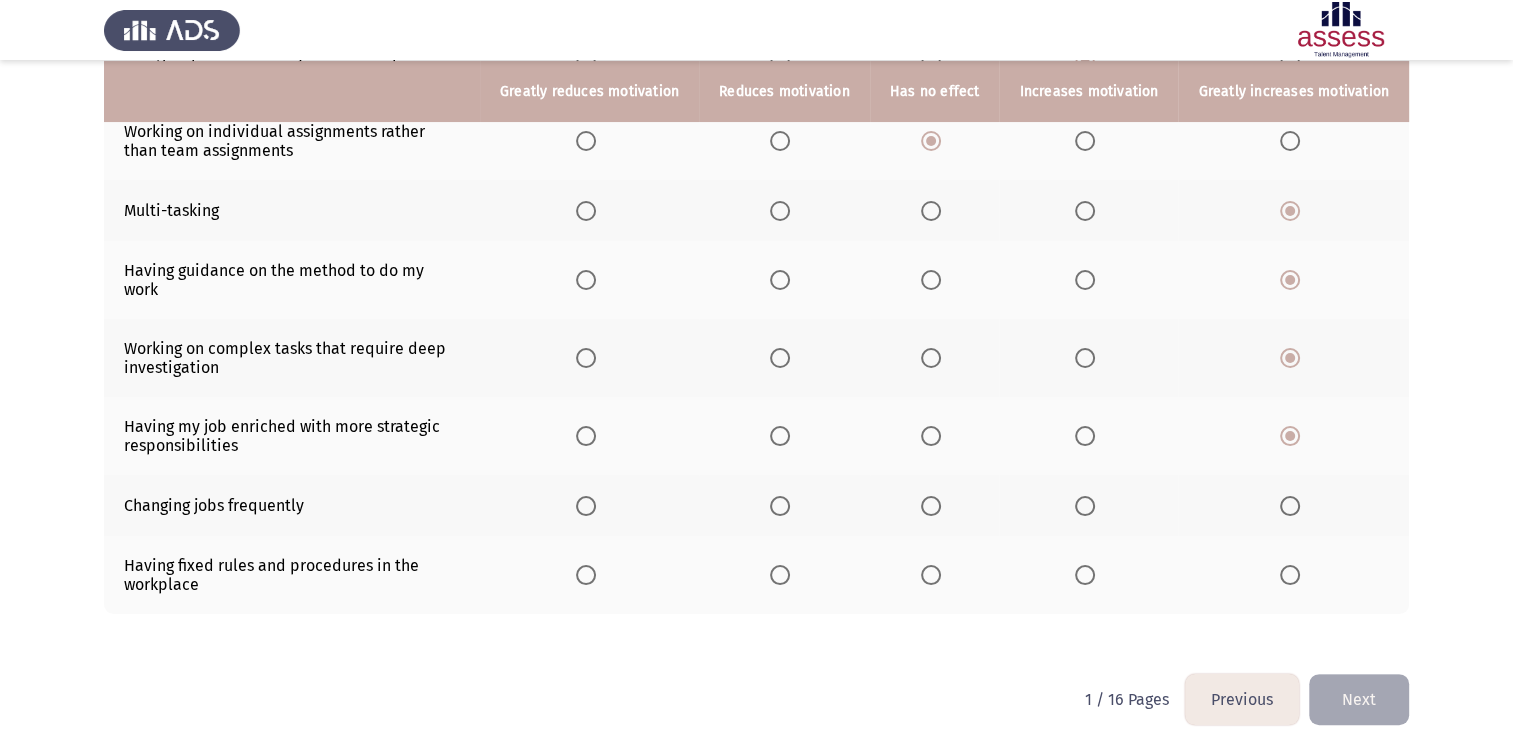 click at bounding box center (586, 506) 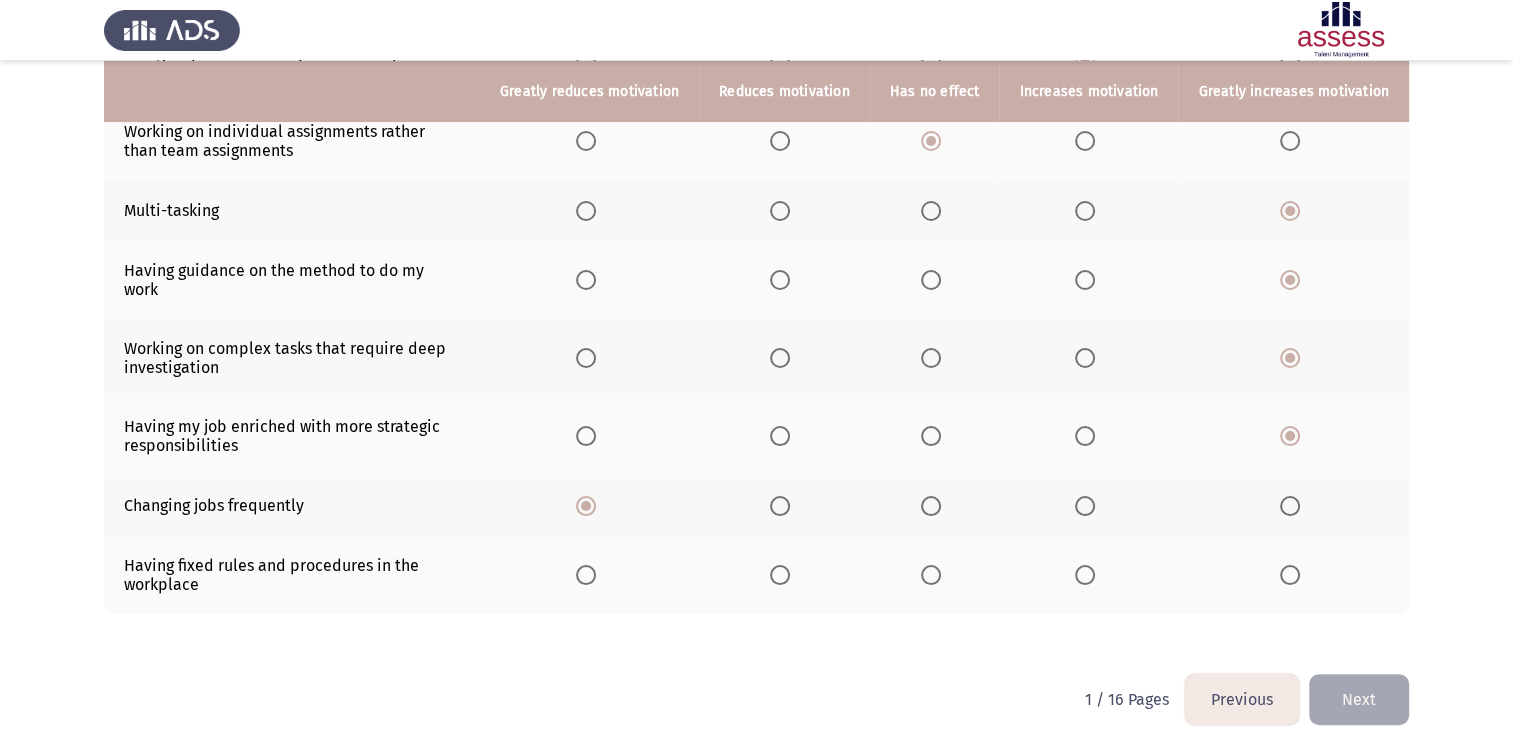 click at bounding box center (931, 575) 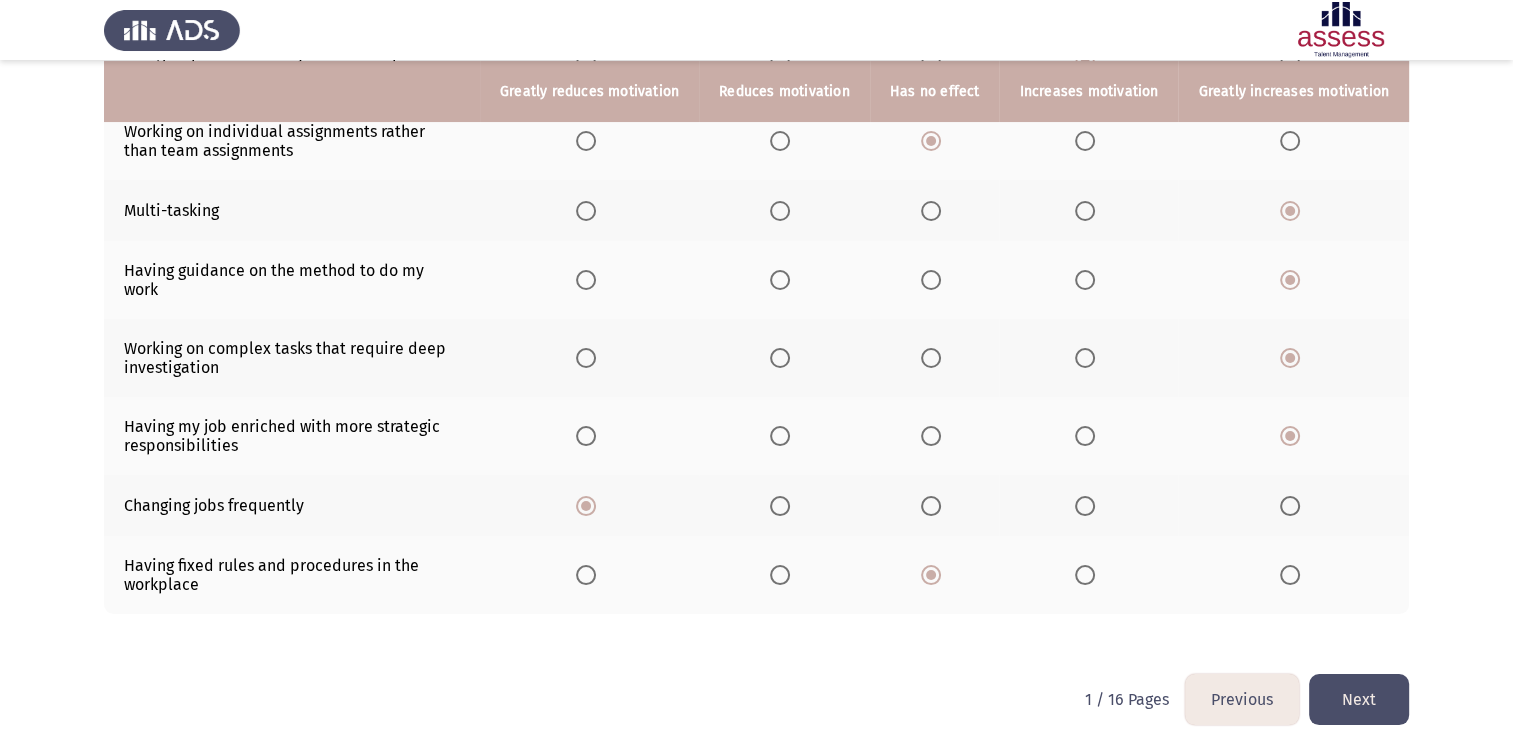 click on "Next" 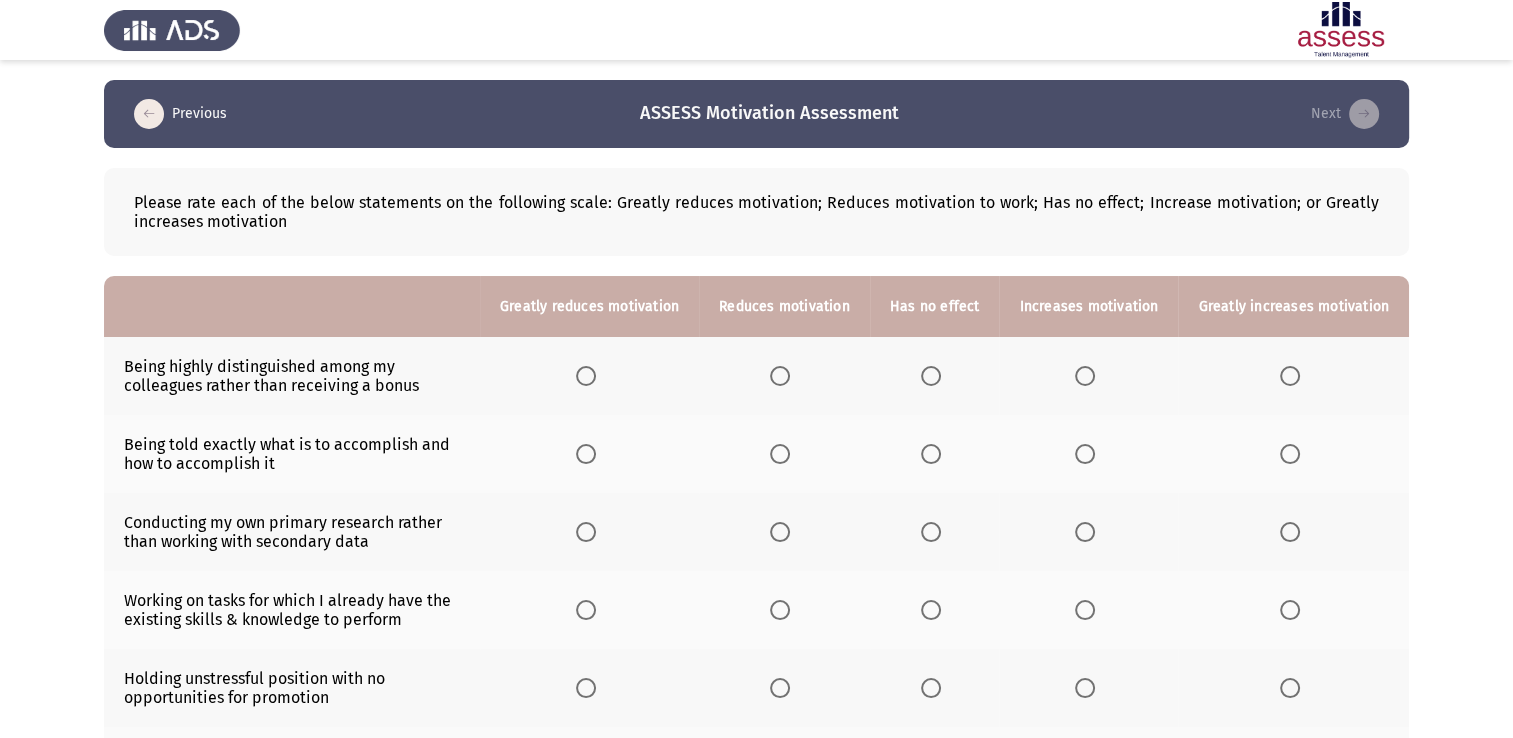 click at bounding box center (586, 376) 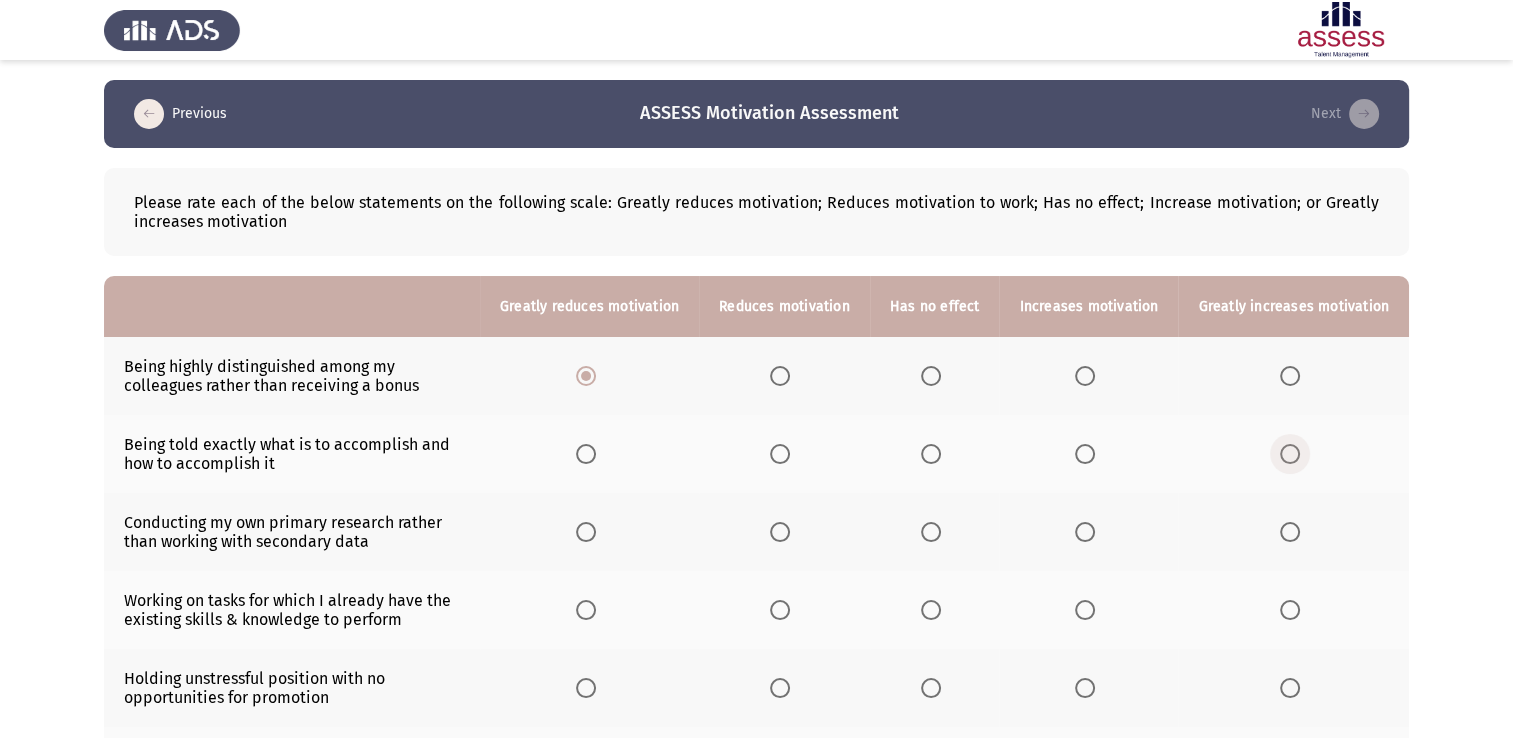 click at bounding box center [1290, 454] 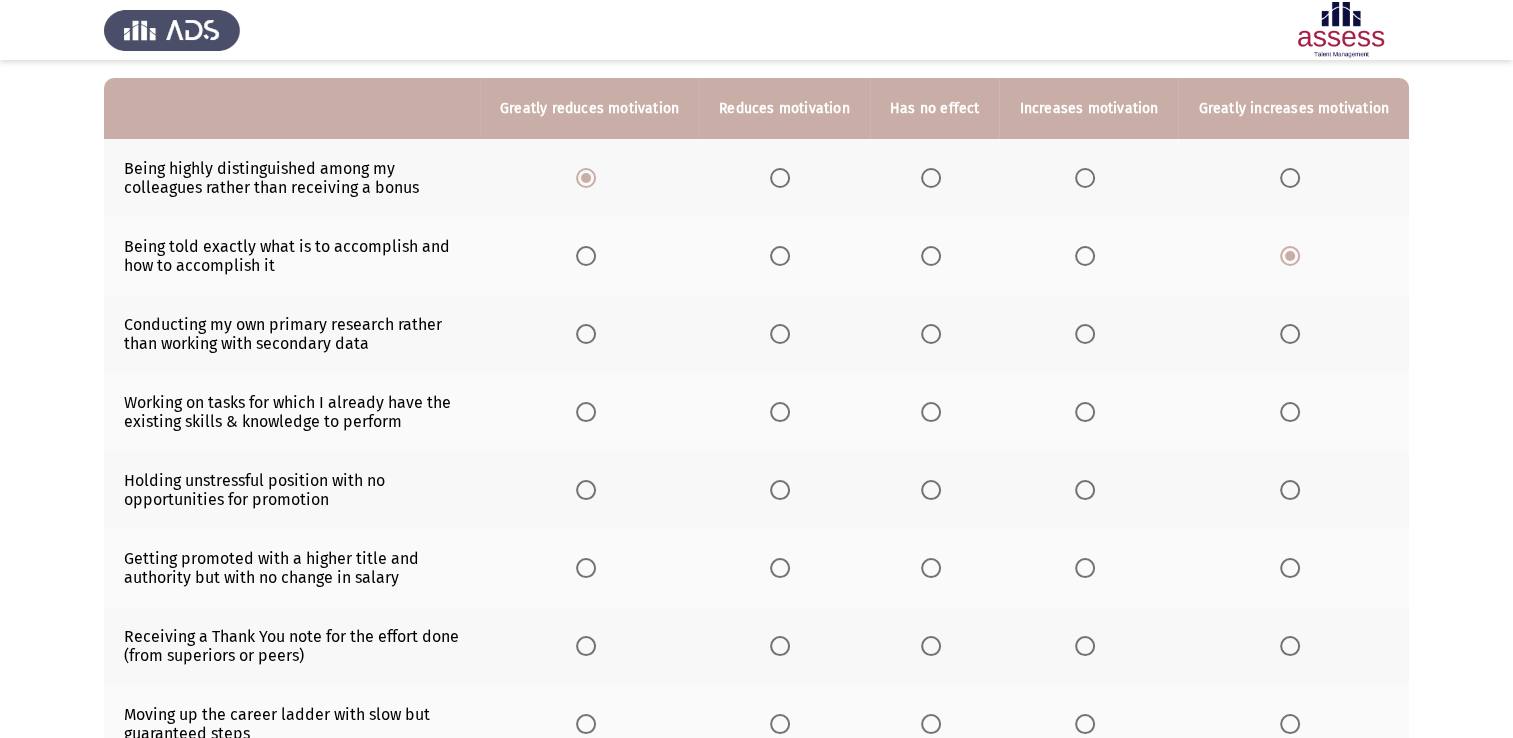 scroll, scrollTop: 200, scrollLeft: 0, axis: vertical 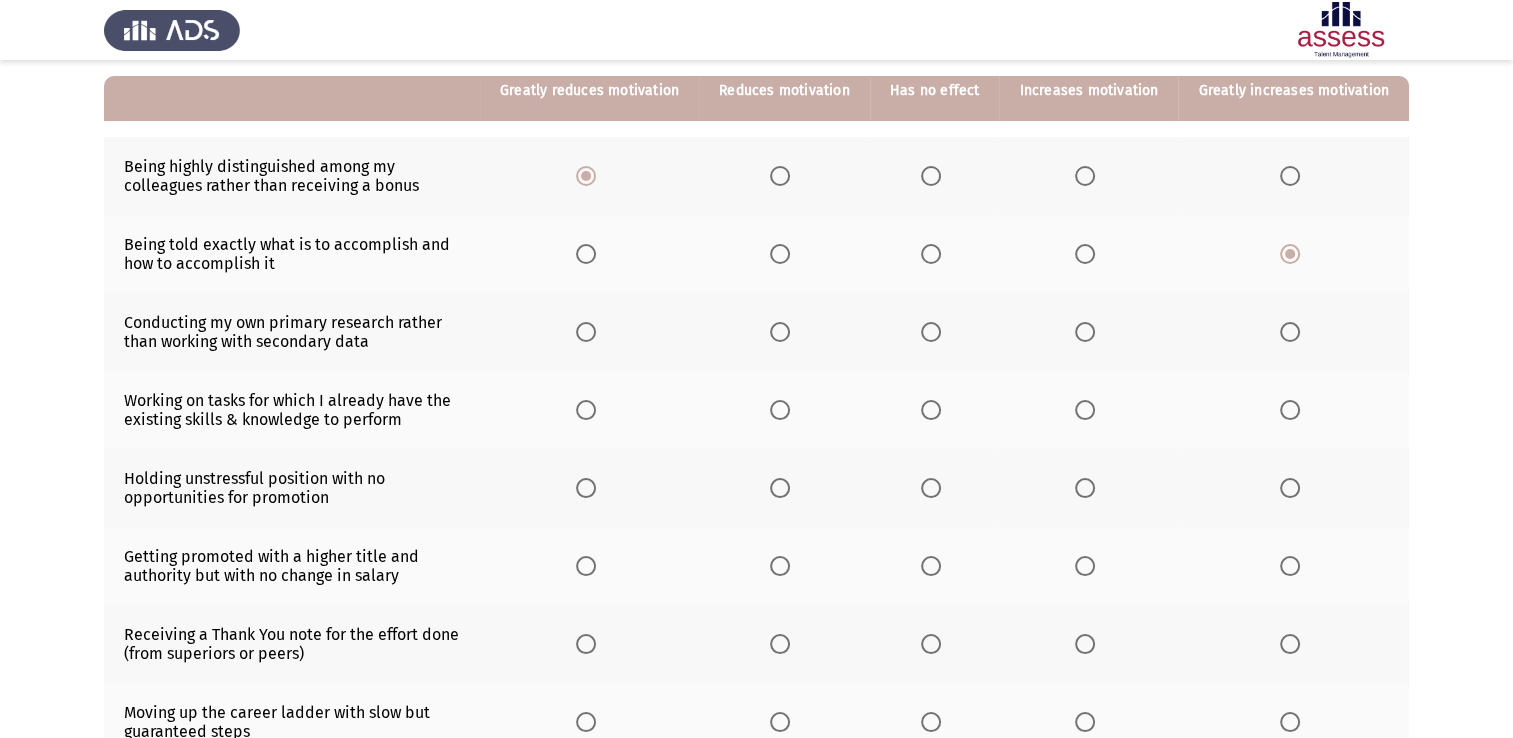 click at bounding box center [1085, 332] 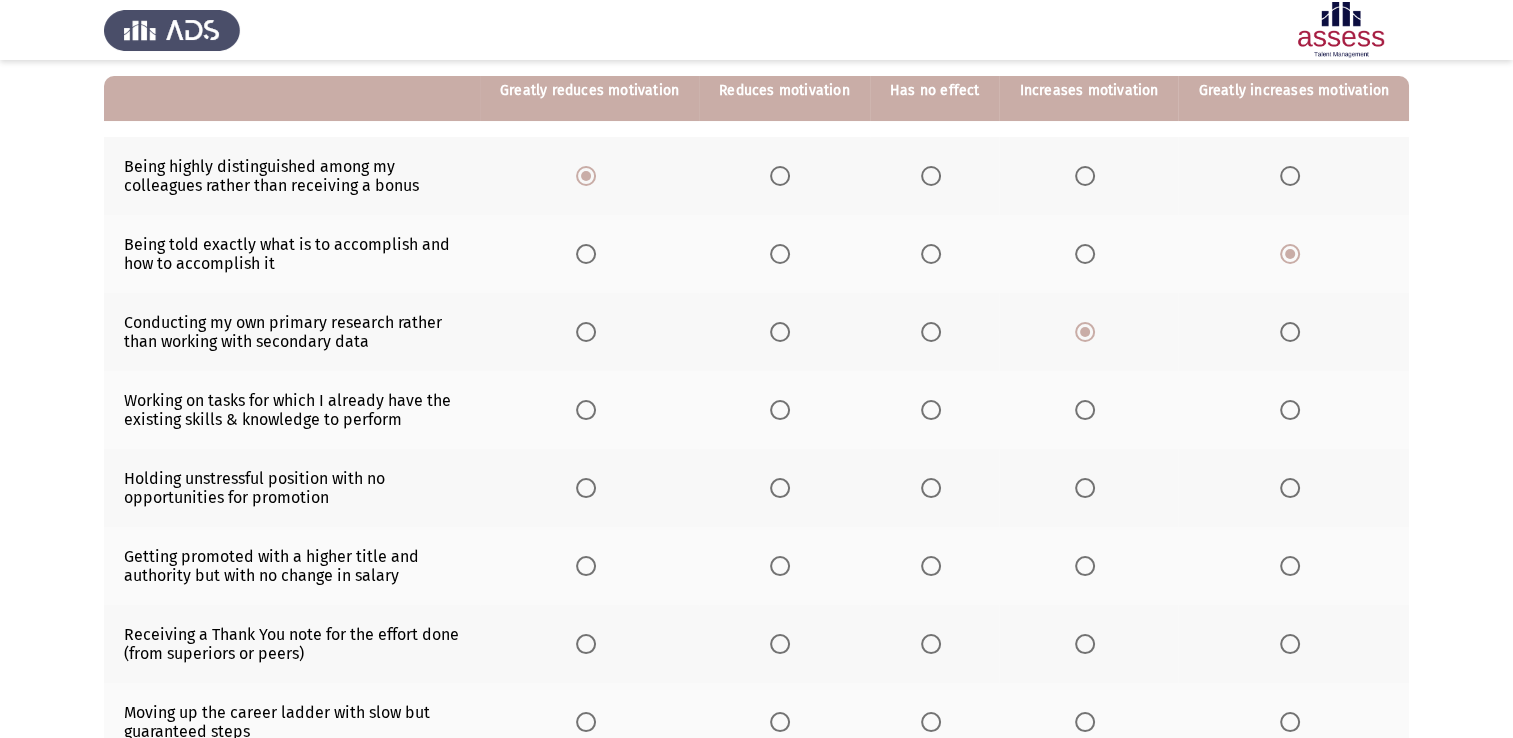 click at bounding box center [931, 410] 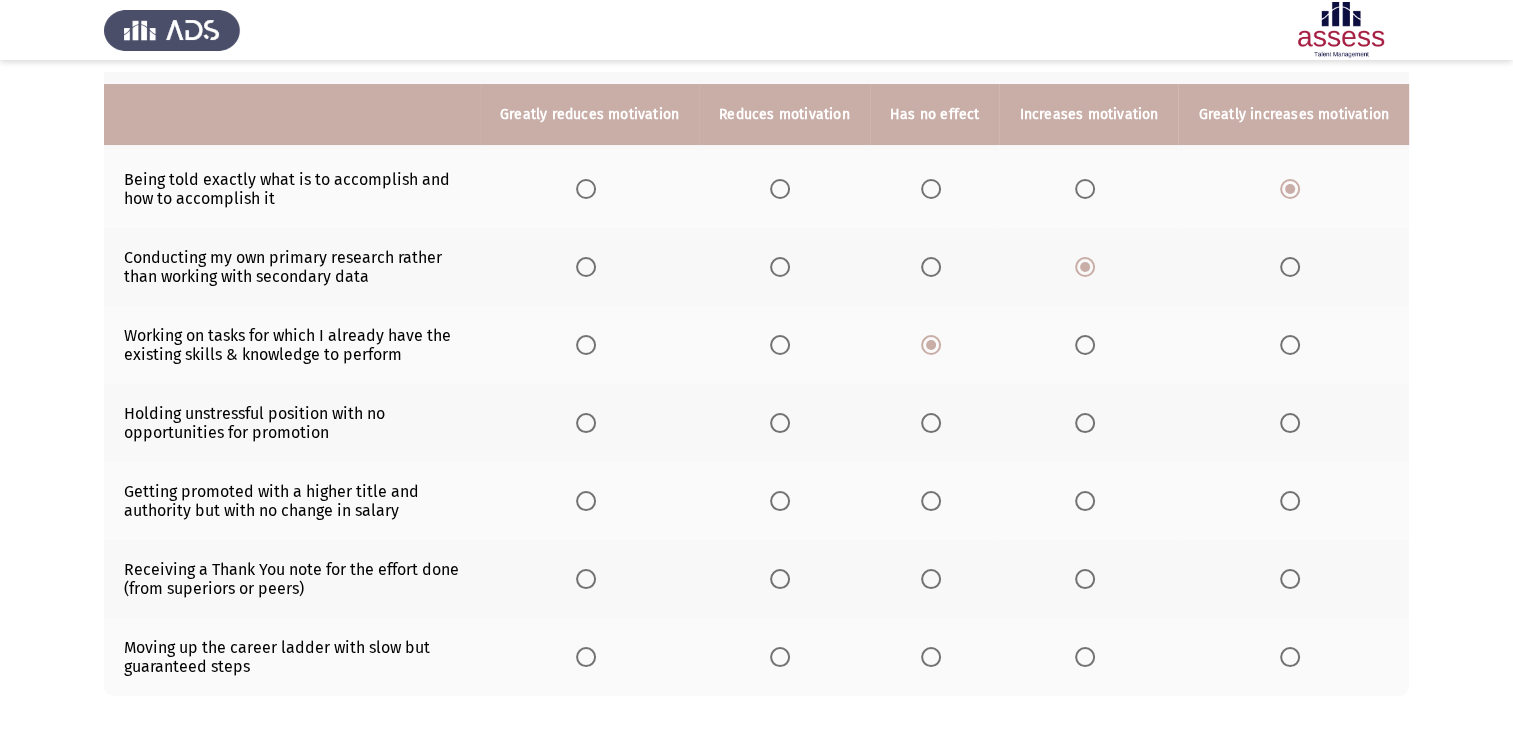 scroll, scrollTop: 300, scrollLeft: 0, axis: vertical 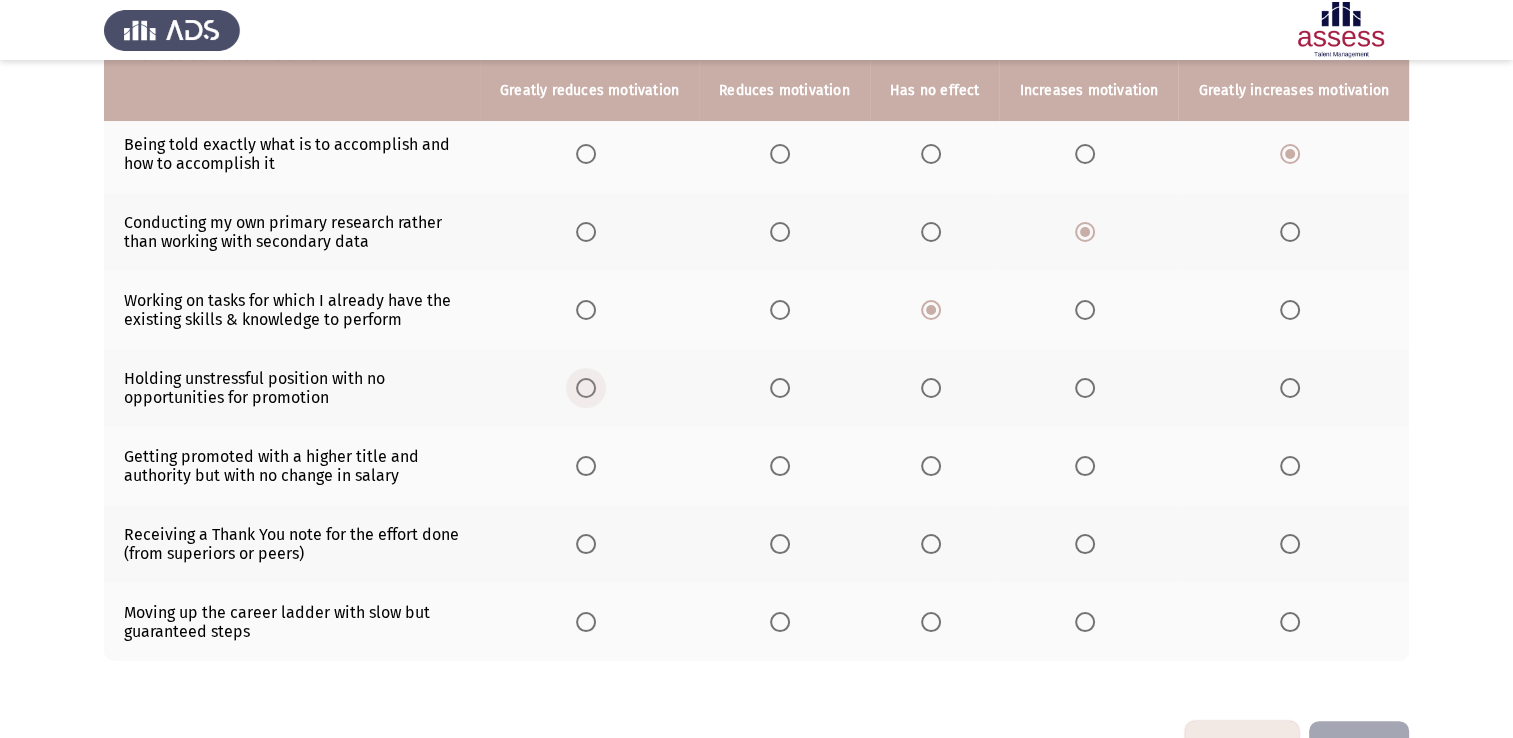 click at bounding box center [586, 388] 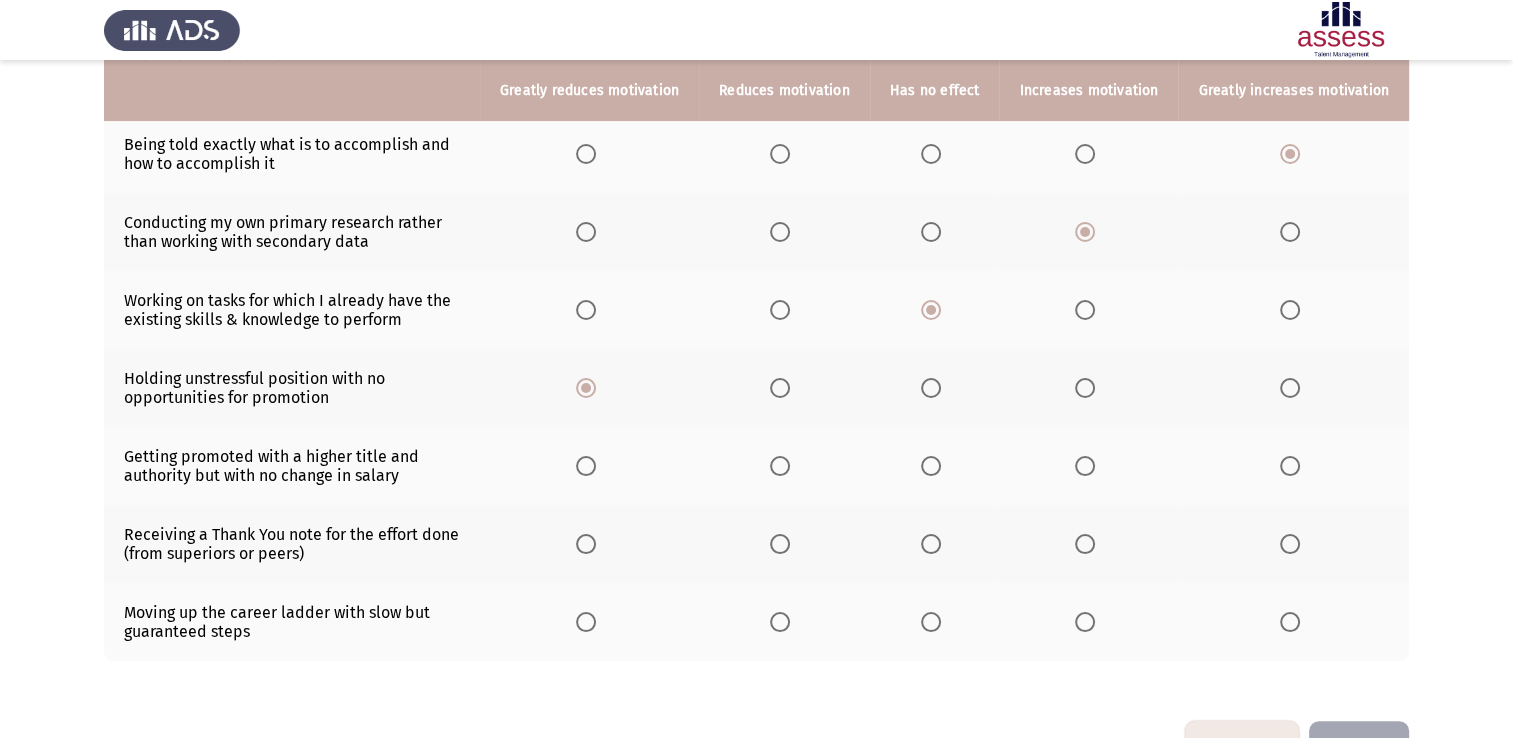 click at bounding box center [586, 466] 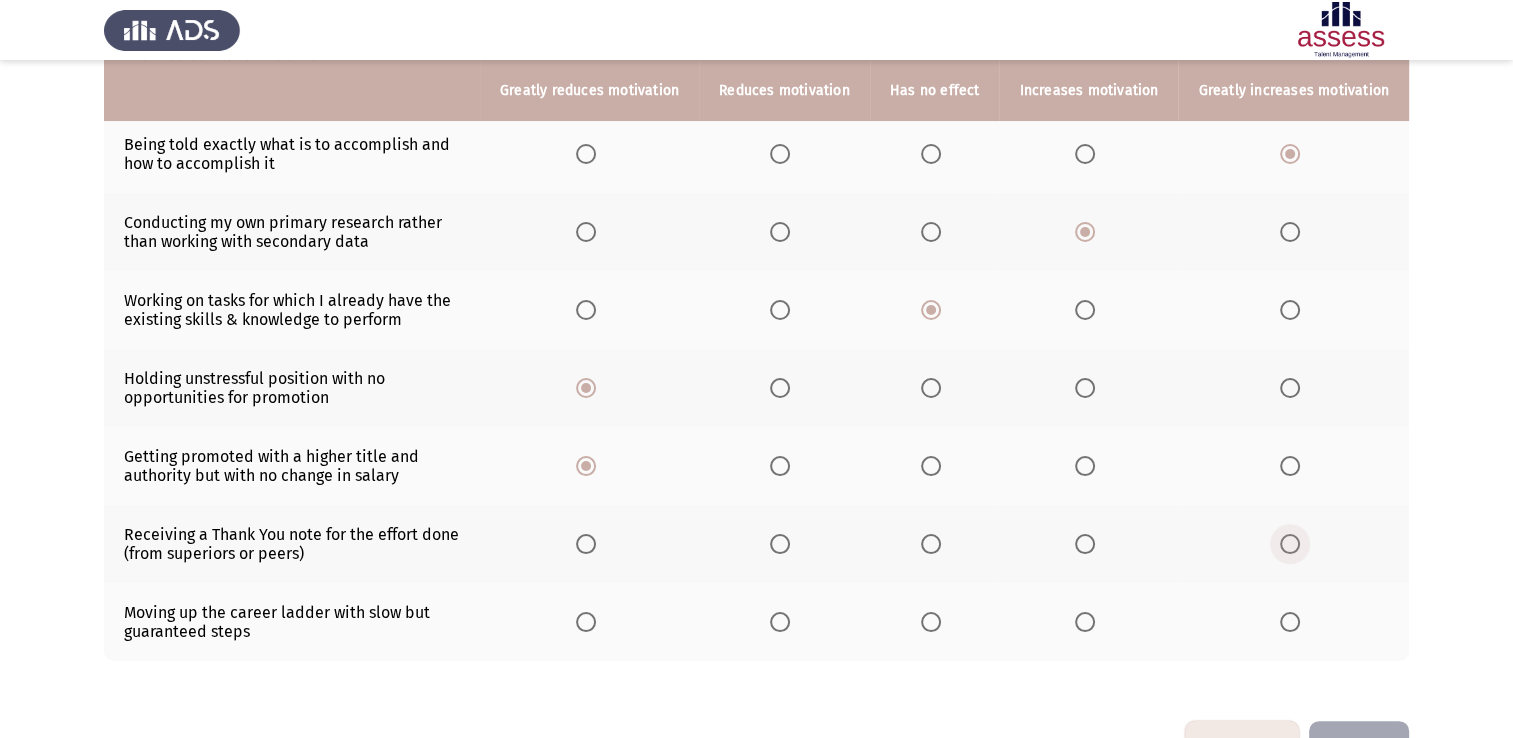 click at bounding box center (1290, 544) 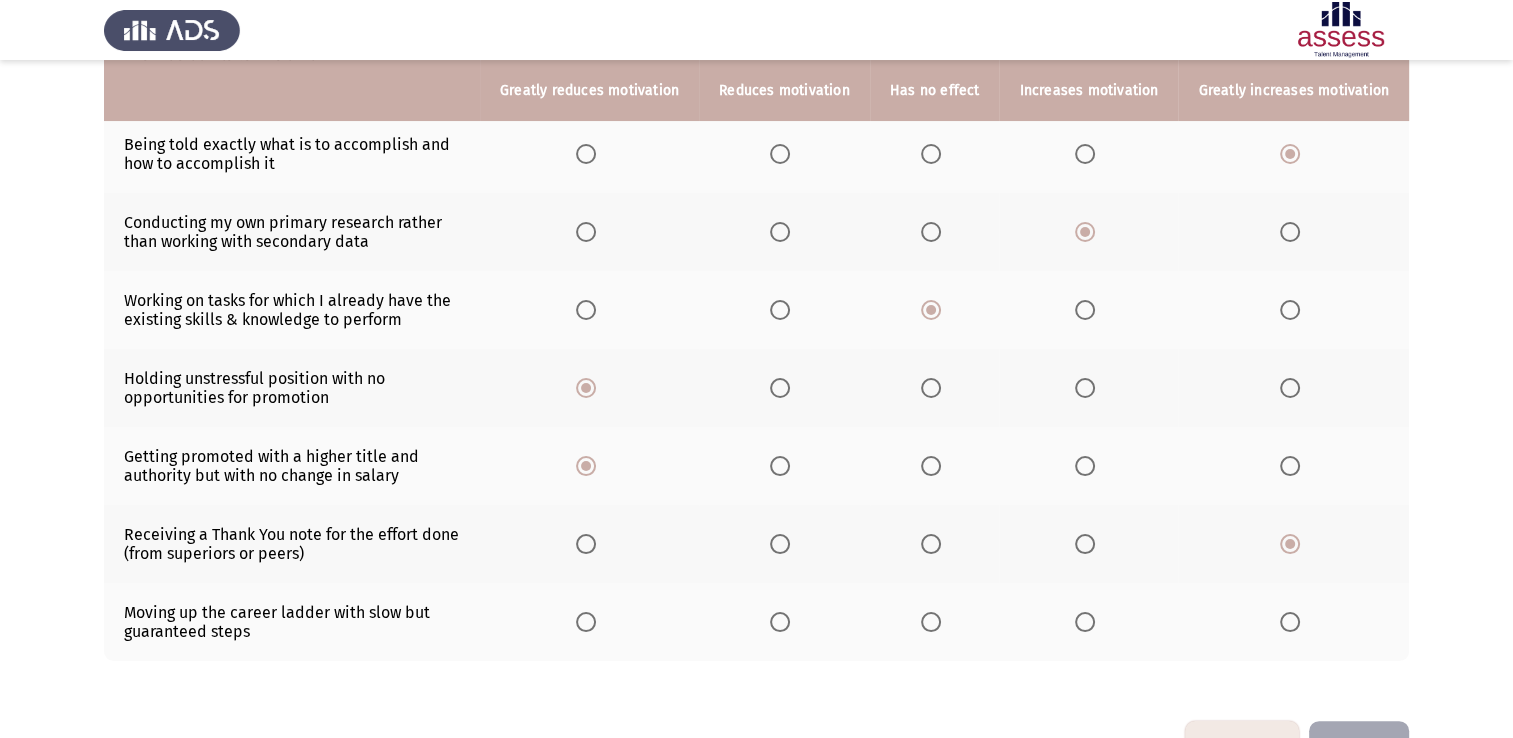 click at bounding box center (780, 622) 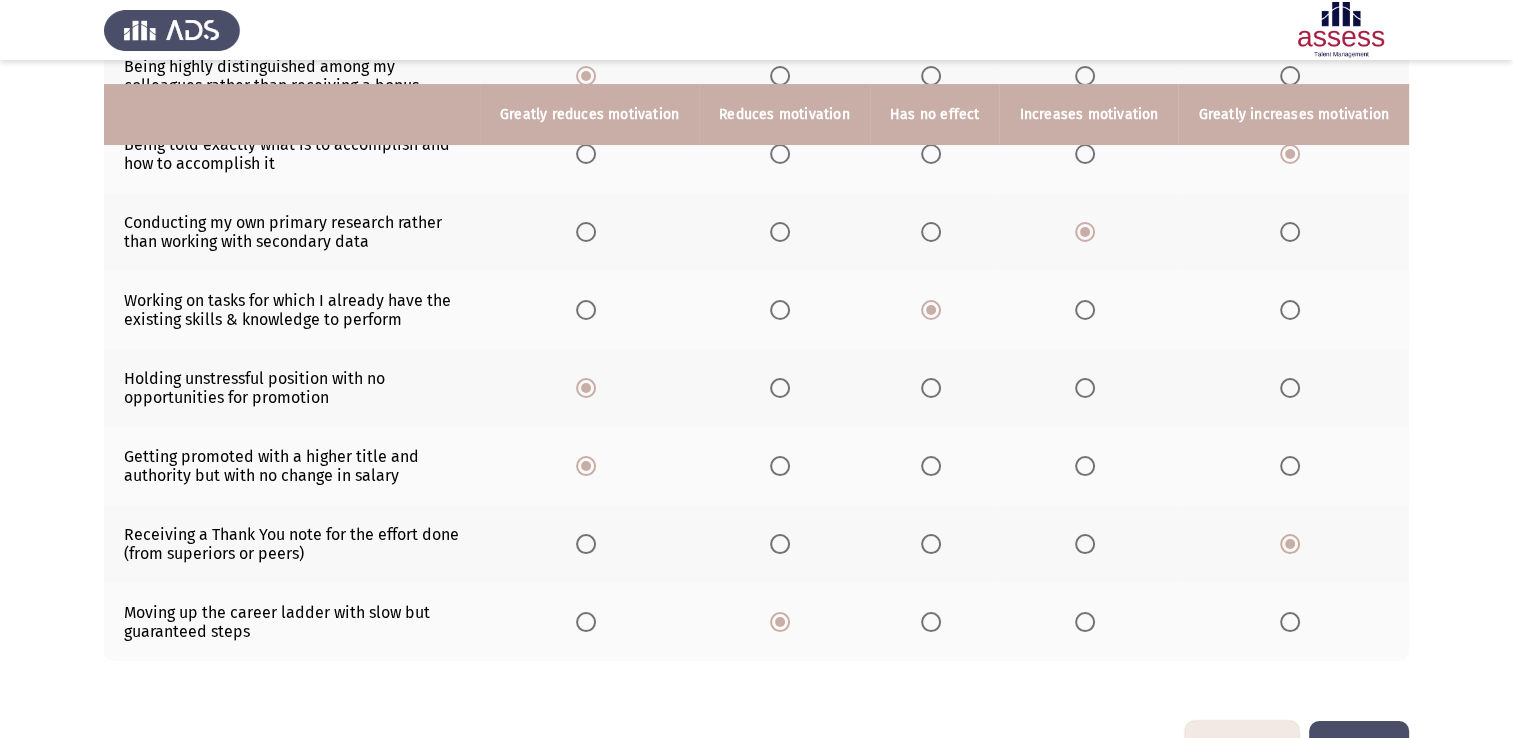 scroll, scrollTop: 366, scrollLeft: 0, axis: vertical 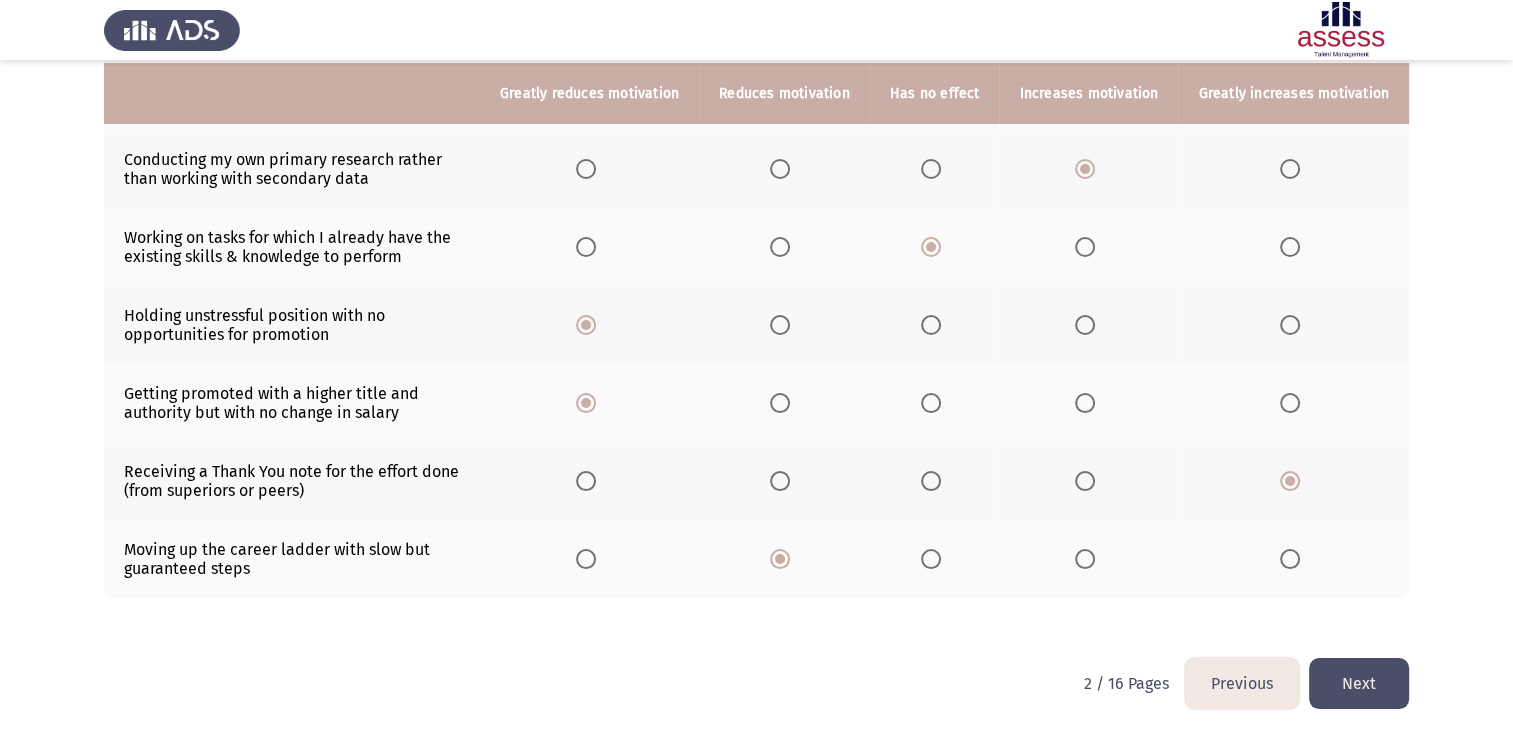 click on "Next" 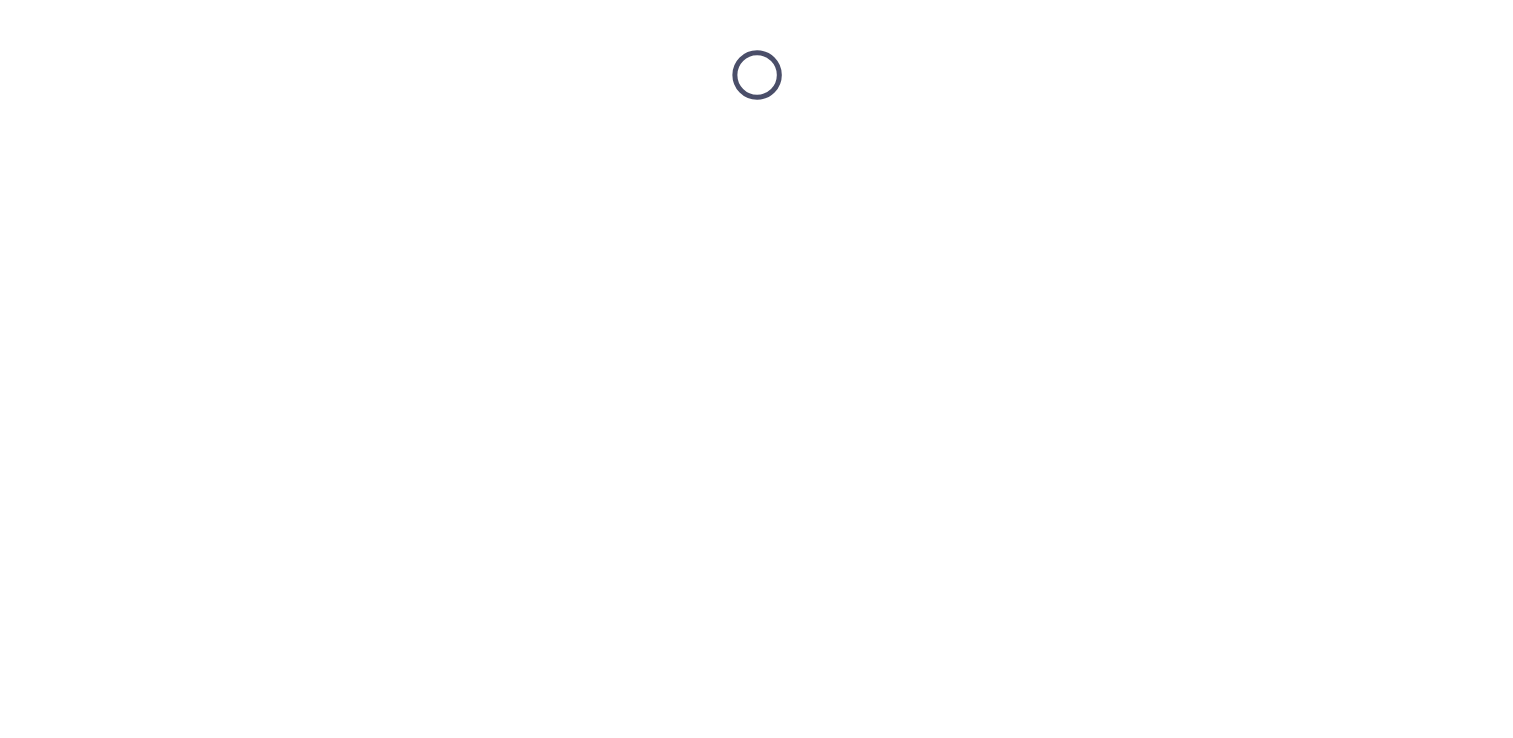 scroll, scrollTop: 0, scrollLeft: 0, axis: both 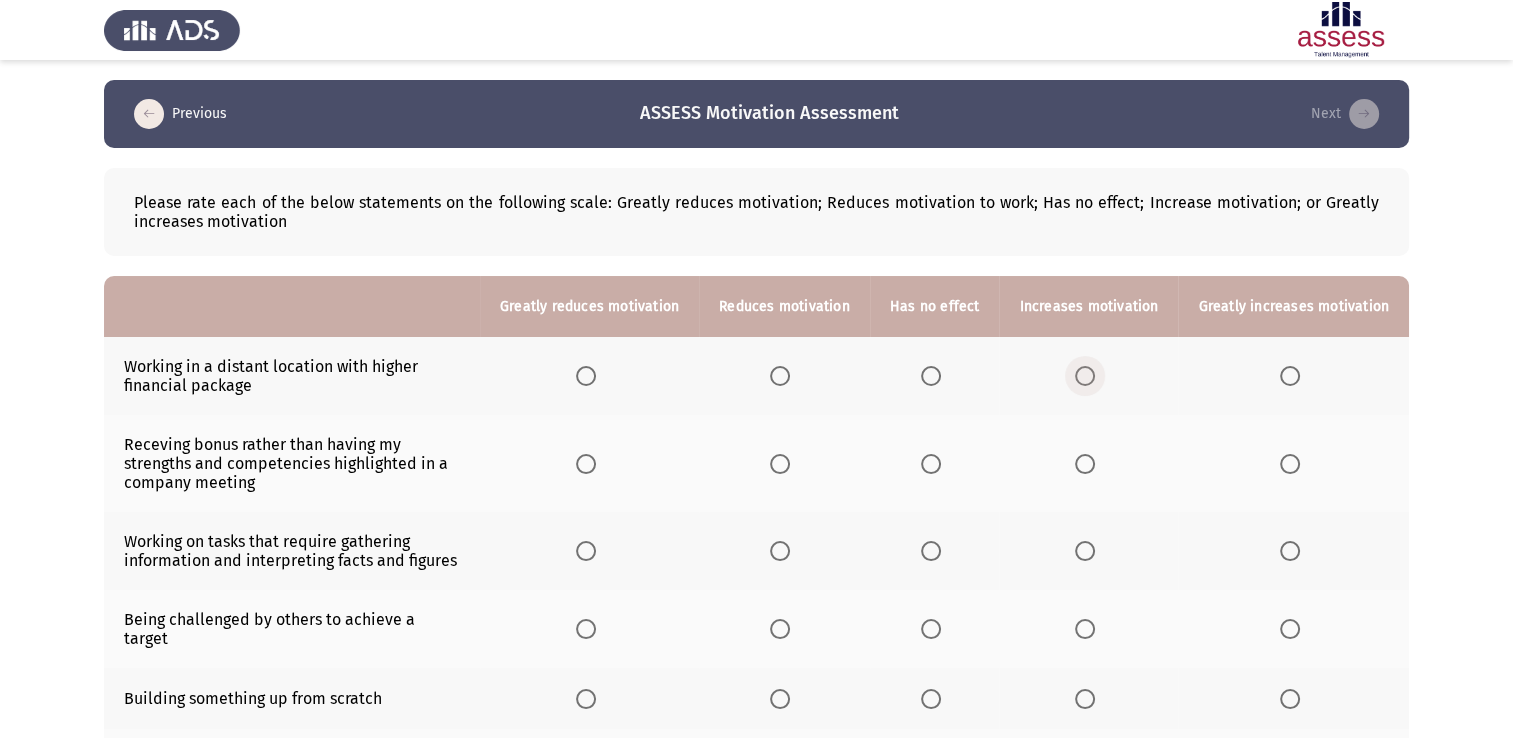 click at bounding box center (1085, 376) 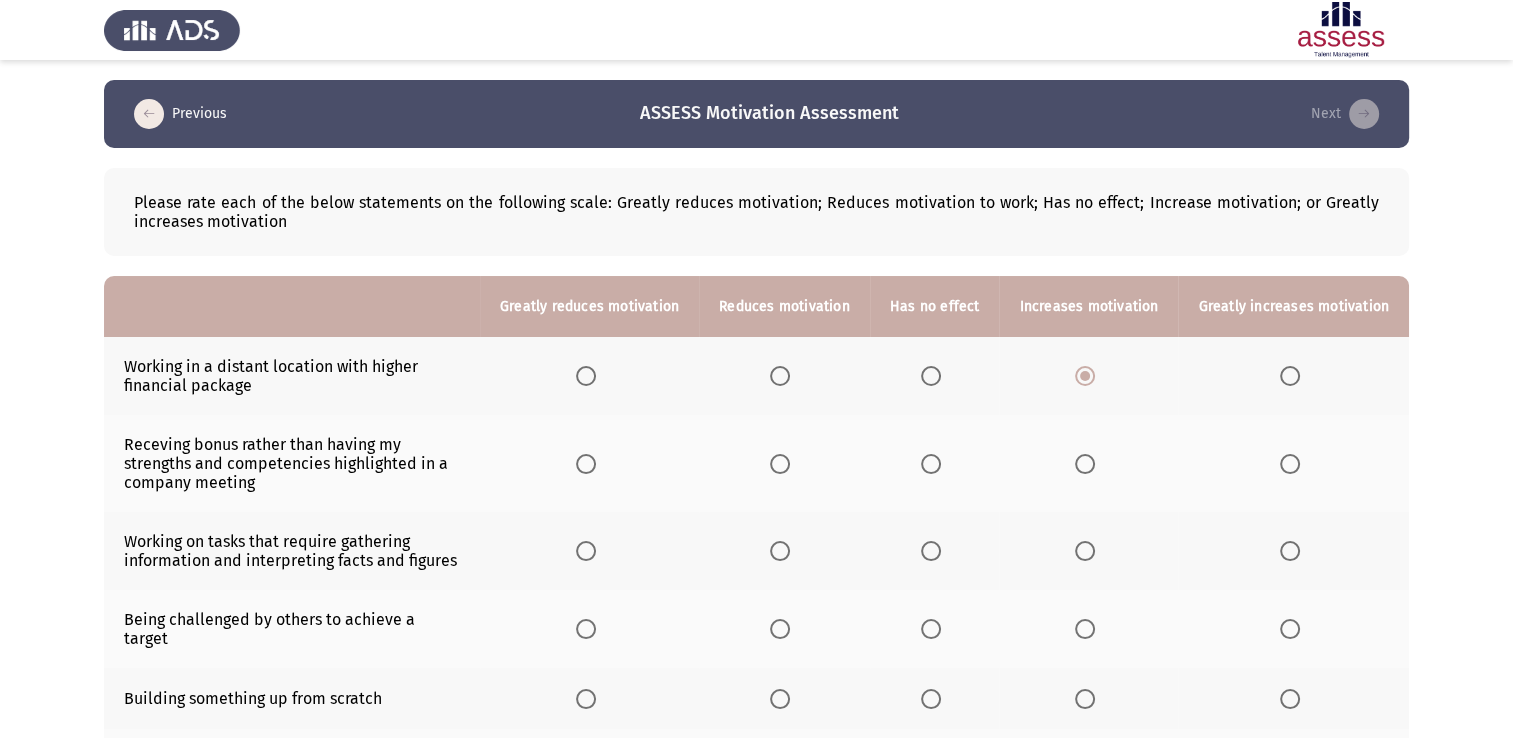 click at bounding box center [780, 464] 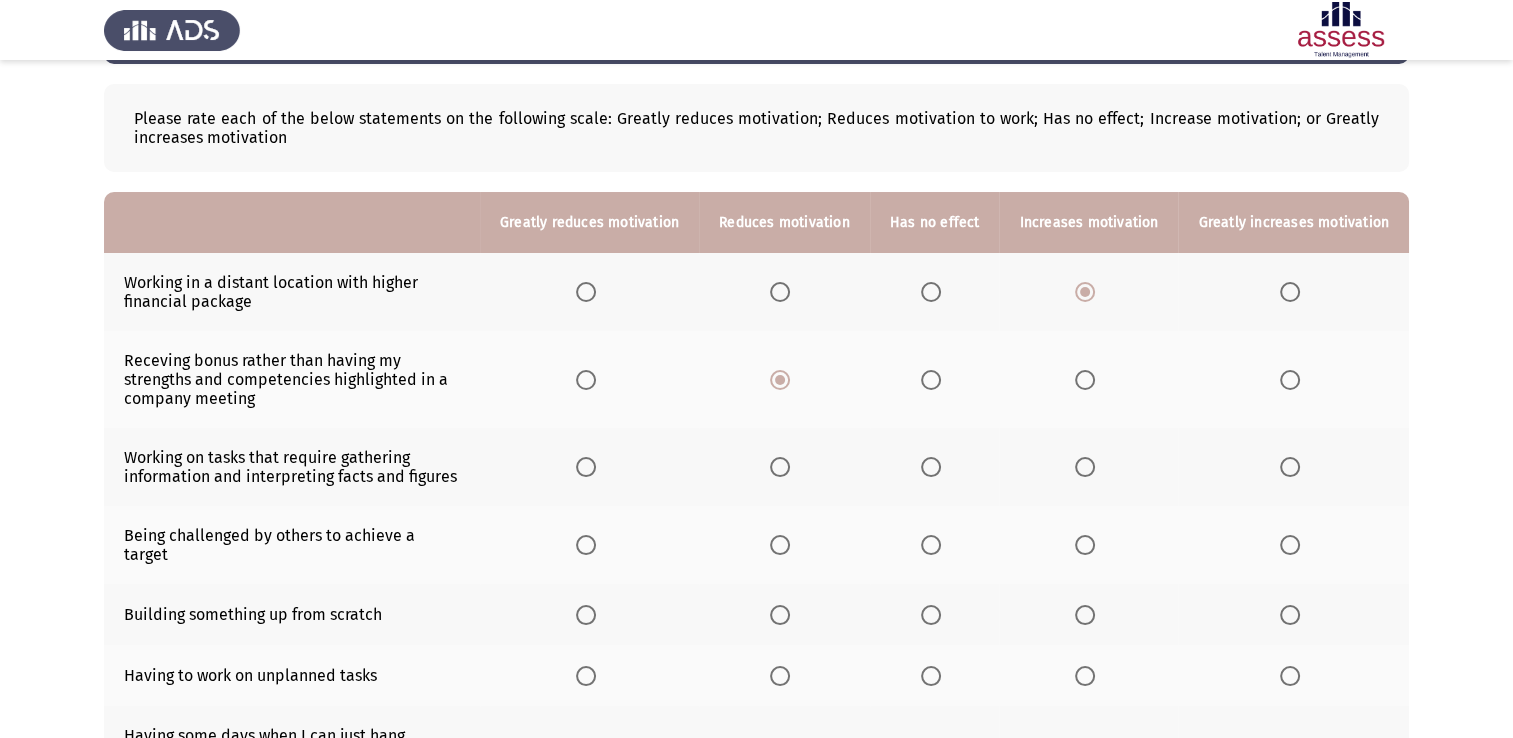 scroll, scrollTop: 200, scrollLeft: 0, axis: vertical 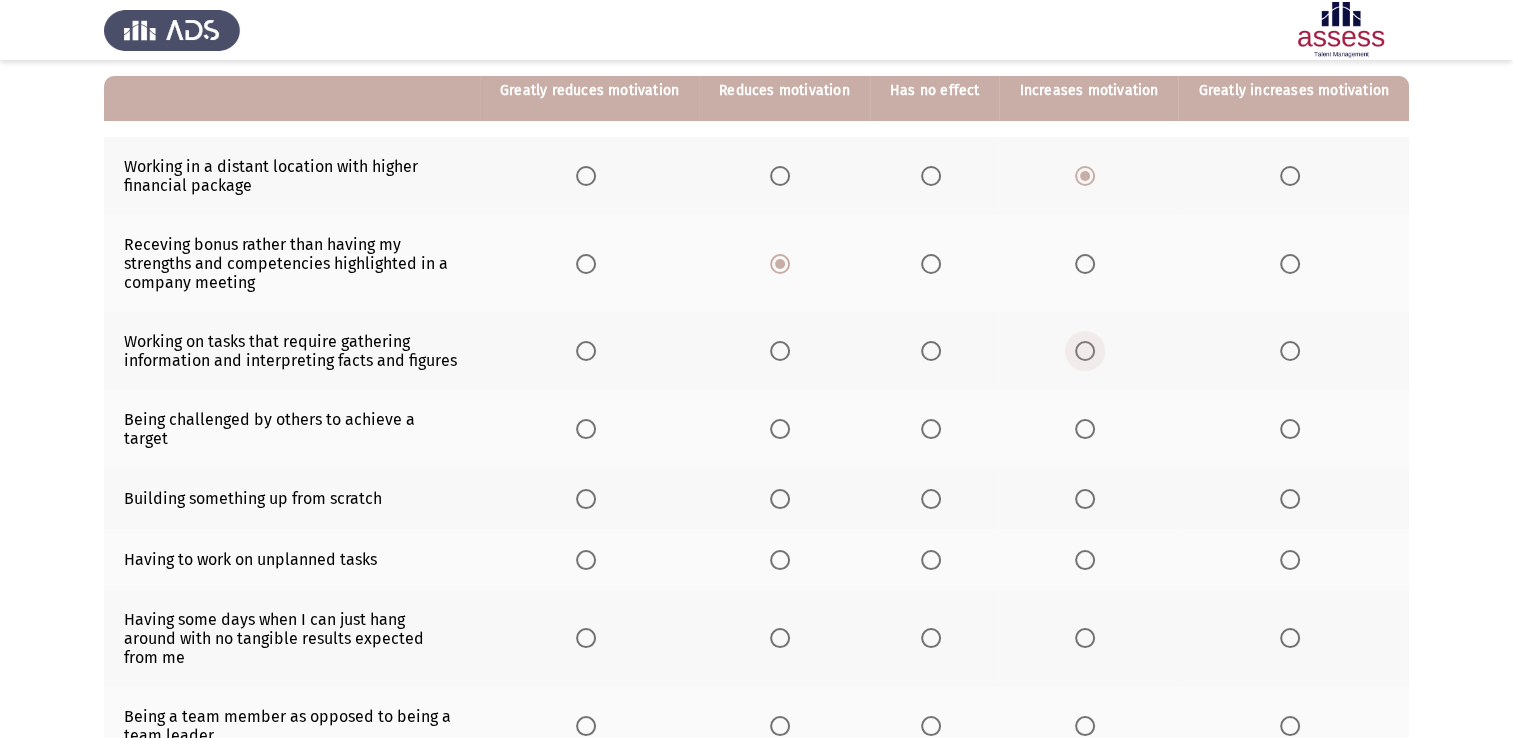 click at bounding box center (1085, 351) 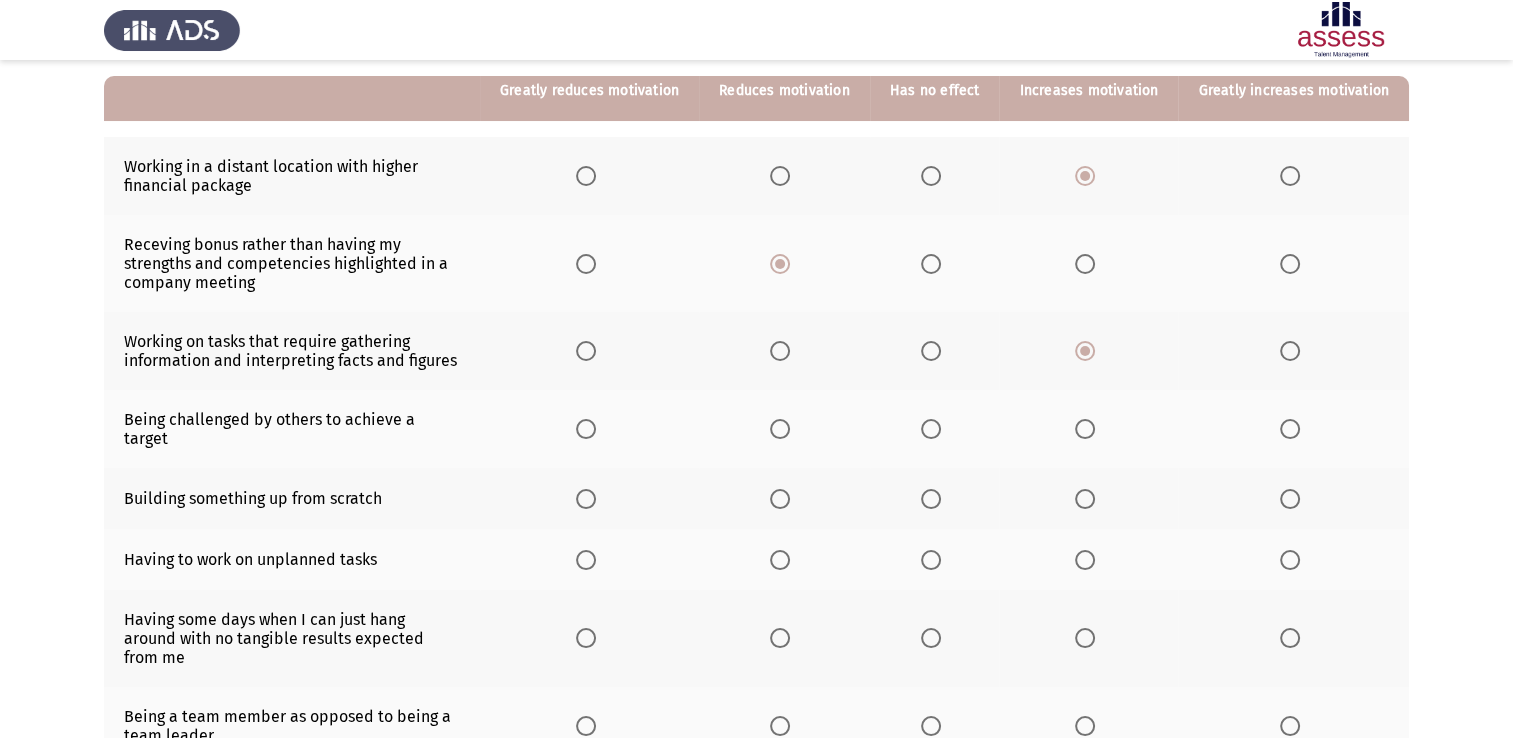 click at bounding box center (931, 429) 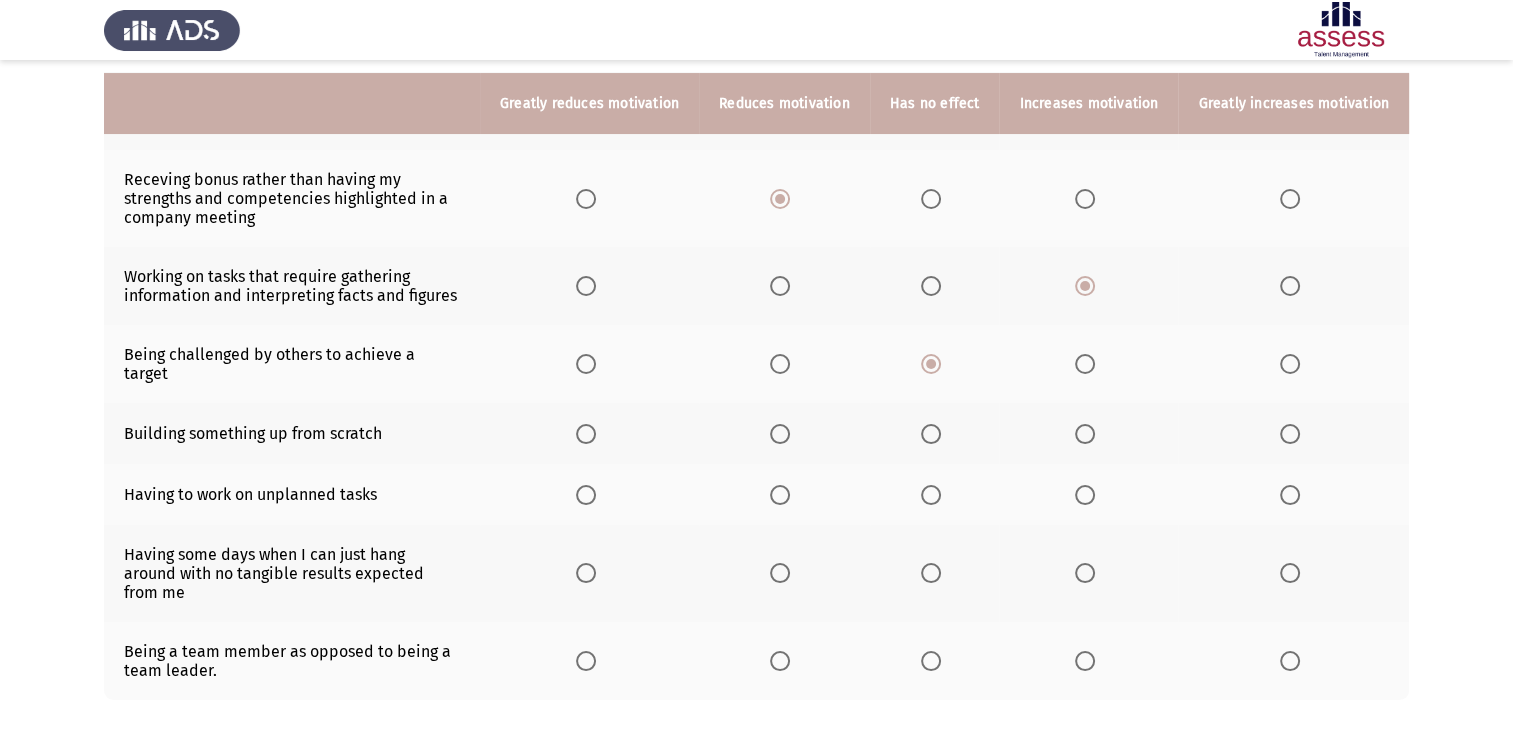 scroll, scrollTop: 300, scrollLeft: 0, axis: vertical 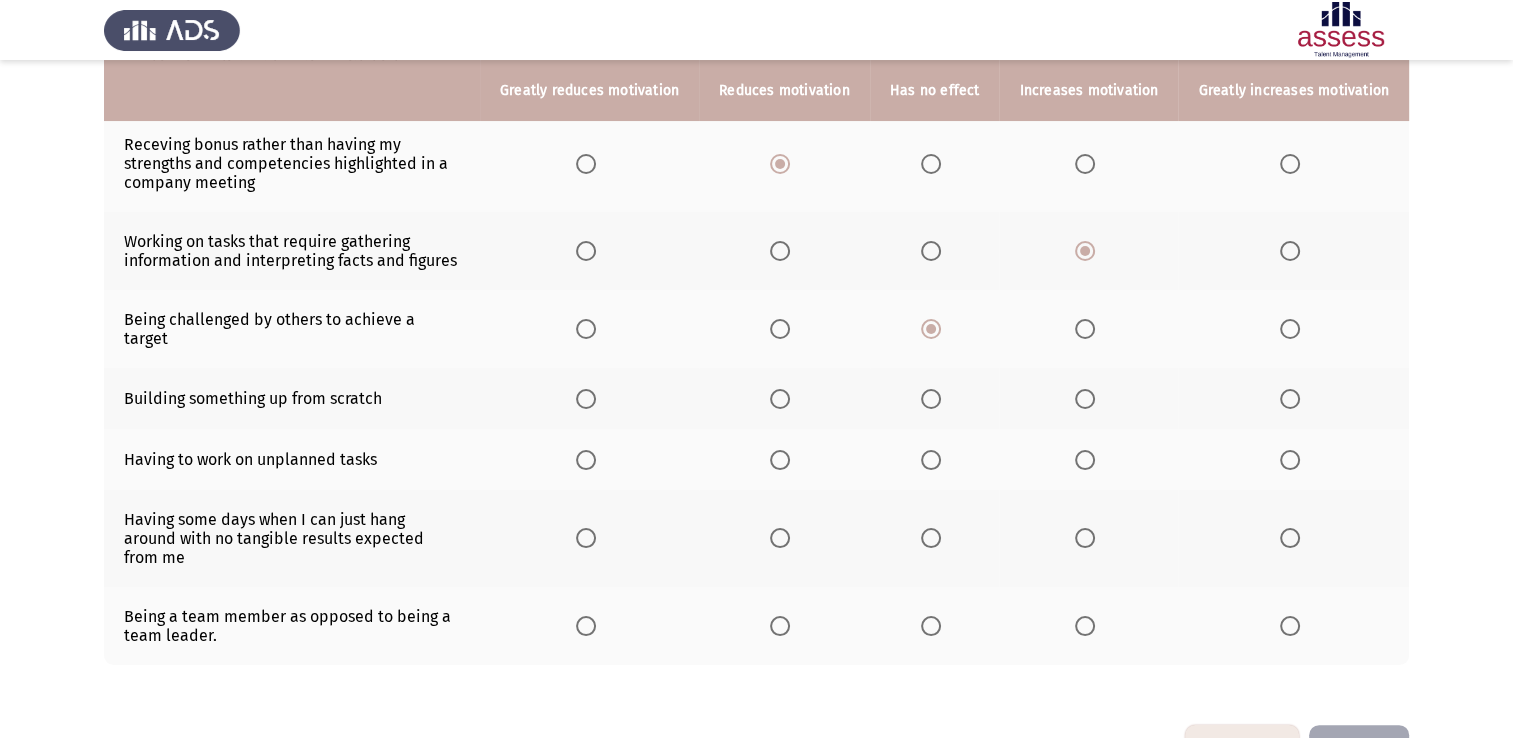 click at bounding box center [780, 399] 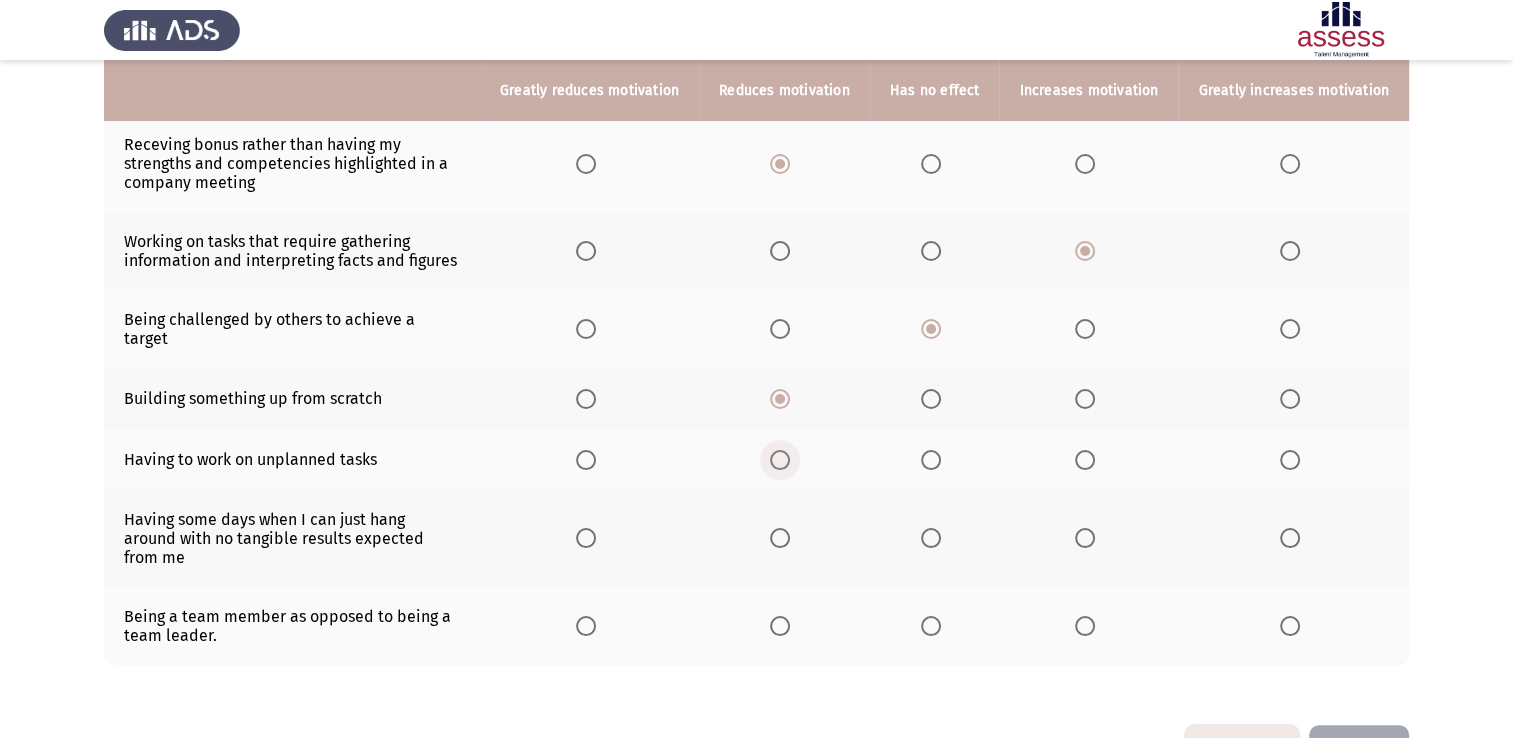 click at bounding box center [780, 460] 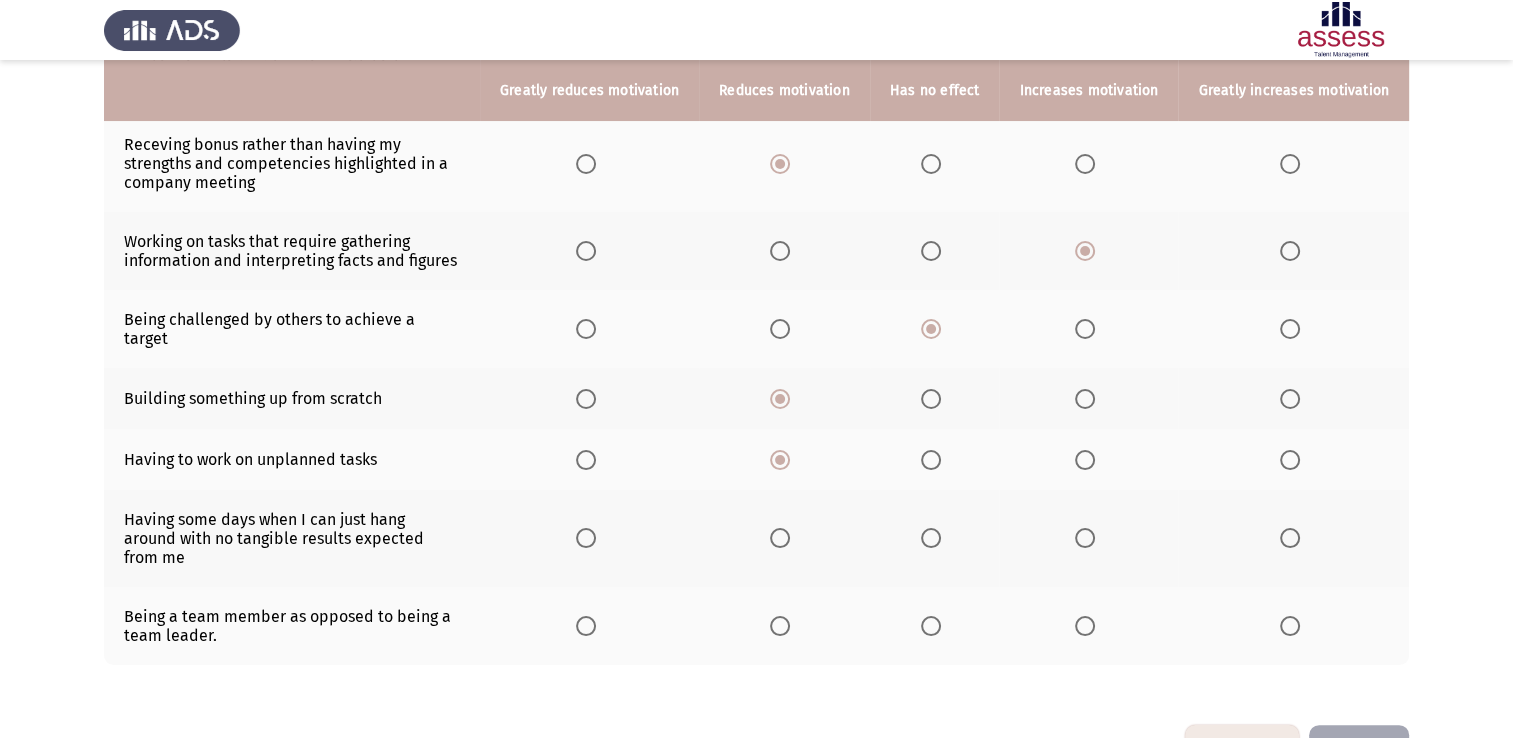 click at bounding box center [780, 538] 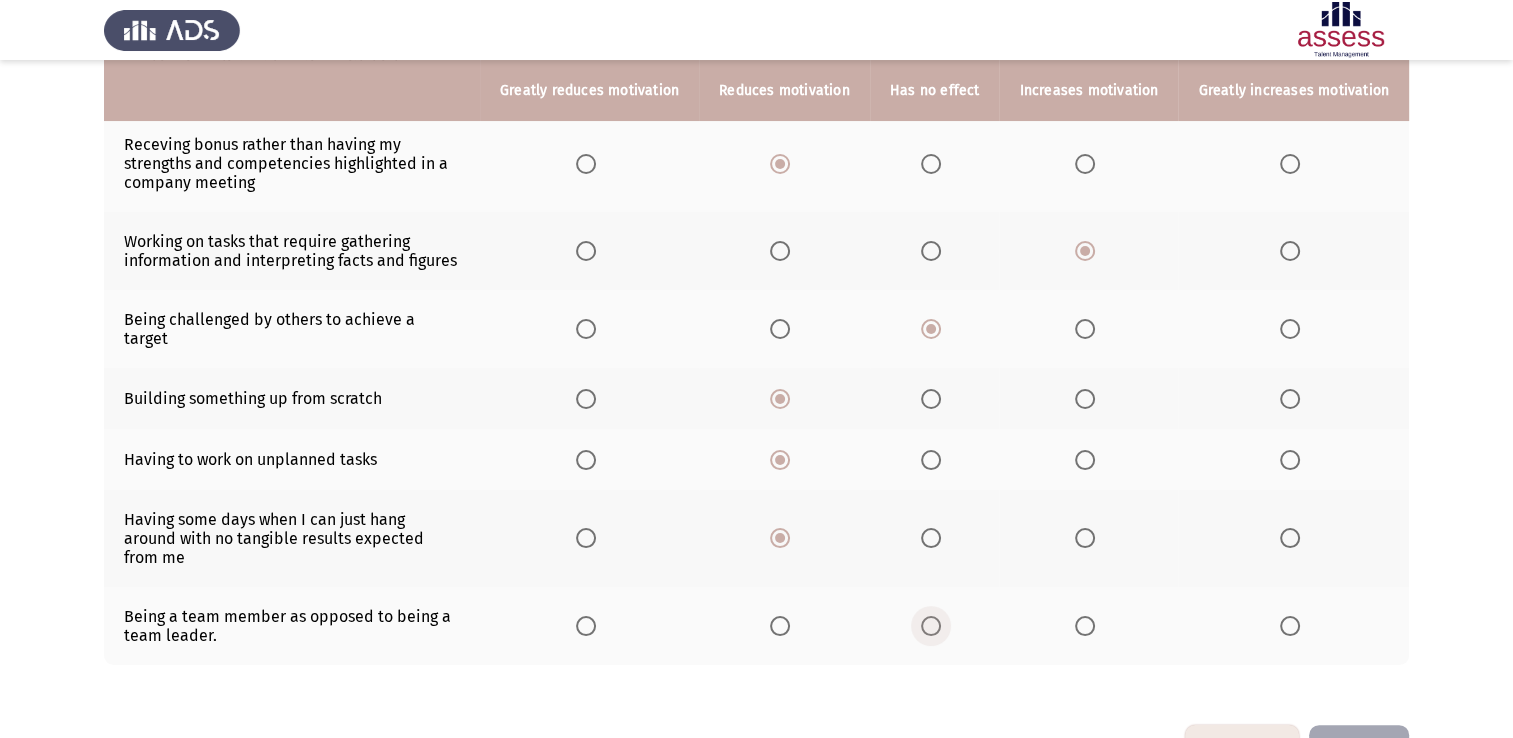 click at bounding box center (931, 626) 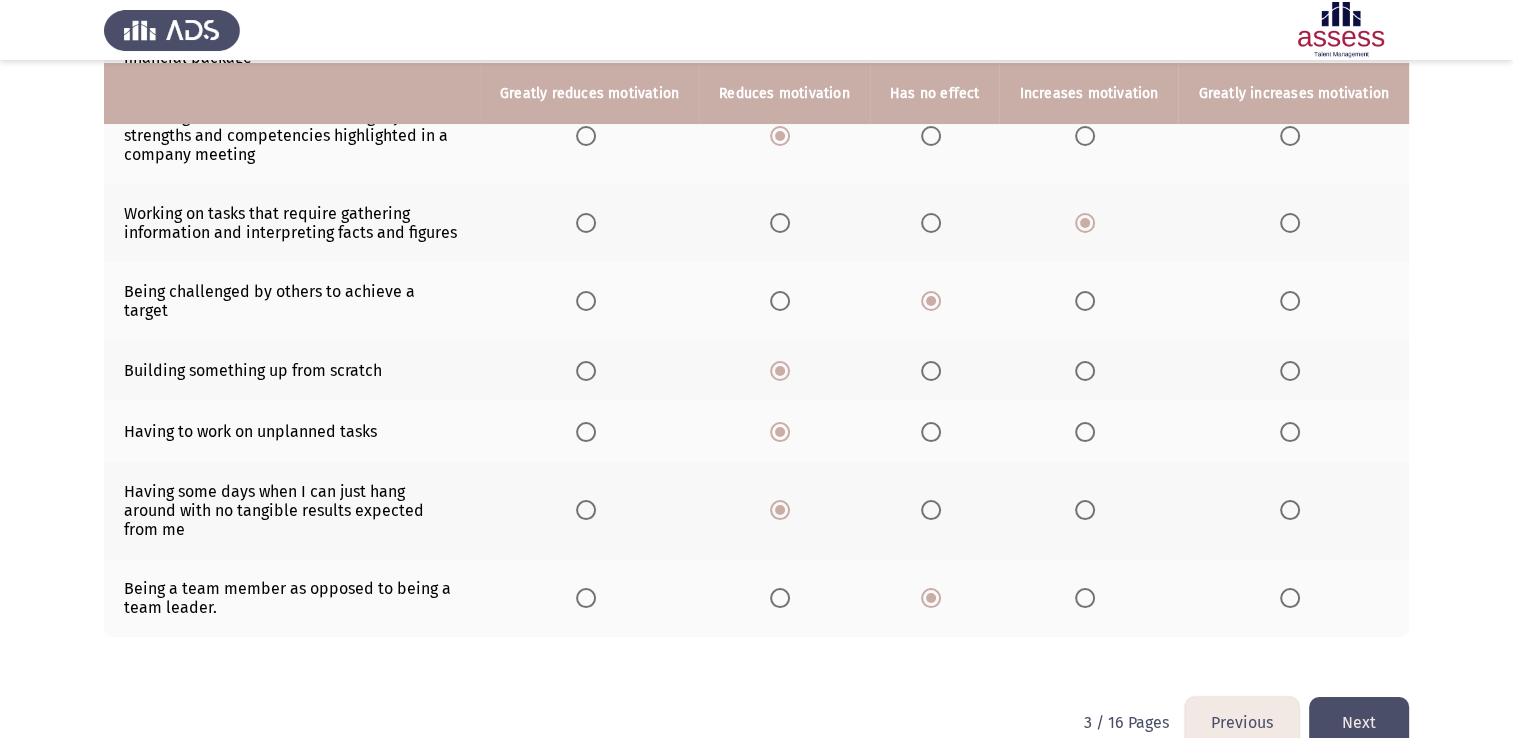 scroll, scrollTop: 332, scrollLeft: 0, axis: vertical 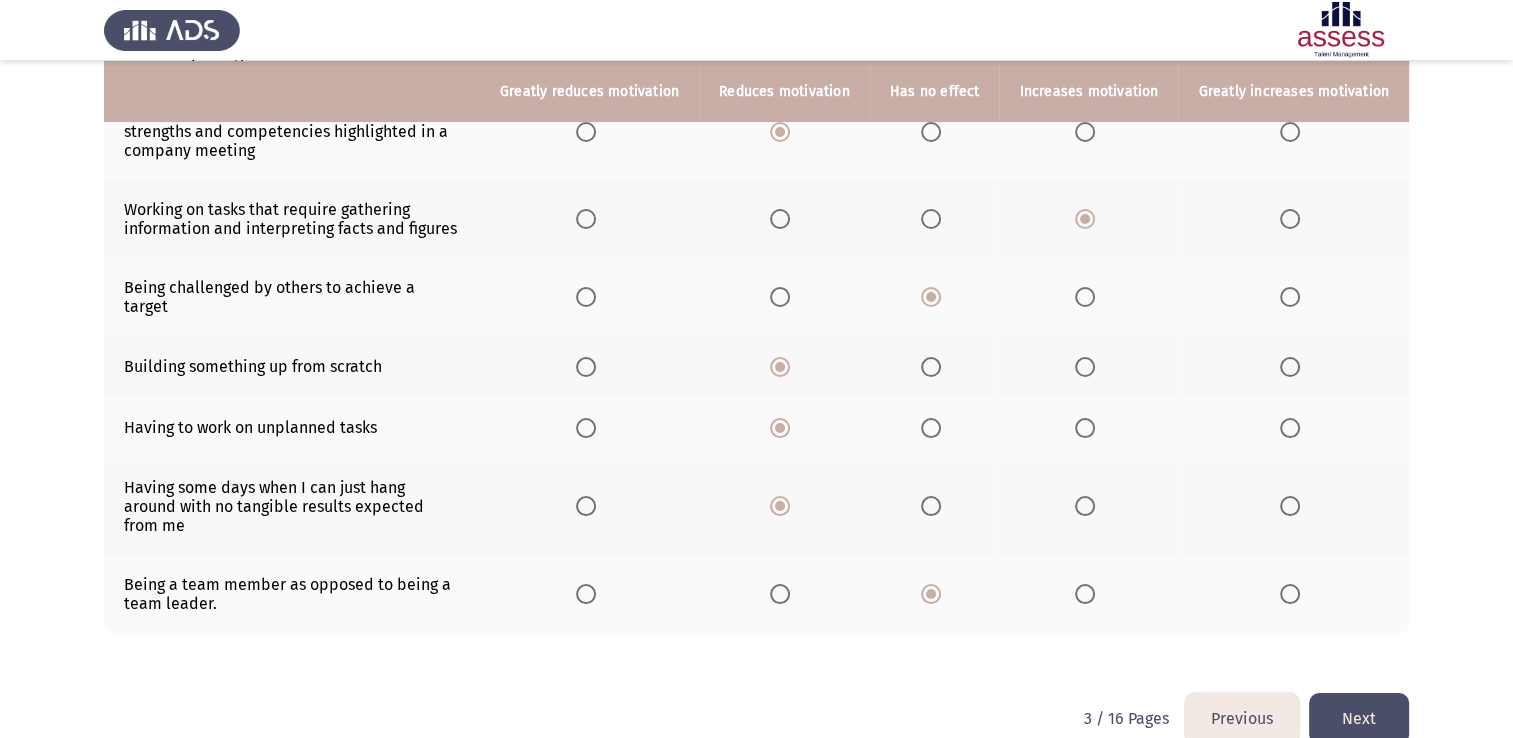 click on "Next" 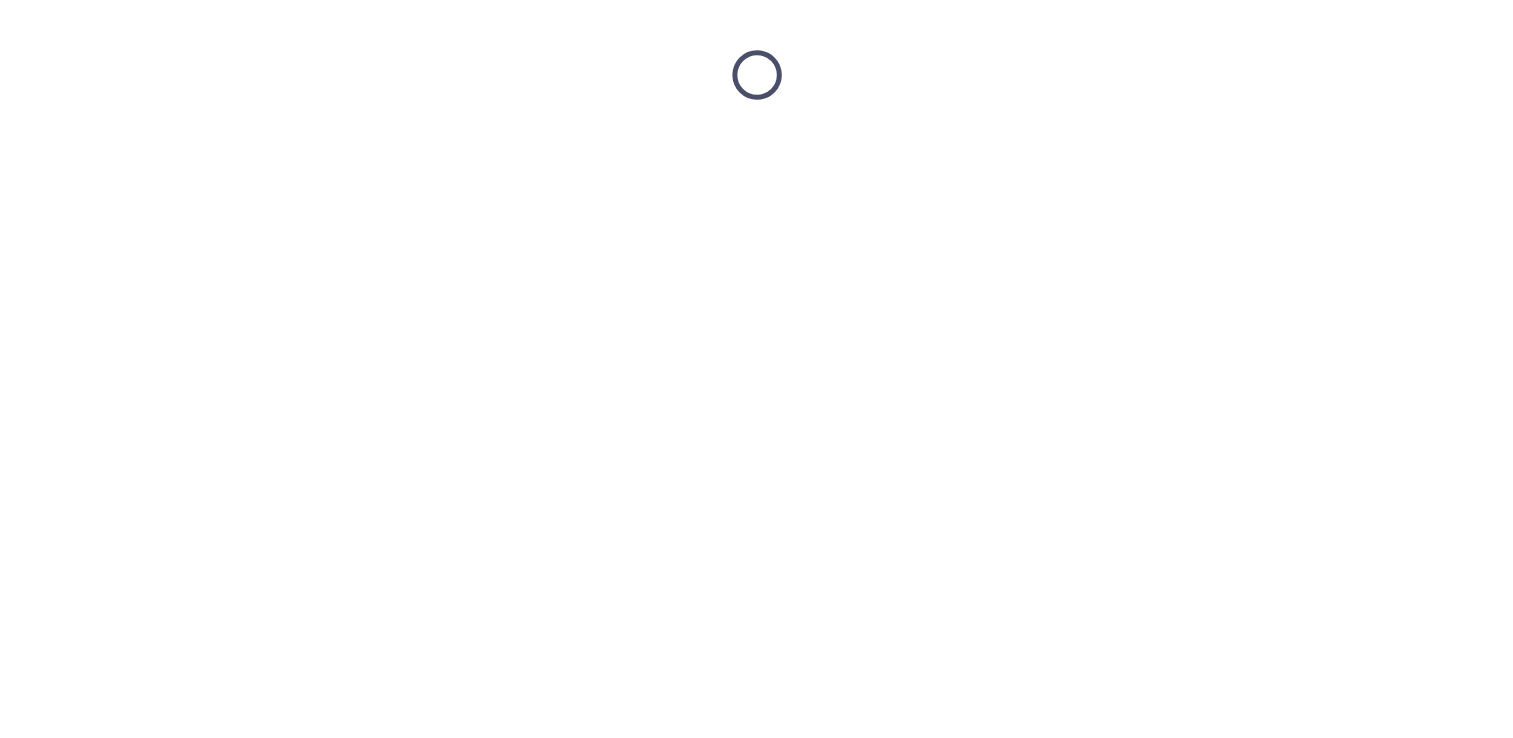 scroll, scrollTop: 0, scrollLeft: 0, axis: both 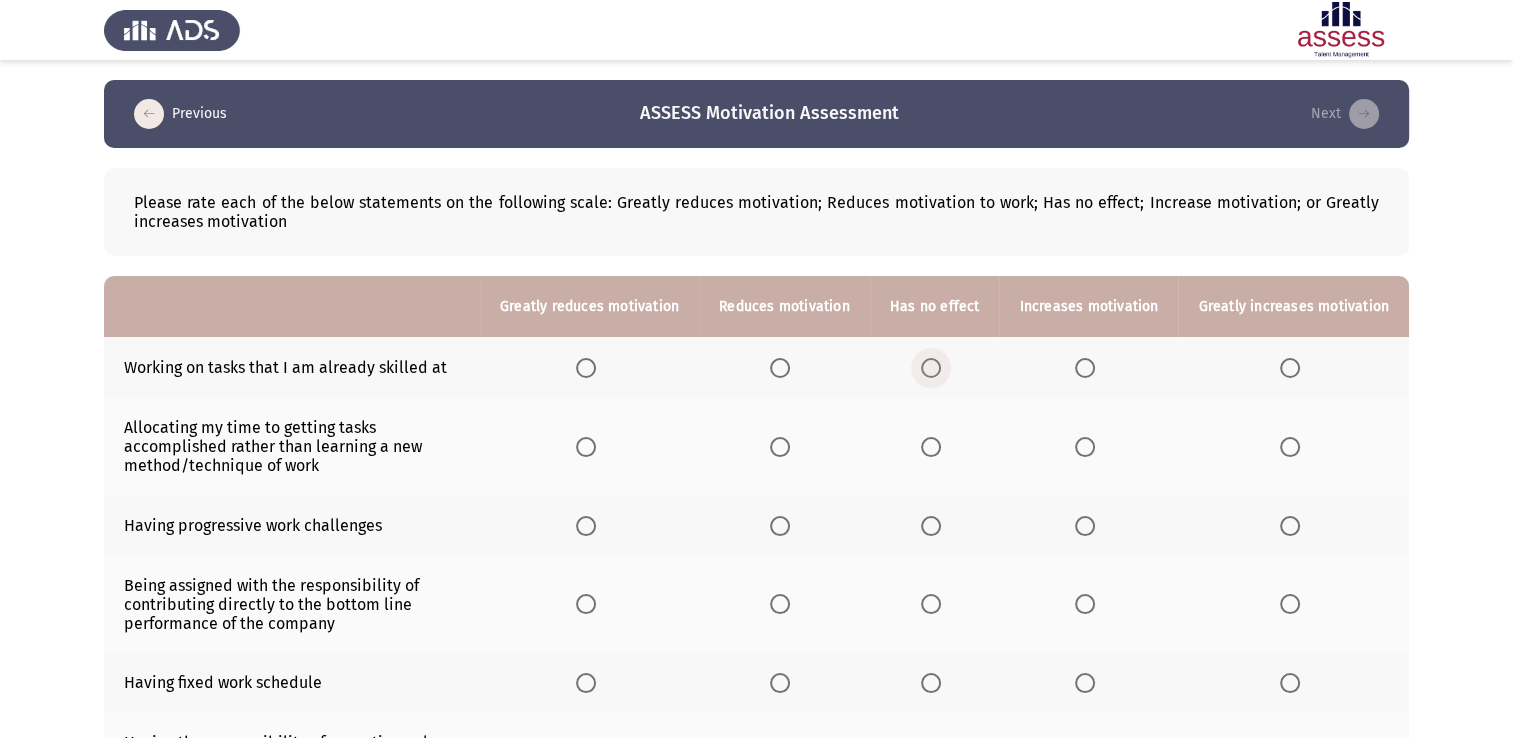 click at bounding box center (931, 368) 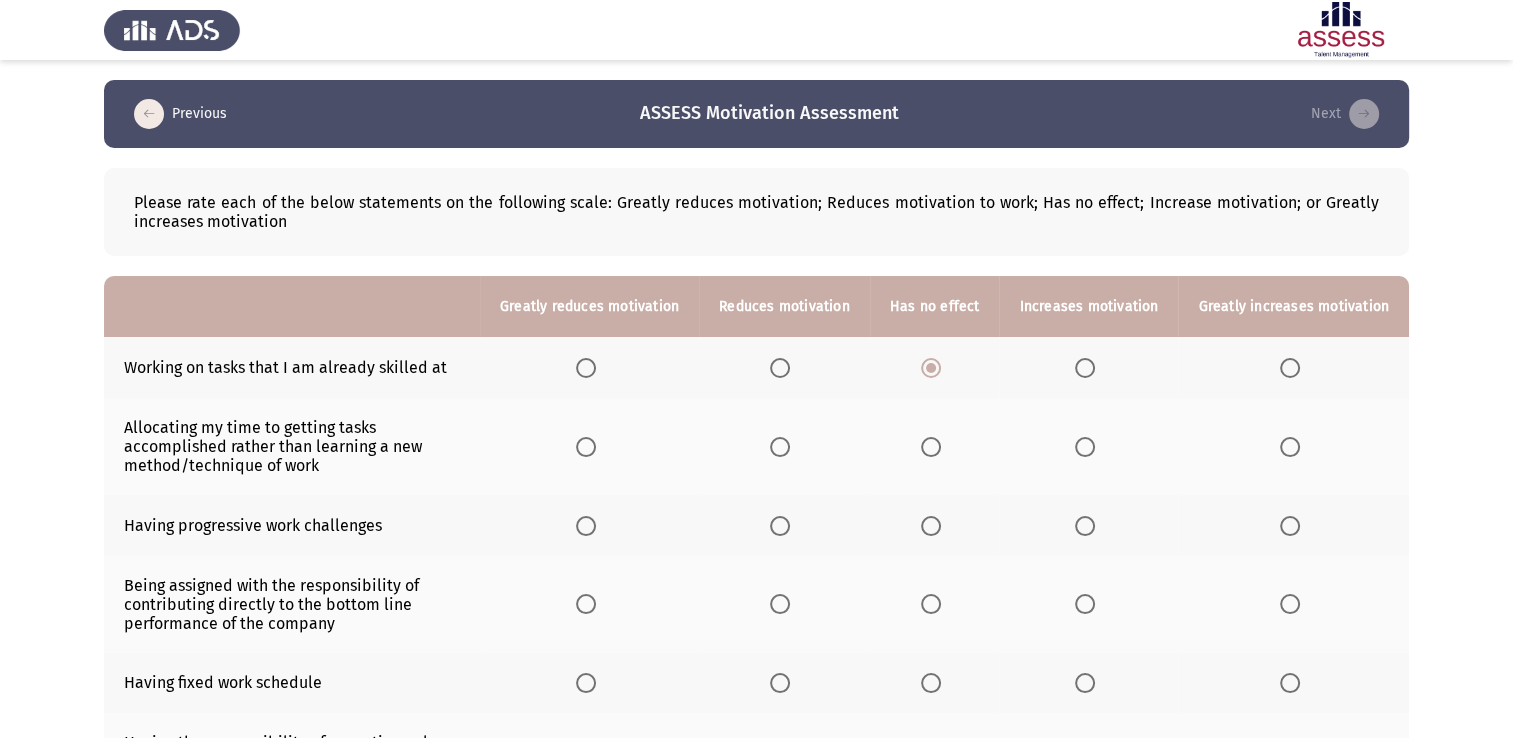 click at bounding box center [780, 447] 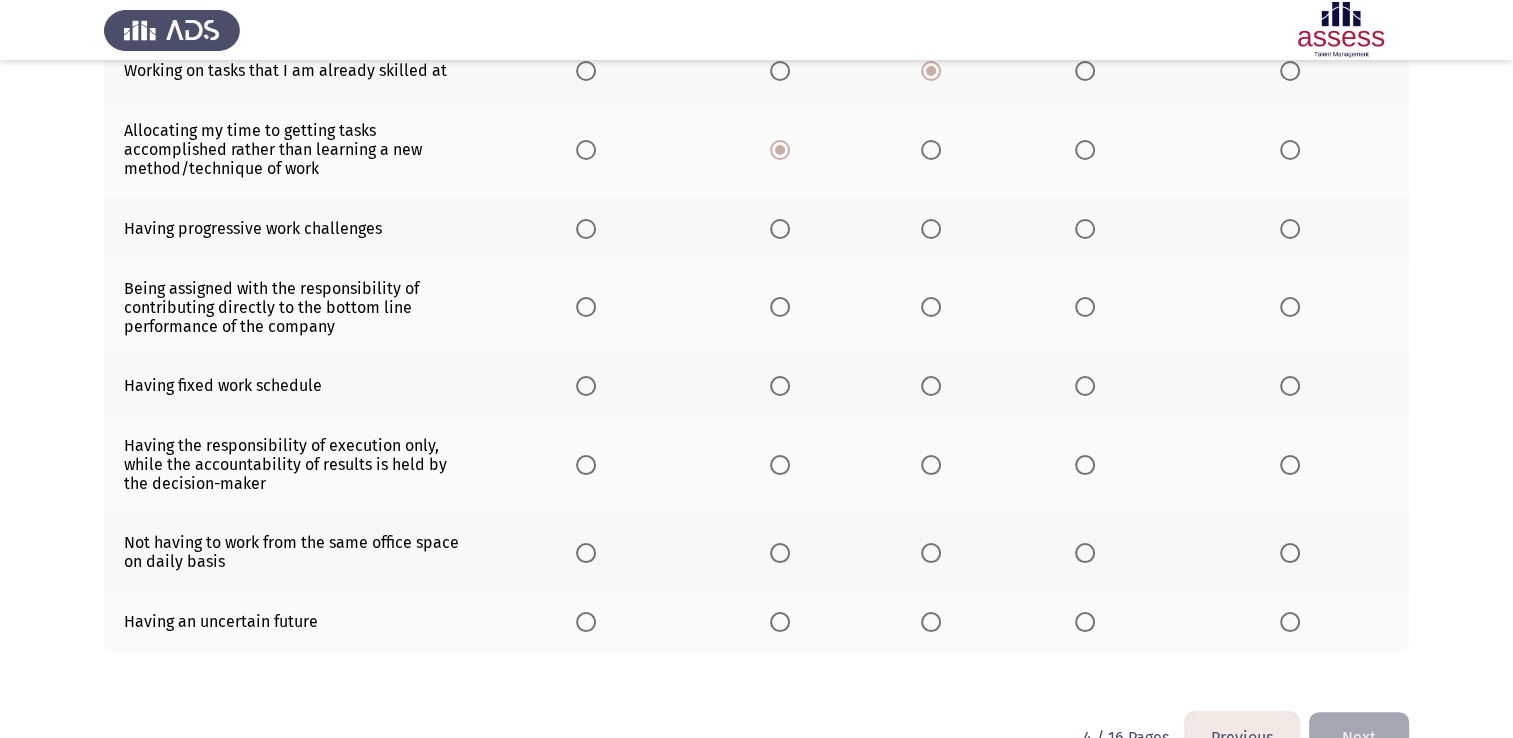 scroll, scrollTop: 300, scrollLeft: 0, axis: vertical 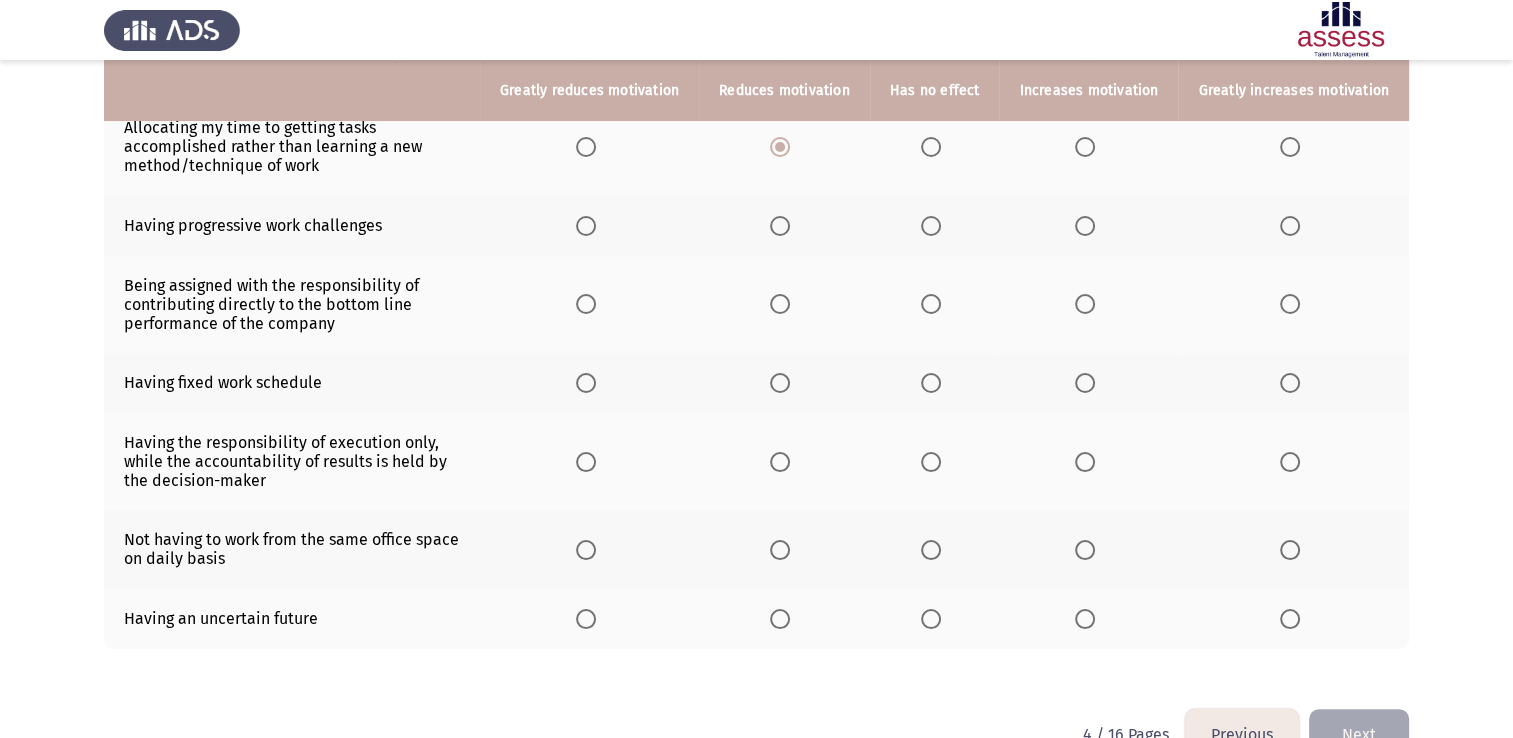 click at bounding box center [1085, 226] 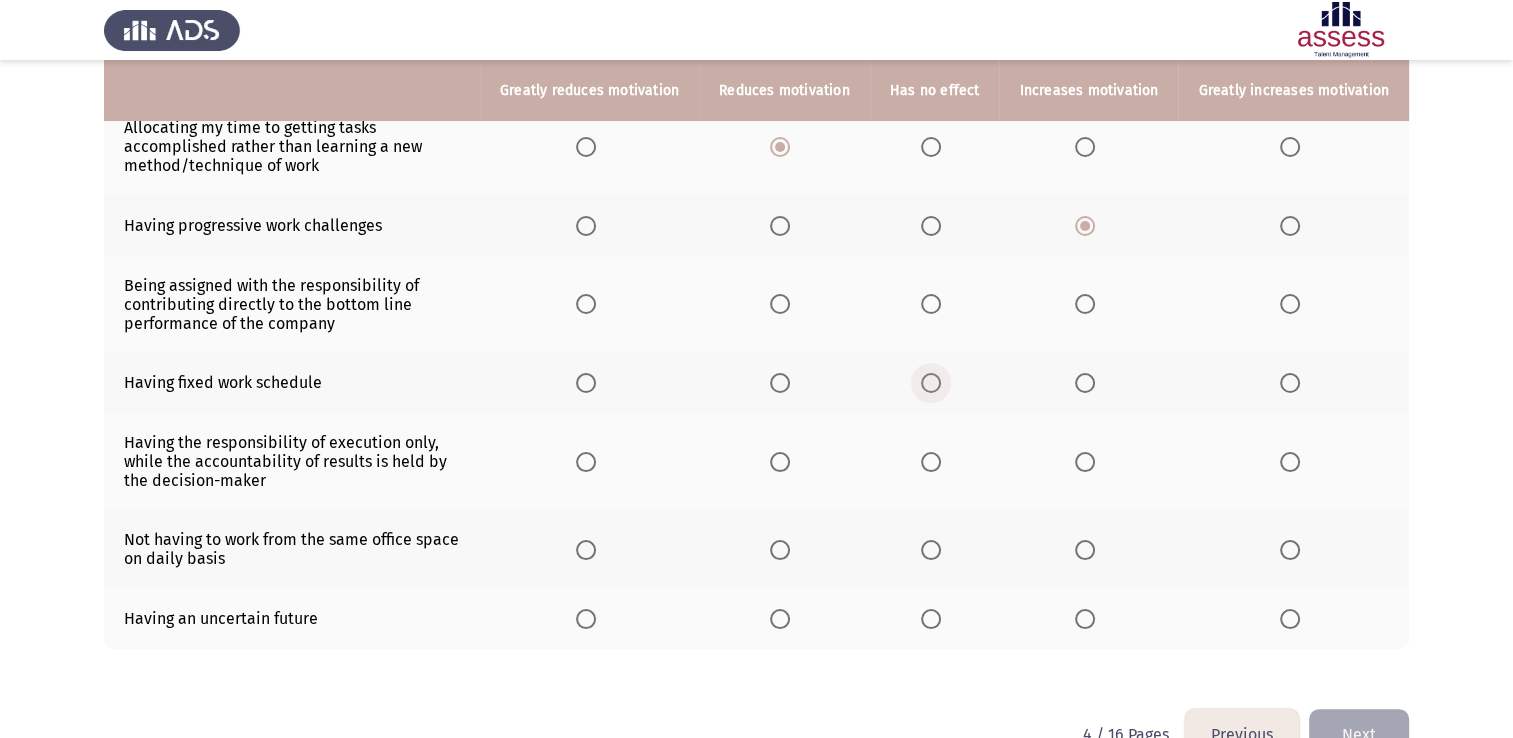 click at bounding box center [931, 383] 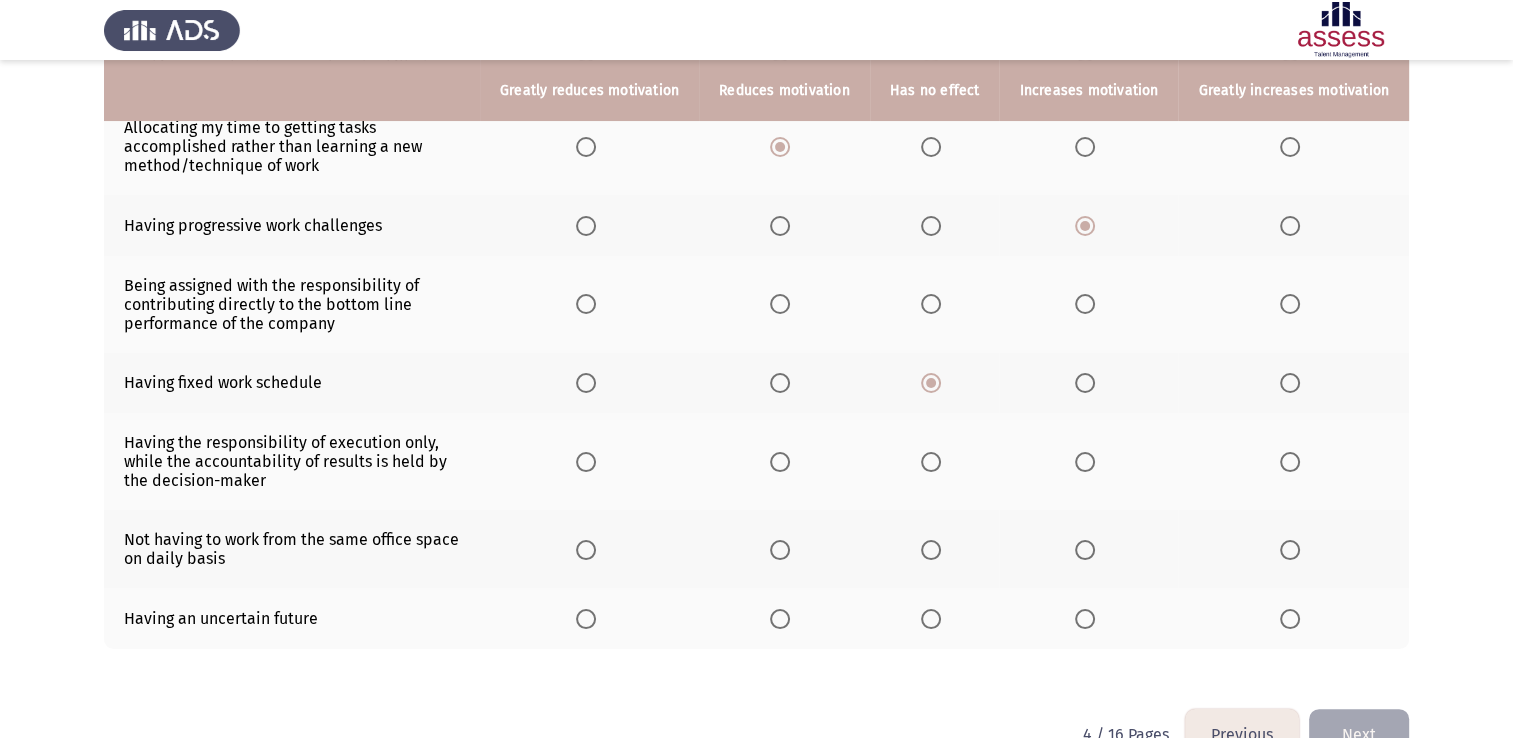 click at bounding box center [1085, 550] 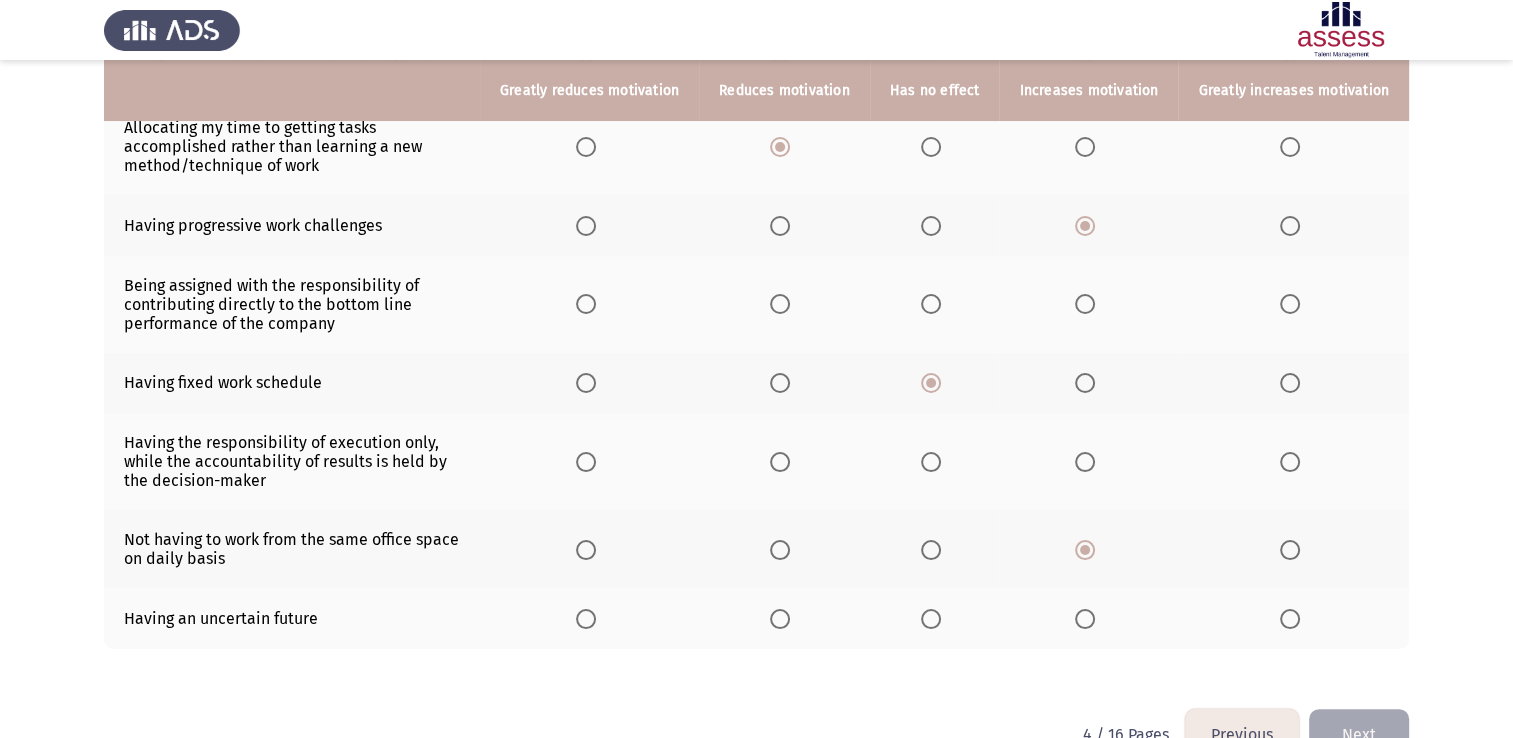 click at bounding box center (586, 619) 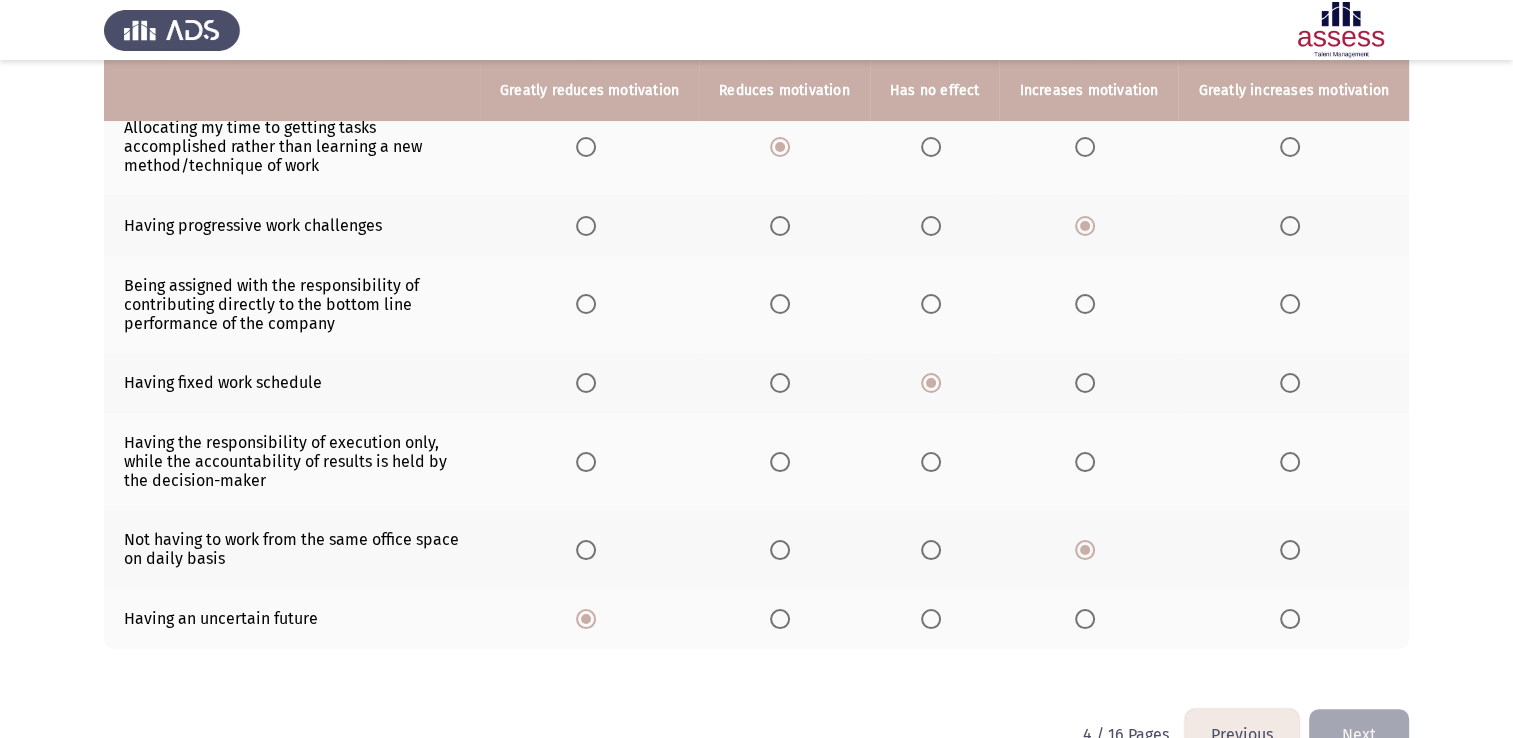 click at bounding box center (780, 462) 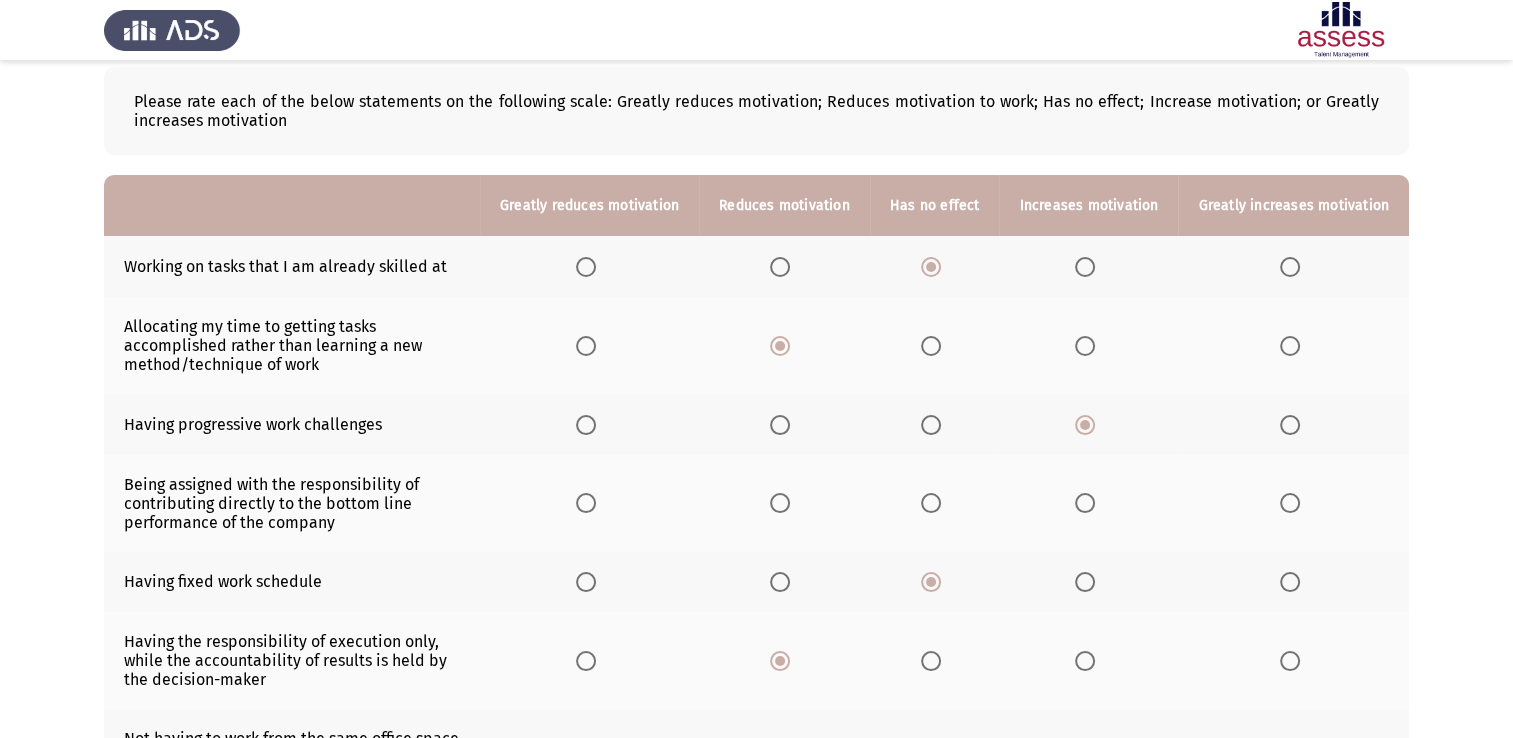 scroll, scrollTop: 100, scrollLeft: 0, axis: vertical 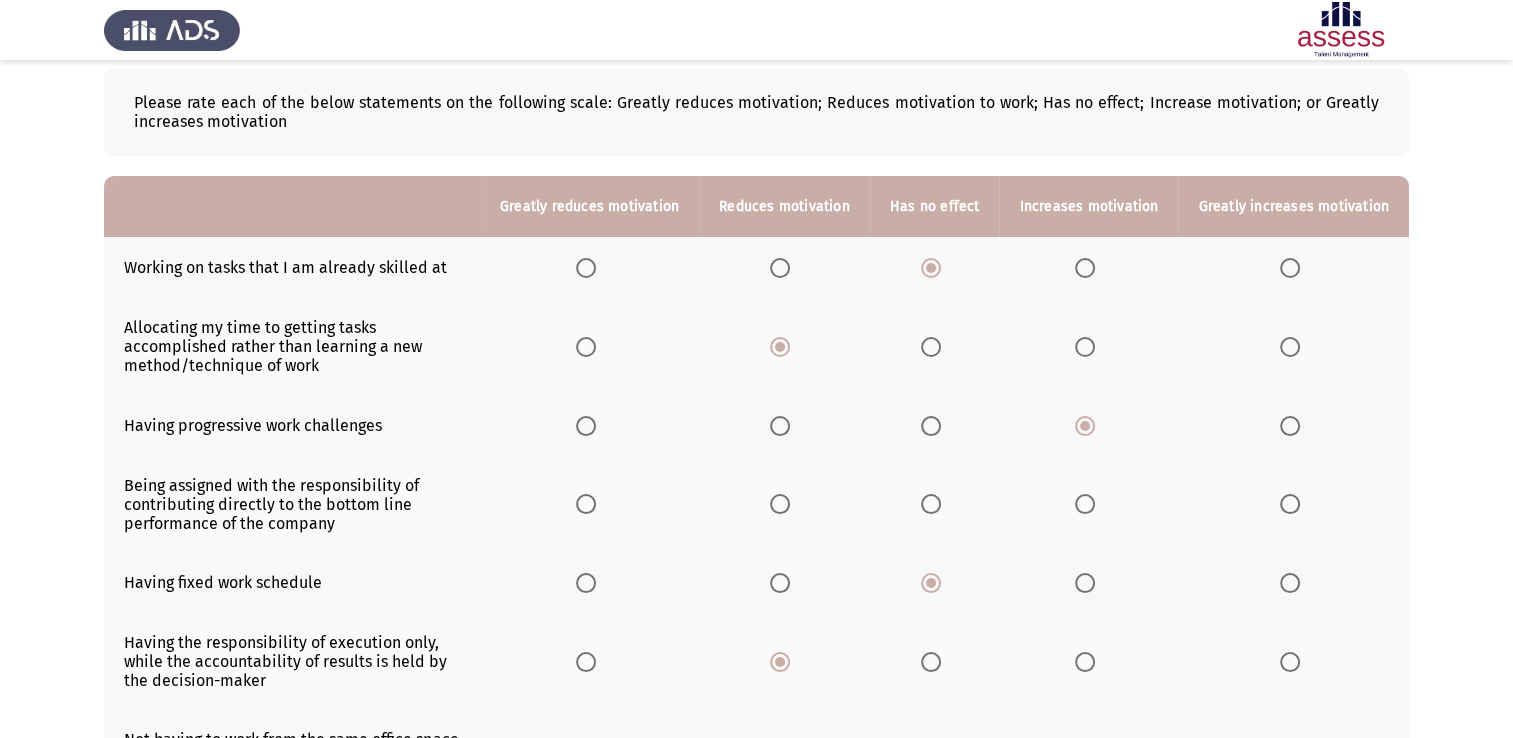 click at bounding box center [1085, 504] 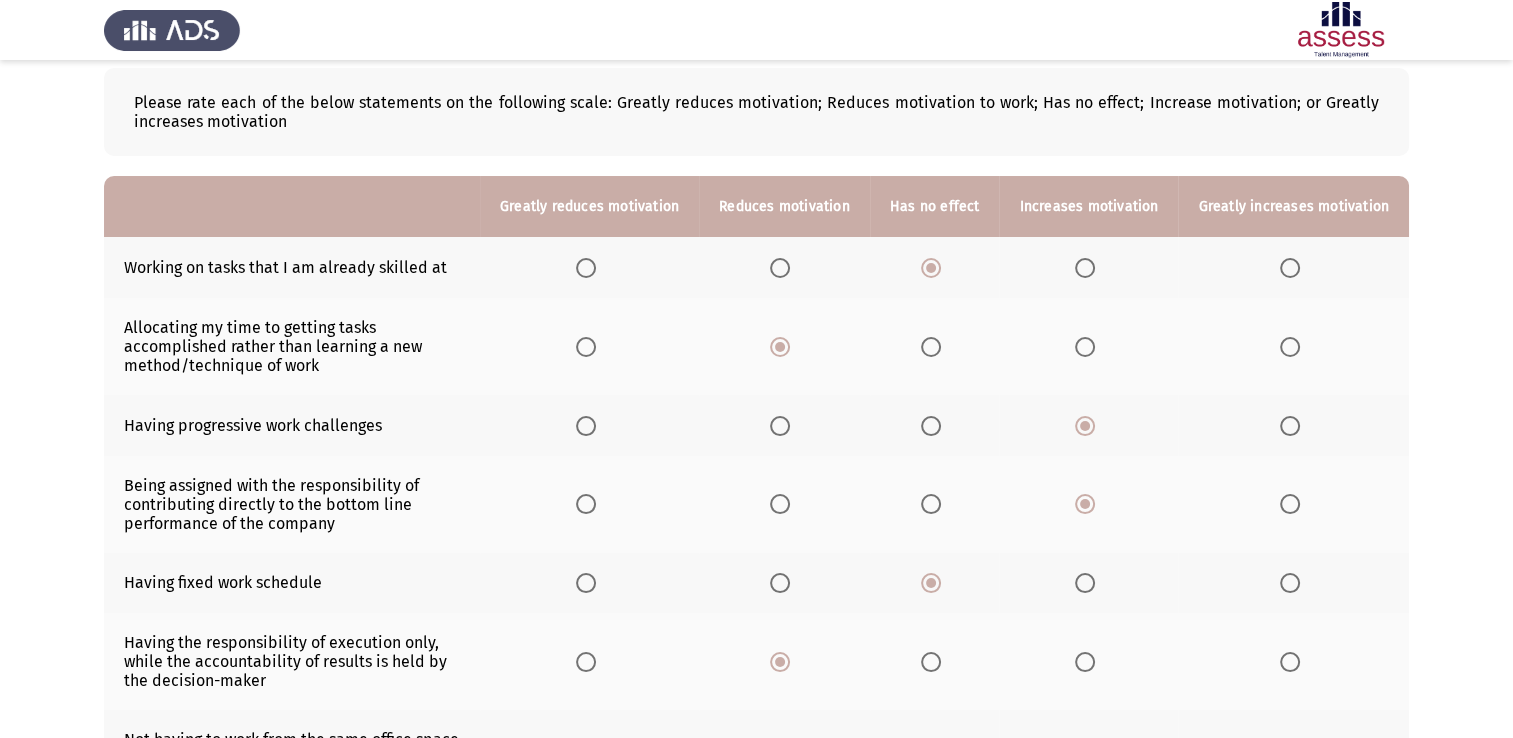 scroll, scrollTop: 354, scrollLeft: 0, axis: vertical 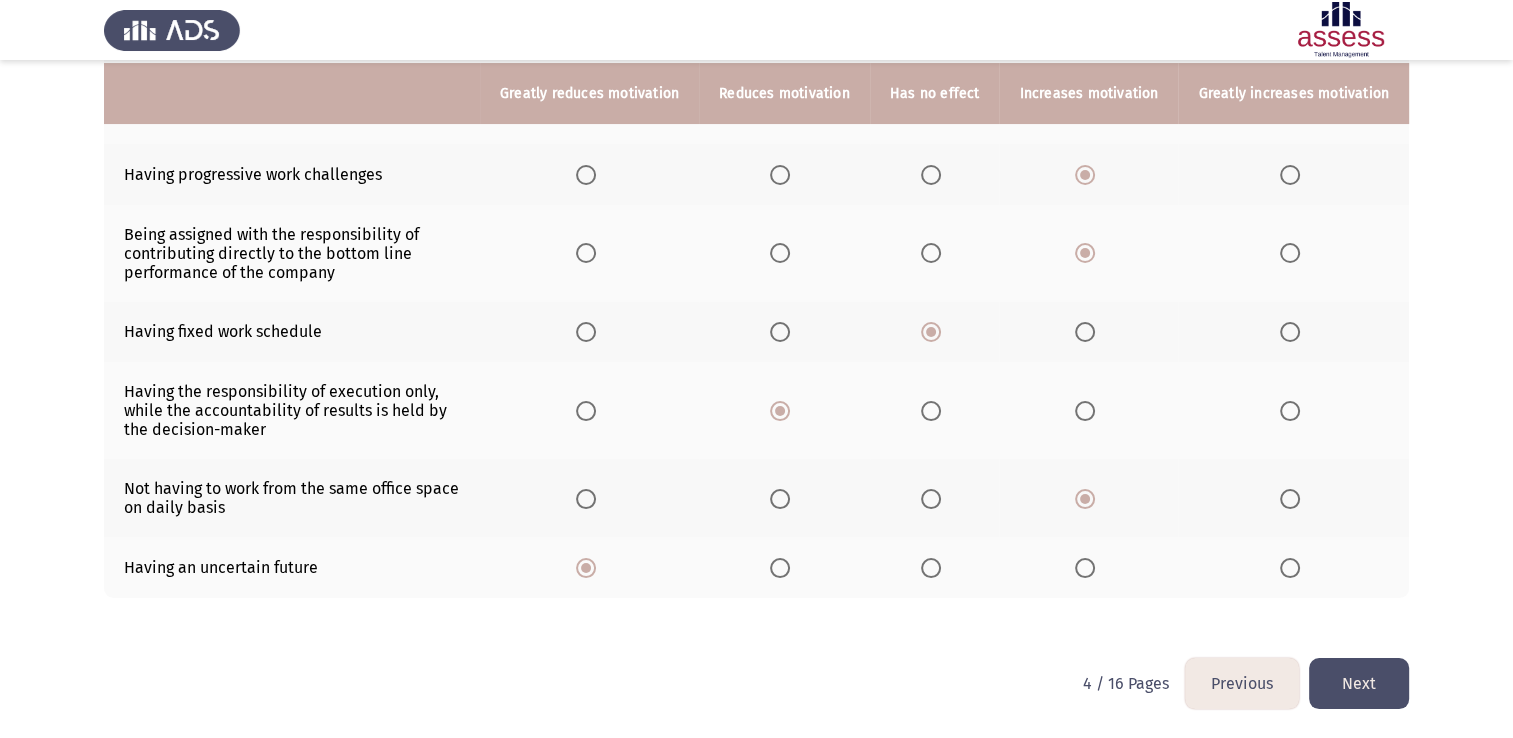 click on "Next" 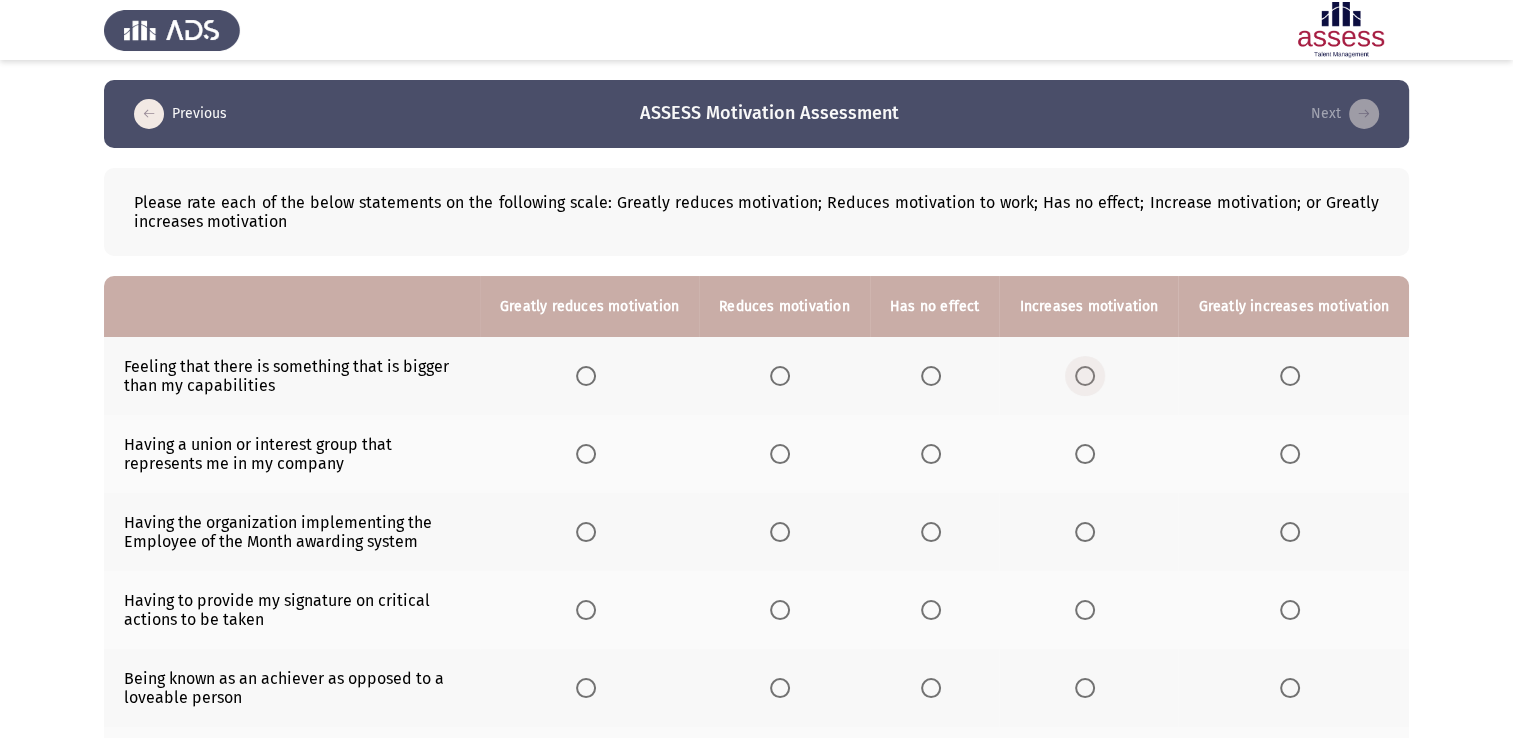 click at bounding box center (1085, 376) 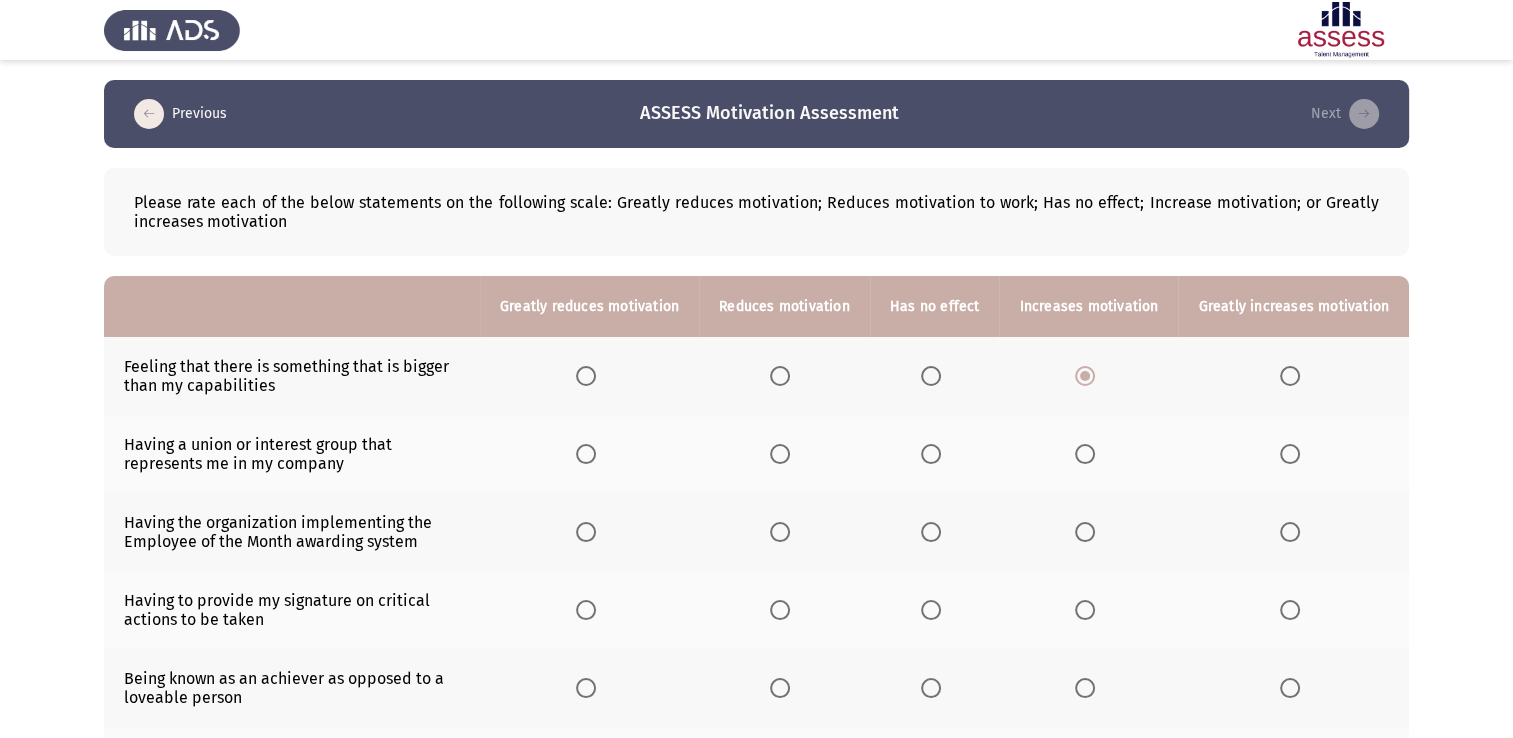 click at bounding box center [1085, 454] 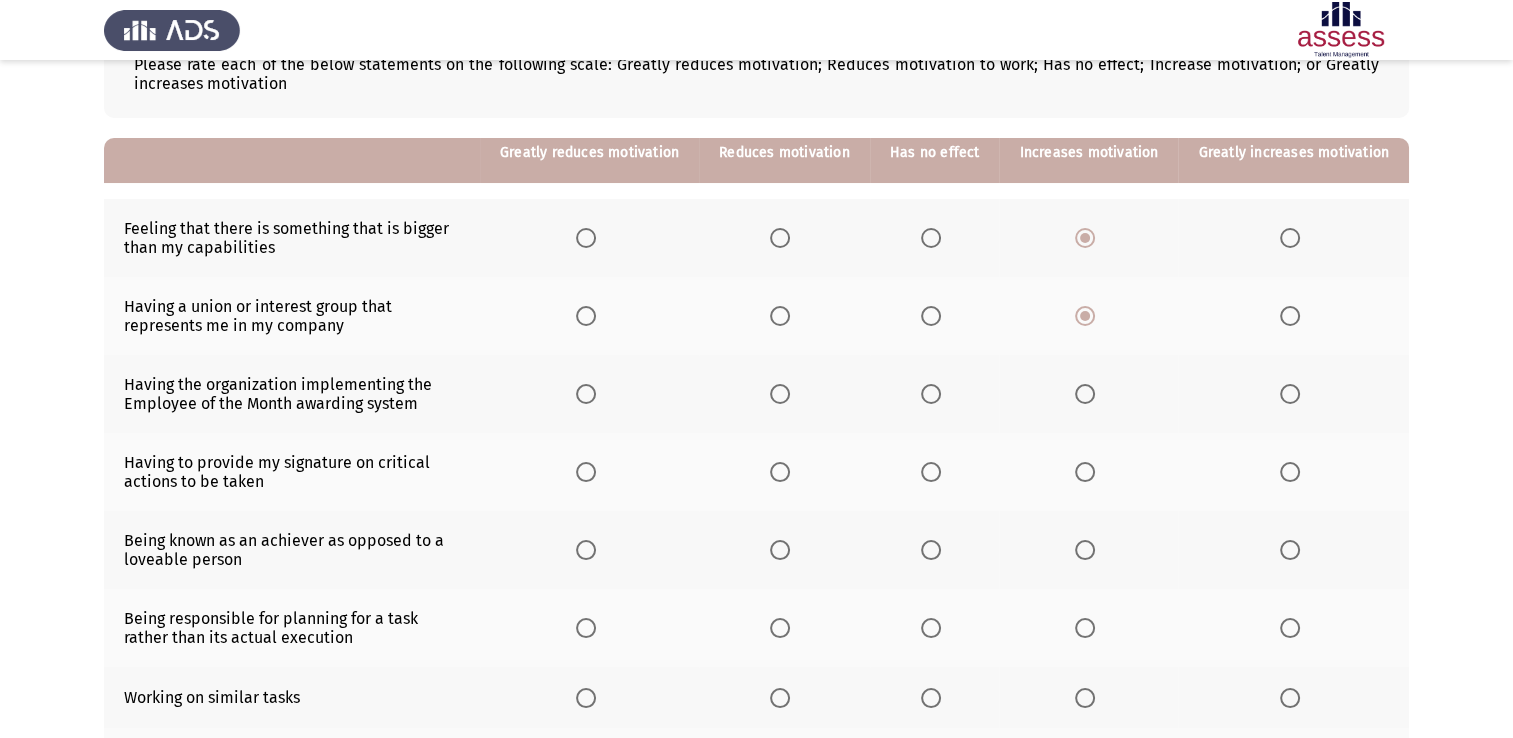 scroll, scrollTop: 200, scrollLeft: 0, axis: vertical 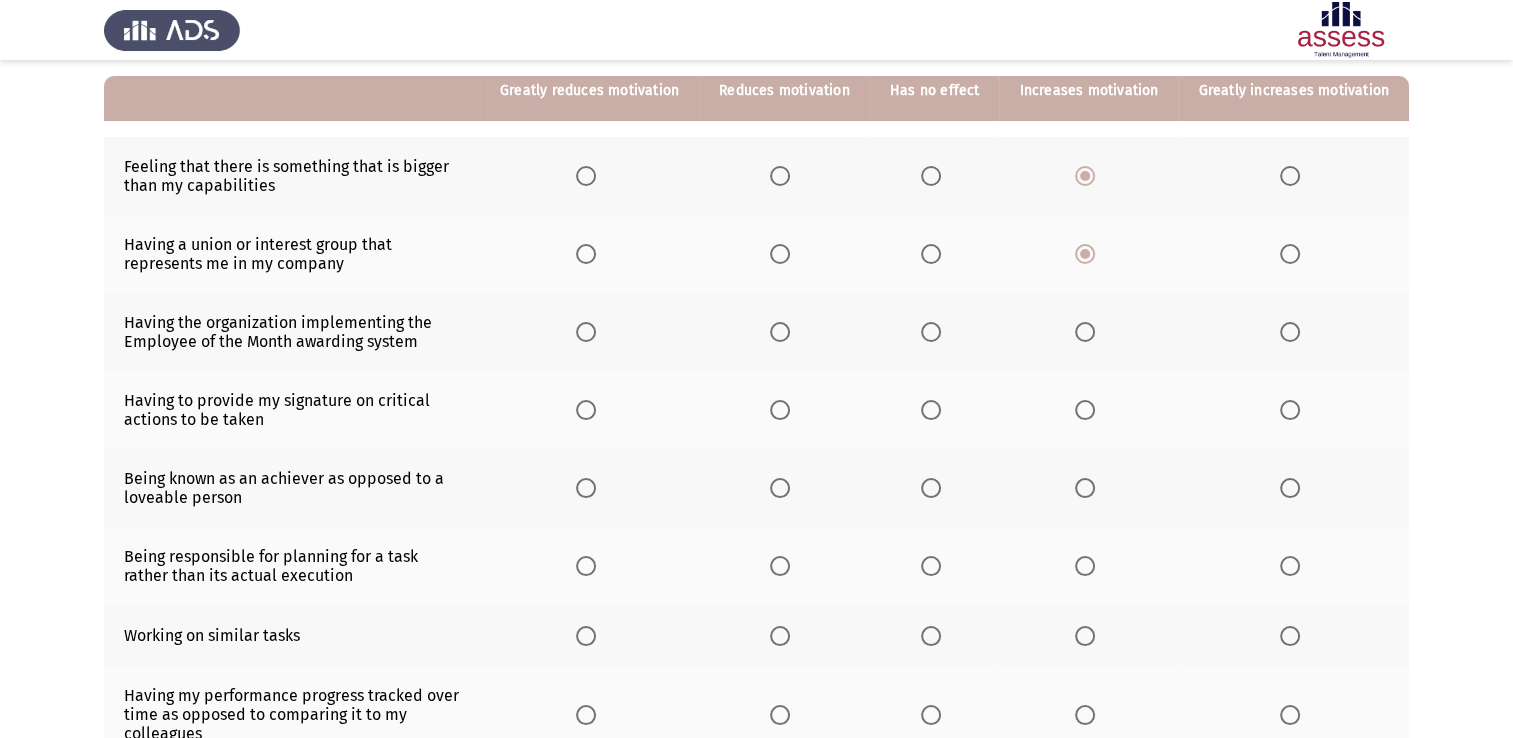 click at bounding box center [1085, 332] 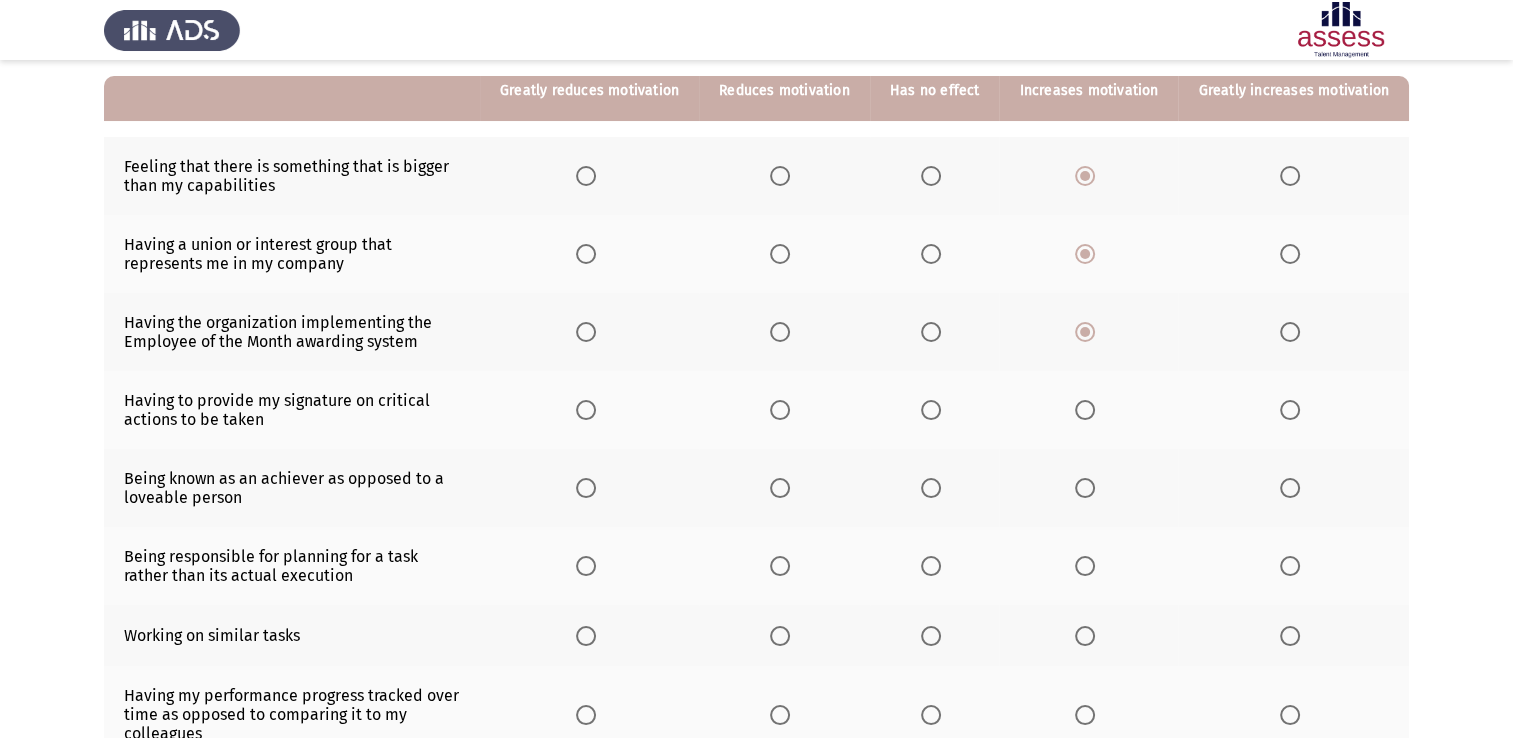 click at bounding box center [1085, 410] 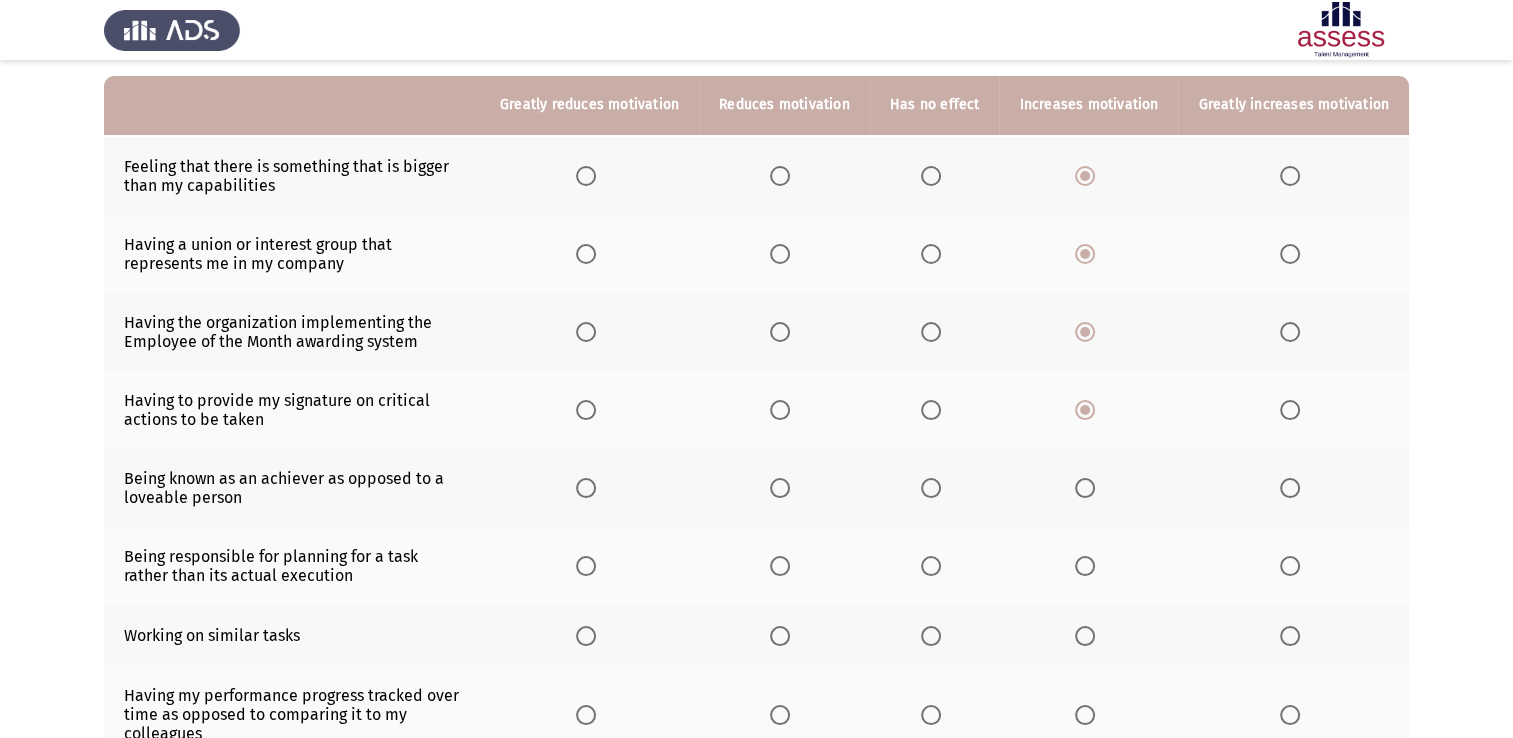scroll, scrollTop: 300, scrollLeft: 0, axis: vertical 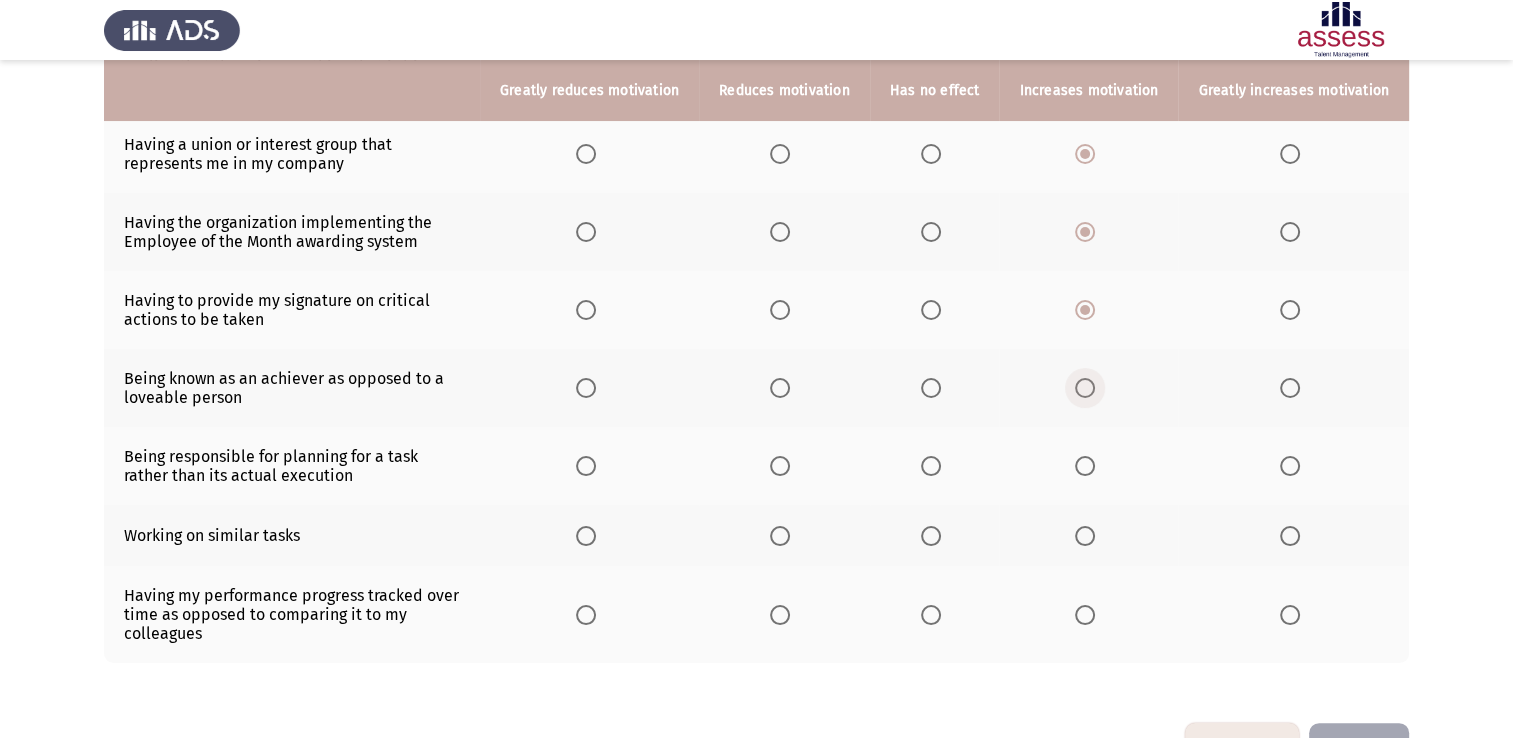 click at bounding box center (1085, 388) 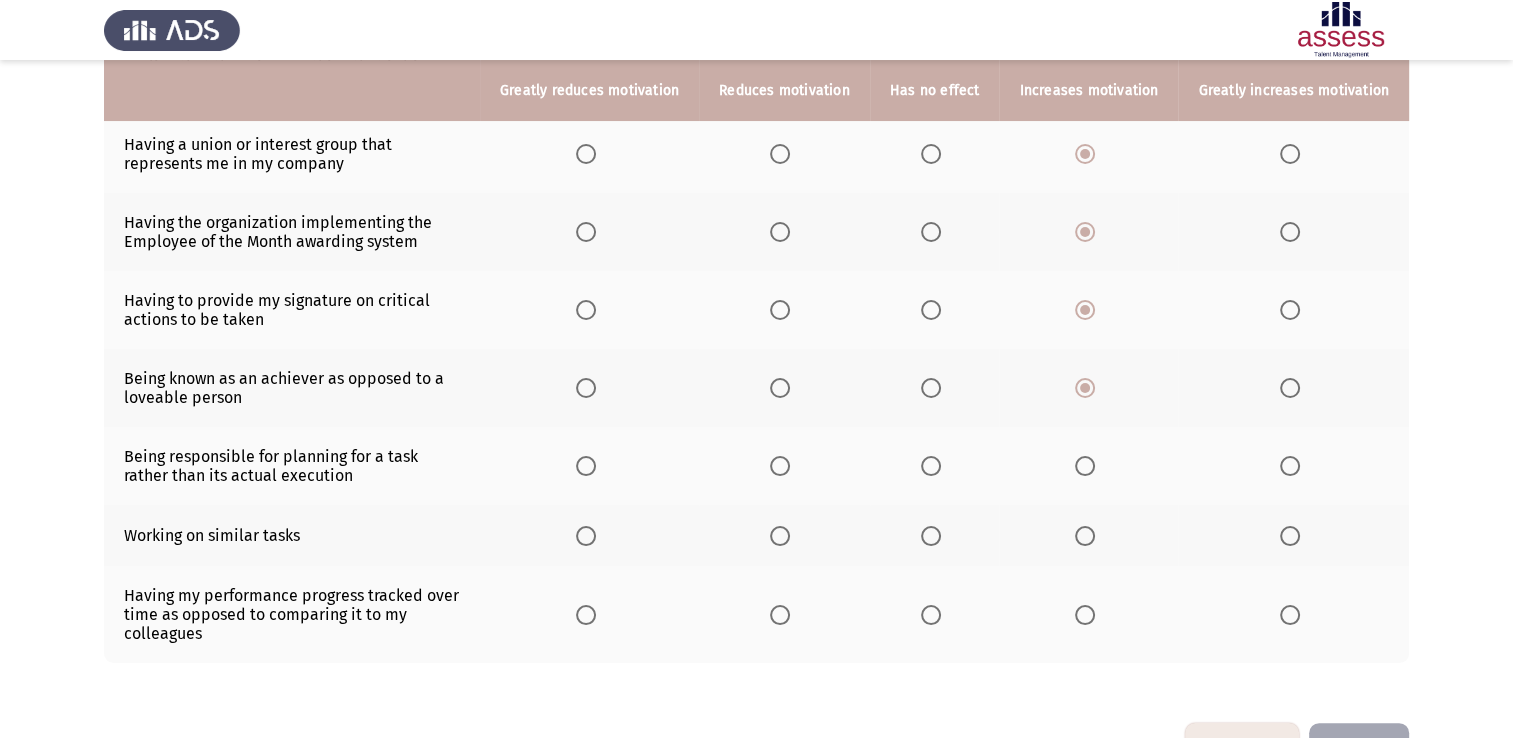 click at bounding box center (780, 466) 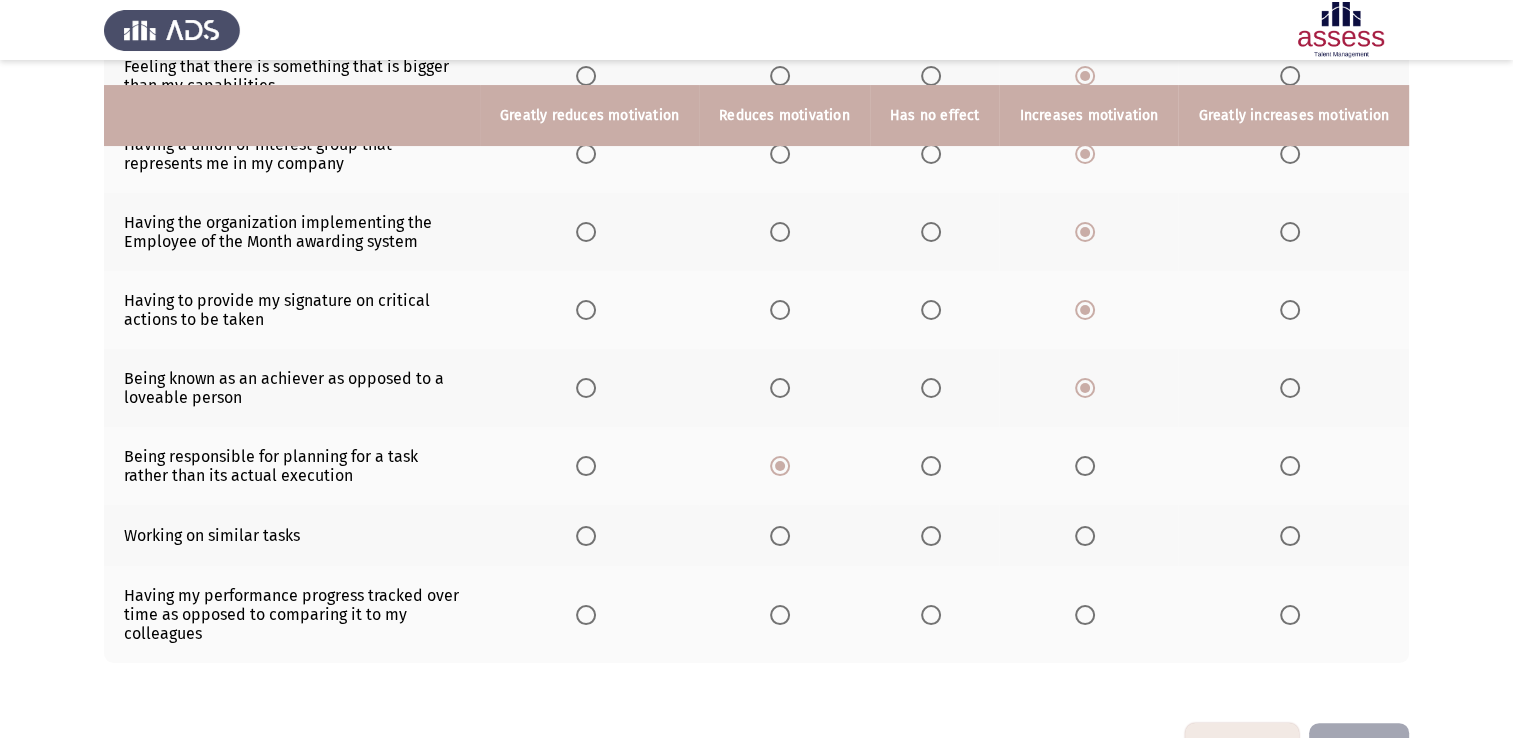 scroll, scrollTop: 368, scrollLeft: 0, axis: vertical 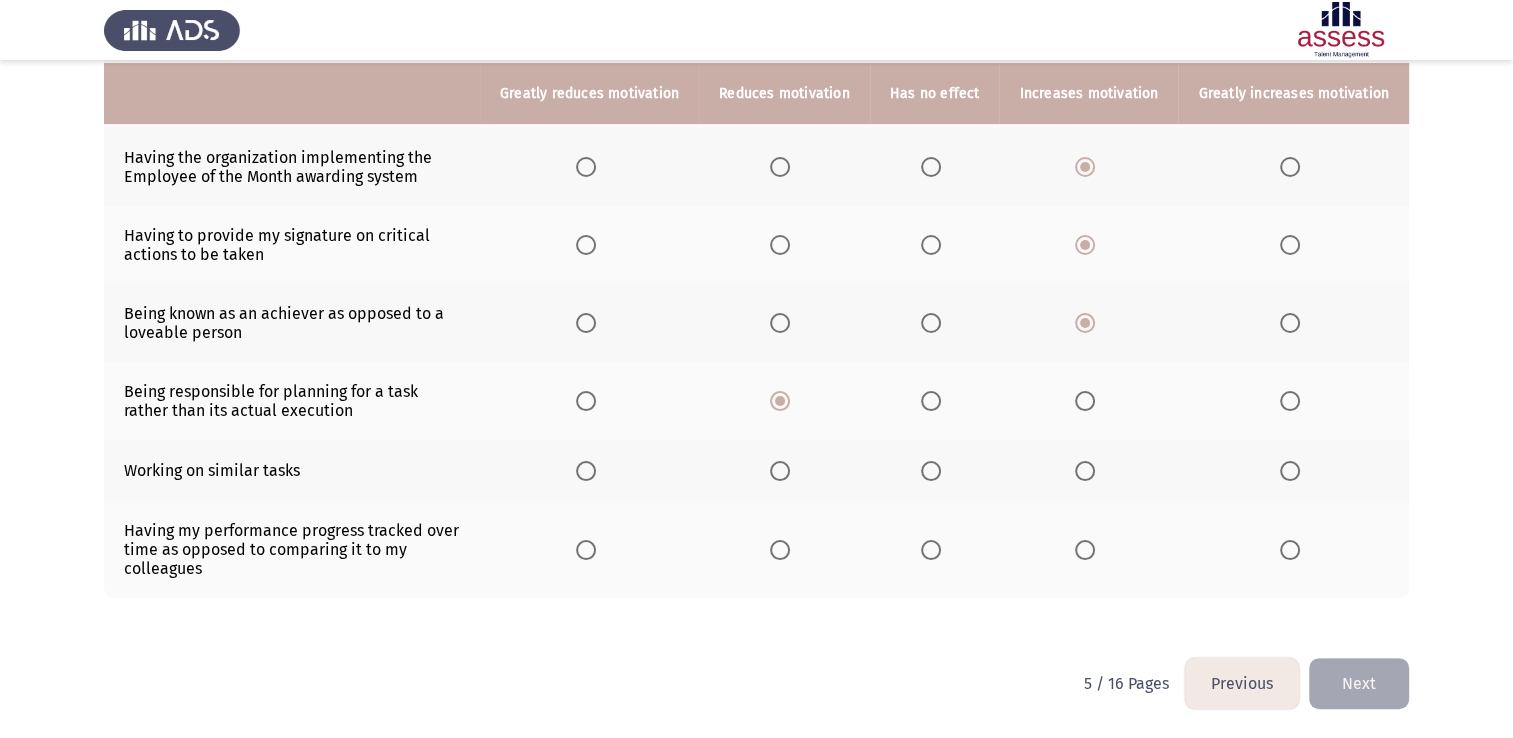 click at bounding box center (931, 471) 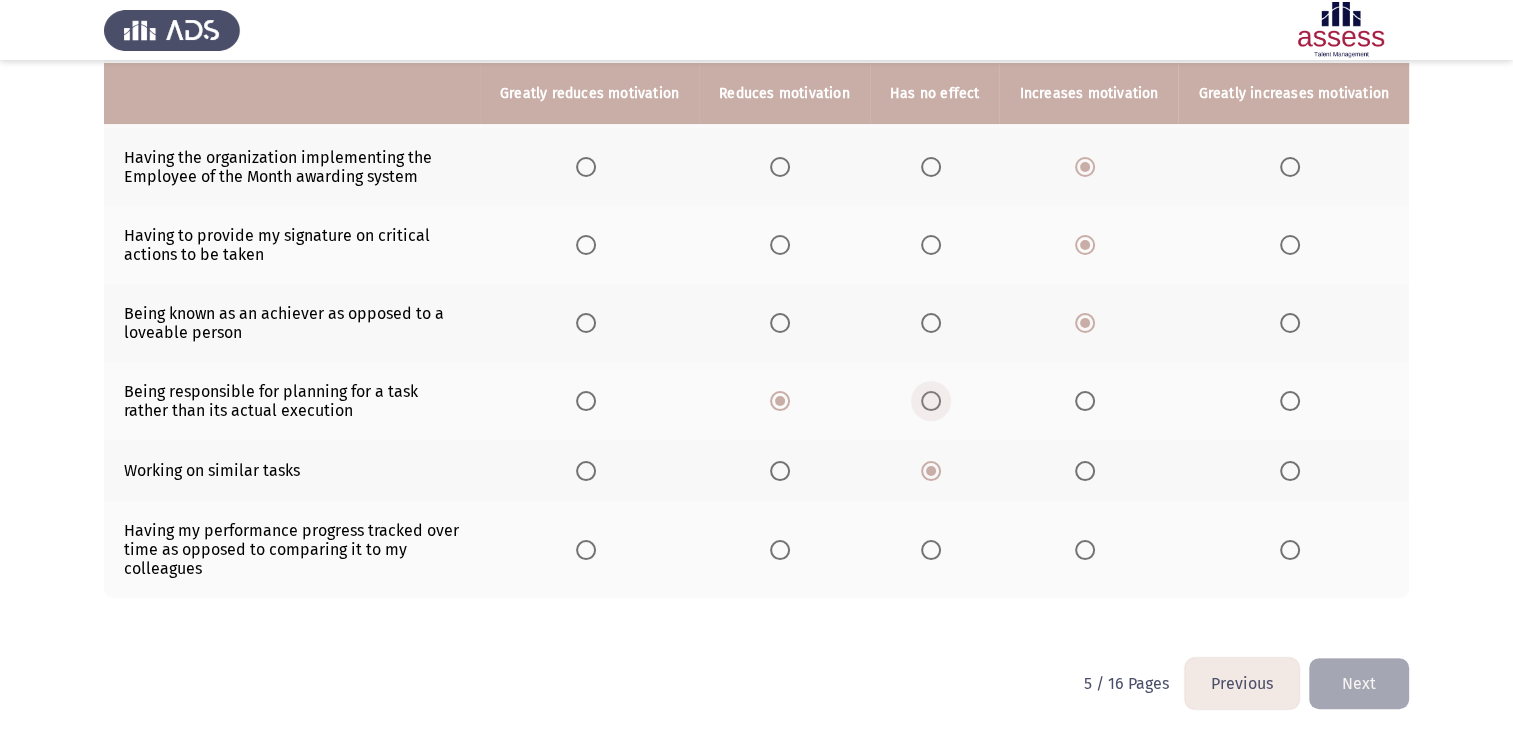 click at bounding box center (931, 401) 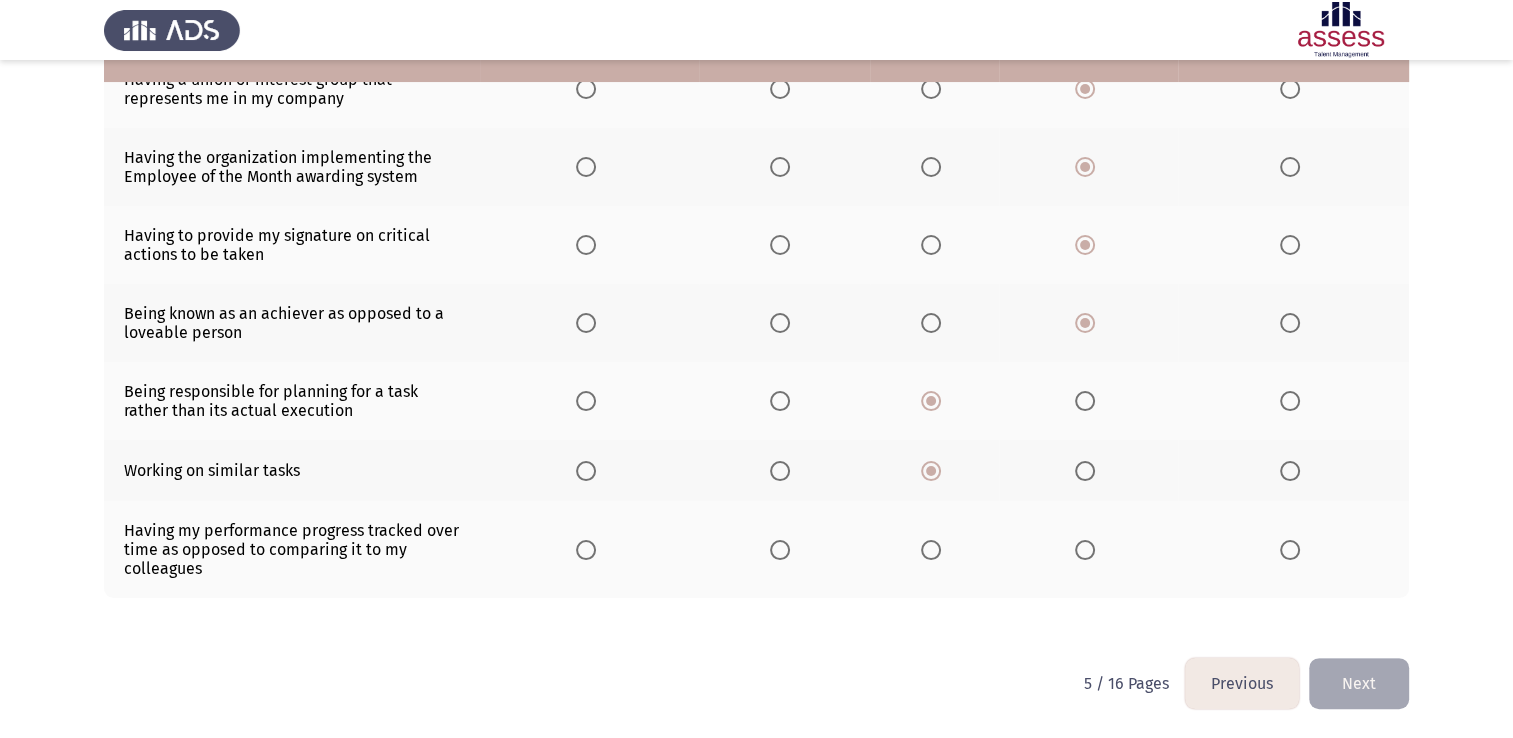 scroll, scrollTop: 368, scrollLeft: 0, axis: vertical 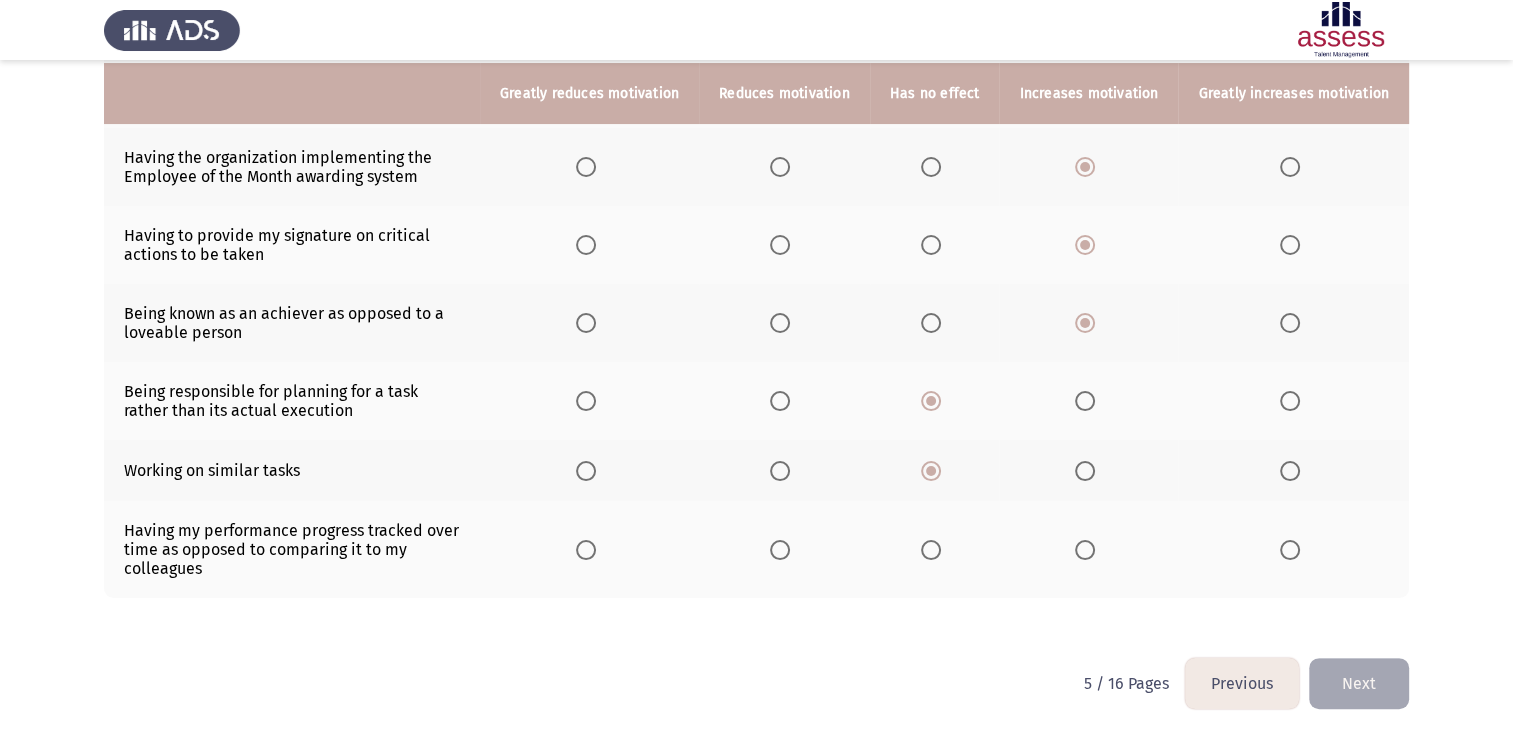 click at bounding box center [1085, 550] 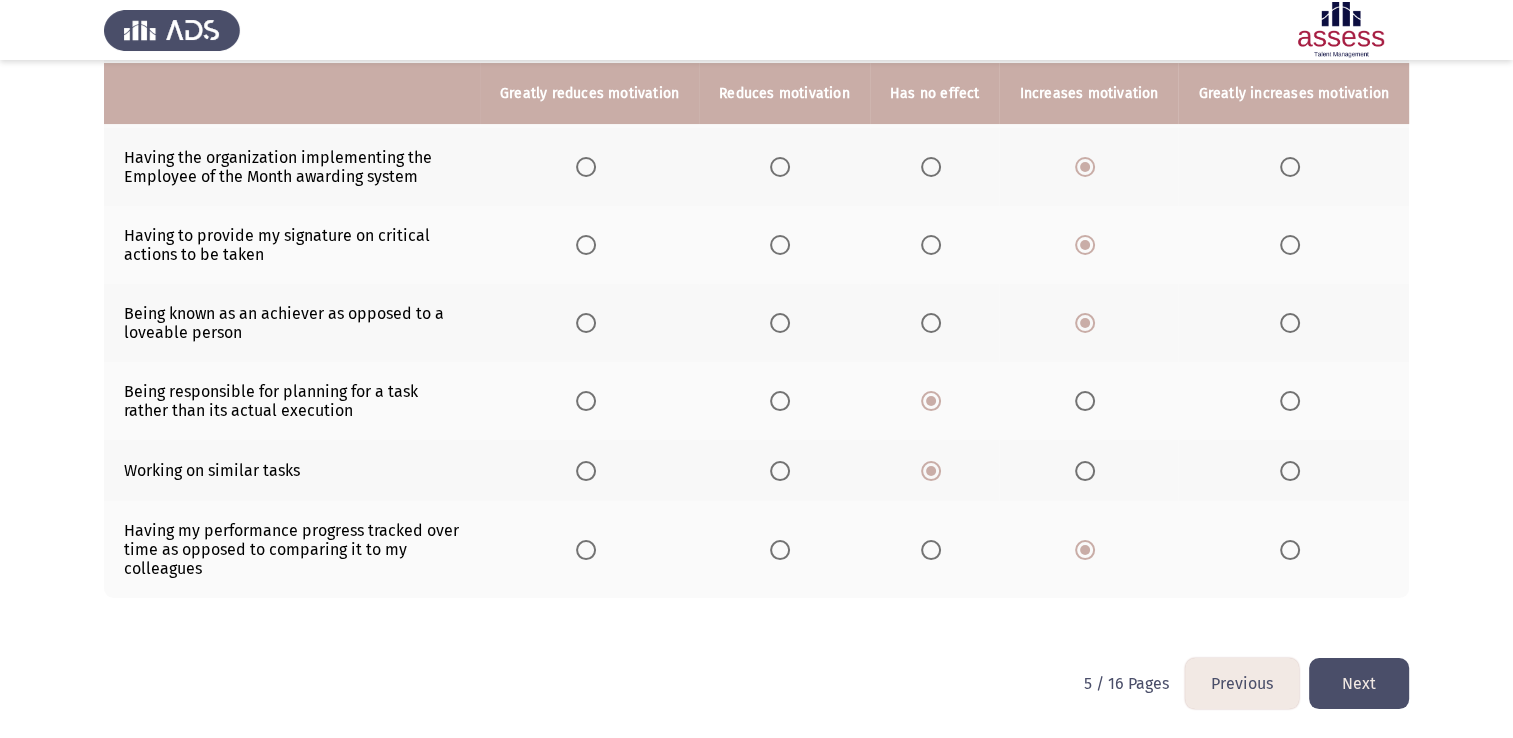 click on "Next" 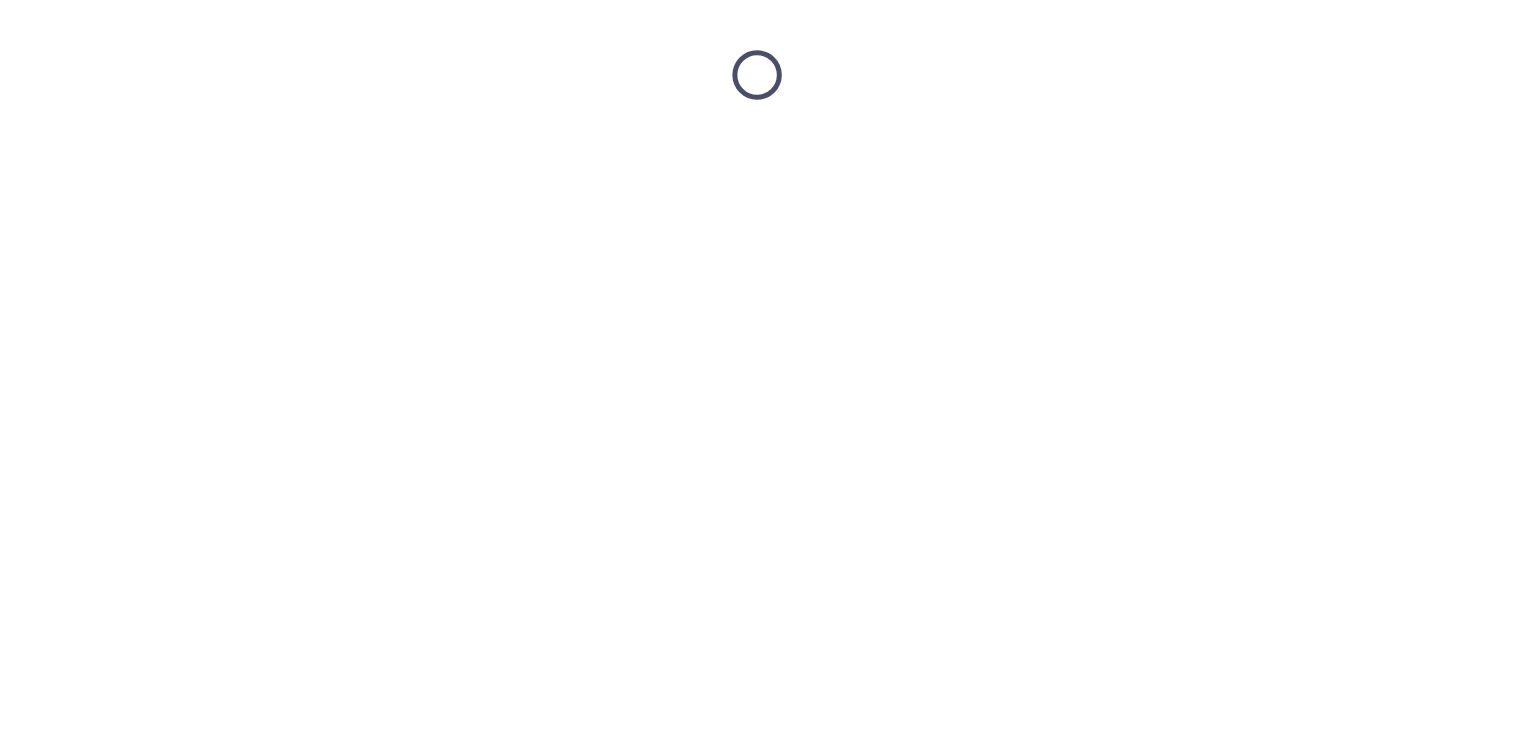 scroll, scrollTop: 0, scrollLeft: 0, axis: both 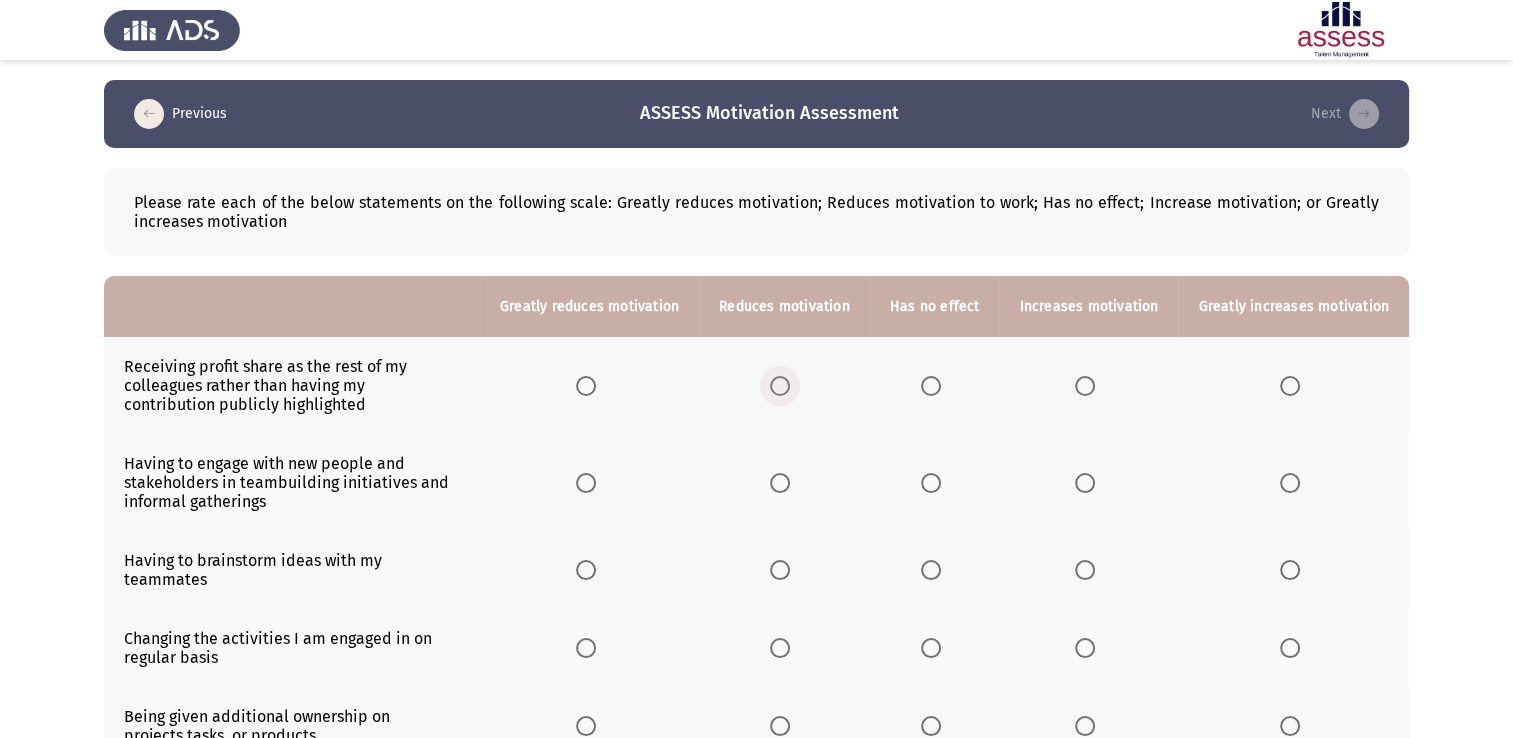 click at bounding box center [780, 386] 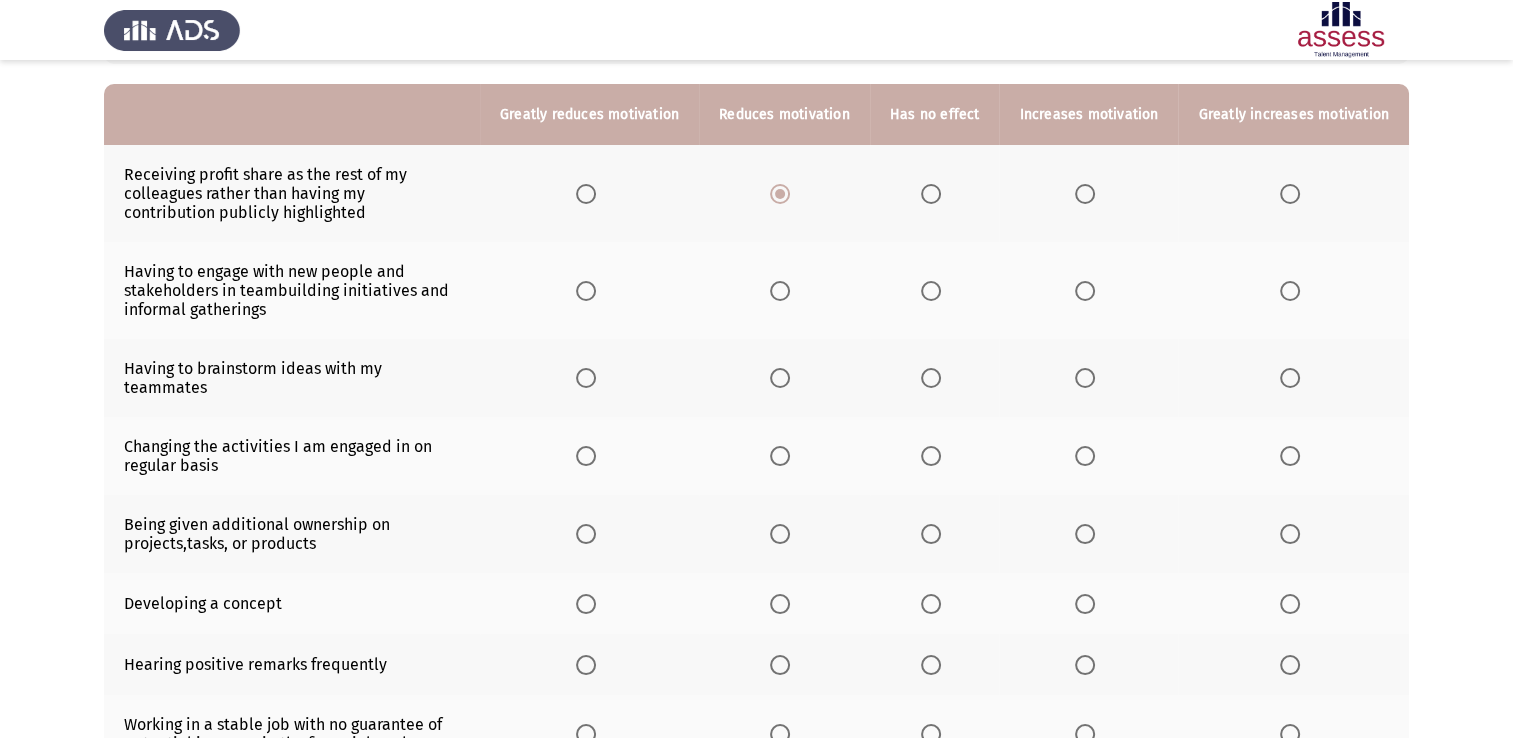 scroll, scrollTop: 200, scrollLeft: 0, axis: vertical 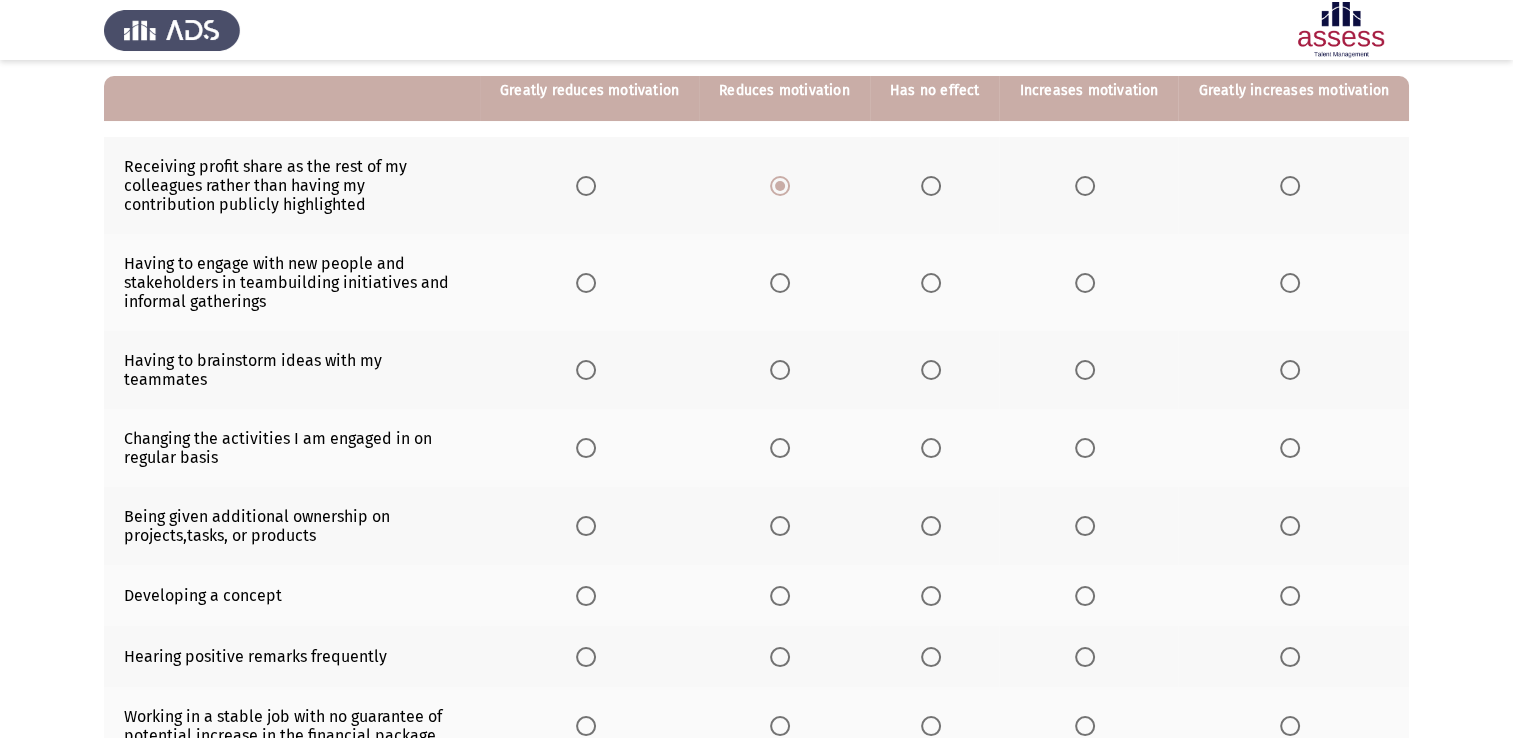 click at bounding box center [1085, 283] 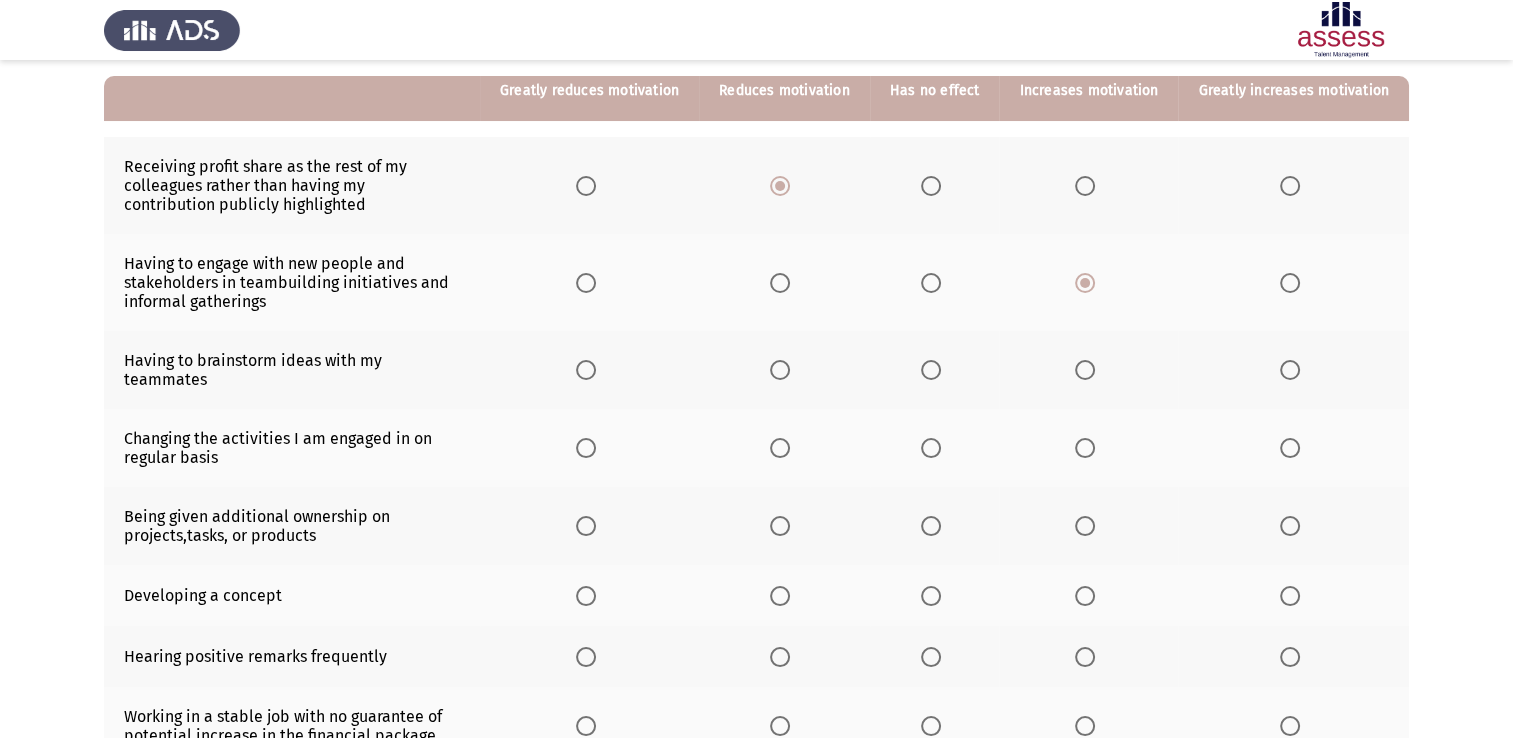 click at bounding box center [1290, 370] 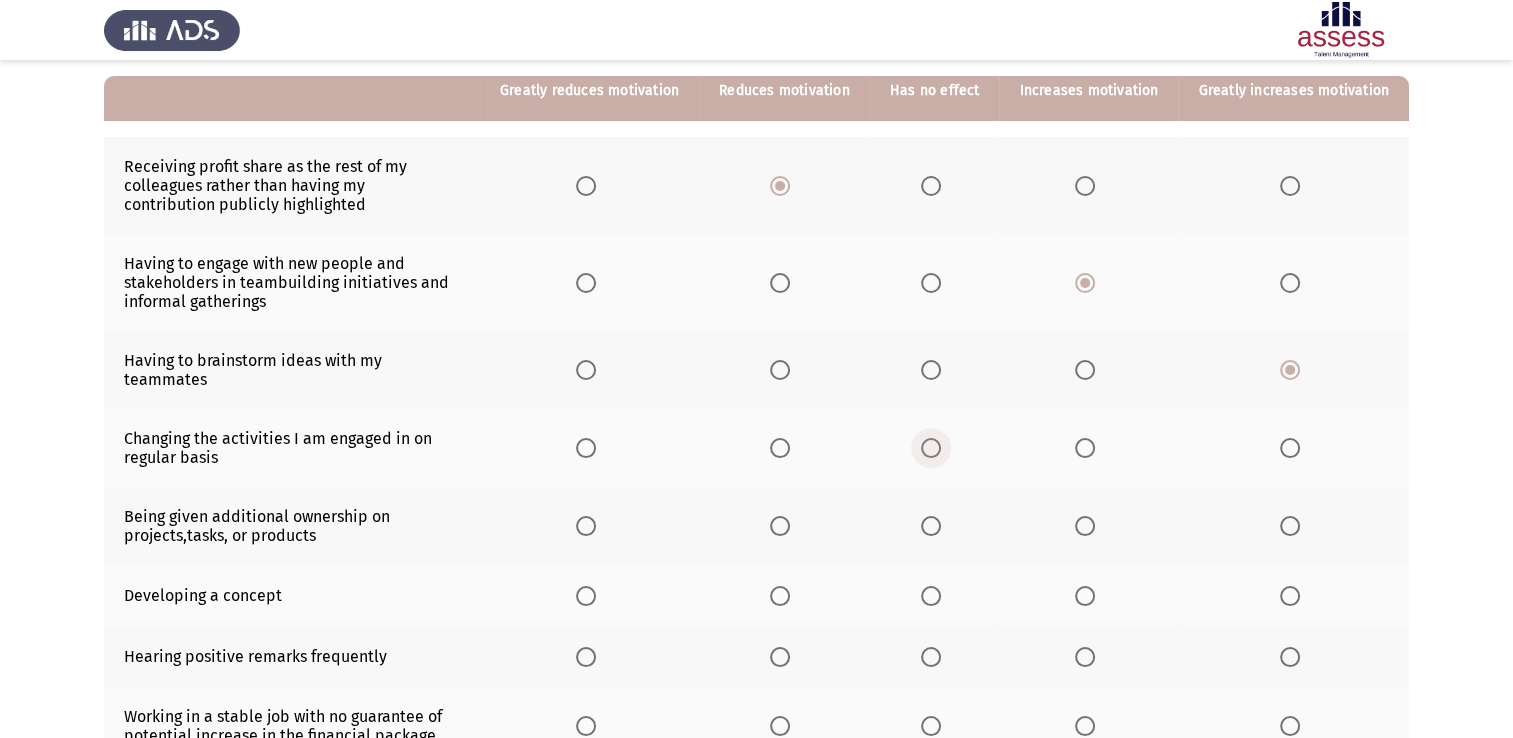click at bounding box center (931, 448) 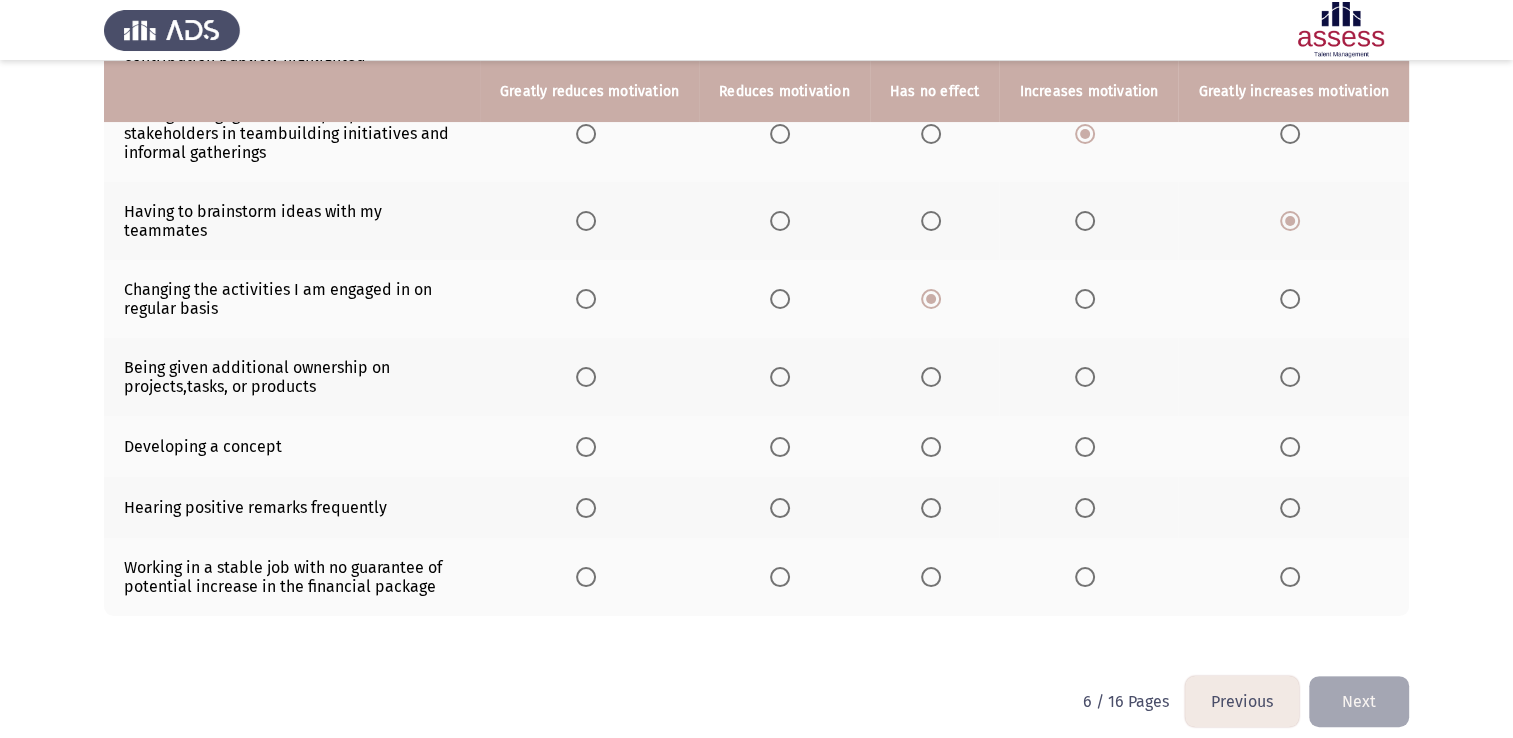 scroll, scrollTop: 352, scrollLeft: 0, axis: vertical 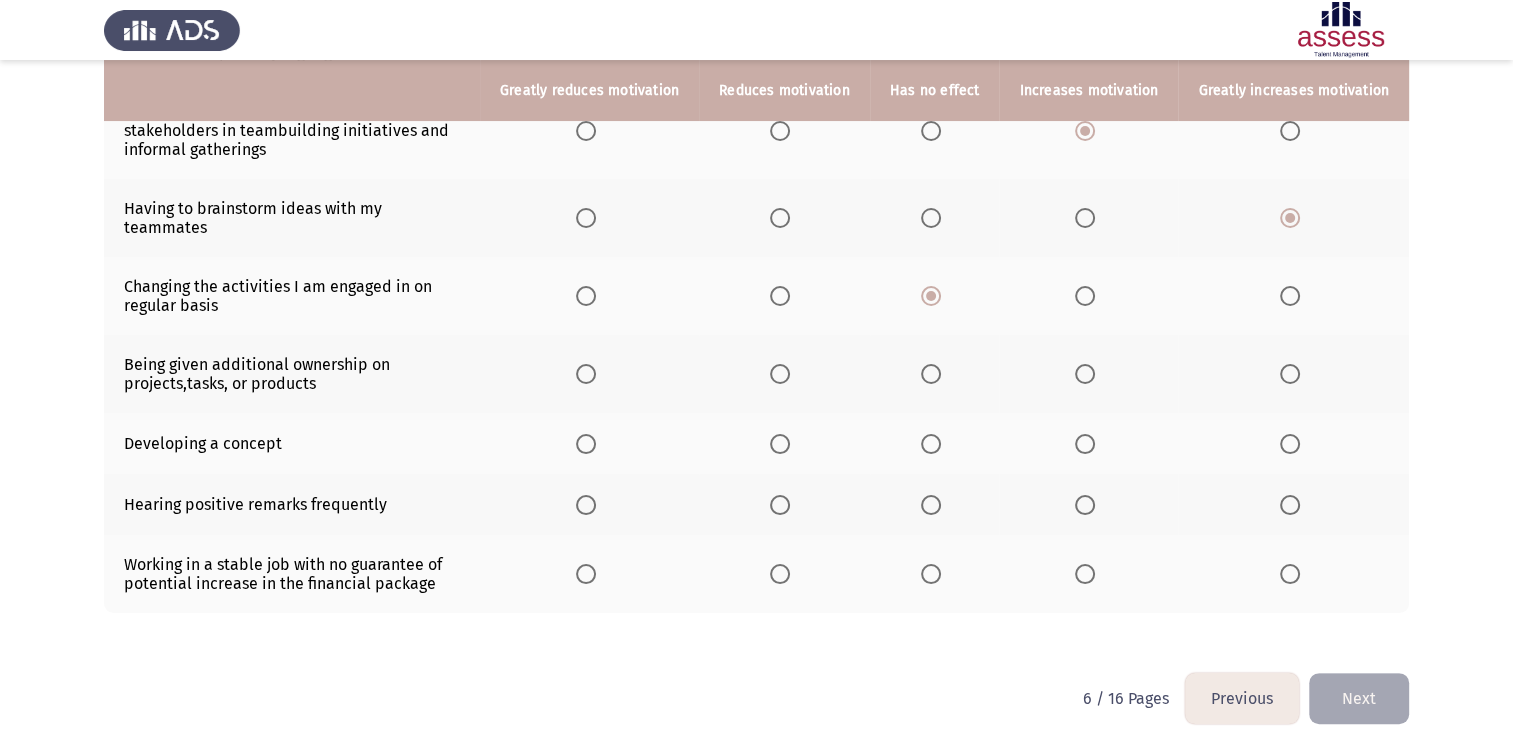 click at bounding box center (1085, 374) 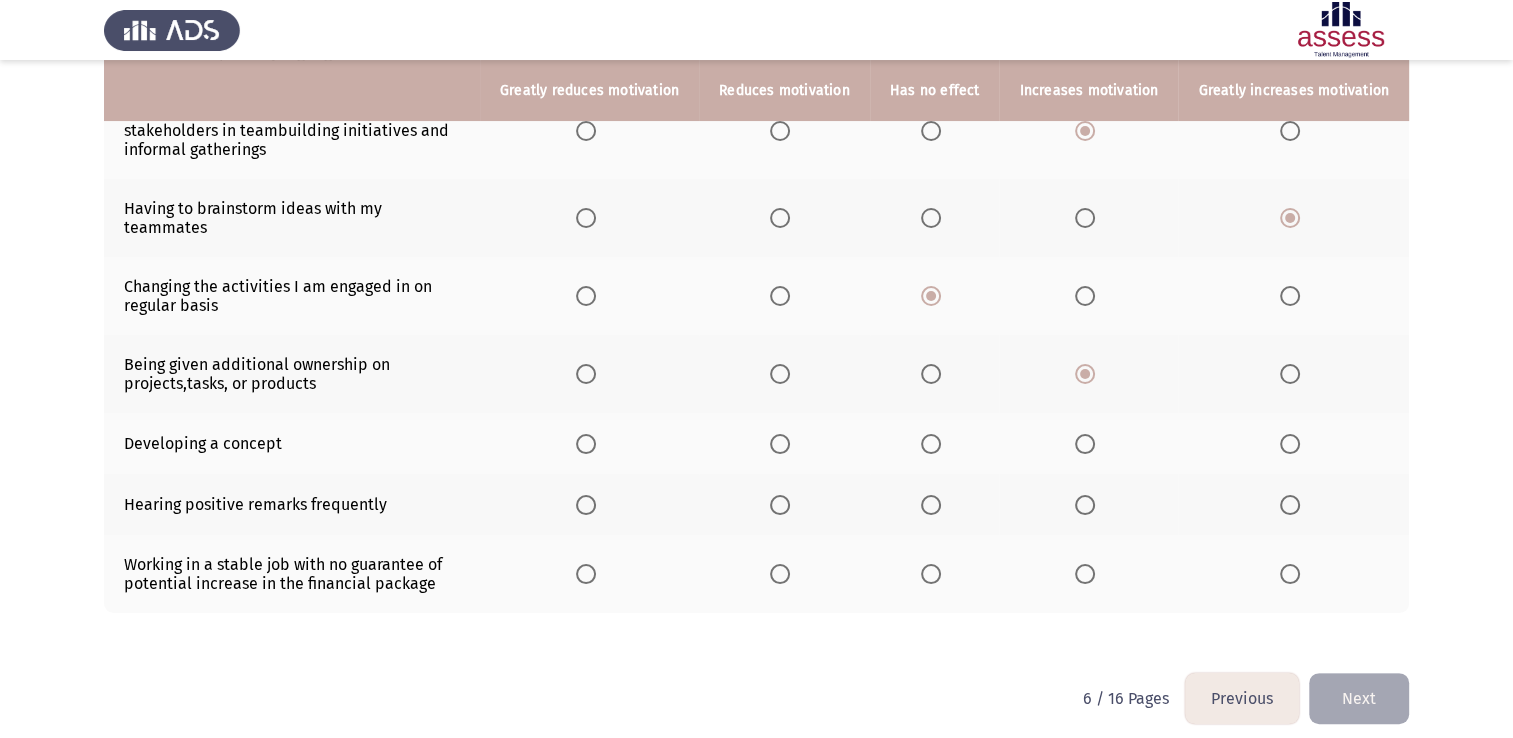 click at bounding box center [1085, 444] 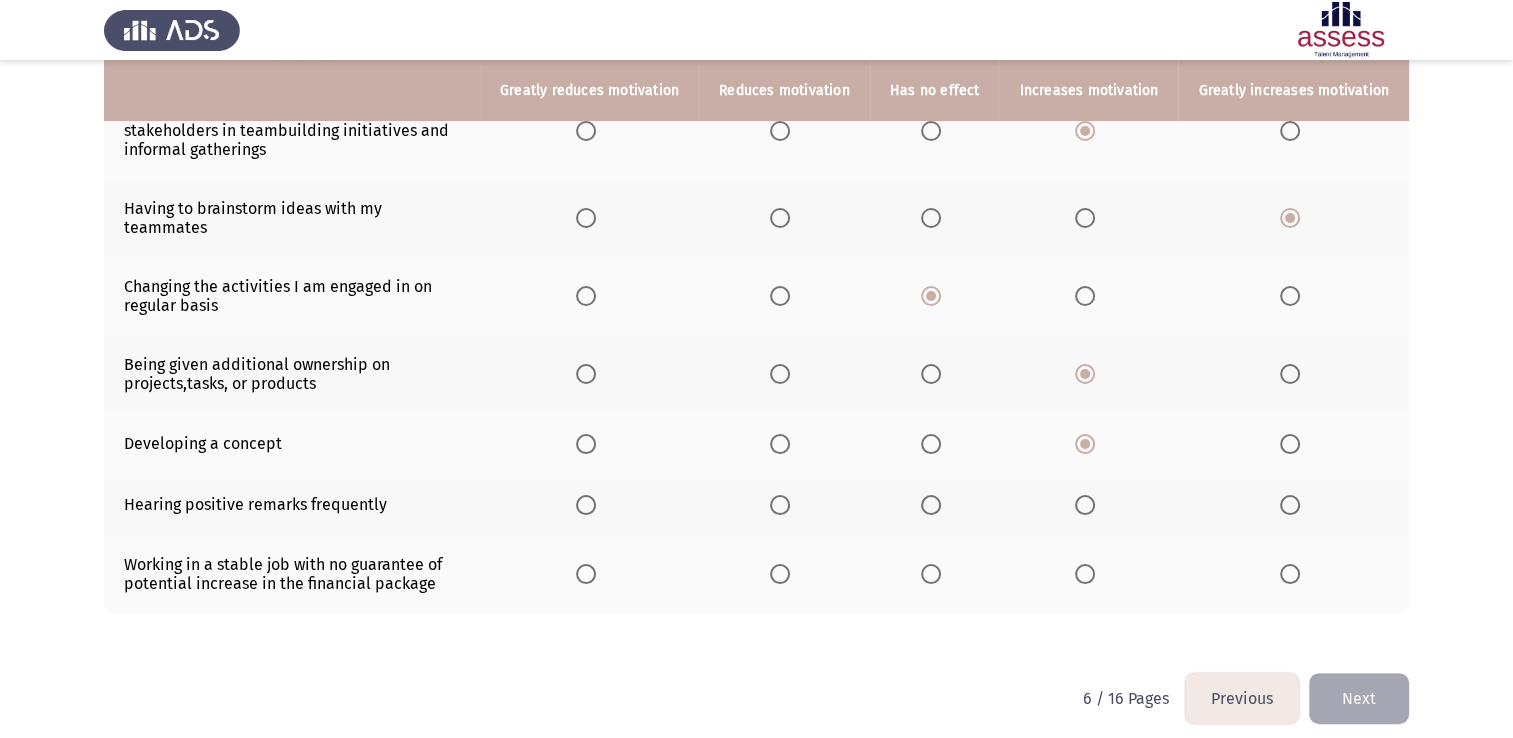 click at bounding box center [1290, 505] 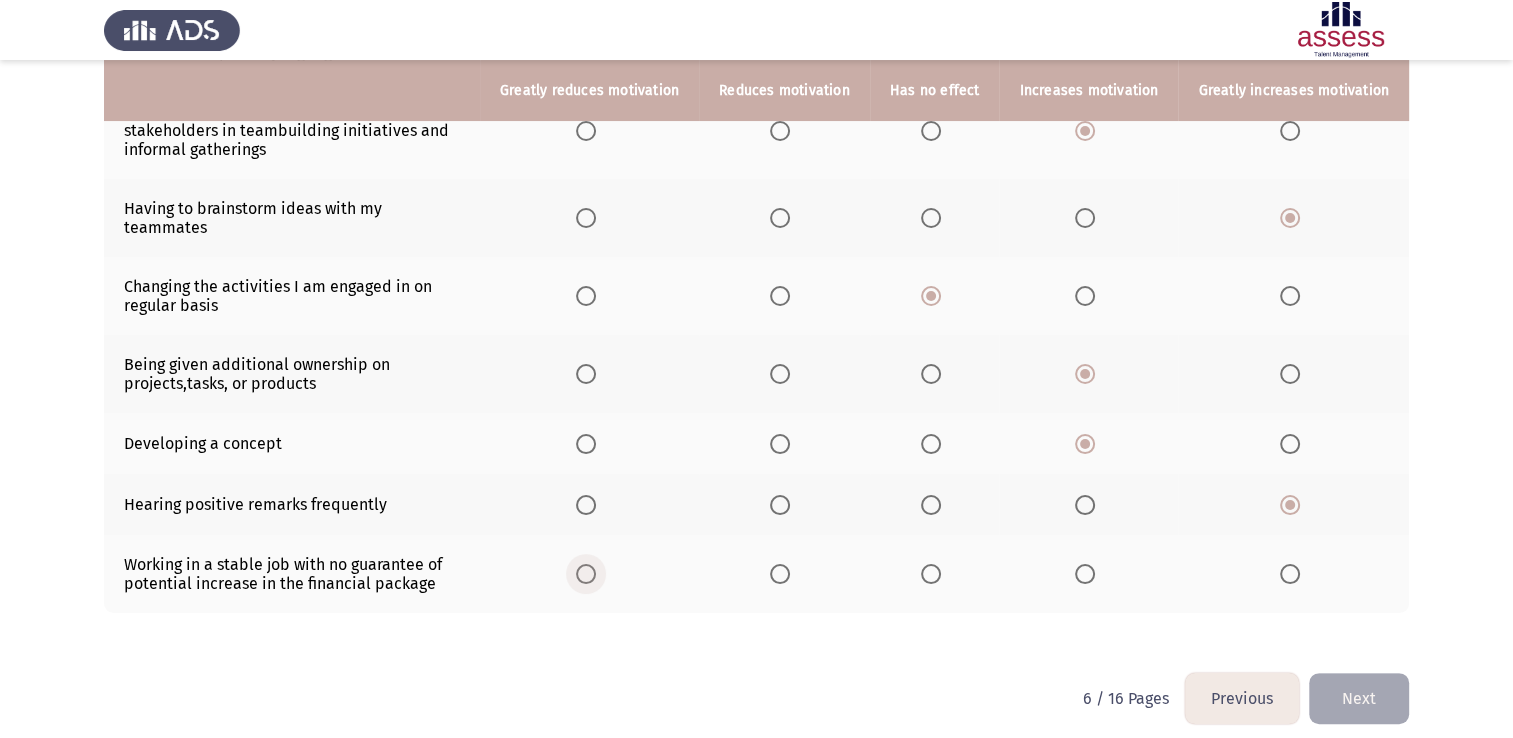 click at bounding box center (586, 574) 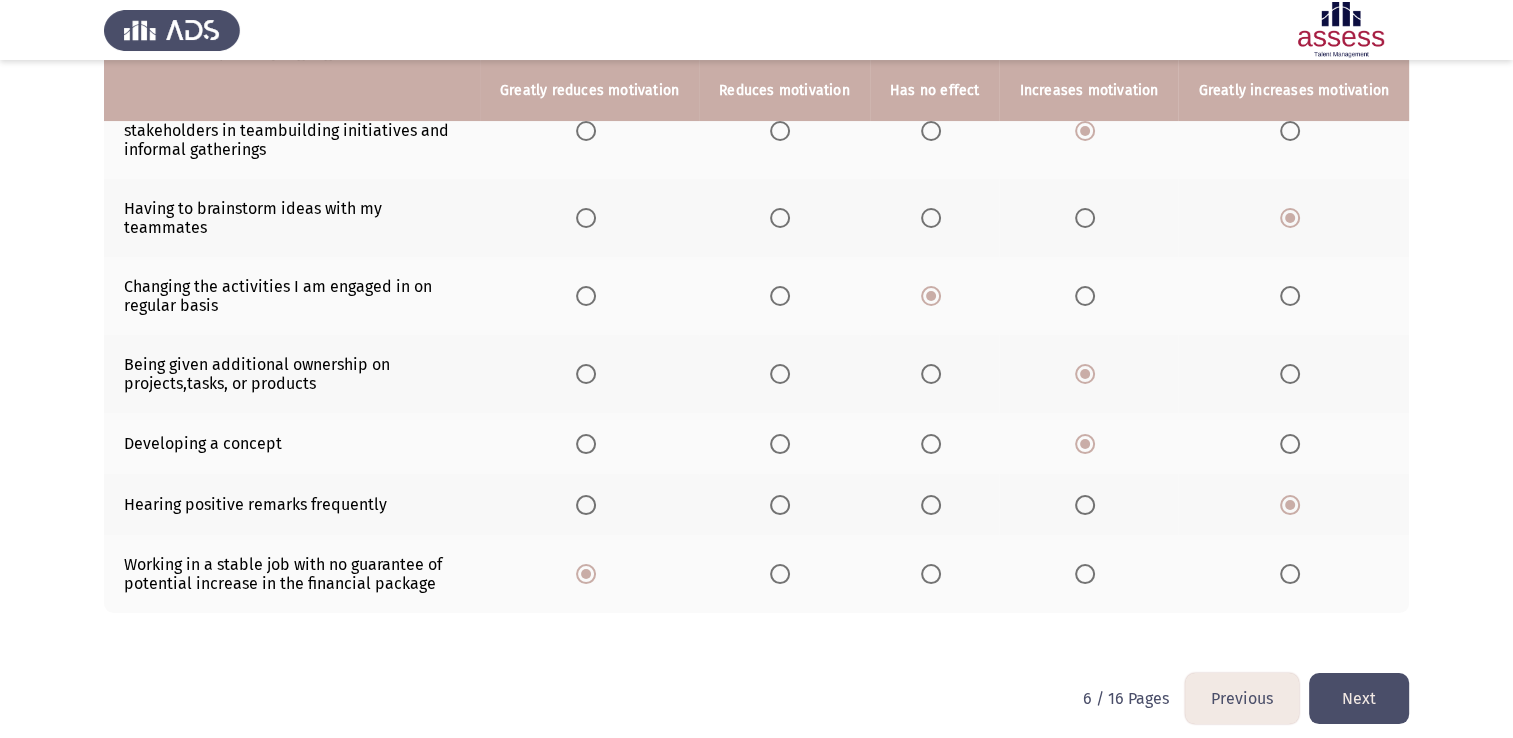 click on "Next" 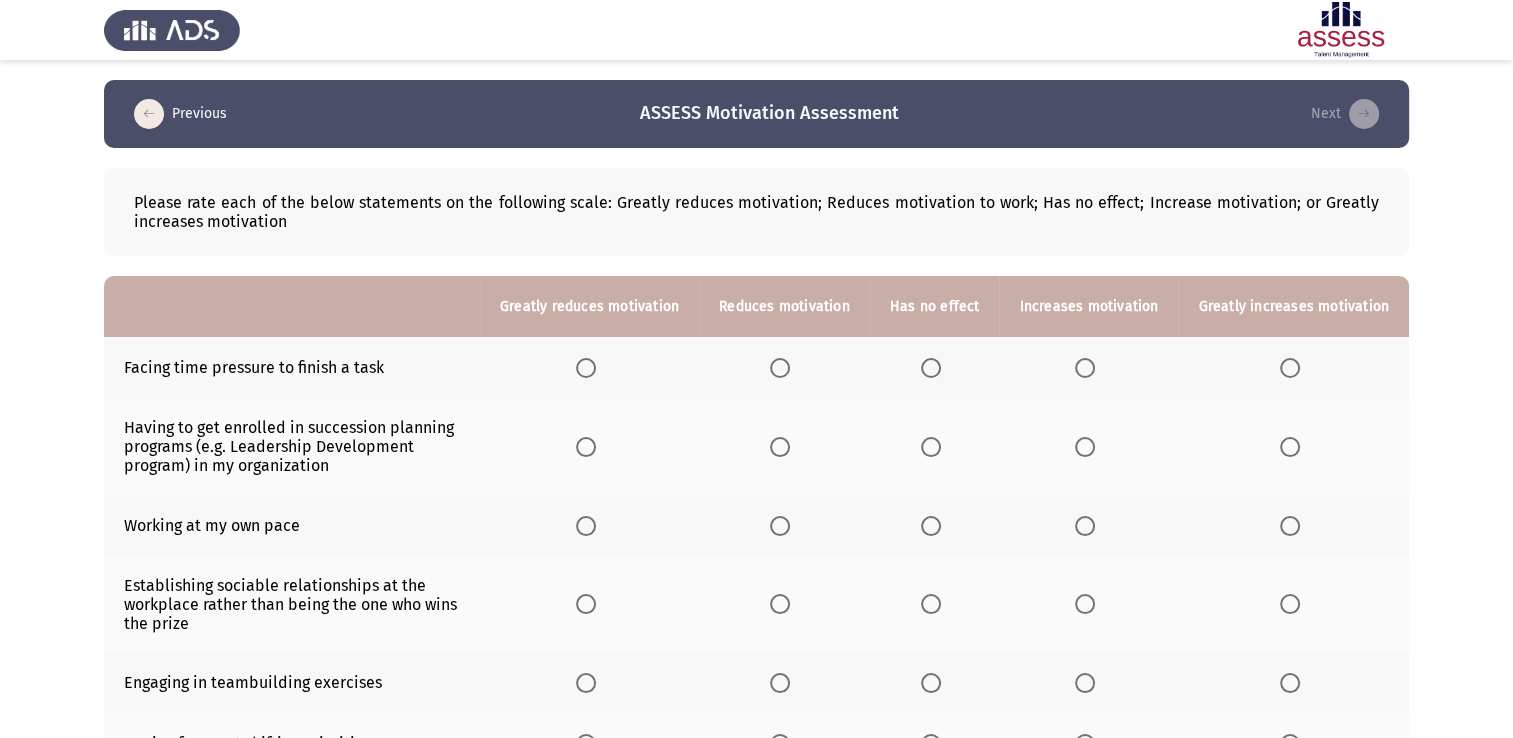 click at bounding box center [931, 368] 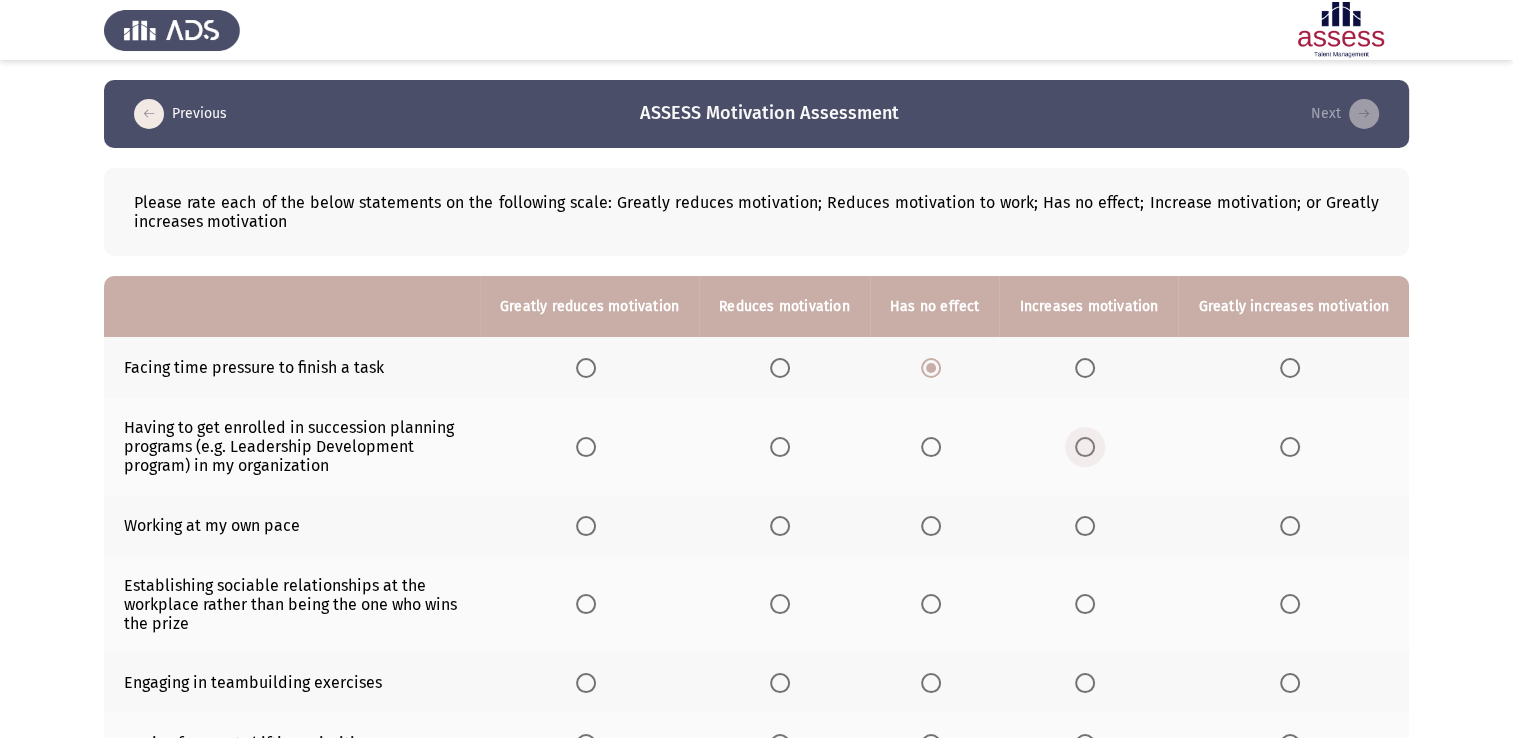 click at bounding box center (1085, 447) 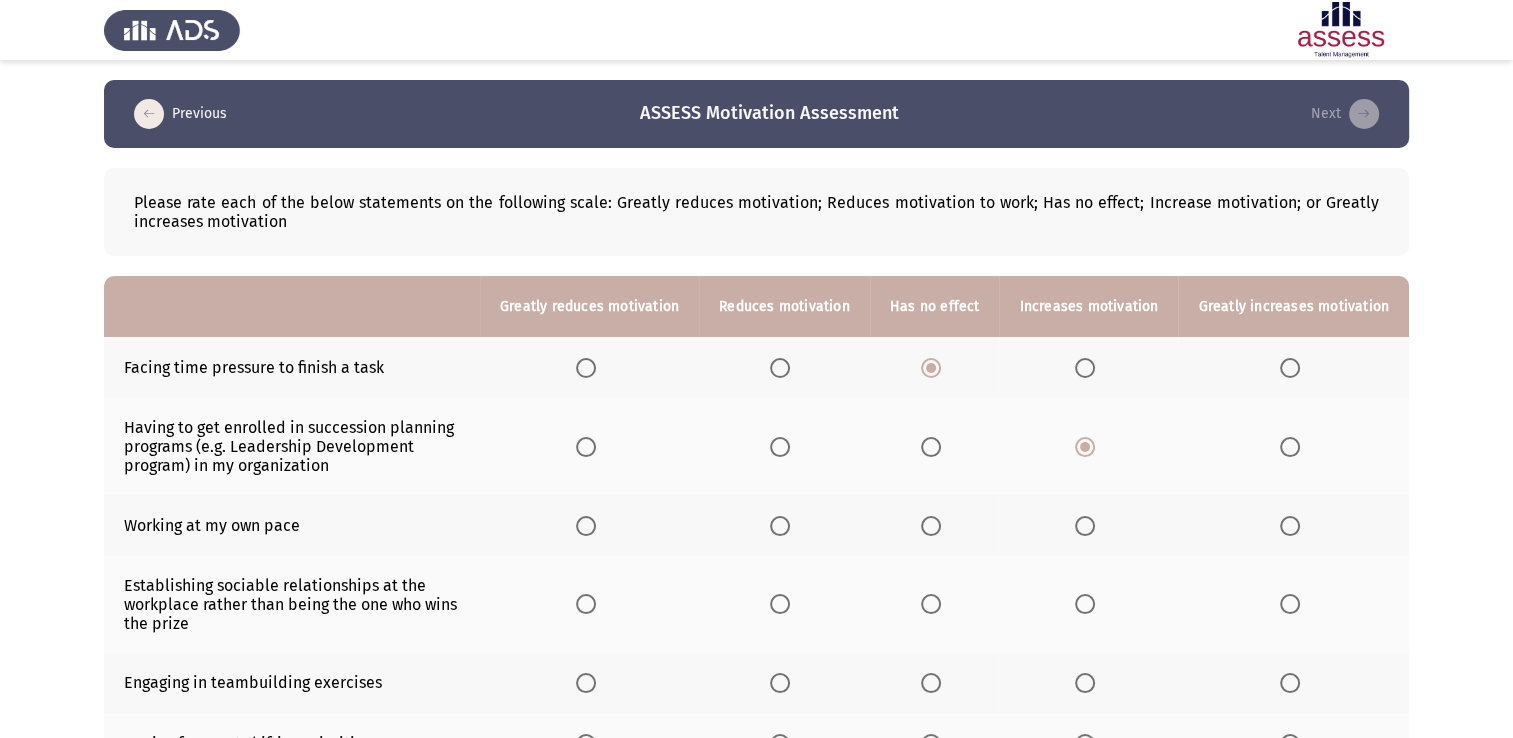 click at bounding box center (1085, 526) 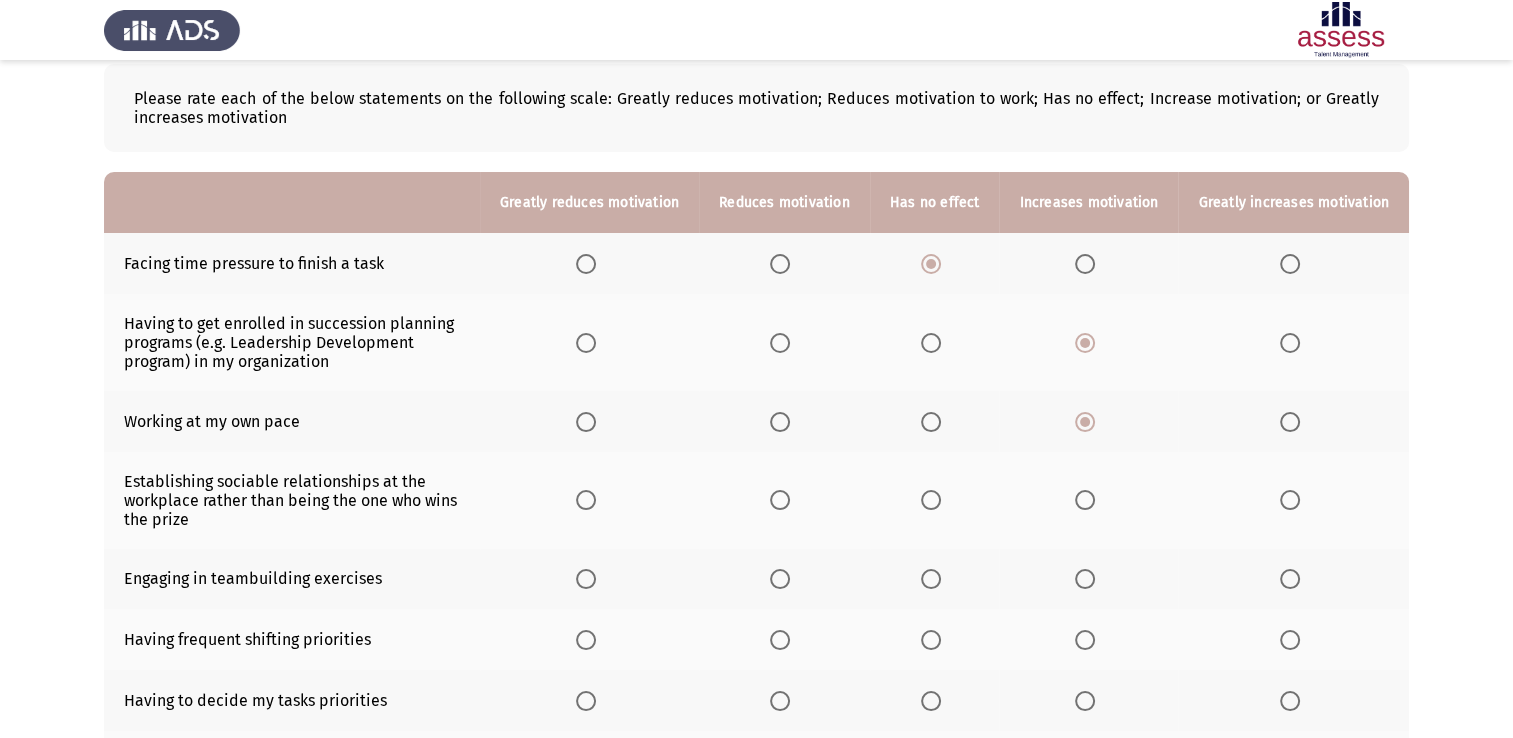 scroll, scrollTop: 200, scrollLeft: 0, axis: vertical 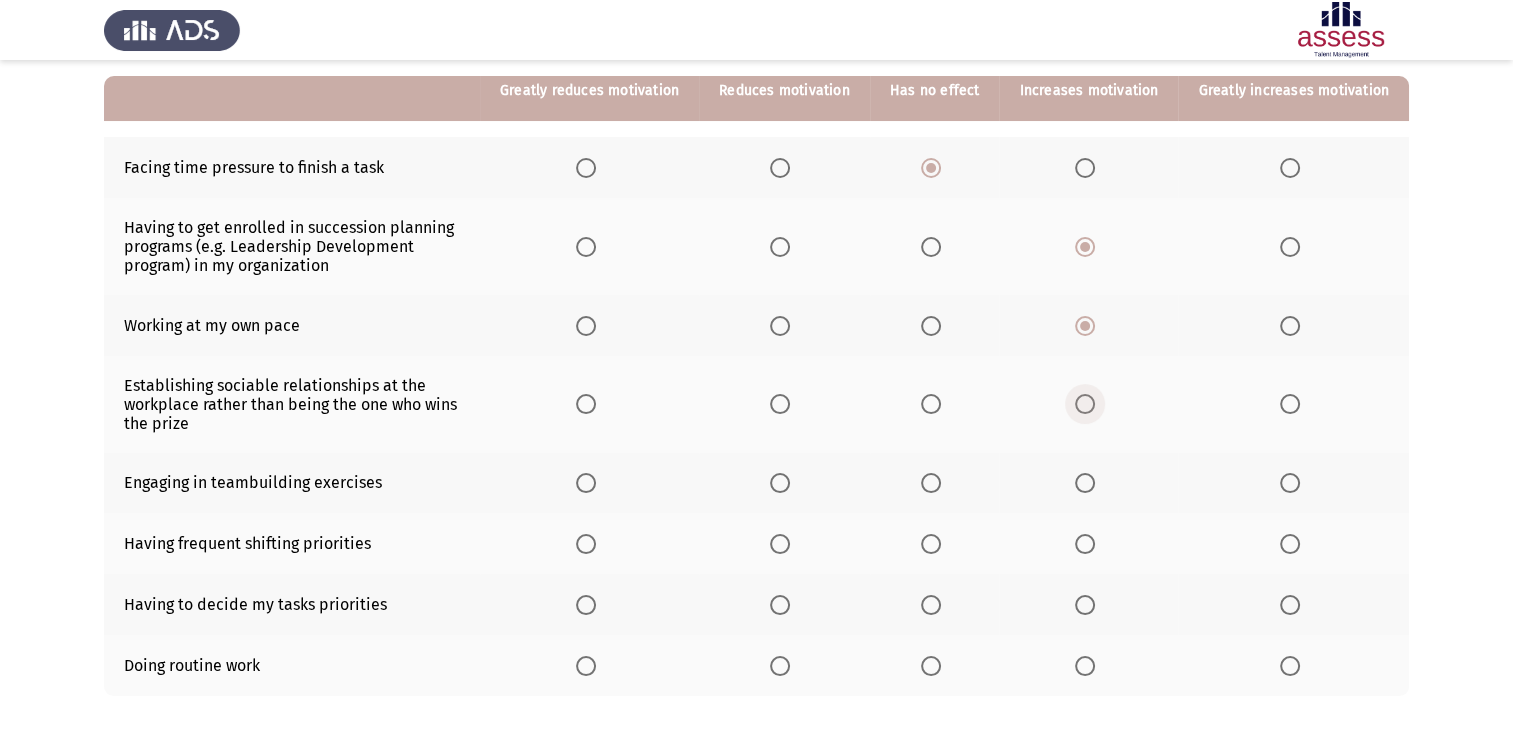 click at bounding box center [1085, 404] 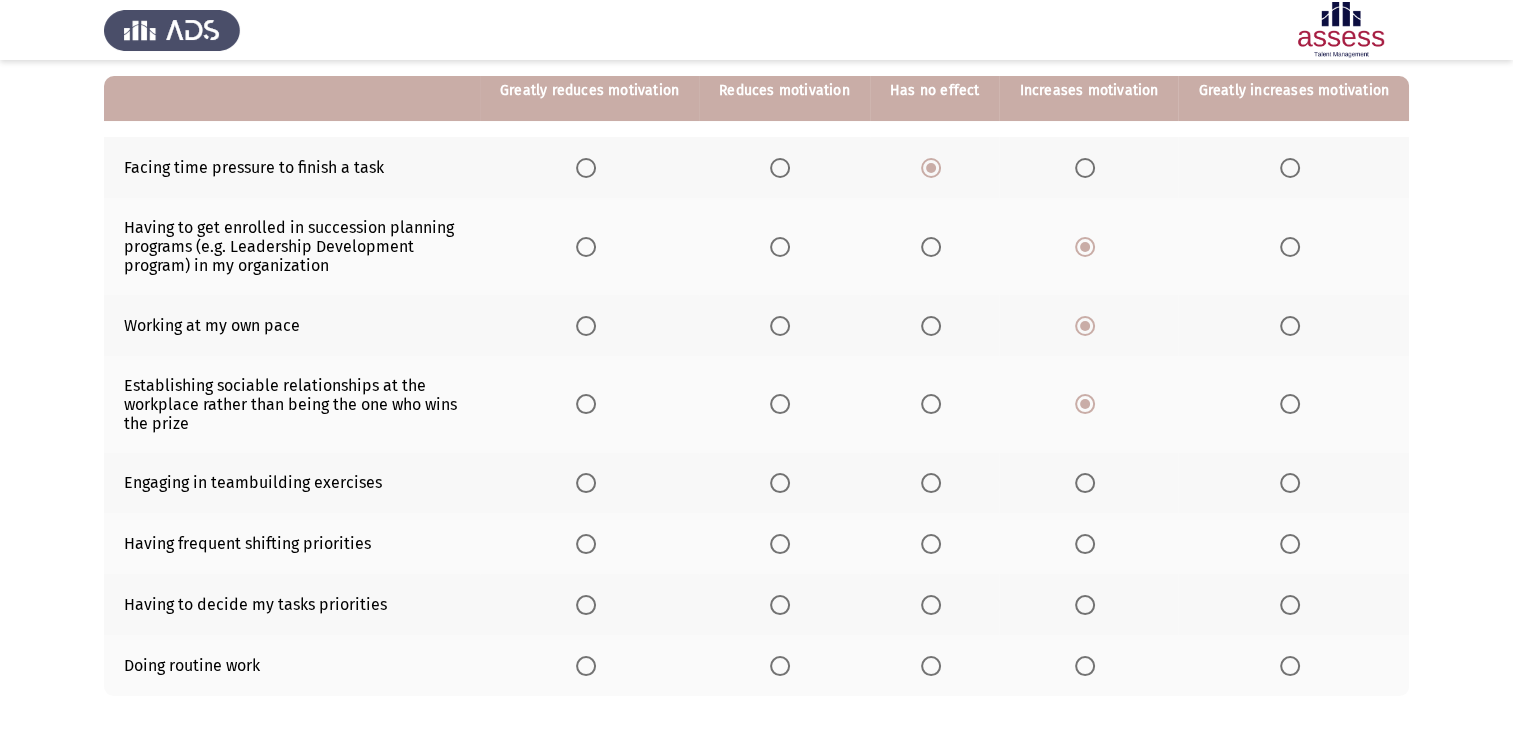 click at bounding box center (1085, 483) 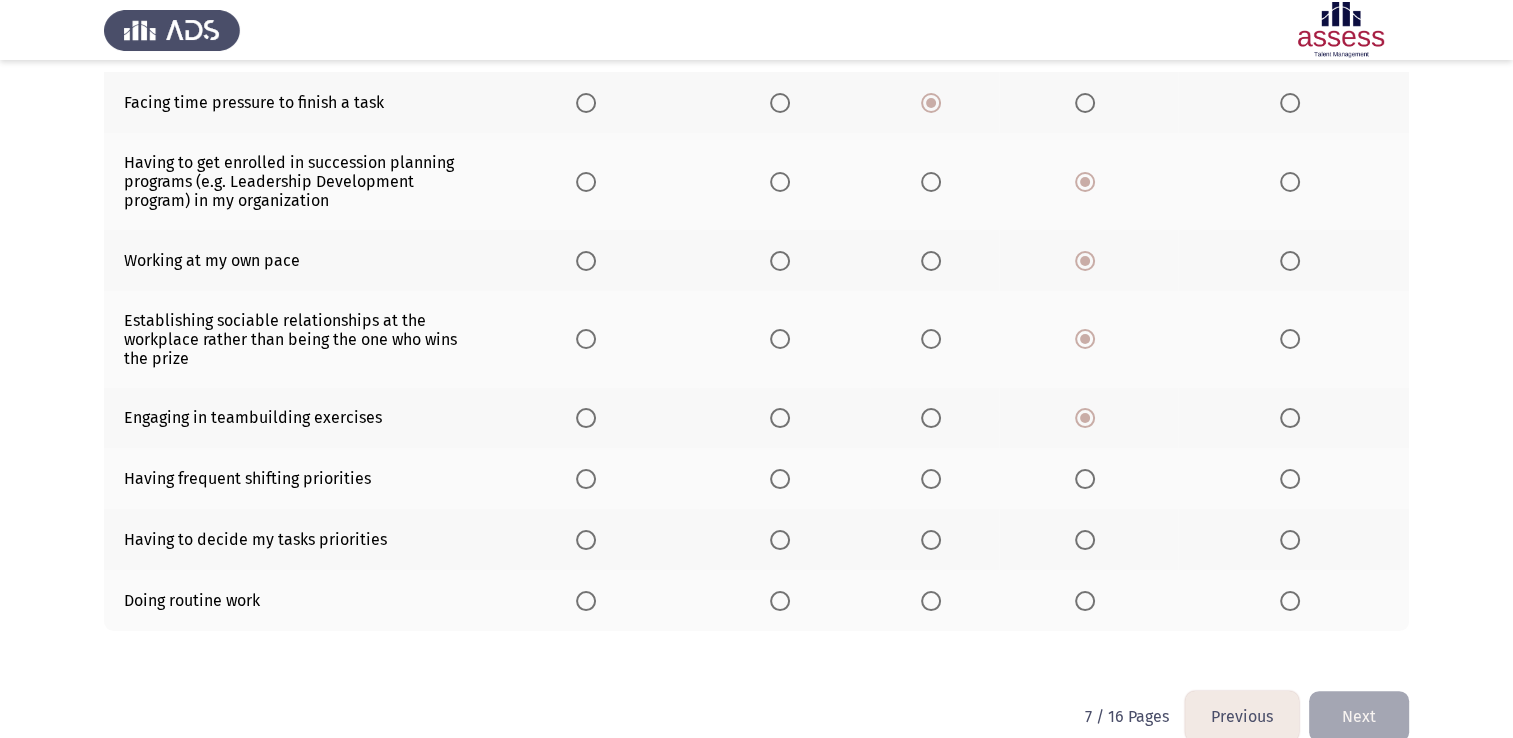 scroll, scrollTop: 300, scrollLeft: 0, axis: vertical 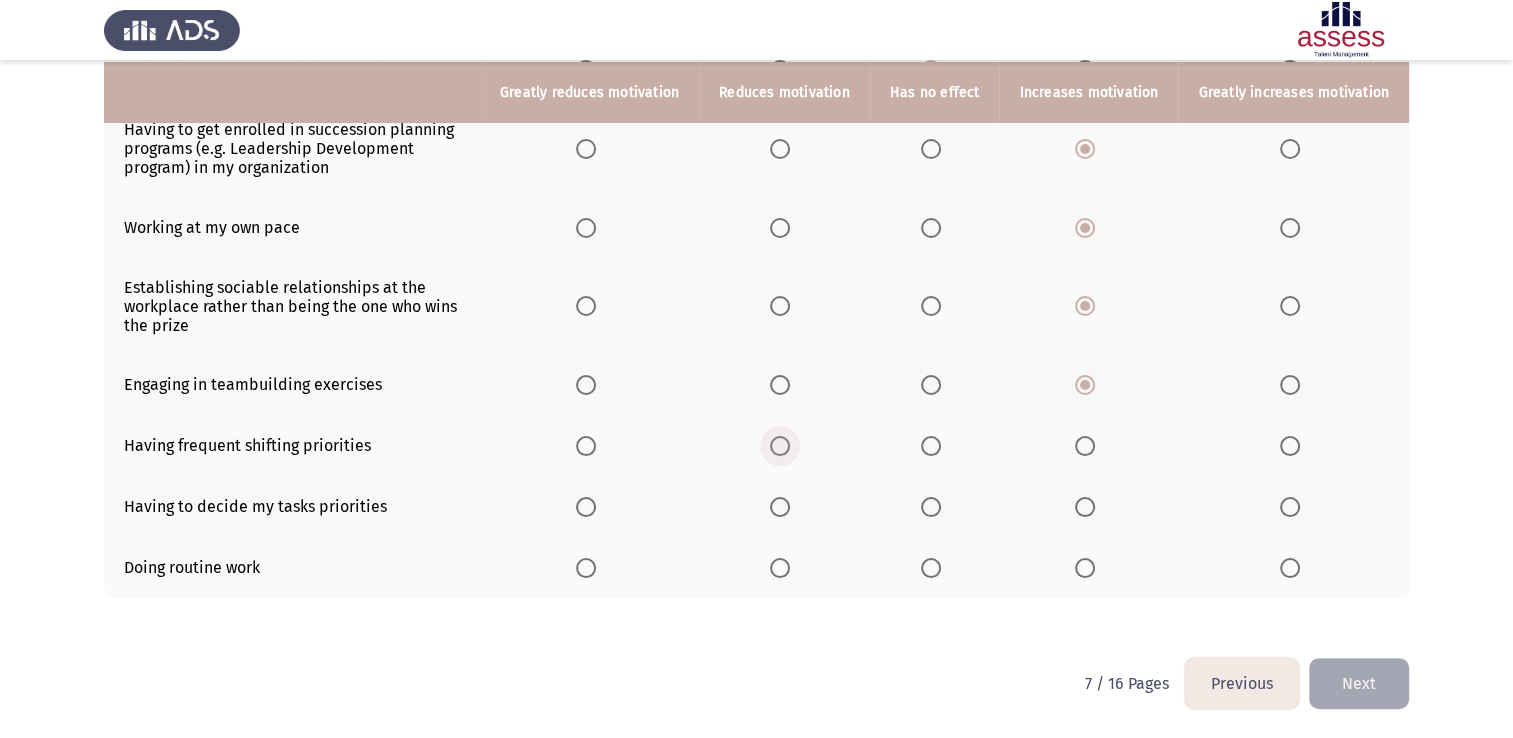 click at bounding box center (780, 446) 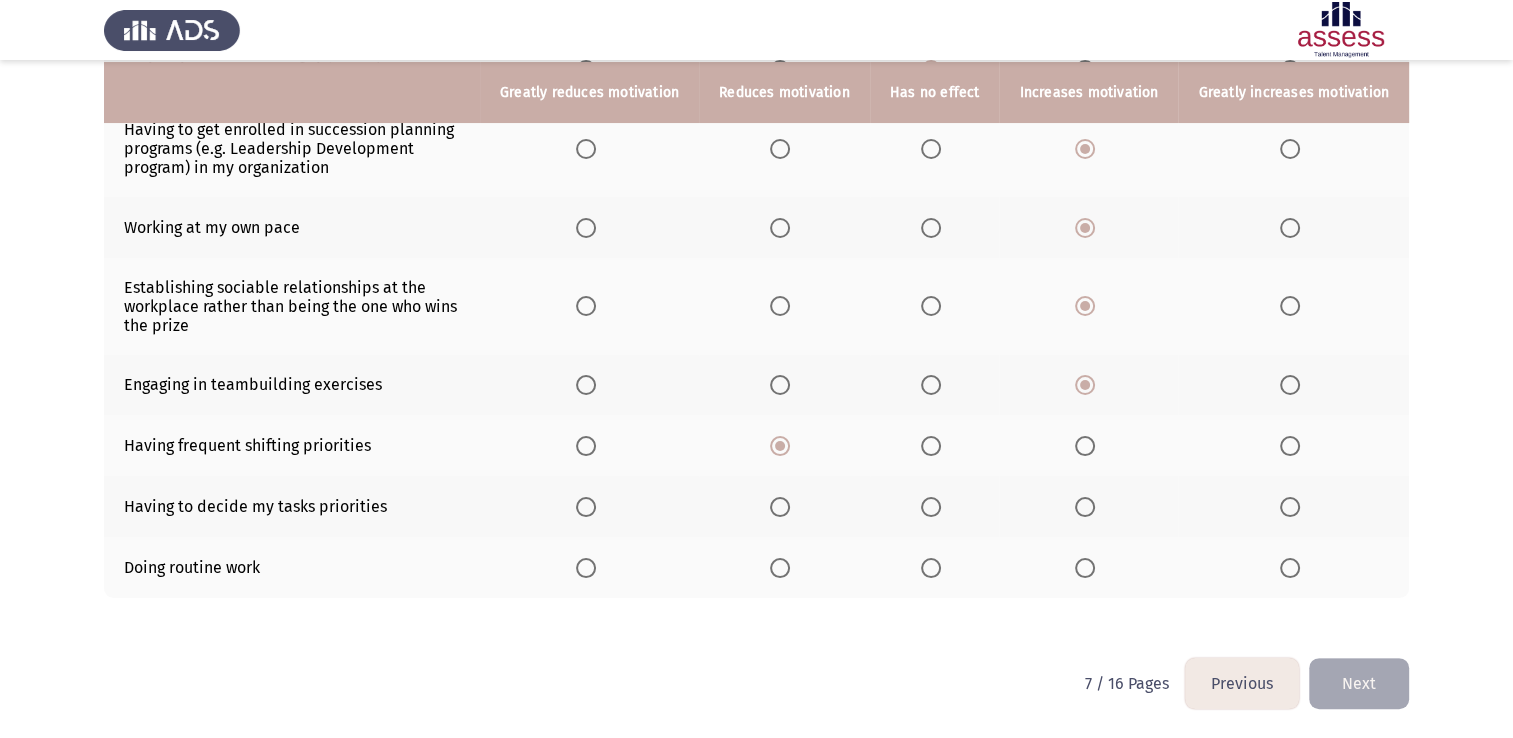click at bounding box center [1085, 507] 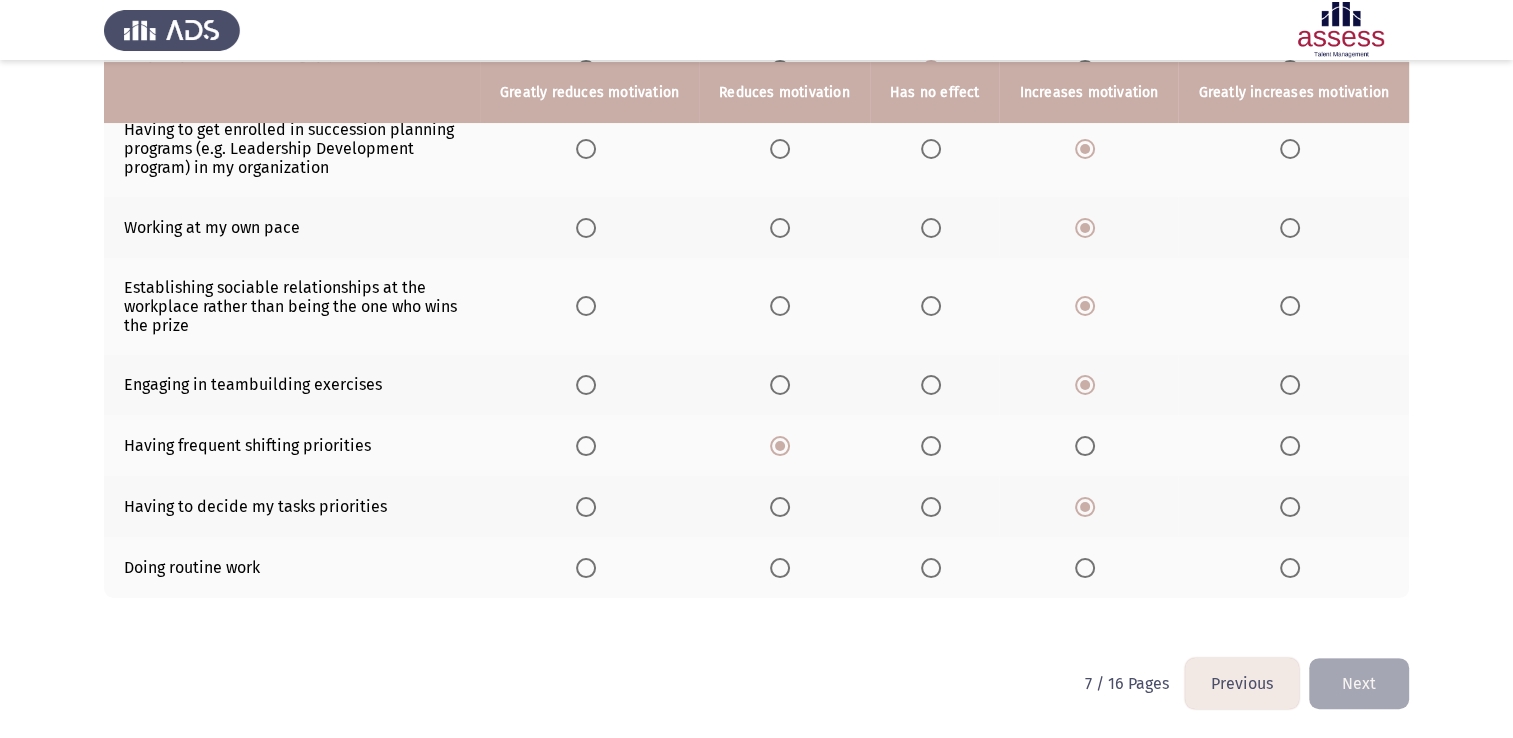 click at bounding box center [931, 568] 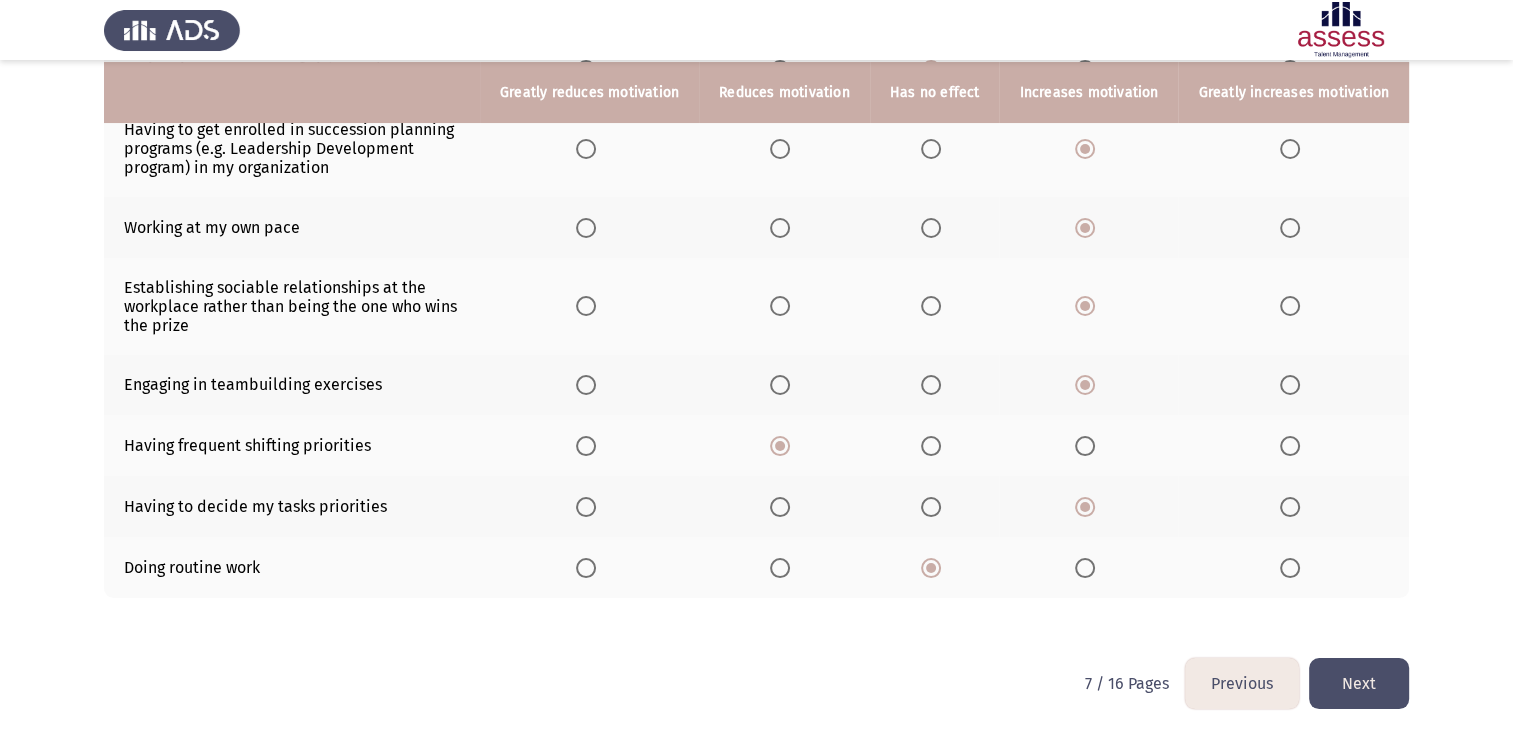 click on "Next" 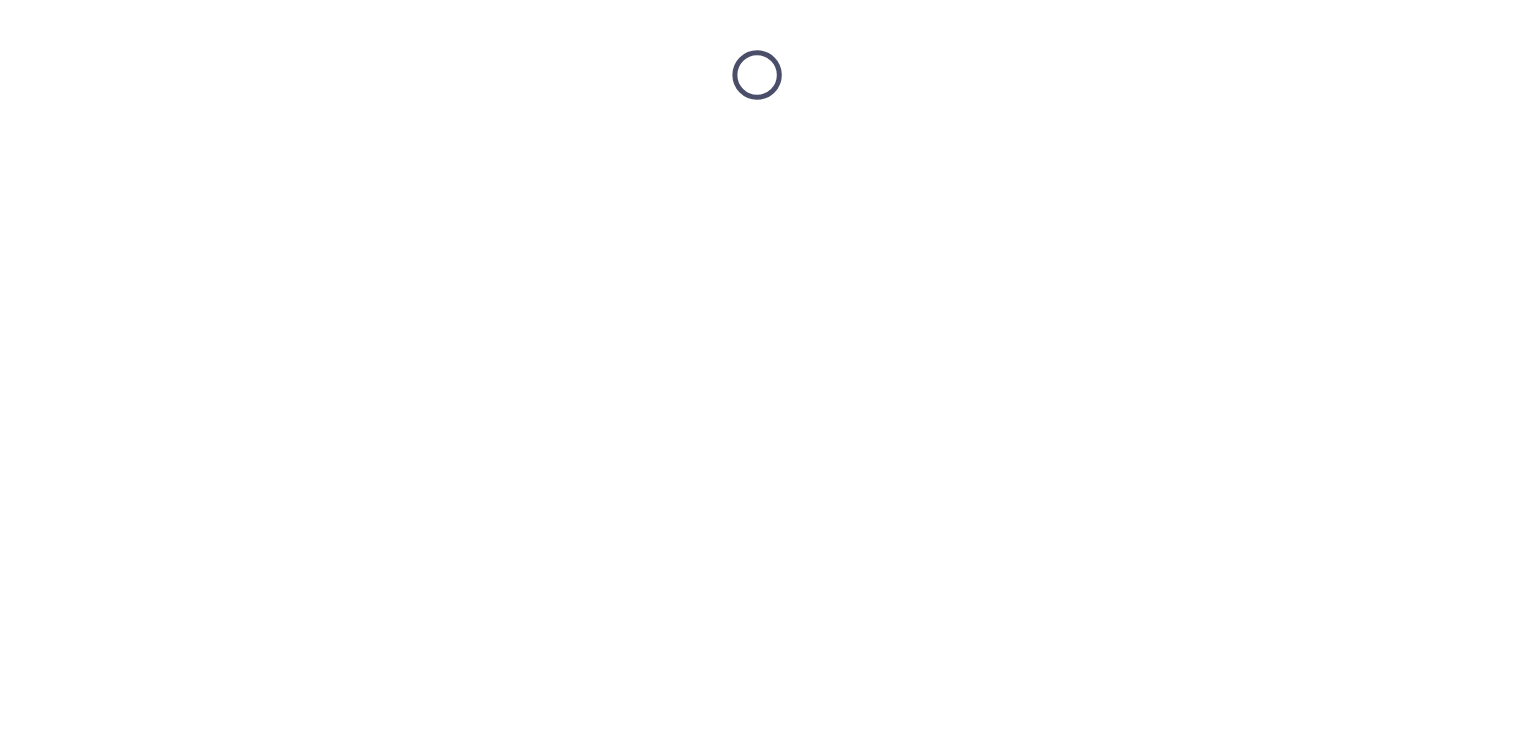 scroll, scrollTop: 0, scrollLeft: 0, axis: both 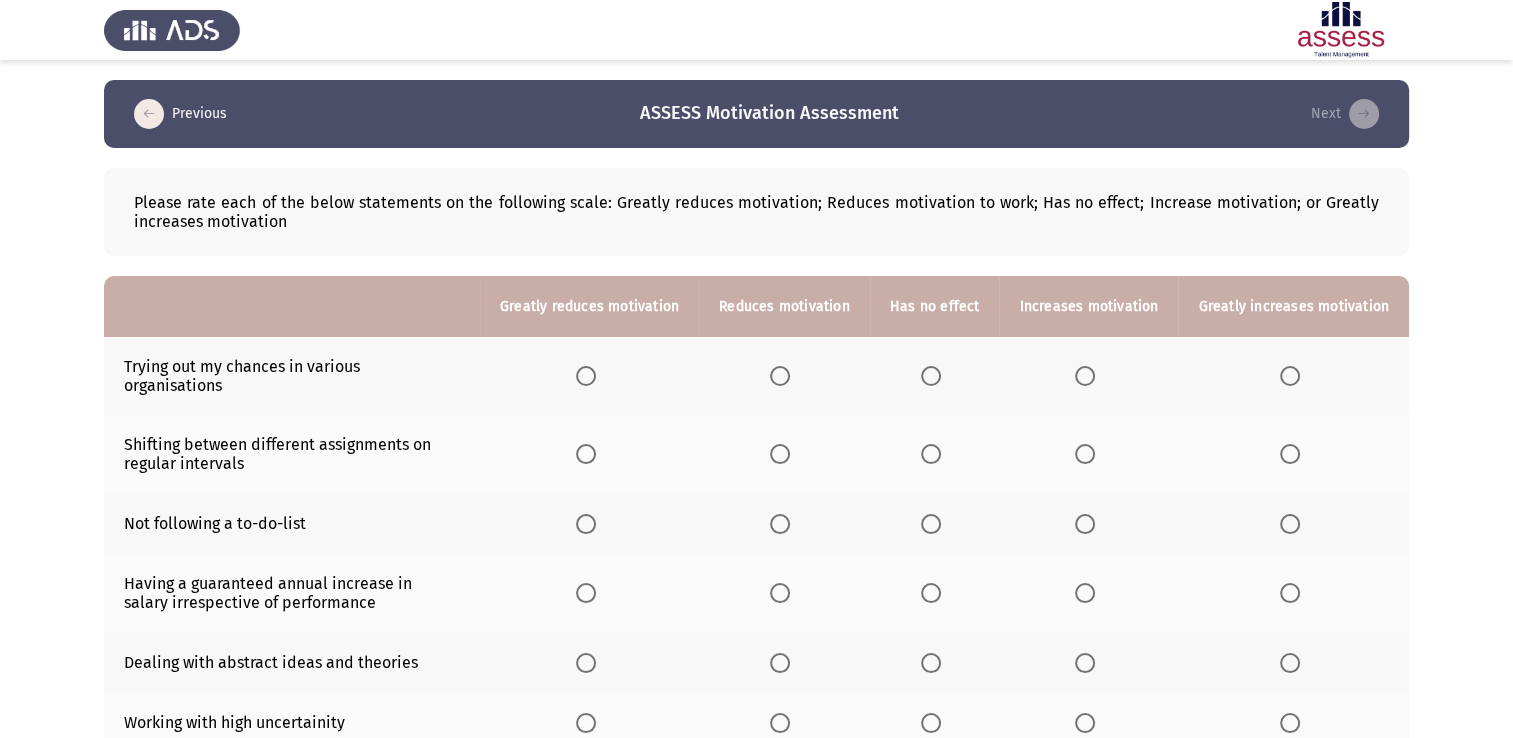 click at bounding box center [1085, 376] 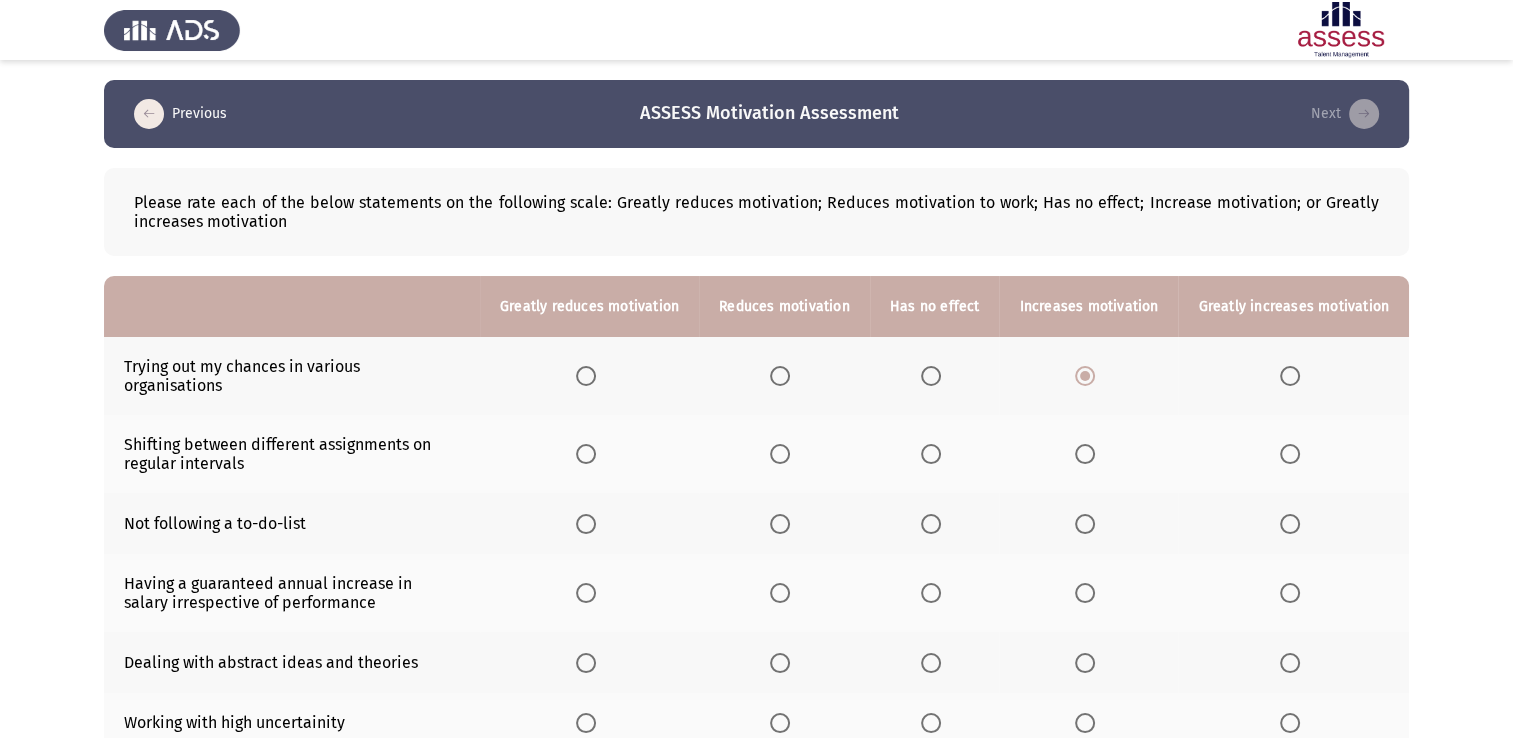 click at bounding box center (931, 454) 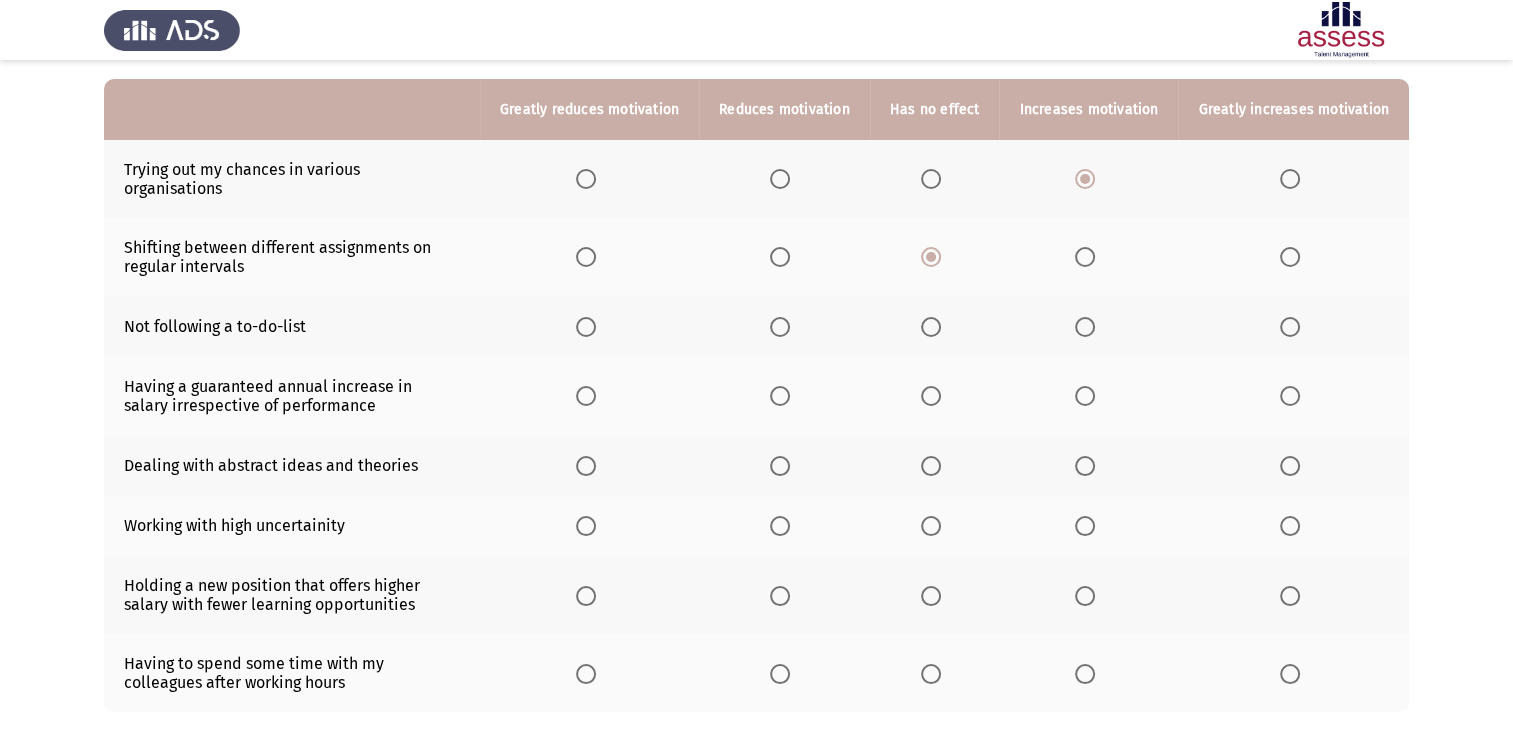 scroll, scrollTop: 200, scrollLeft: 0, axis: vertical 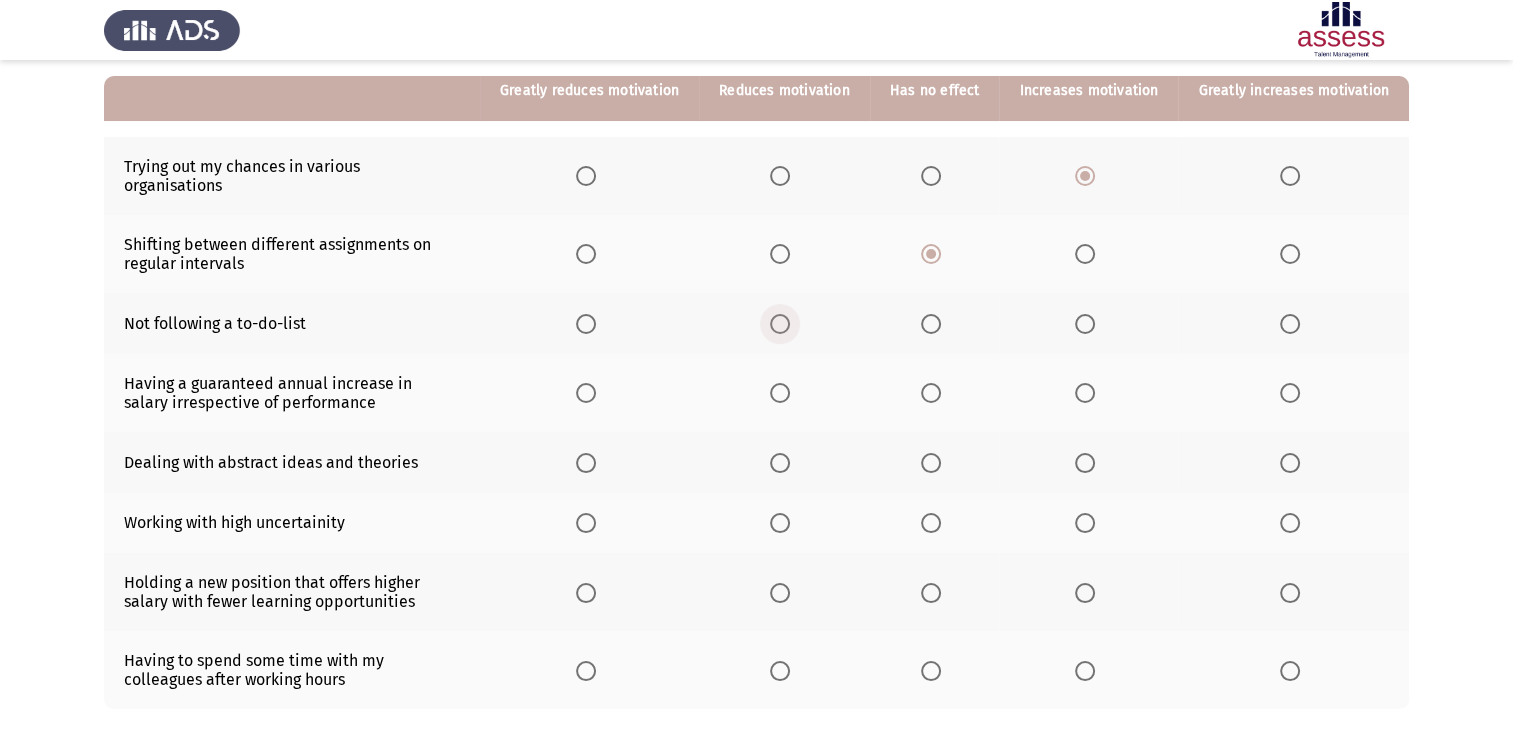 click at bounding box center (780, 324) 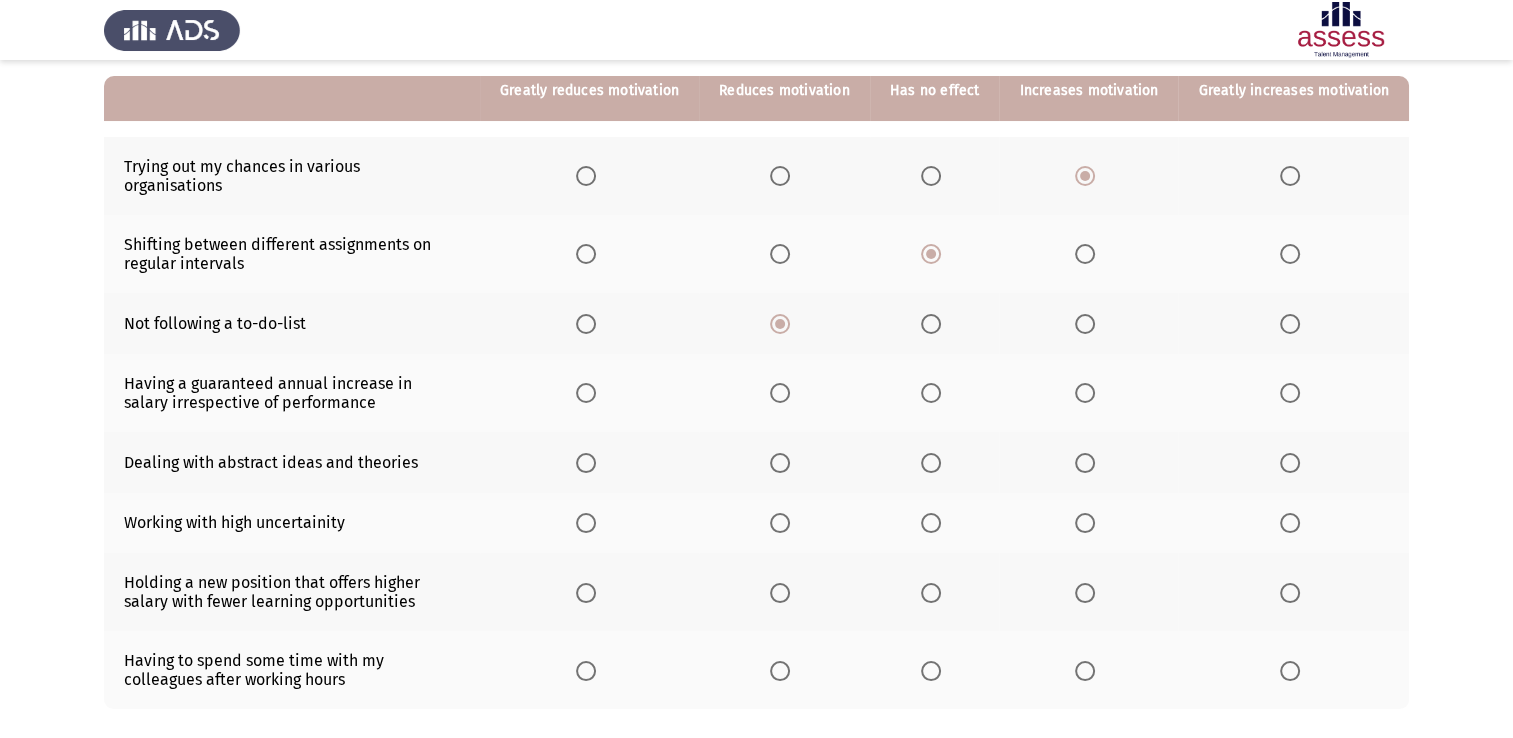 click at bounding box center [780, 393] 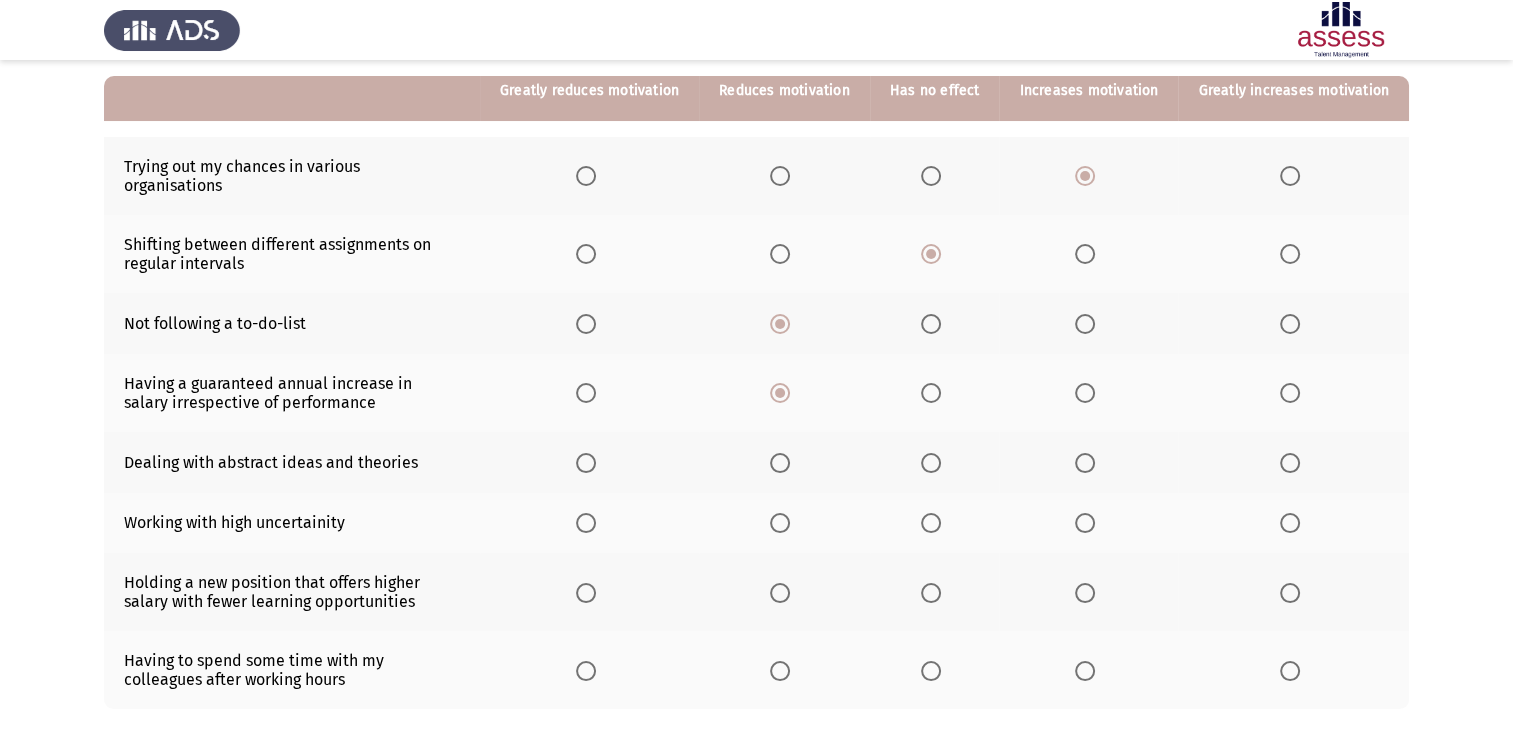 click 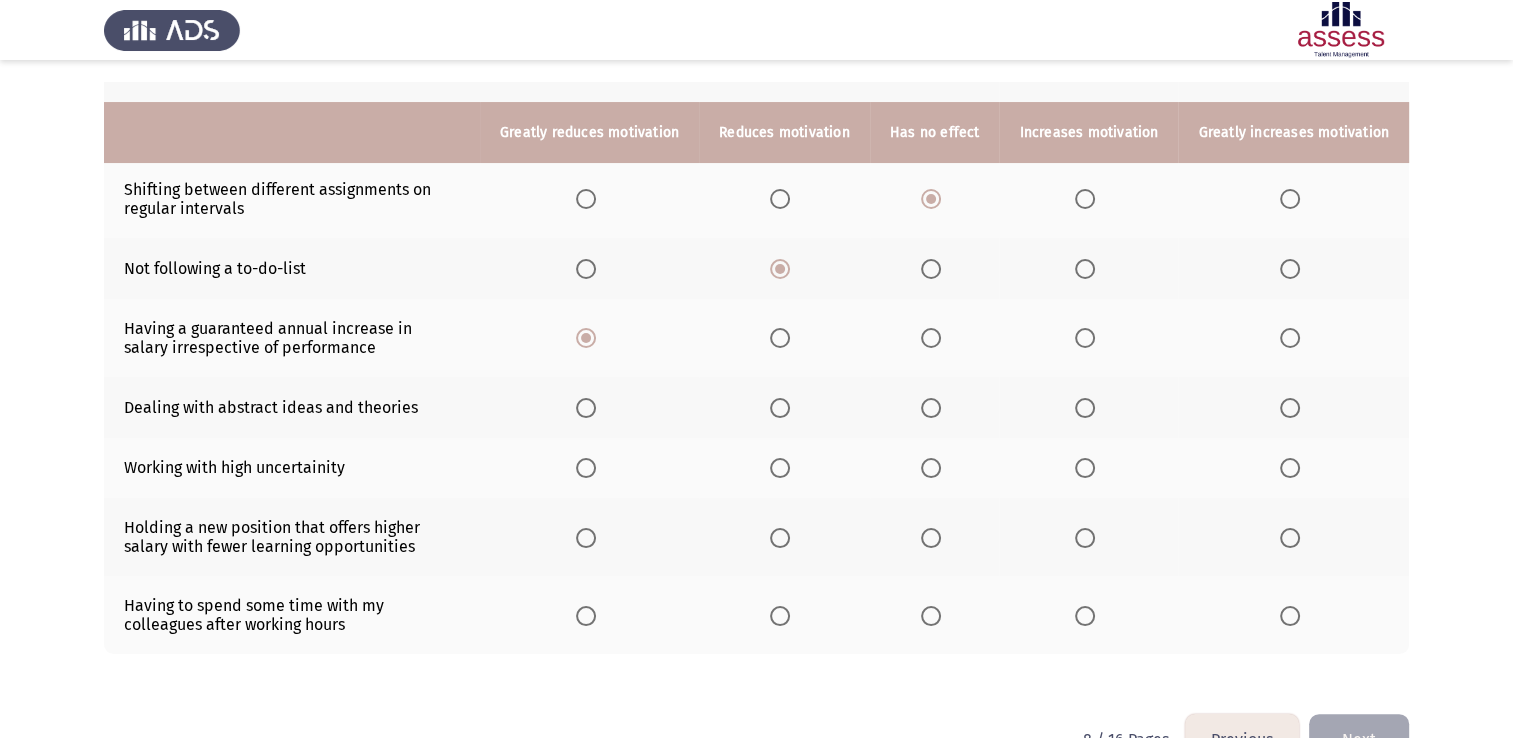 scroll, scrollTop: 296, scrollLeft: 0, axis: vertical 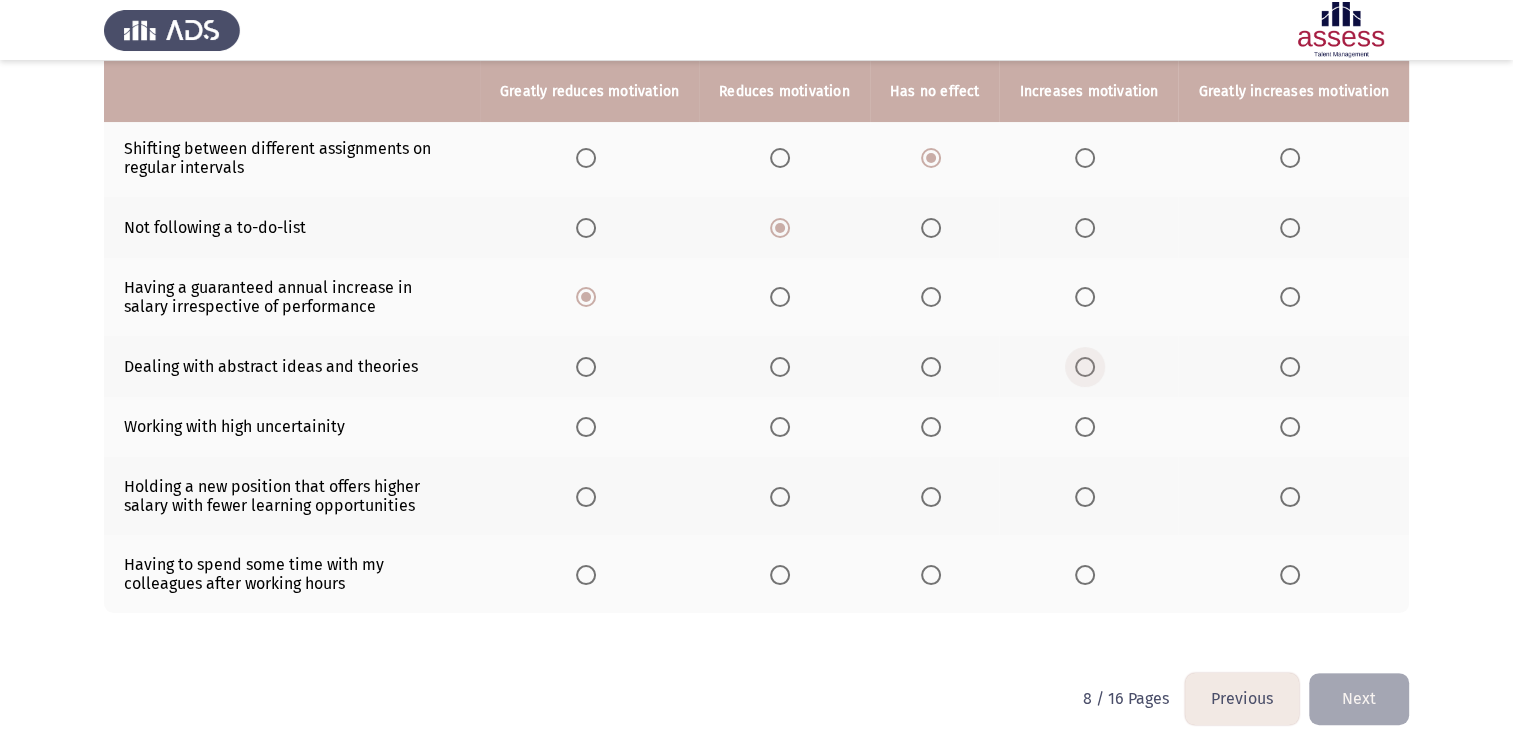 click at bounding box center (1085, 367) 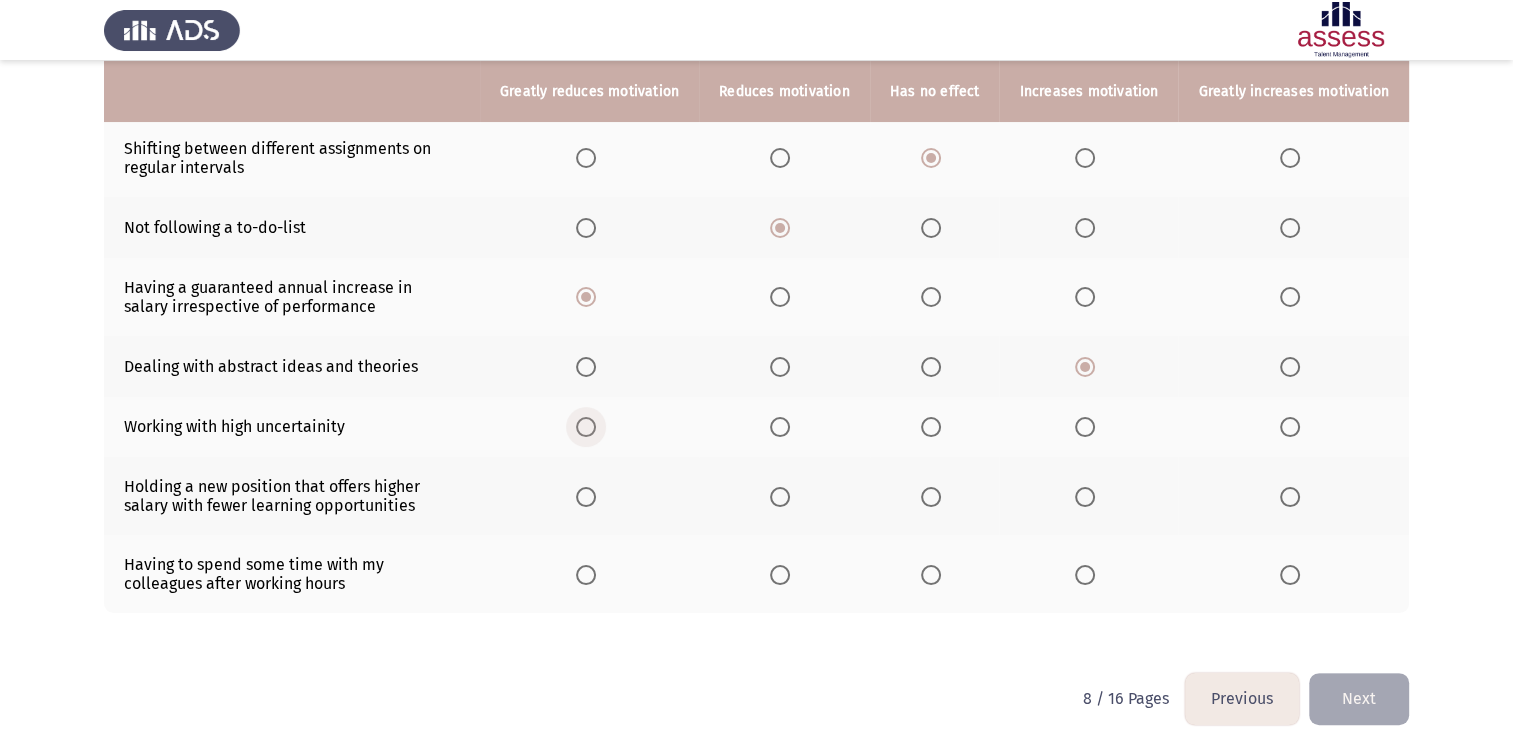 click at bounding box center [586, 427] 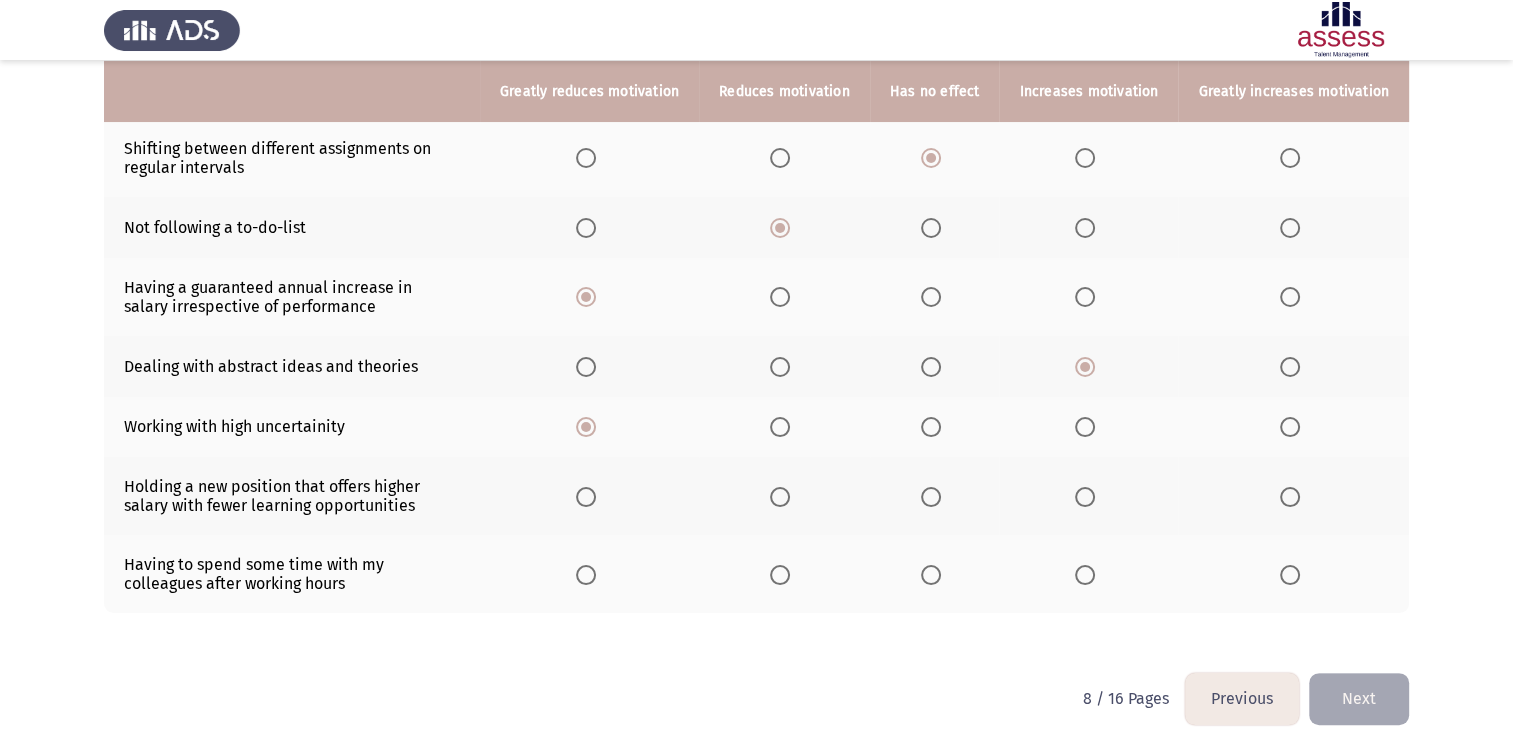 click at bounding box center [780, 497] 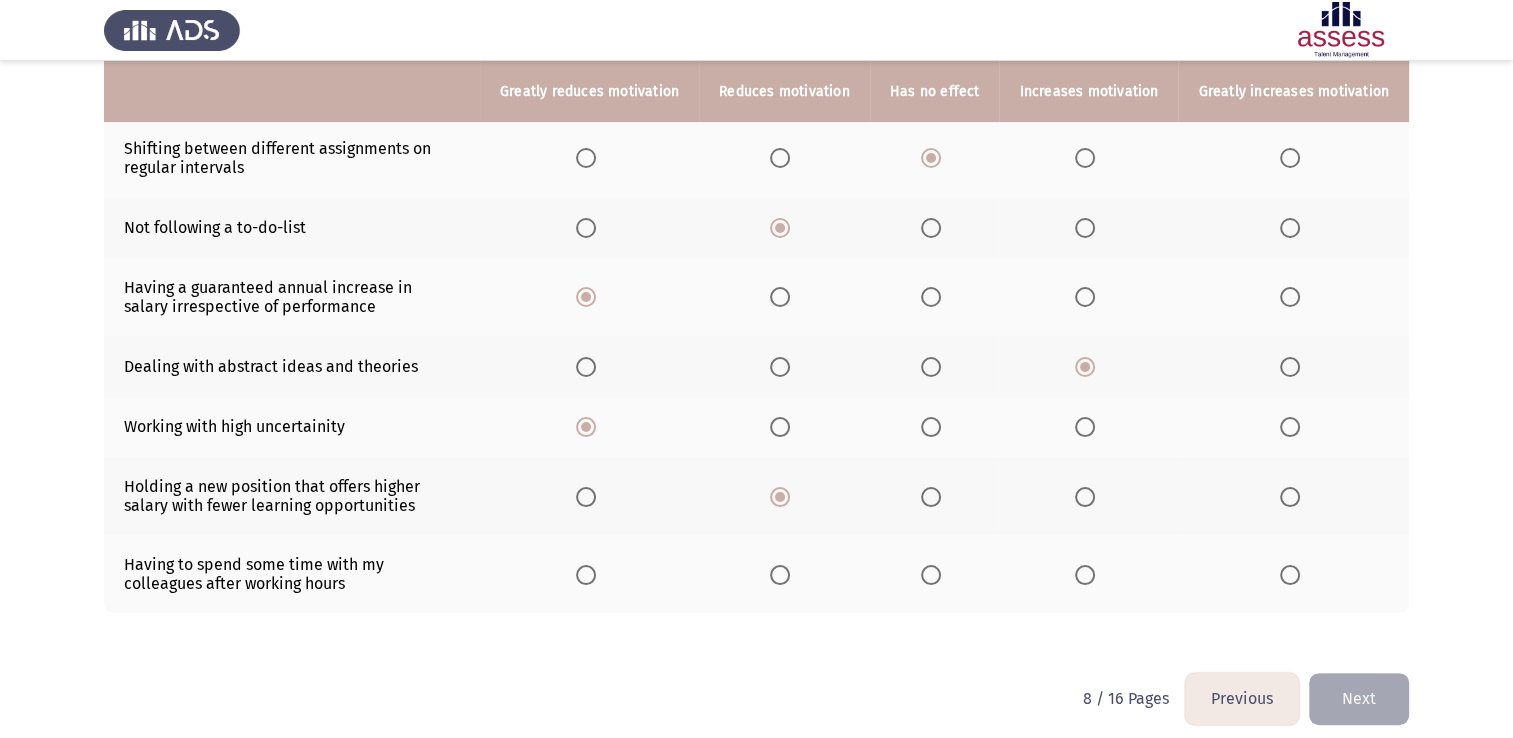 click 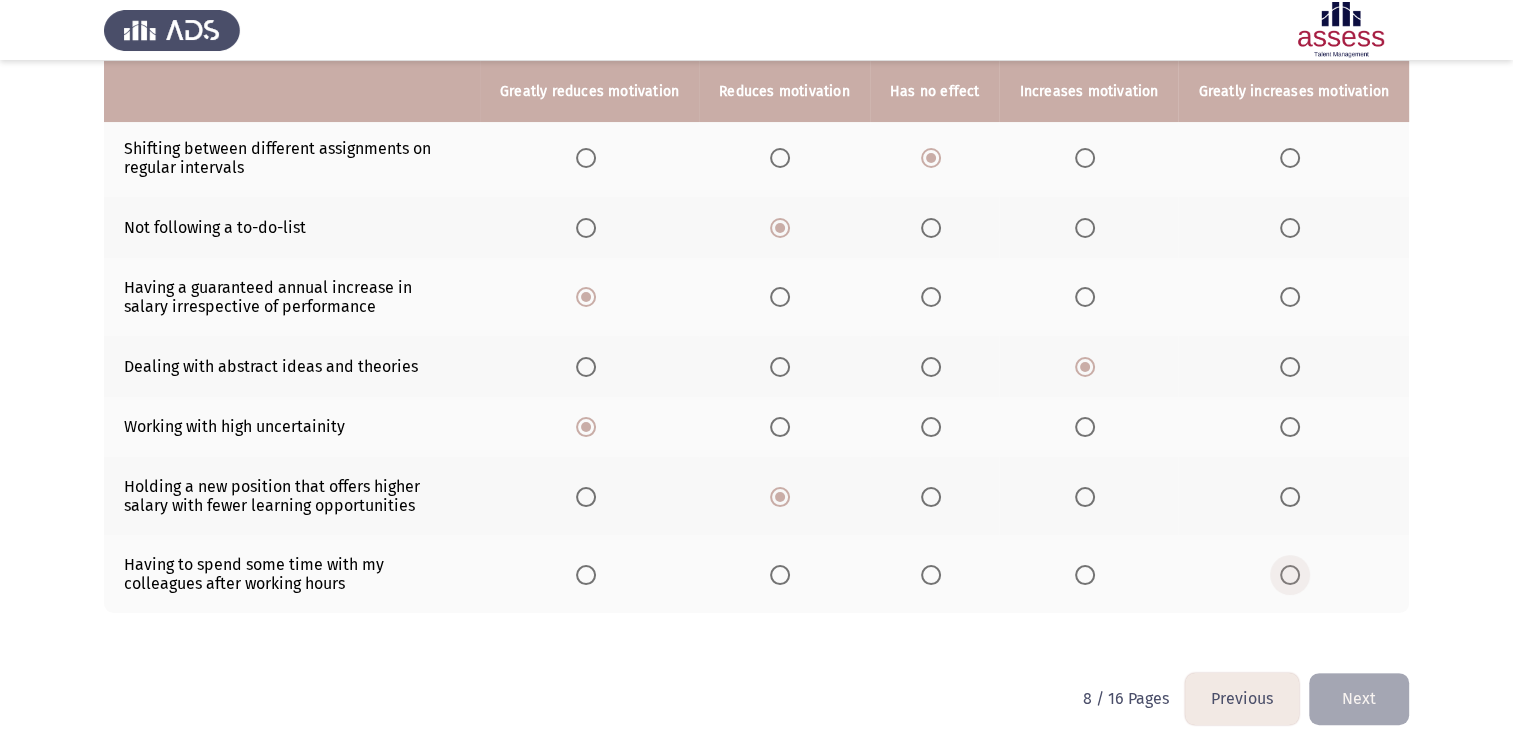 click at bounding box center [1290, 575] 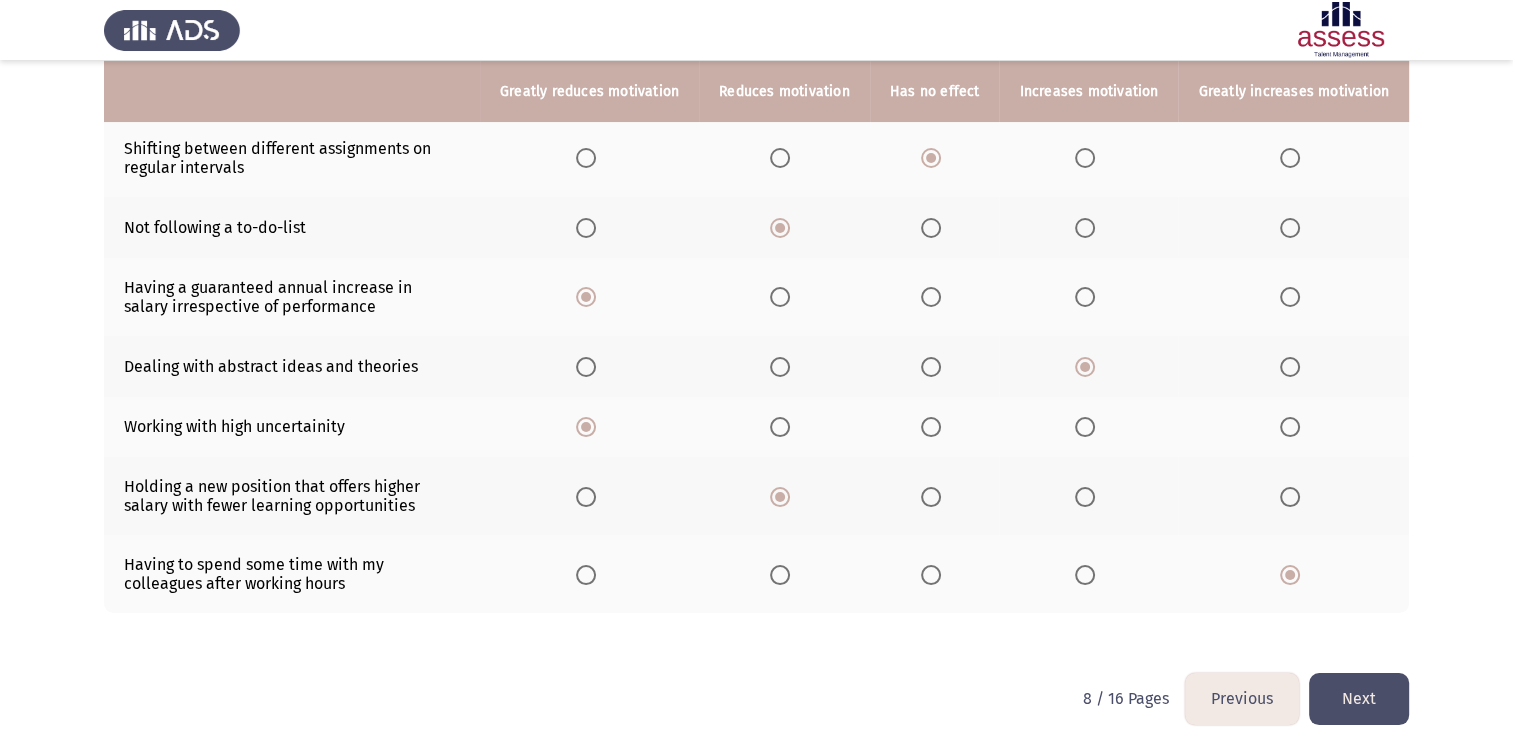 click on "Next" 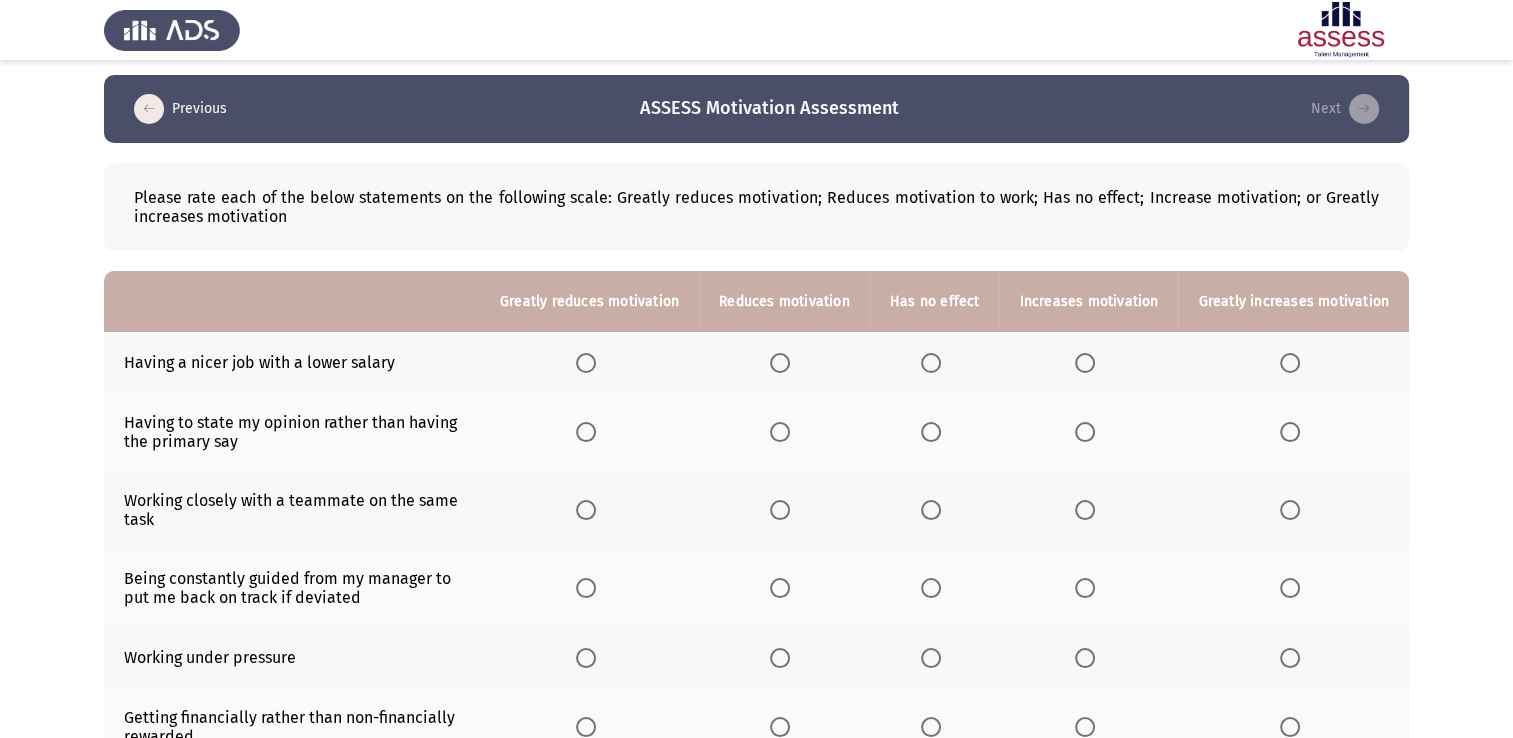 scroll, scrollTop: 0, scrollLeft: 0, axis: both 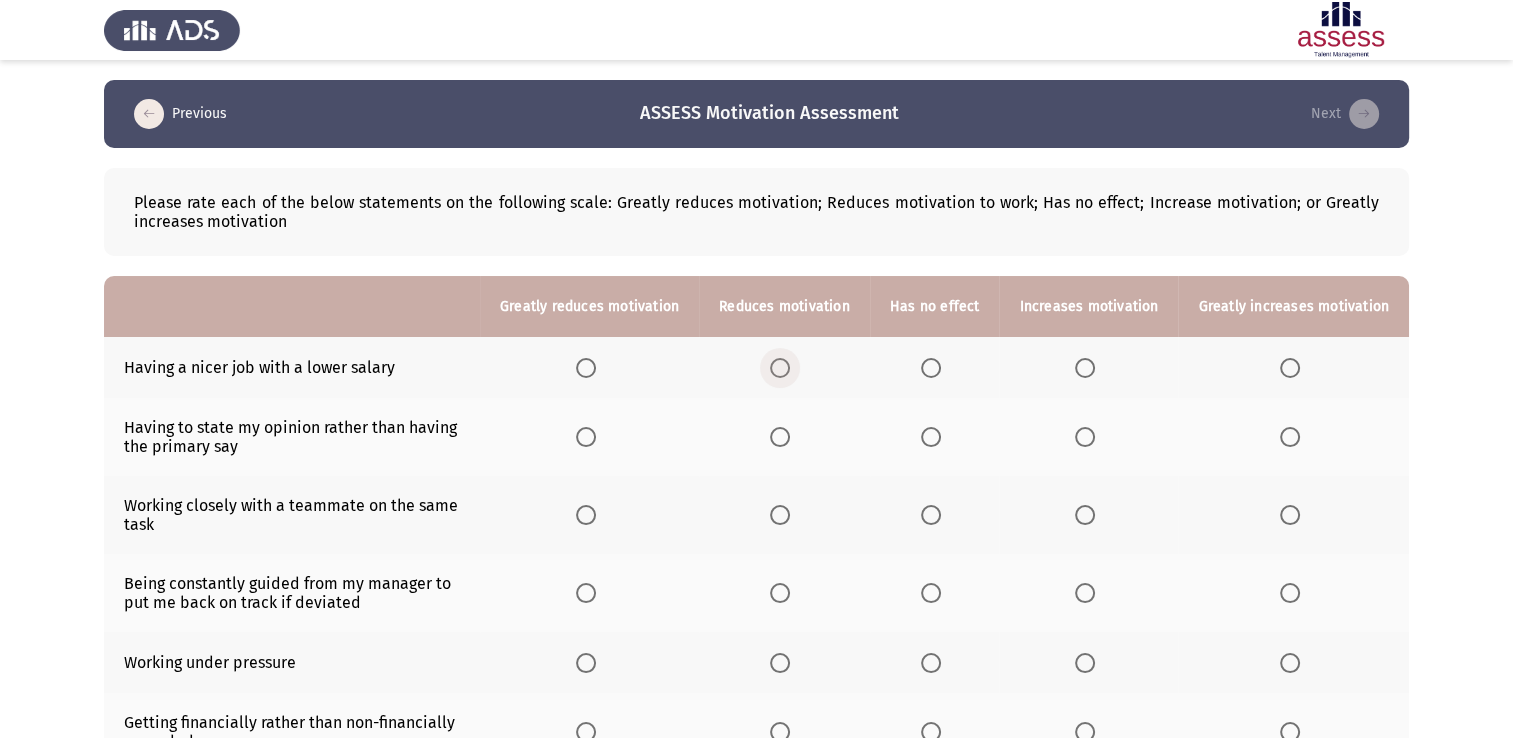 click at bounding box center (780, 368) 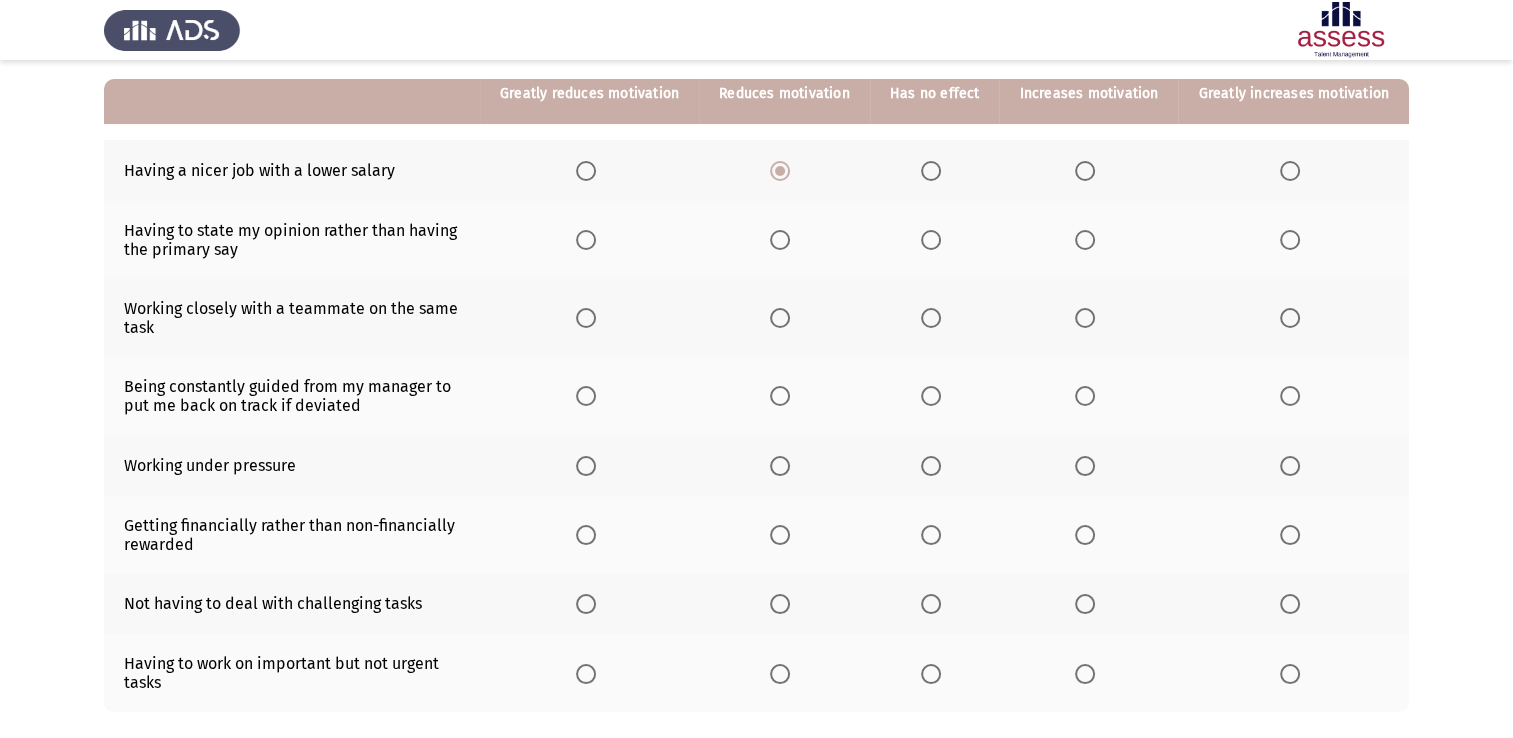 scroll, scrollTop: 200, scrollLeft: 0, axis: vertical 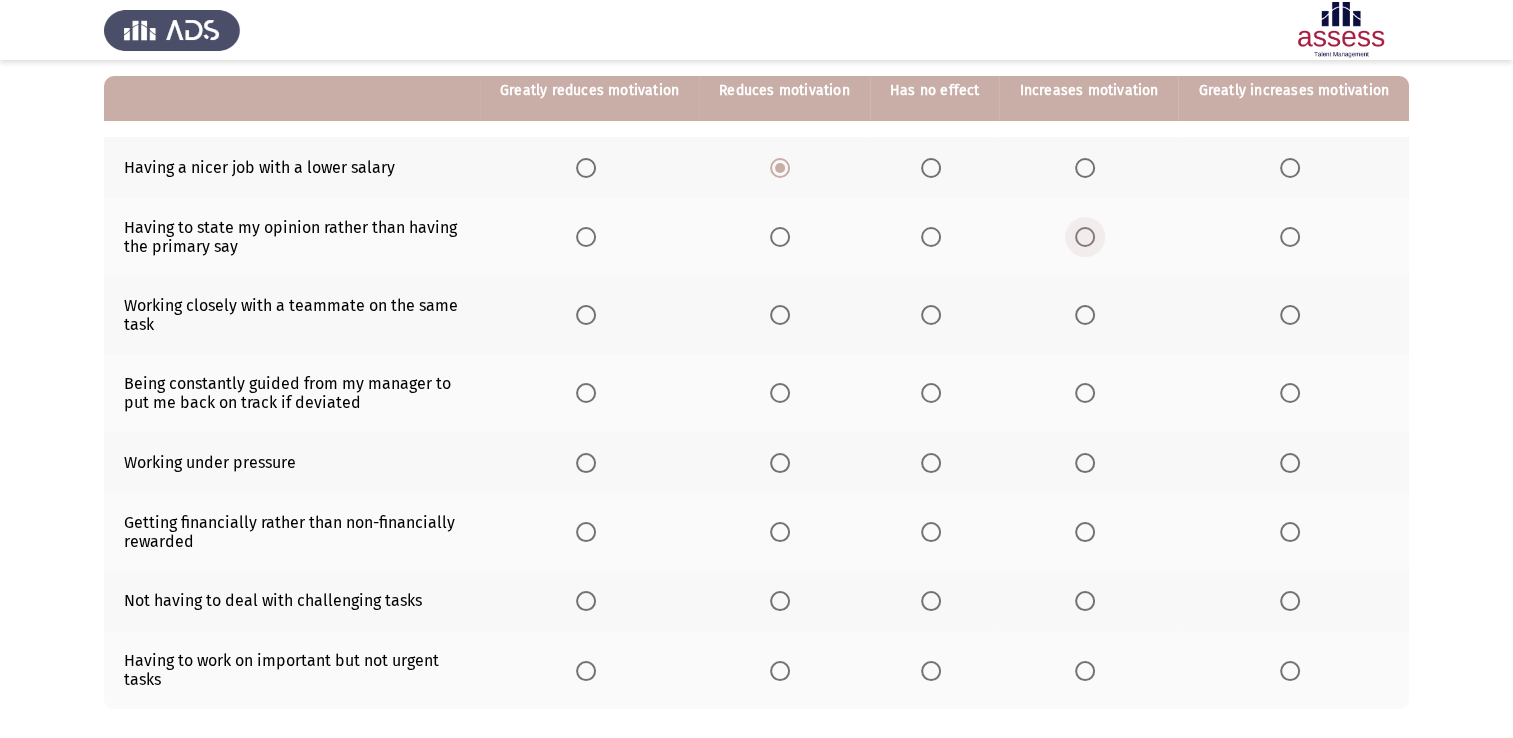 click at bounding box center [1085, 237] 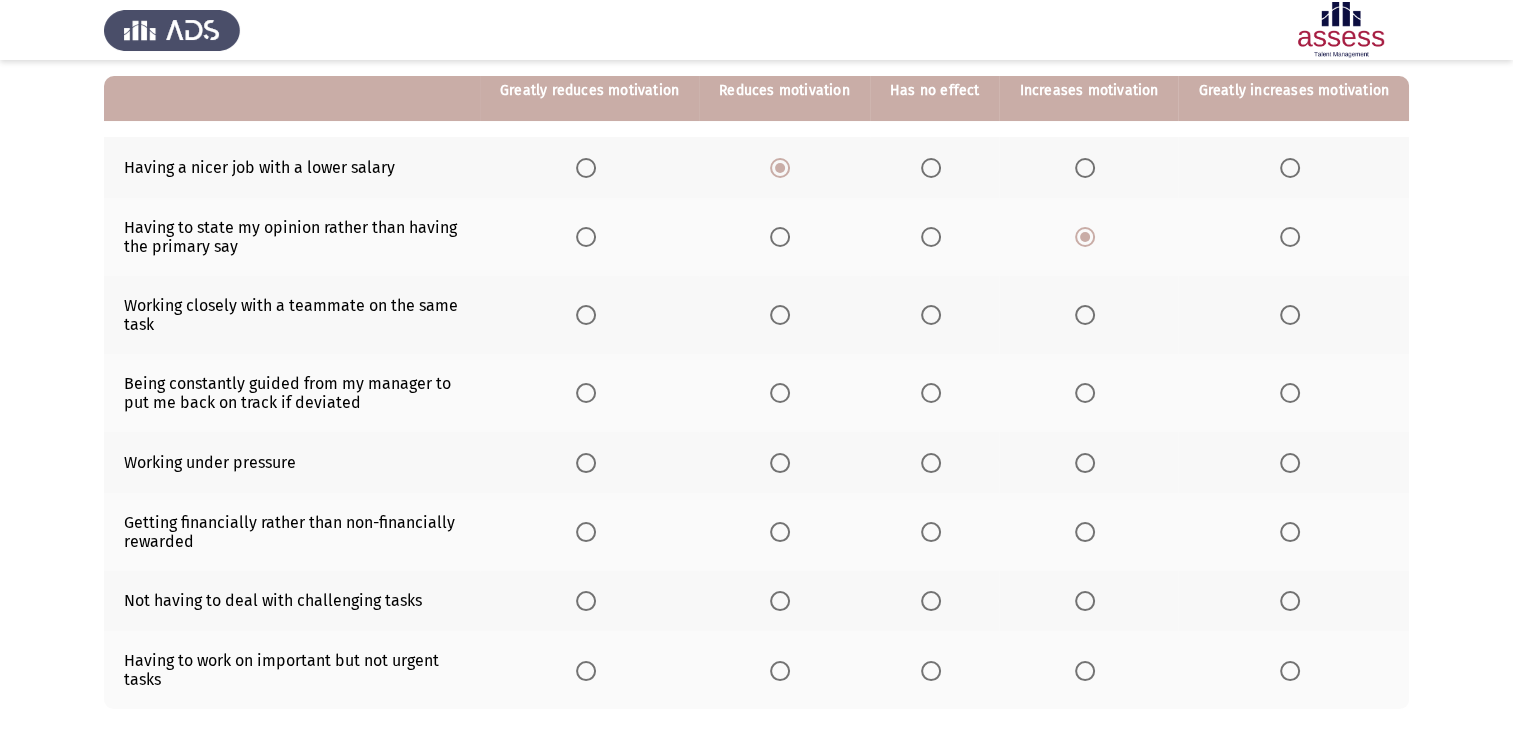 click at bounding box center (1085, 315) 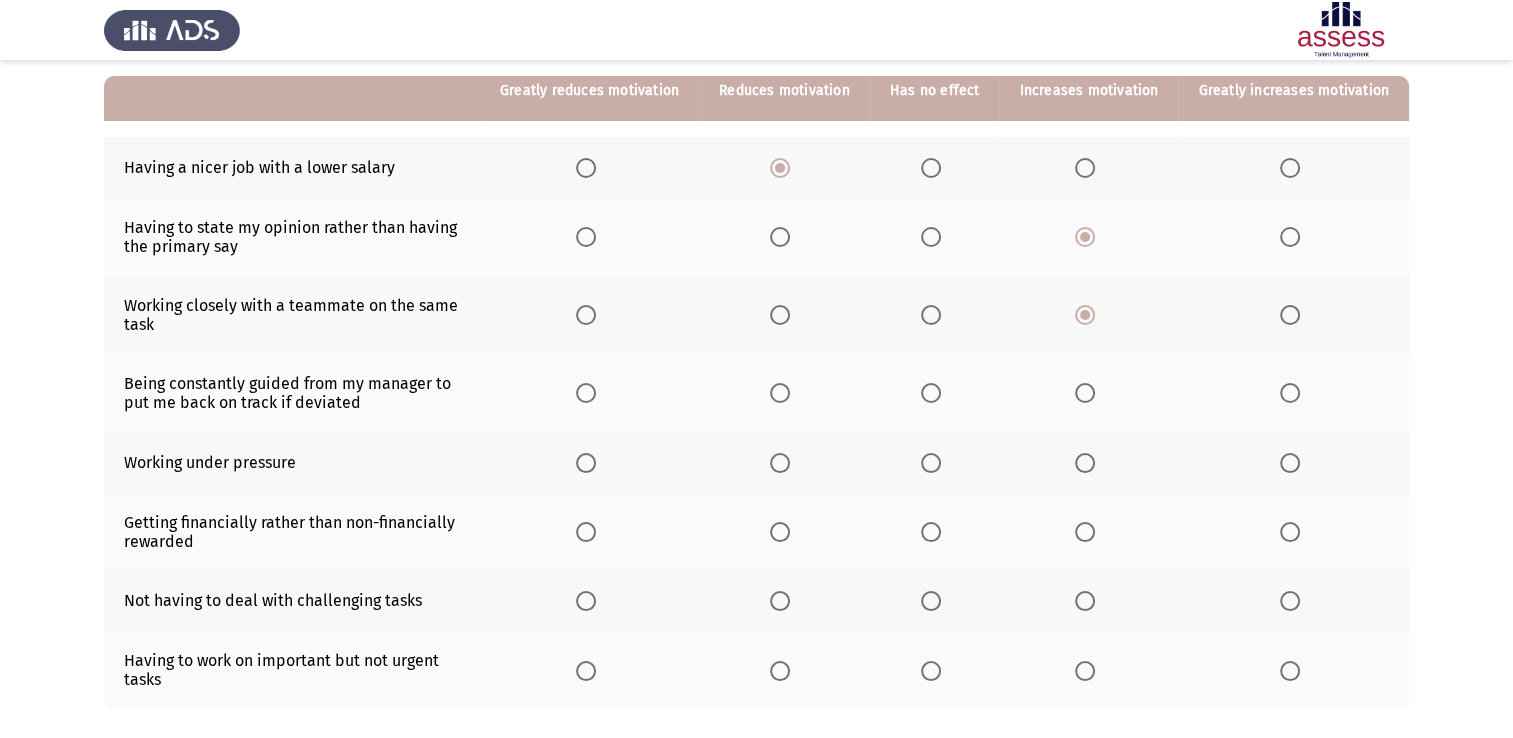 click at bounding box center (1290, 393) 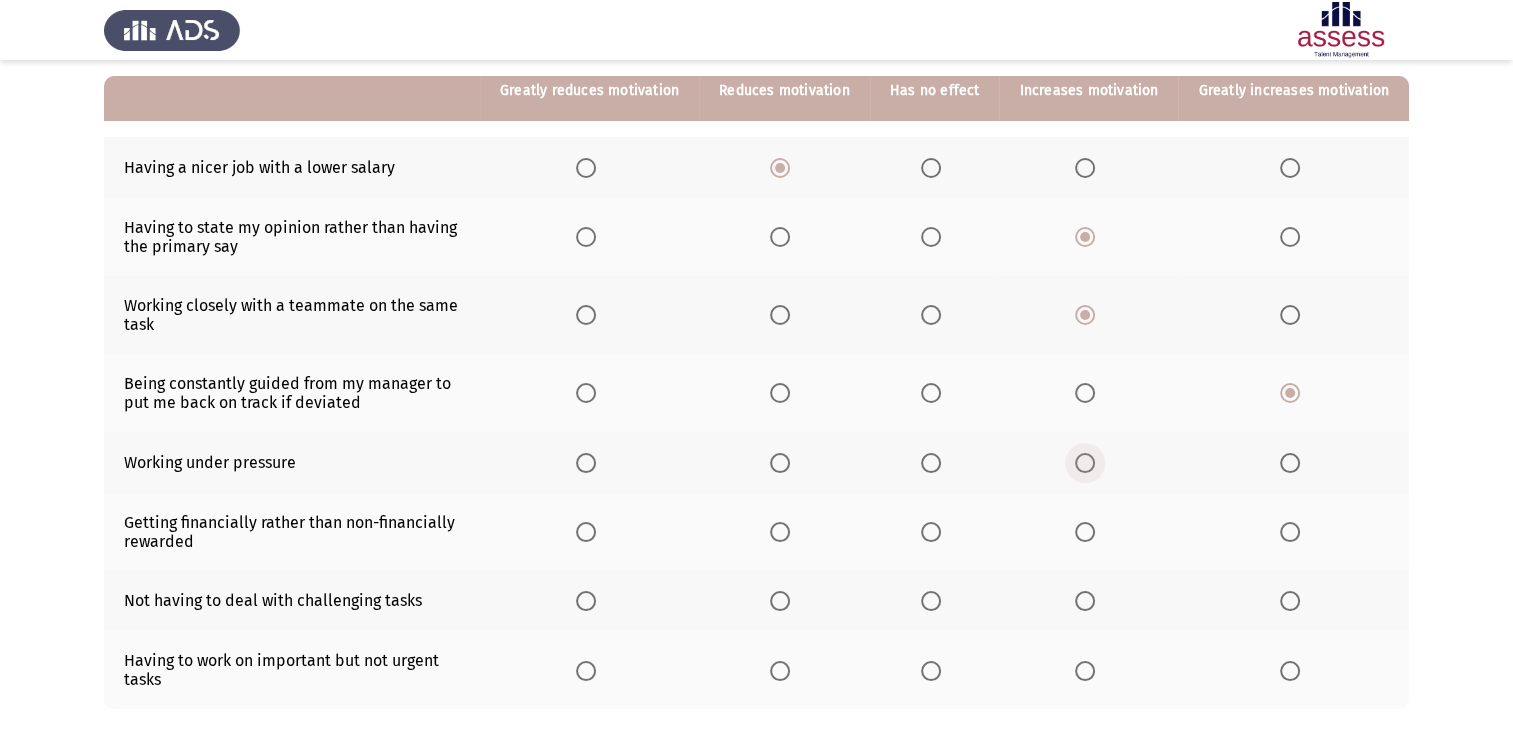 click at bounding box center (1085, 463) 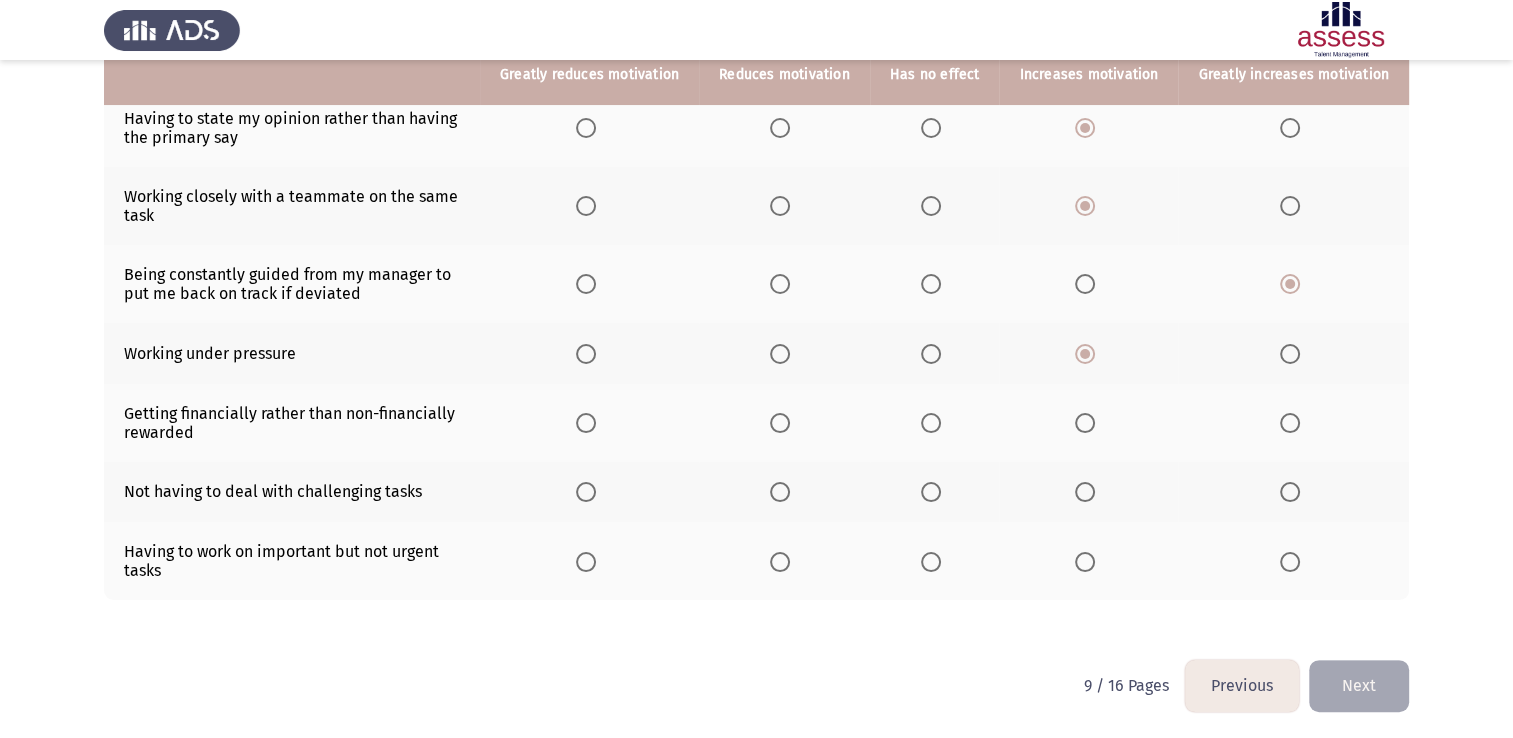 scroll, scrollTop: 313, scrollLeft: 0, axis: vertical 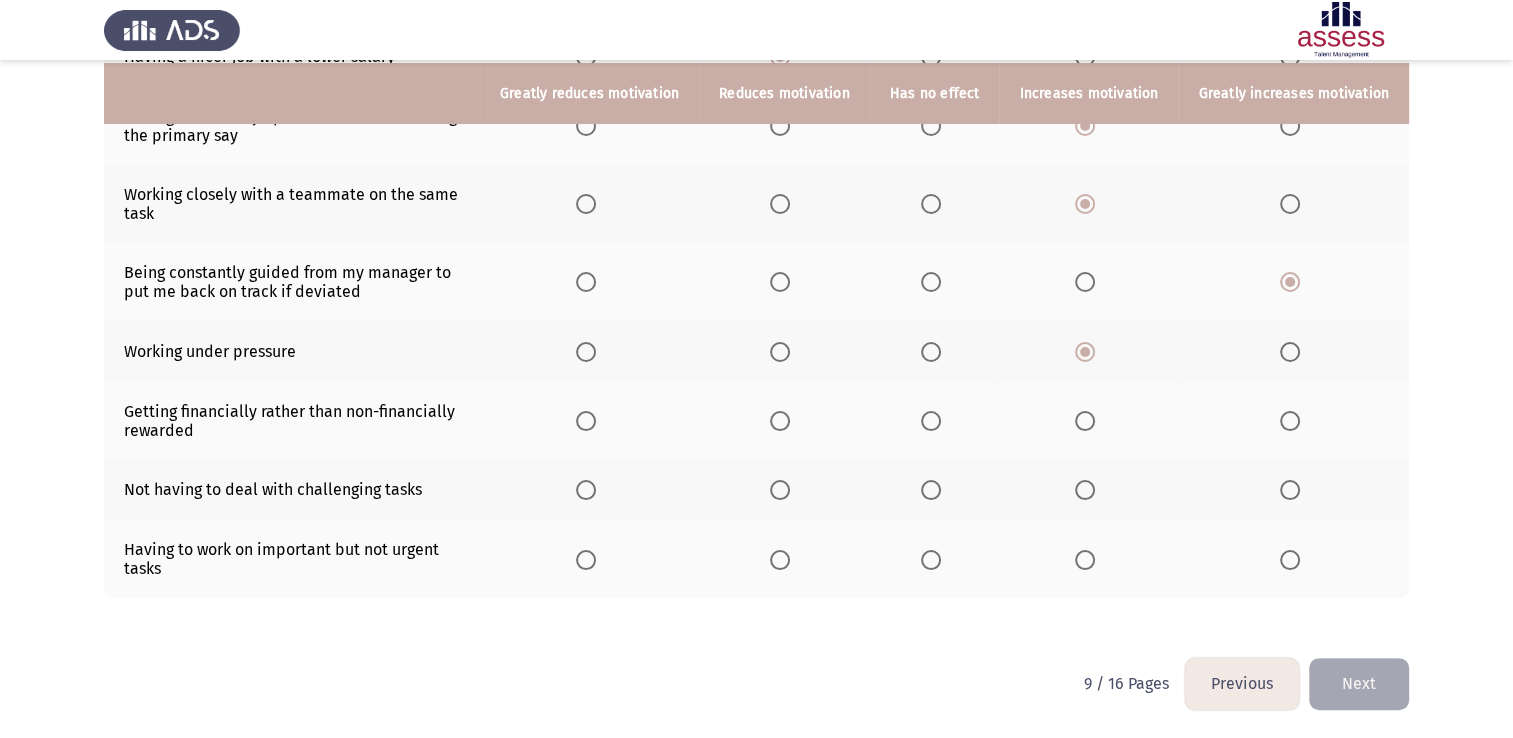 click at bounding box center (1290, 421) 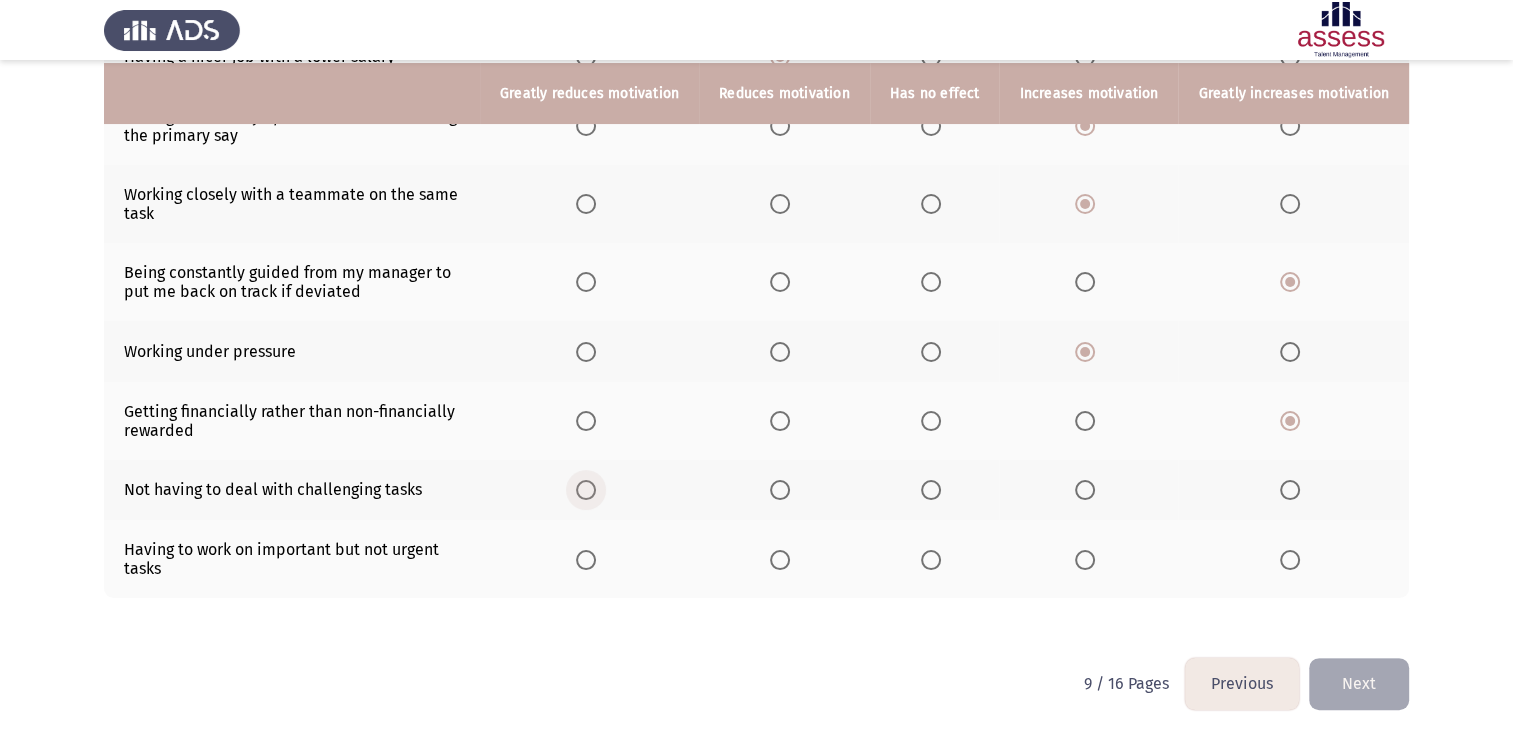 click at bounding box center [586, 490] 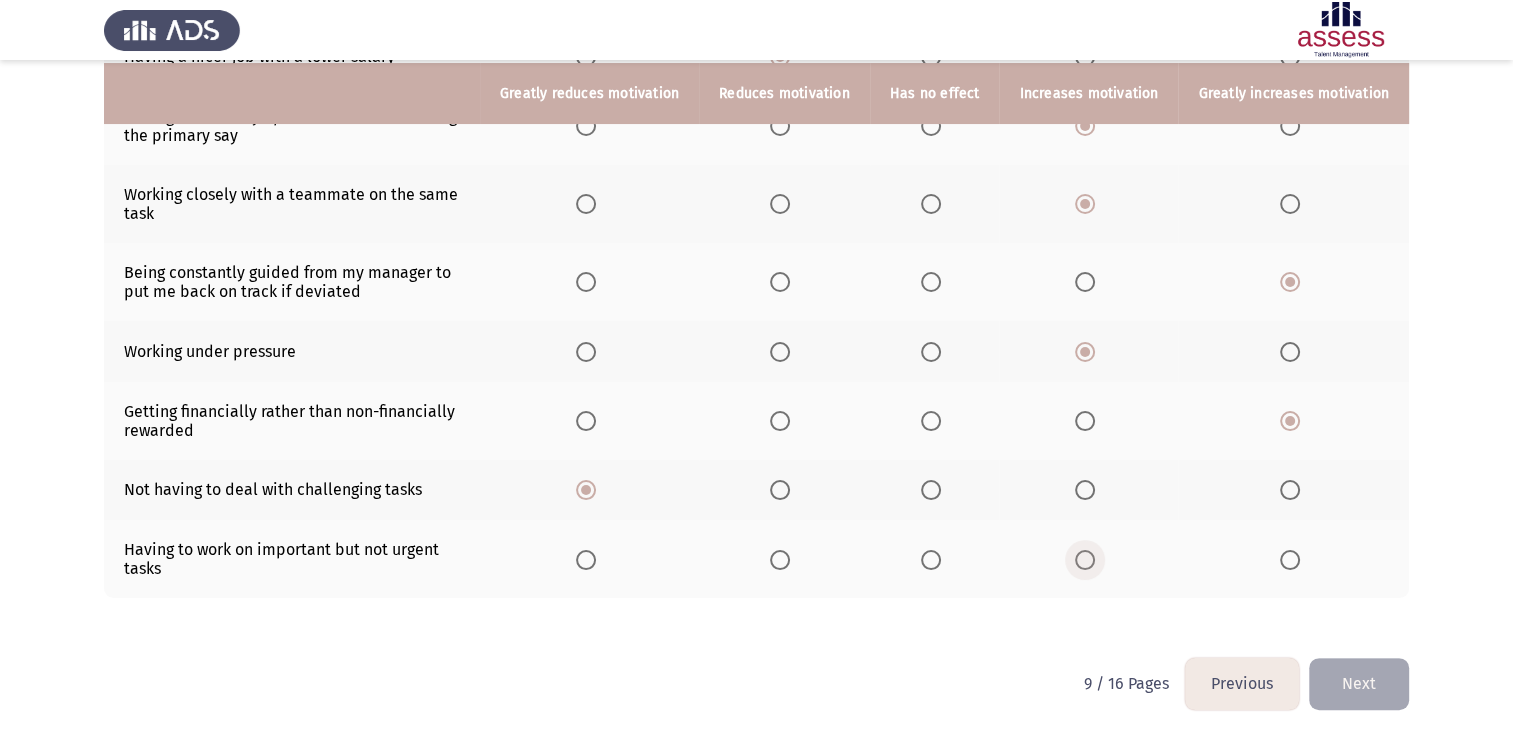 click at bounding box center [1085, 560] 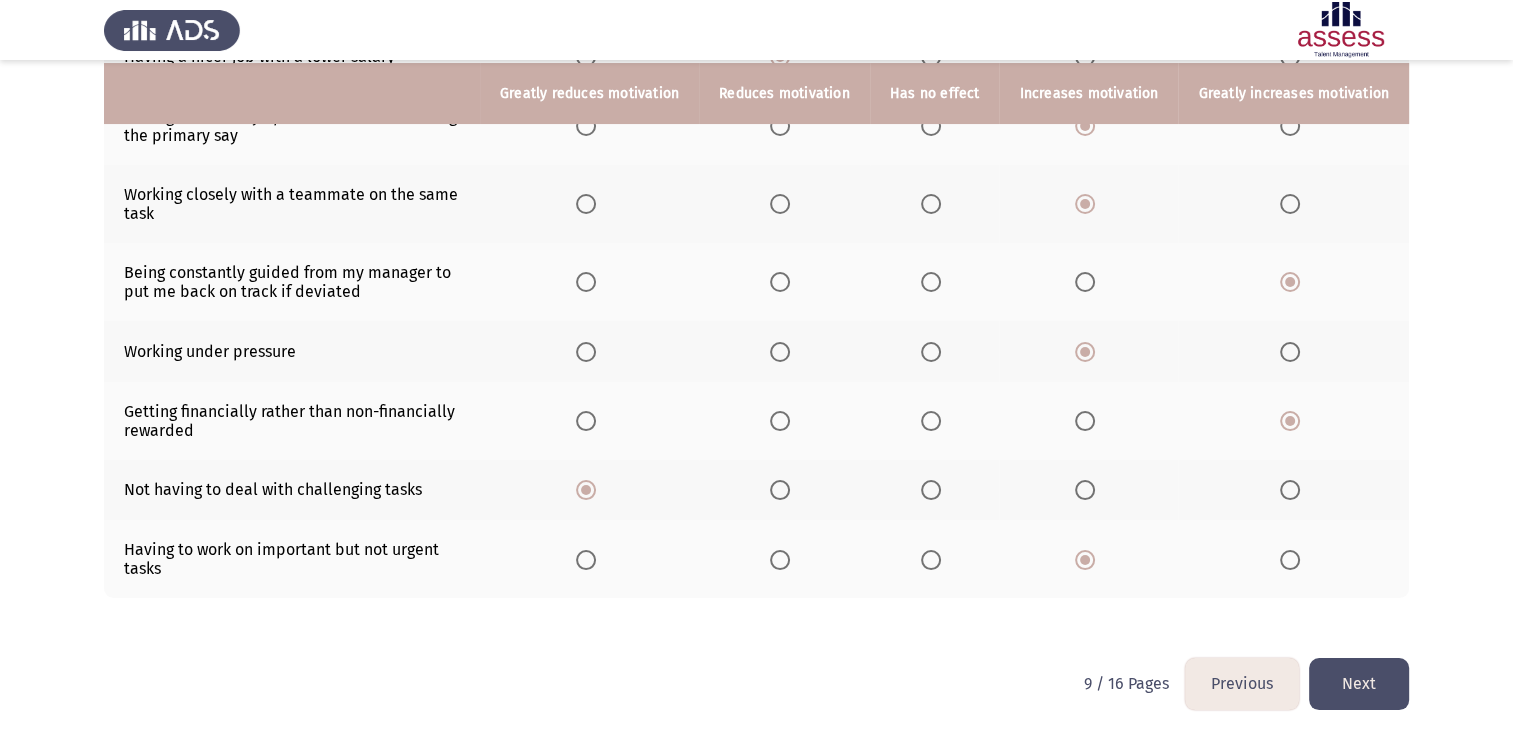 click 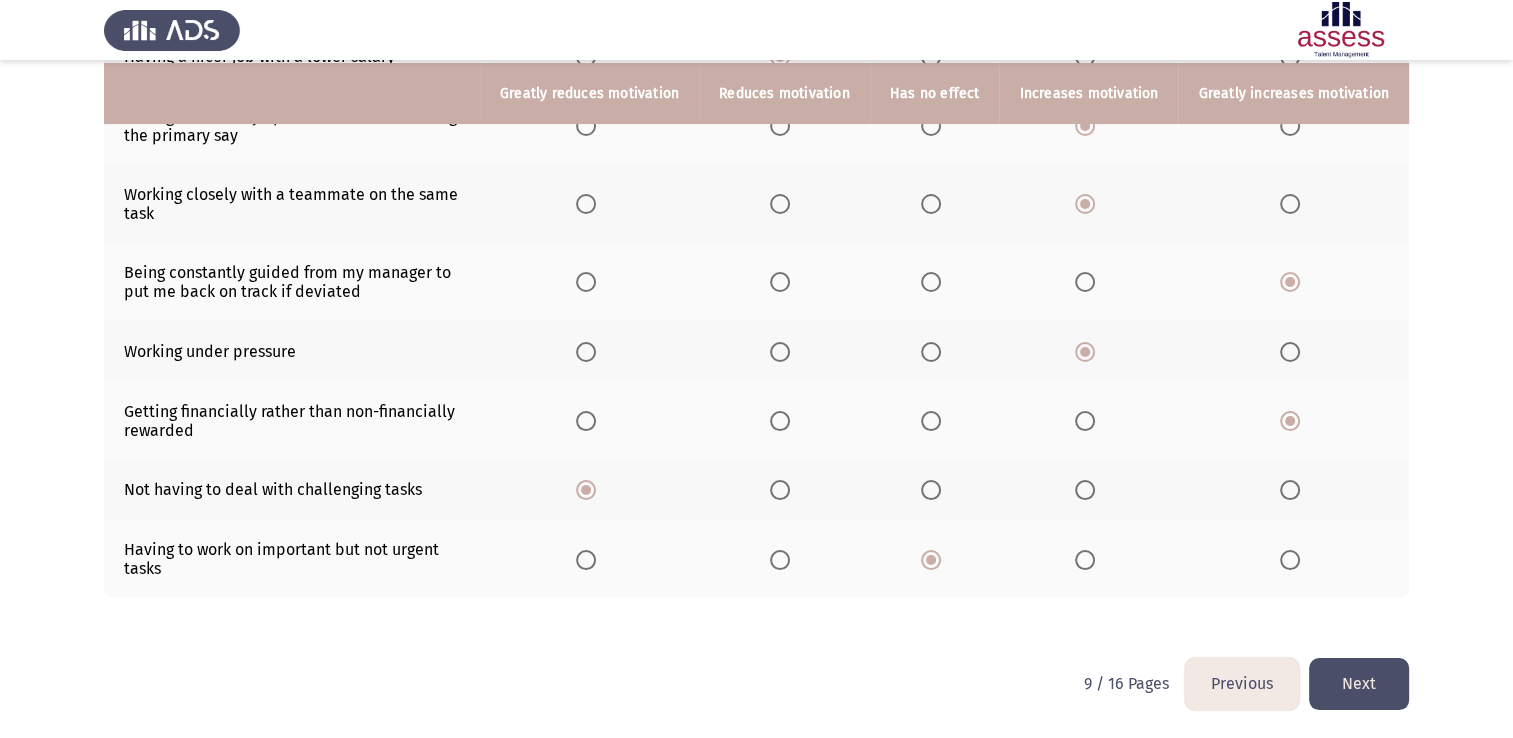click on "Next" 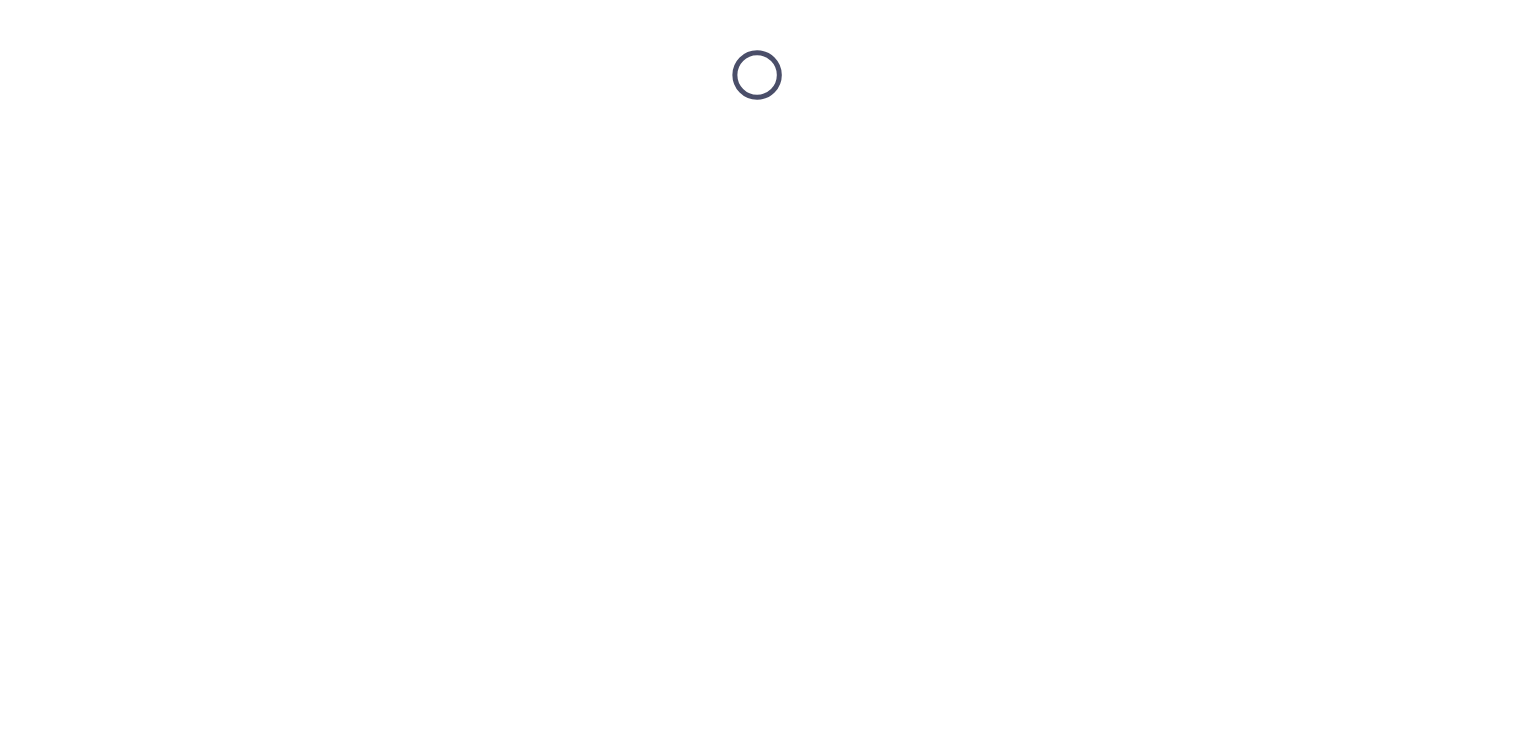 scroll, scrollTop: 0, scrollLeft: 0, axis: both 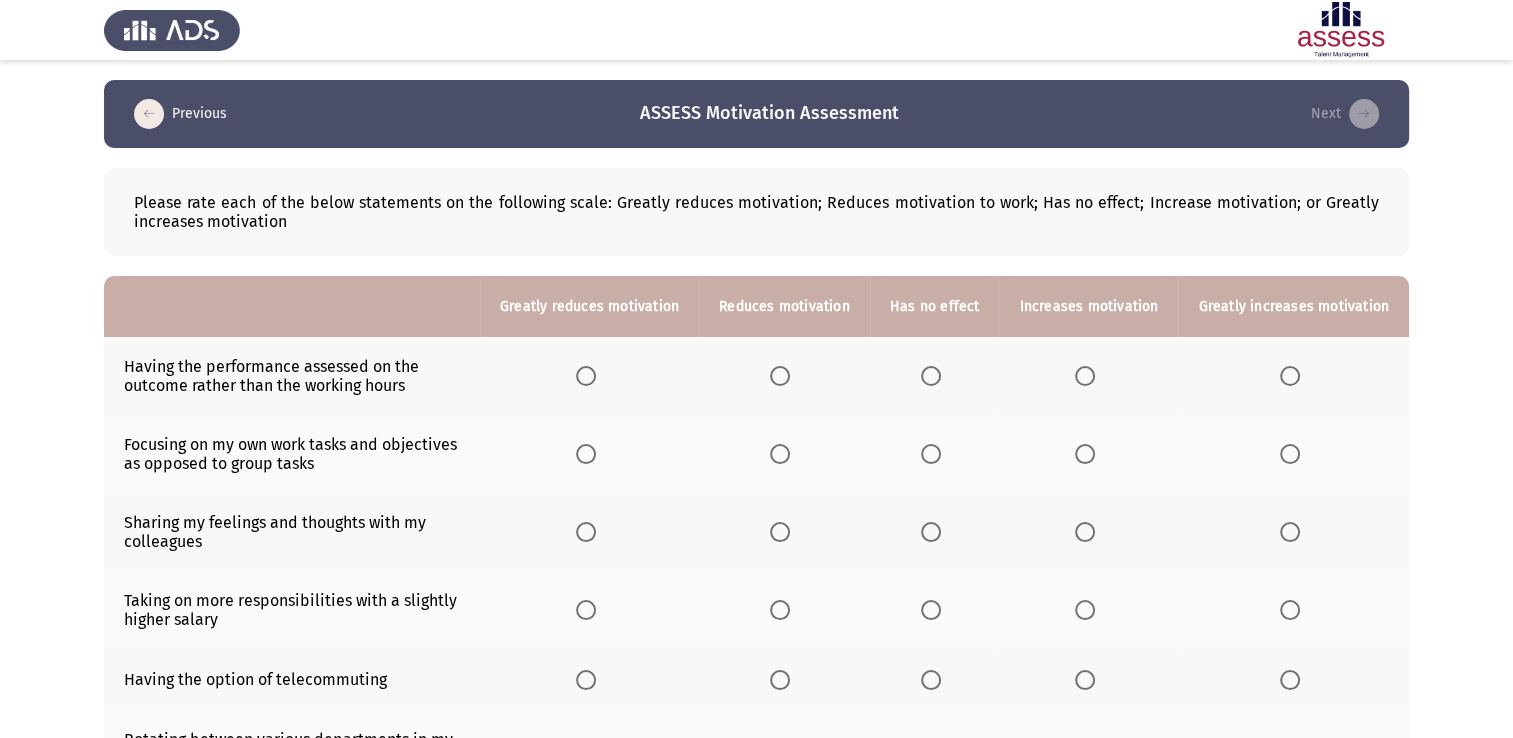 click at bounding box center [780, 376] 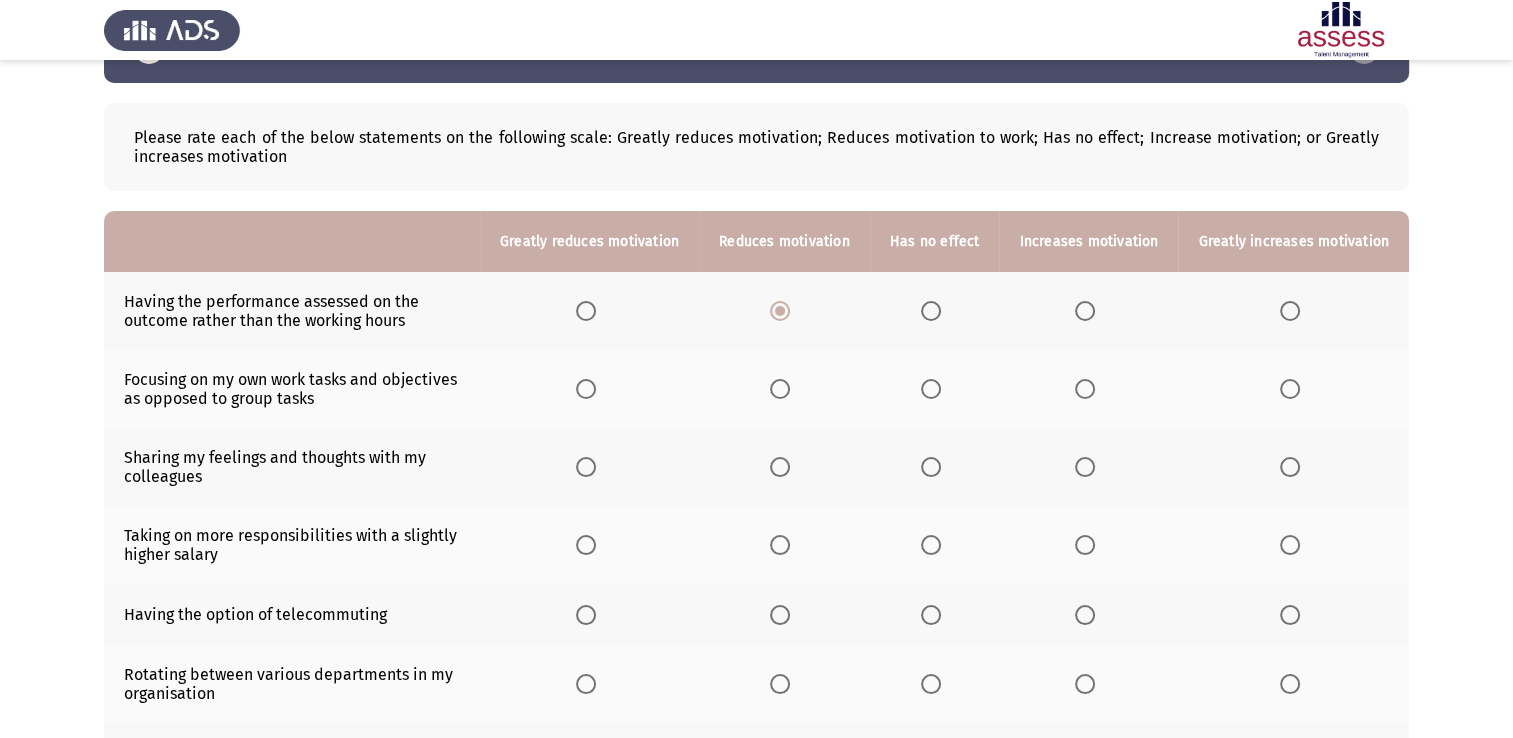 scroll, scrollTop: 100, scrollLeft: 0, axis: vertical 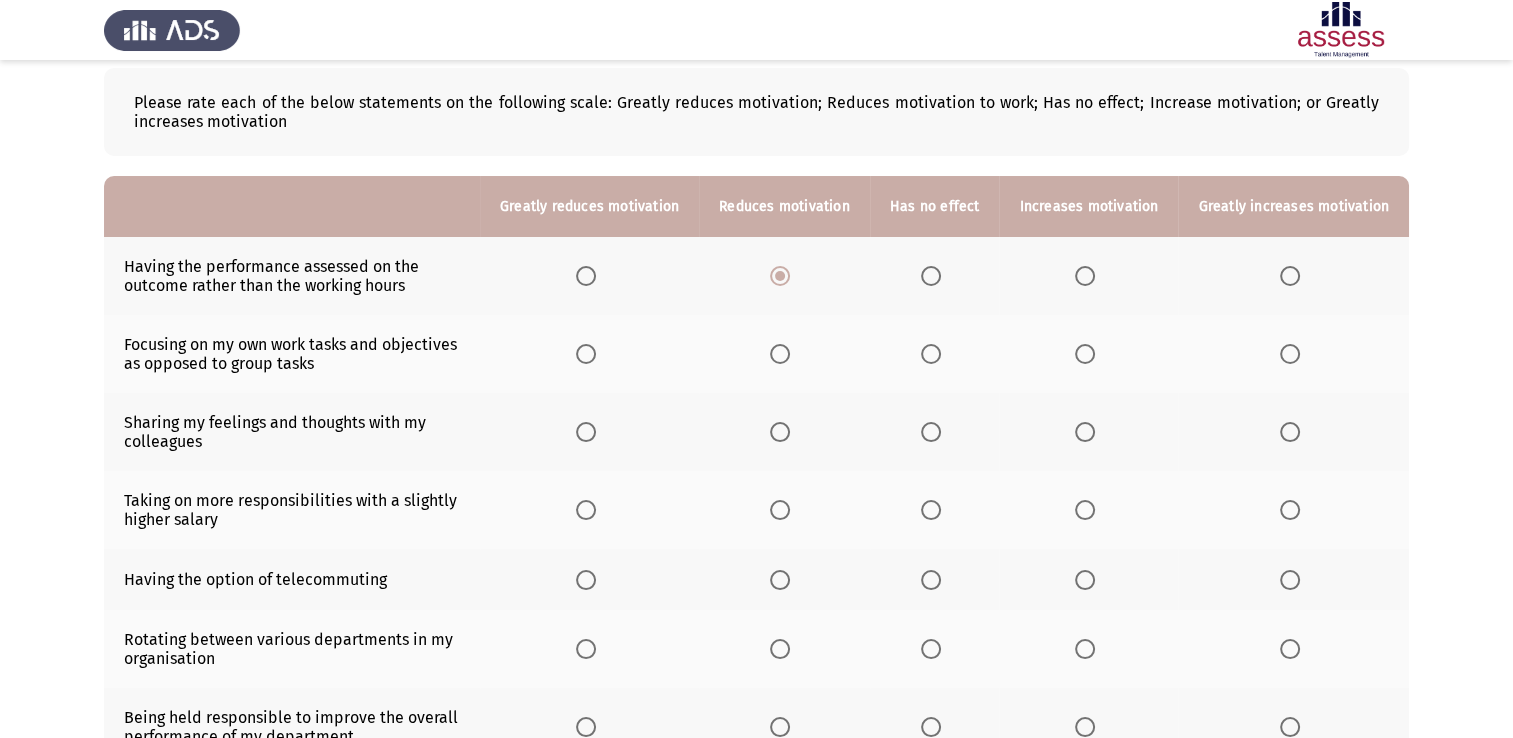 click 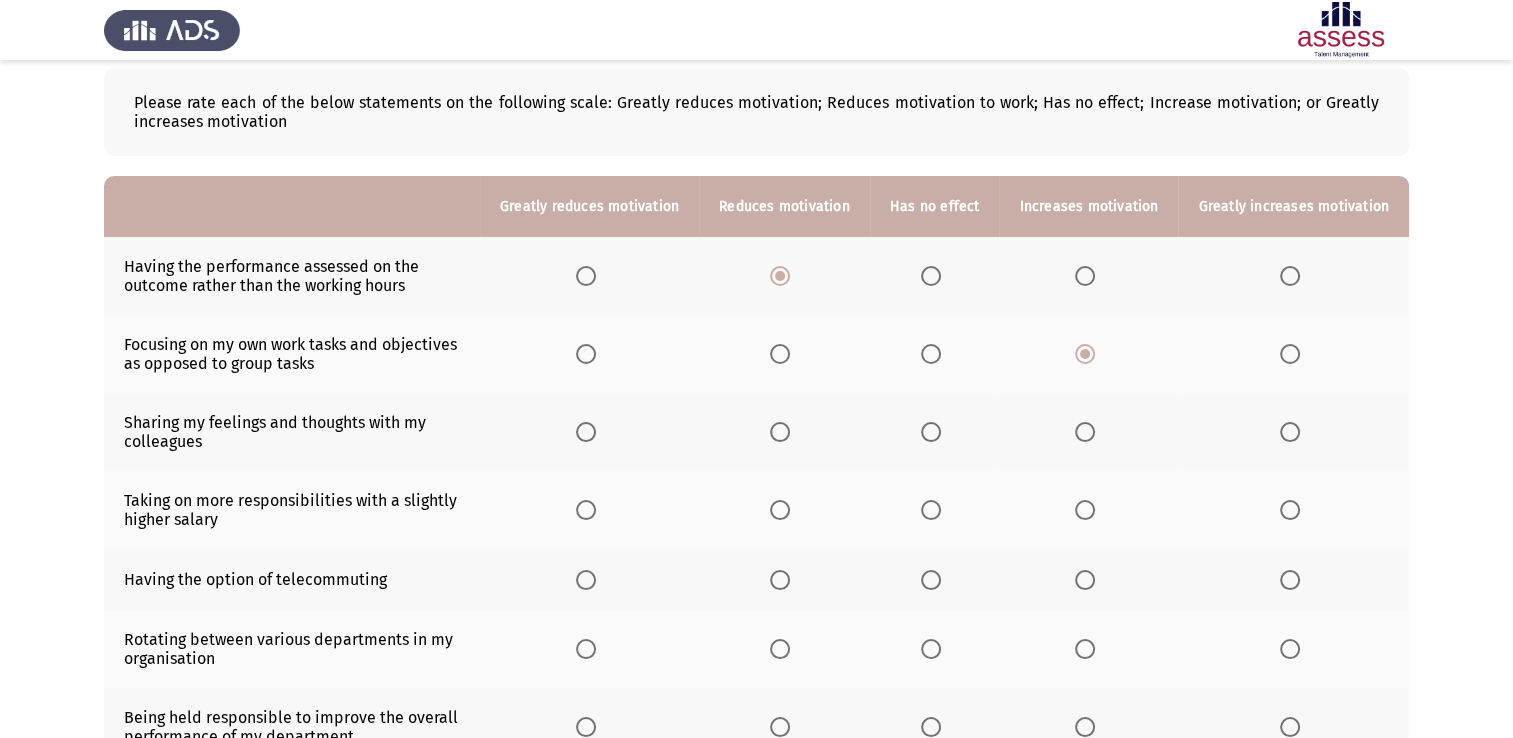click at bounding box center [1290, 432] 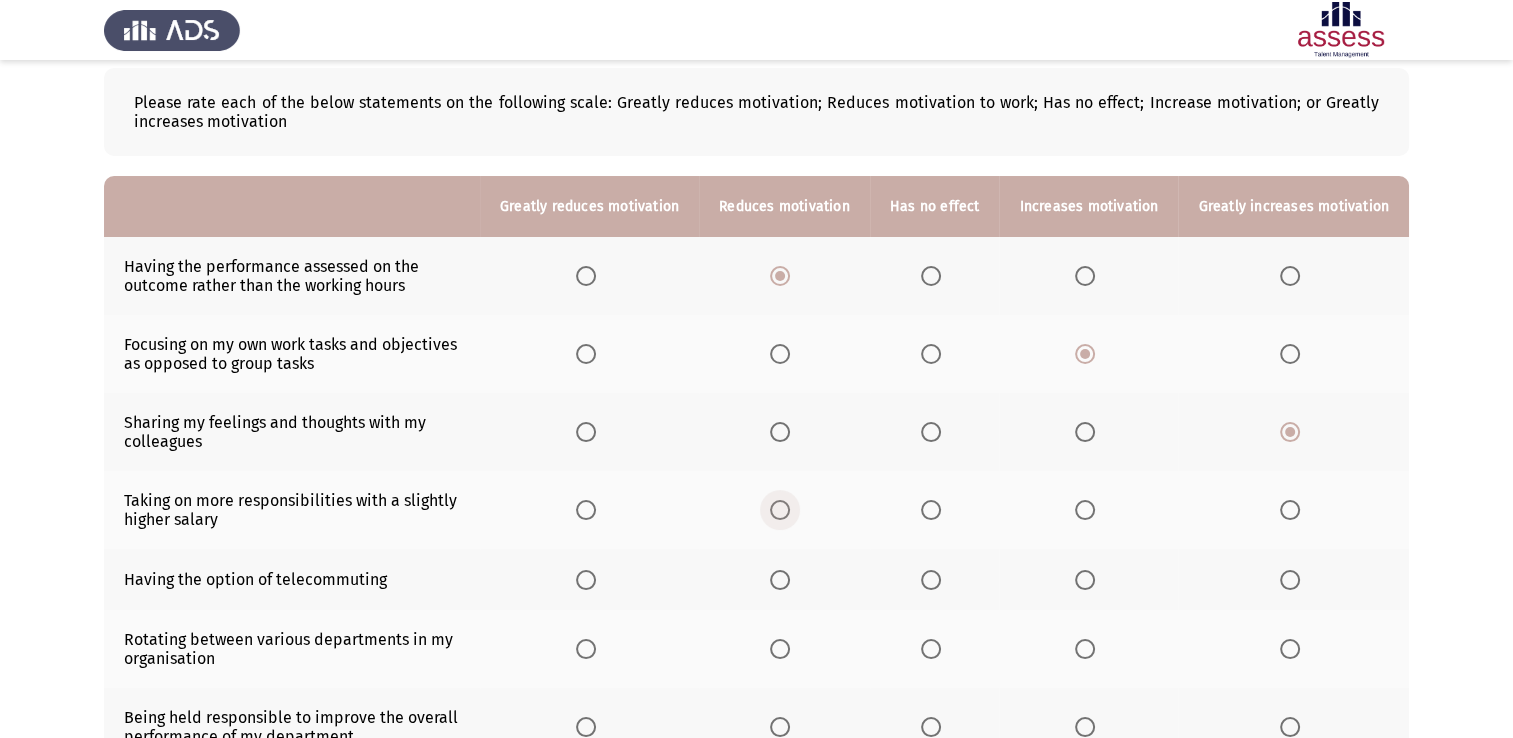 click at bounding box center (780, 510) 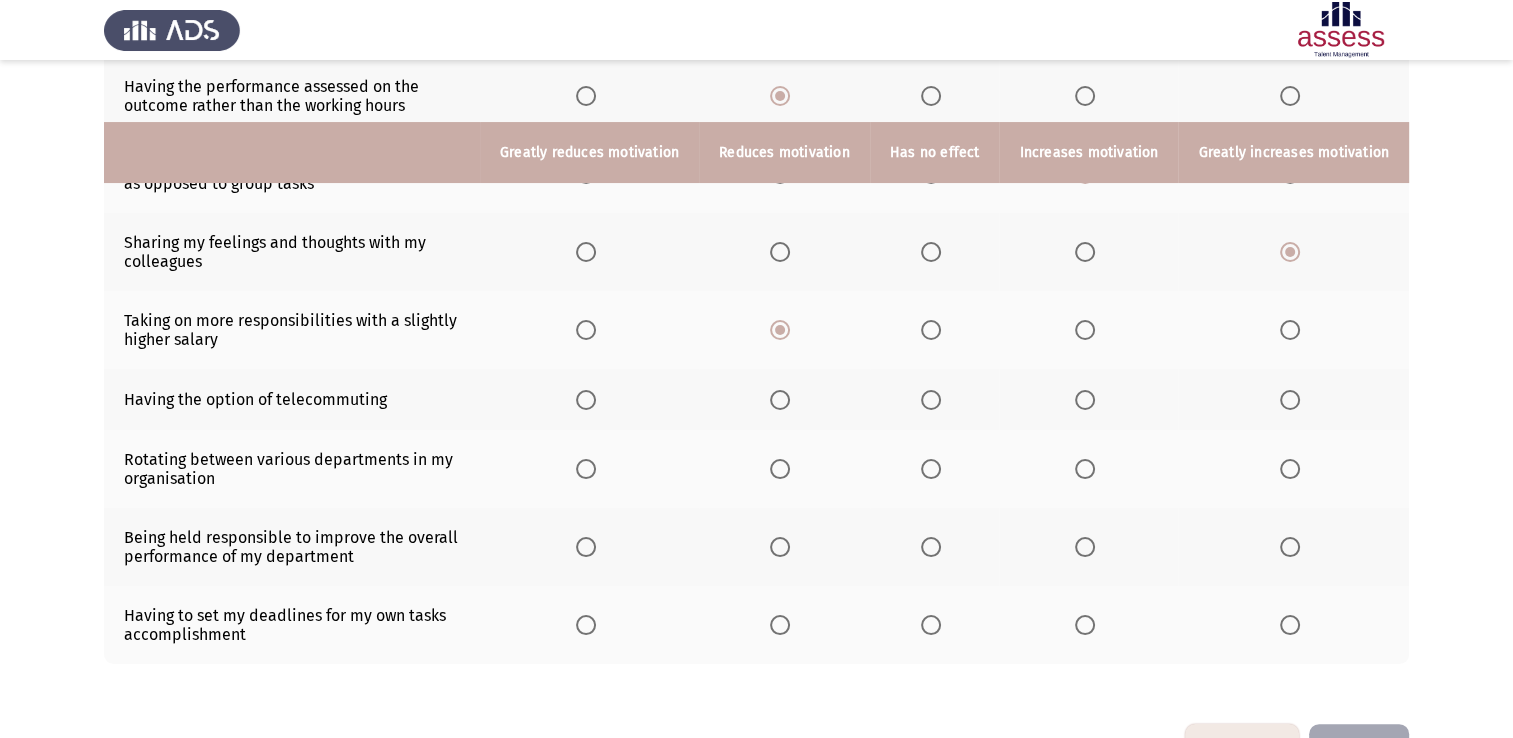 scroll, scrollTop: 348, scrollLeft: 0, axis: vertical 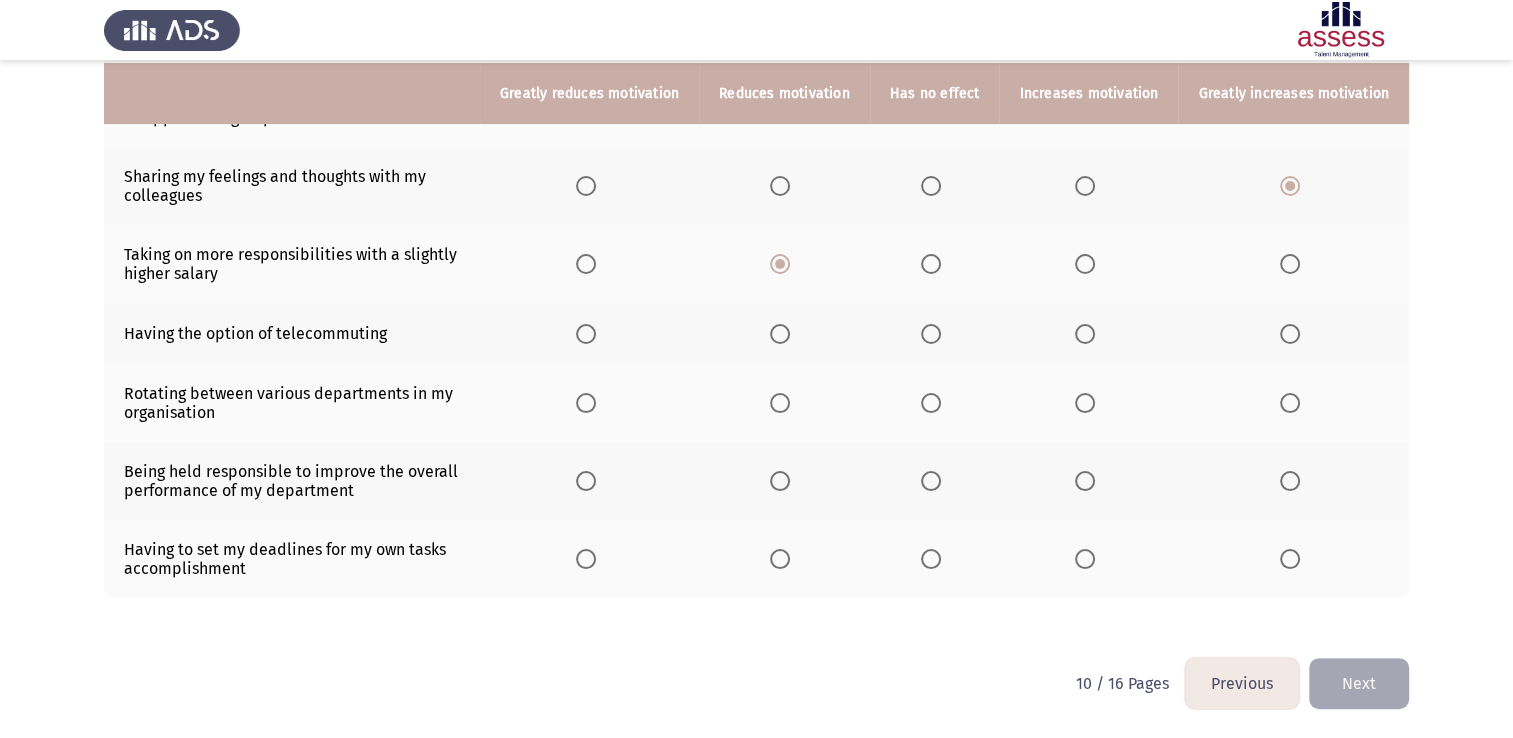 click at bounding box center [1085, 334] 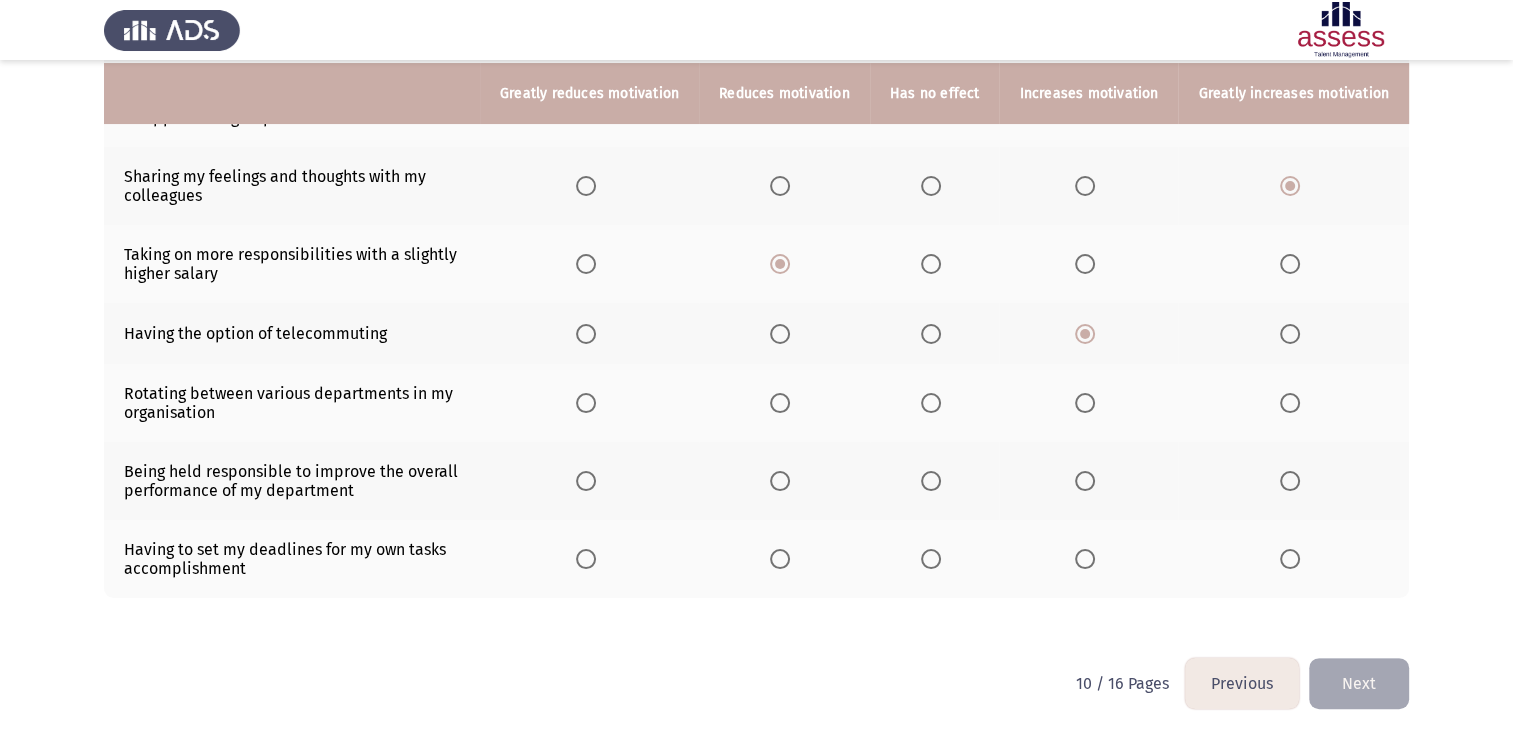 click at bounding box center (1089, 403) 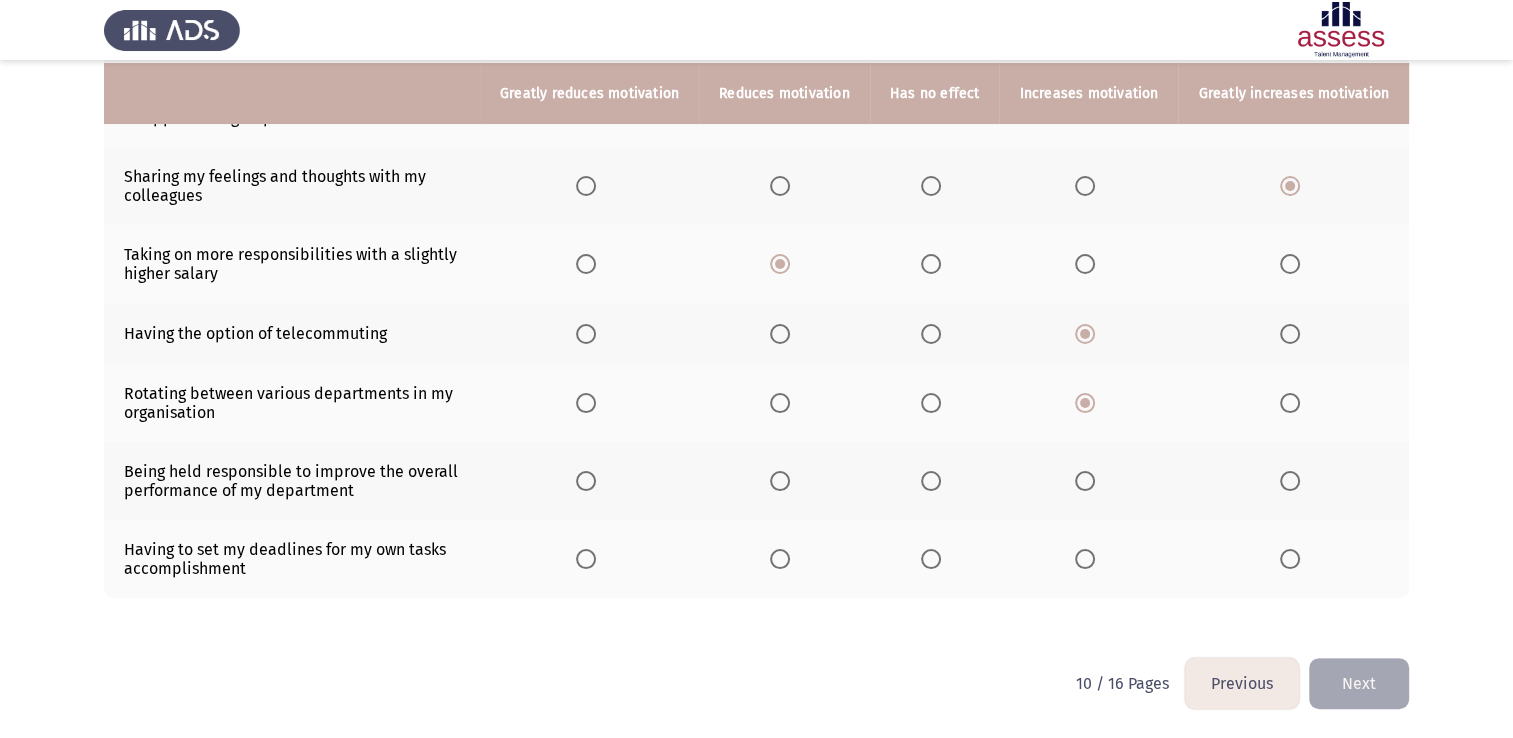 click at bounding box center [1290, 481] 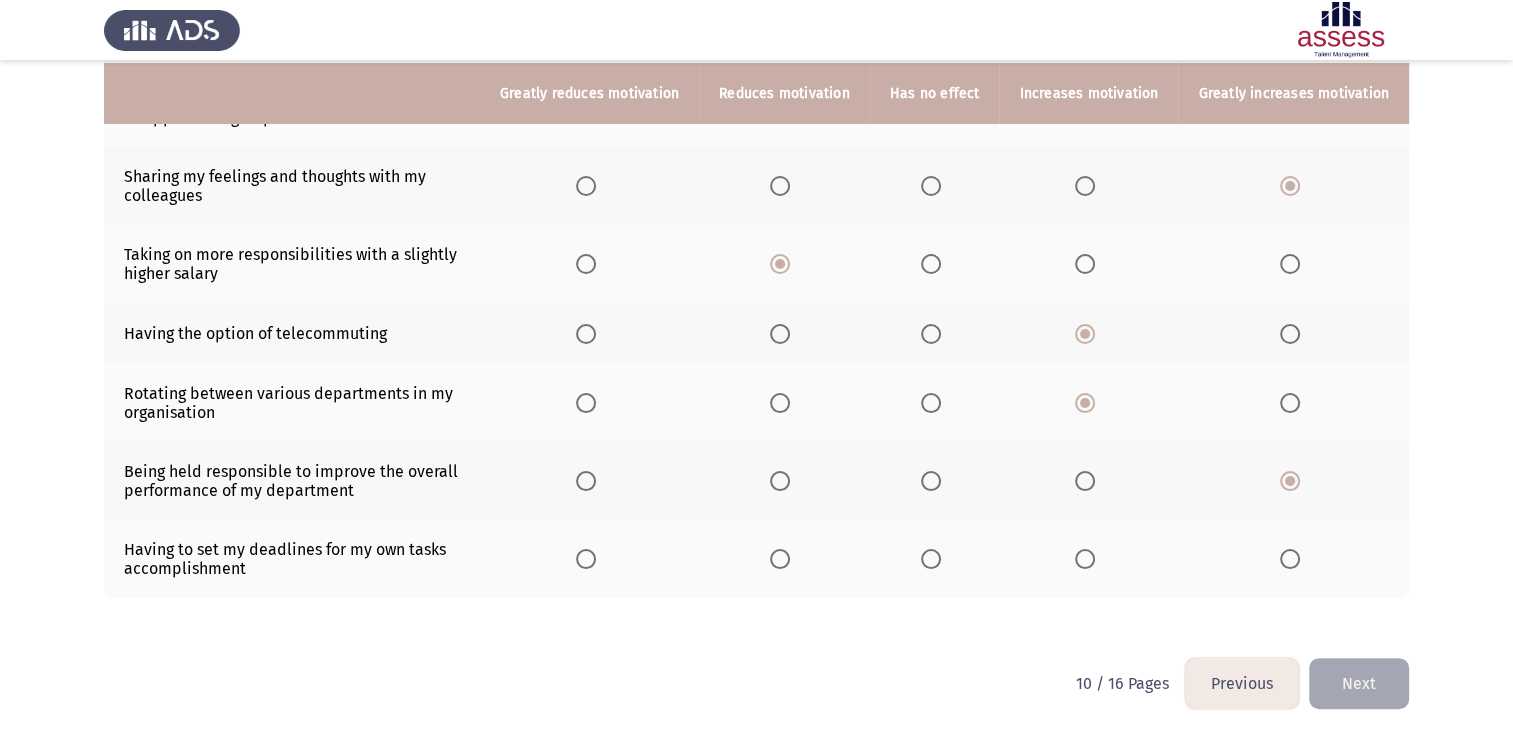 click at bounding box center [1290, 559] 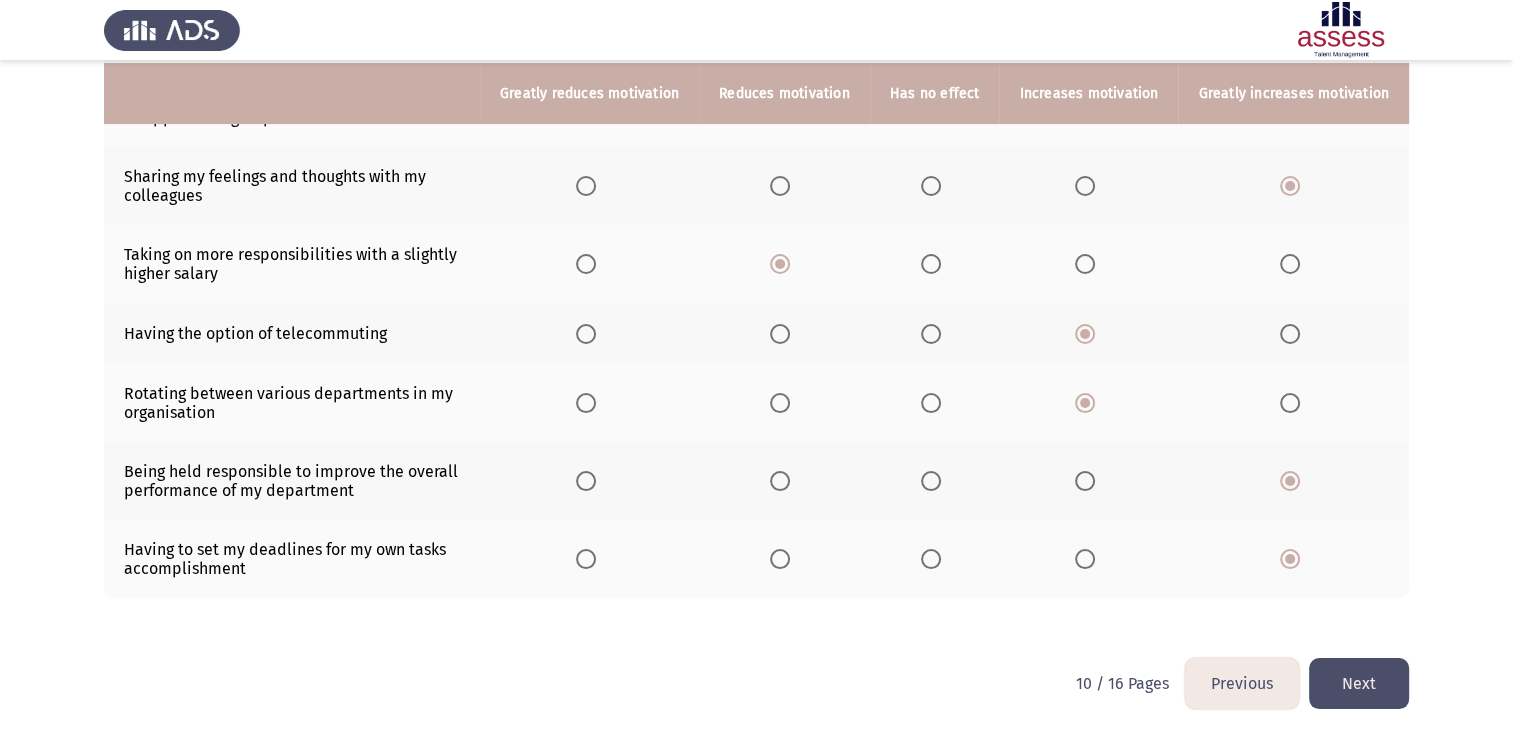 click on "Next" 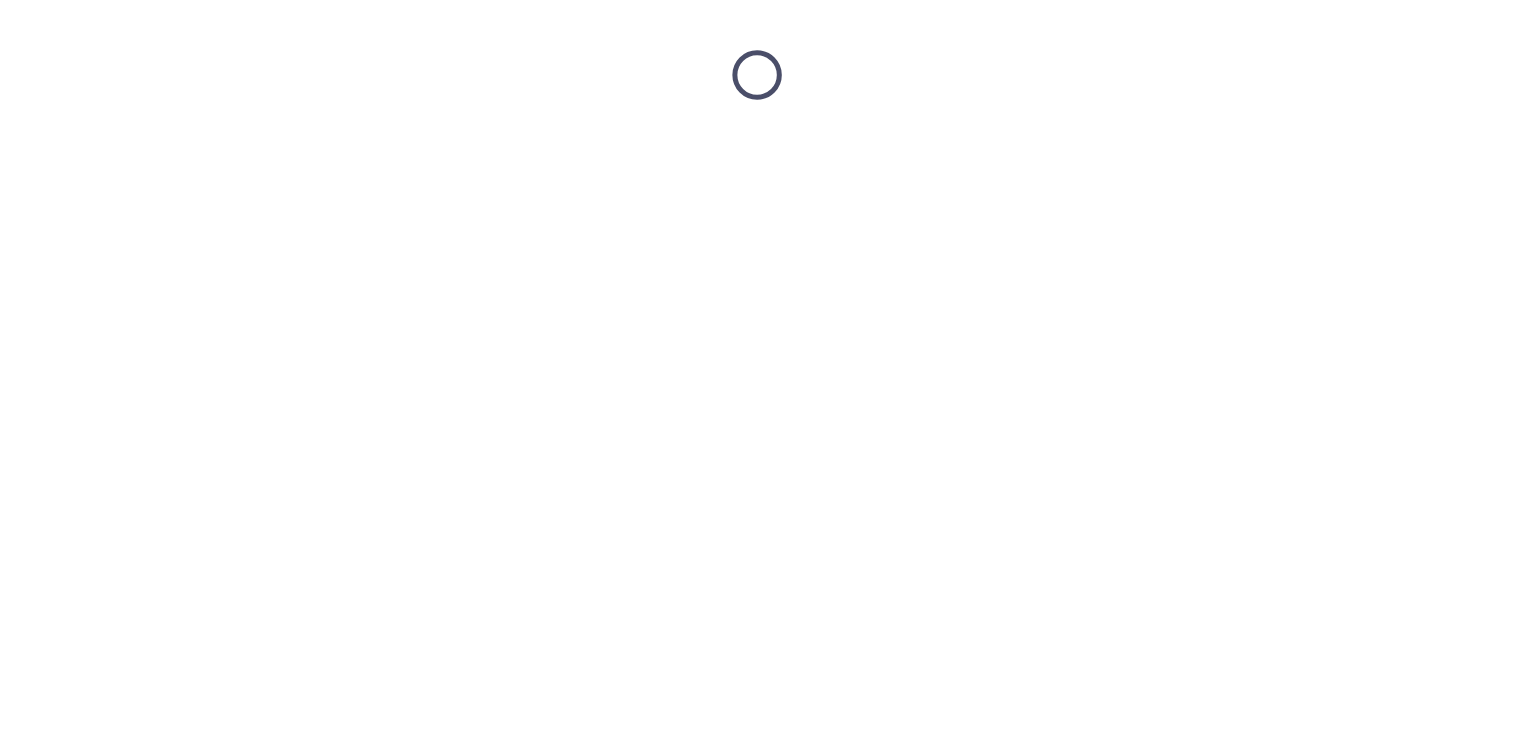 scroll, scrollTop: 0, scrollLeft: 0, axis: both 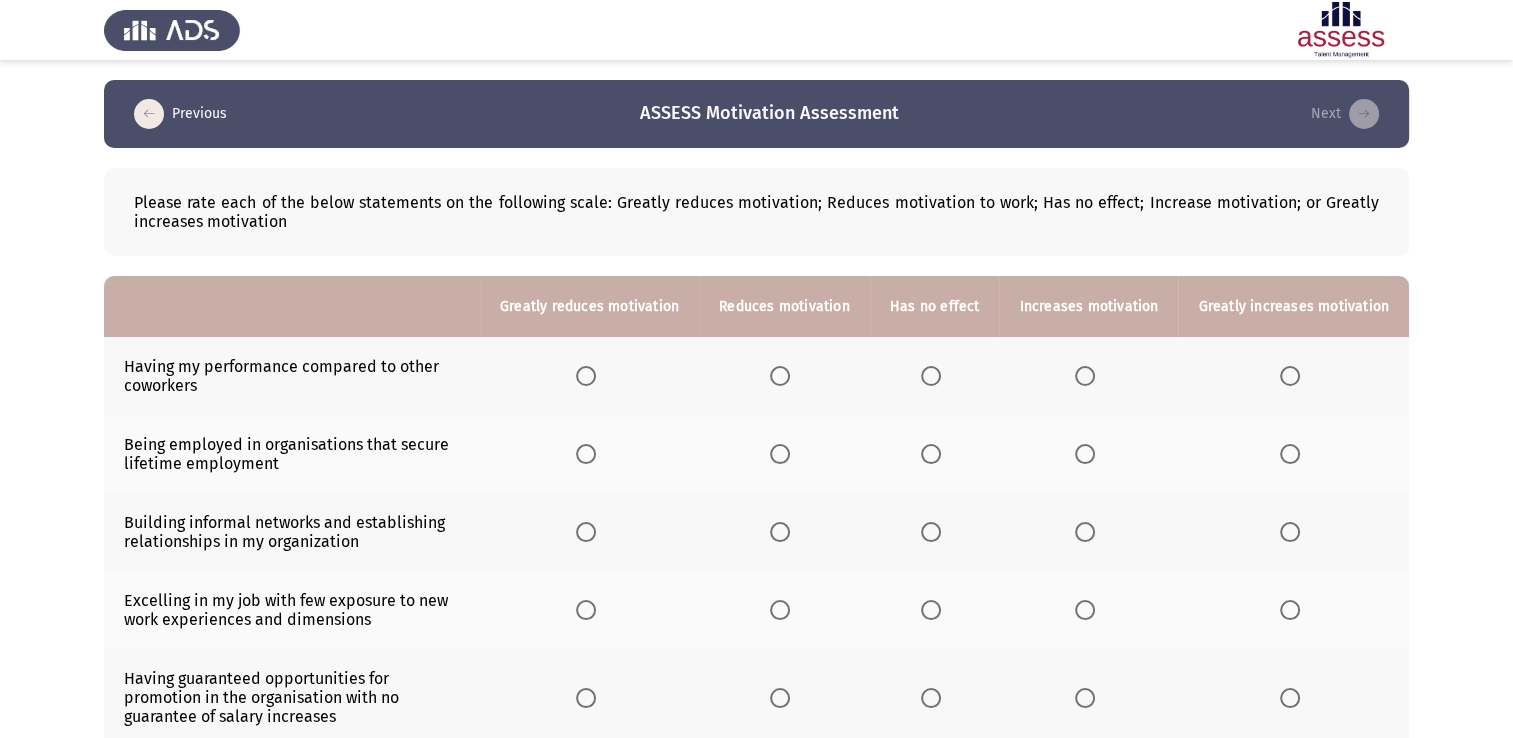 click at bounding box center (1085, 376) 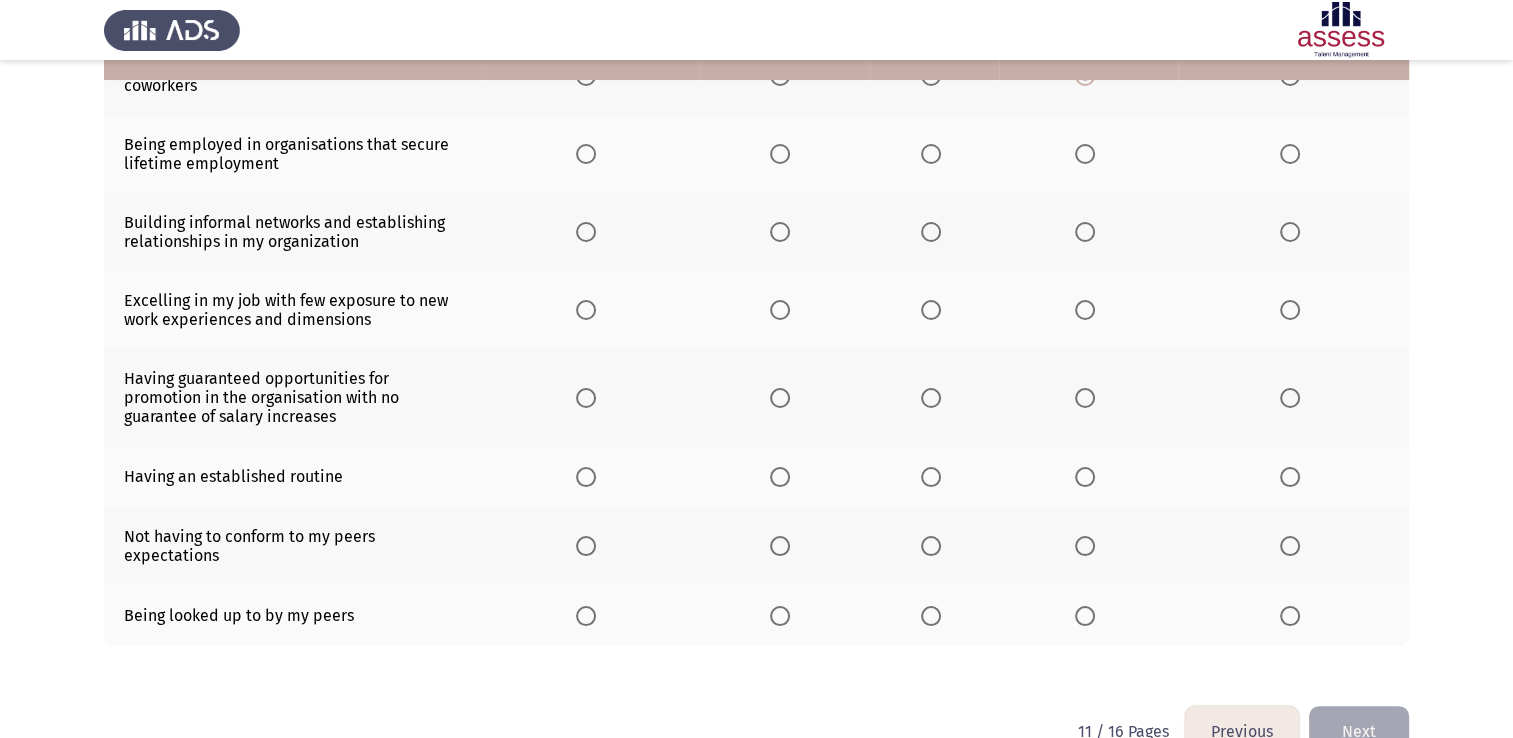 scroll, scrollTop: 0, scrollLeft: 0, axis: both 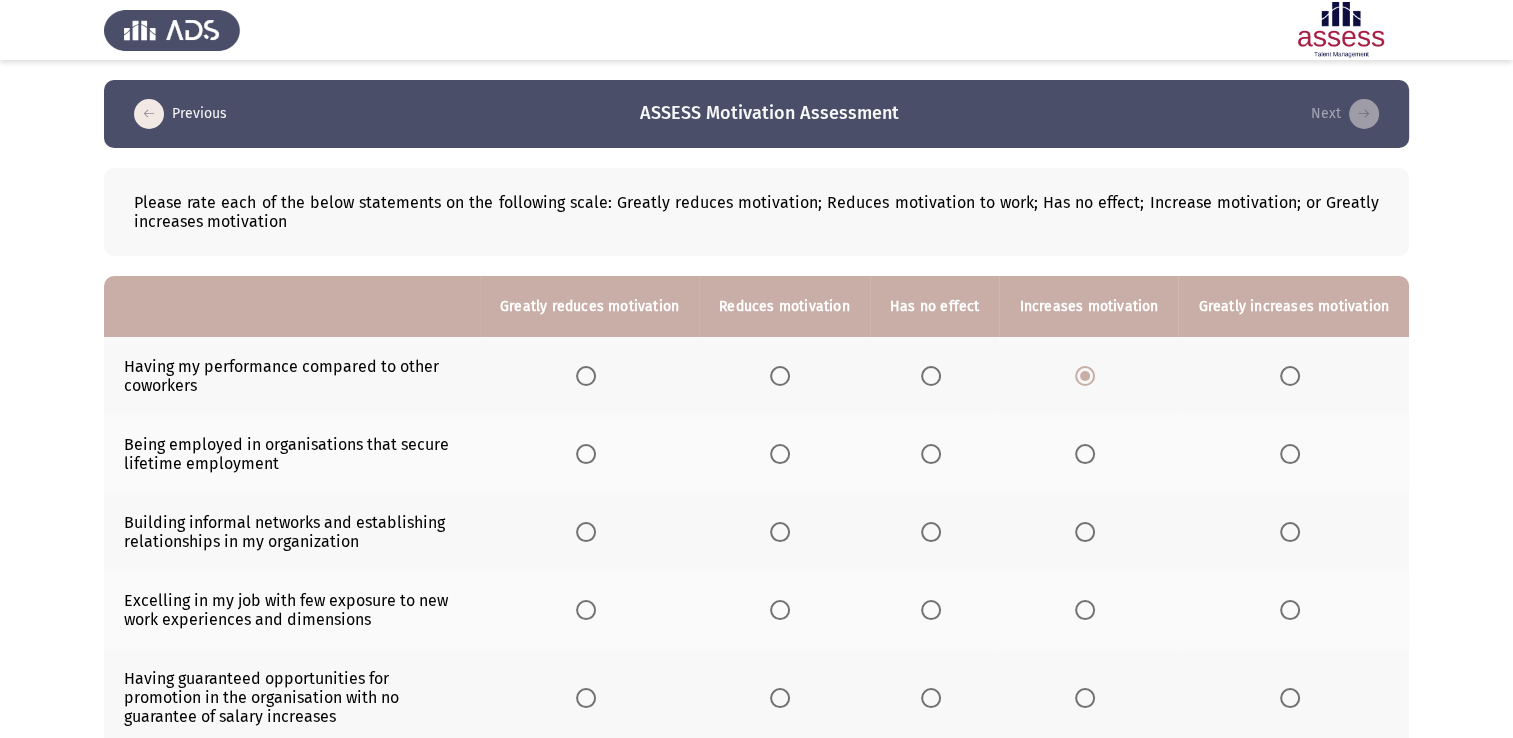 click at bounding box center (1085, 454) 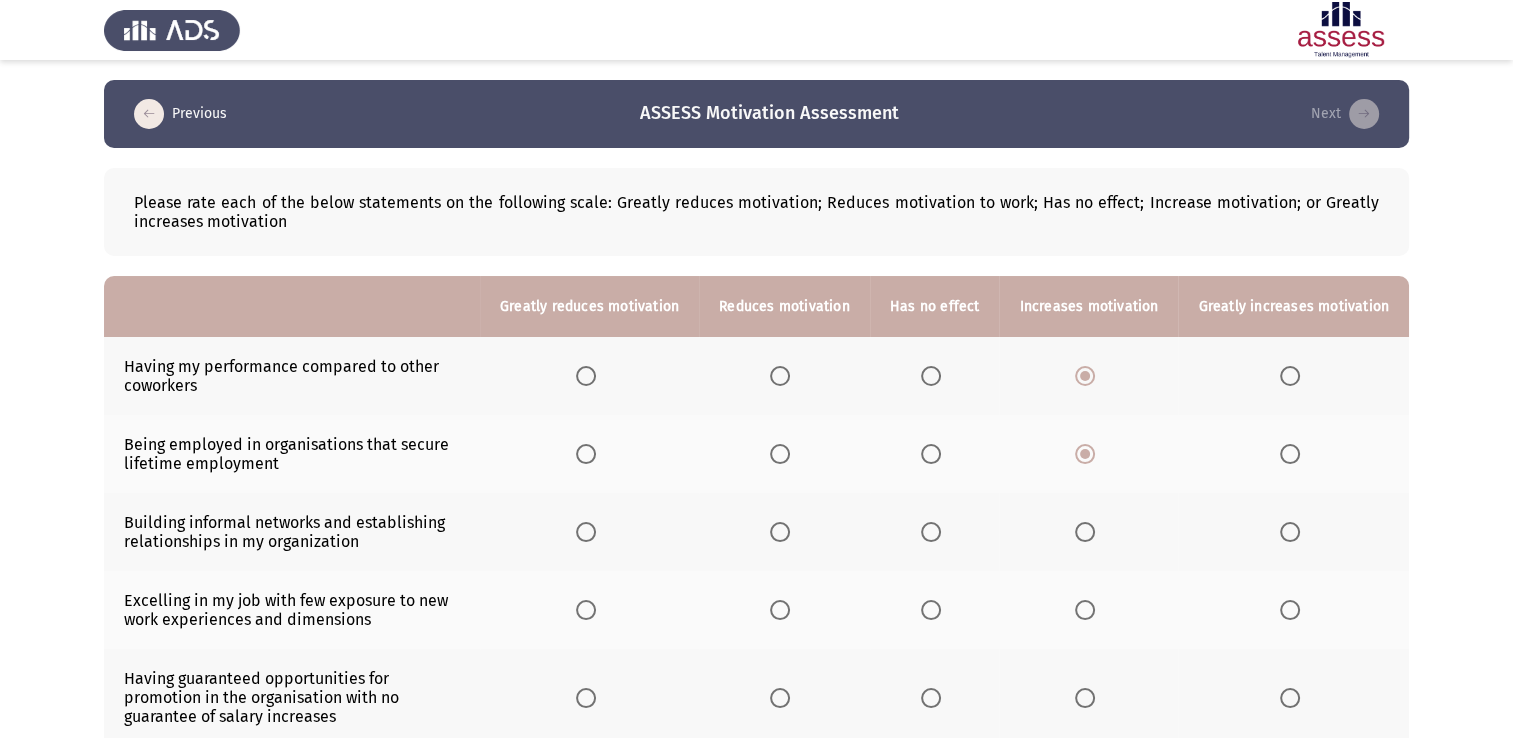 scroll, scrollTop: 100, scrollLeft: 0, axis: vertical 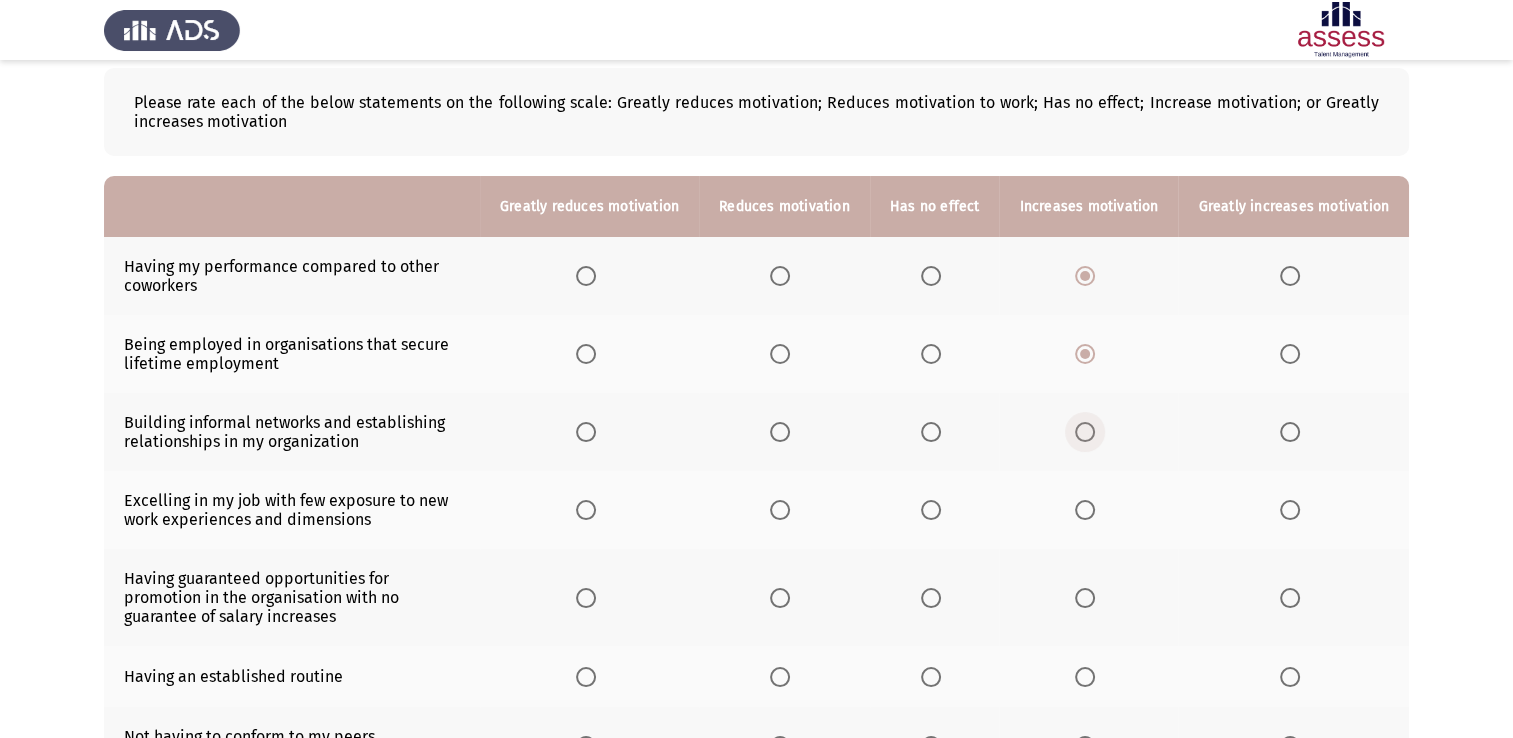 click at bounding box center (1085, 432) 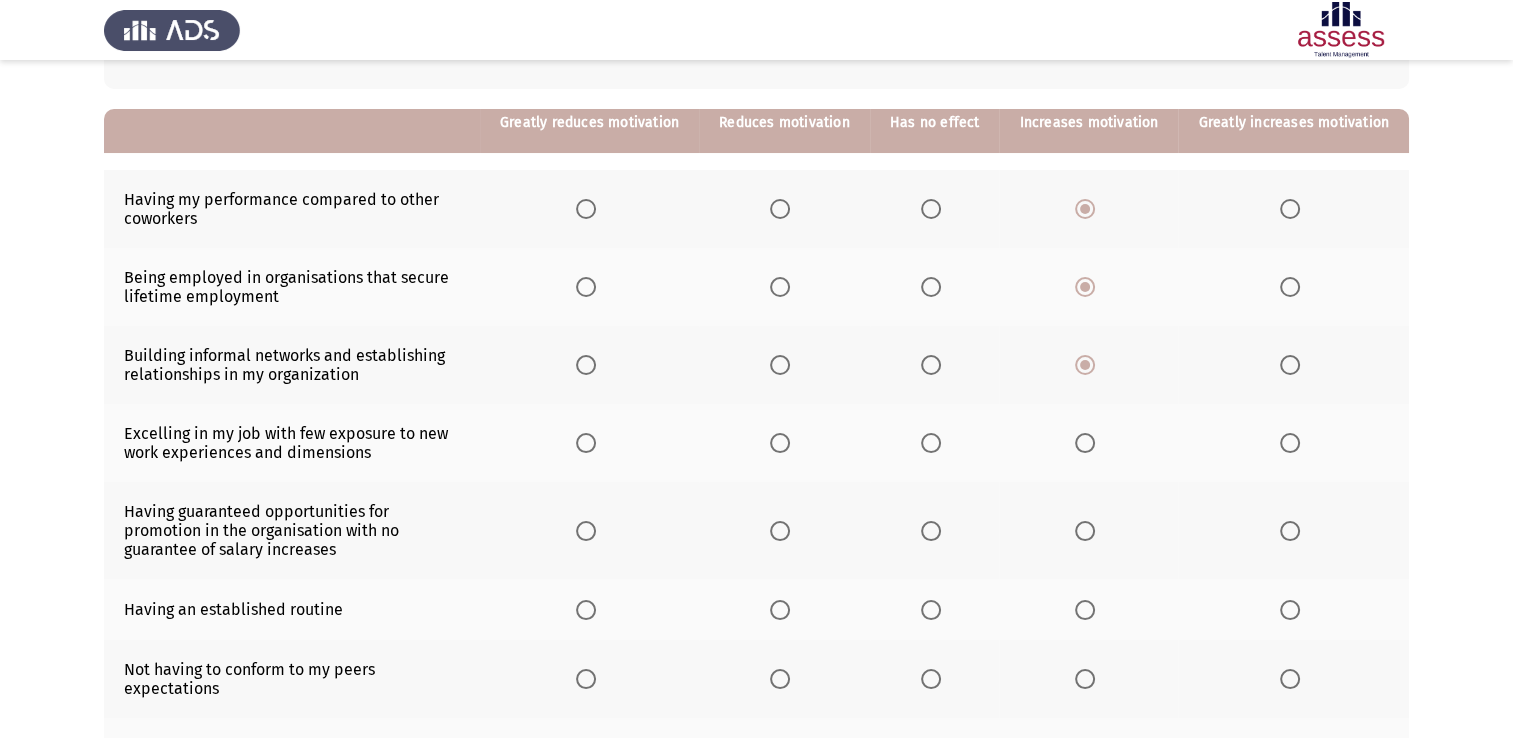 scroll, scrollTop: 200, scrollLeft: 0, axis: vertical 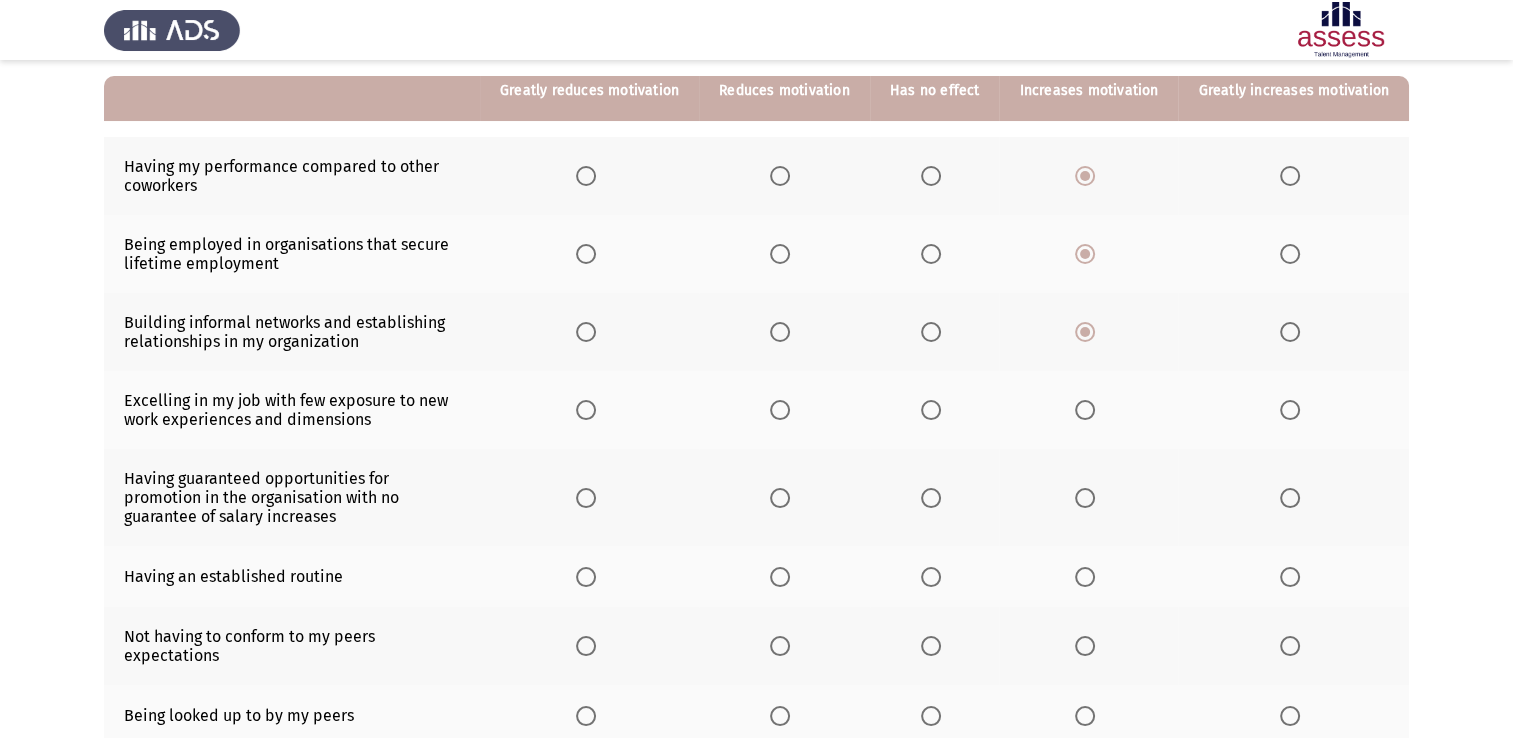 click at bounding box center (1294, 410) 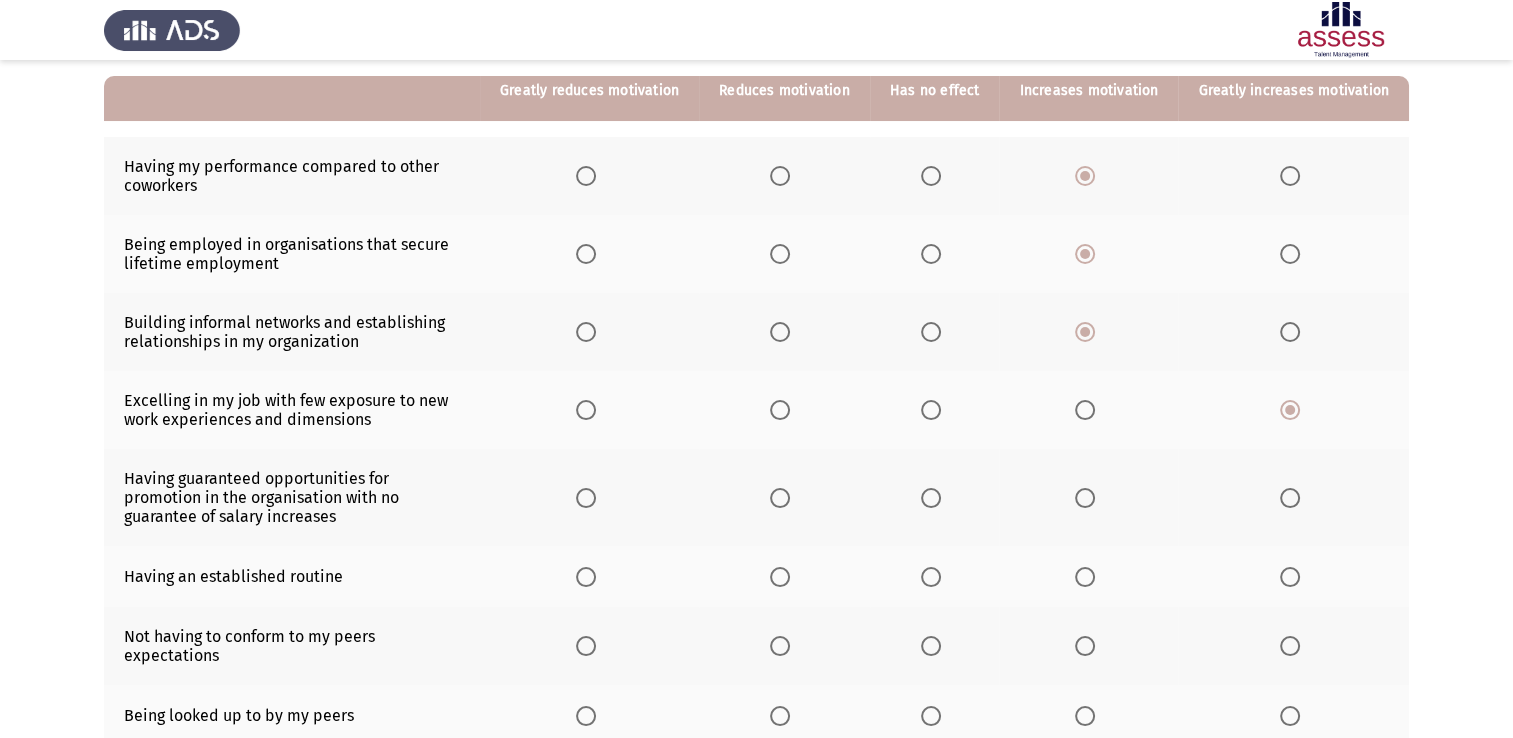 click at bounding box center (780, 498) 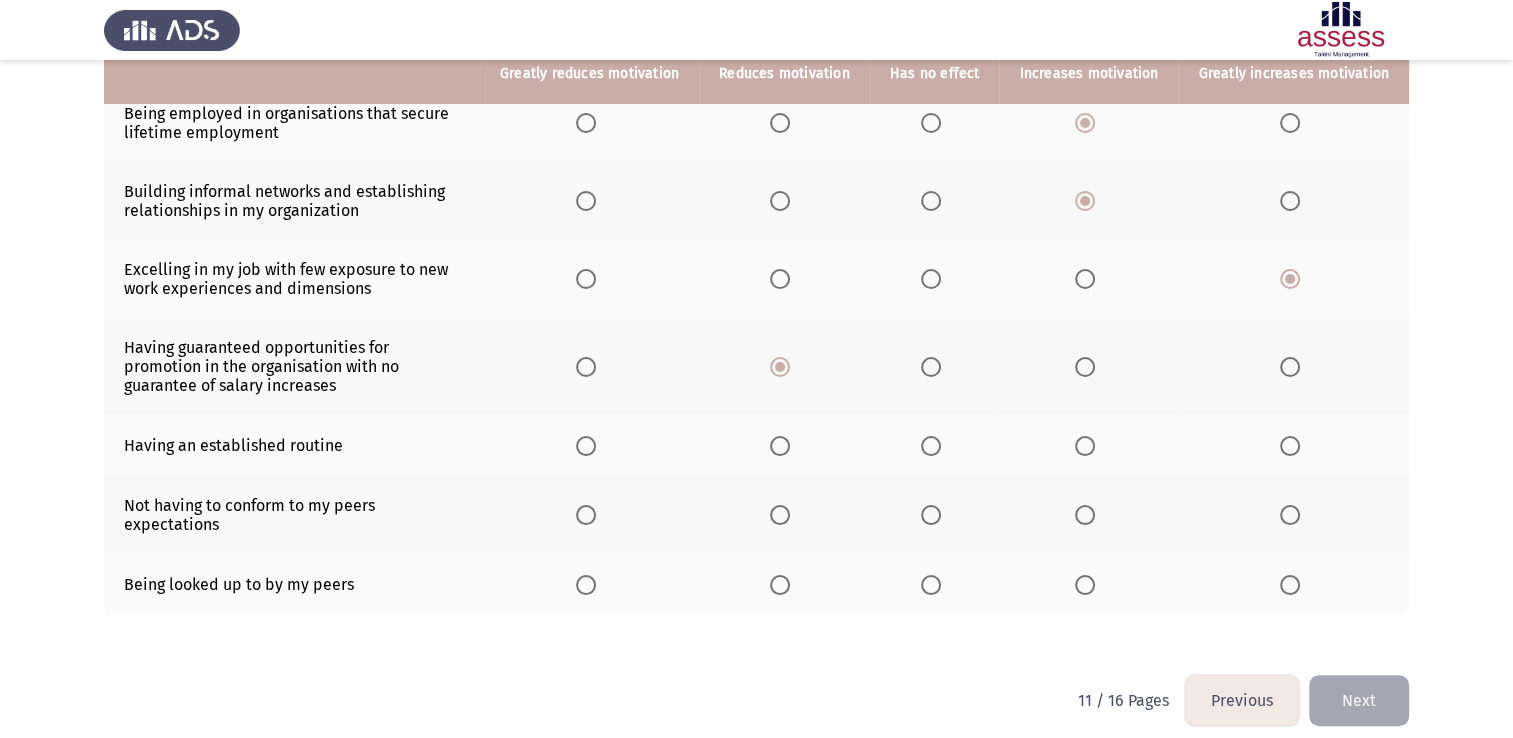 scroll, scrollTop: 332, scrollLeft: 0, axis: vertical 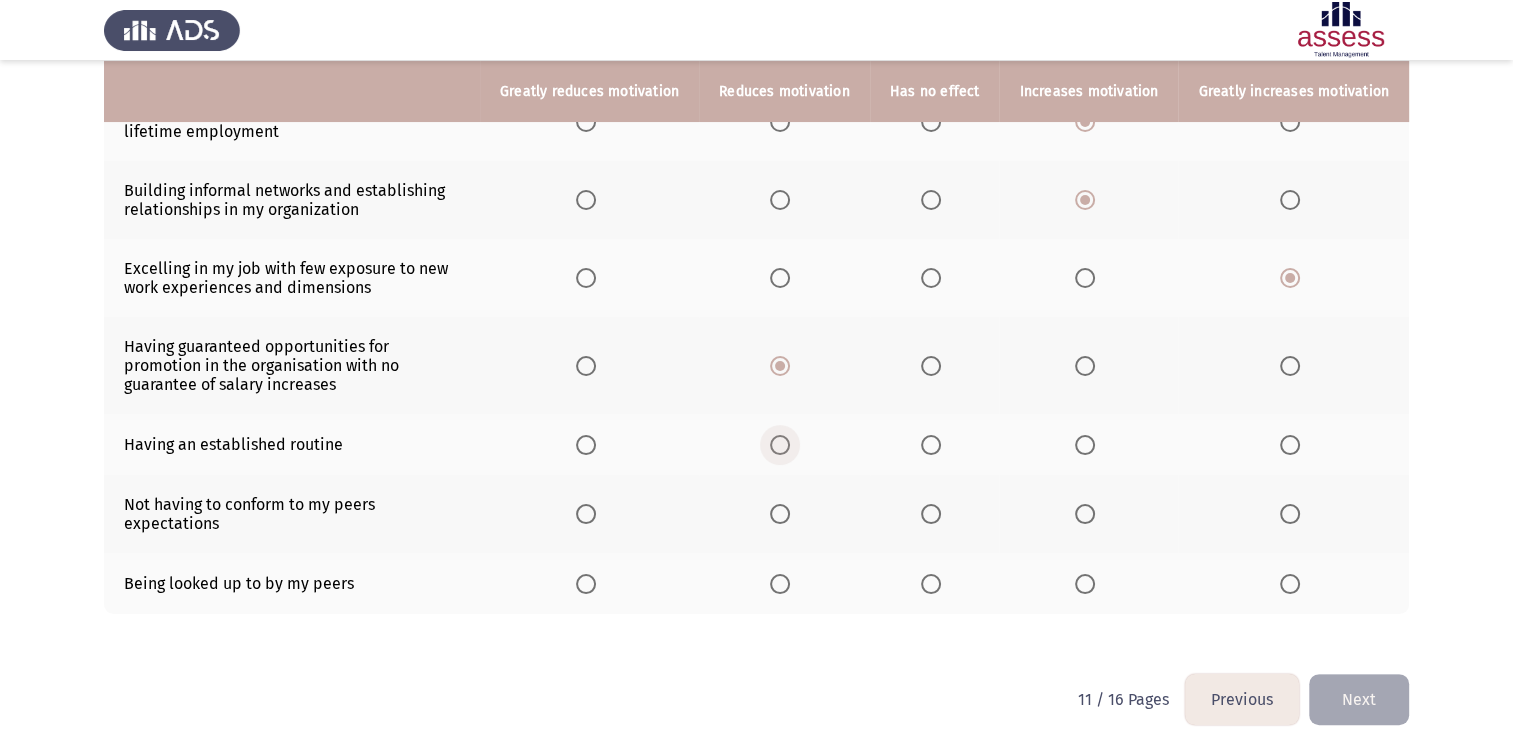click at bounding box center (780, 445) 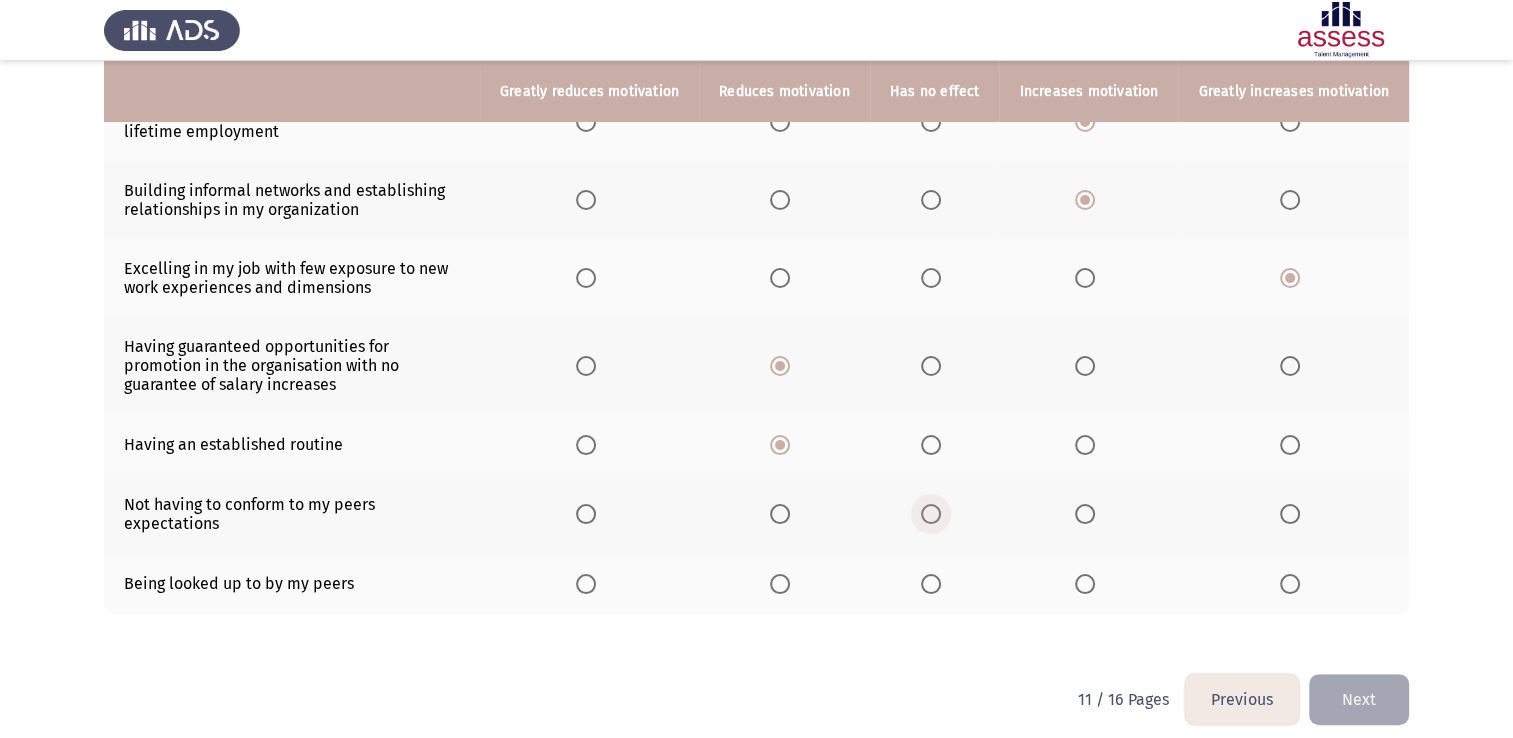 click at bounding box center [931, 514] 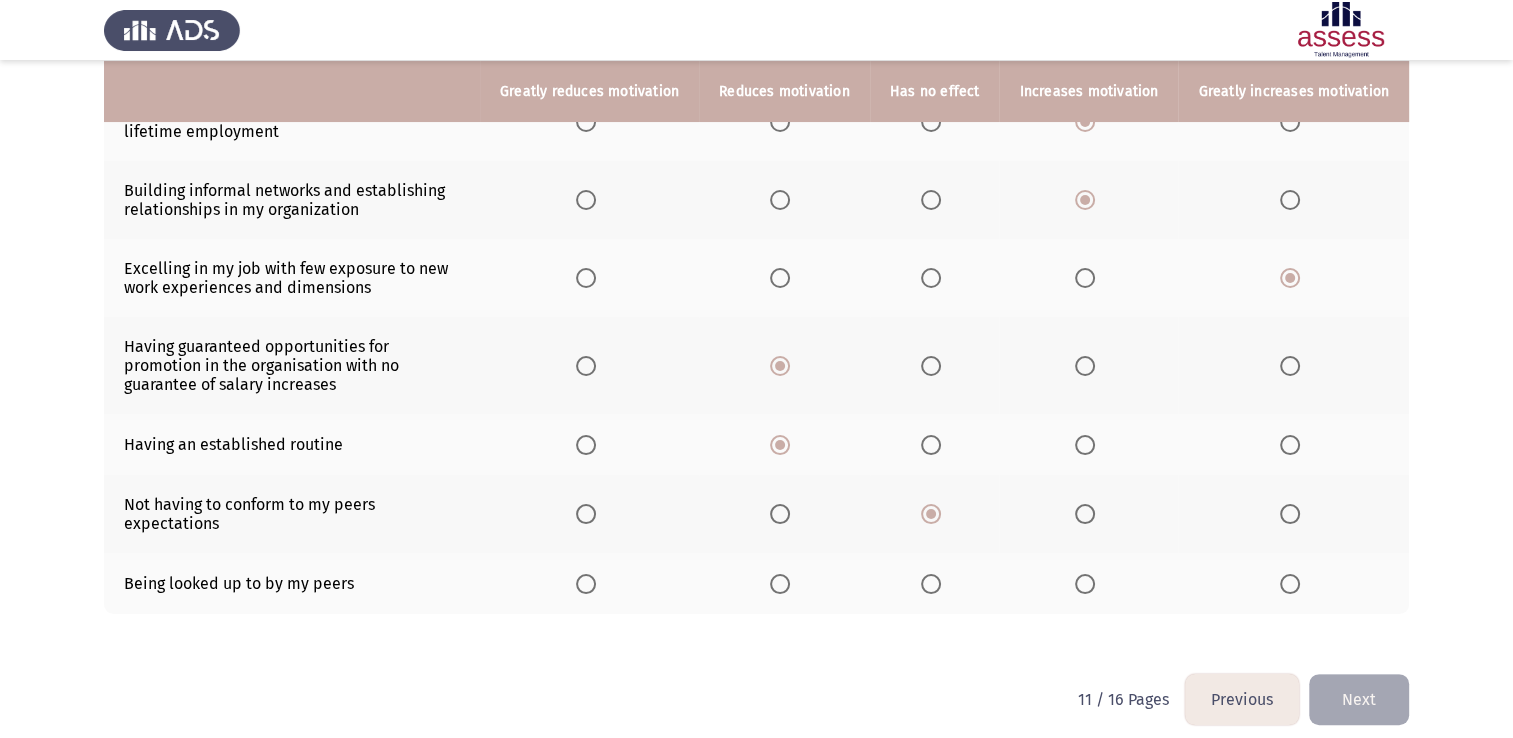 click at bounding box center [931, 584] 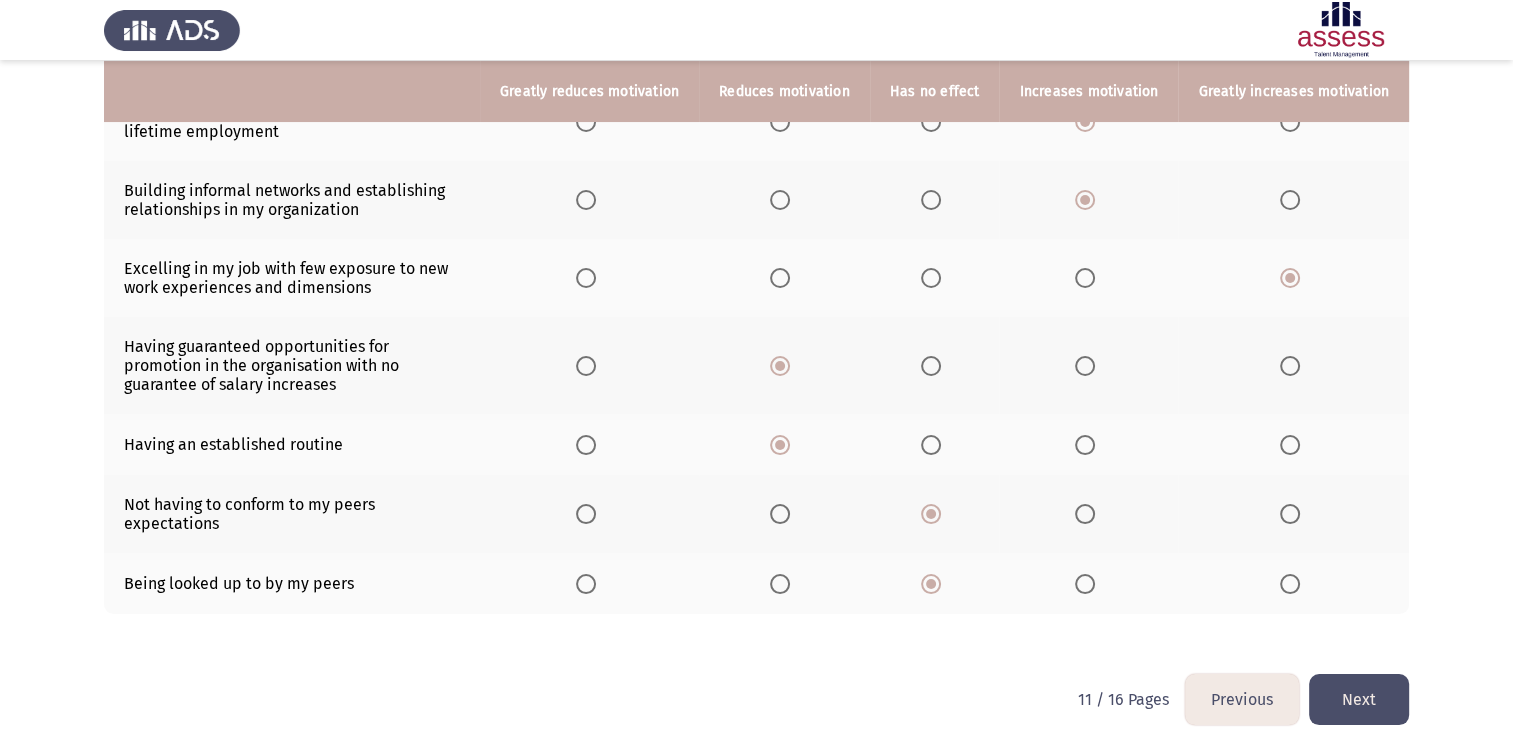 click on "Next" 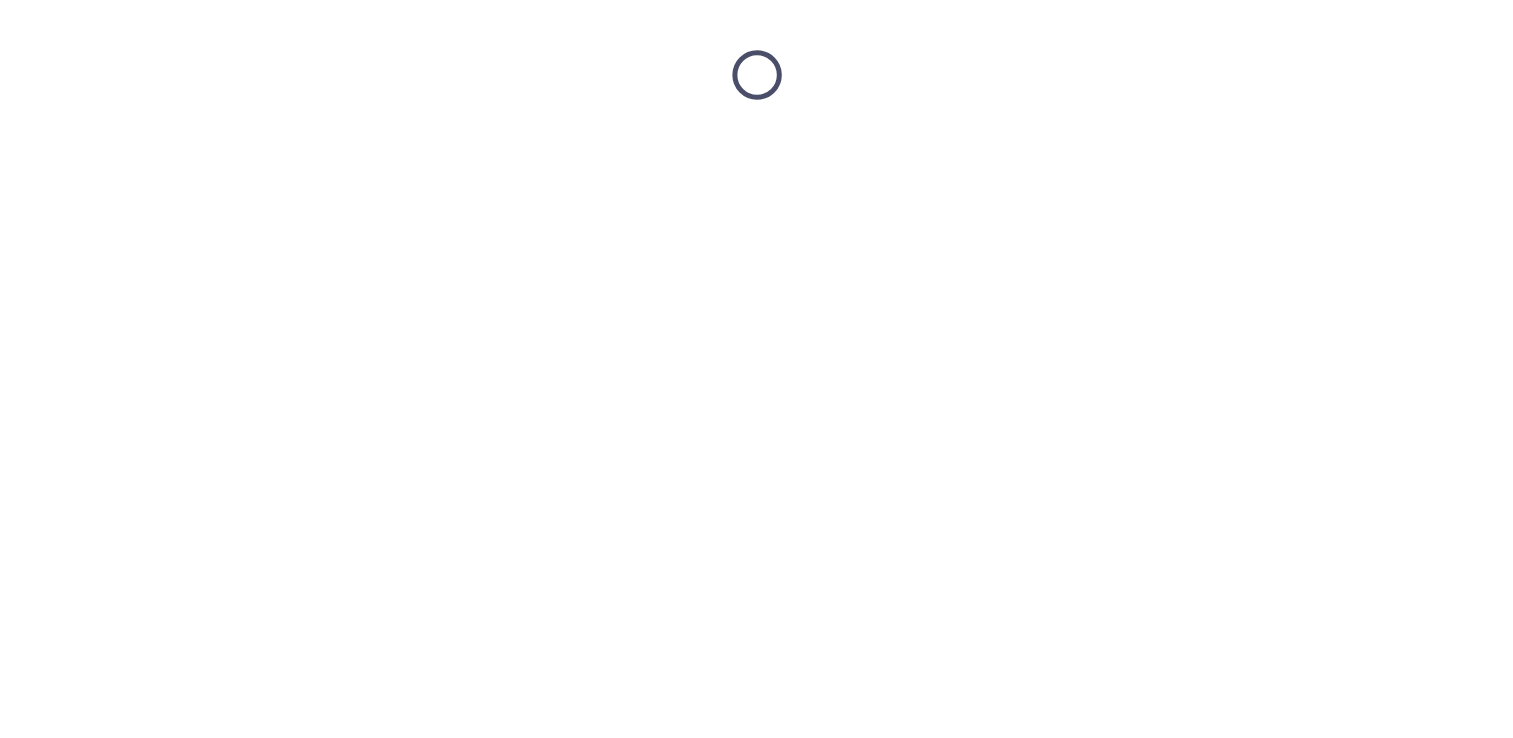 scroll, scrollTop: 0, scrollLeft: 0, axis: both 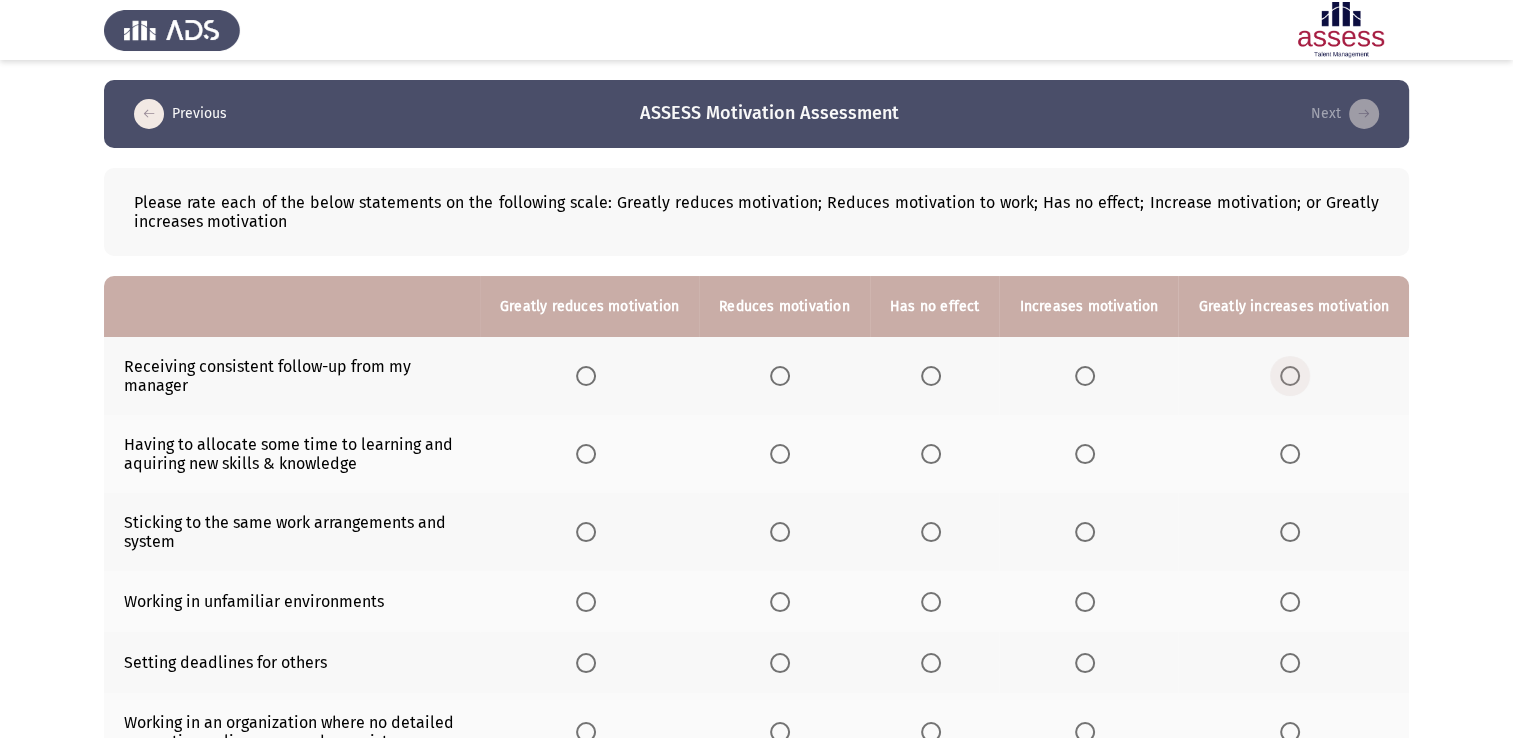 click at bounding box center [1290, 376] 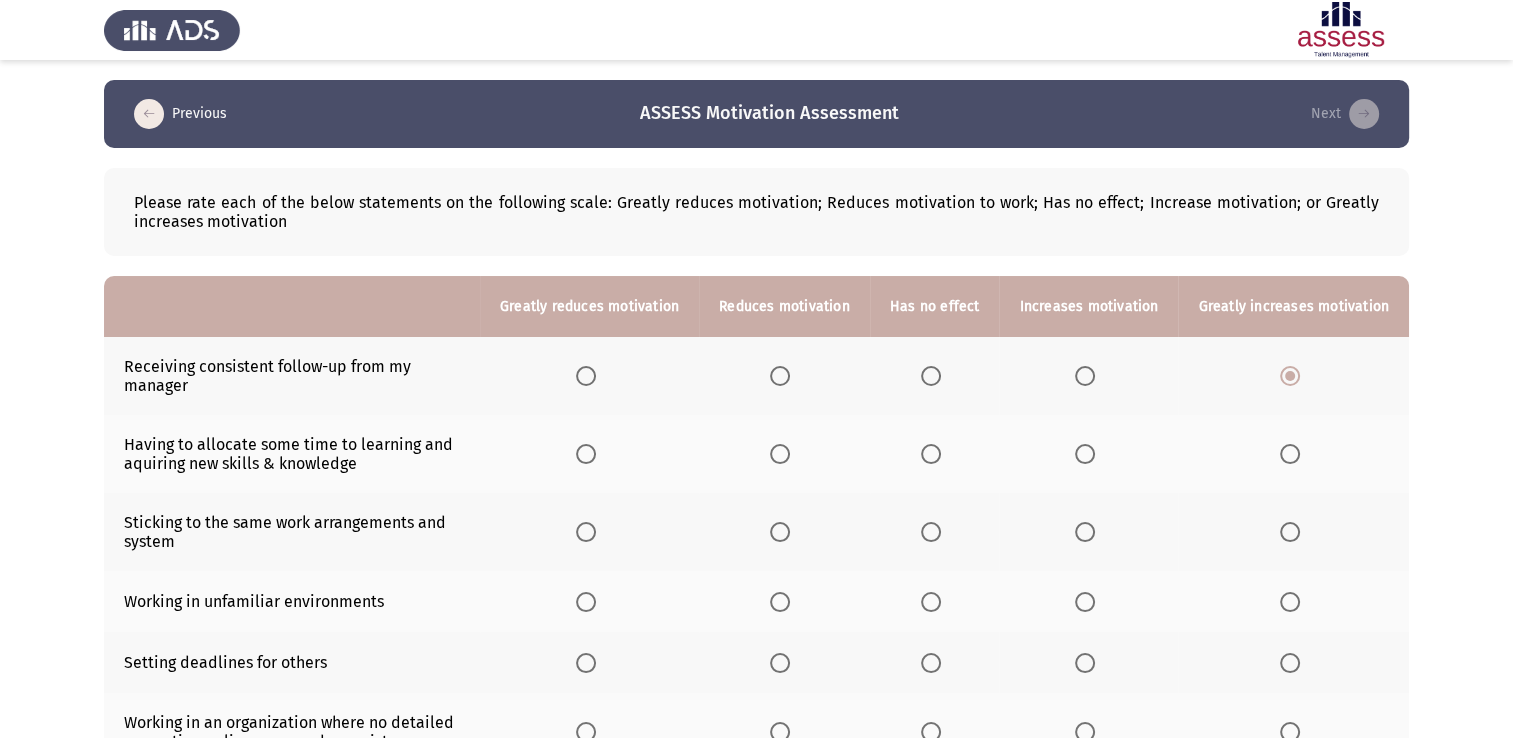 click 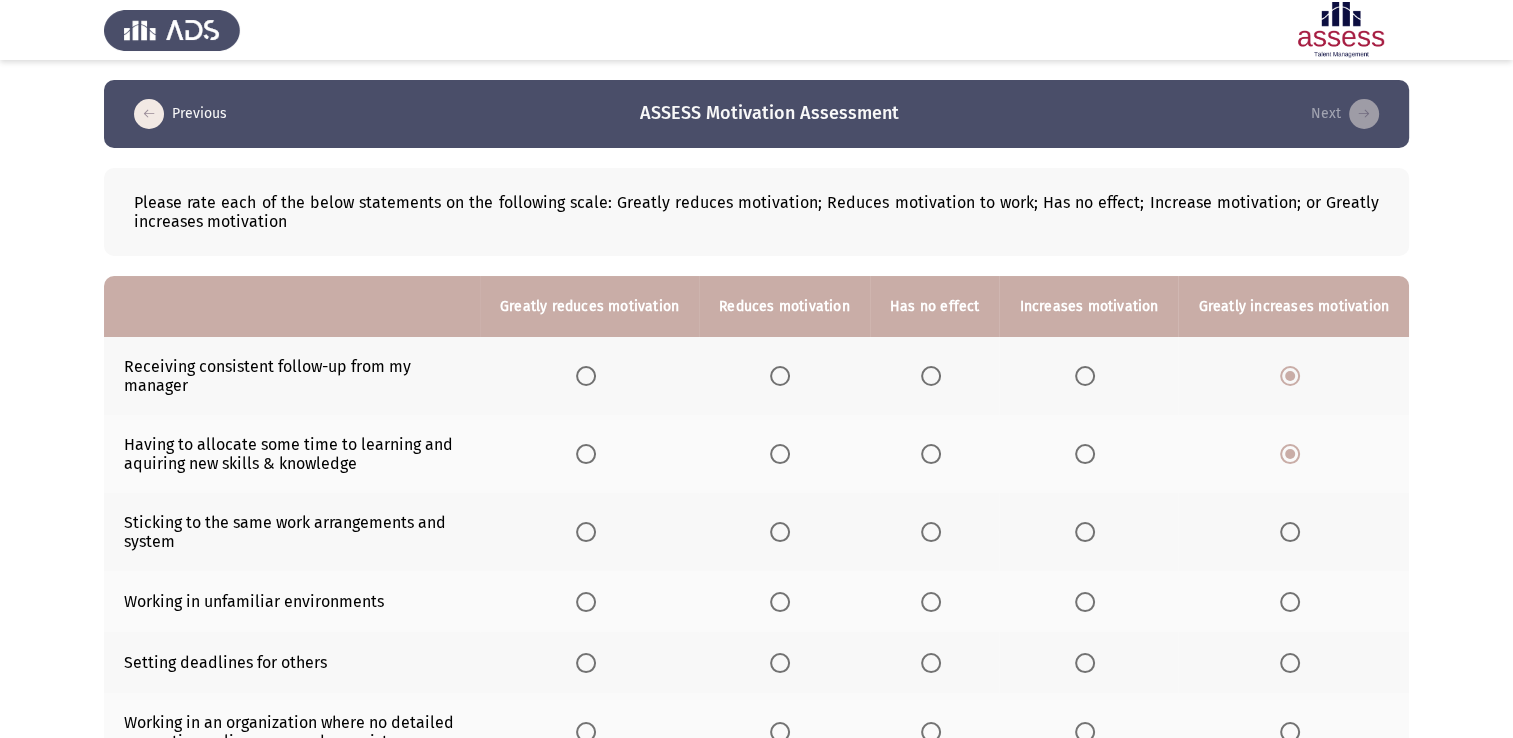 click at bounding box center [931, 532] 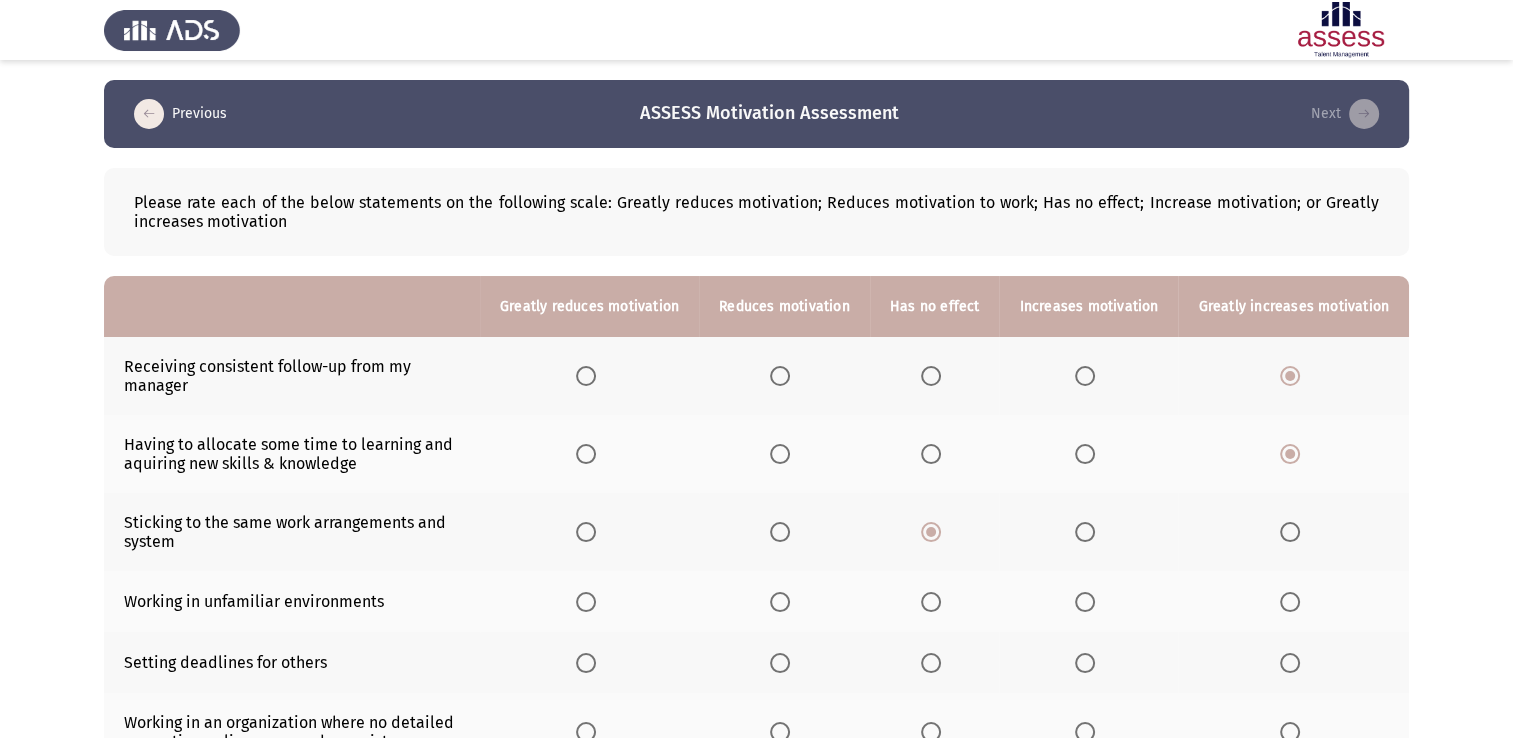 scroll, scrollTop: 100, scrollLeft: 0, axis: vertical 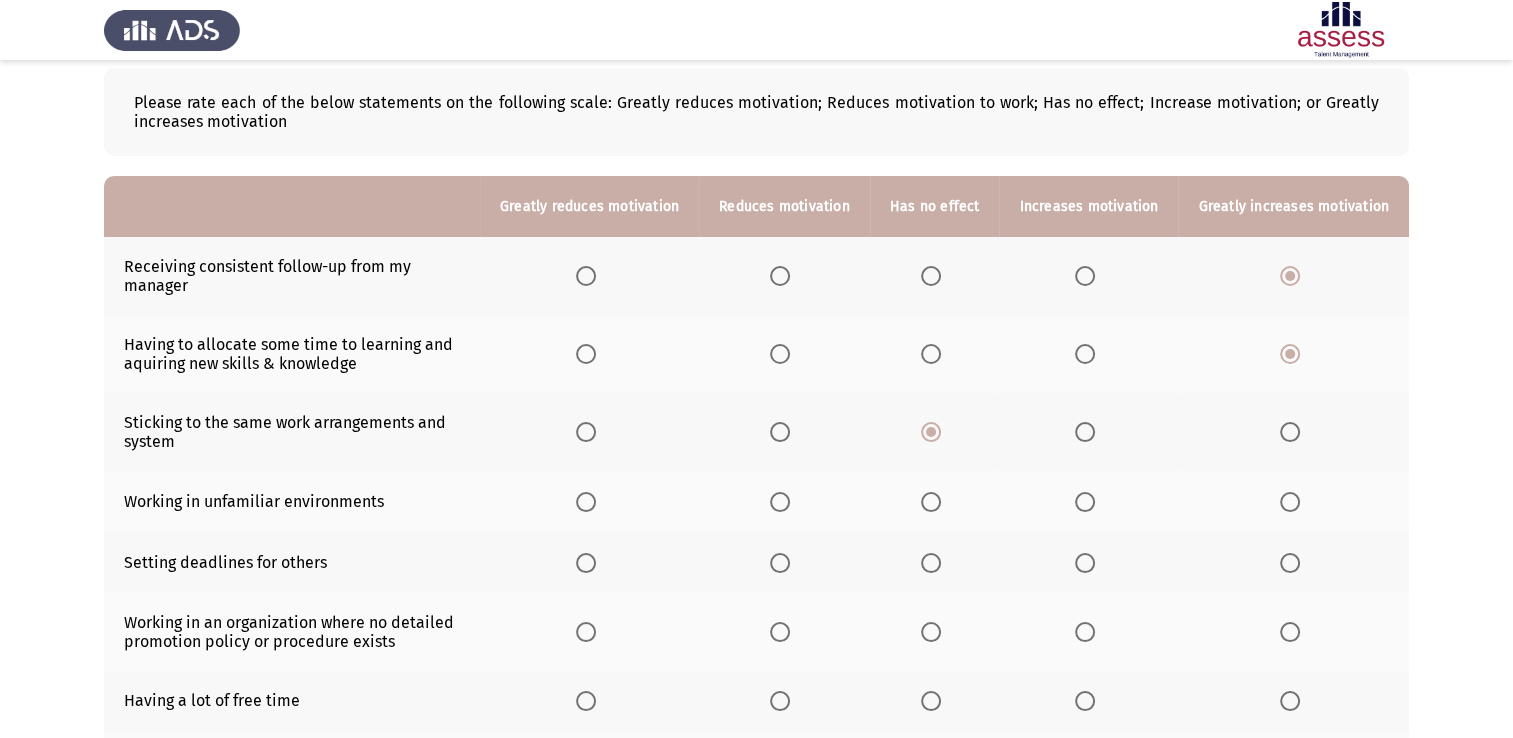 click at bounding box center [1089, 502] 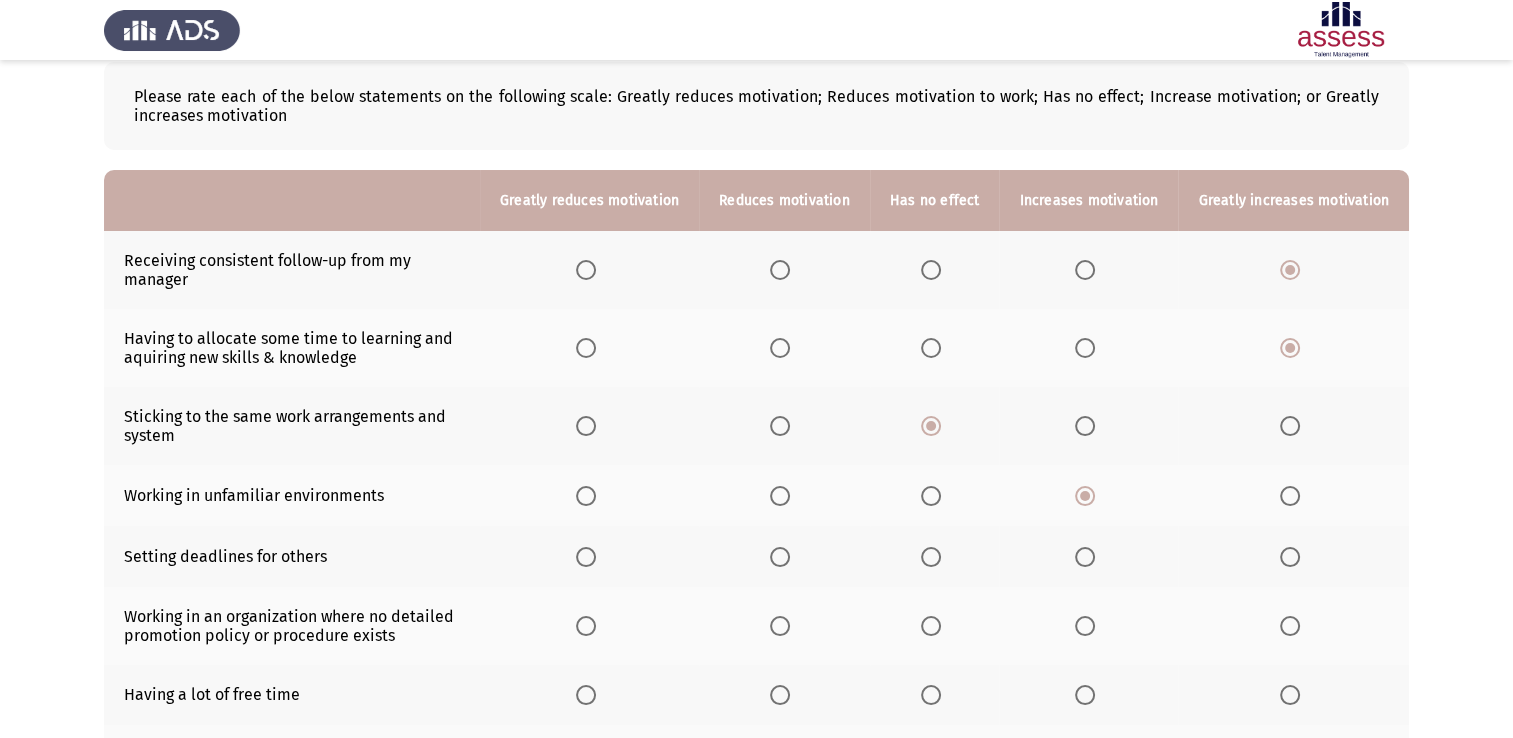 scroll, scrollTop: 296, scrollLeft: 0, axis: vertical 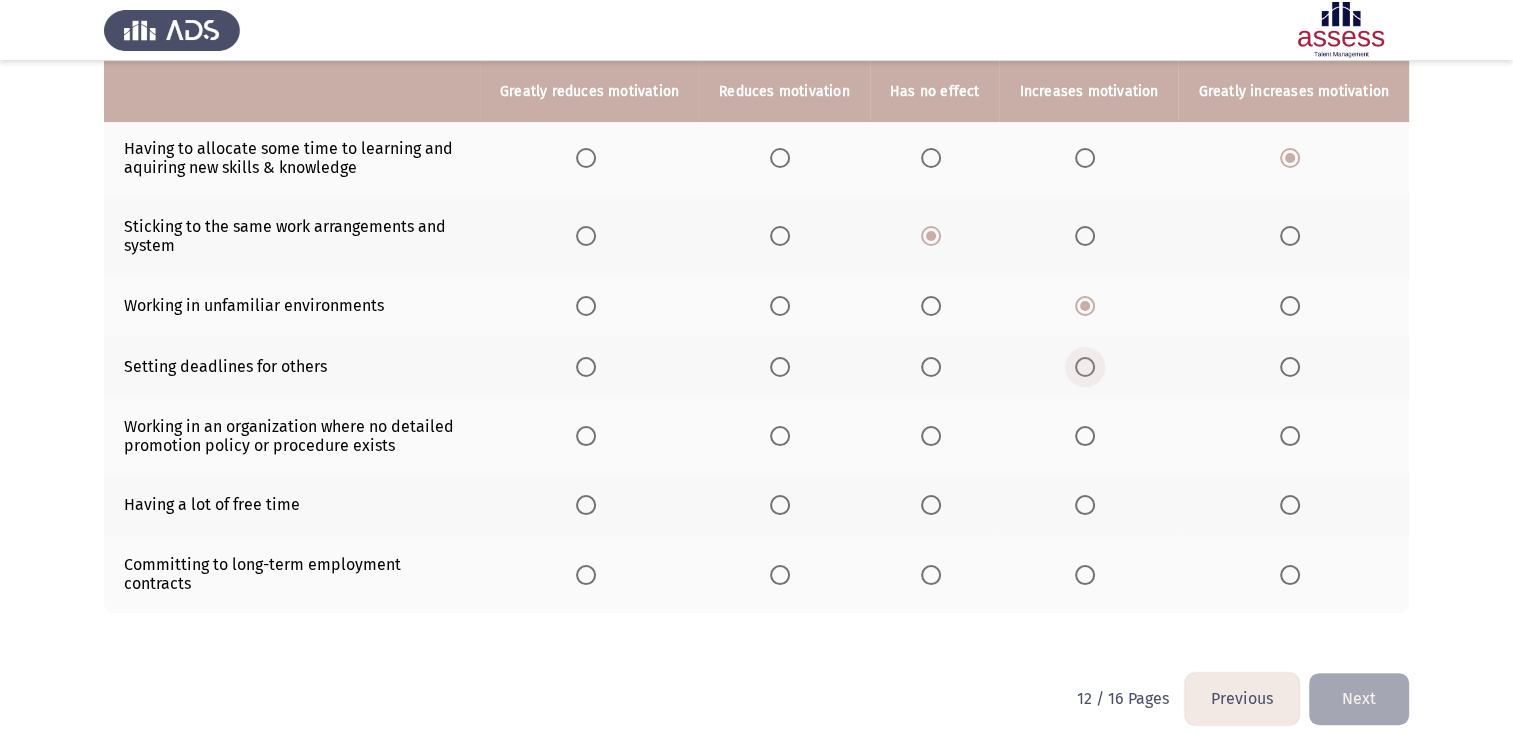 click at bounding box center [1085, 367] 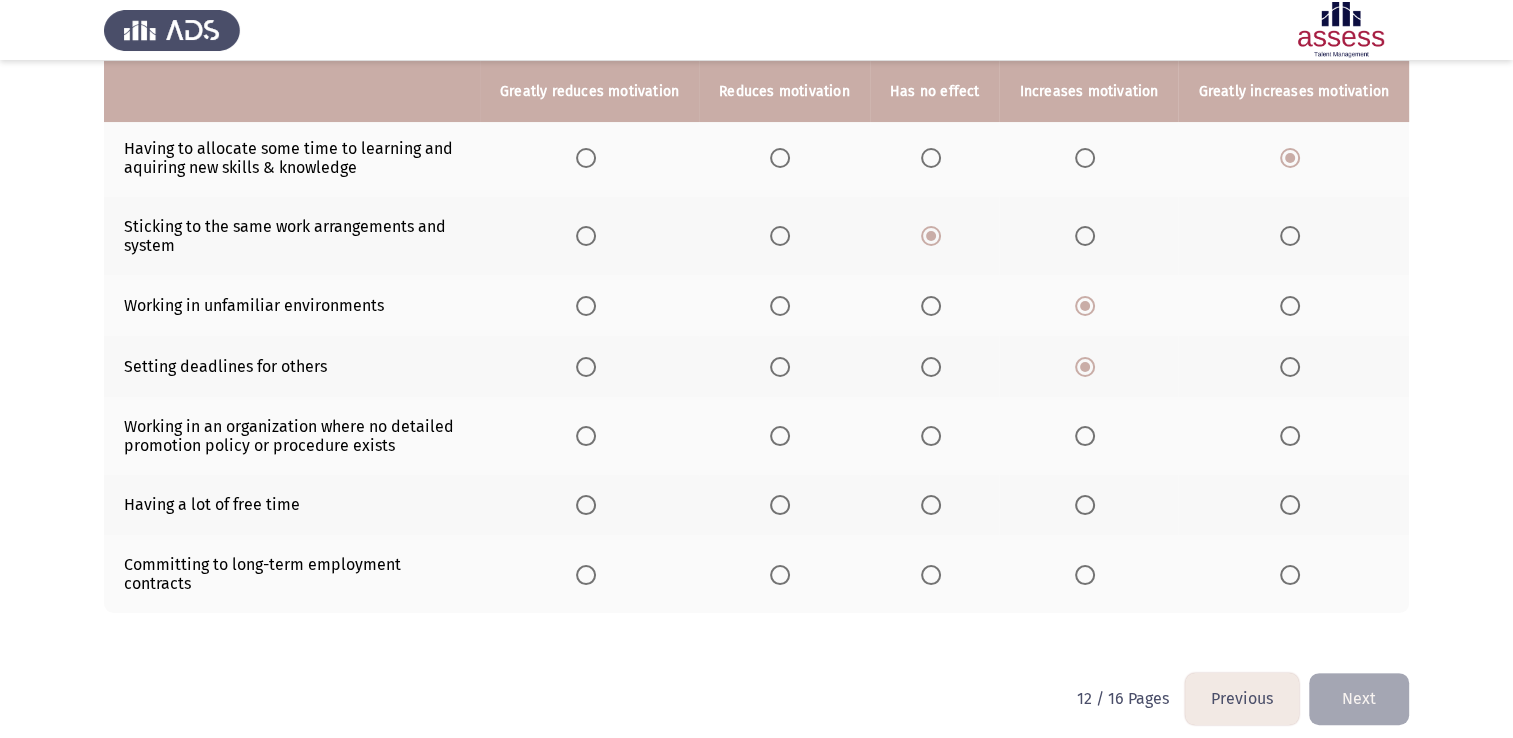 click 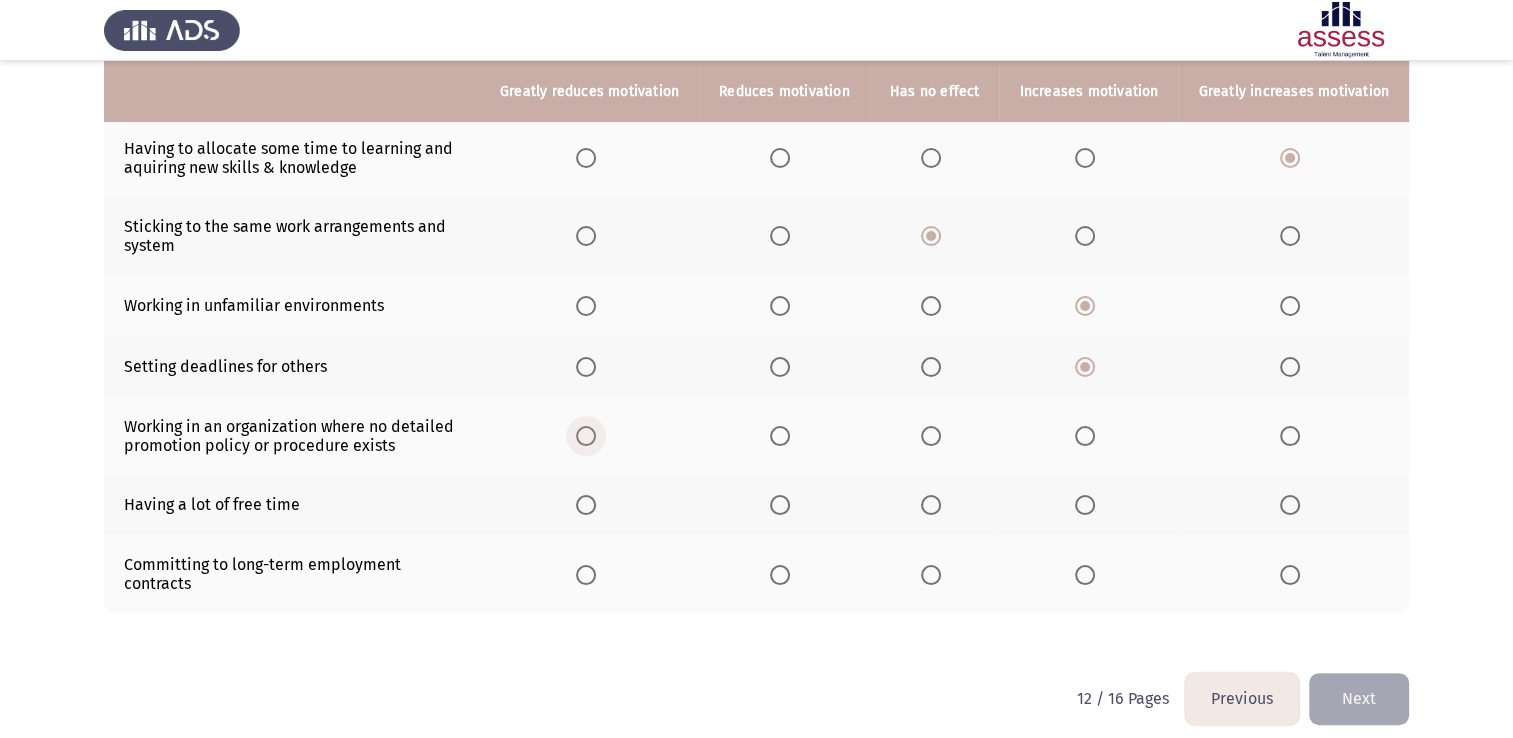 click at bounding box center [586, 436] 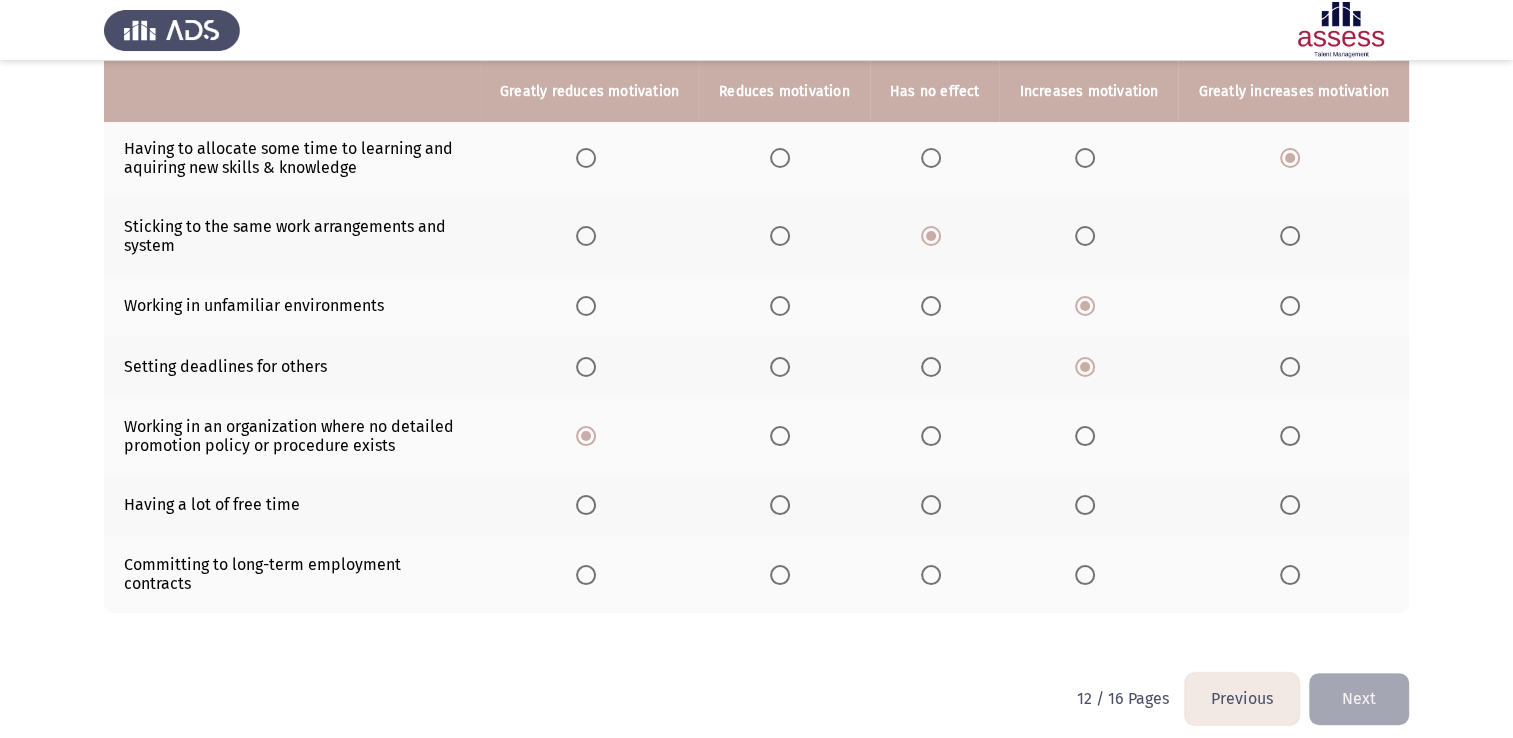 click at bounding box center [586, 505] 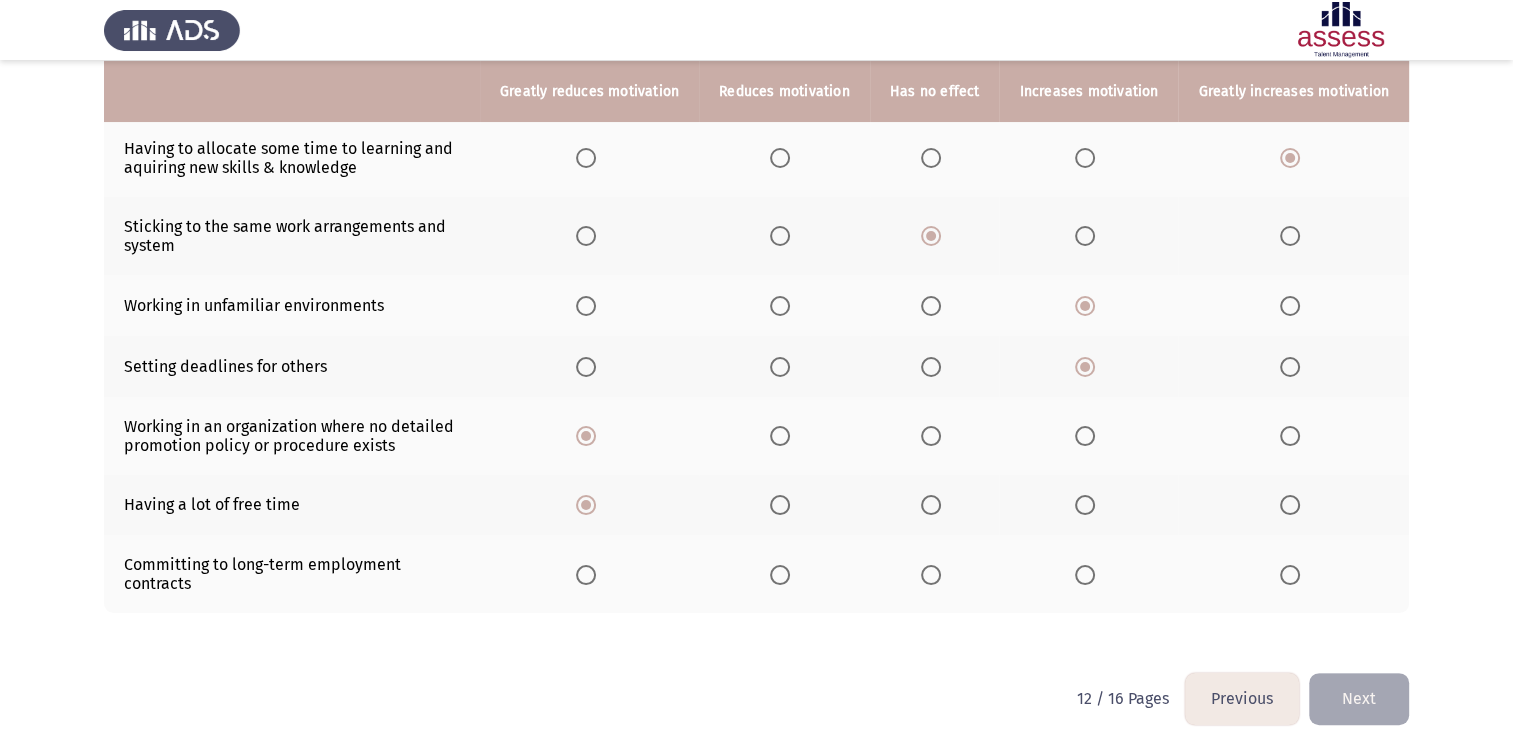 click at bounding box center (1089, 575) 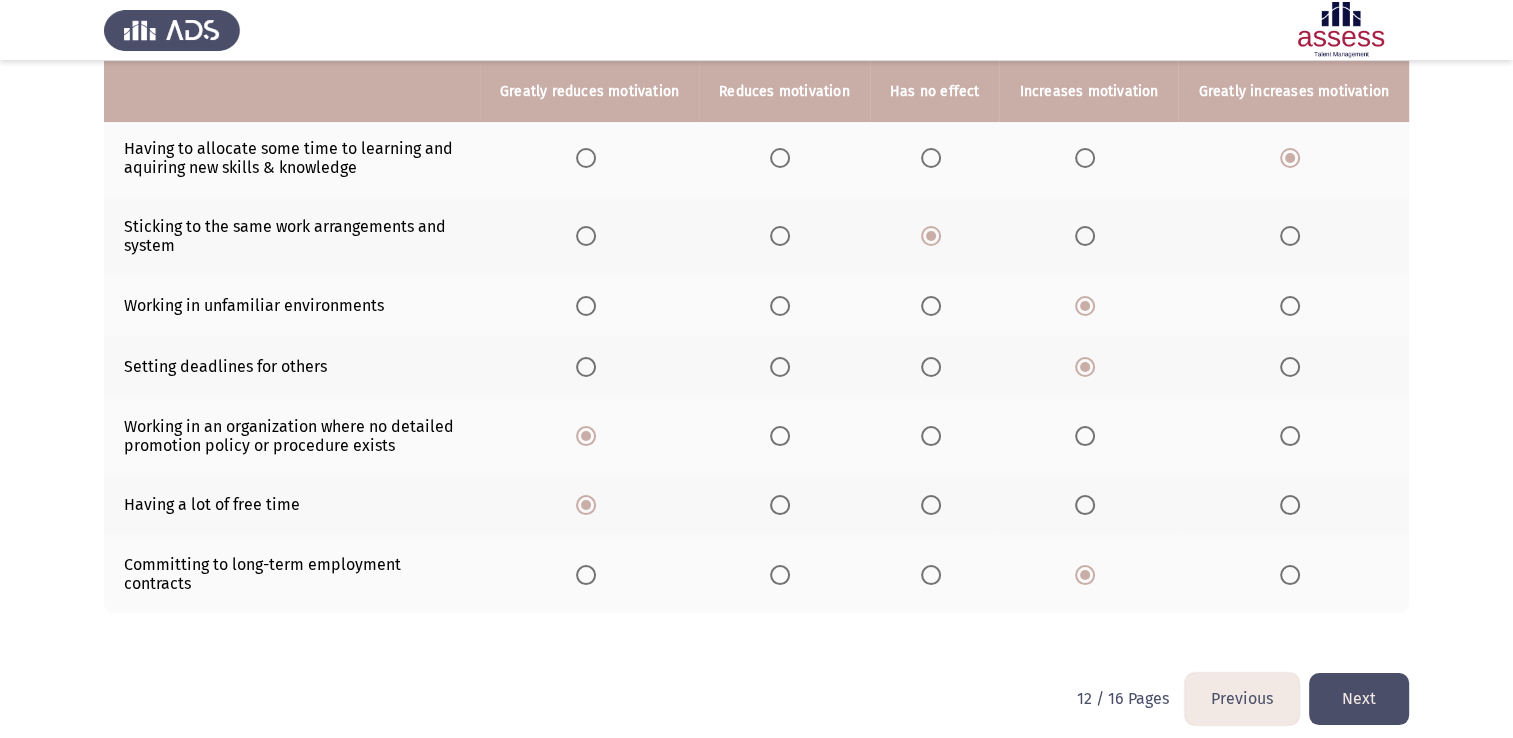 click on "Next" 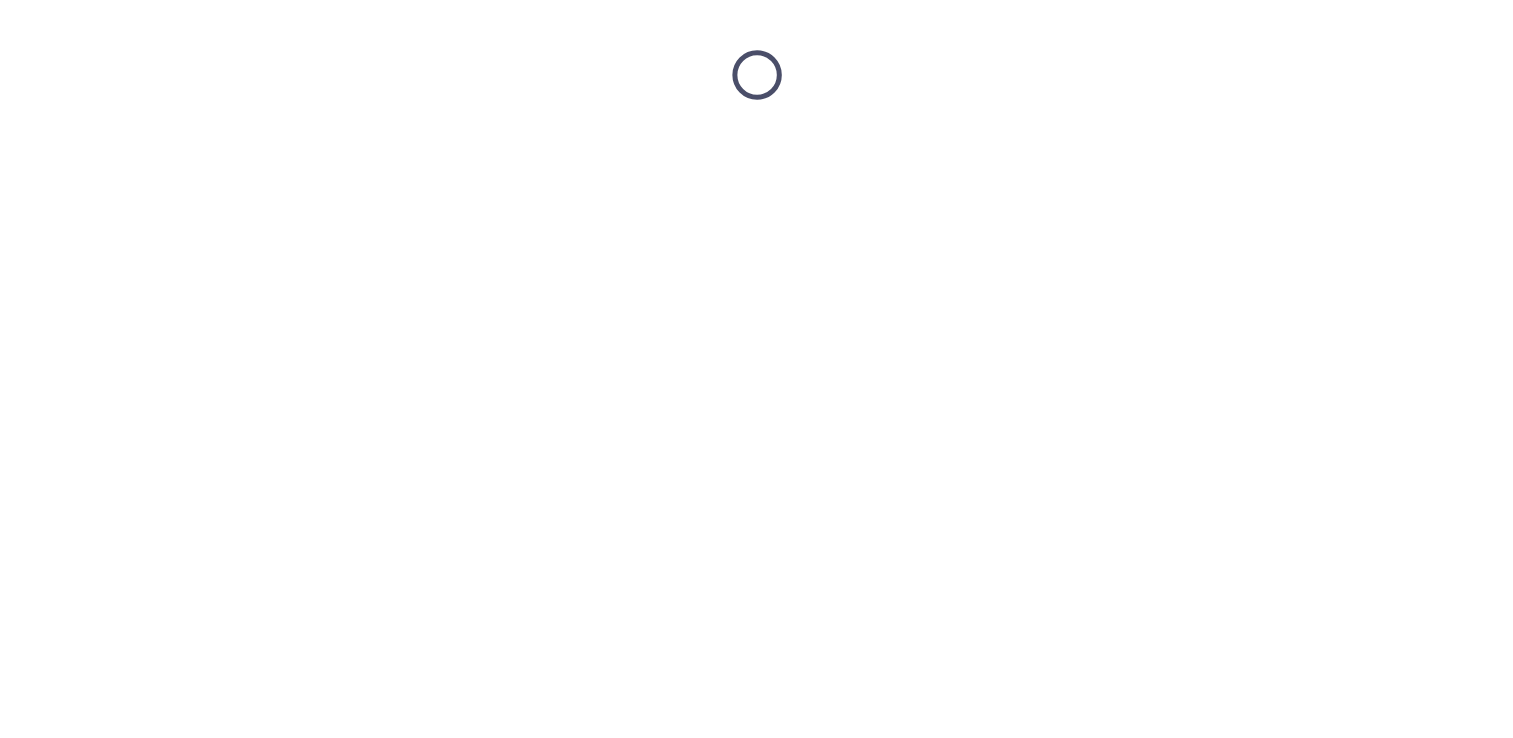 scroll, scrollTop: 0, scrollLeft: 0, axis: both 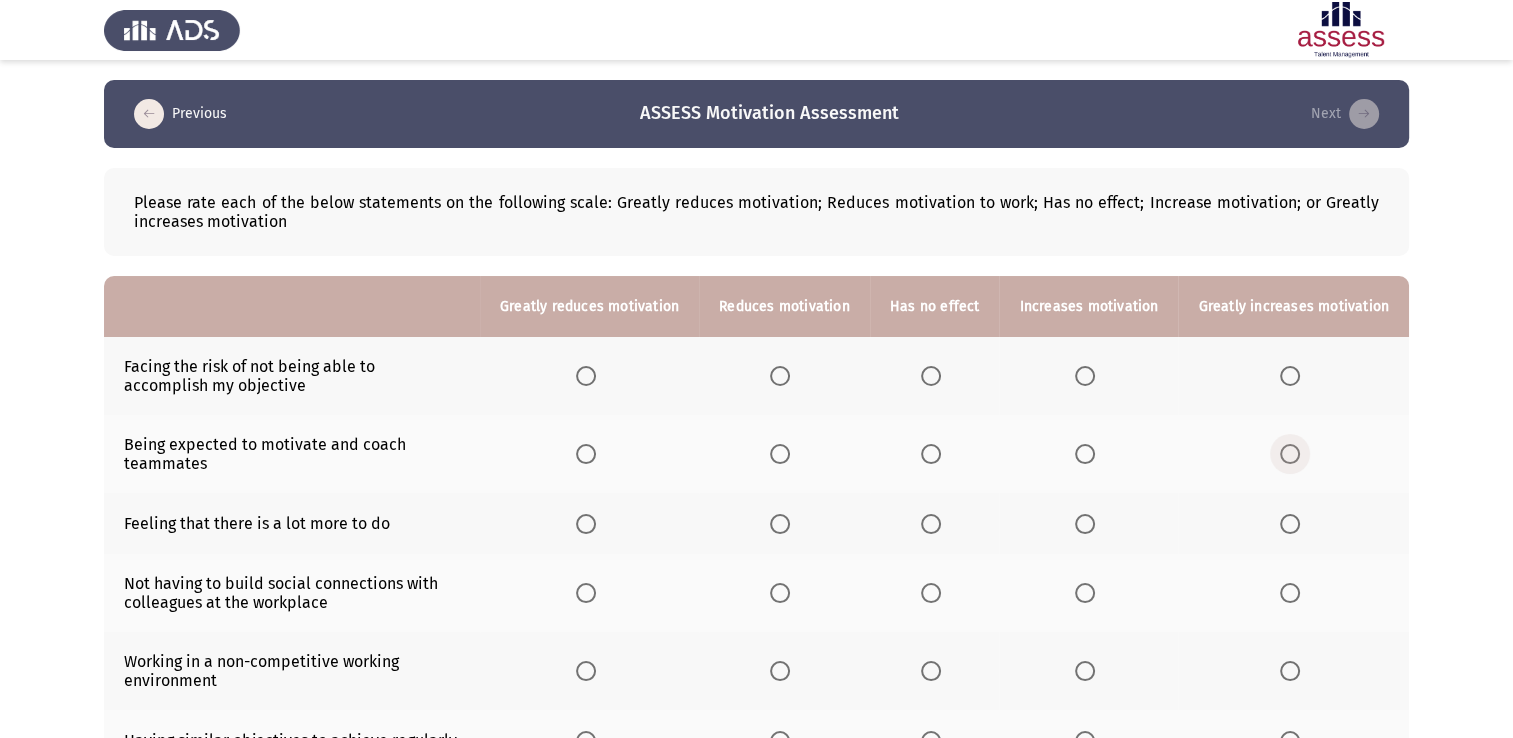 click at bounding box center (1290, 454) 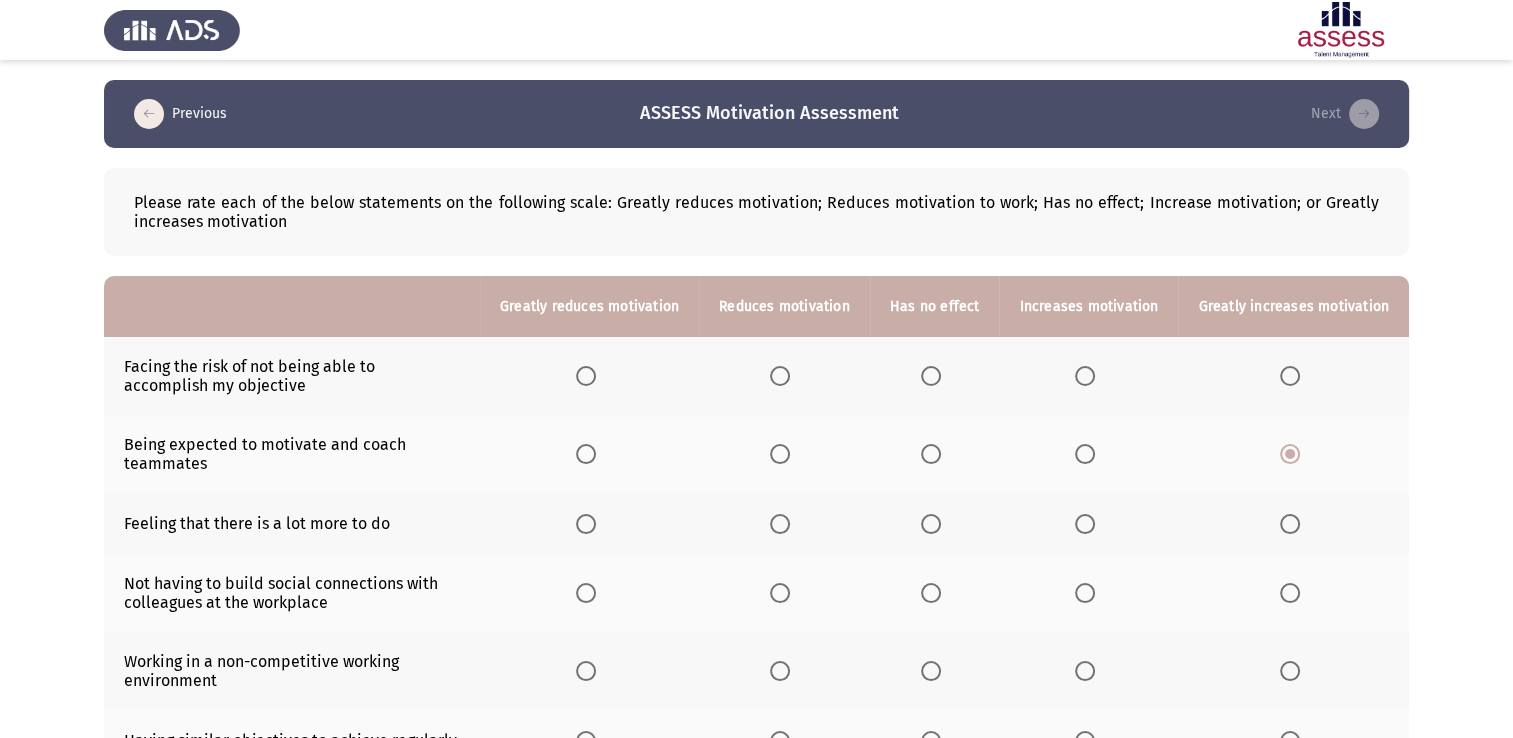 click 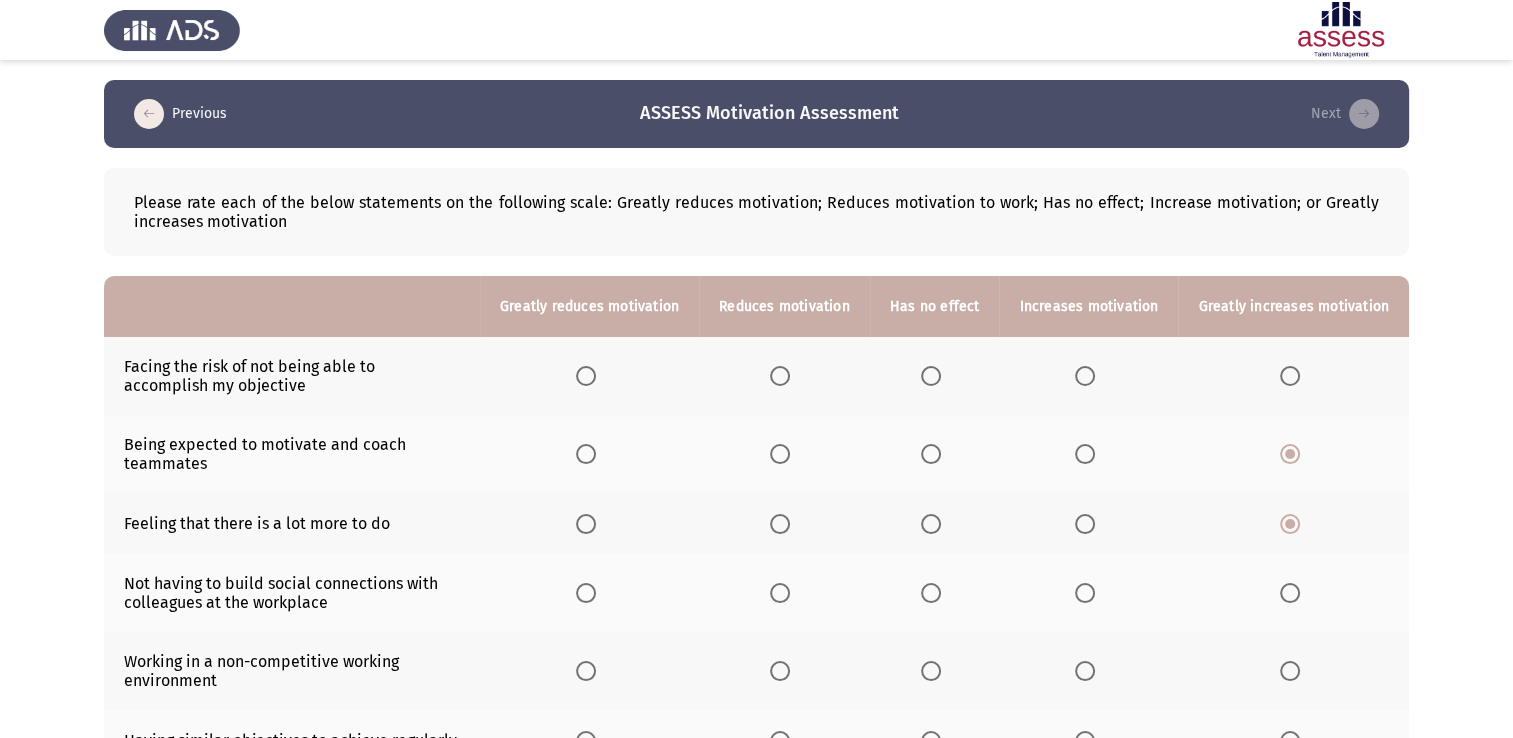 click 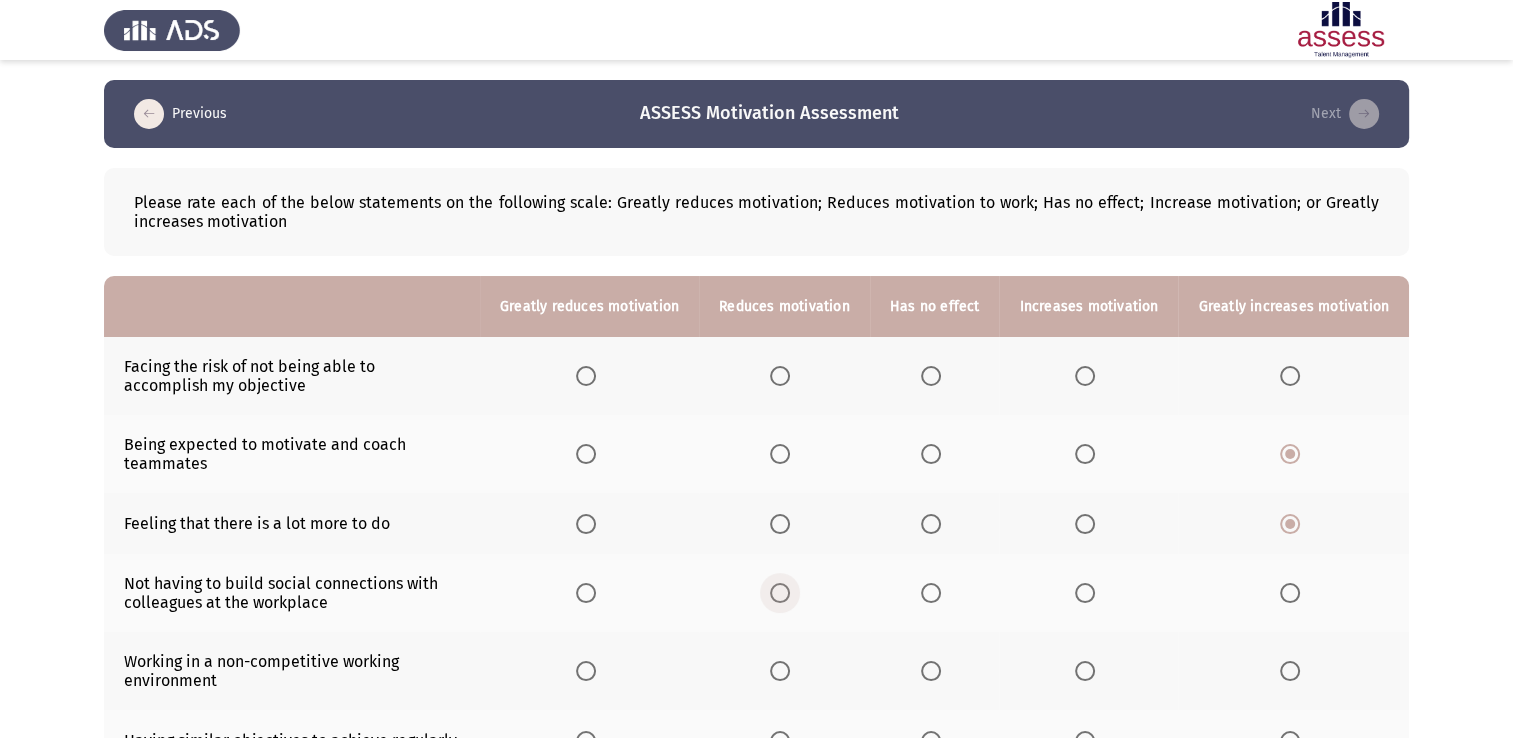 click at bounding box center (780, 593) 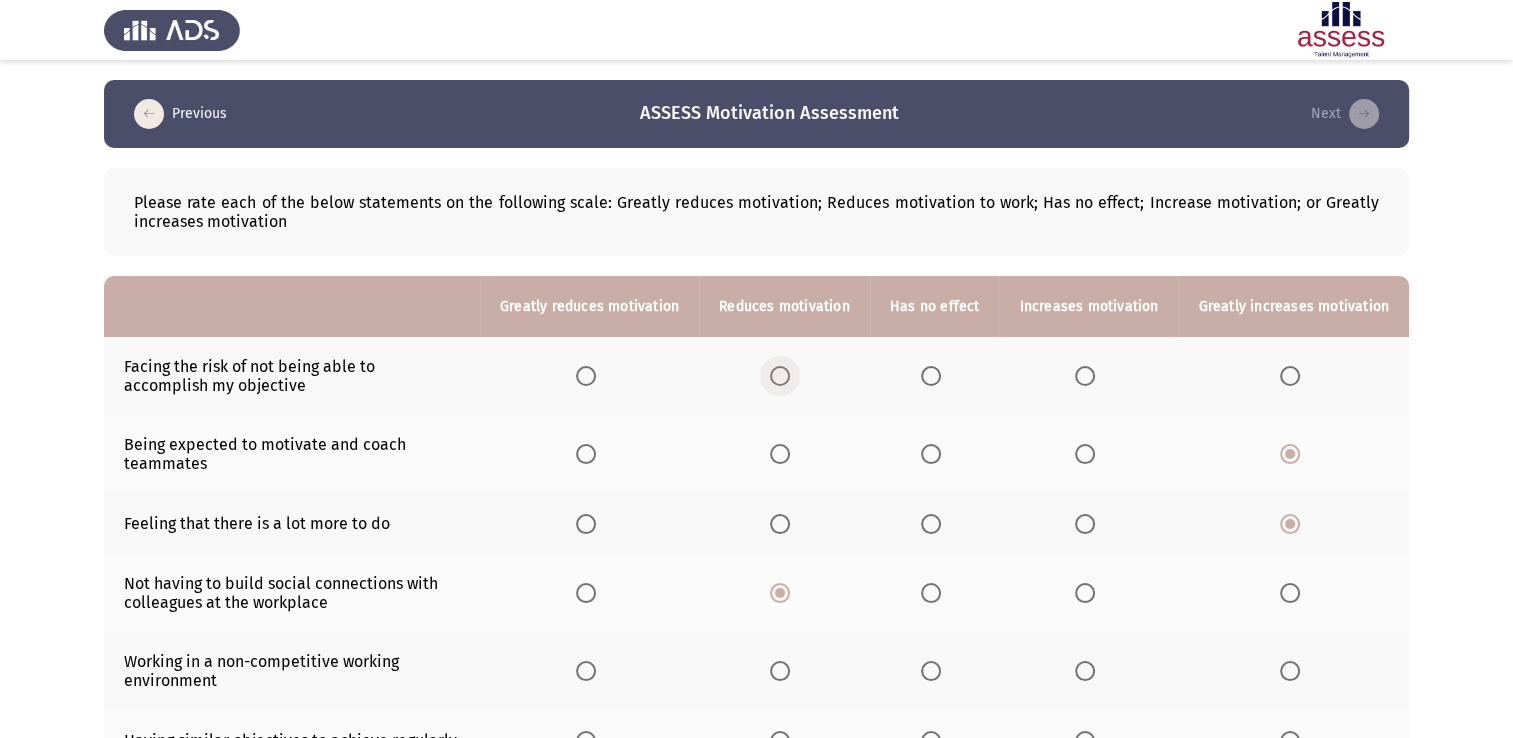 click at bounding box center [780, 376] 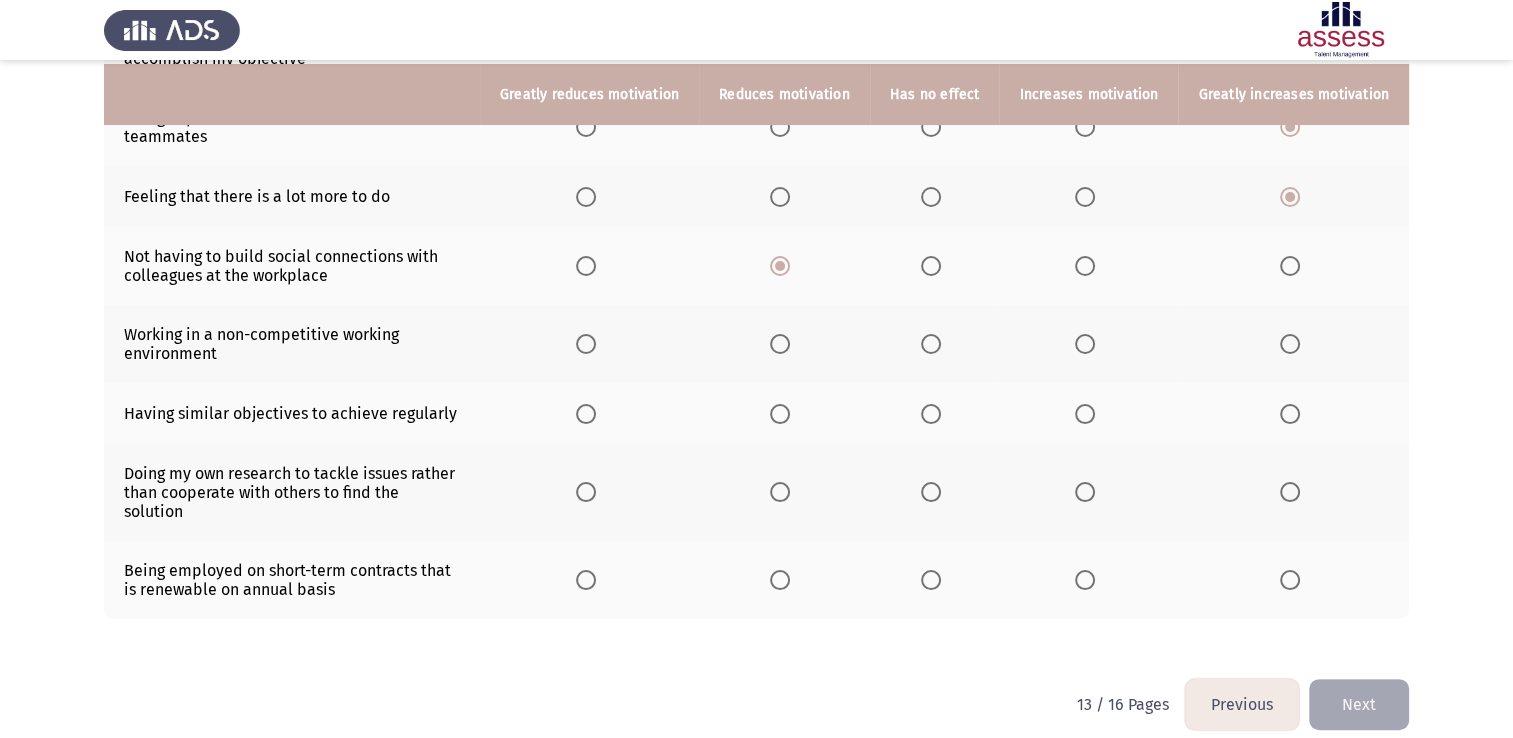 scroll, scrollTop: 331, scrollLeft: 0, axis: vertical 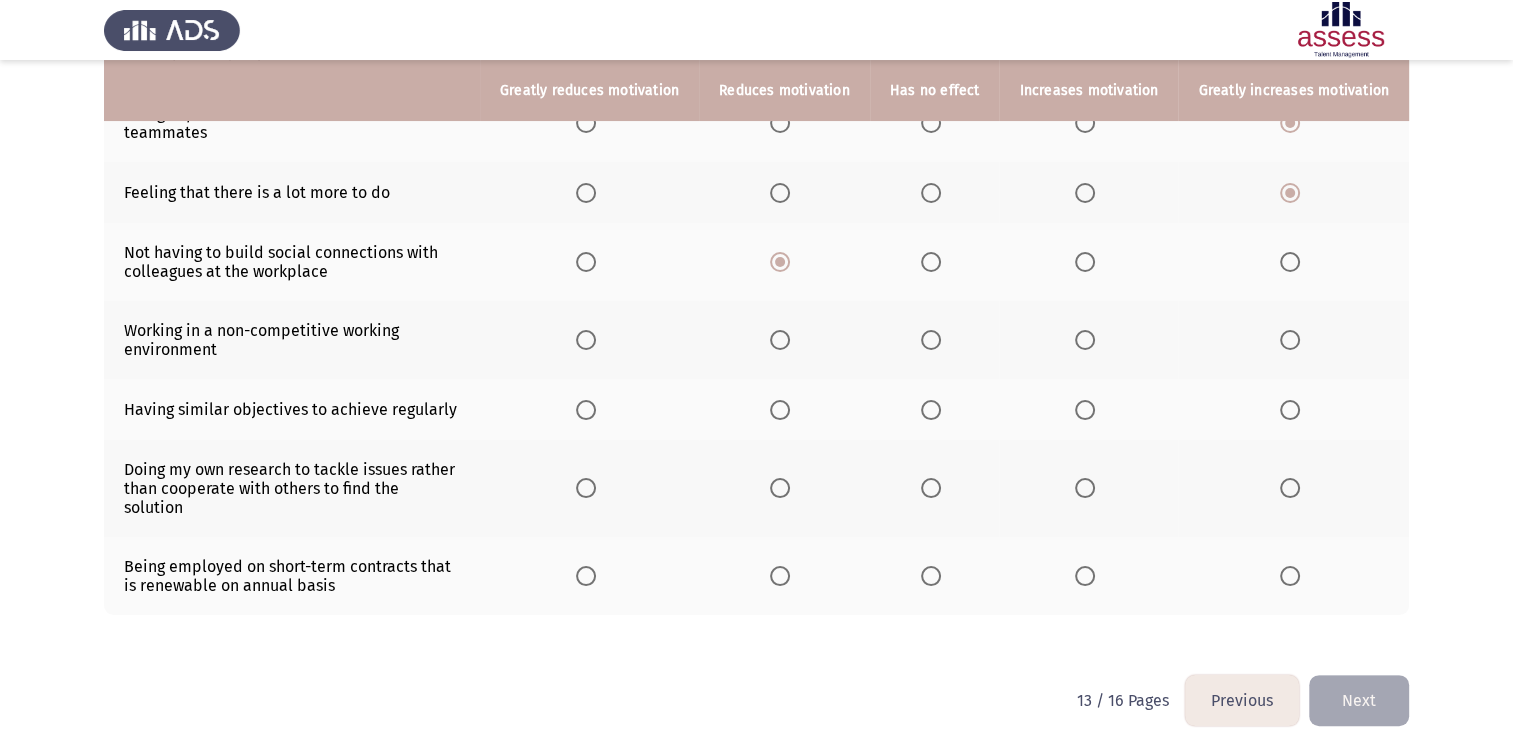 click 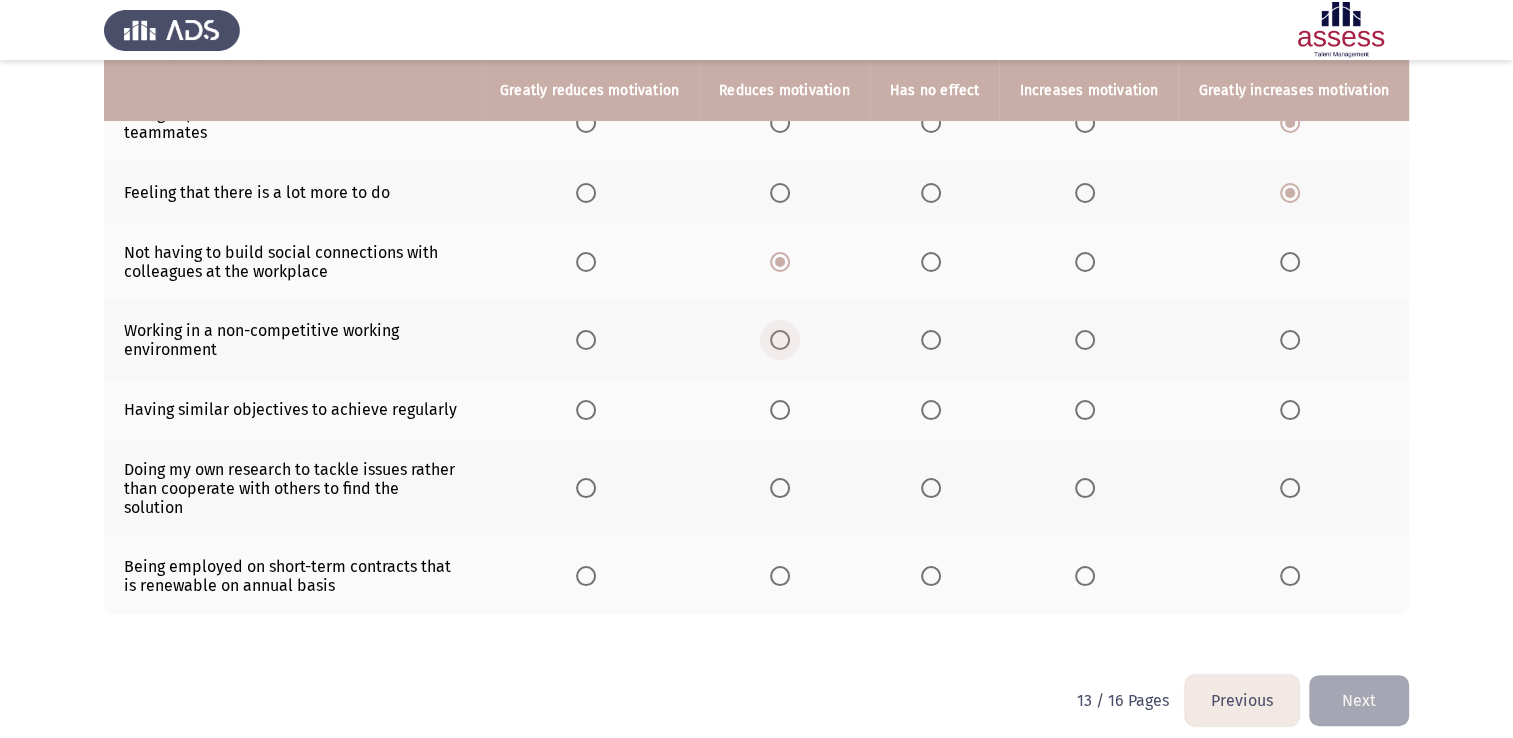click at bounding box center (780, 340) 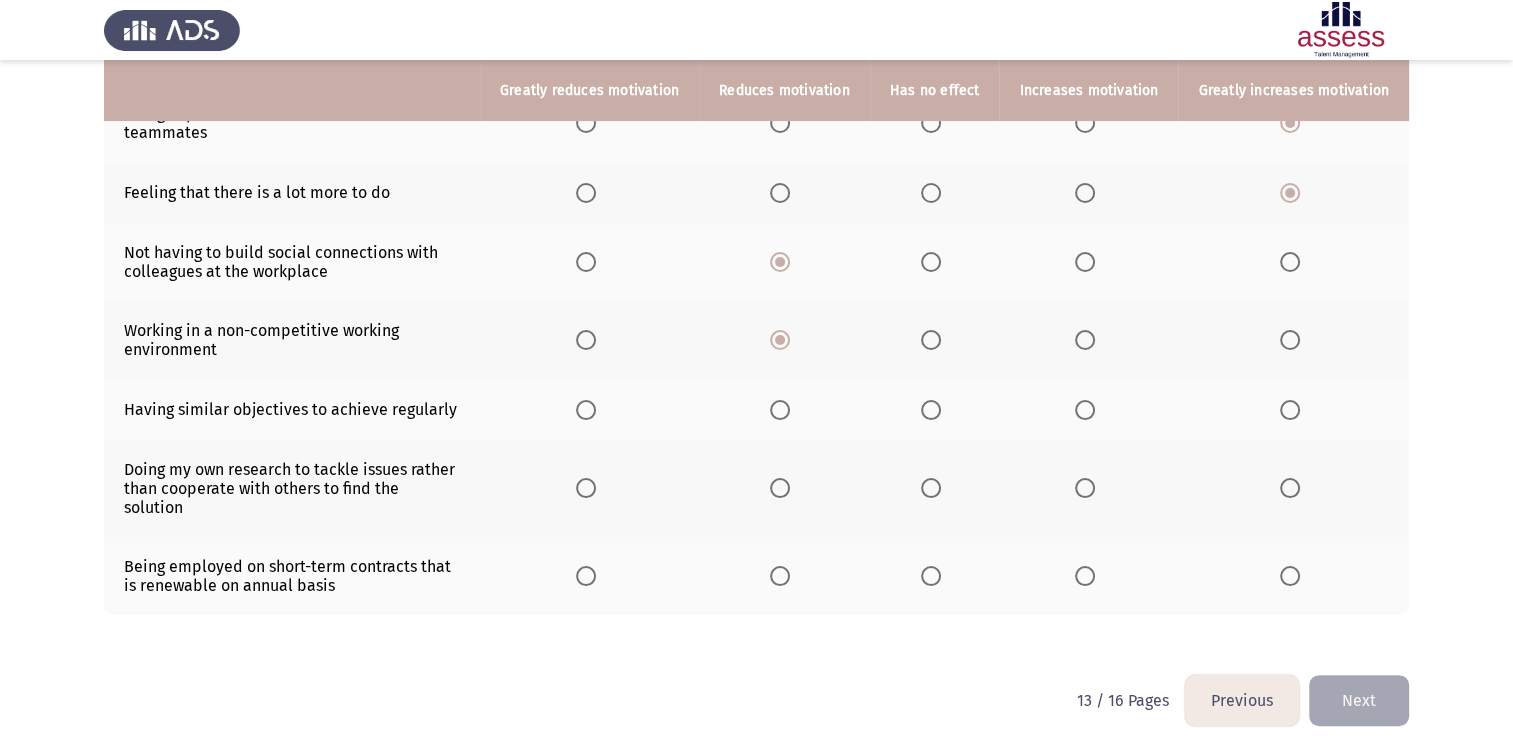 click at bounding box center (1085, 410) 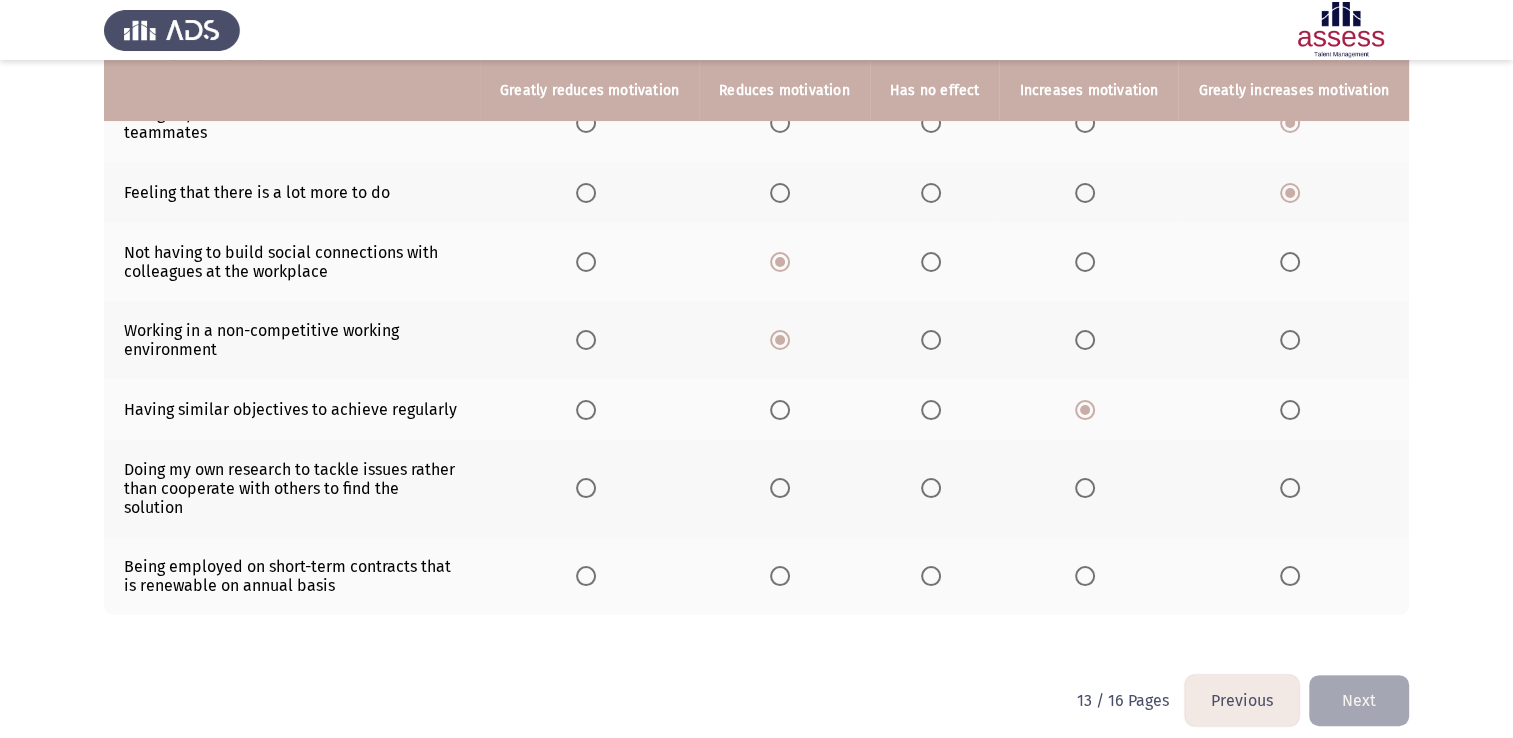 click at bounding box center [780, 488] 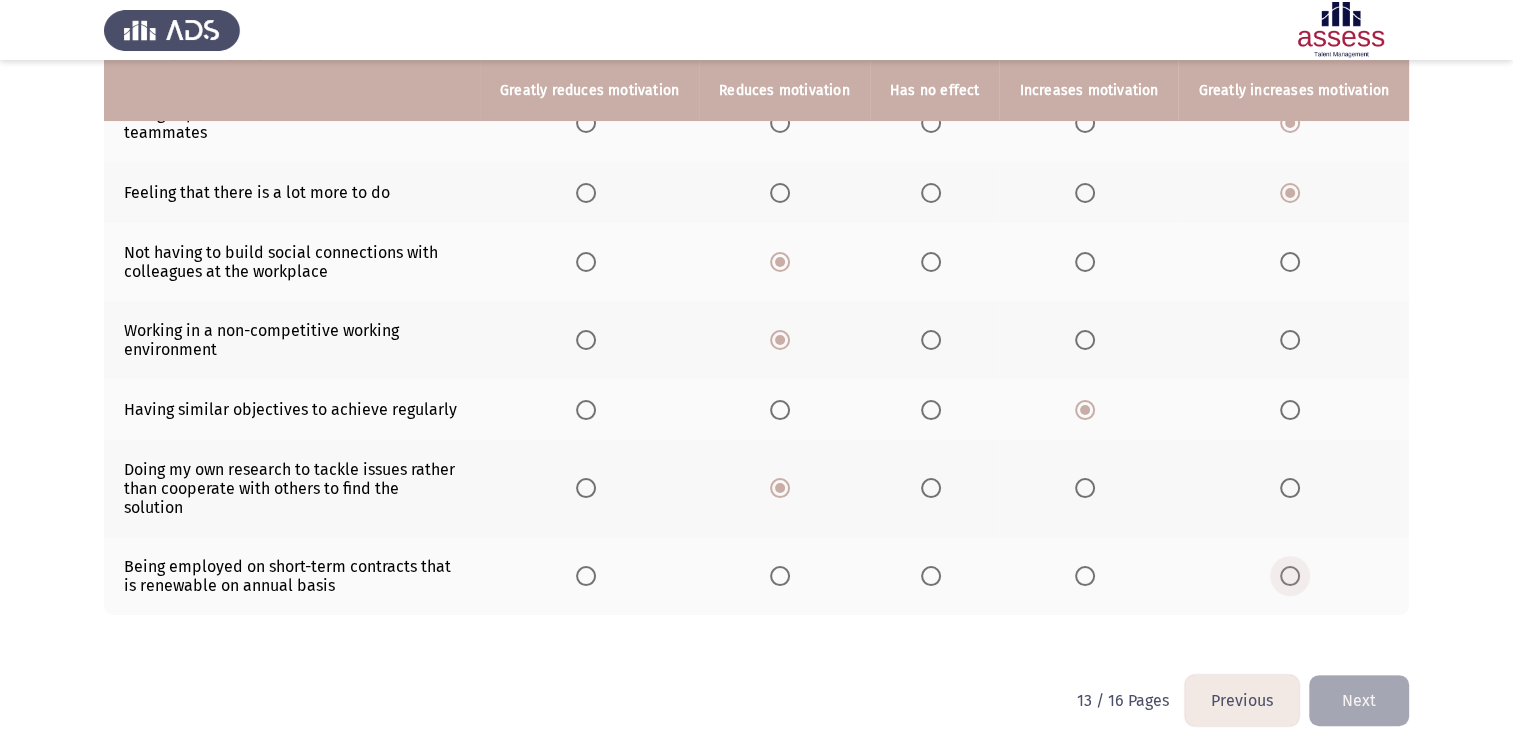 click at bounding box center [1290, 576] 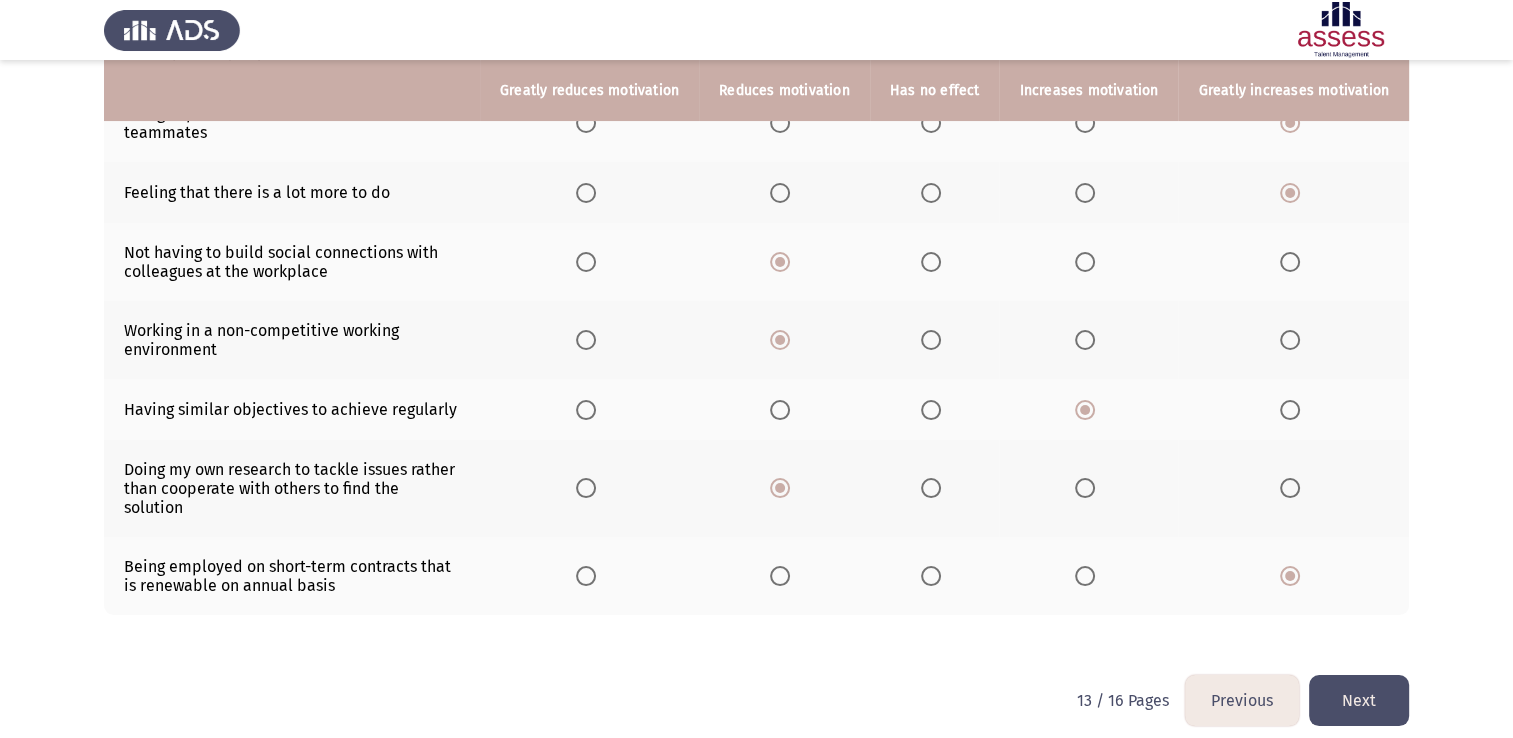 click on "Next" 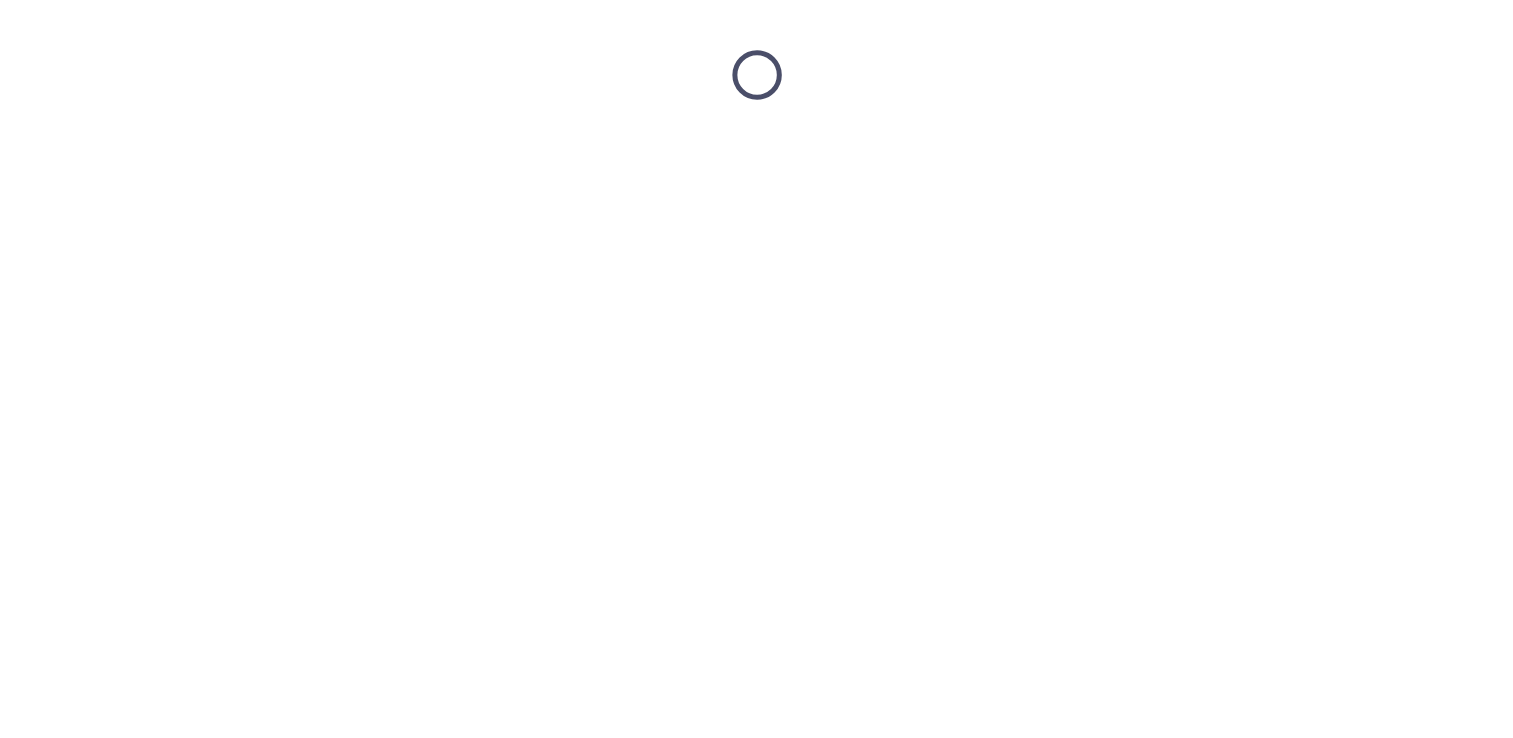 scroll, scrollTop: 0, scrollLeft: 0, axis: both 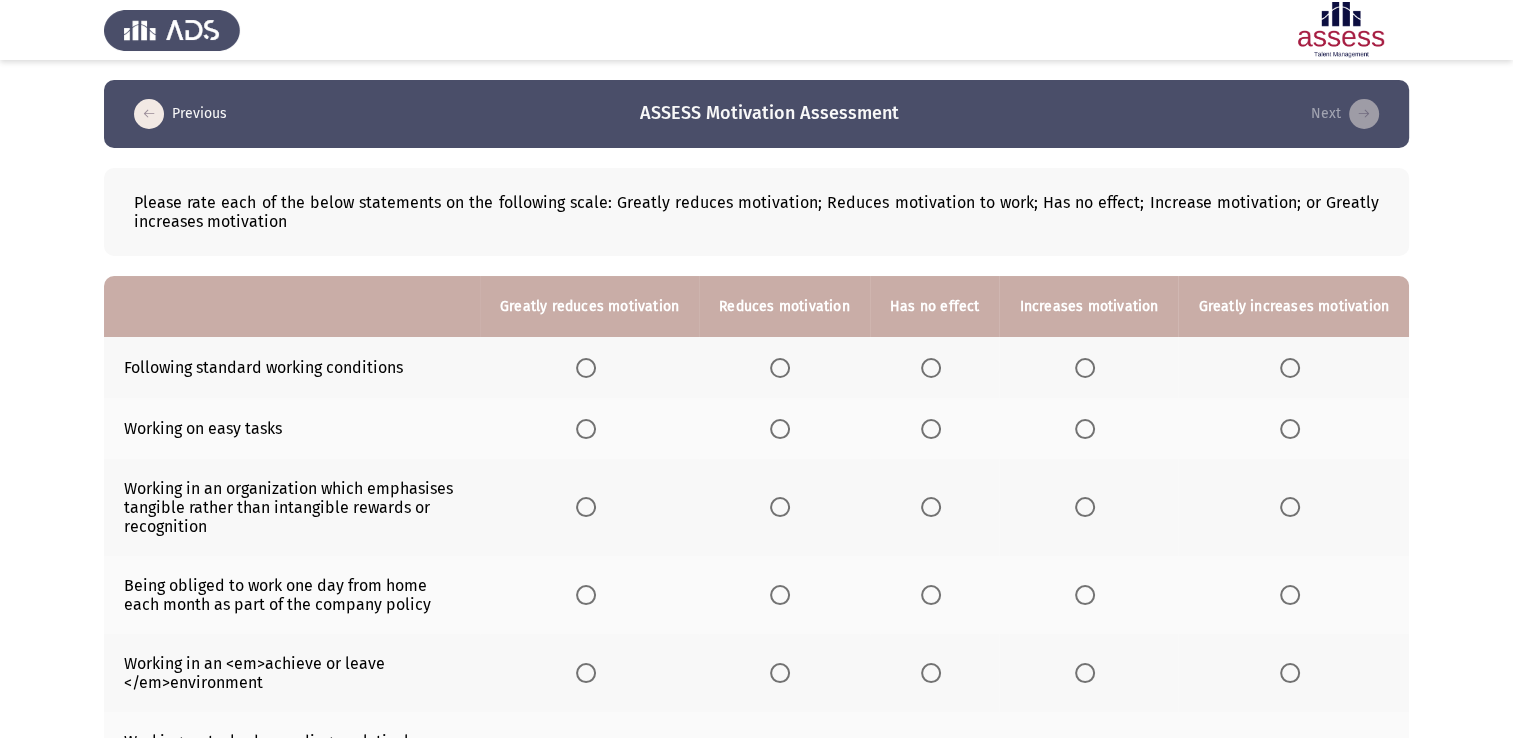 click at bounding box center [931, 368] 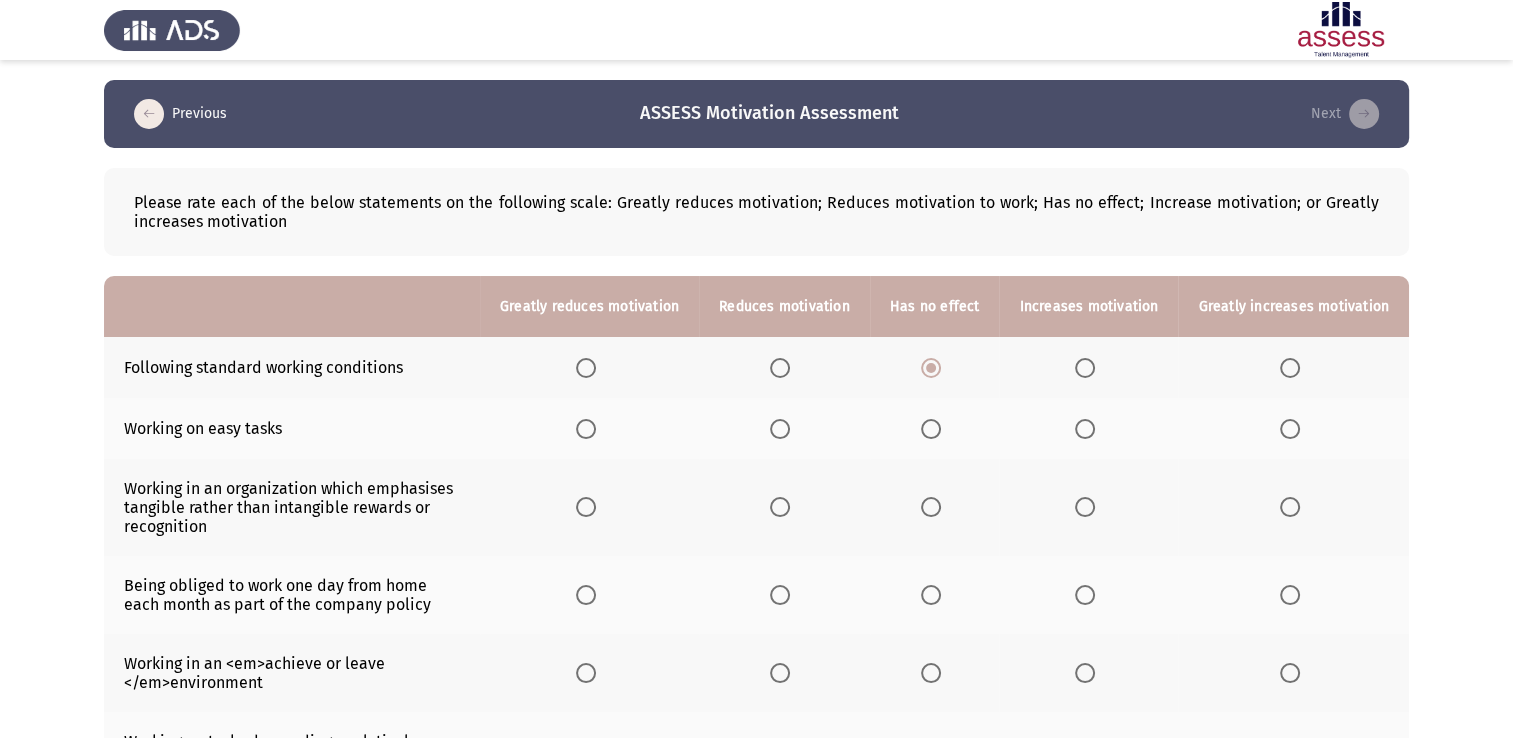 click at bounding box center [931, 429] 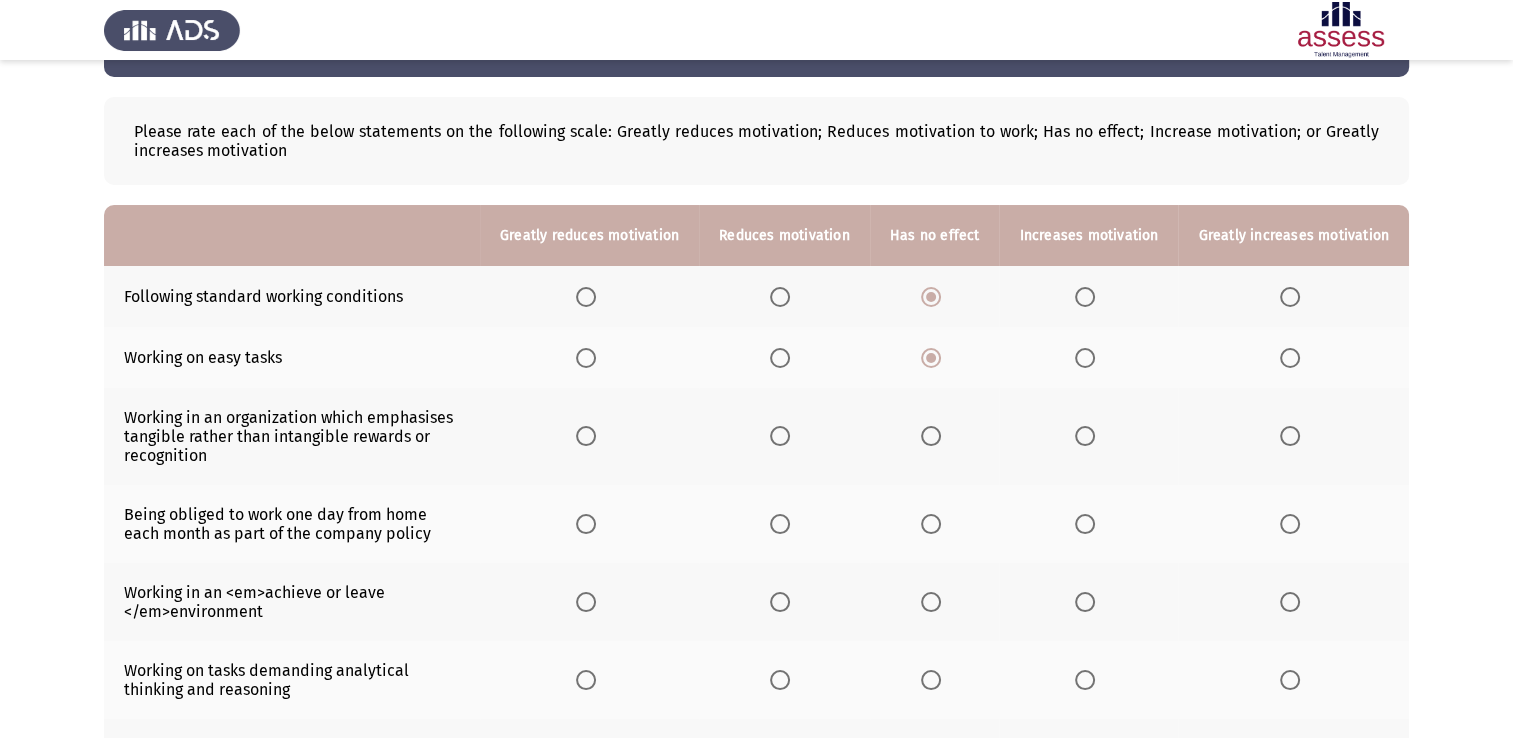 scroll, scrollTop: 100, scrollLeft: 0, axis: vertical 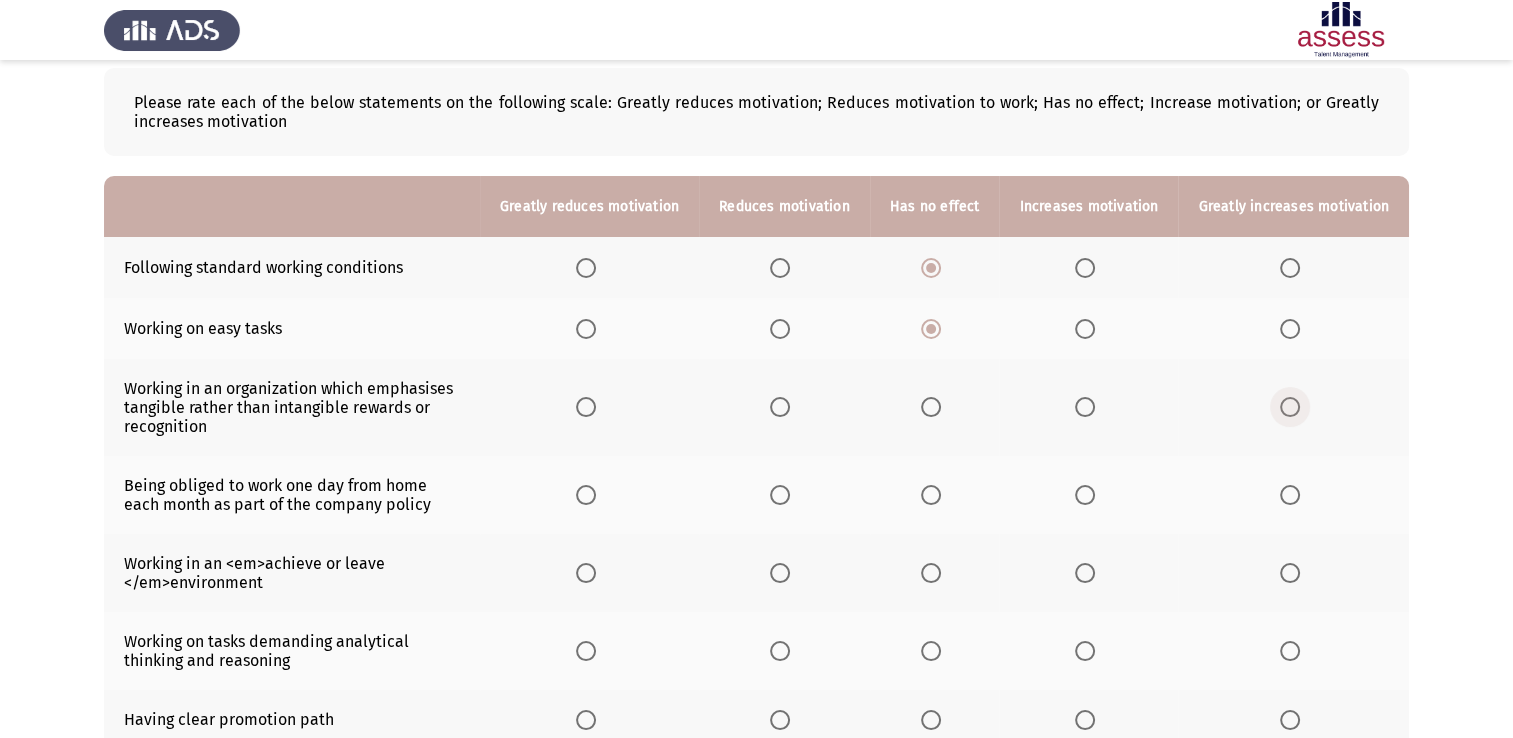 click at bounding box center (1294, 407) 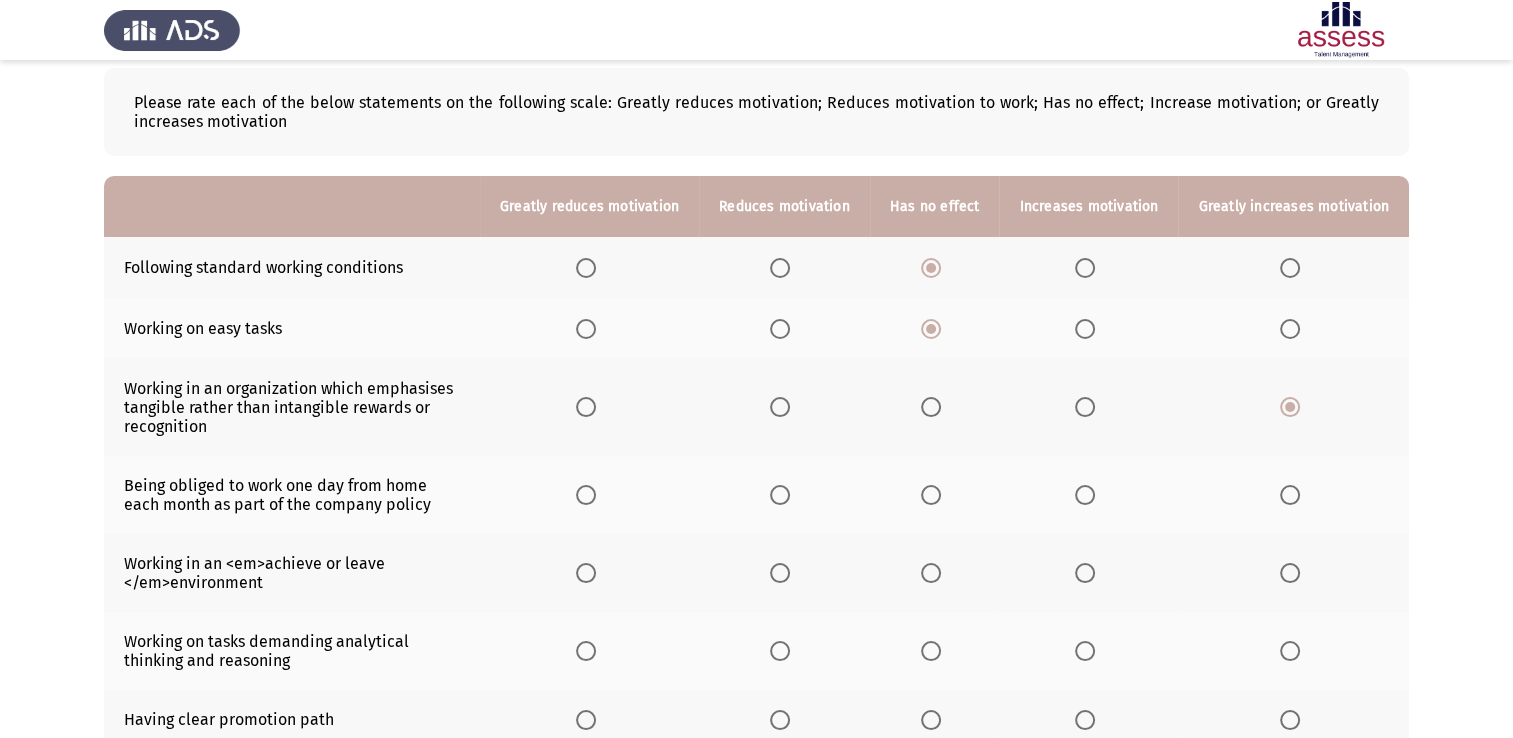 click 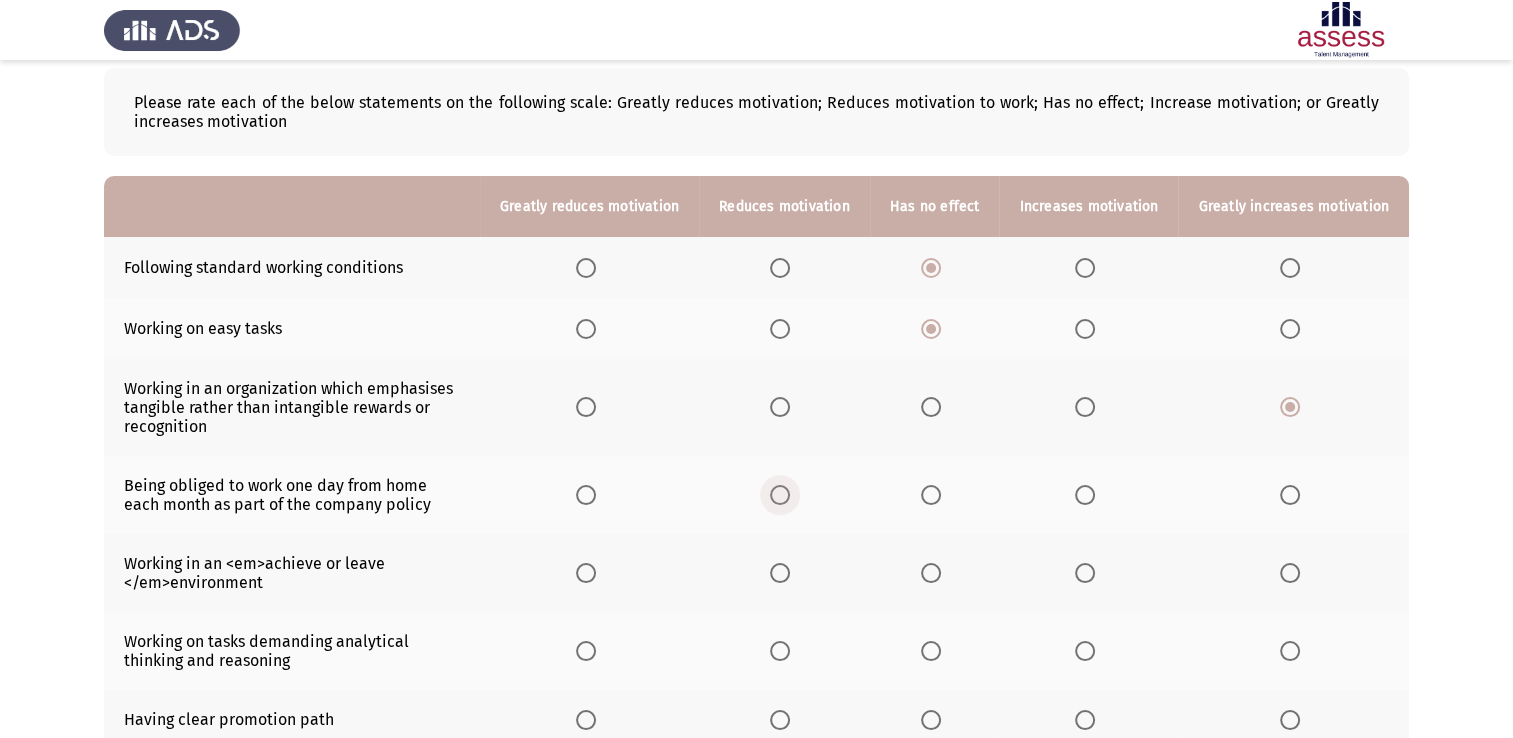 click at bounding box center [780, 495] 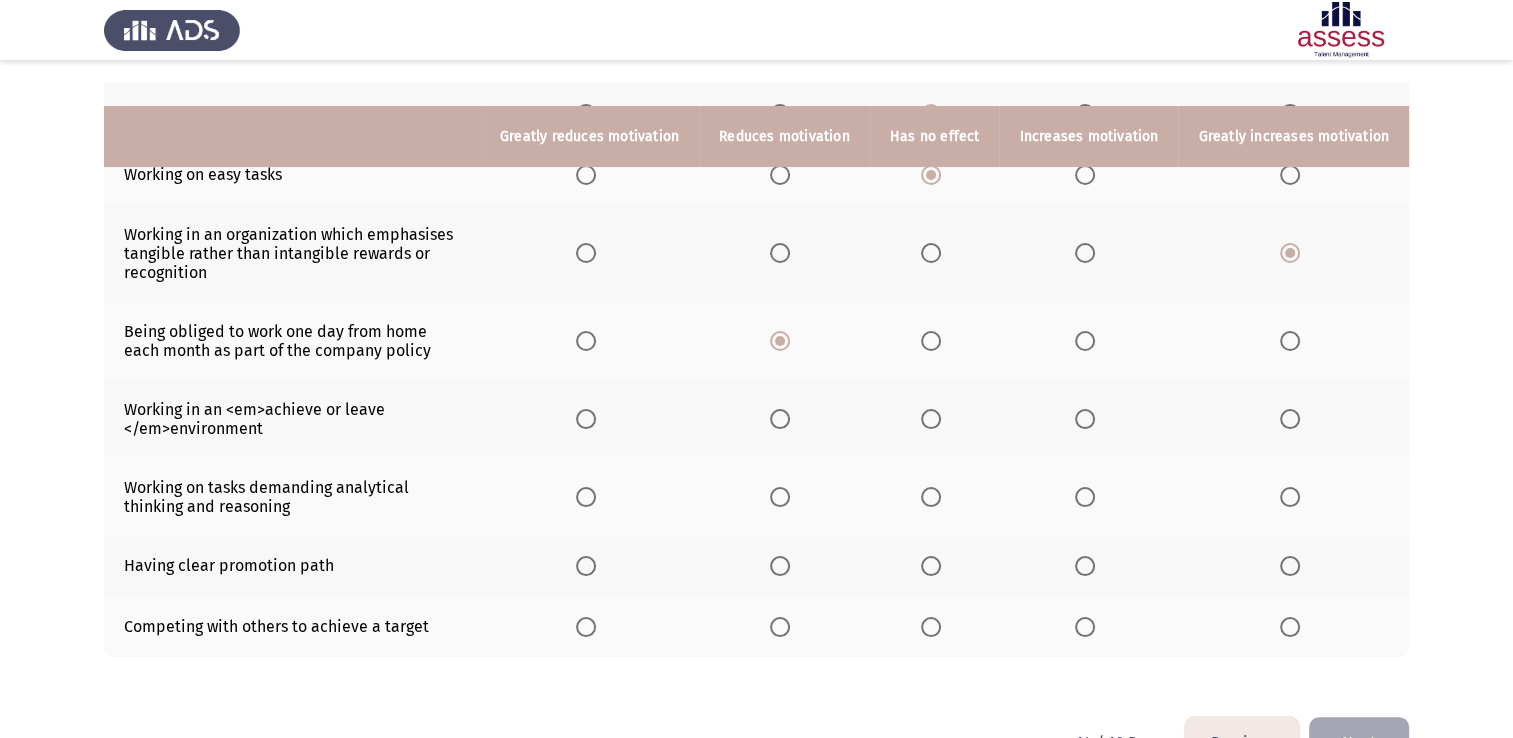 scroll, scrollTop: 300, scrollLeft: 0, axis: vertical 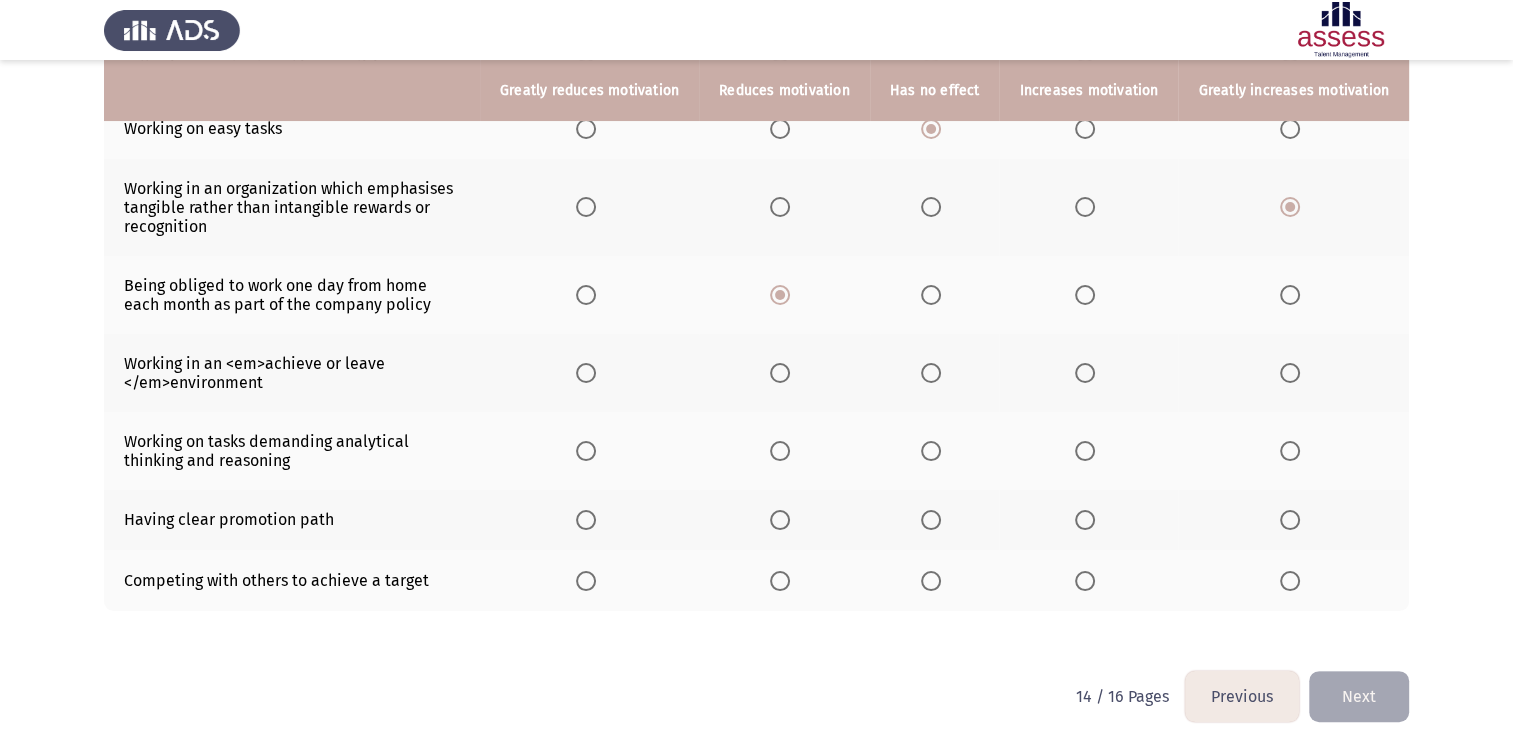 click 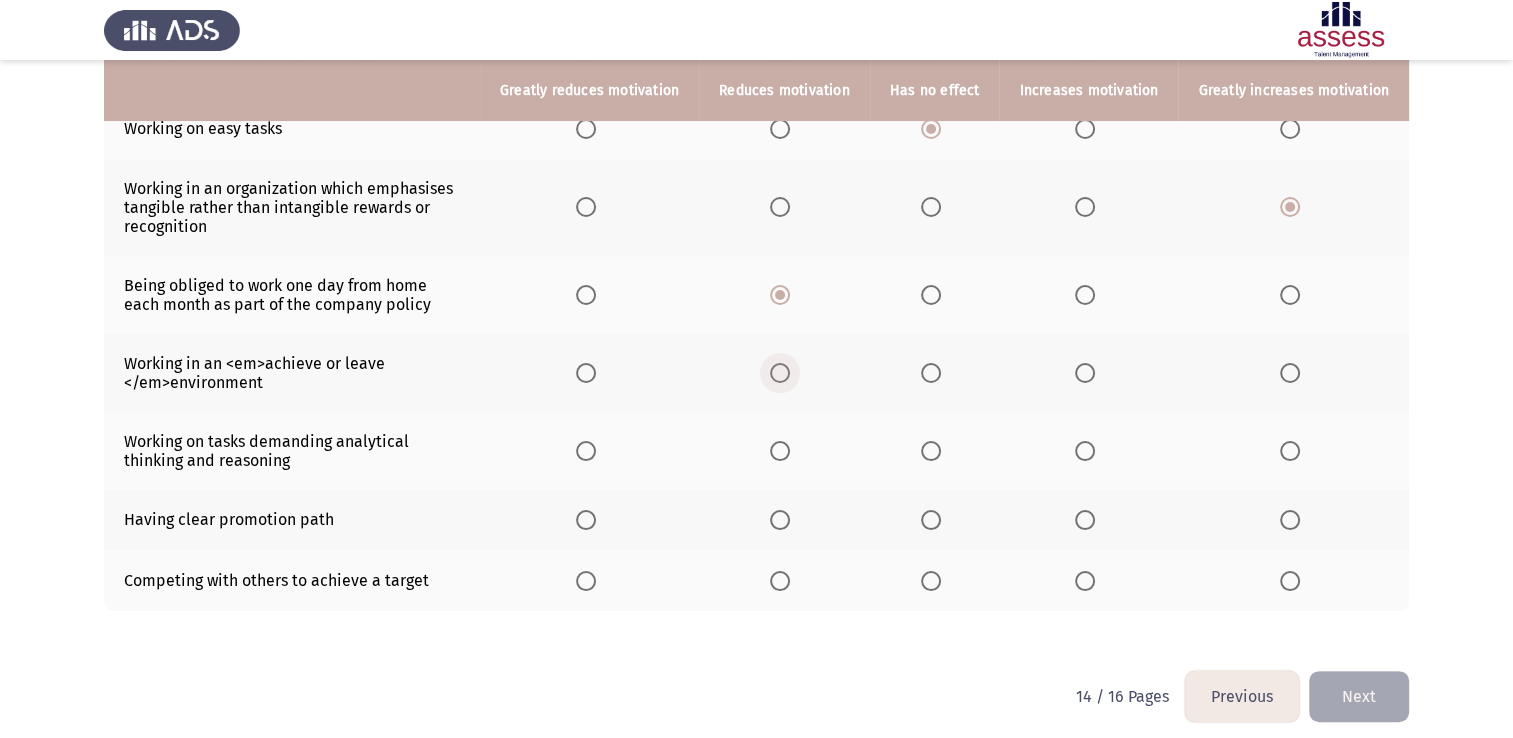 click at bounding box center (780, 373) 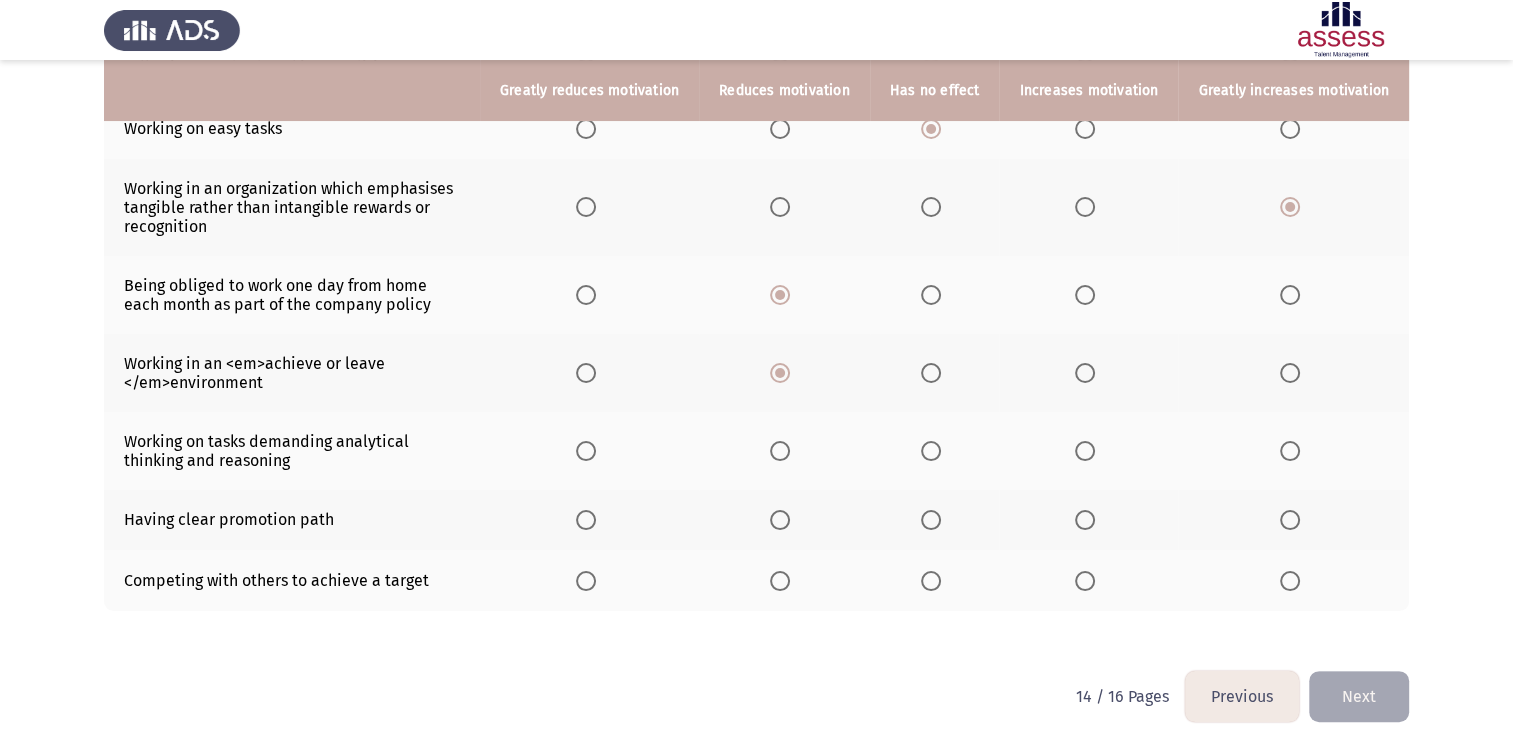 click at bounding box center [1085, 451] 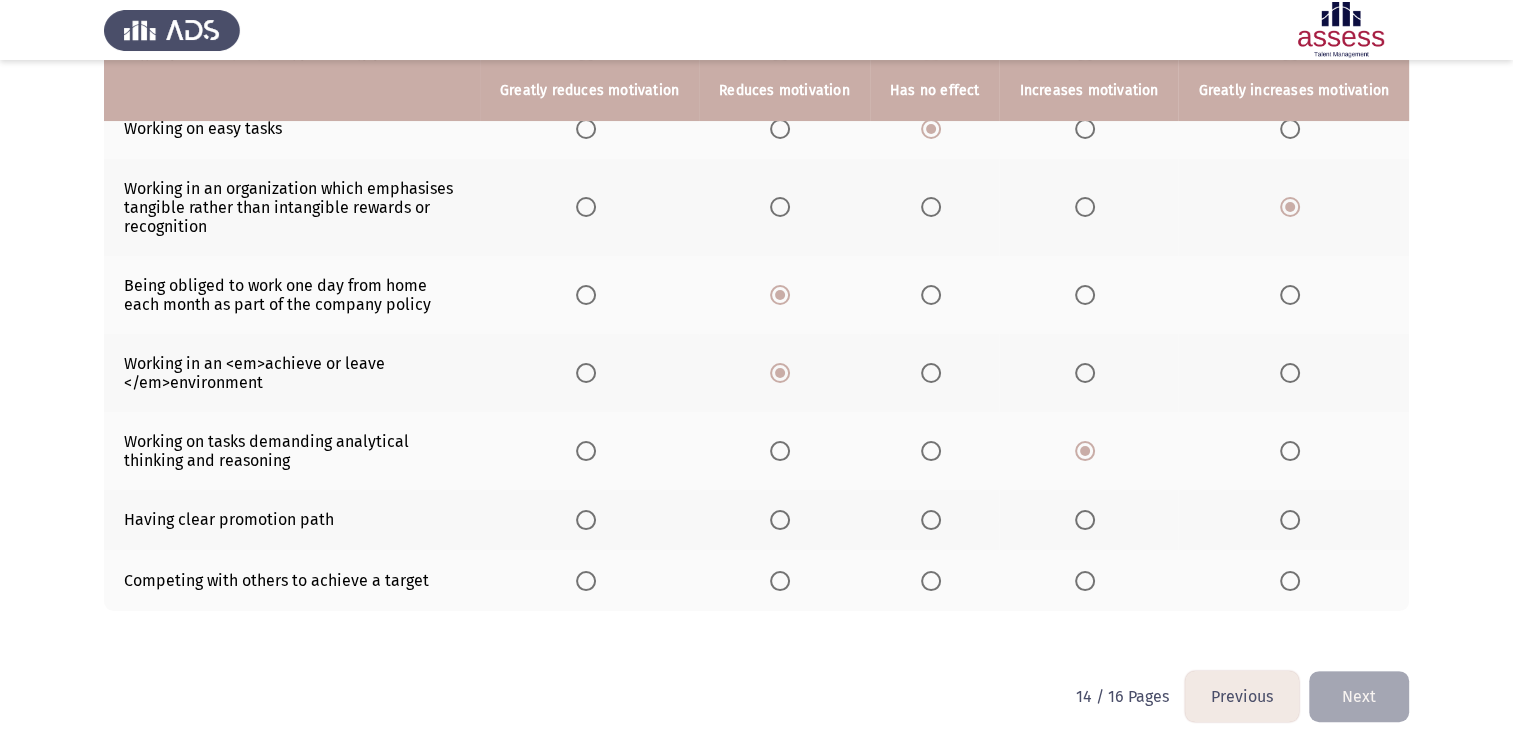 click 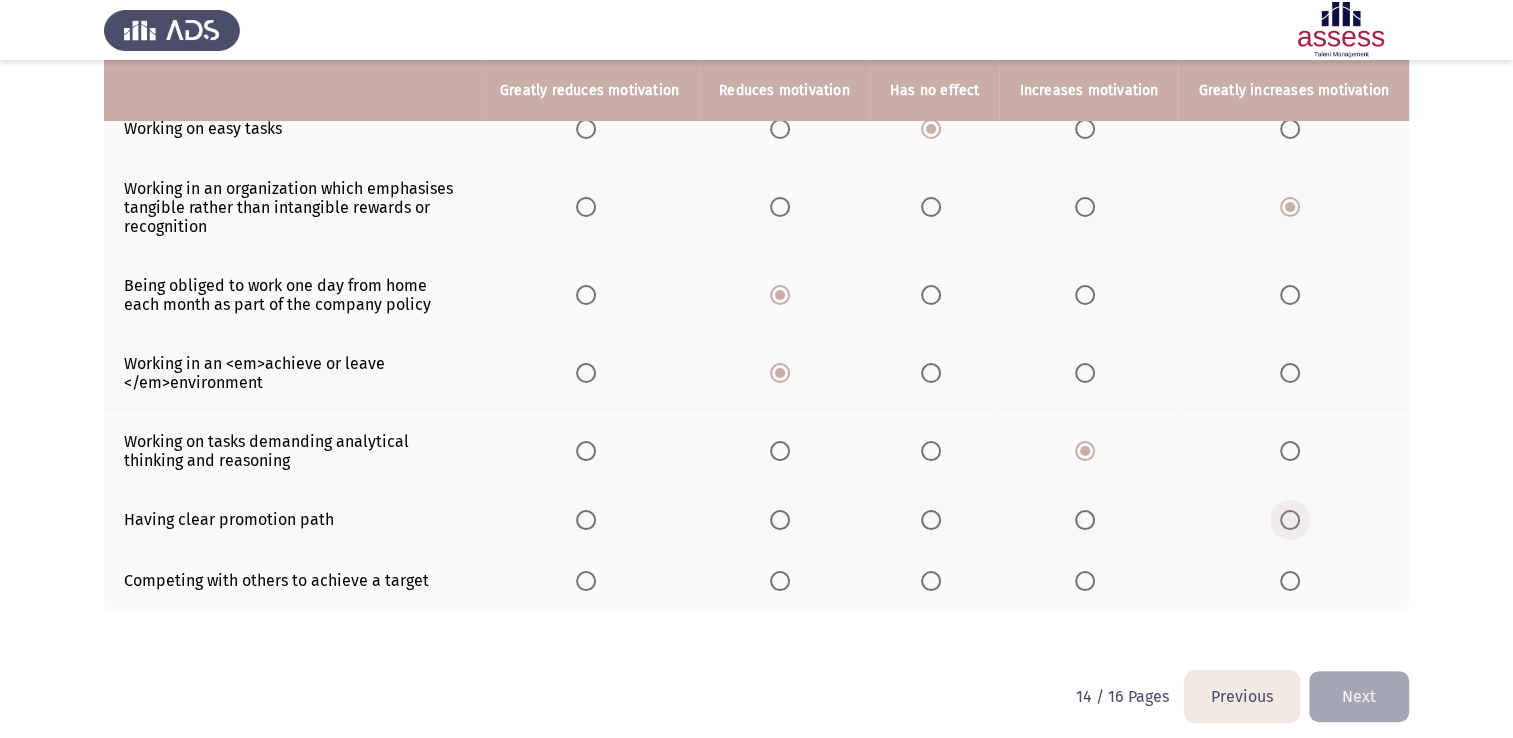 click at bounding box center [1290, 520] 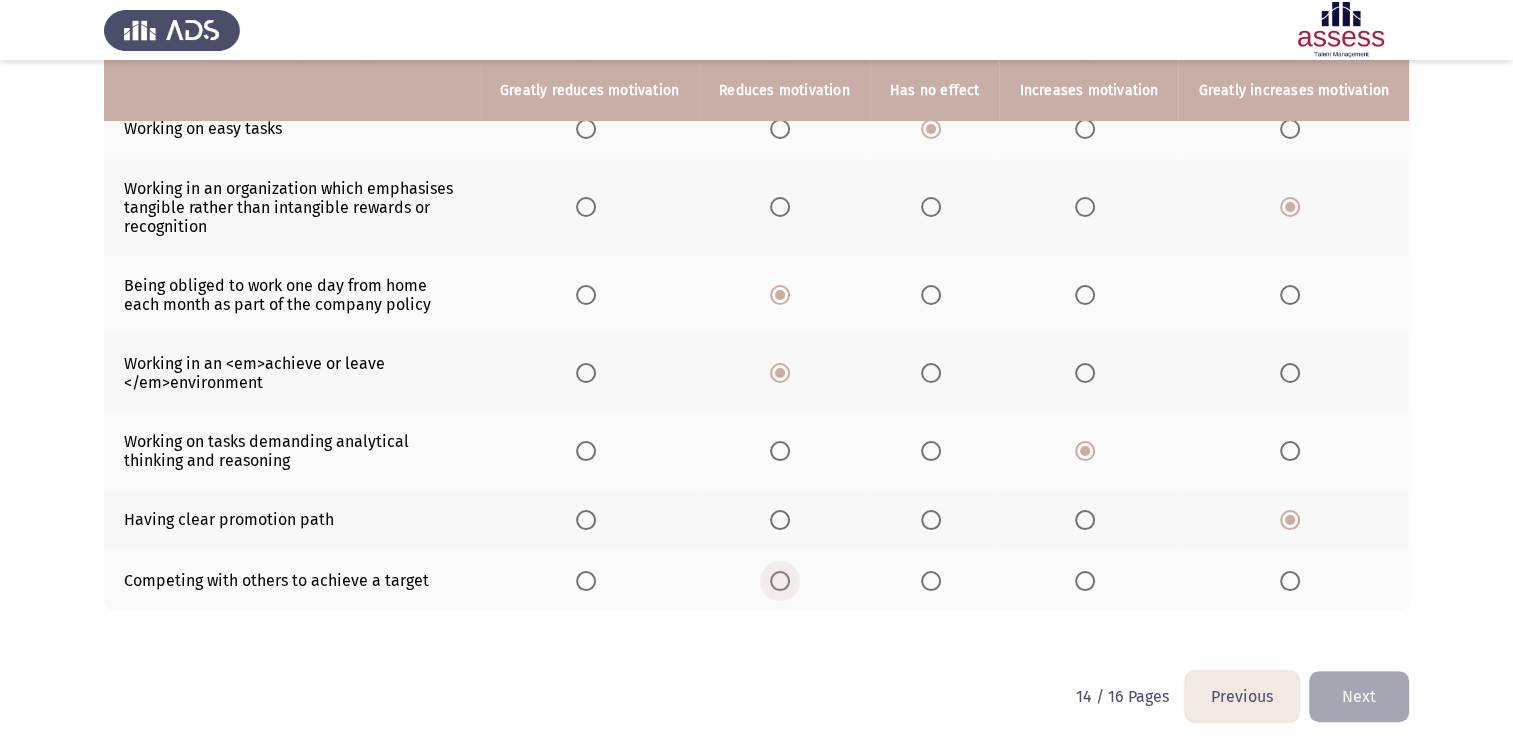 click at bounding box center [780, 581] 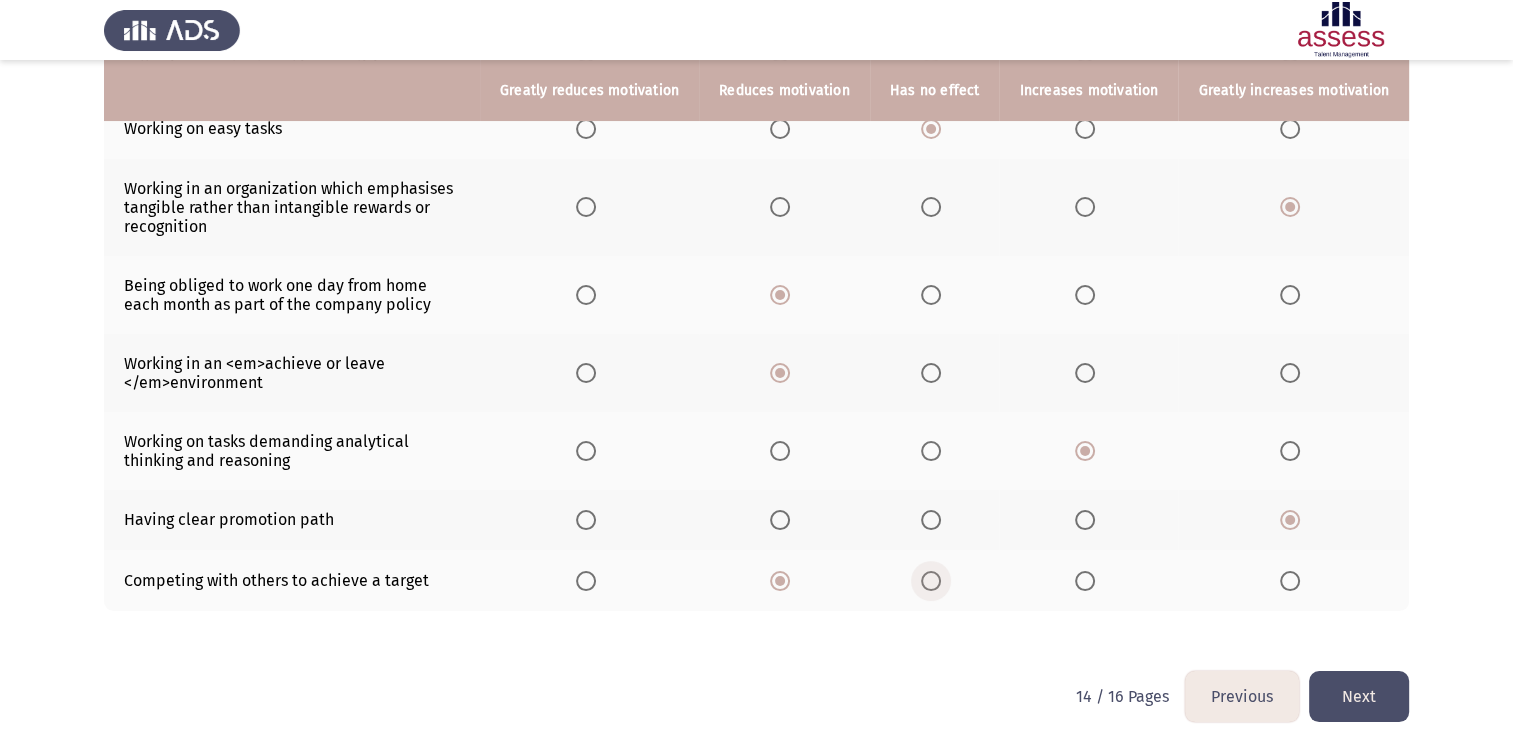 click at bounding box center [931, 581] 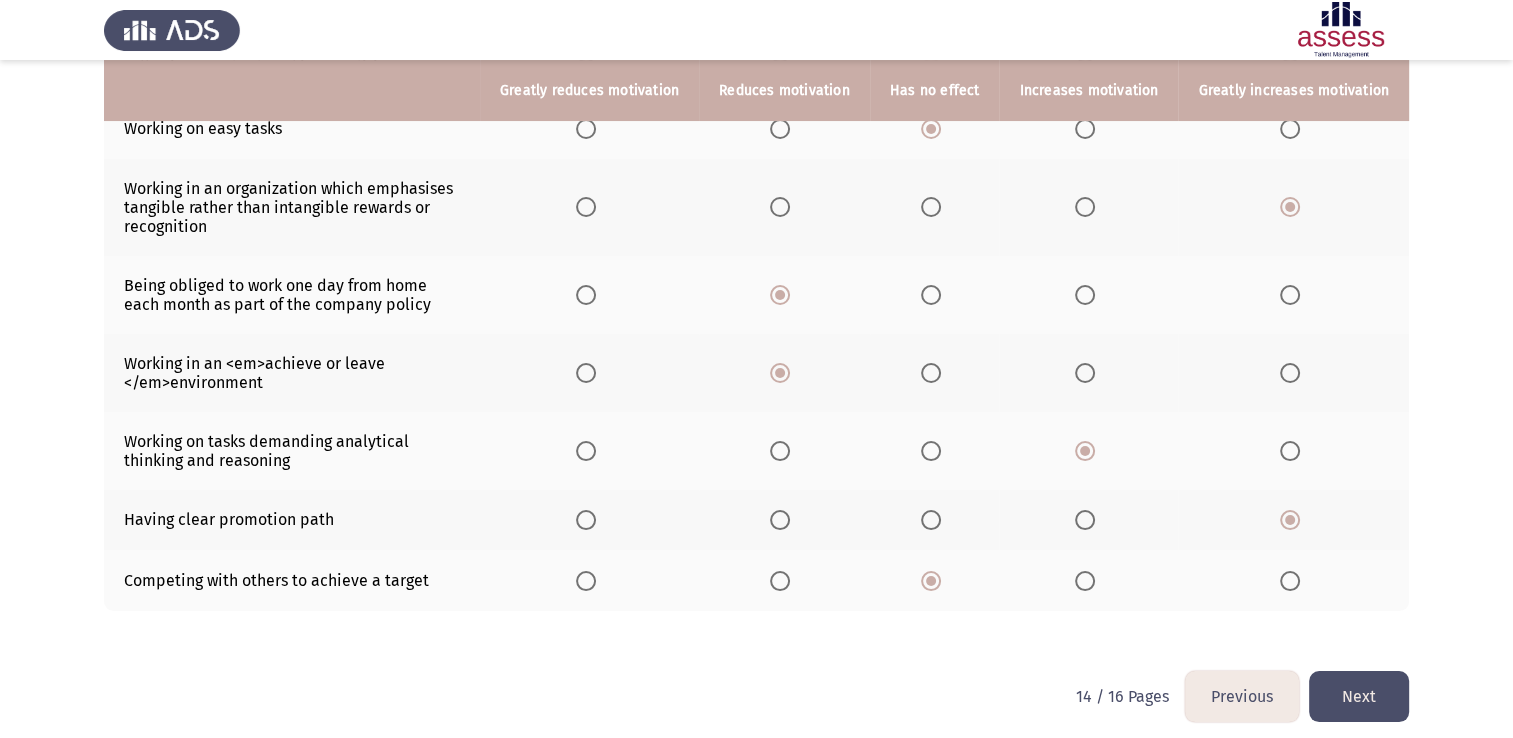 click on "Next" 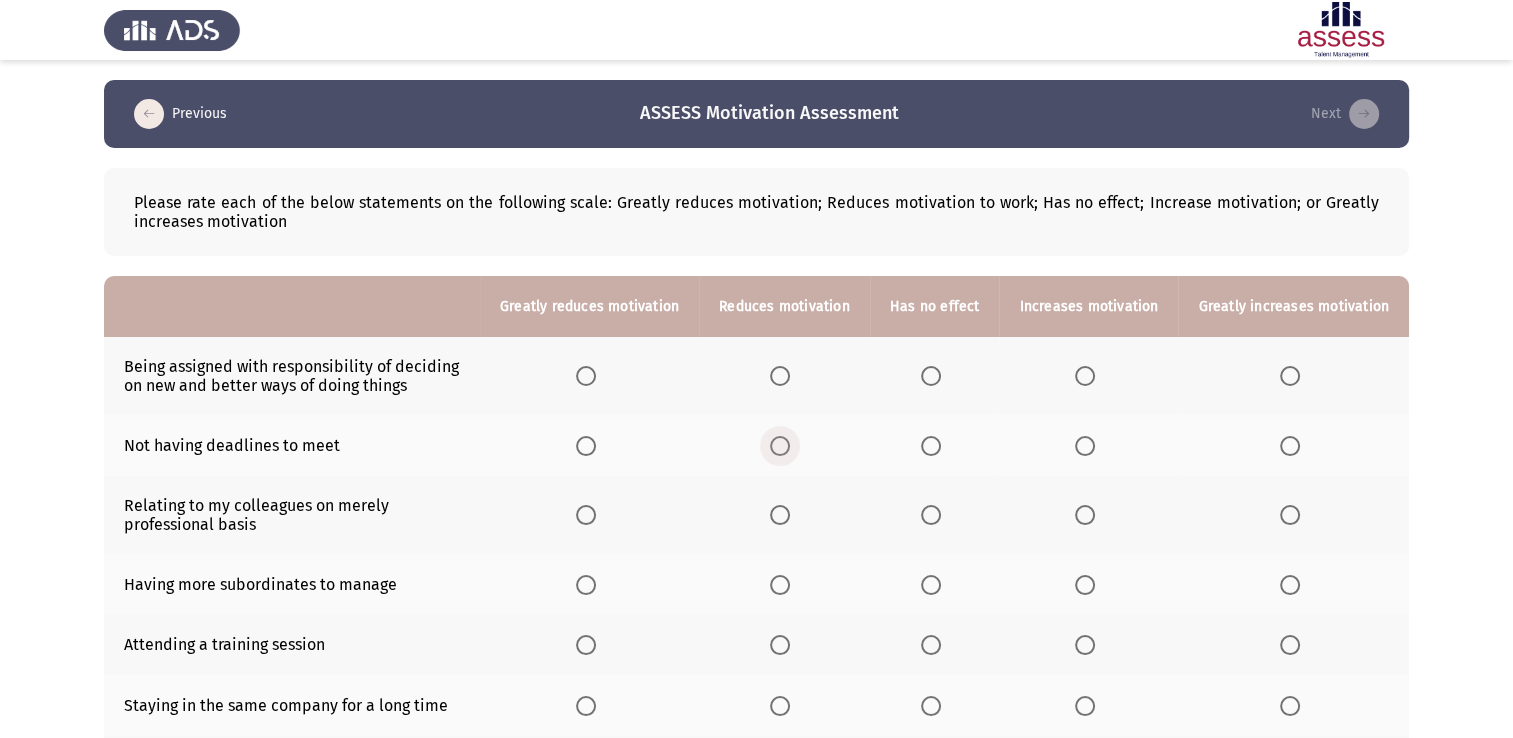click at bounding box center (780, 446) 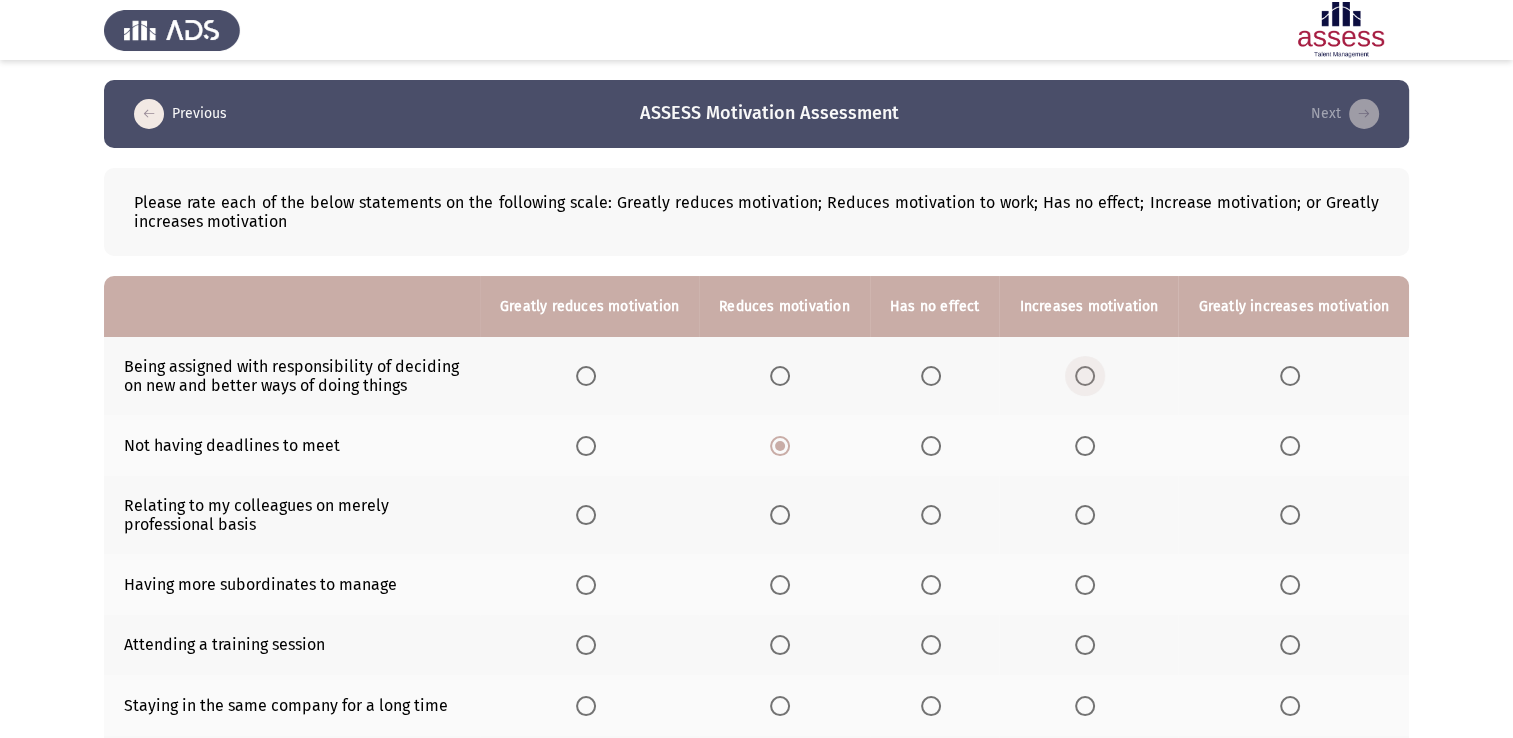 click at bounding box center (1085, 376) 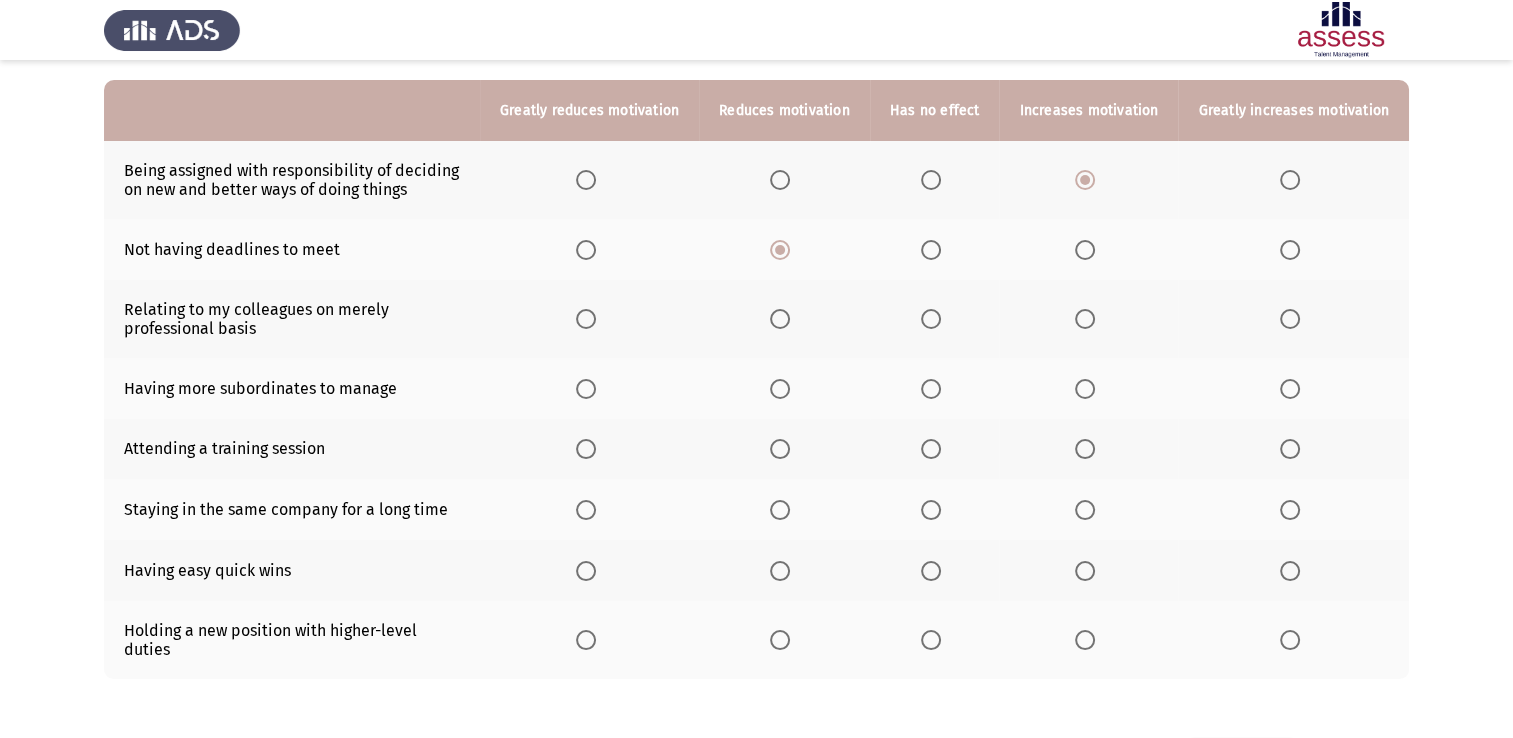 scroll, scrollTop: 200, scrollLeft: 0, axis: vertical 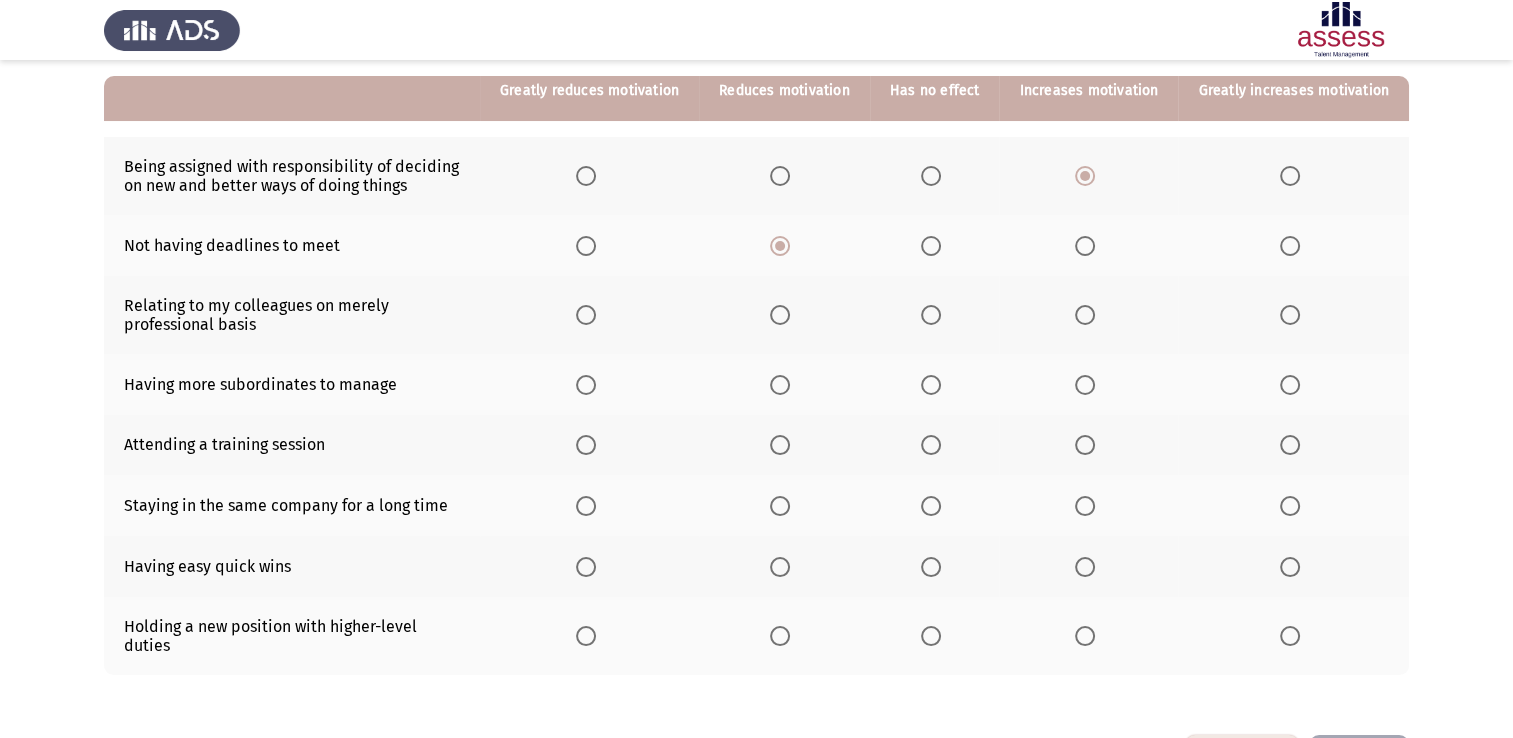 click at bounding box center (780, 567) 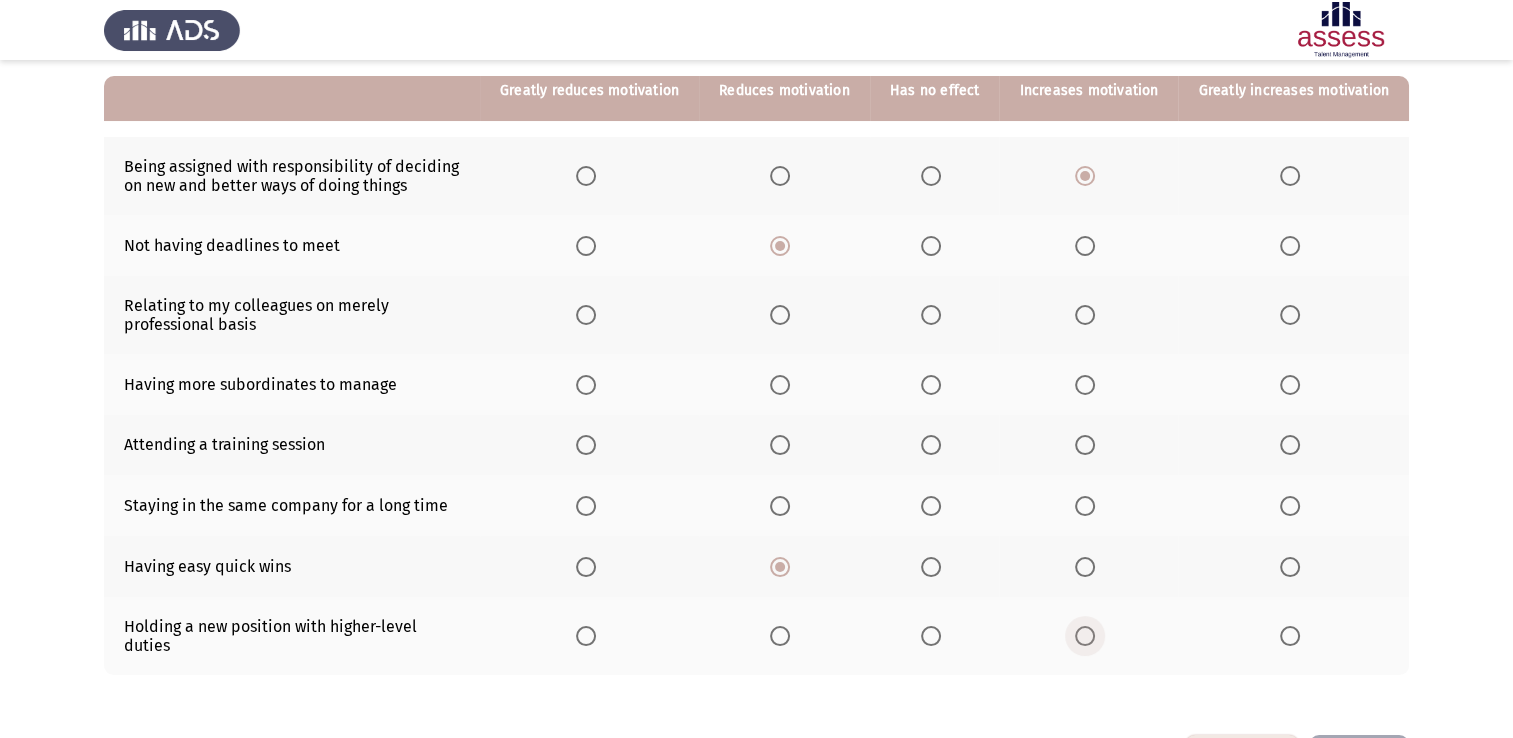 click at bounding box center (1085, 636) 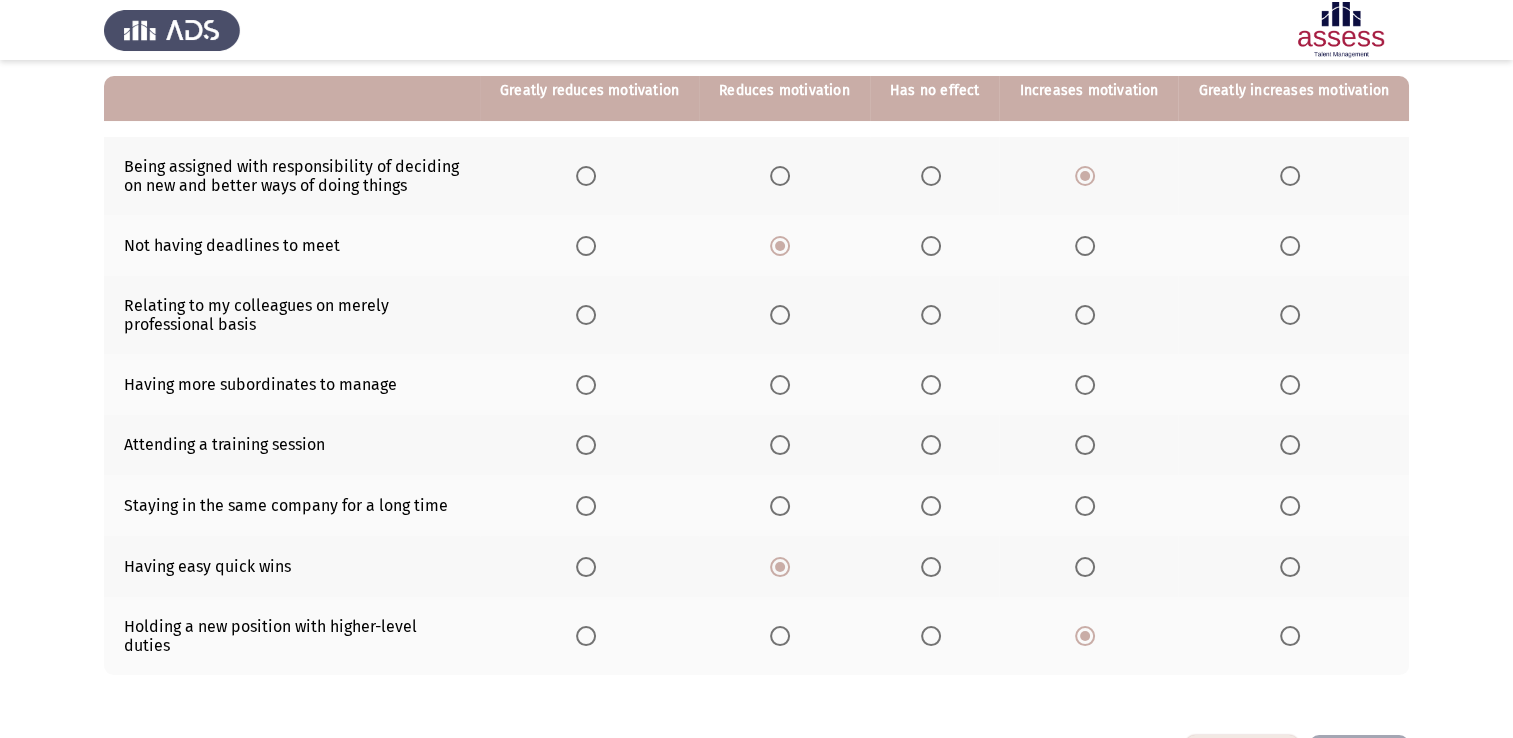 click at bounding box center (1085, 506) 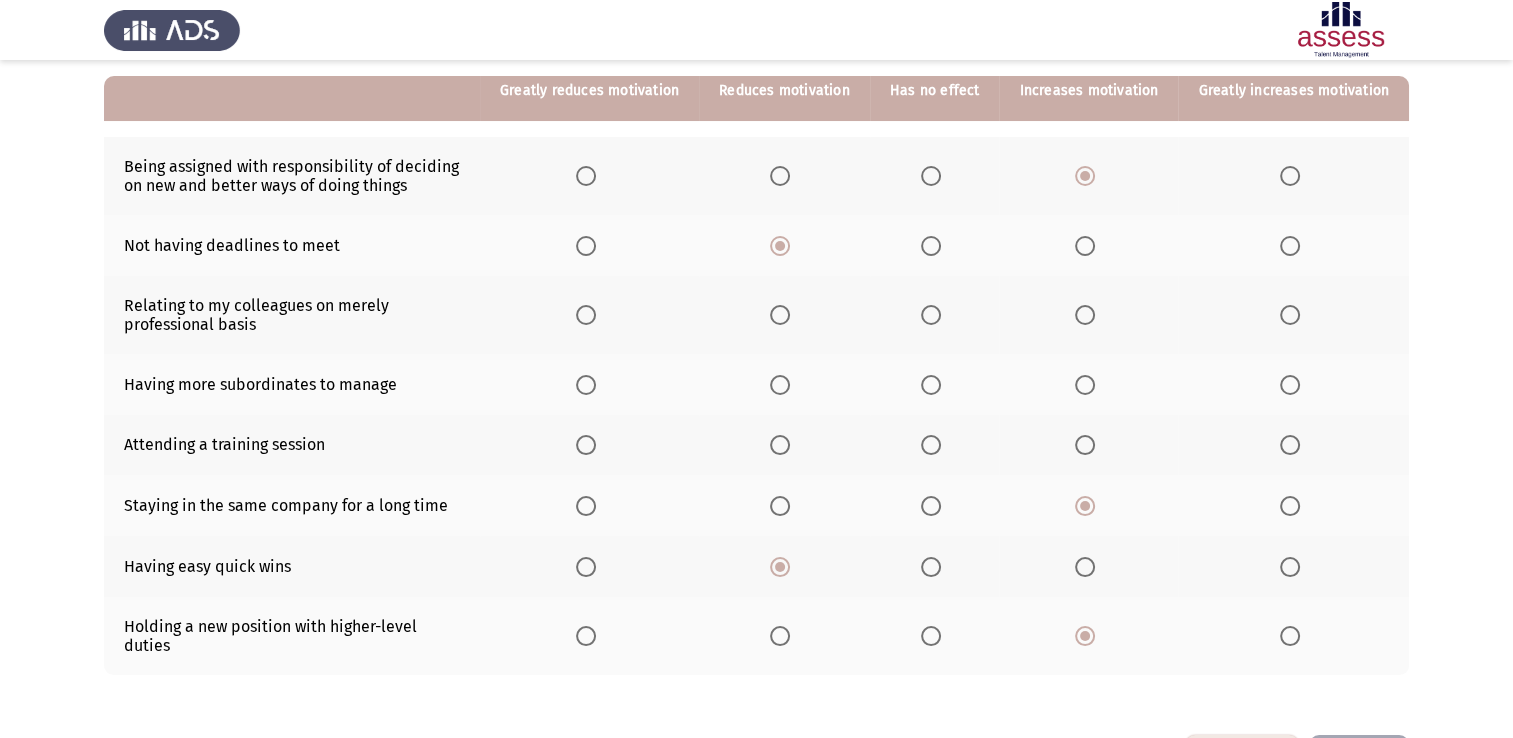 click at bounding box center [1294, 445] 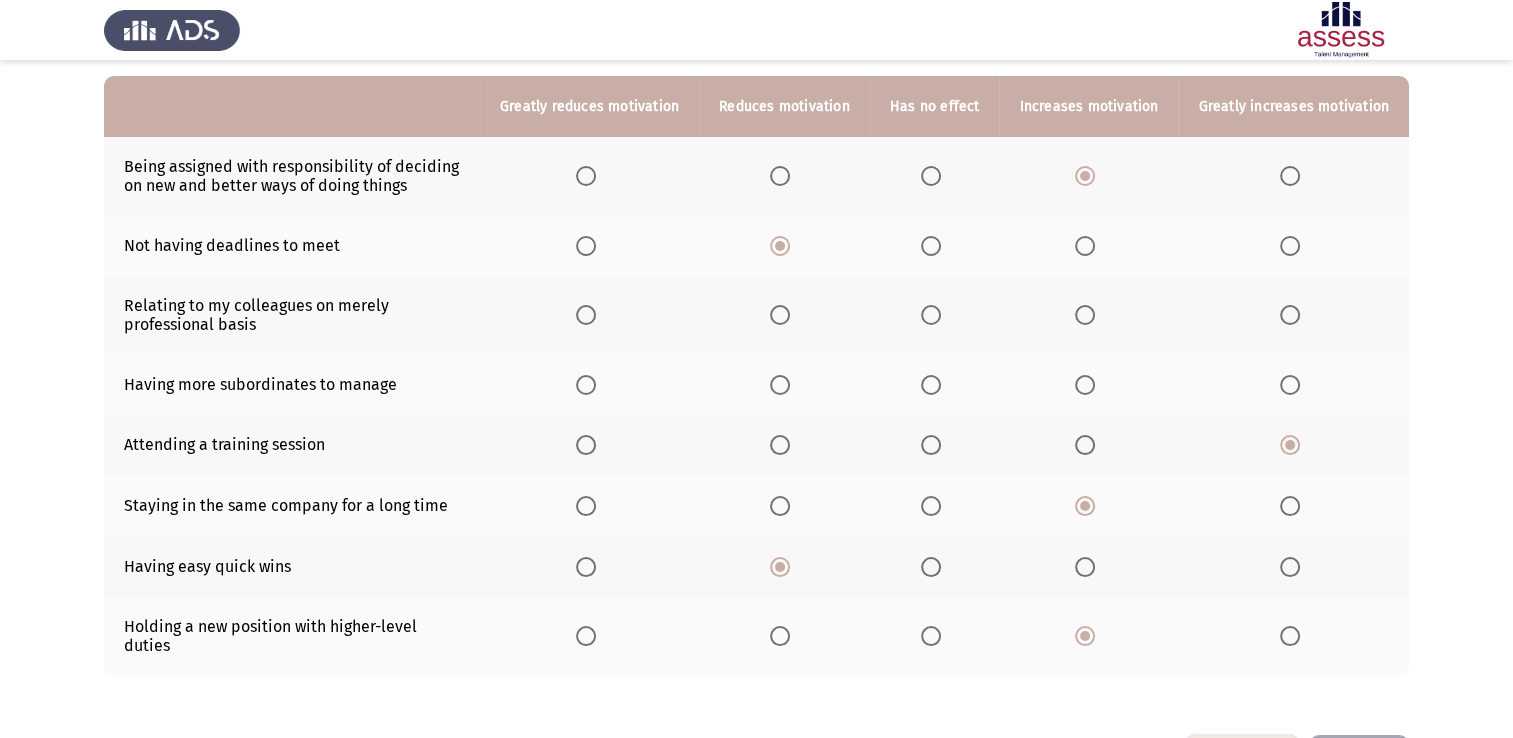scroll, scrollTop: 100, scrollLeft: 0, axis: vertical 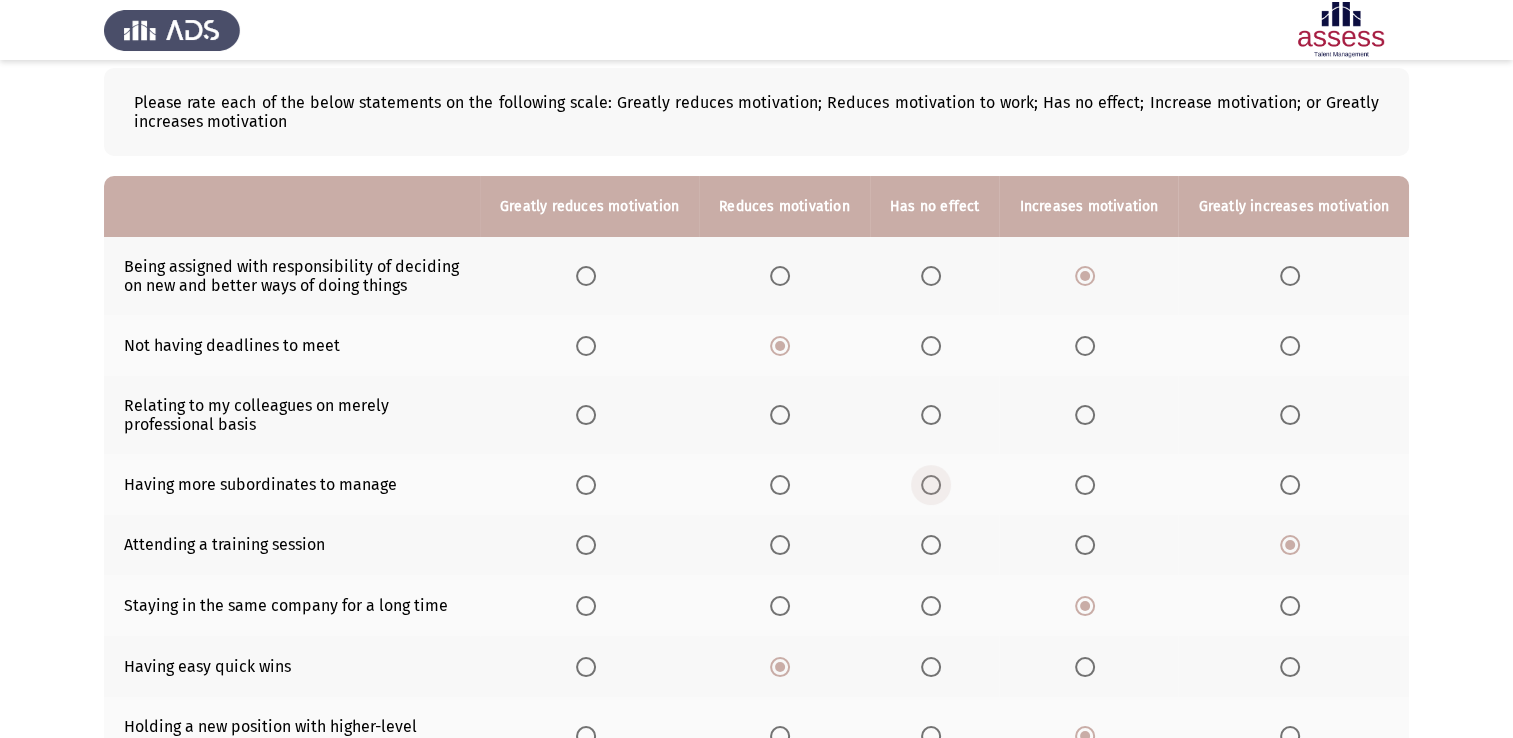 click at bounding box center (935, 485) 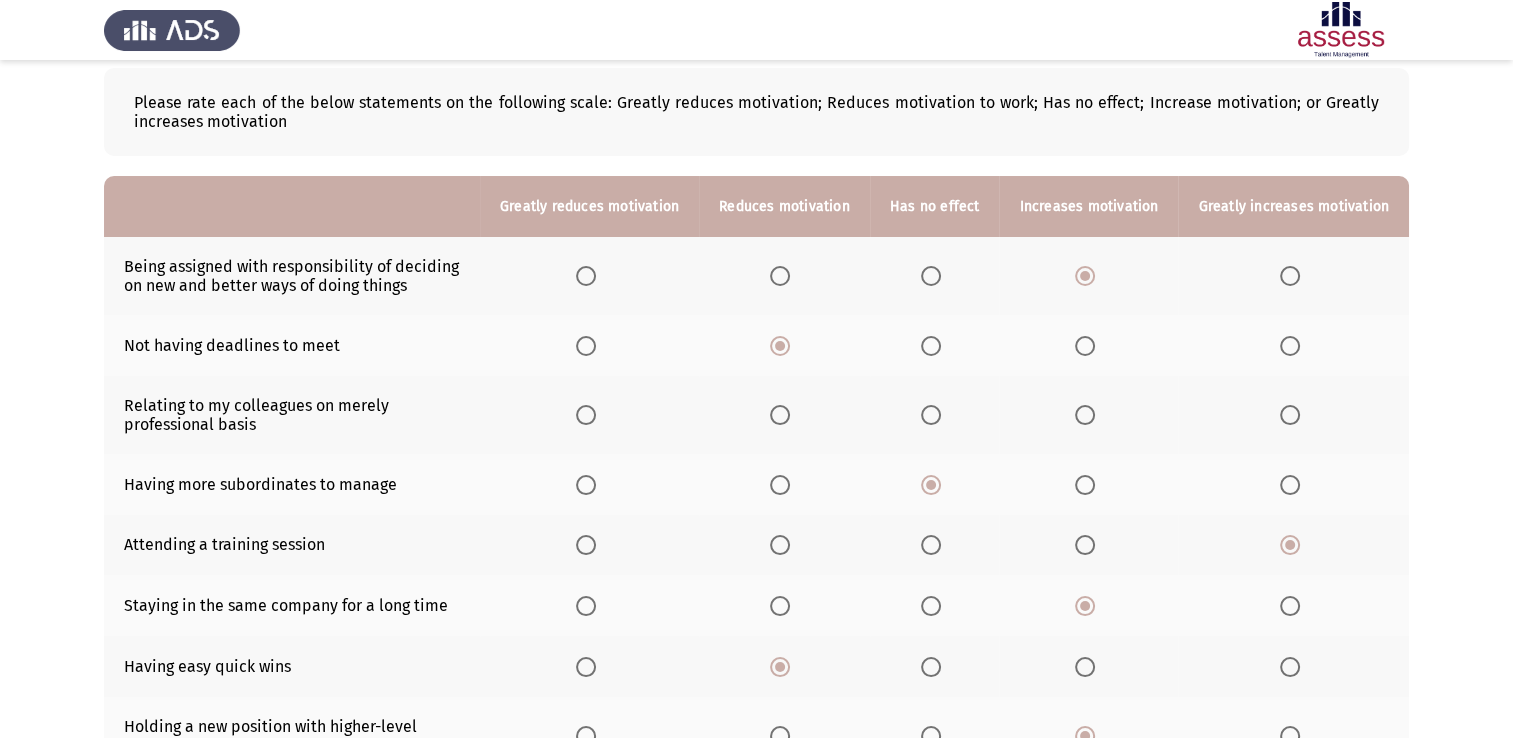 click at bounding box center [1085, 415] 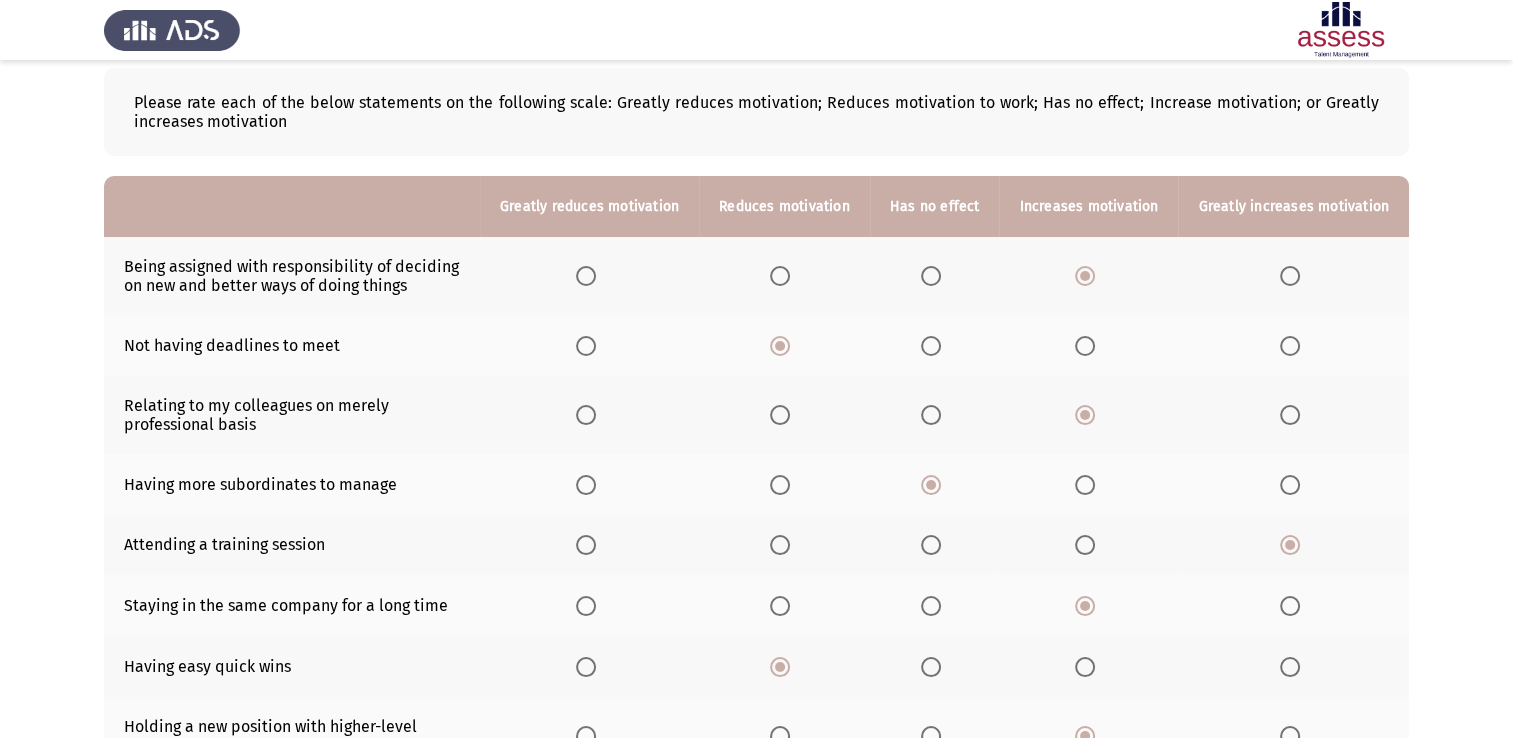 scroll, scrollTop: 261, scrollLeft: 0, axis: vertical 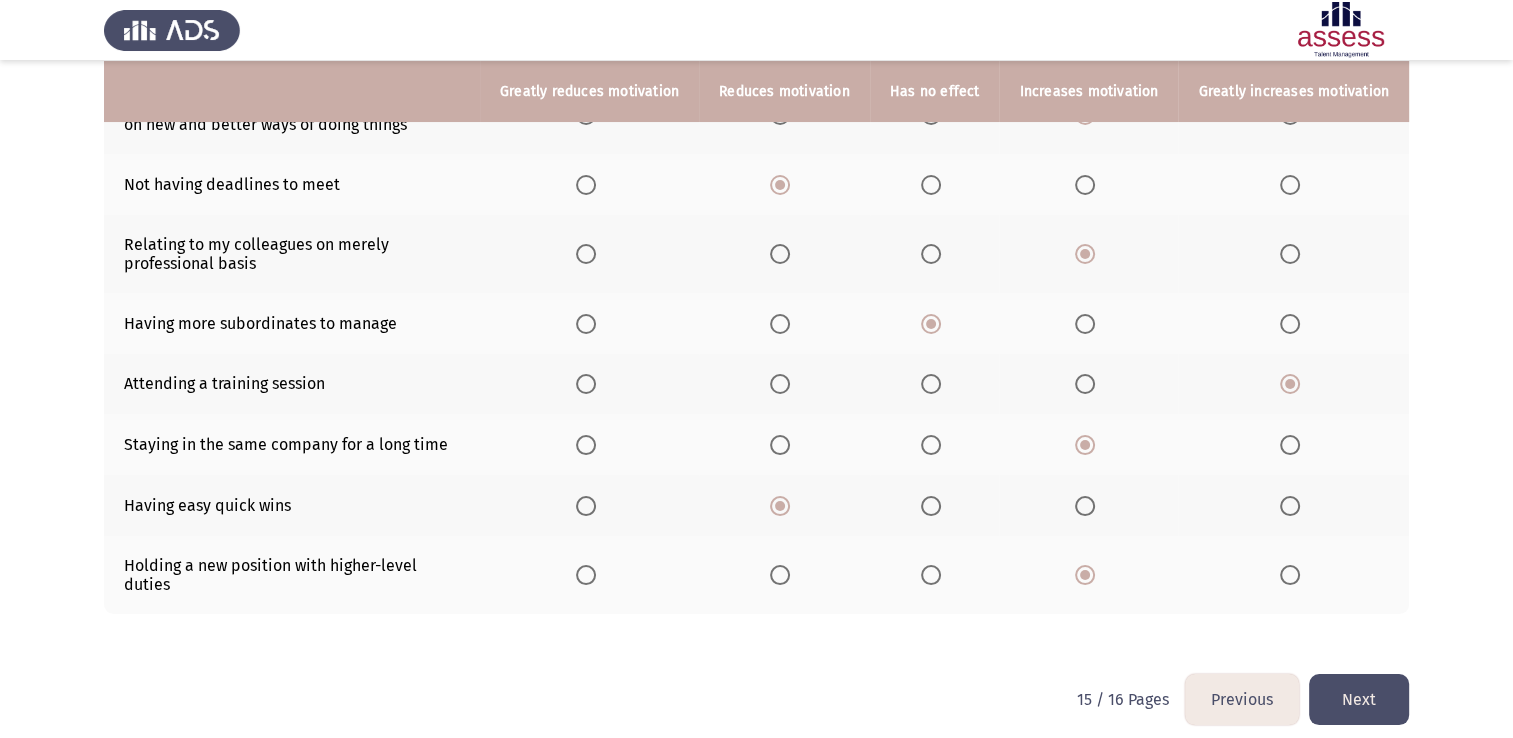 click on "Previous
ASSESS Motivation Assessment   Next  Please rate each of the below statements on the following scale: Greatly reduces motivation; Reduces motivation to work; Has no effect; Increase motivation; or Greatly increases motivation  Greatly reduces motivation   Reduces motivation   Has no effect   Increases motivation   Greatly increases motivation  Being assigned with responsibility of deciding on new and better ways of doing things           Not having deadlines to meet           Relating to my colleagues on merely professional basis           Having more subordinates to manage           Attending a training session           Staying in the same company for a long time           Having easy quick wins           Holding a new position with higher-level duties            15 / 16 Pages   Previous
Next
WAITING" at bounding box center (756, 246) 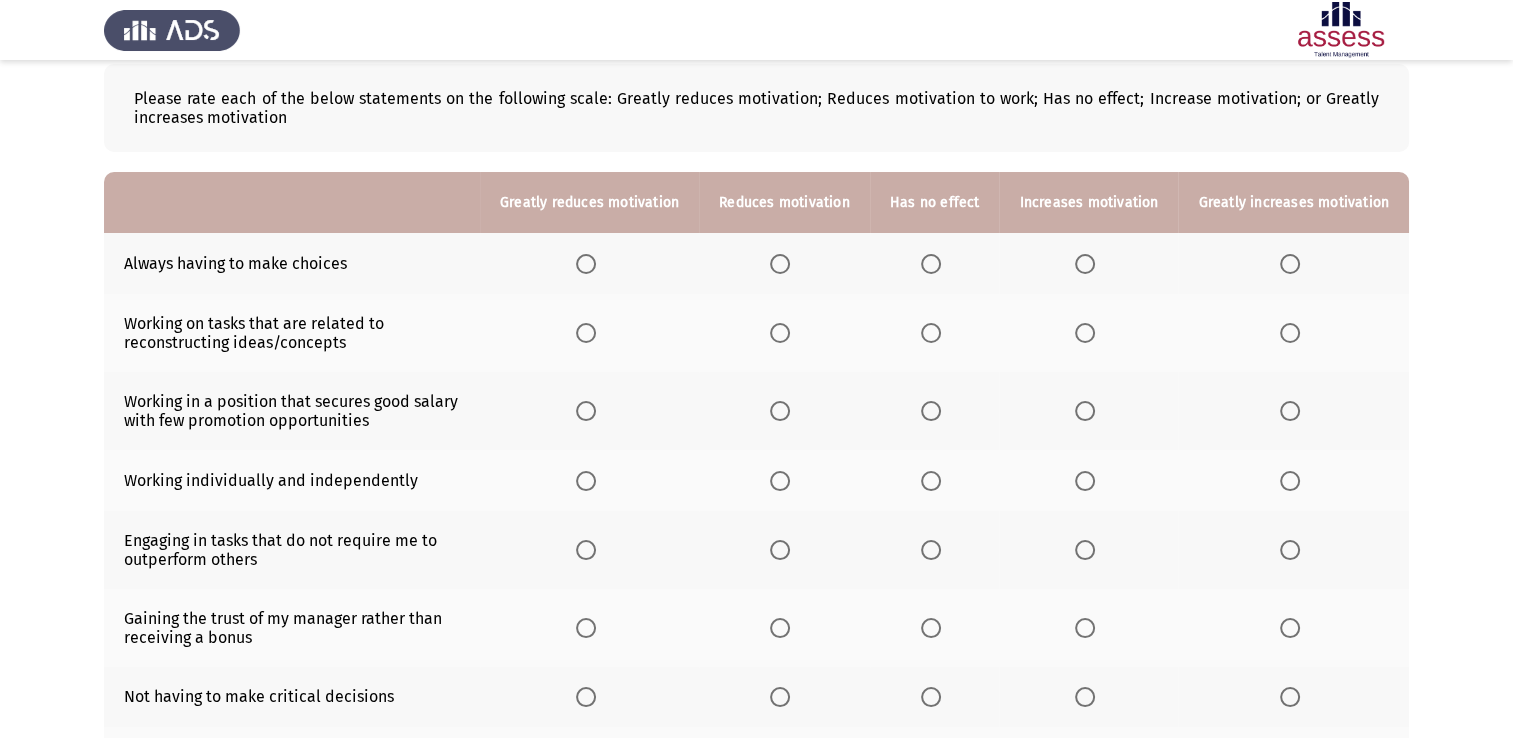 scroll, scrollTop: 0, scrollLeft: 0, axis: both 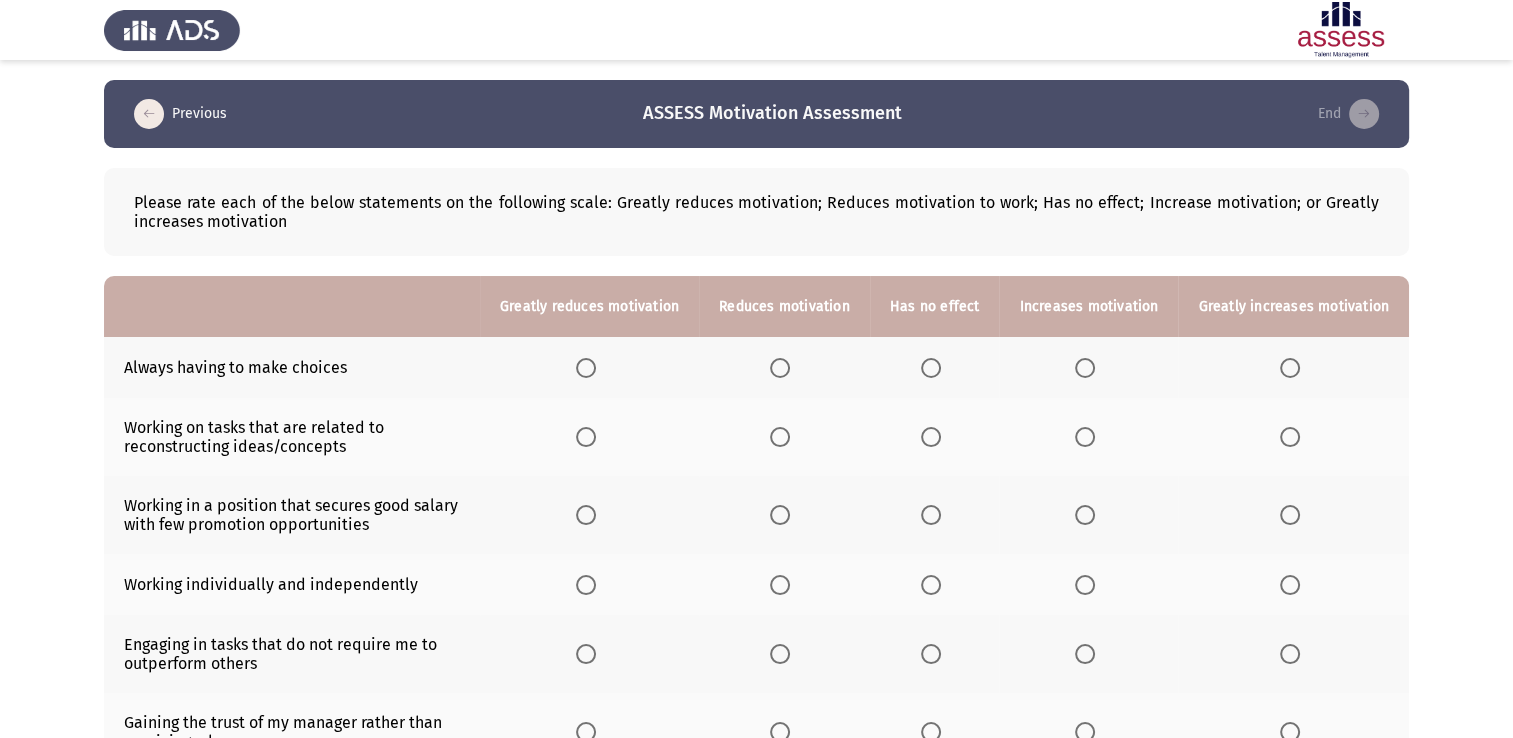 click at bounding box center [935, 368] 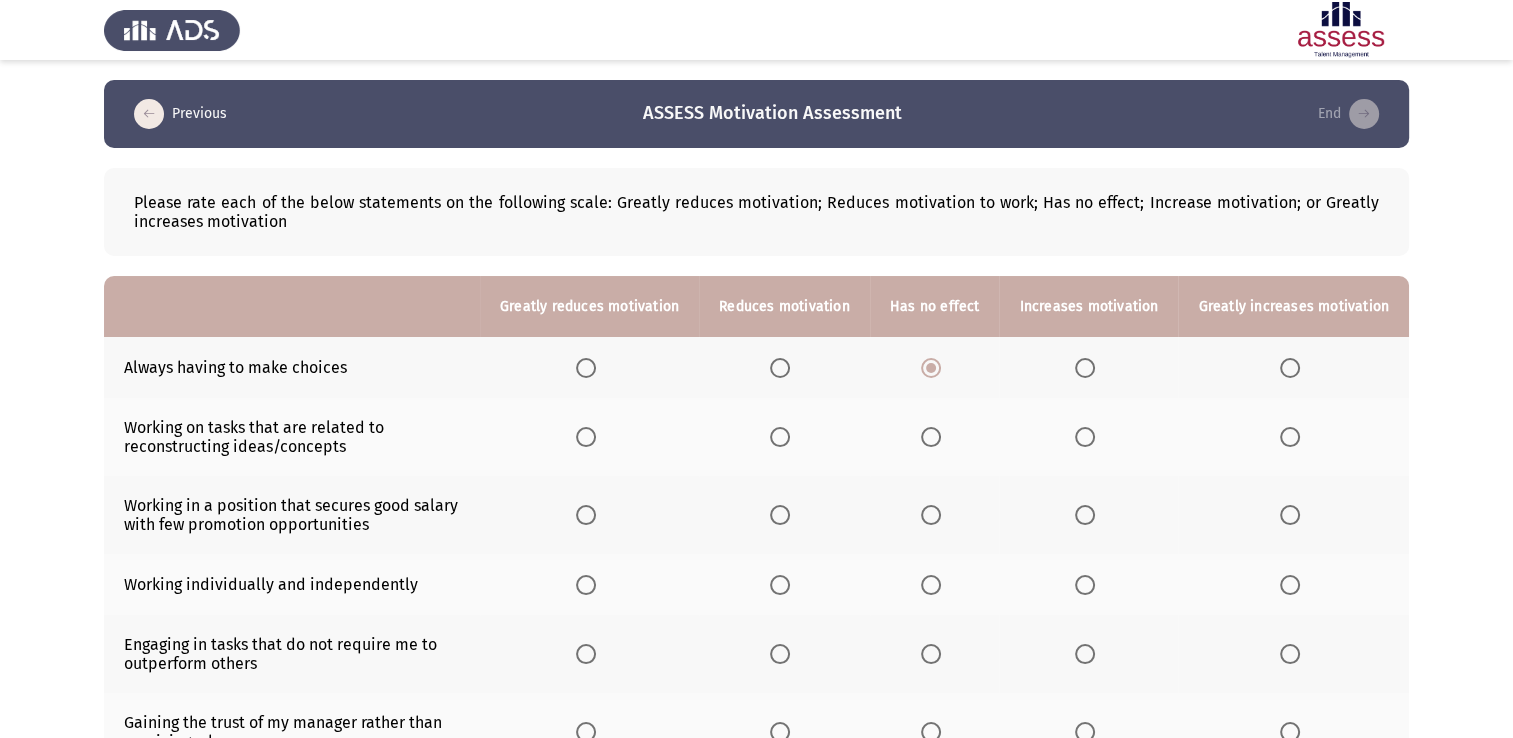 click at bounding box center (1085, 437) 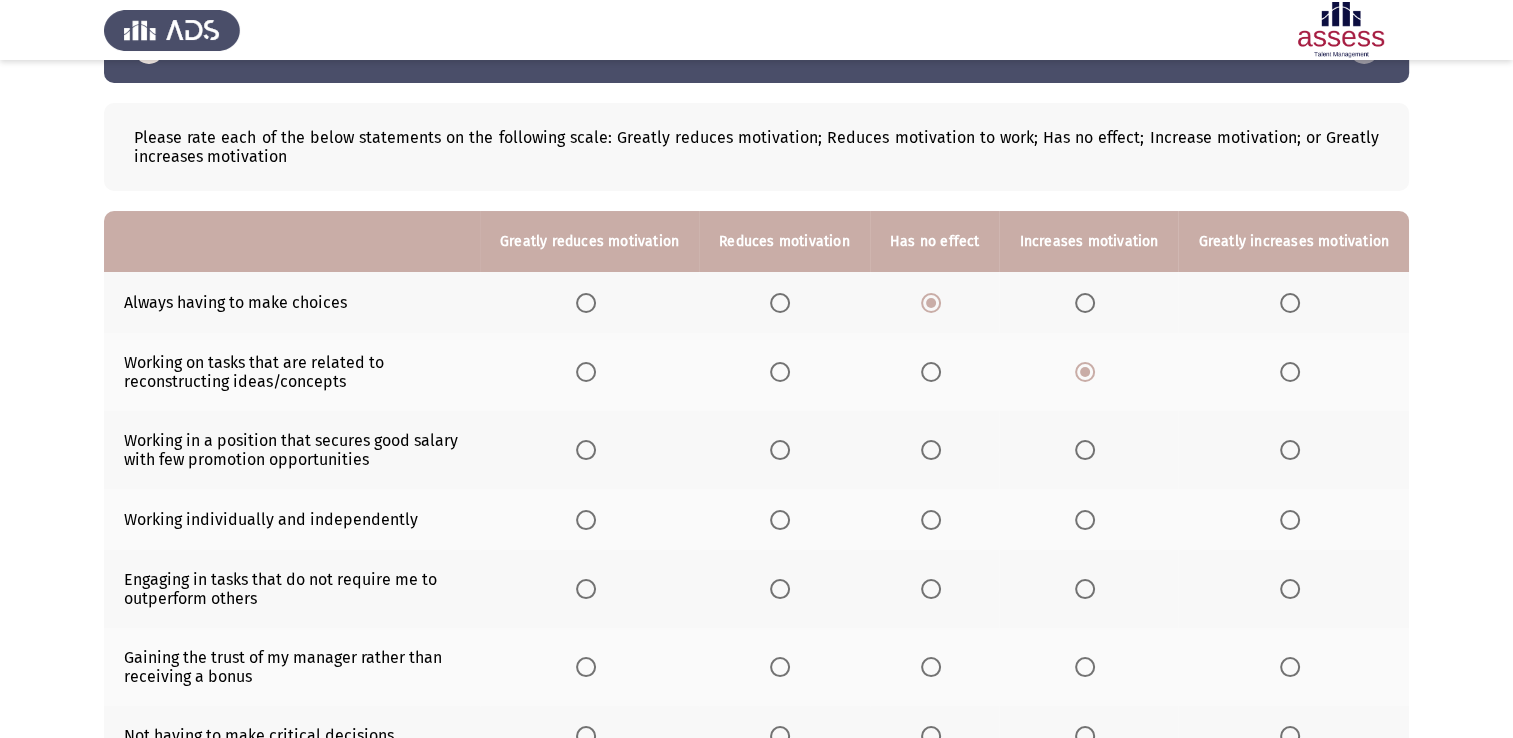 scroll, scrollTop: 100, scrollLeft: 0, axis: vertical 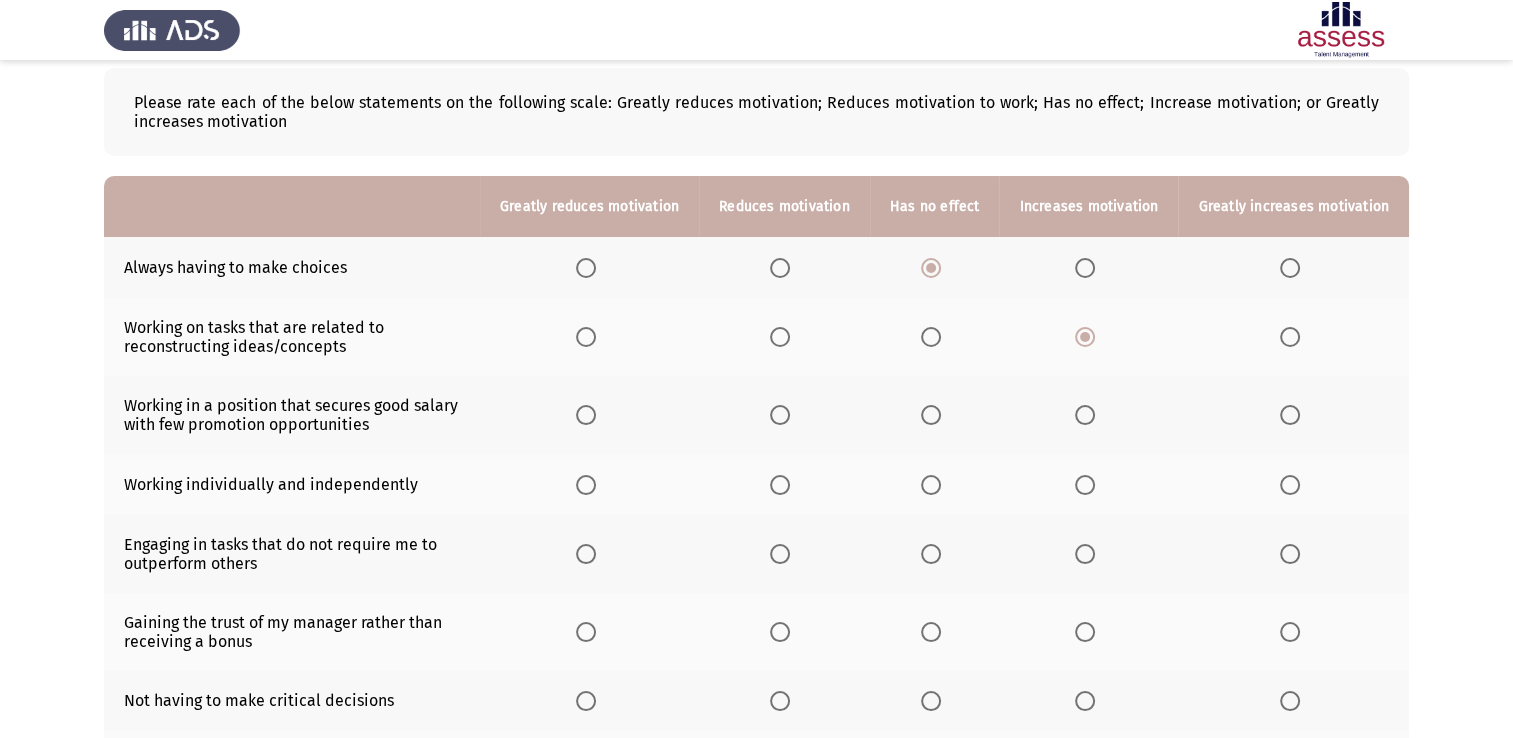 click at bounding box center (1085, 415) 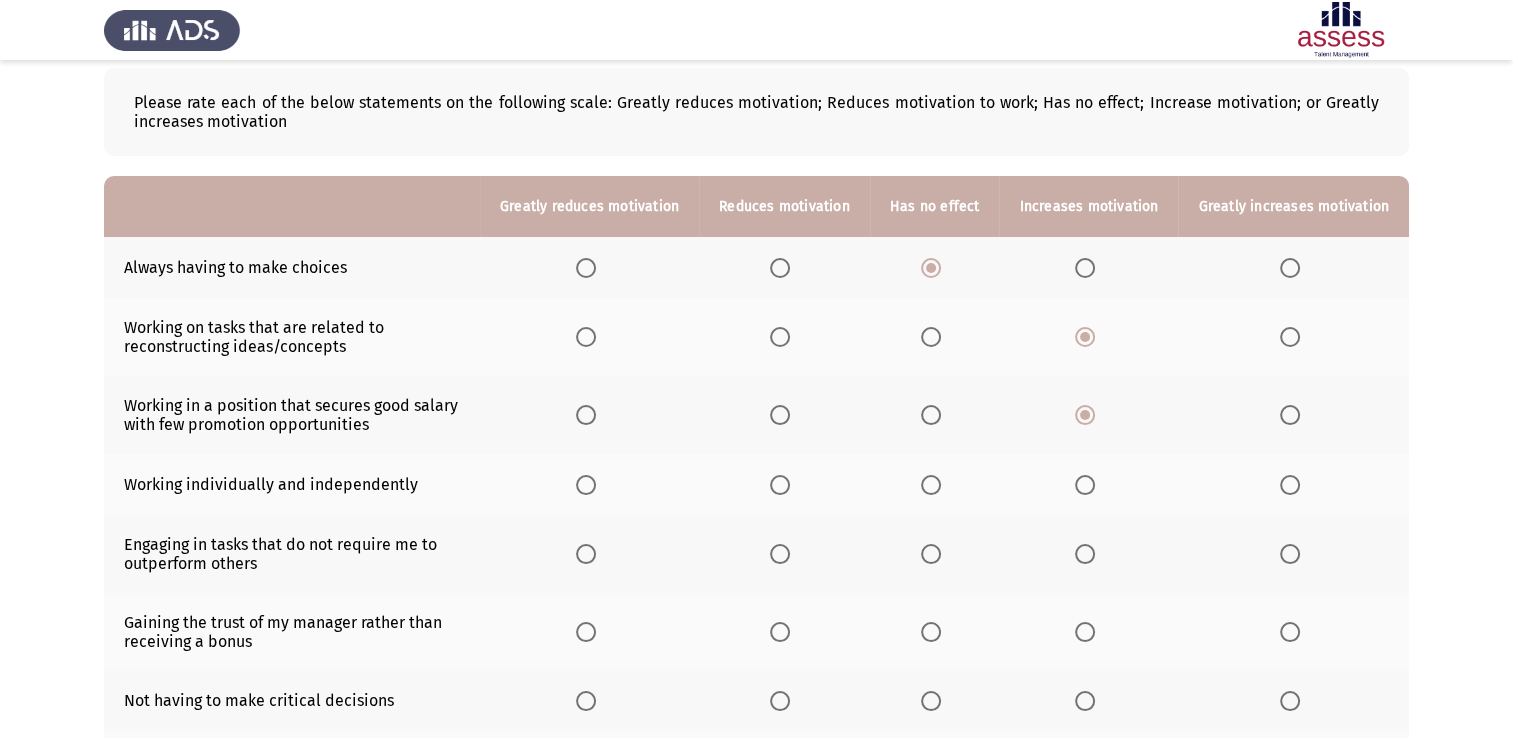 click at bounding box center [780, 485] 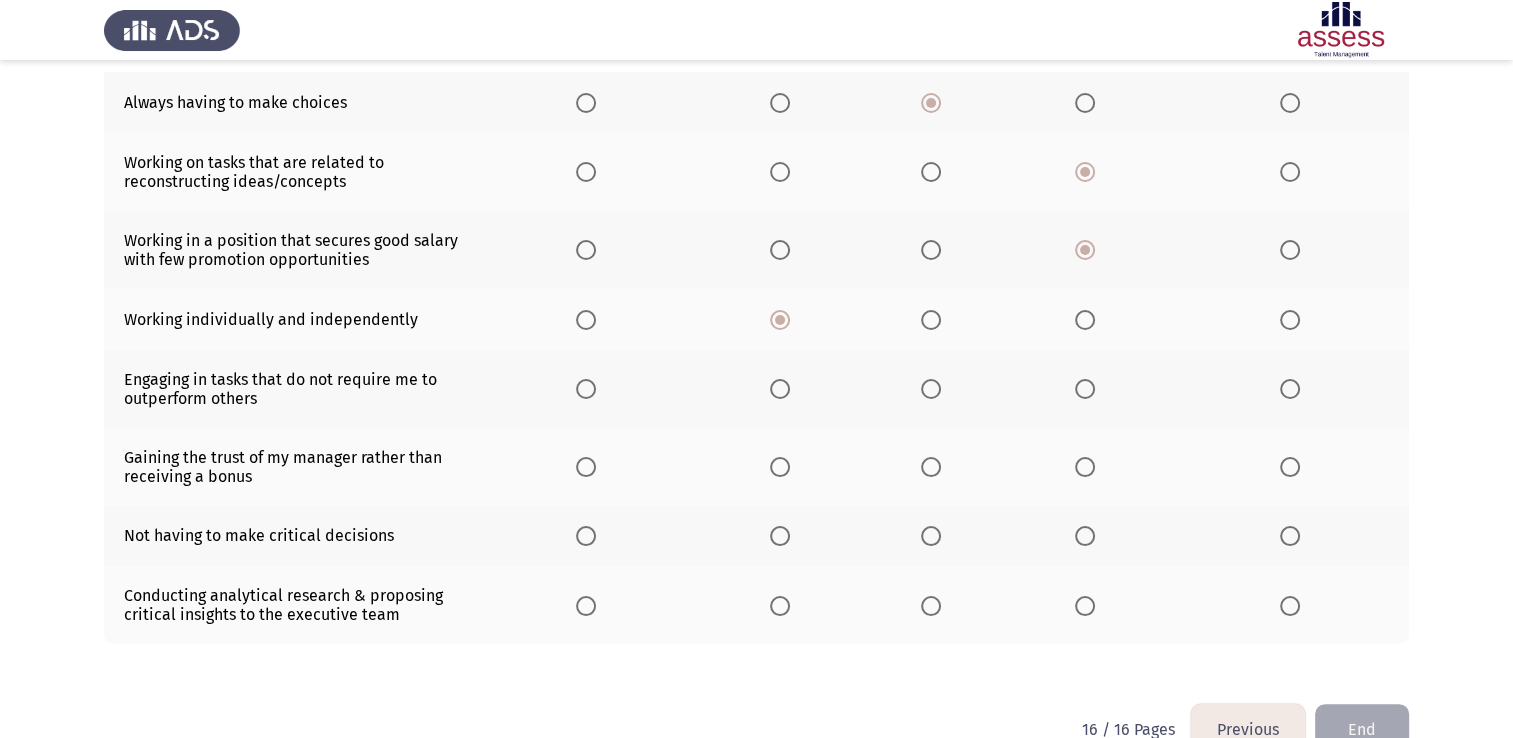 scroll, scrollTop: 300, scrollLeft: 0, axis: vertical 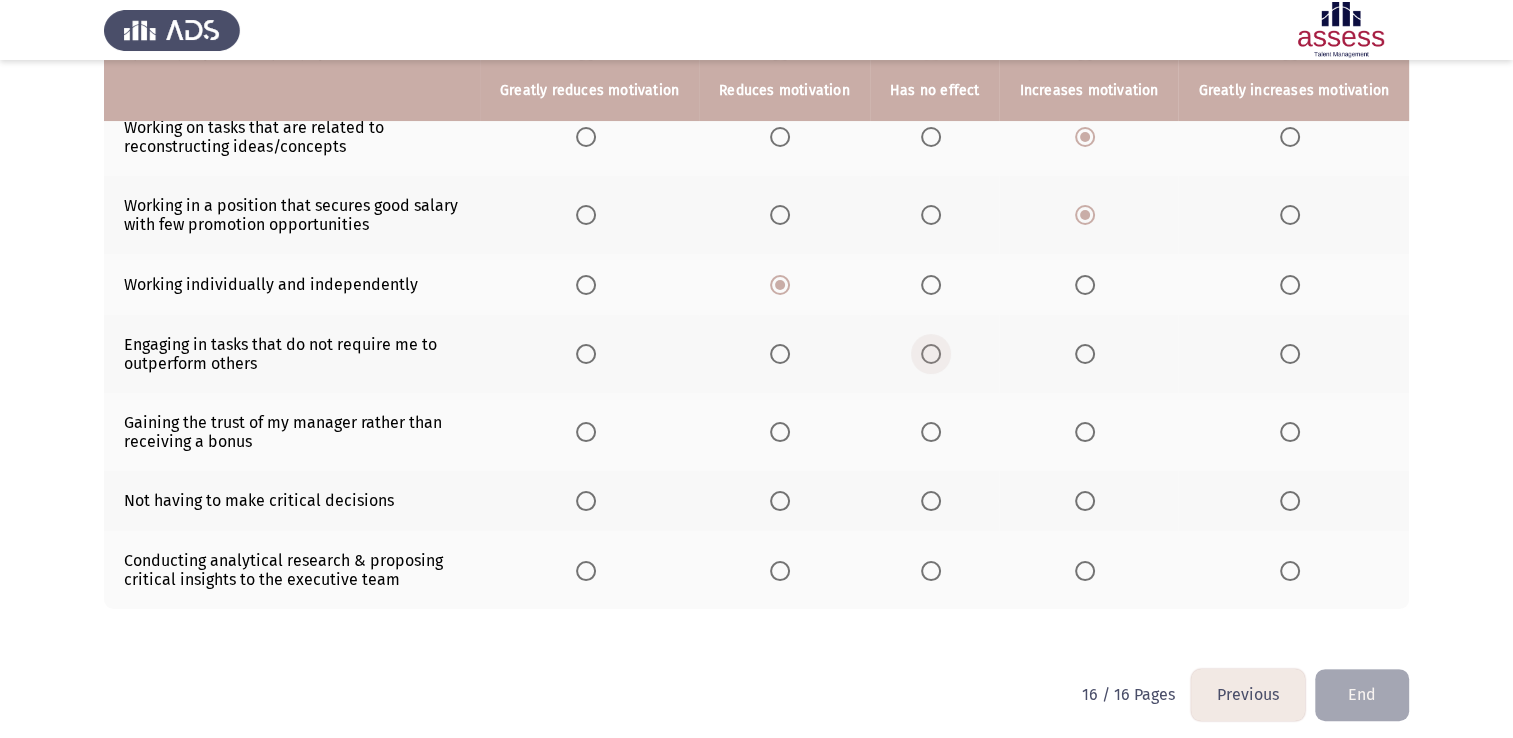 click at bounding box center [931, 354] 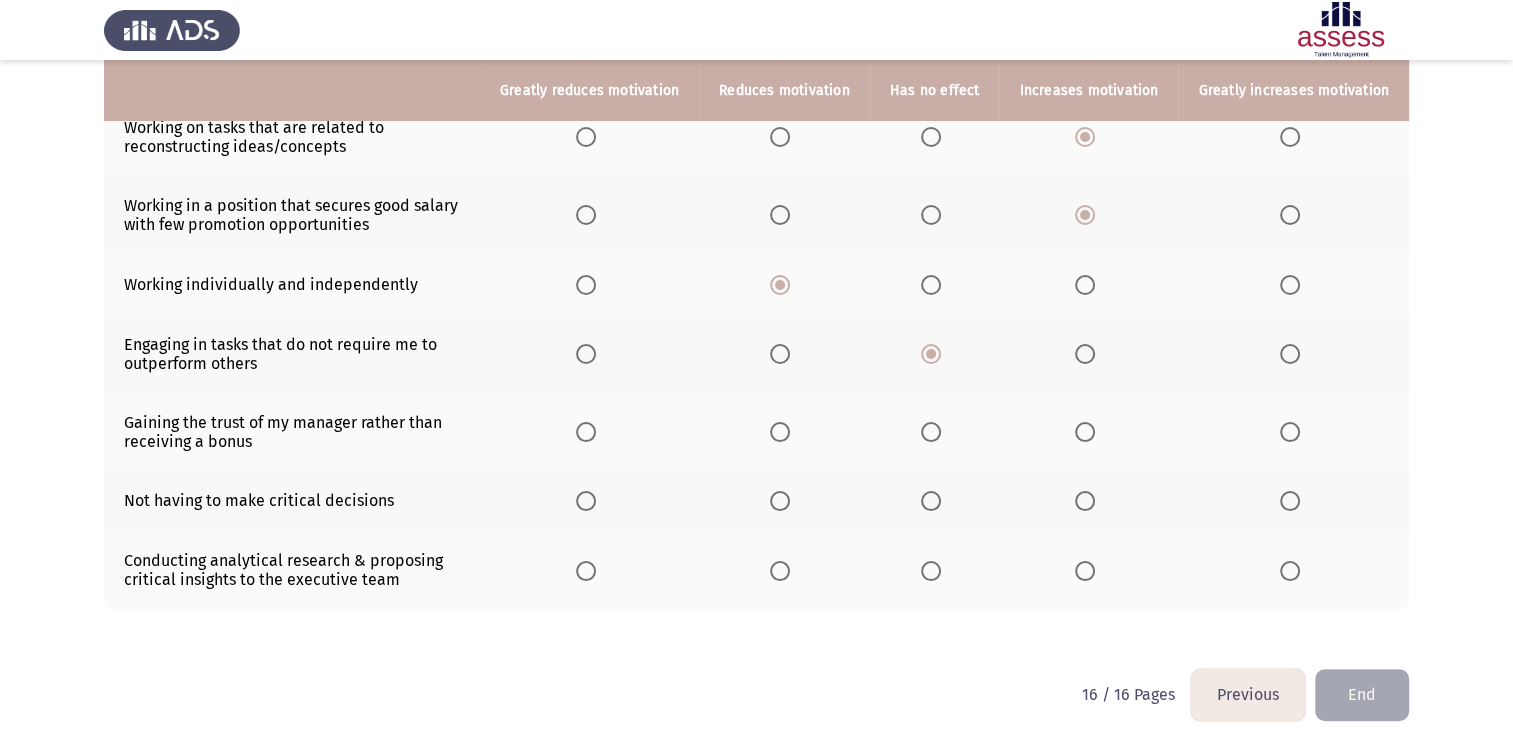 click 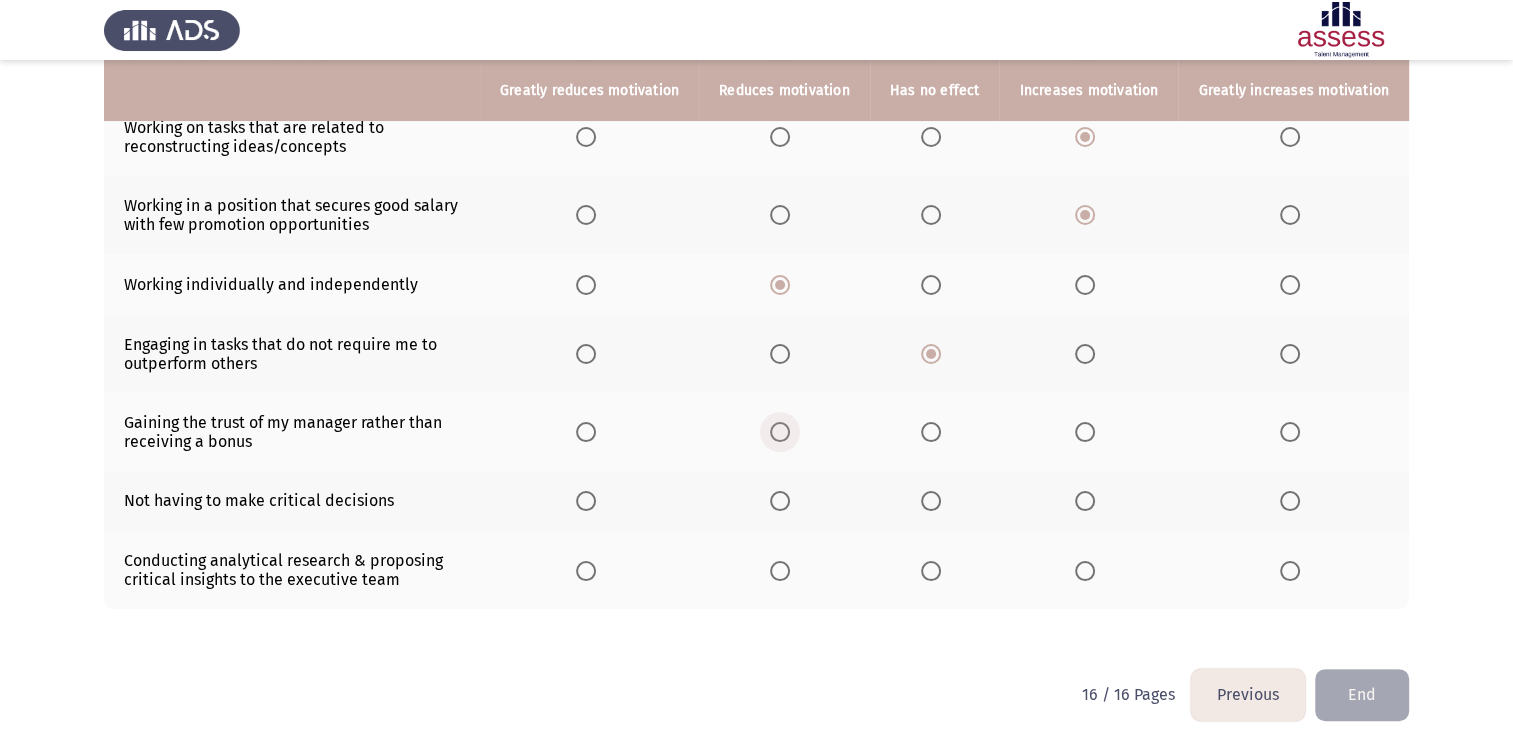click at bounding box center (780, 432) 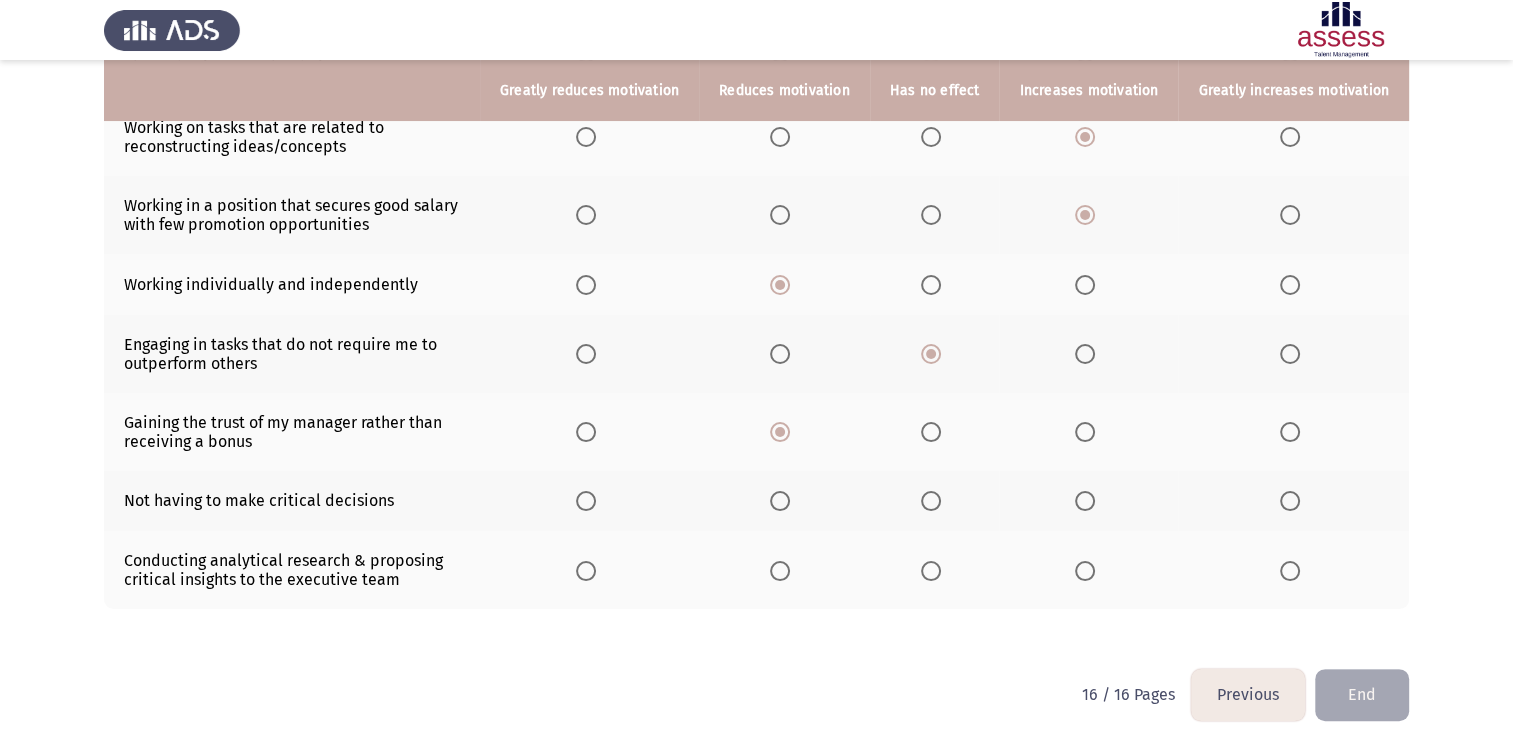click at bounding box center [780, 501] 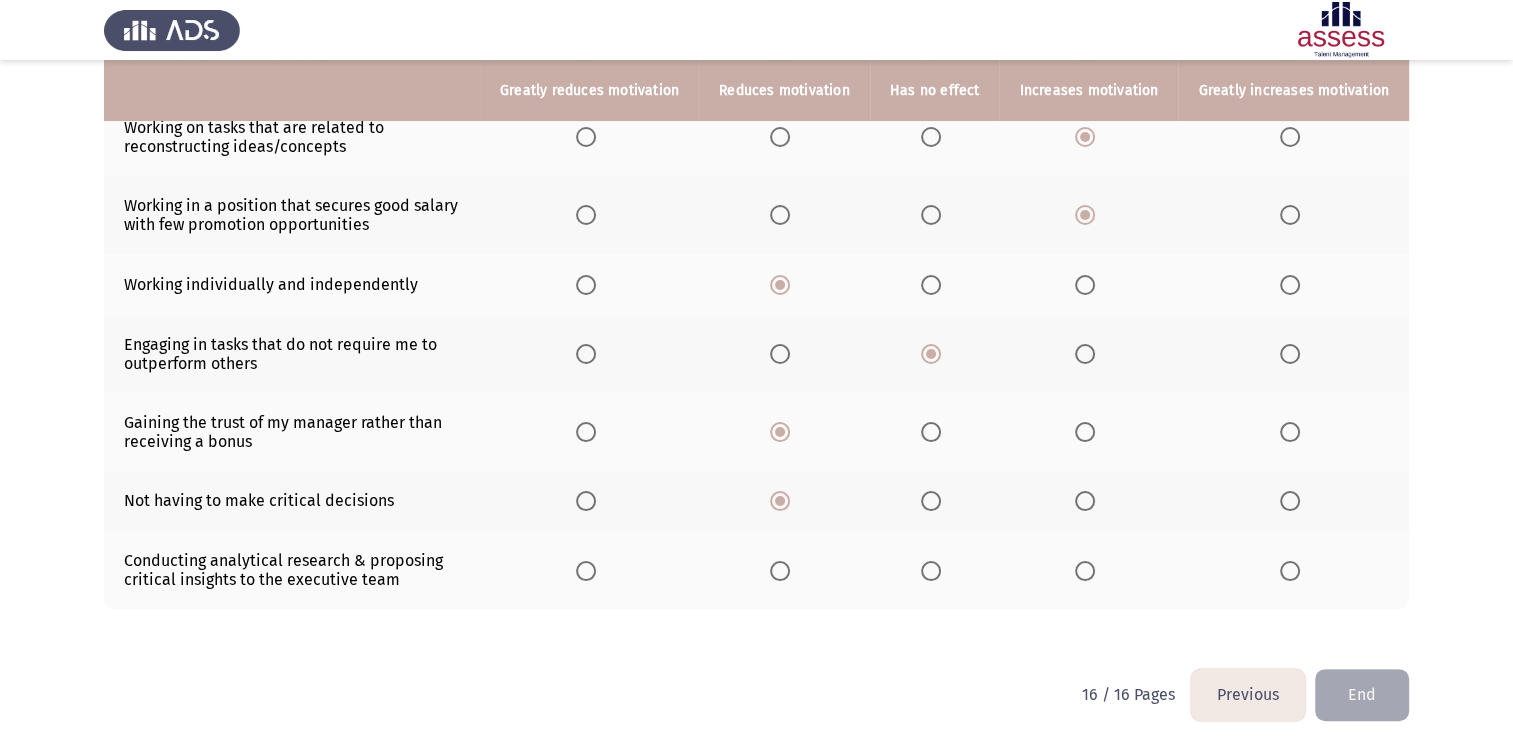 click at bounding box center (1085, 571) 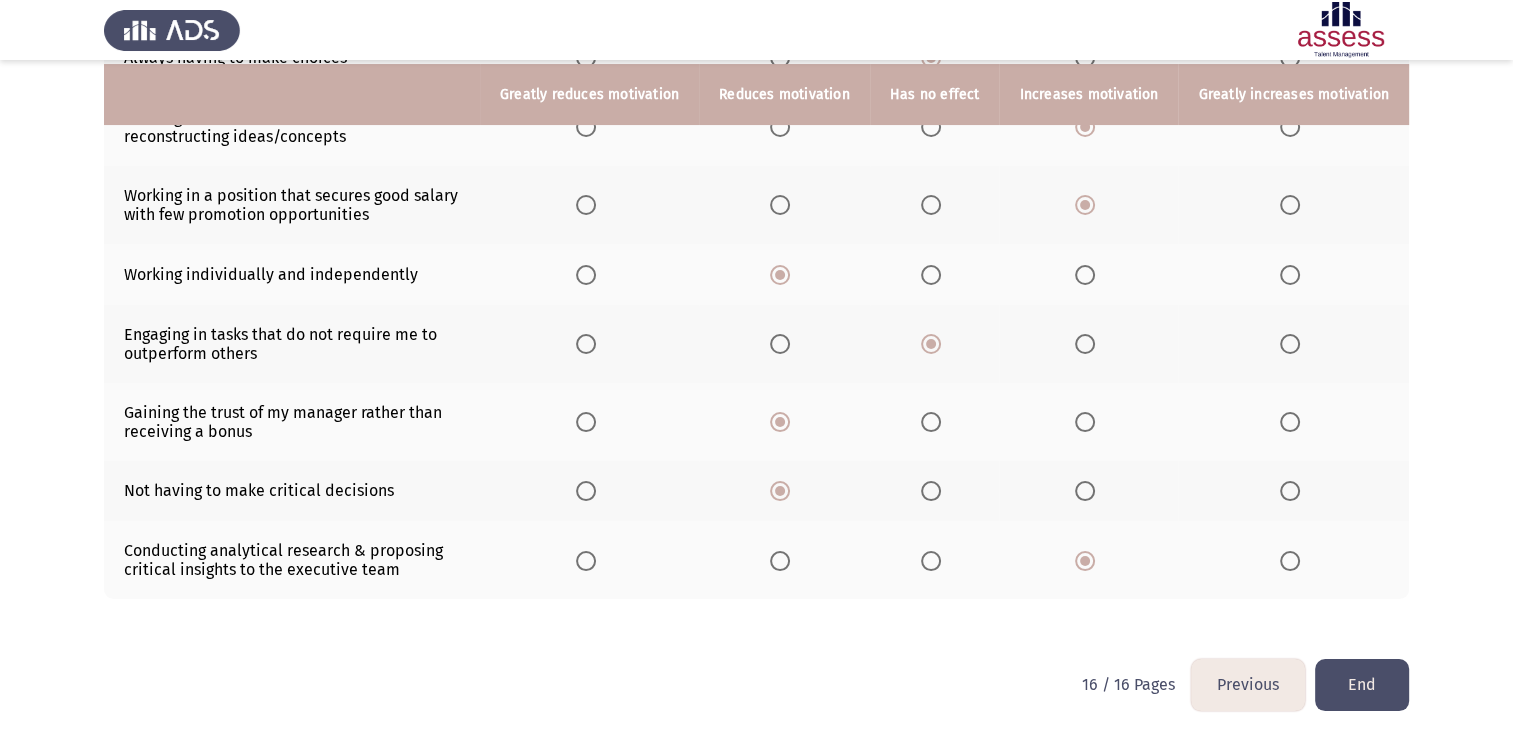 scroll, scrollTop: 313, scrollLeft: 0, axis: vertical 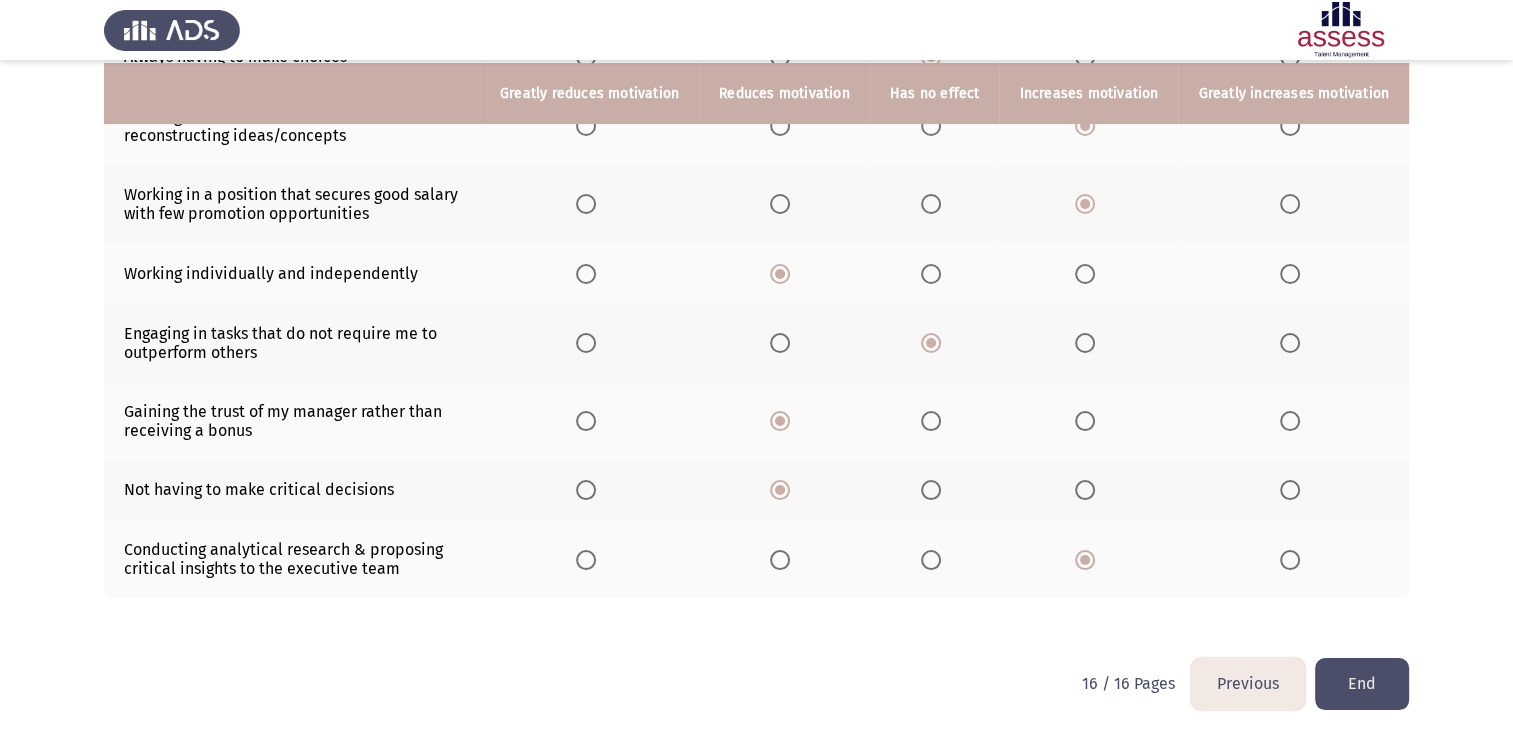 click on "End" 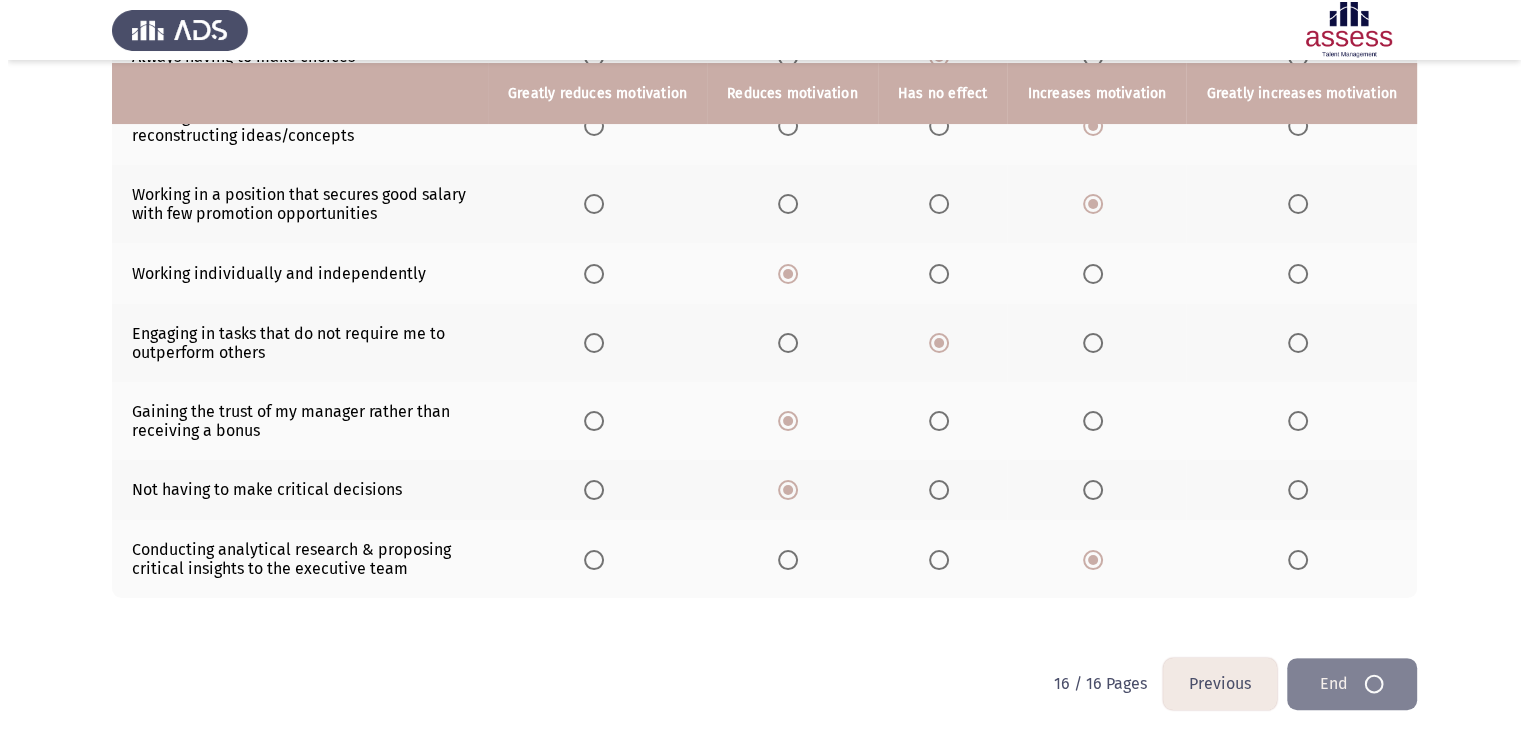 scroll, scrollTop: 0, scrollLeft: 0, axis: both 